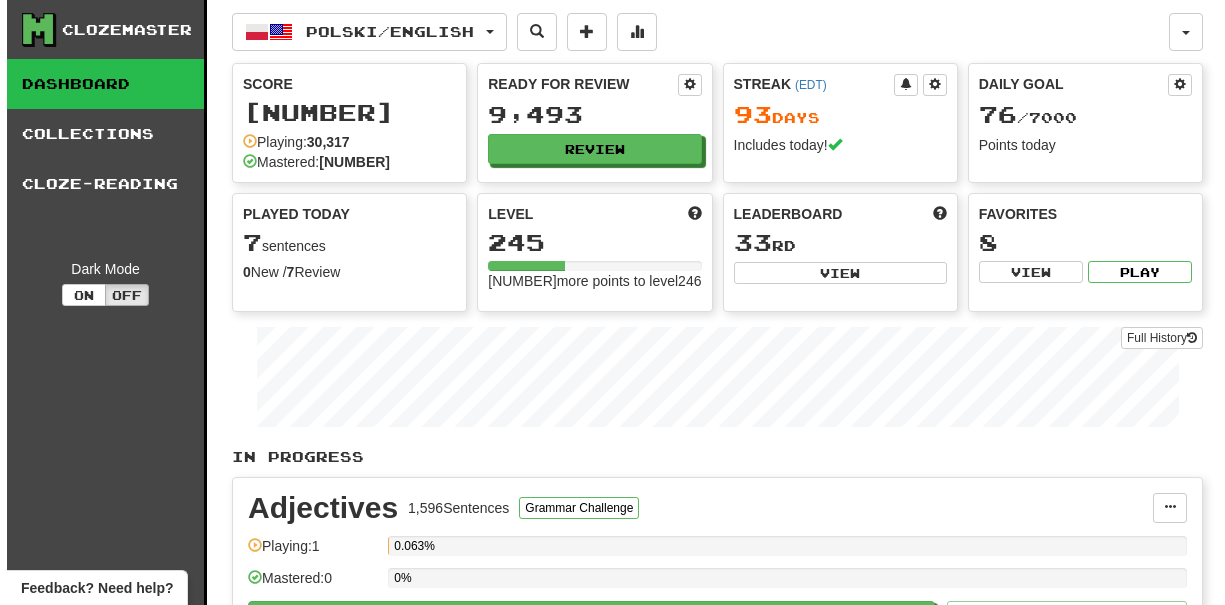 scroll, scrollTop: 0, scrollLeft: 0, axis: both 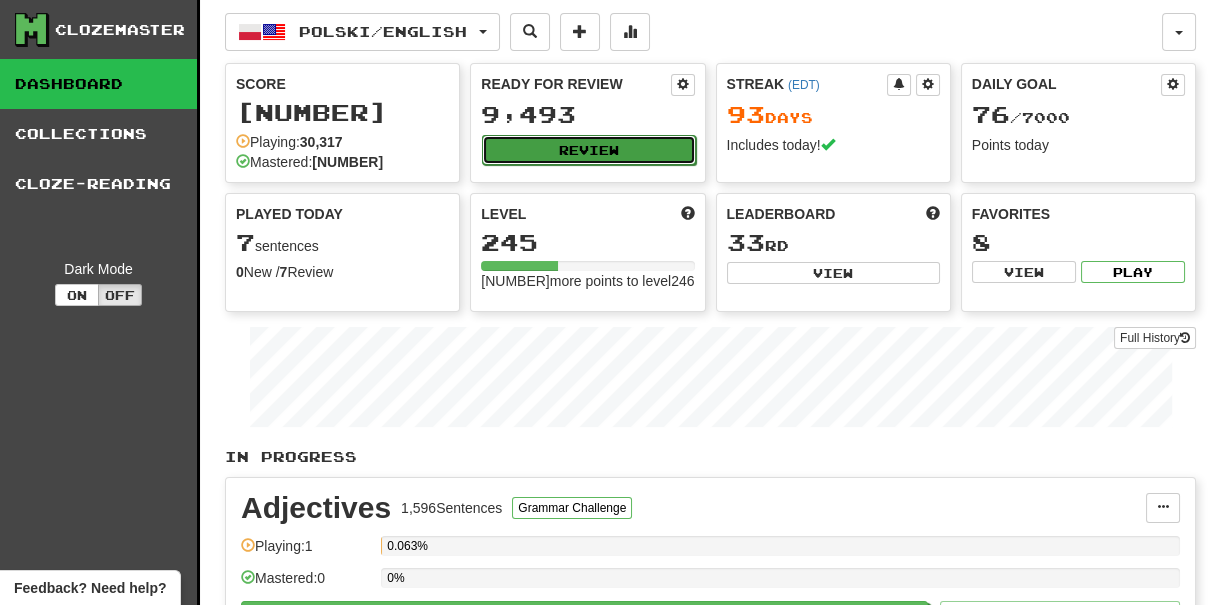 click on "Review" at bounding box center [588, 150] 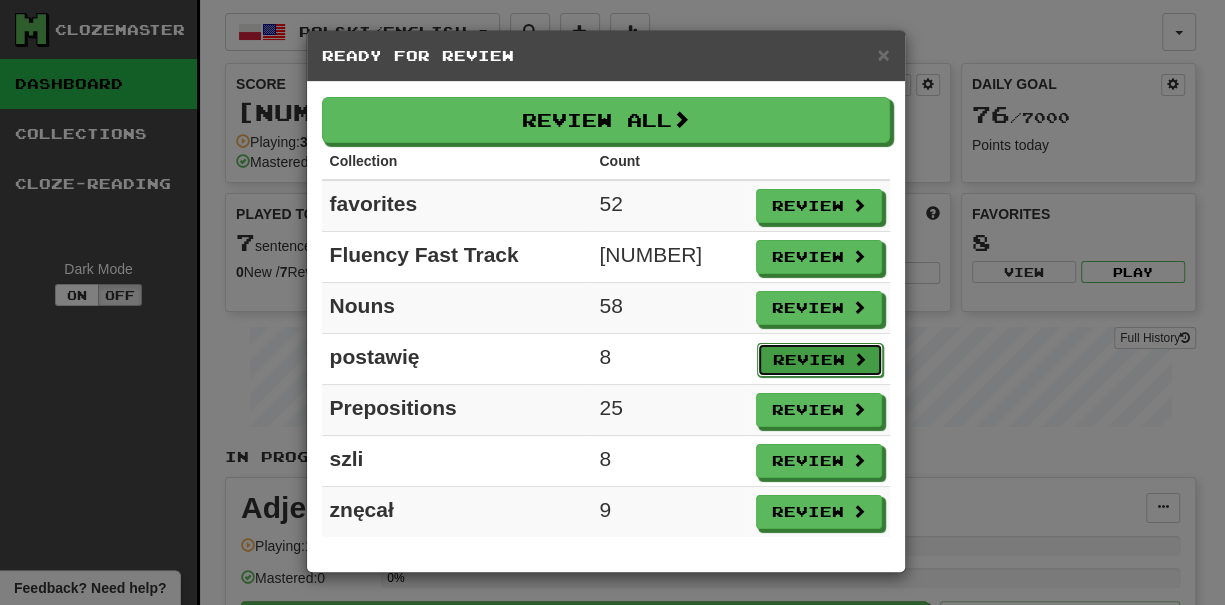 click on "Review" at bounding box center [820, 360] 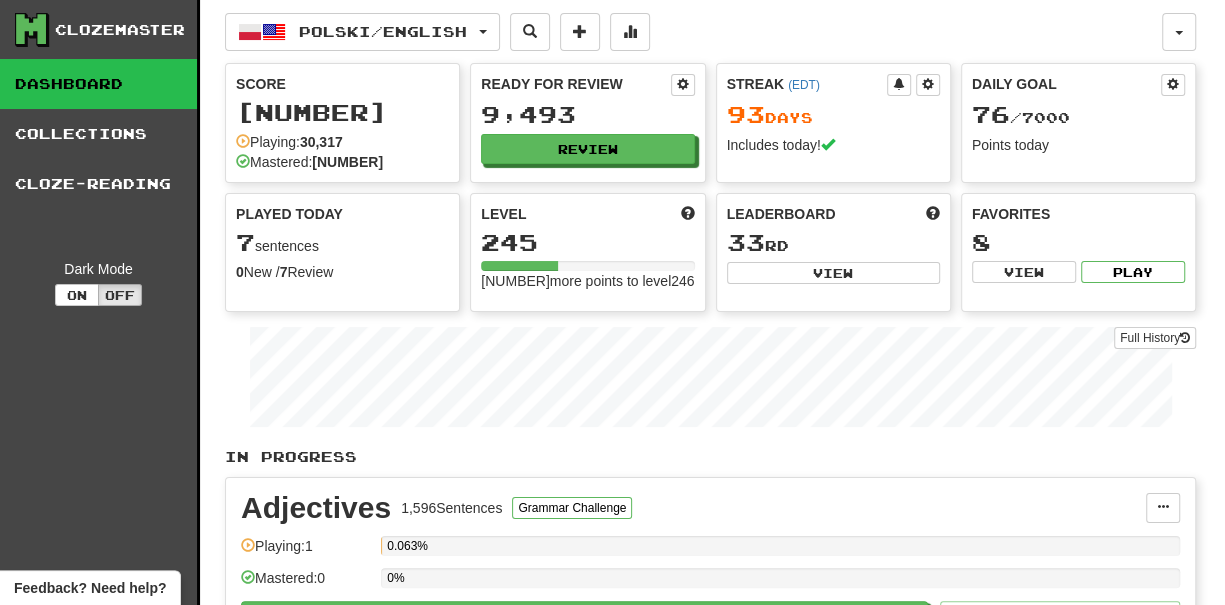 select on "***" 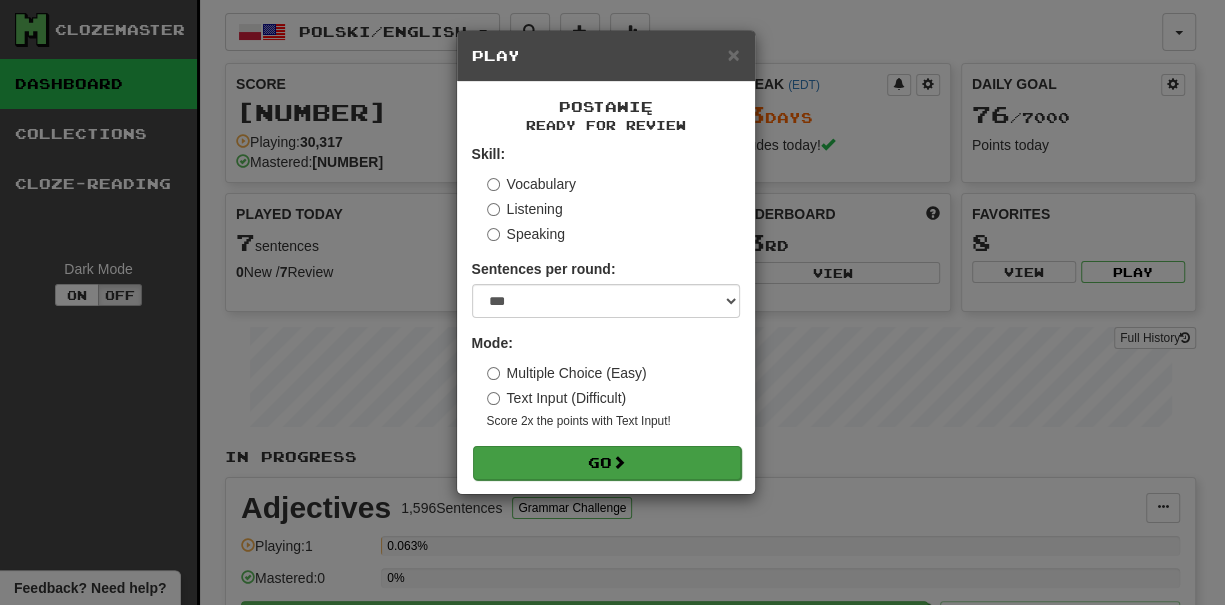 click on "postawię Ready for Review Skill: Vocabulary Listening Speaking Sentences per round: * ** ** ** ** ** *** ******** Mode: Multiple Choice (Easy) Text Input (Difficult) Score 2x the points with Text Input ! Go" at bounding box center (606, 288) 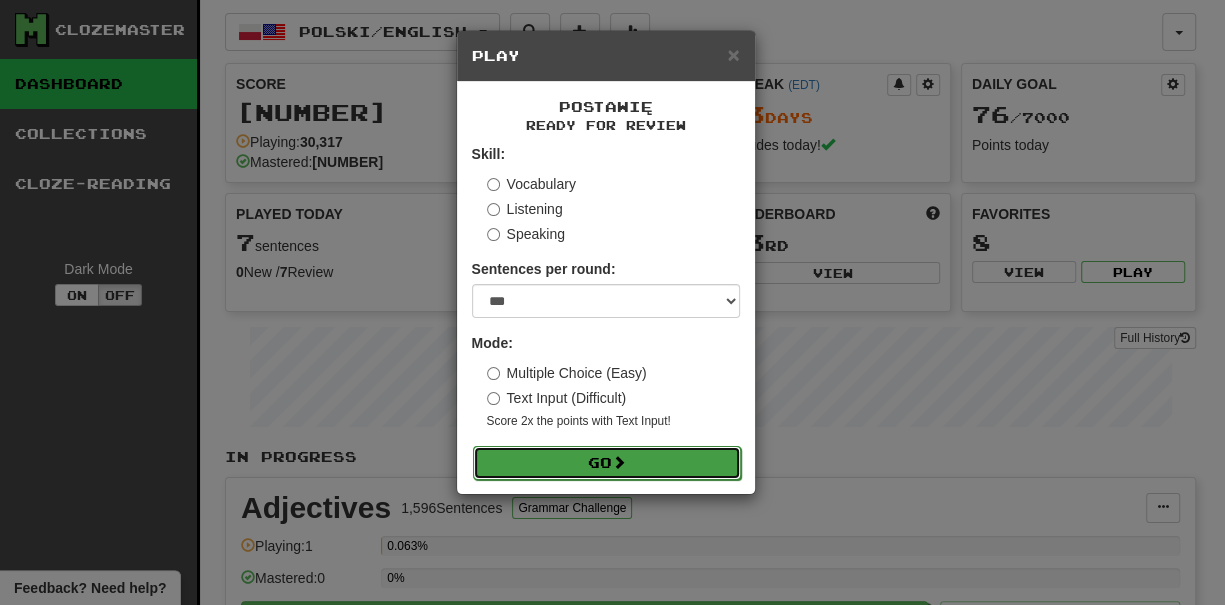 click on "Go" at bounding box center [607, 463] 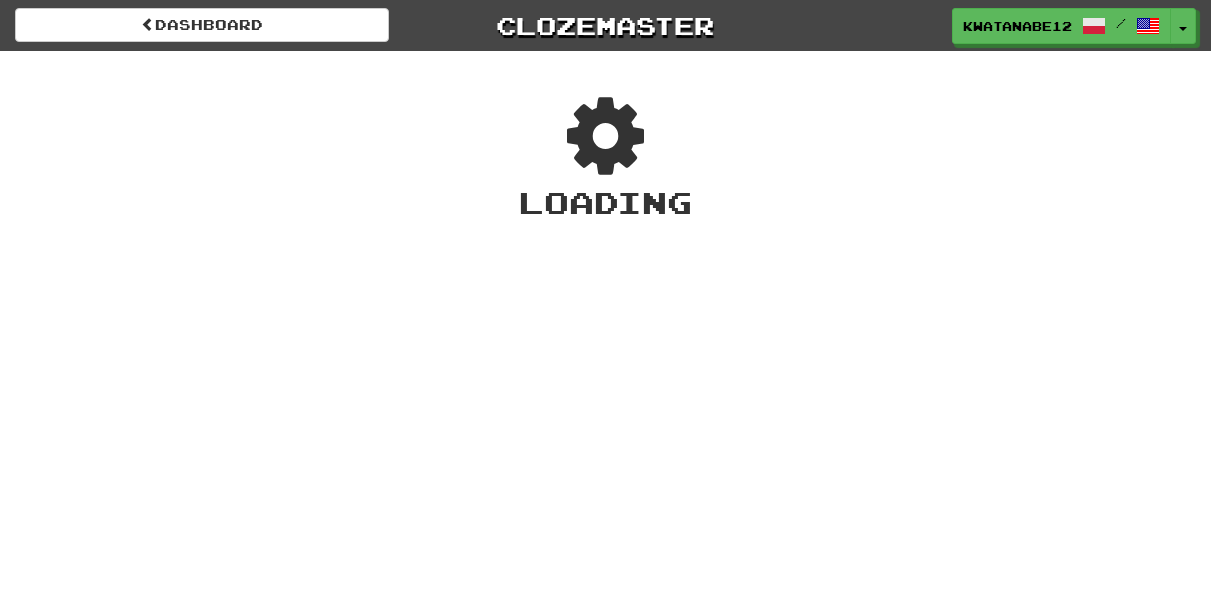scroll, scrollTop: 0, scrollLeft: 0, axis: both 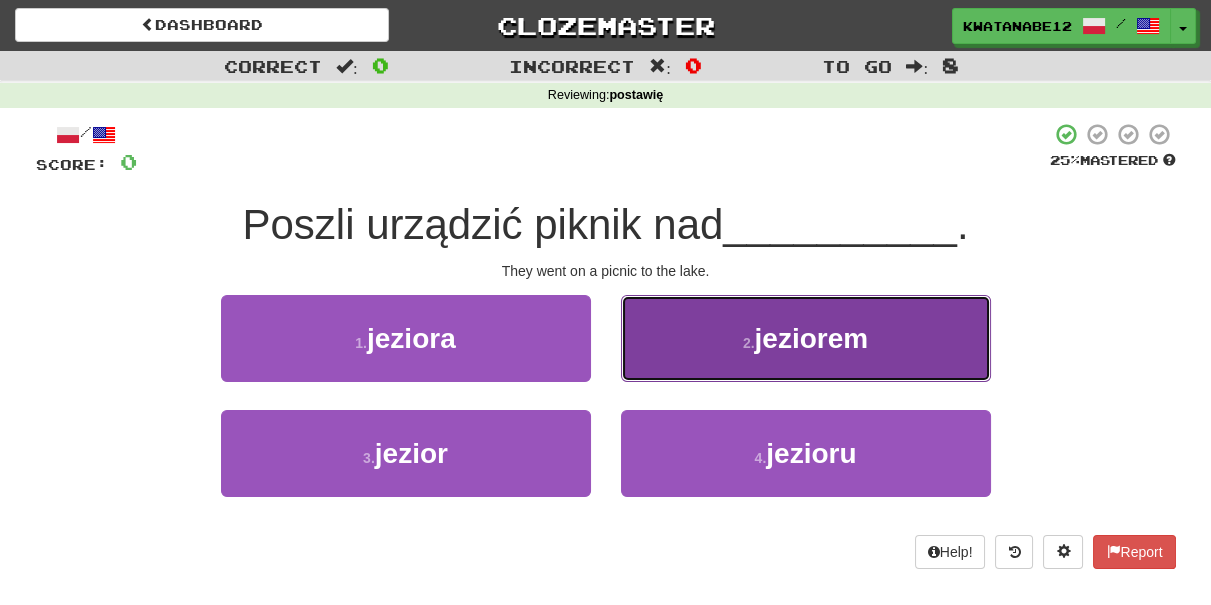 click on "2 .  jeziorem" at bounding box center [806, 338] 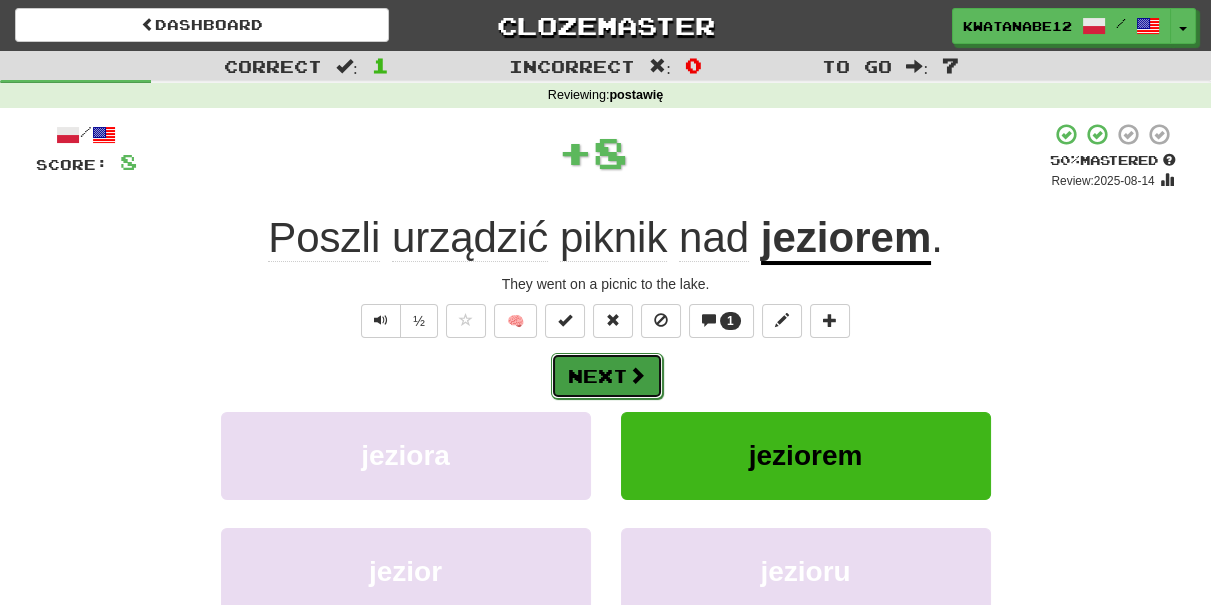 click at bounding box center (637, 375) 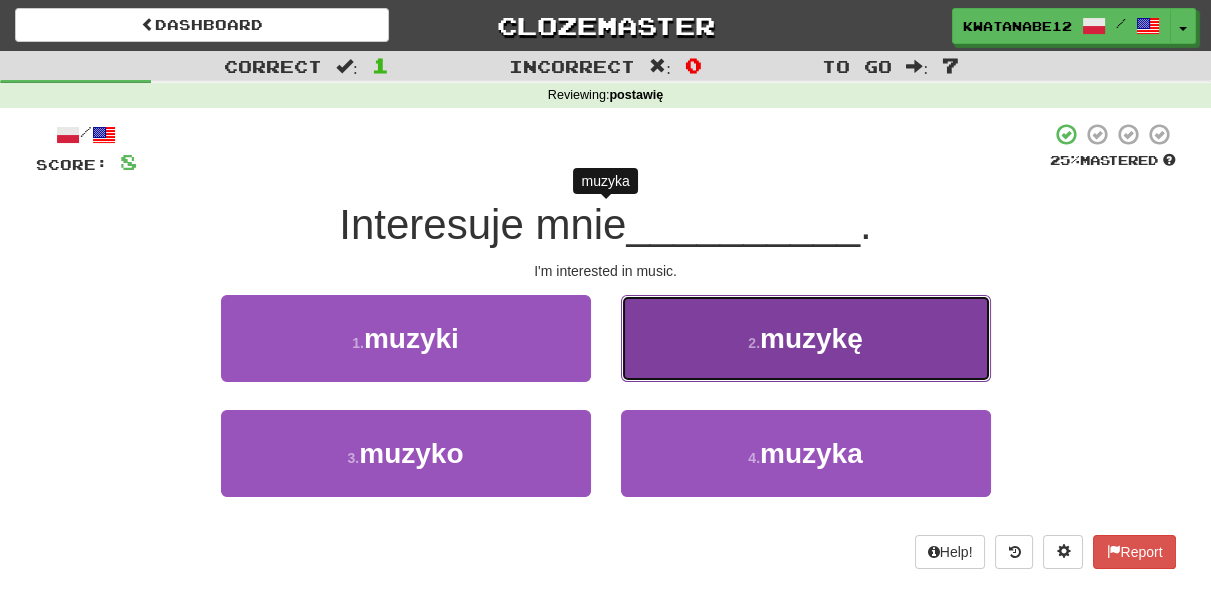 drag, startPoint x: 687, startPoint y: 343, endPoint x: 668, endPoint y: 350, distance: 20.248457 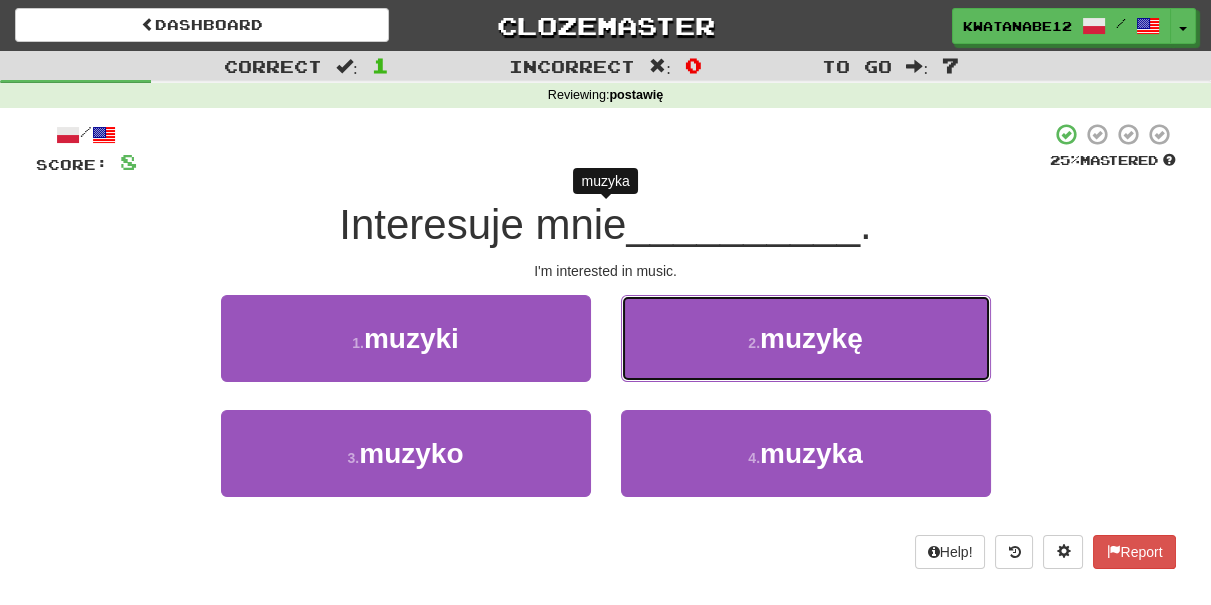click on "2 .  muzykę" at bounding box center [806, 338] 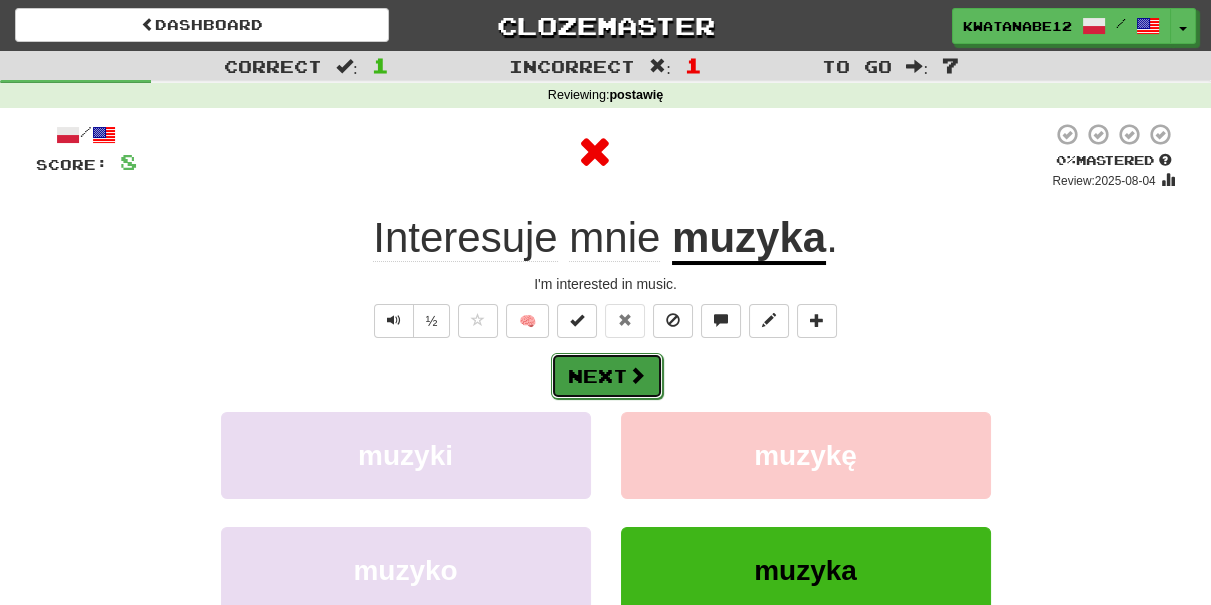 click at bounding box center [637, 375] 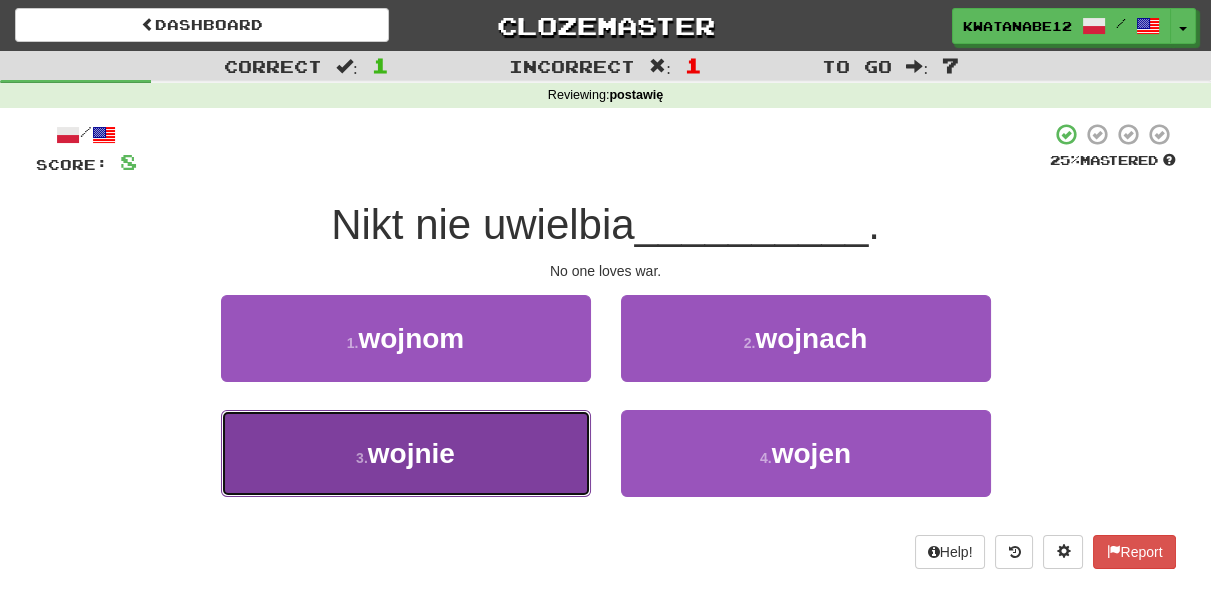 click on "3 .  wojnie" at bounding box center [406, 453] 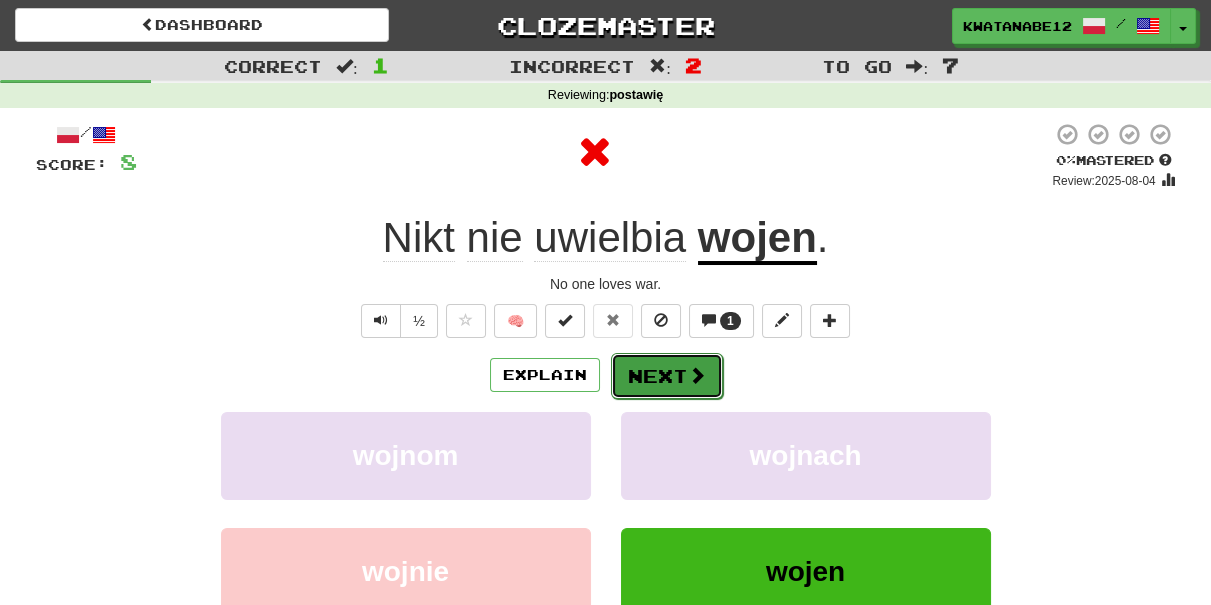 click on "Explain Next" at bounding box center (606, 375) 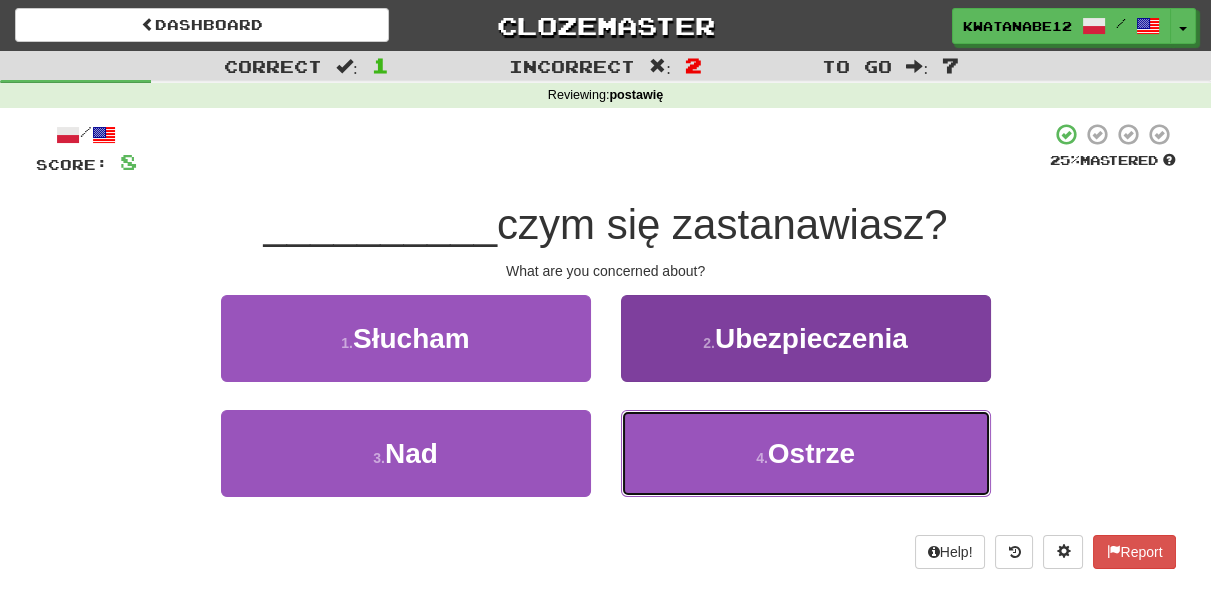 click on "4 .  Ostrze" at bounding box center (806, 453) 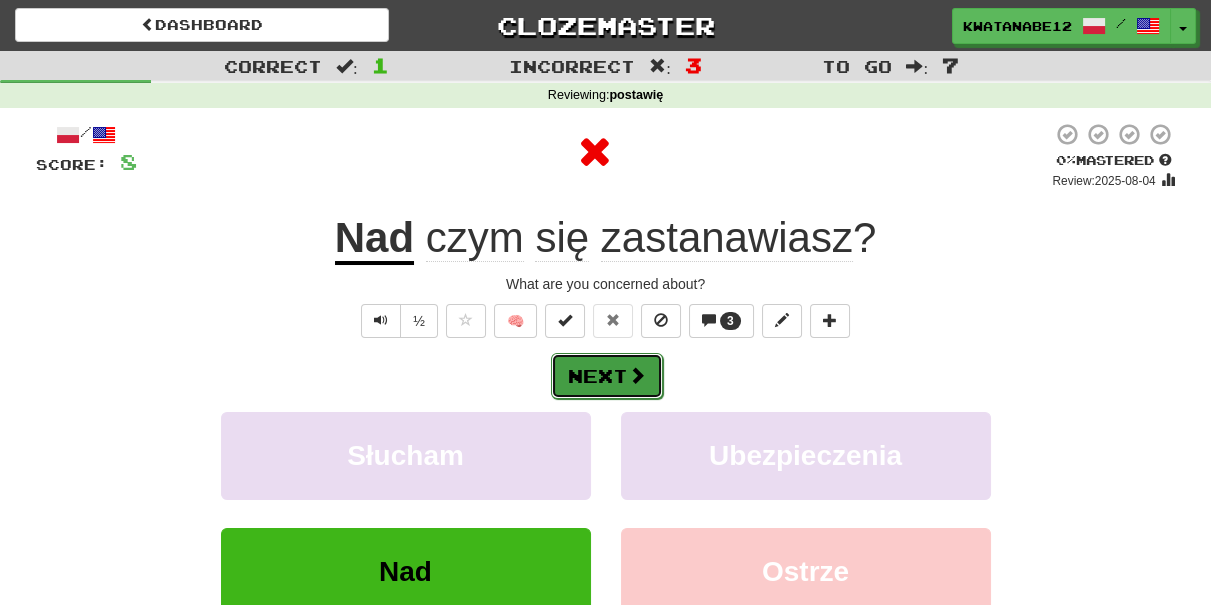 click at bounding box center [637, 375] 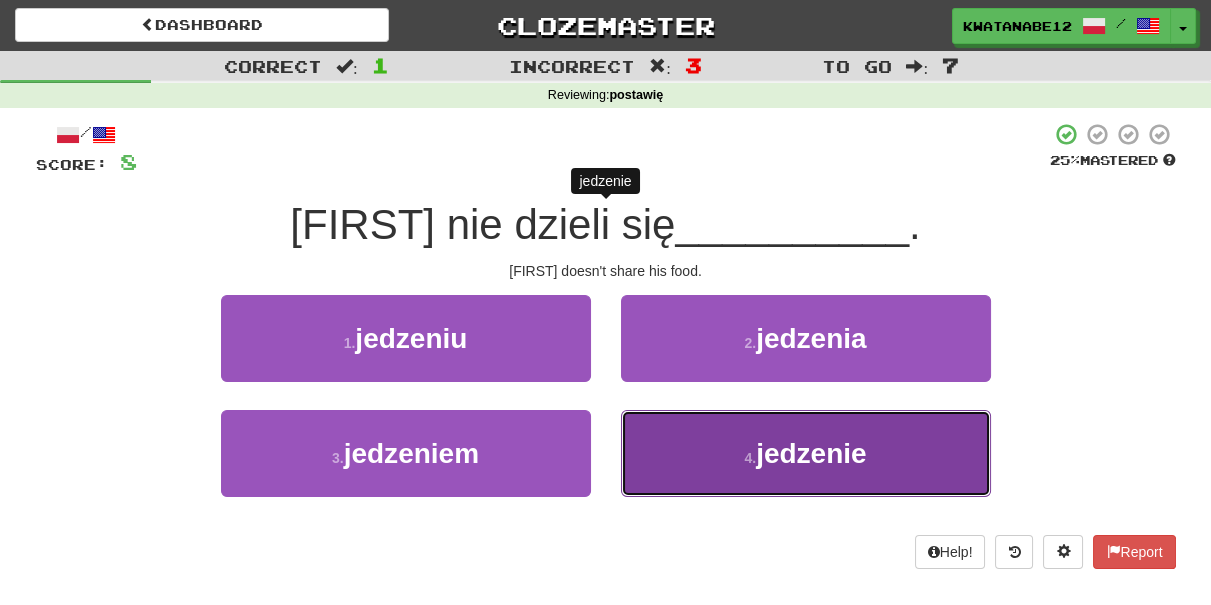 click on "4 .  jedzenie" at bounding box center (806, 453) 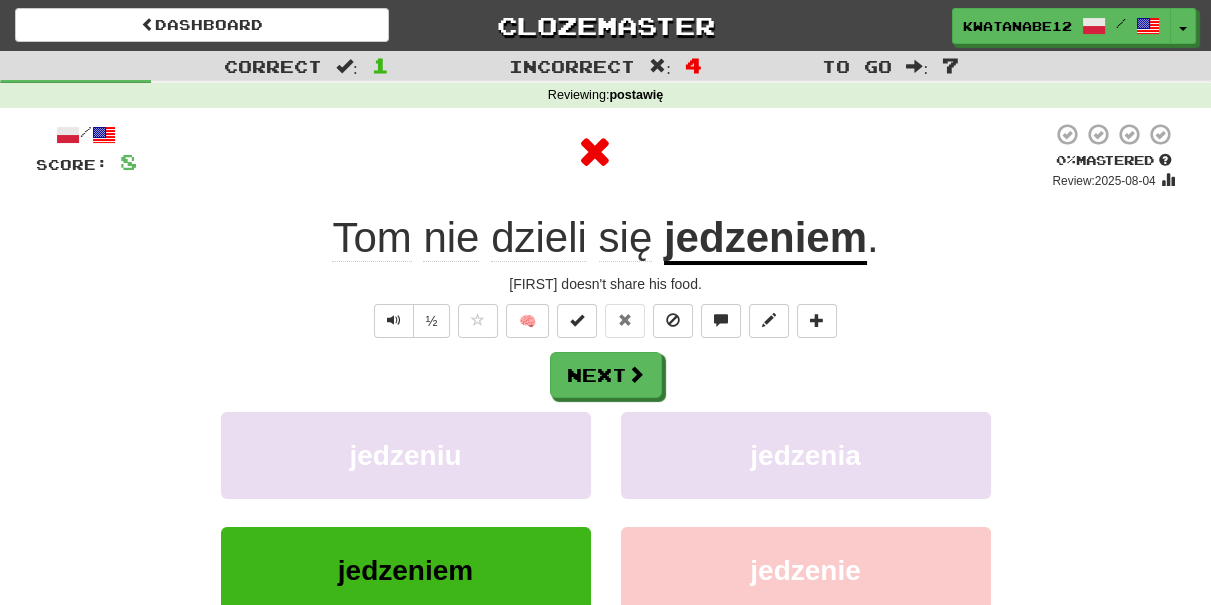 click on "Next" at bounding box center [606, 375] 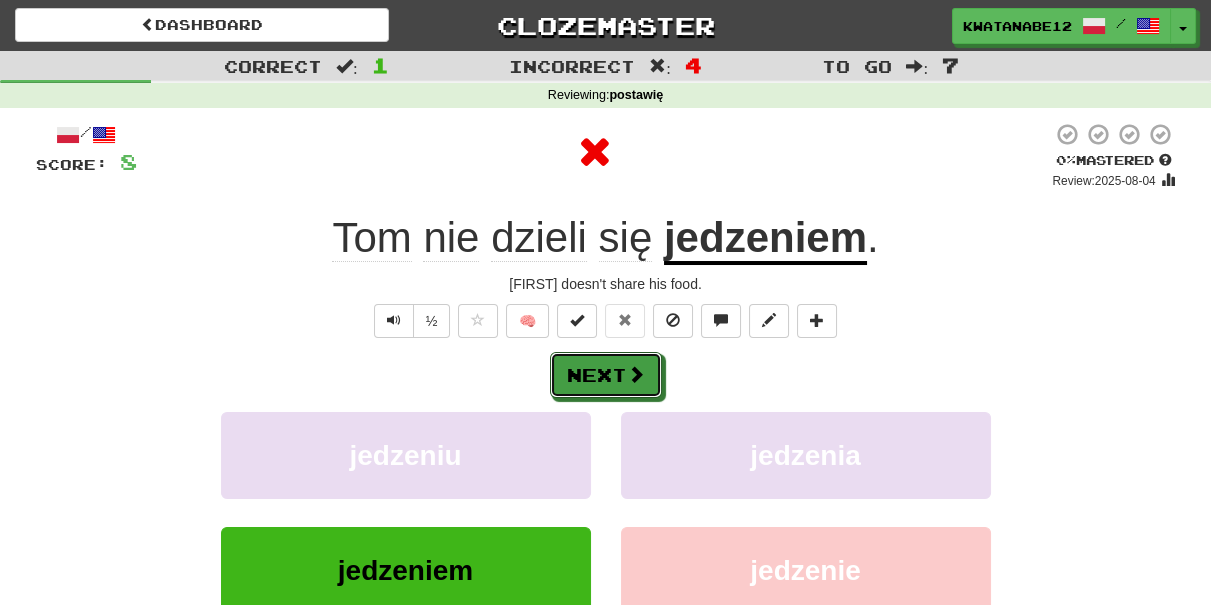 drag, startPoint x: 624, startPoint y: 378, endPoint x: 586, endPoint y: 293, distance: 93.10747 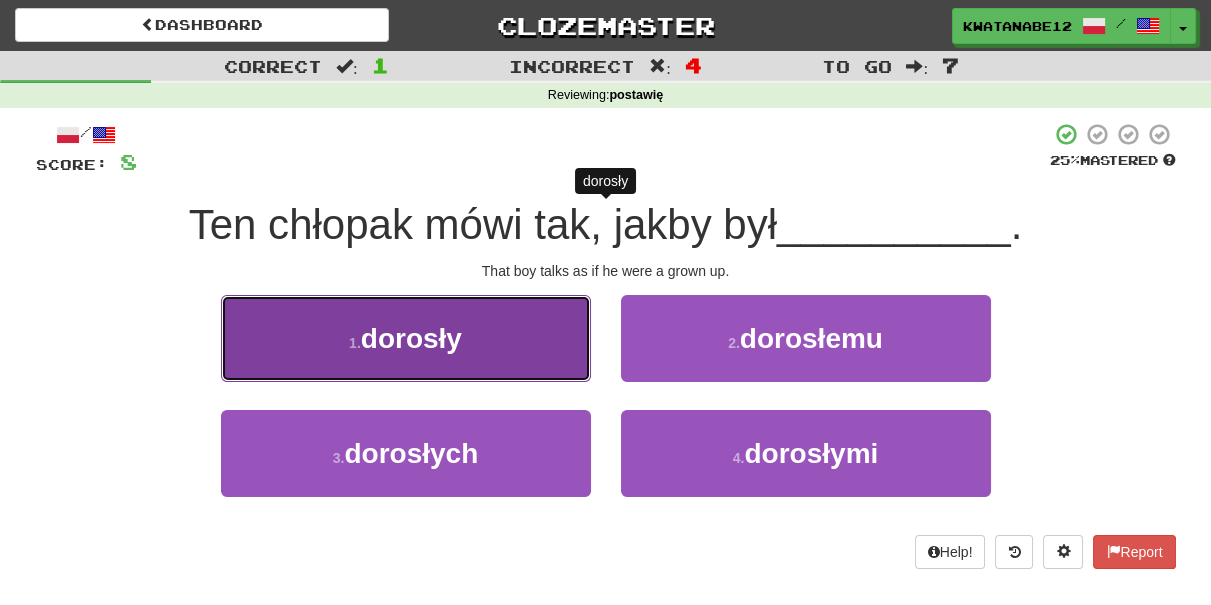 click on "1 .  dorosły" at bounding box center (406, 338) 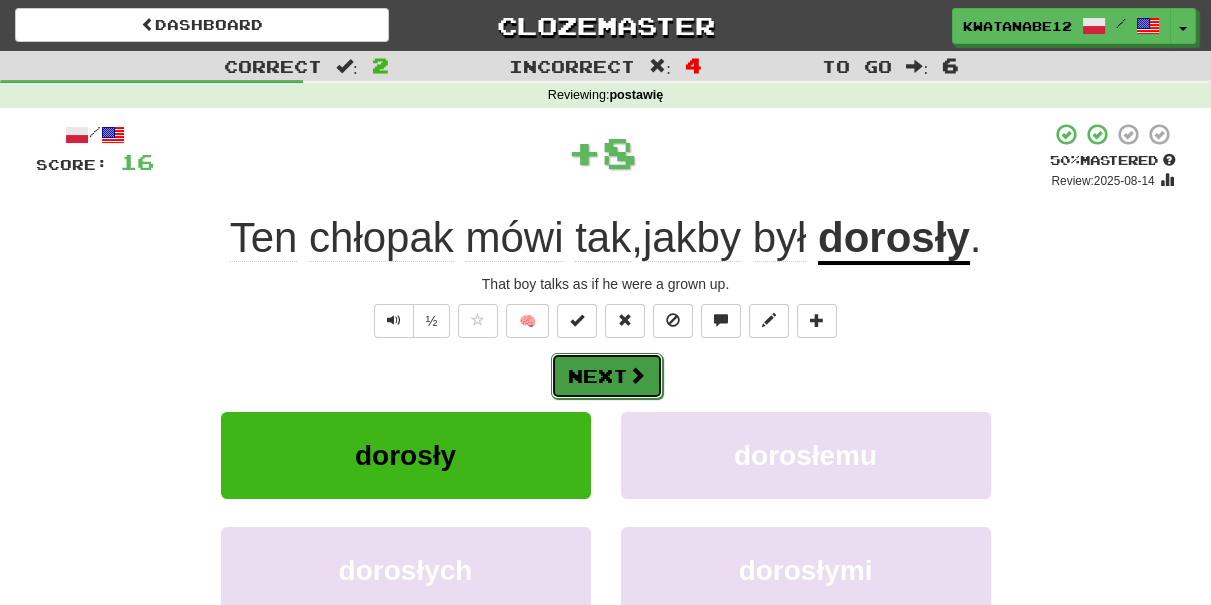 click on "Next" at bounding box center [607, 376] 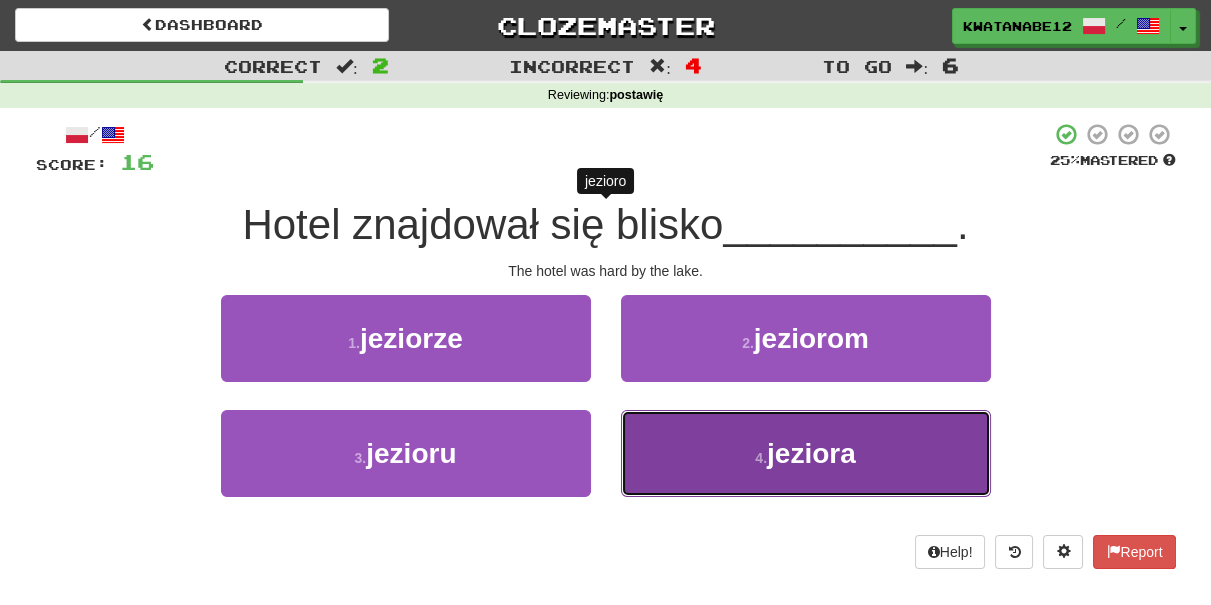 click on "4 .  jeziora" at bounding box center (806, 453) 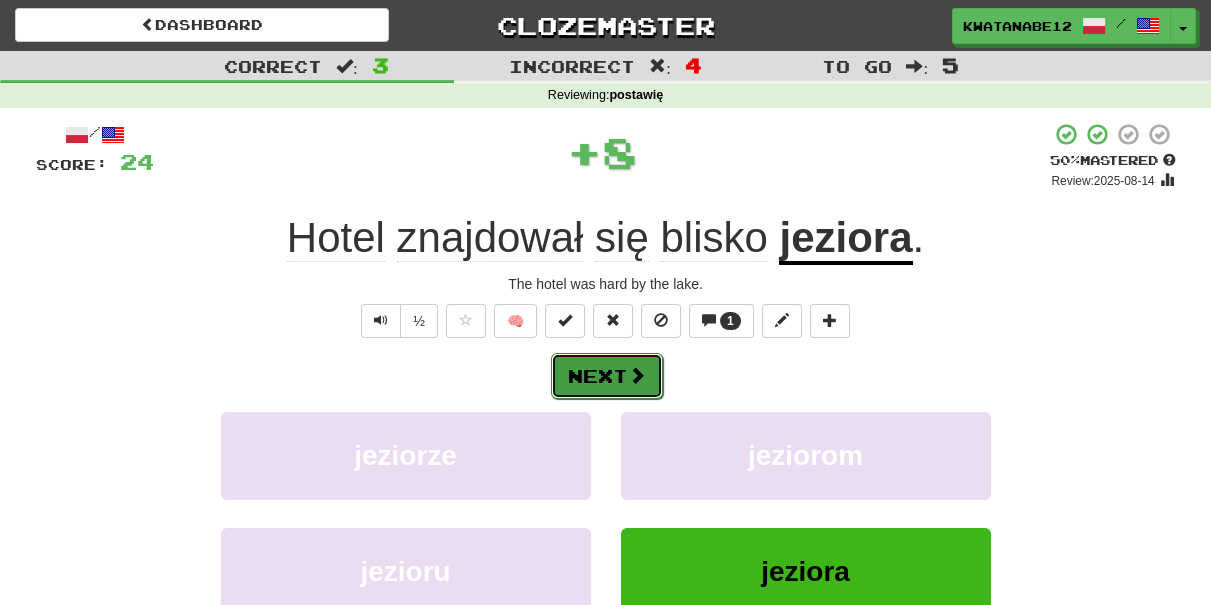 click on "Next" at bounding box center [607, 376] 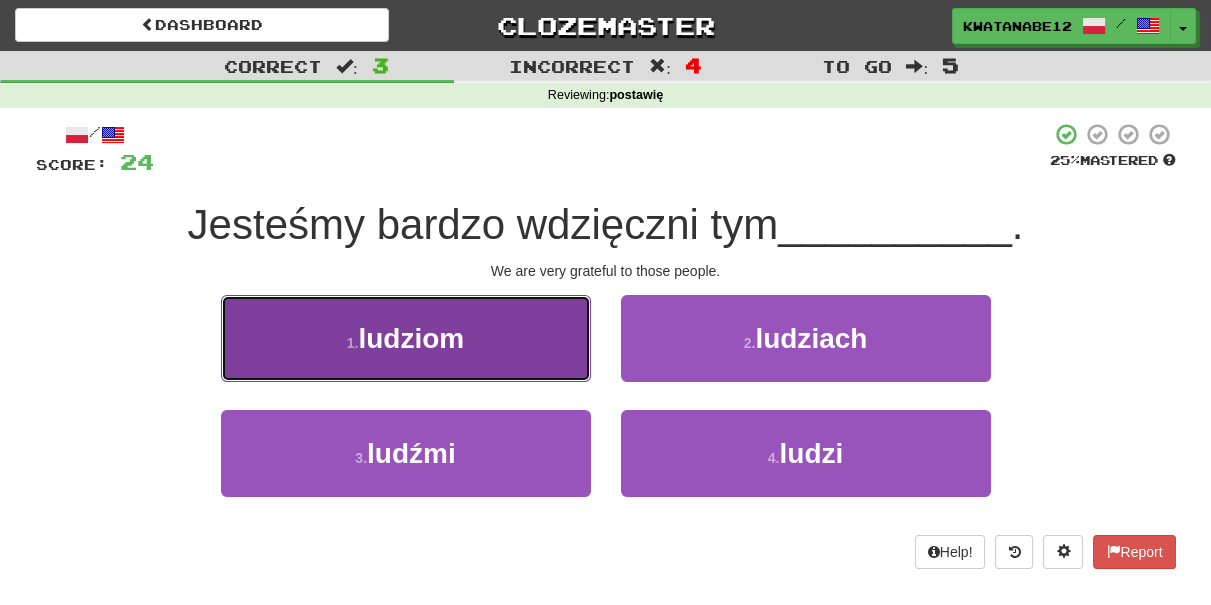 click on "1 .  ludziom" at bounding box center (406, 338) 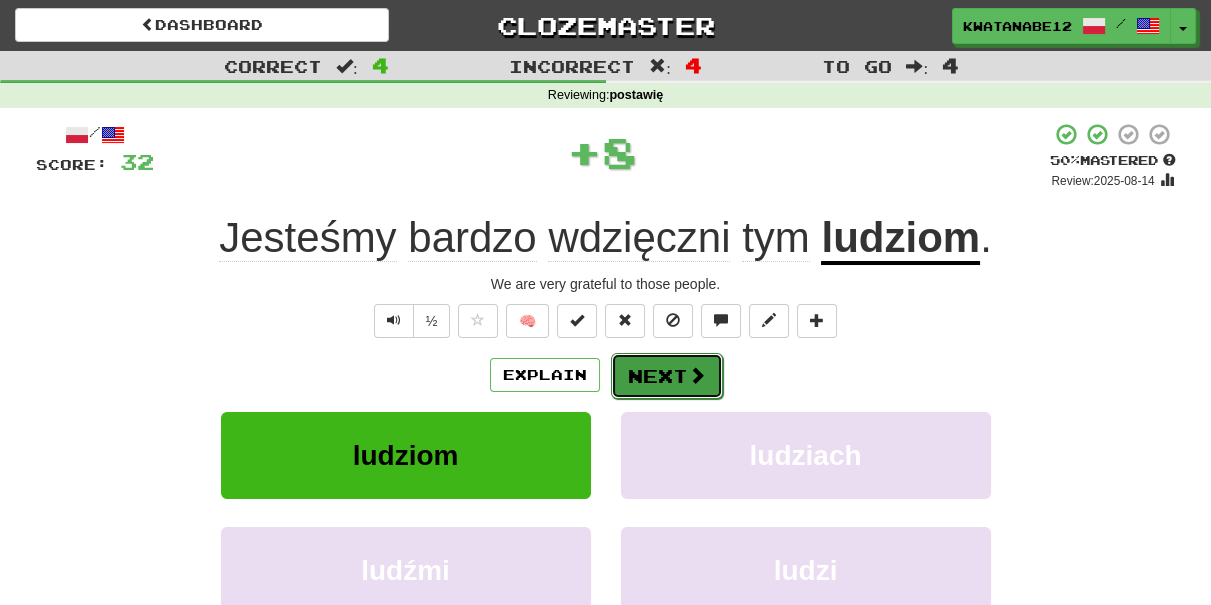 click on "Next" at bounding box center (667, 376) 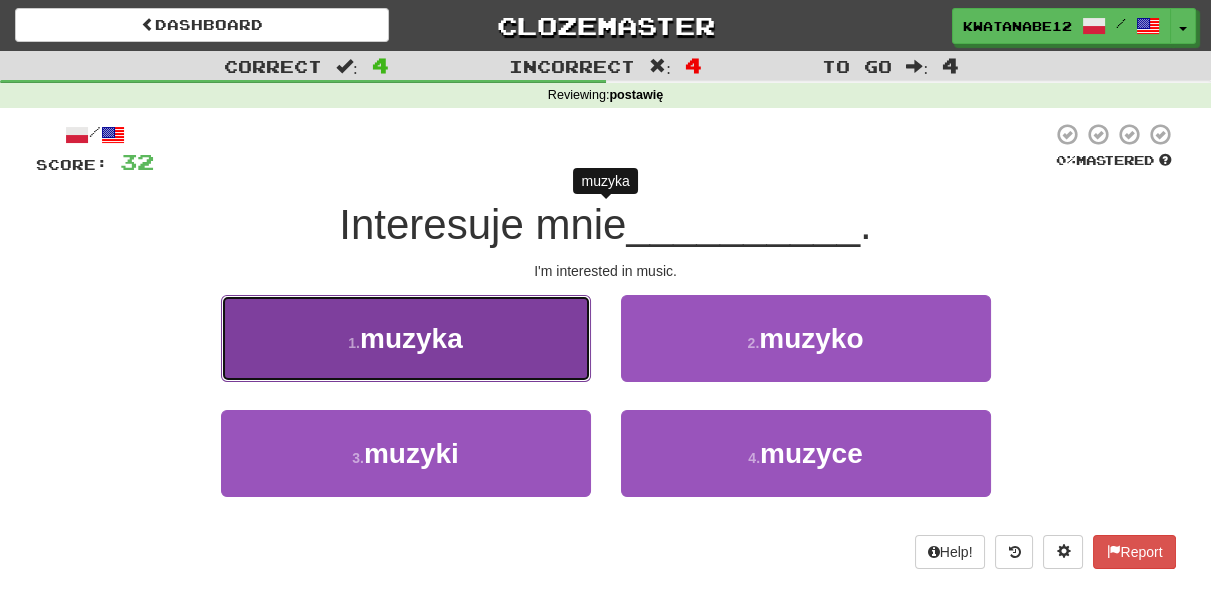 drag, startPoint x: 546, startPoint y: 332, endPoint x: 552, endPoint y: 347, distance: 16.155495 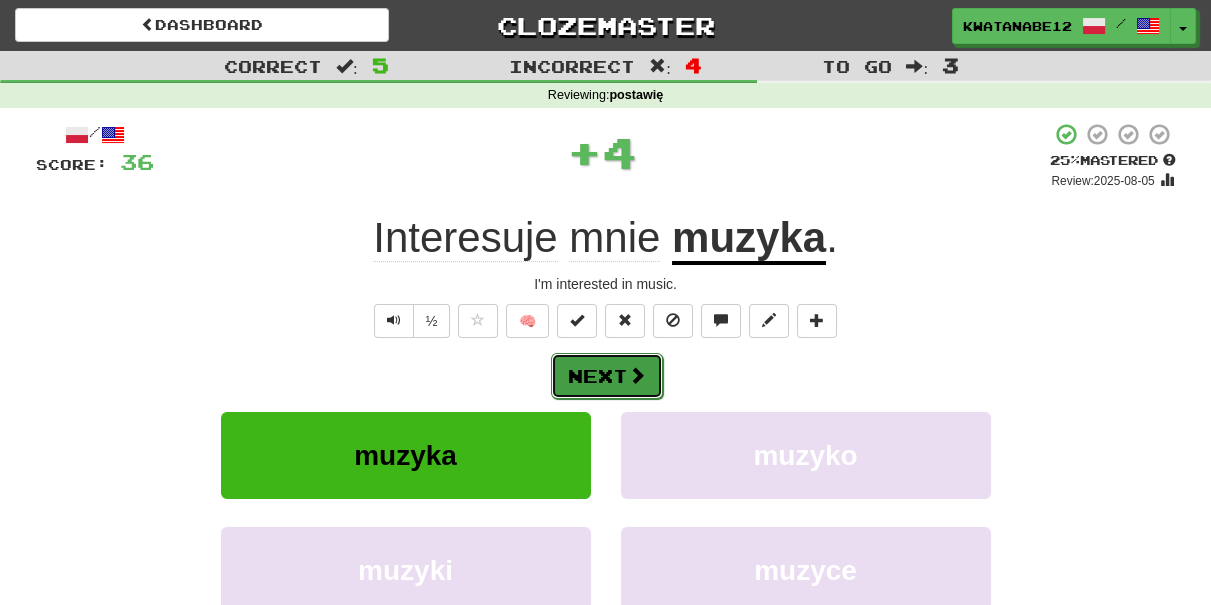 click at bounding box center (637, 375) 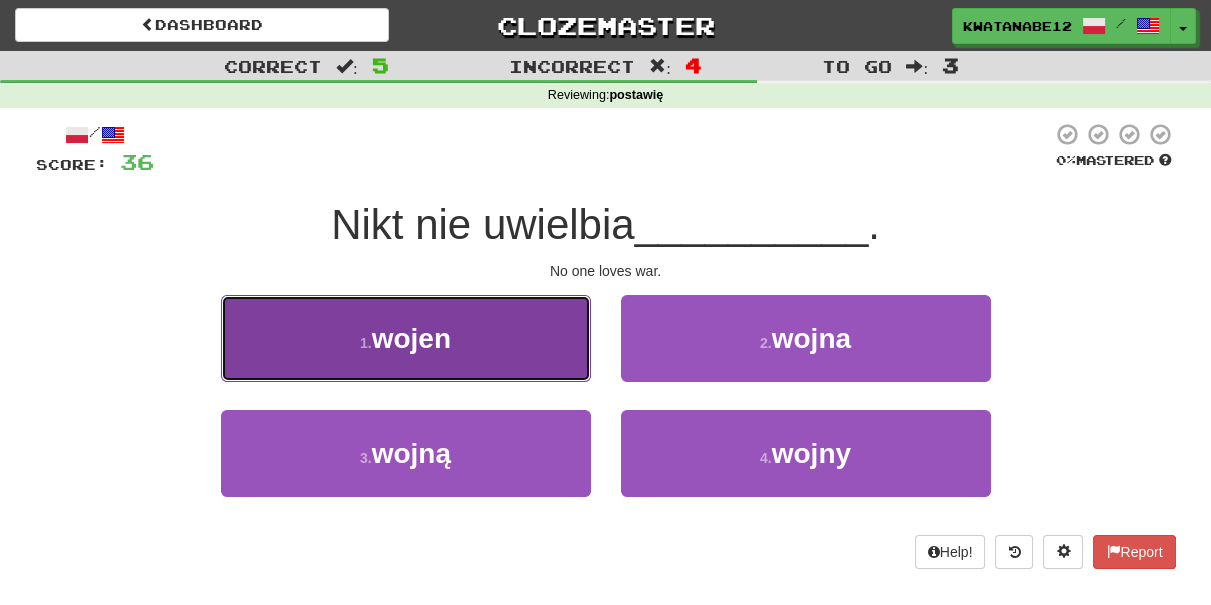 click on "1 .  wojen" at bounding box center [406, 338] 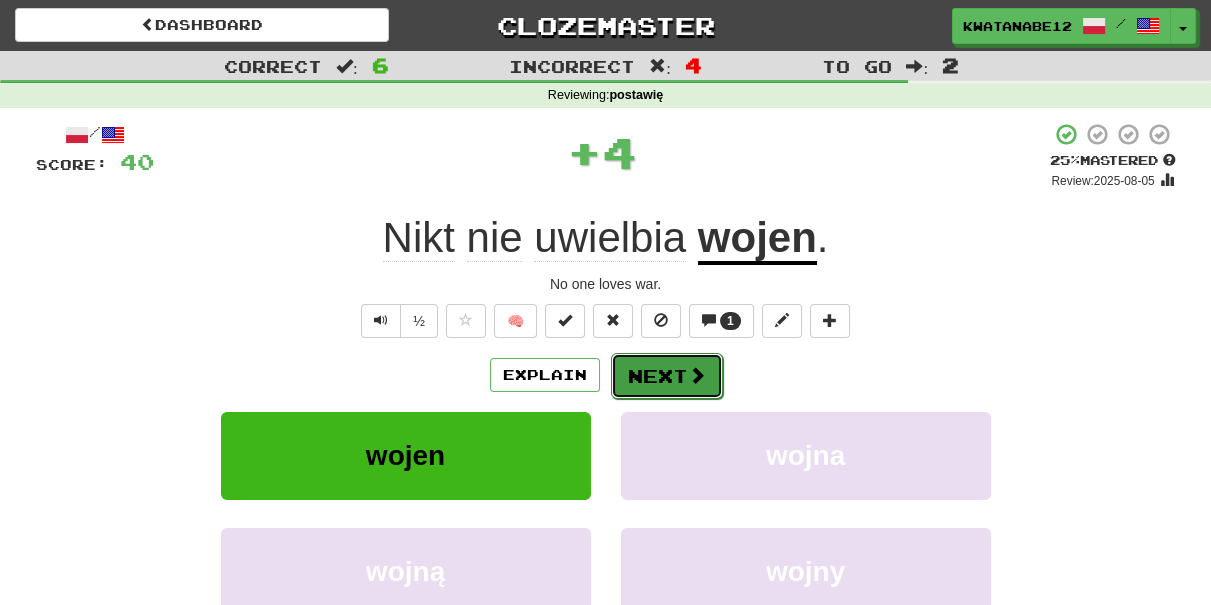 click on "Next" at bounding box center (667, 376) 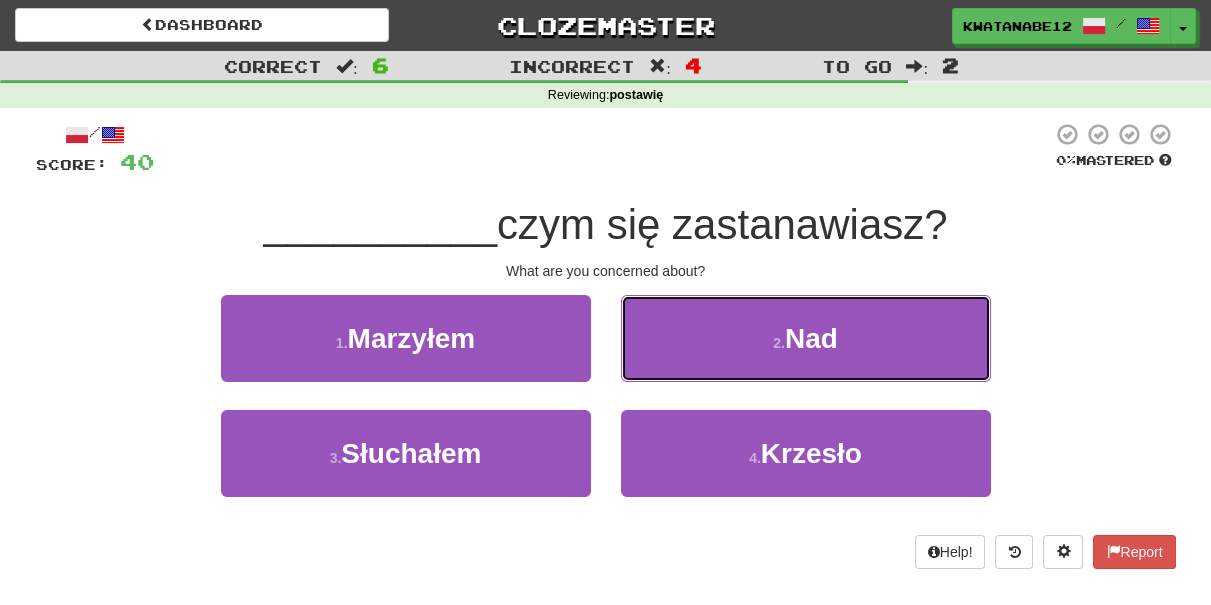 drag, startPoint x: 689, startPoint y: 333, endPoint x: 690, endPoint y: 348, distance: 15.033297 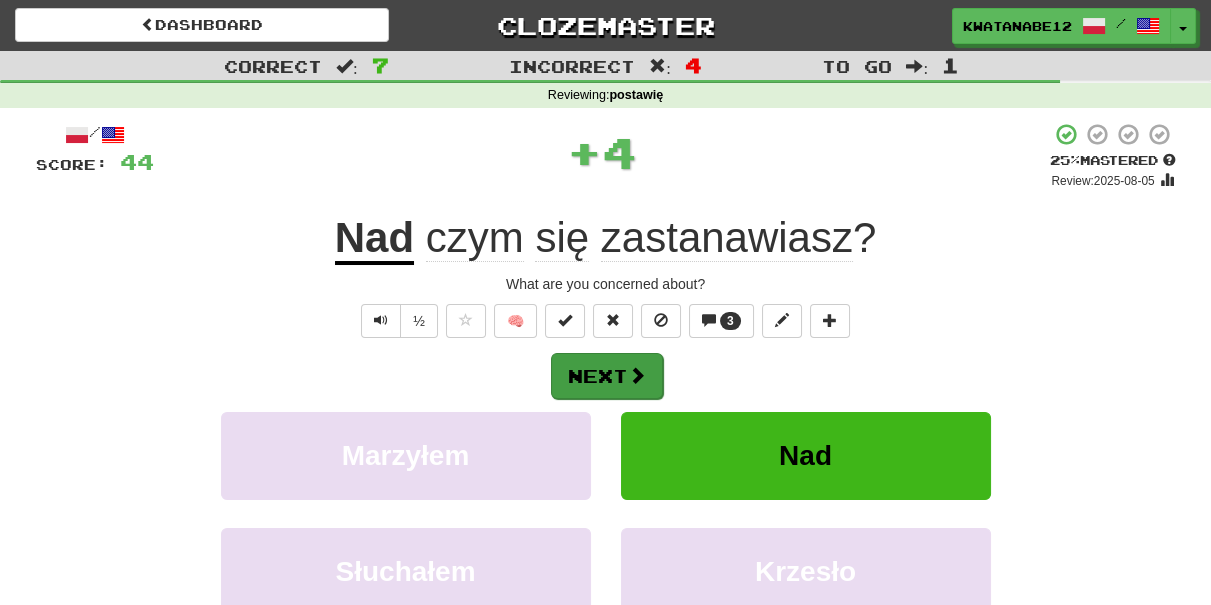 drag, startPoint x: 664, startPoint y: 374, endPoint x: 642, endPoint y: 372, distance: 22.090721 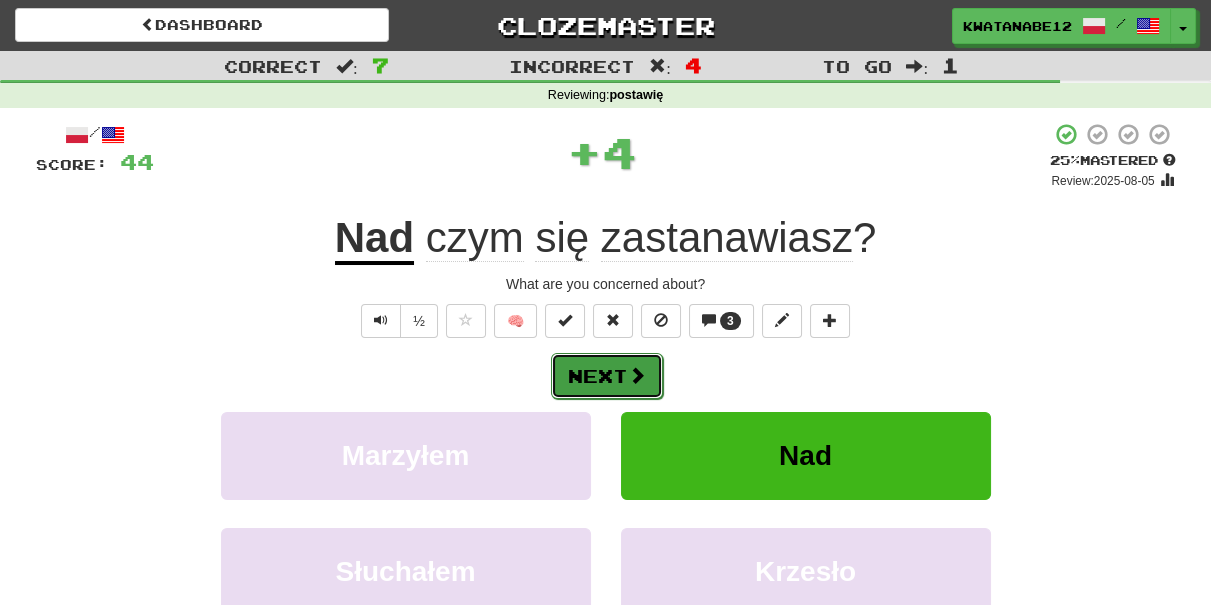 drag, startPoint x: 634, startPoint y: 370, endPoint x: 613, endPoint y: 360, distance: 23.259407 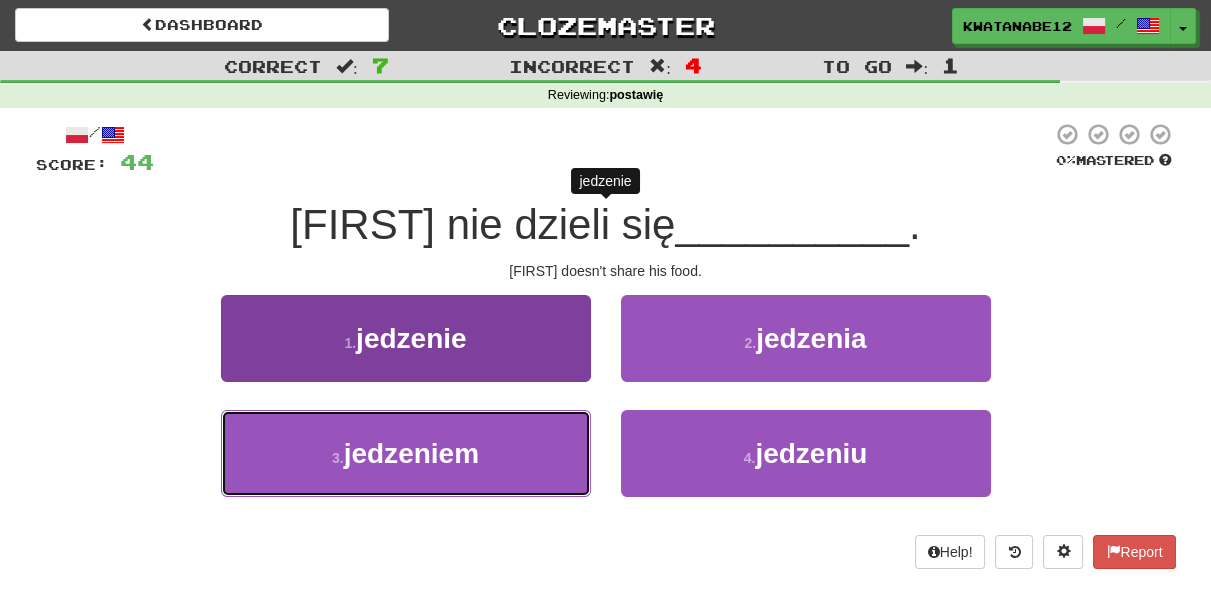 click on "3 .  jedzeniem" at bounding box center (406, 453) 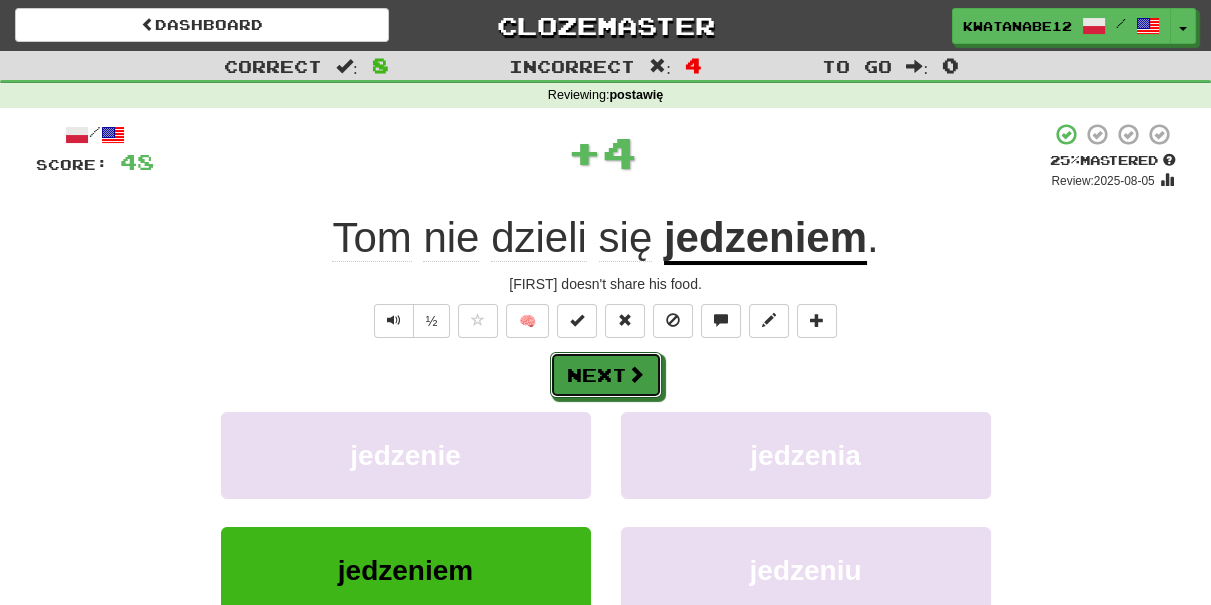 drag, startPoint x: 642, startPoint y: 379, endPoint x: 628, endPoint y: 367, distance: 18.439089 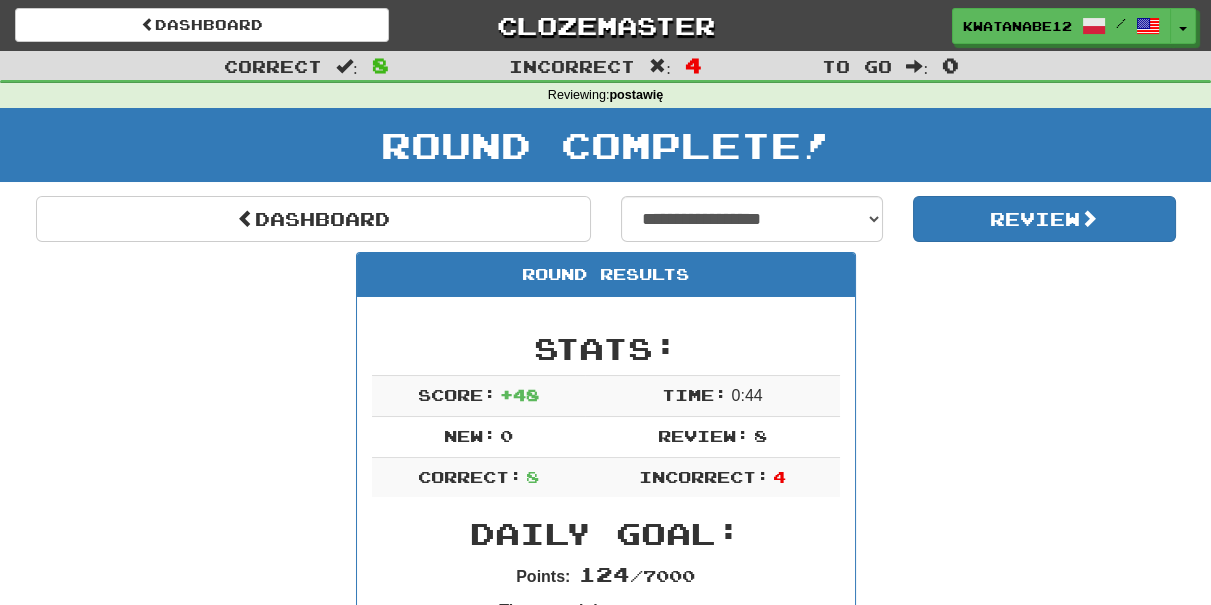 click on "**********" at bounding box center (606, 1106) 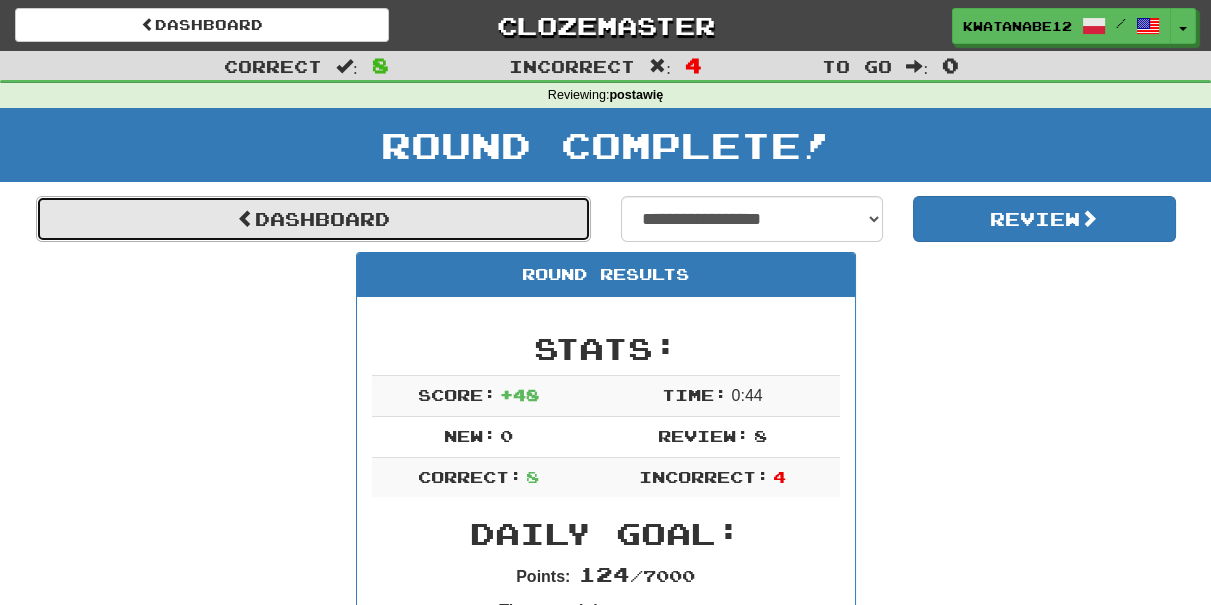 click on "Dashboard" at bounding box center [313, 219] 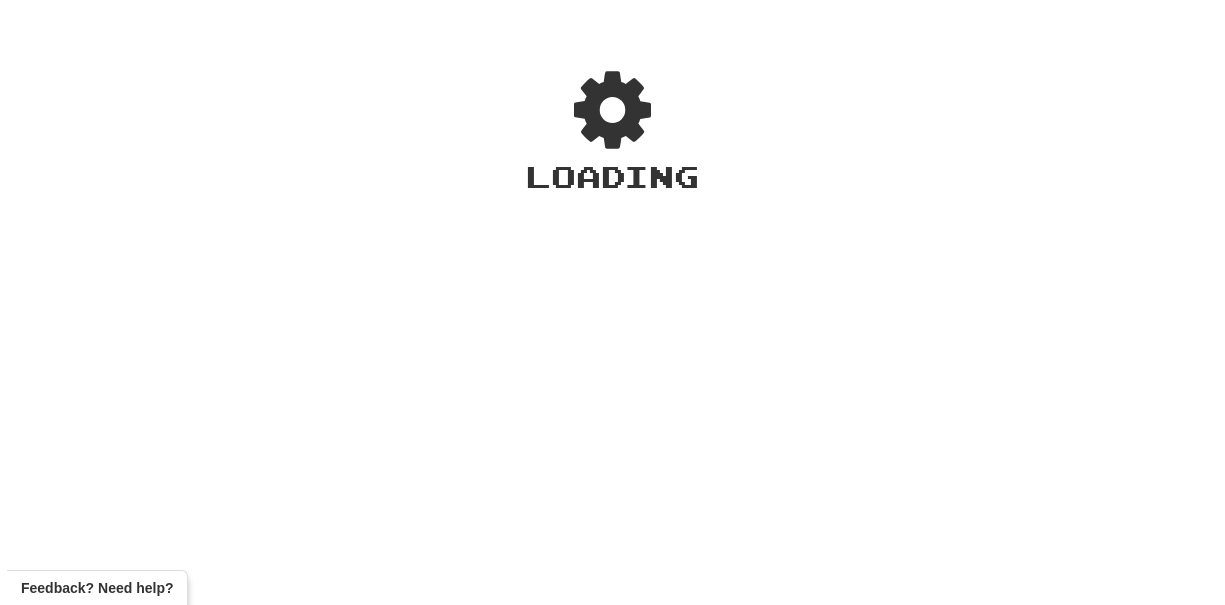 scroll, scrollTop: 0, scrollLeft: 0, axis: both 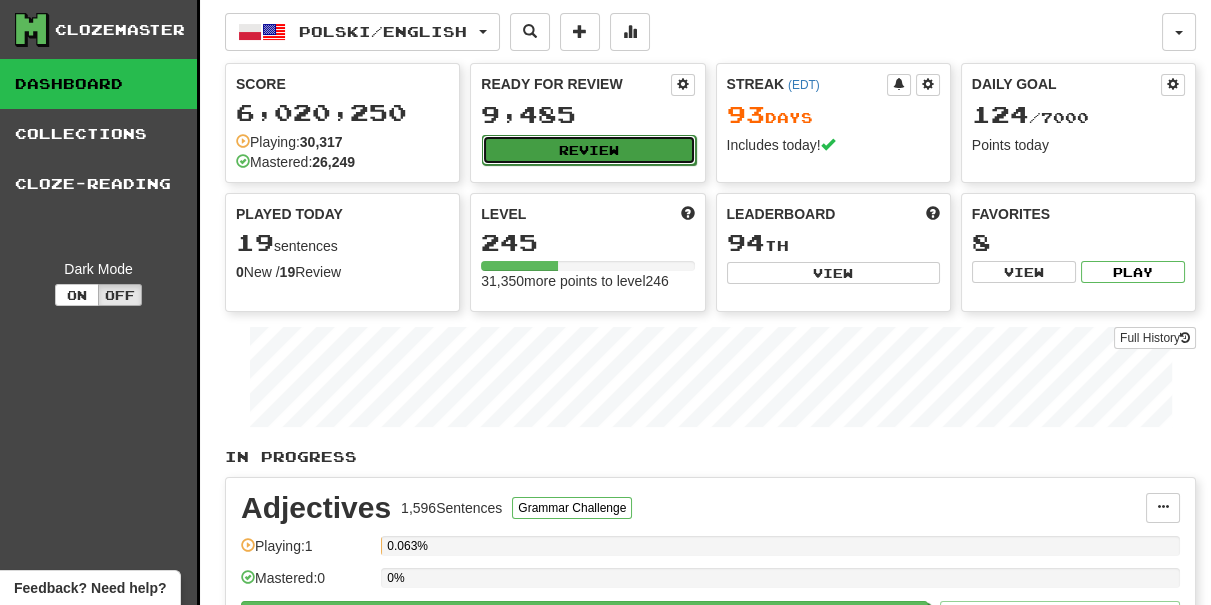 click on "Review" at bounding box center [588, 150] 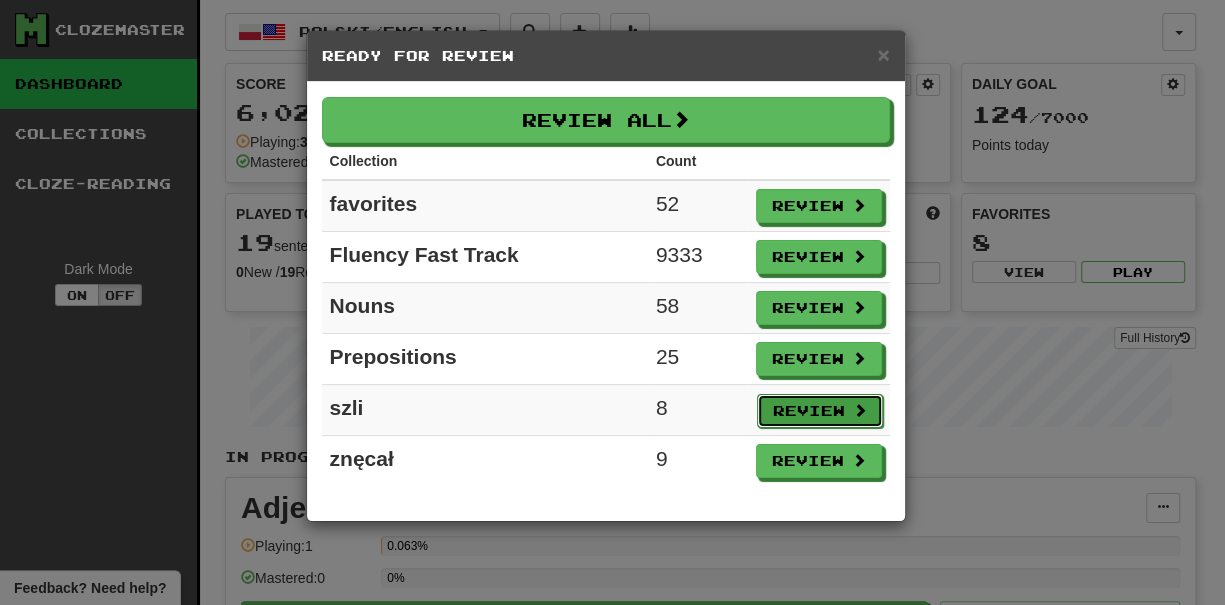 click on "Review" at bounding box center (820, 411) 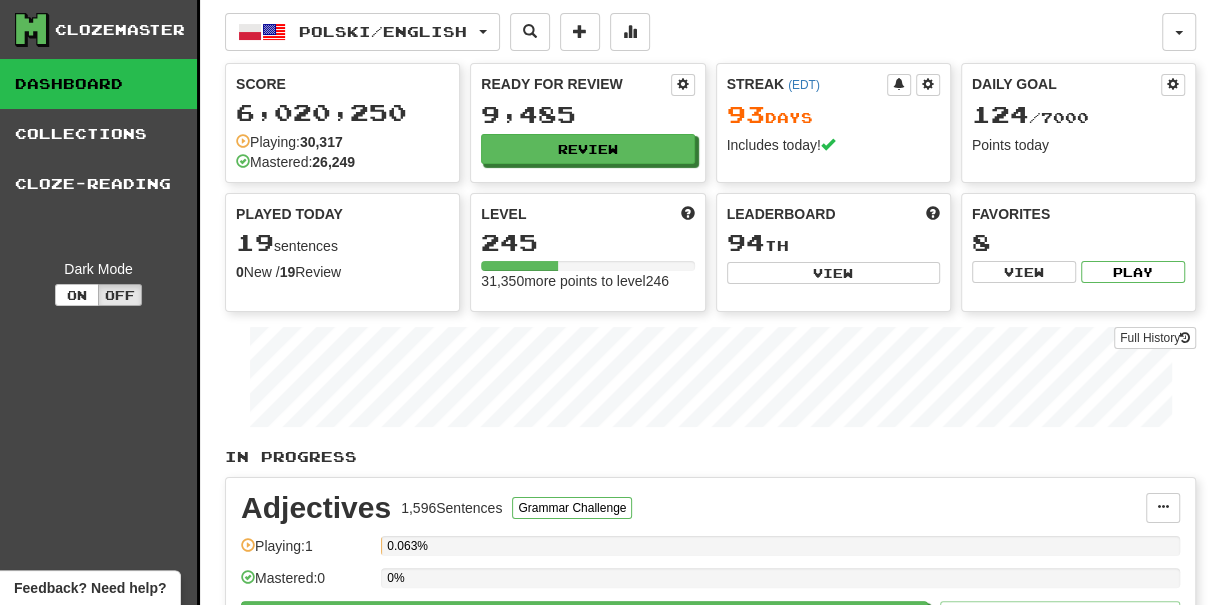 select on "***" 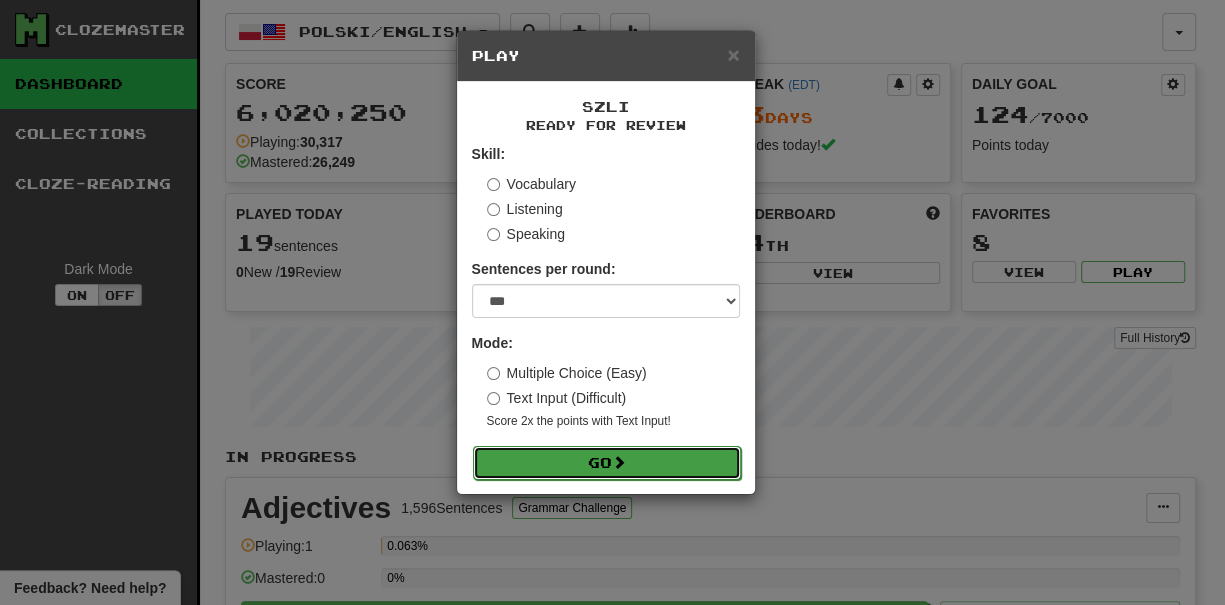click on "Go" at bounding box center (607, 463) 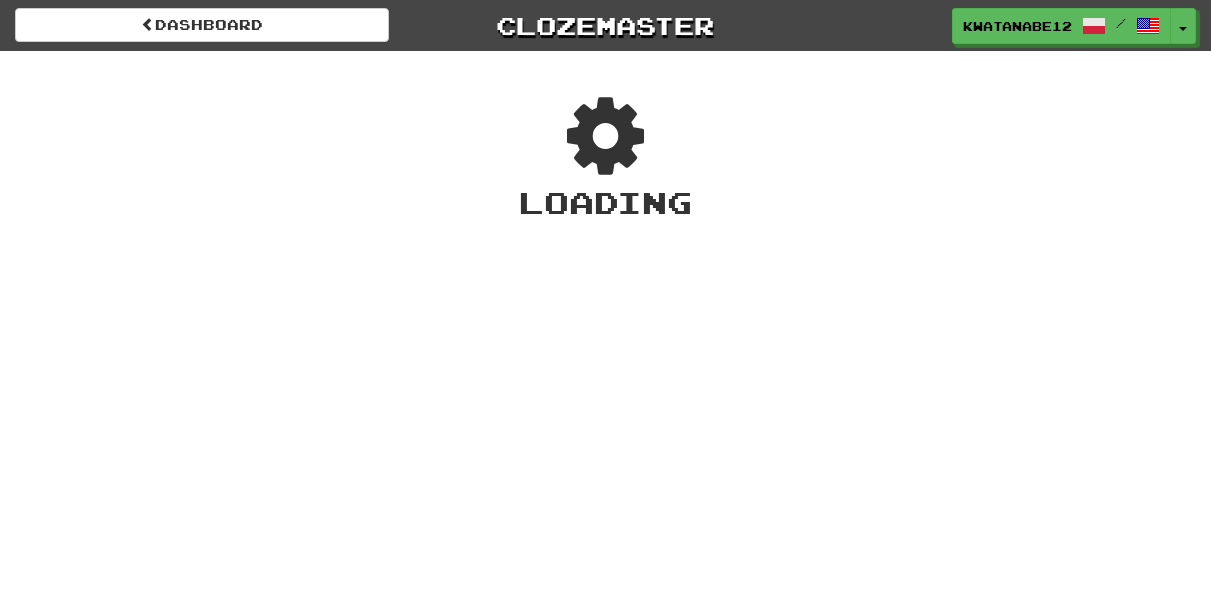 scroll, scrollTop: 0, scrollLeft: 0, axis: both 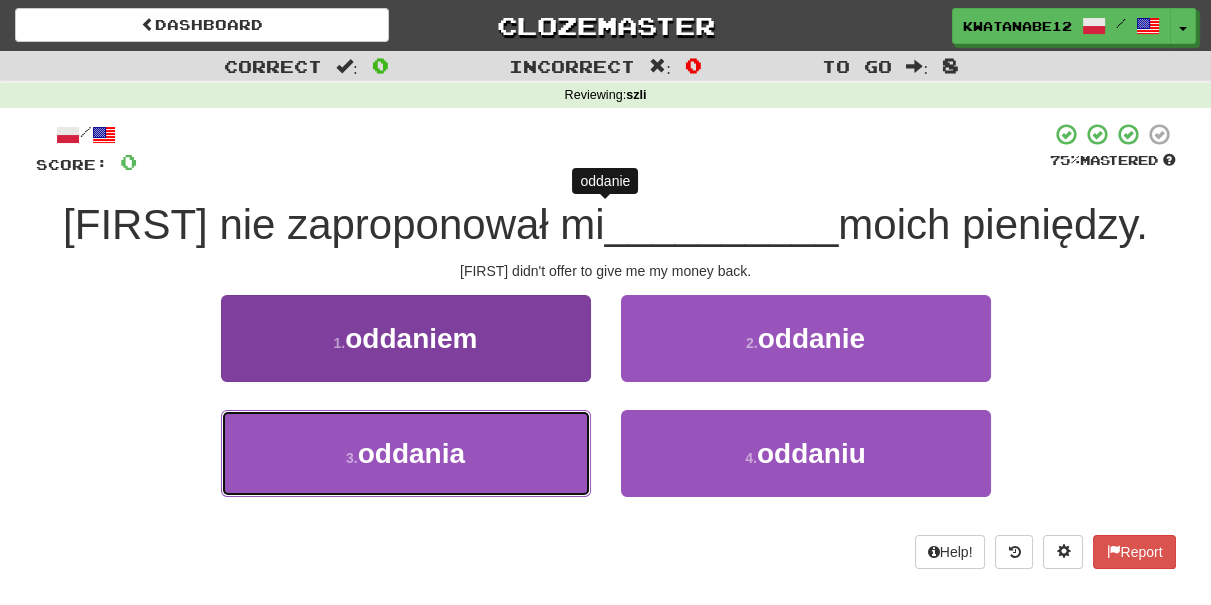 drag, startPoint x: 538, startPoint y: 442, endPoint x: 568, endPoint y: 428, distance: 33.105892 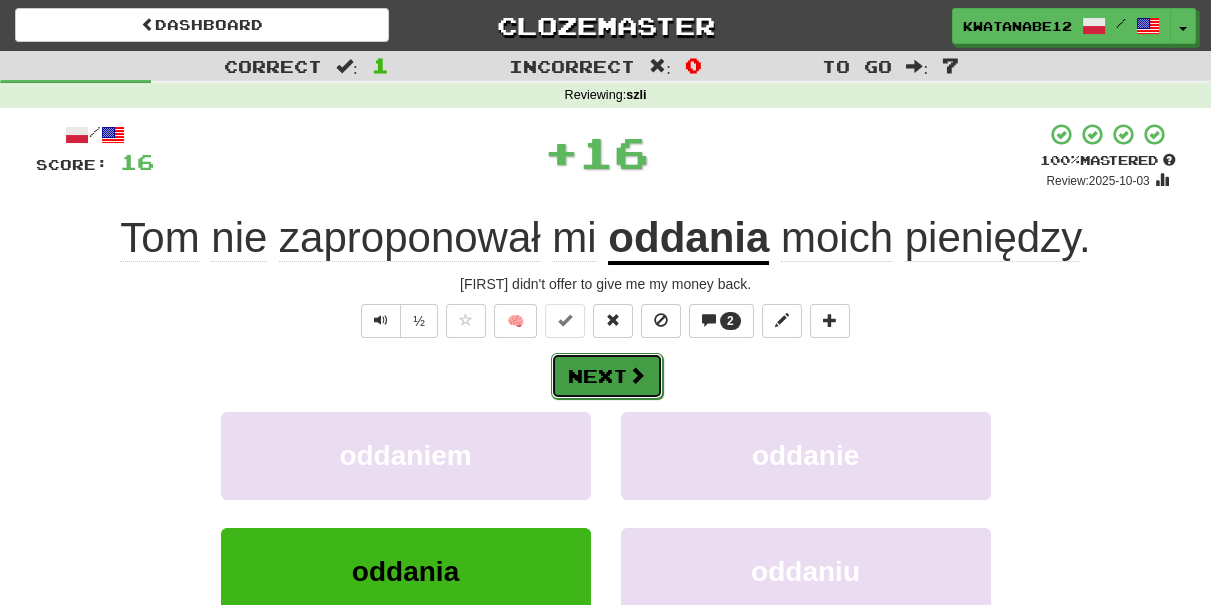click at bounding box center [637, 375] 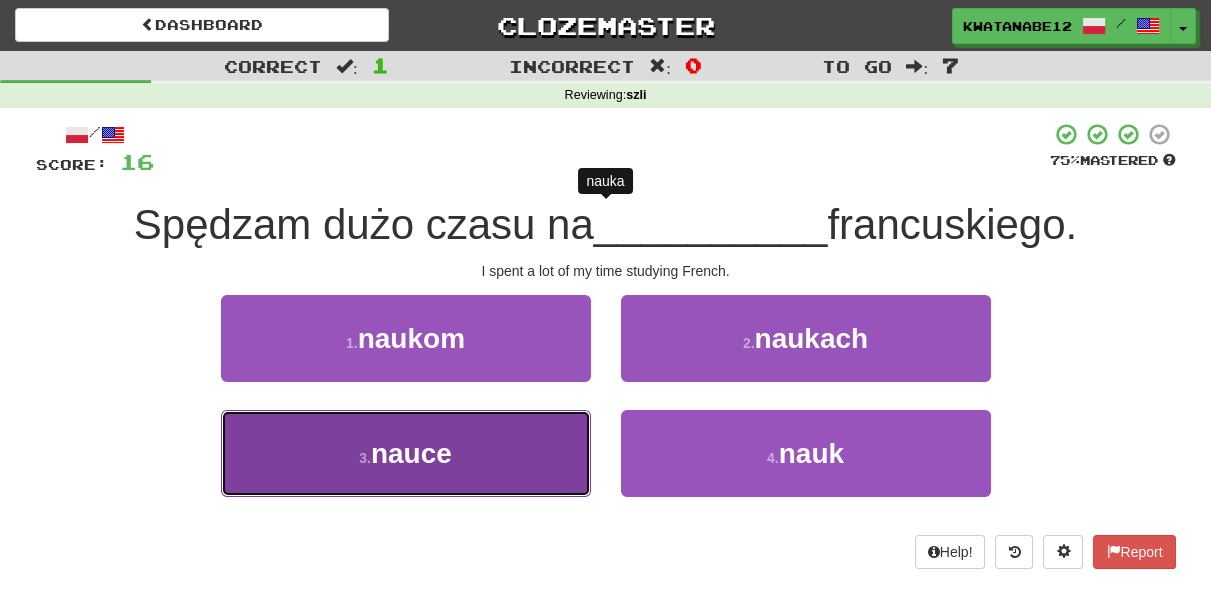 click on "3 .  nauce" at bounding box center [406, 453] 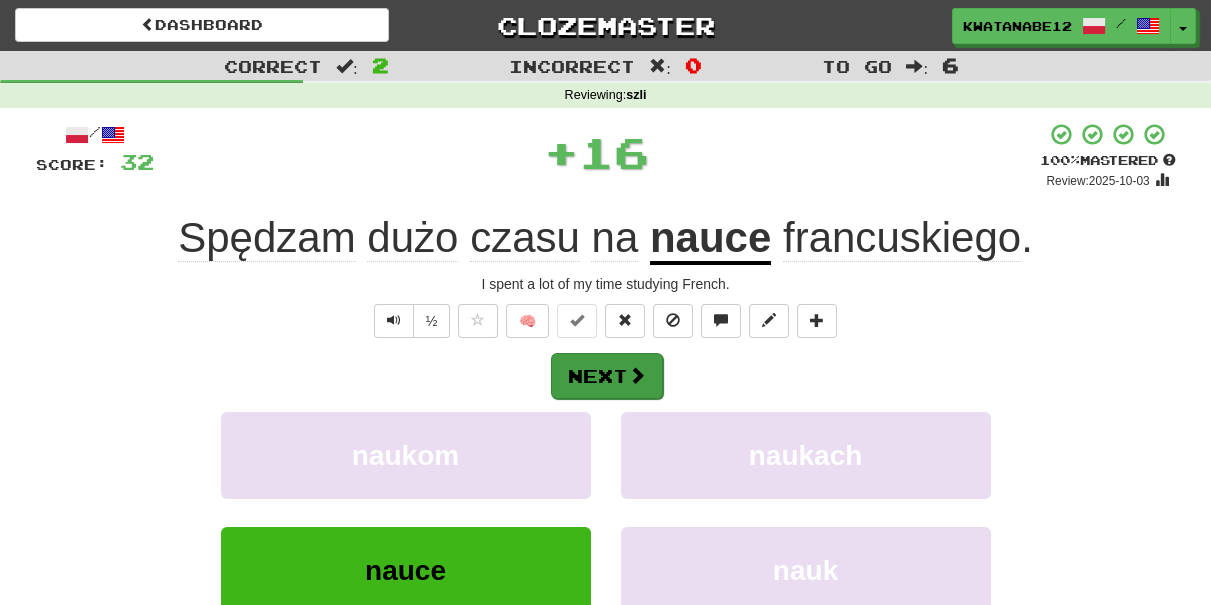 drag, startPoint x: 712, startPoint y: 364, endPoint x: 637, endPoint y: 366, distance: 75.026665 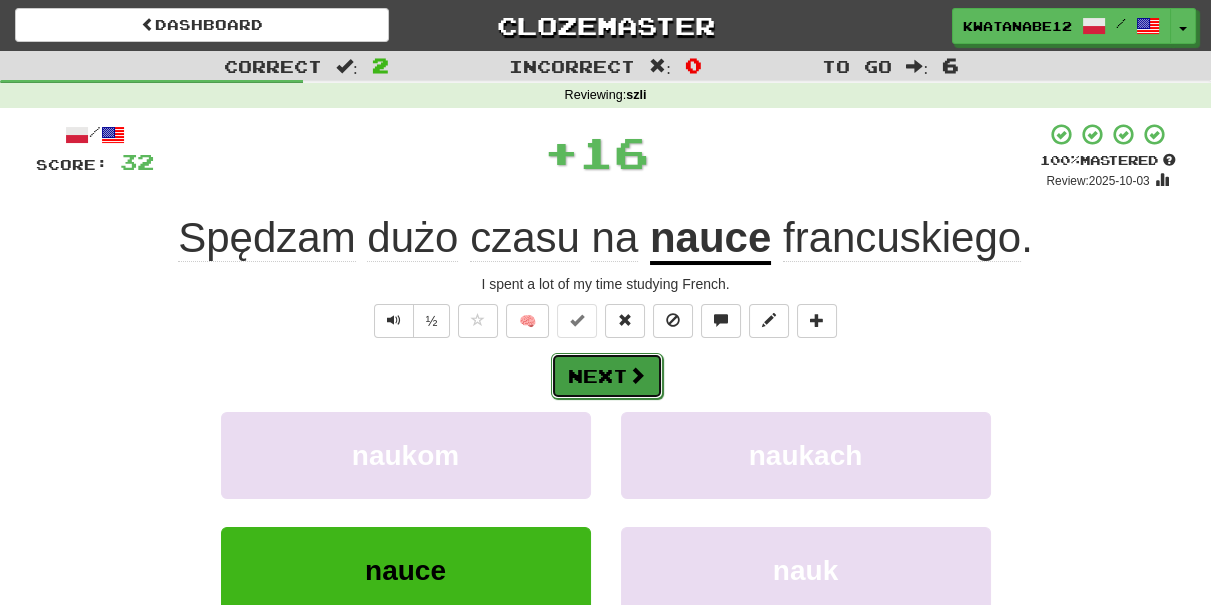 drag, startPoint x: 634, startPoint y: 369, endPoint x: 624, endPoint y: 366, distance: 10.440307 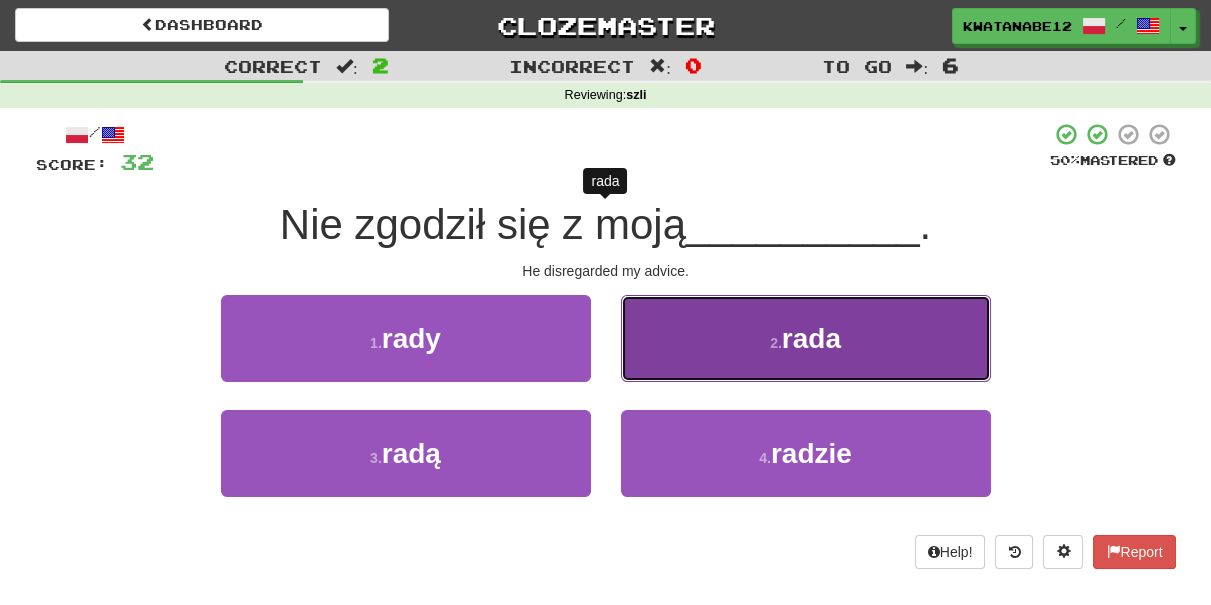 drag, startPoint x: 686, startPoint y: 328, endPoint x: 678, endPoint y: 346, distance: 19.697716 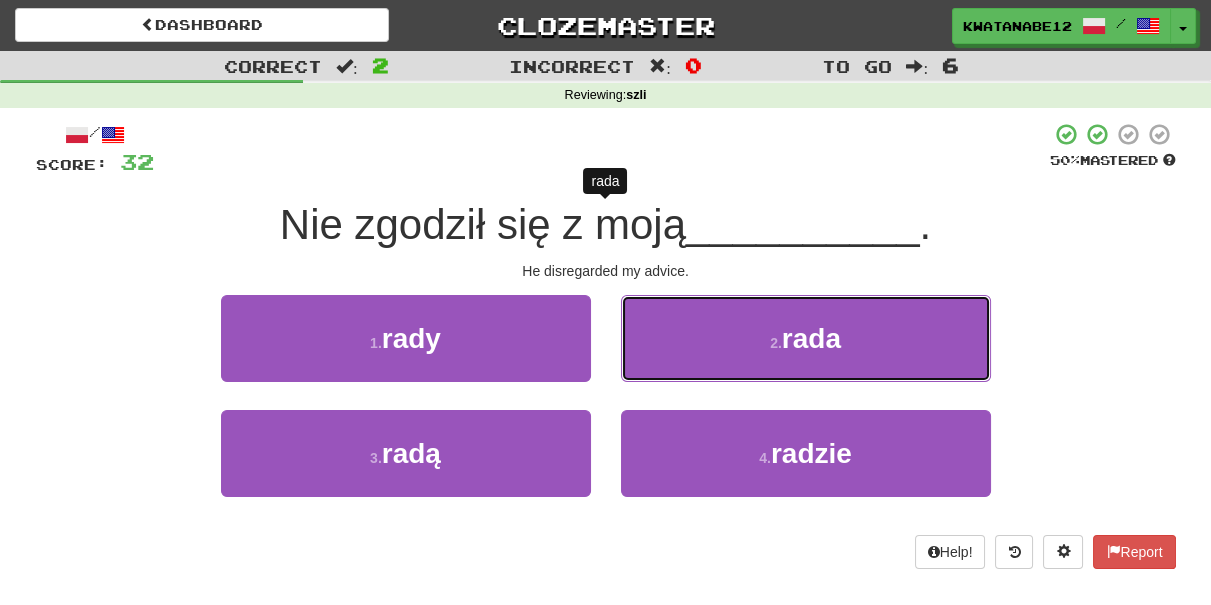 click on "2 .  rada" at bounding box center (806, 338) 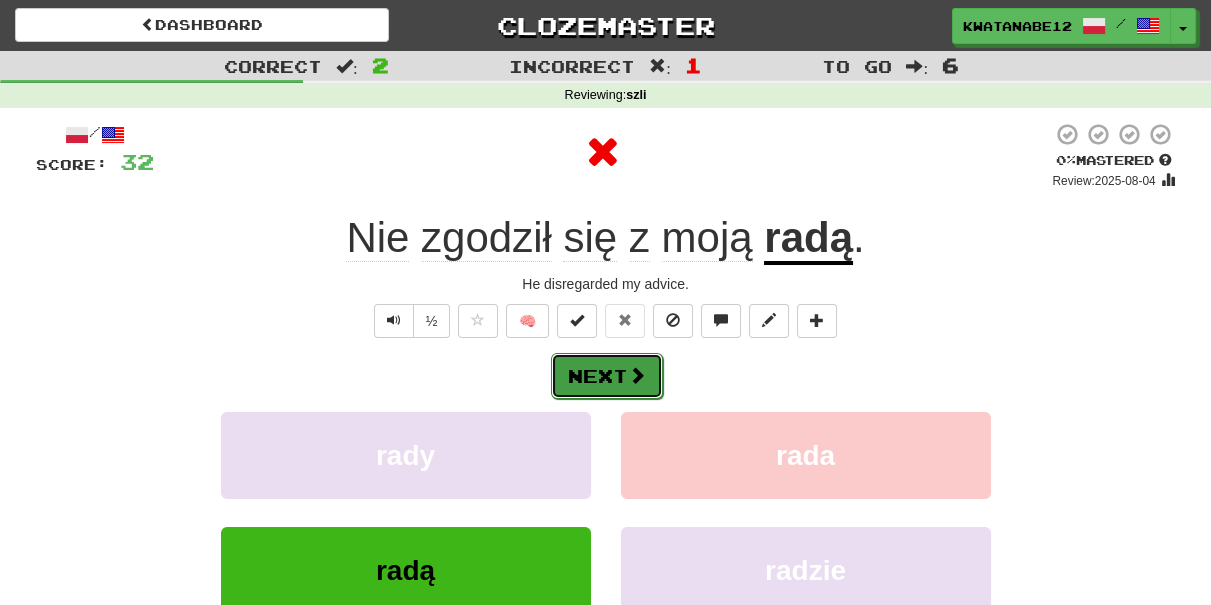click on "Next" at bounding box center (607, 376) 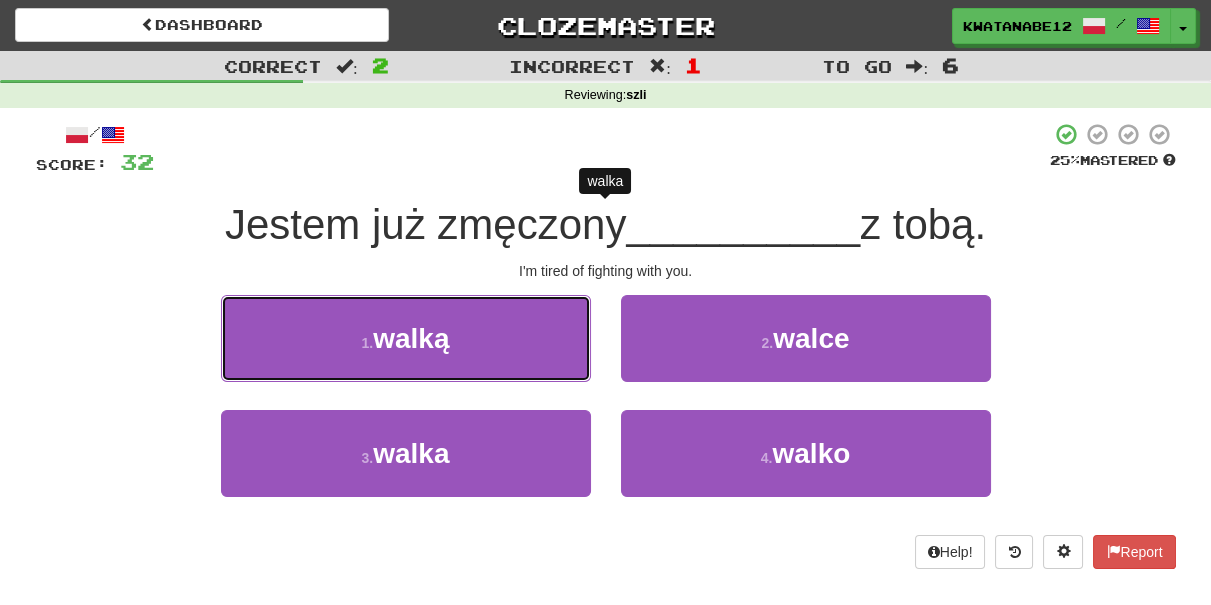 click on "1 .  walką" at bounding box center (406, 338) 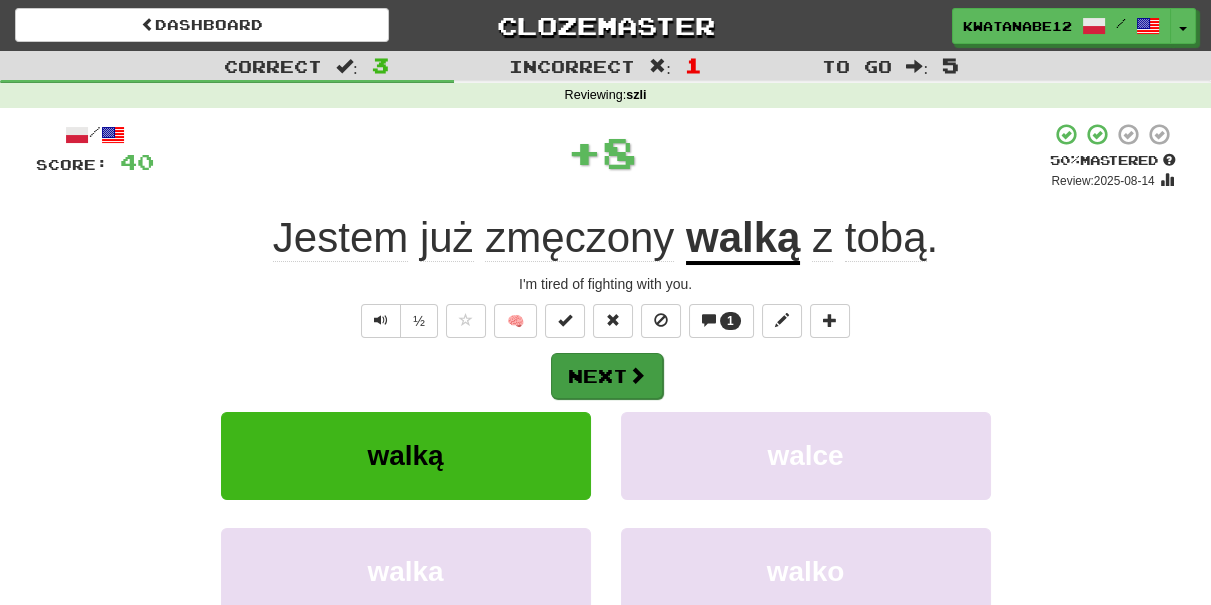 drag, startPoint x: 668, startPoint y: 372, endPoint x: 594, endPoint y: 353, distance: 76.40026 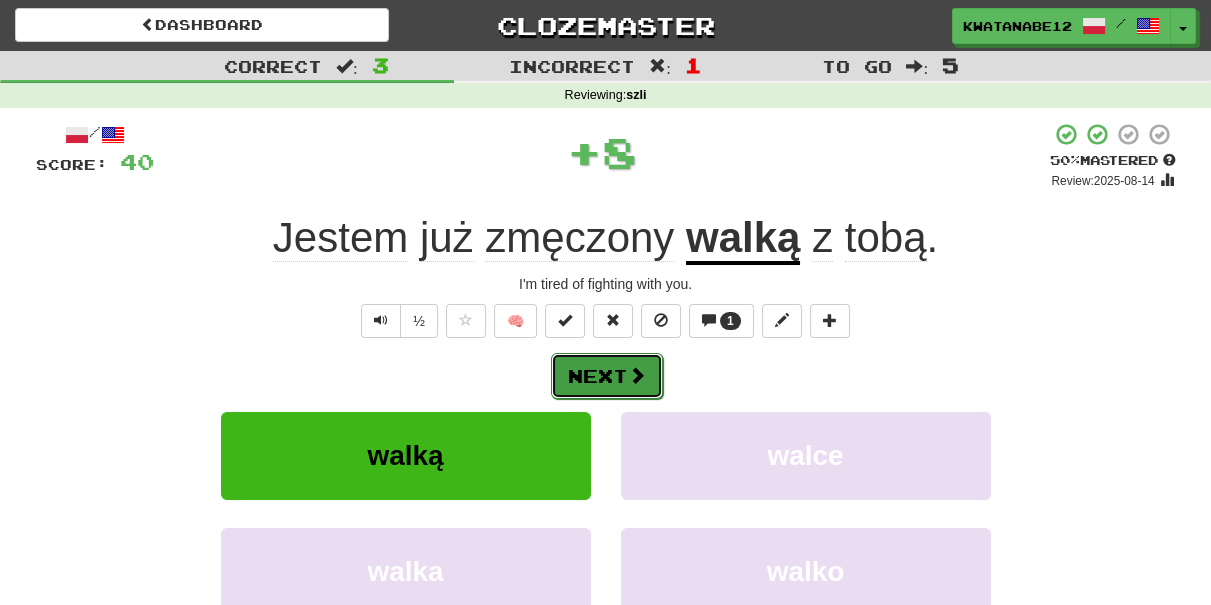 drag, startPoint x: 610, startPoint y: 378, endPoint x: 603, endPoint y: 369, distance: 11.401754 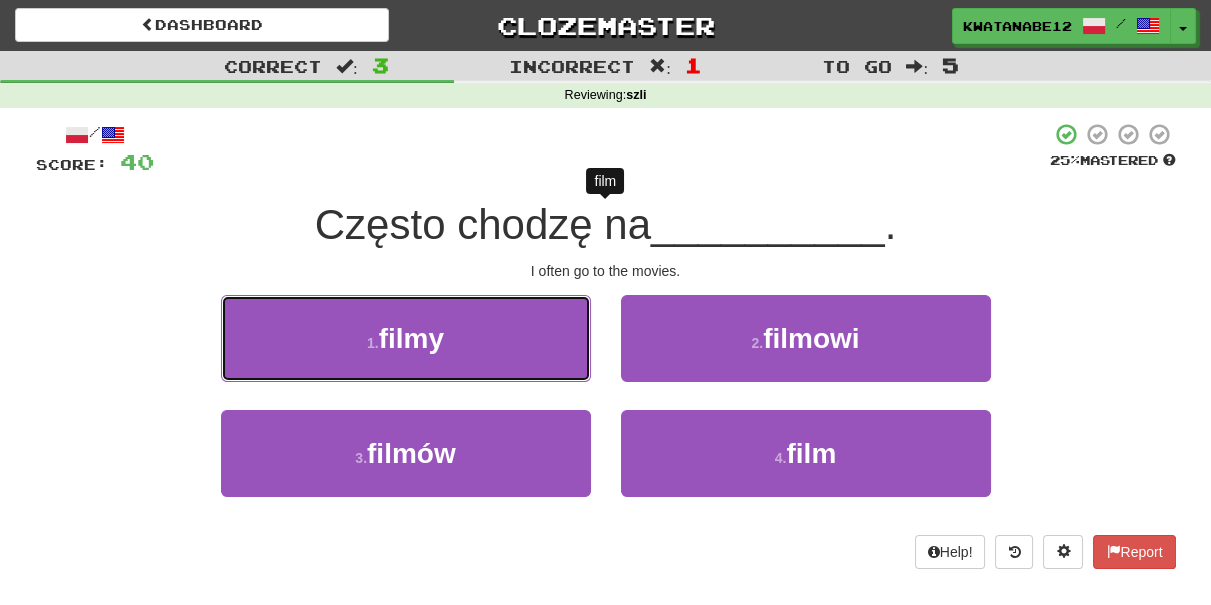 drag, startPoint x: 555, startPoint y: 341, endPoint x: 601, endPoint y: 349, distance: 46.69047 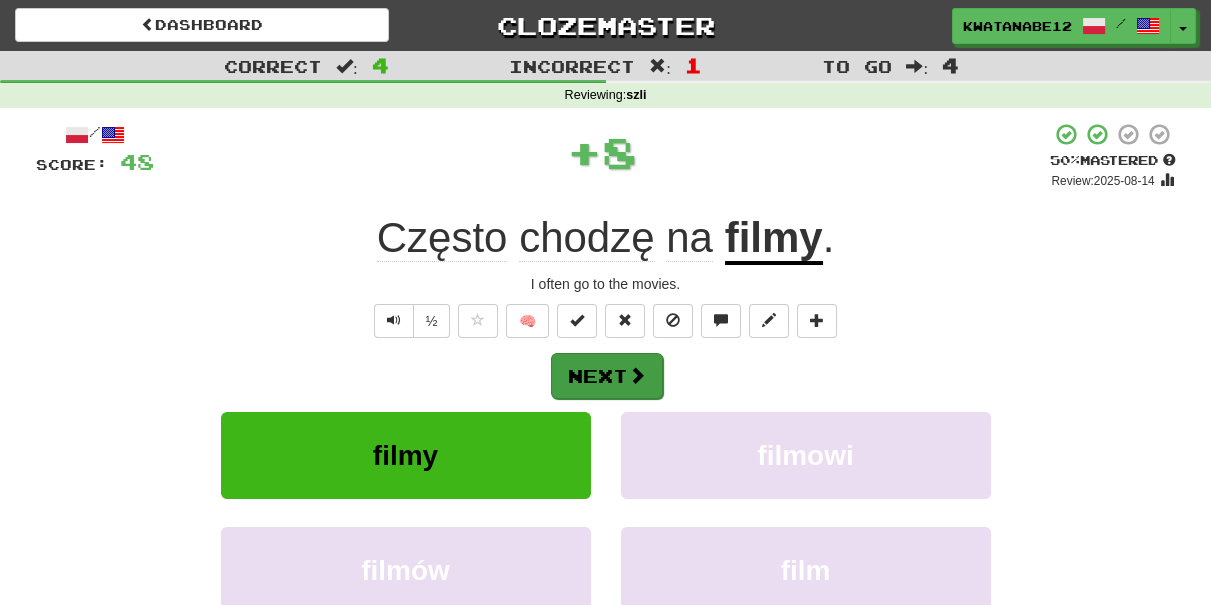 drag, startPoint x: 665, startPoint y: 364, endPoint x: 626, endPoint y: 378, distance: 41.4367 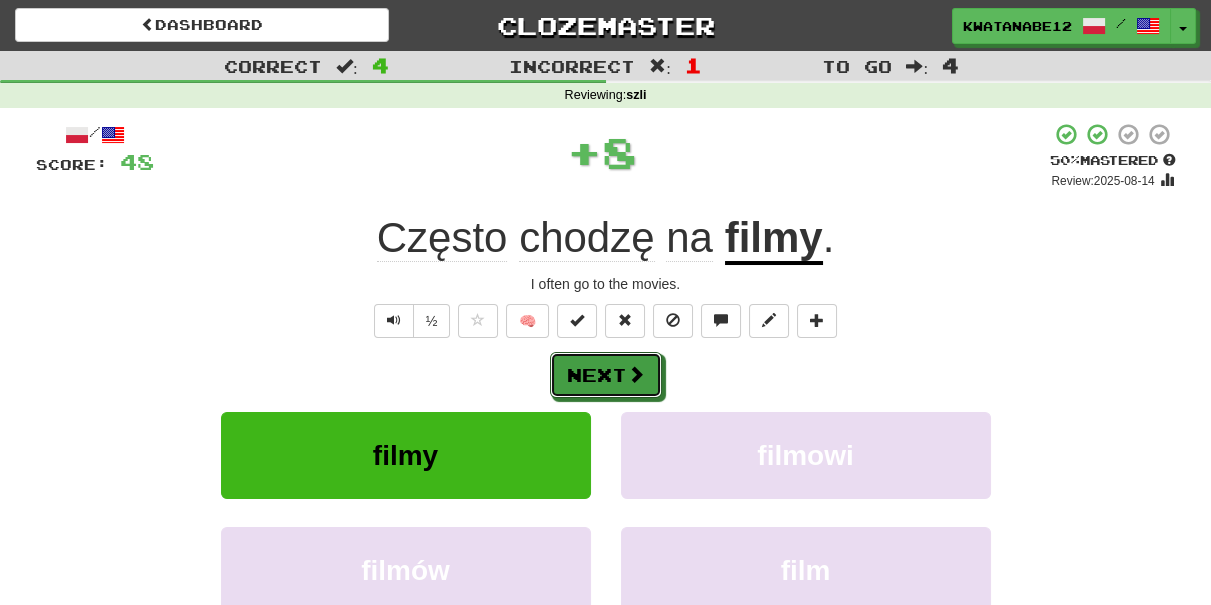 drag, startPoint x: 623, startPoint y: 380, endPoint x: 576, endPoint y: 343, distance: 59.816387 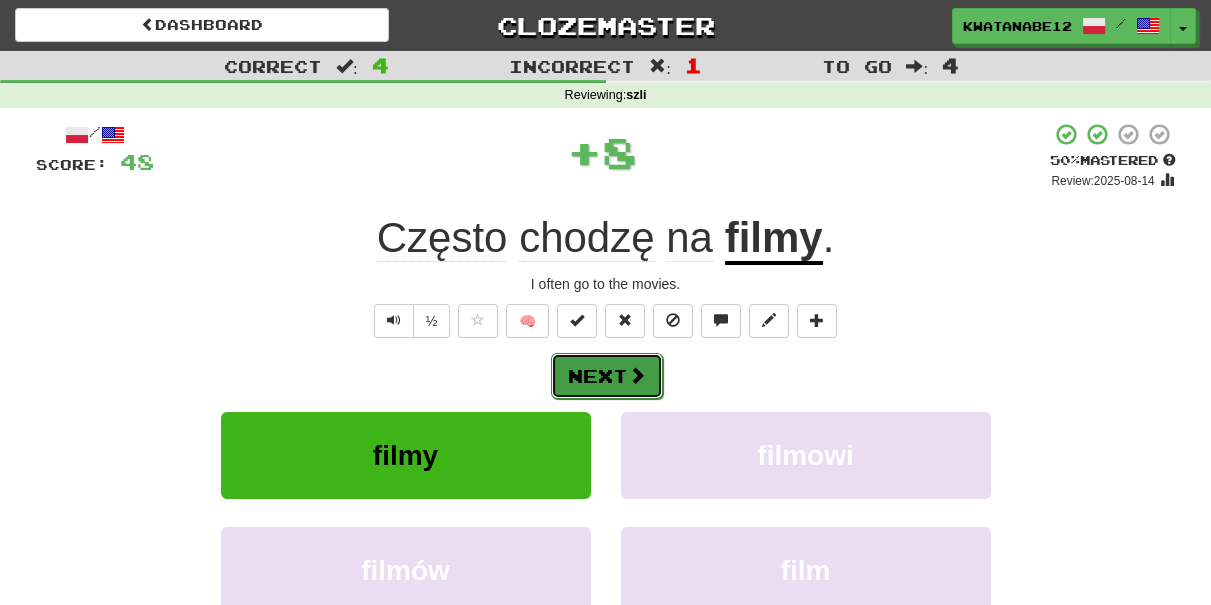click on "Next" at bounding box center (607, 376) 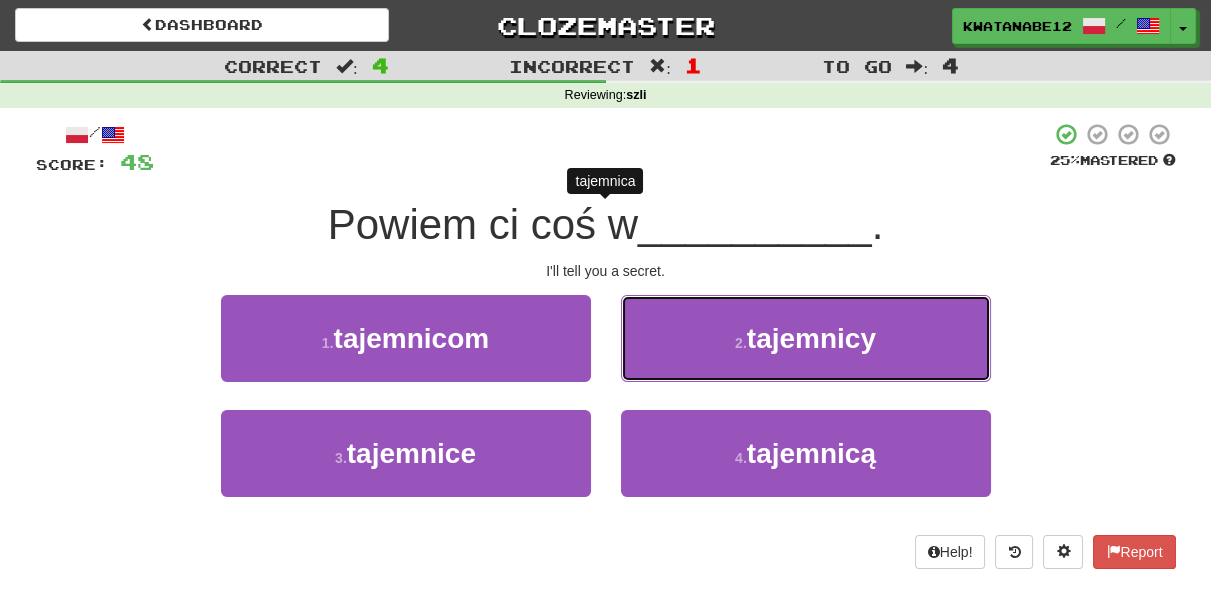 click on "2 .  tajemnicy" at bounding box center (806, 338) 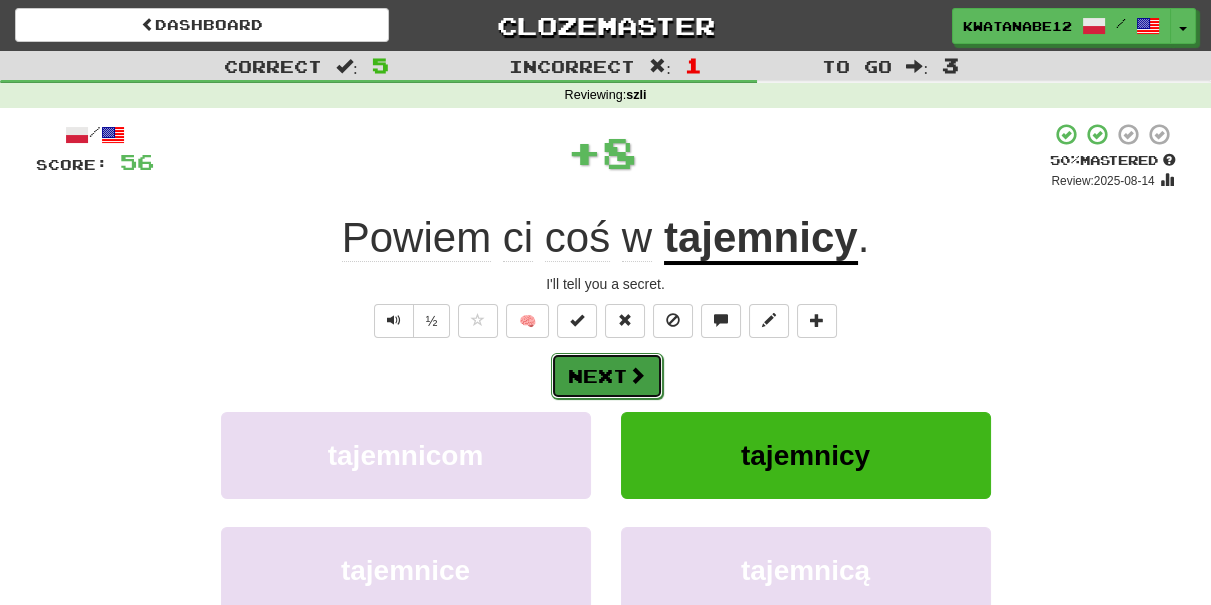 click on "Next" at bounding box center (607, 376) 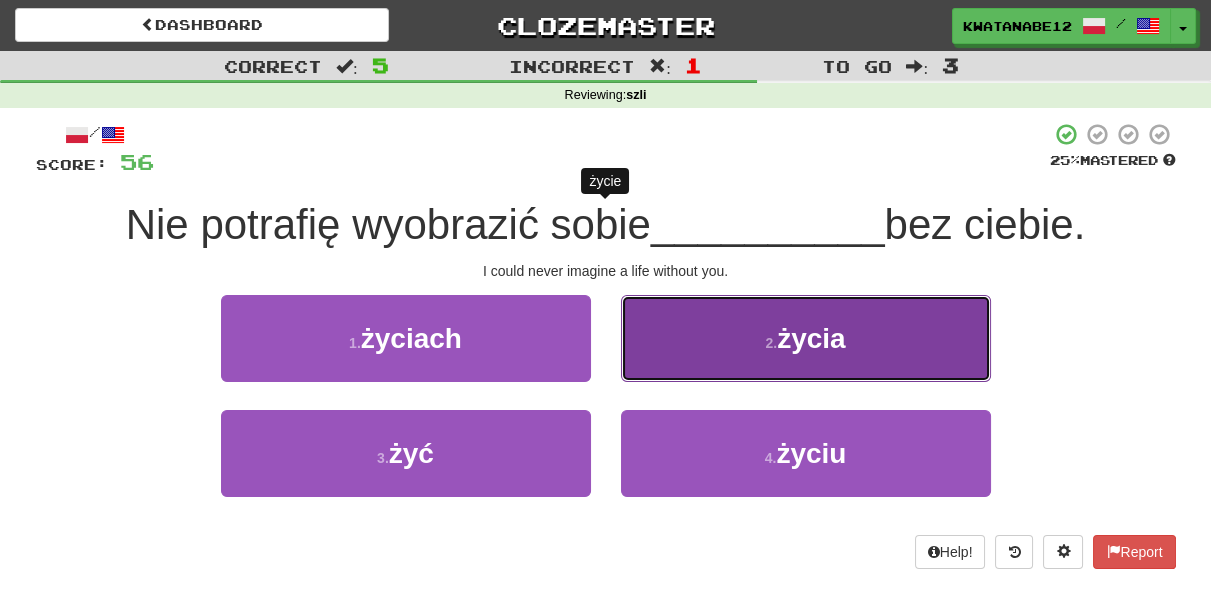 click on "2 .  życia" at bounding box center (806, 338) 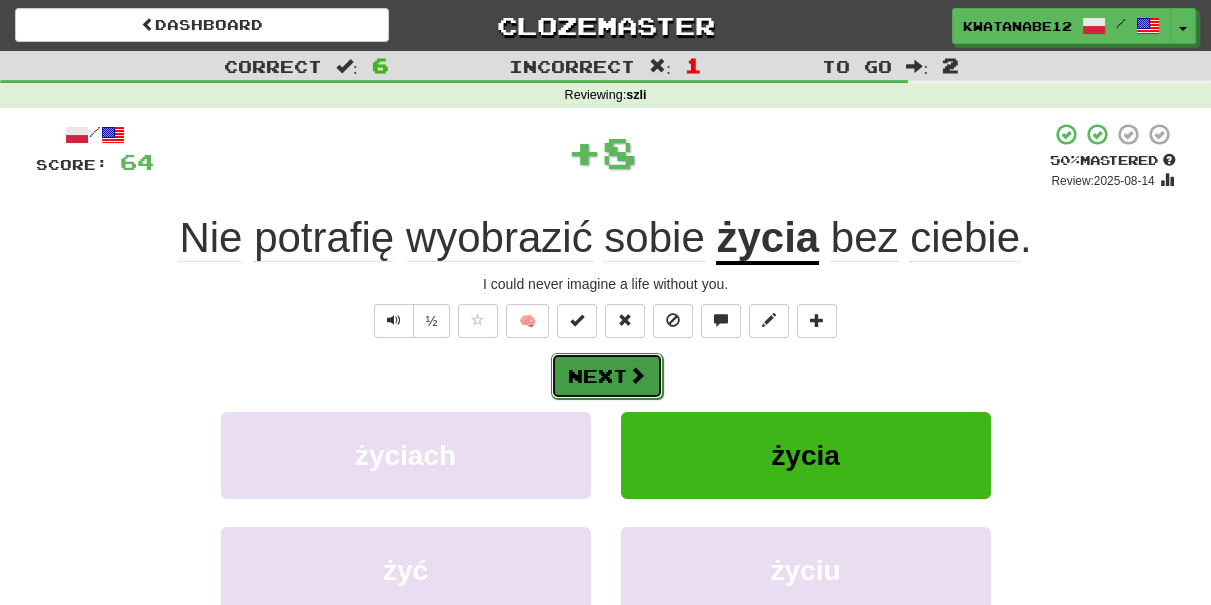 click at bounding box center (637, 375) 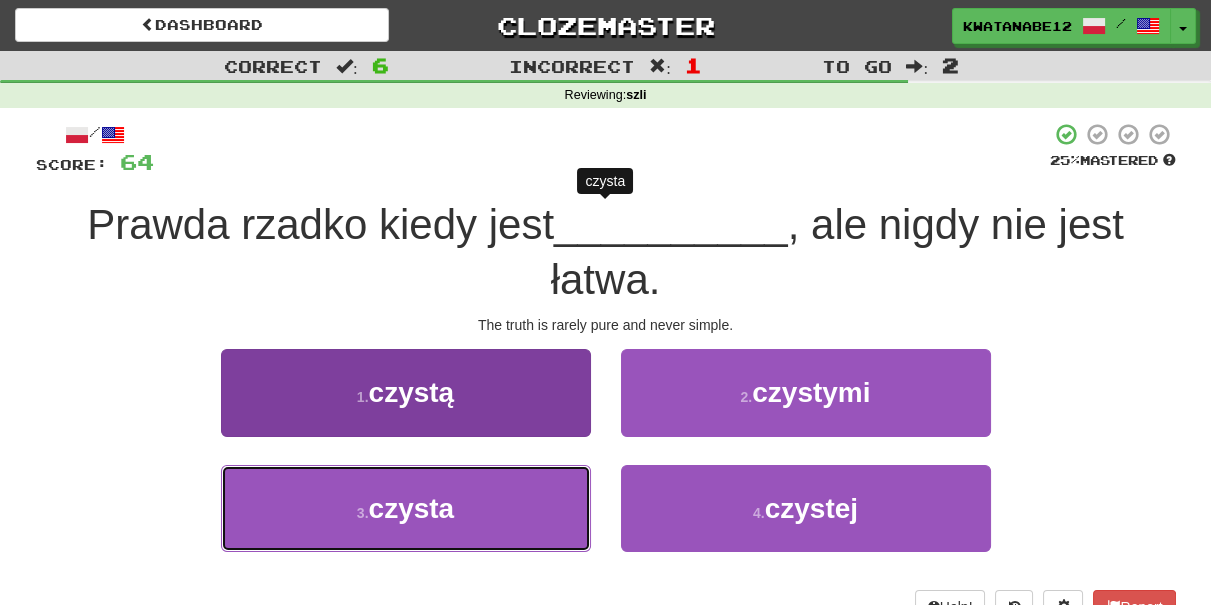 drag, startPoint x: 529, startPoint y: 501, endPoint x: 547, endPoint y: 480, distance: 27.658634 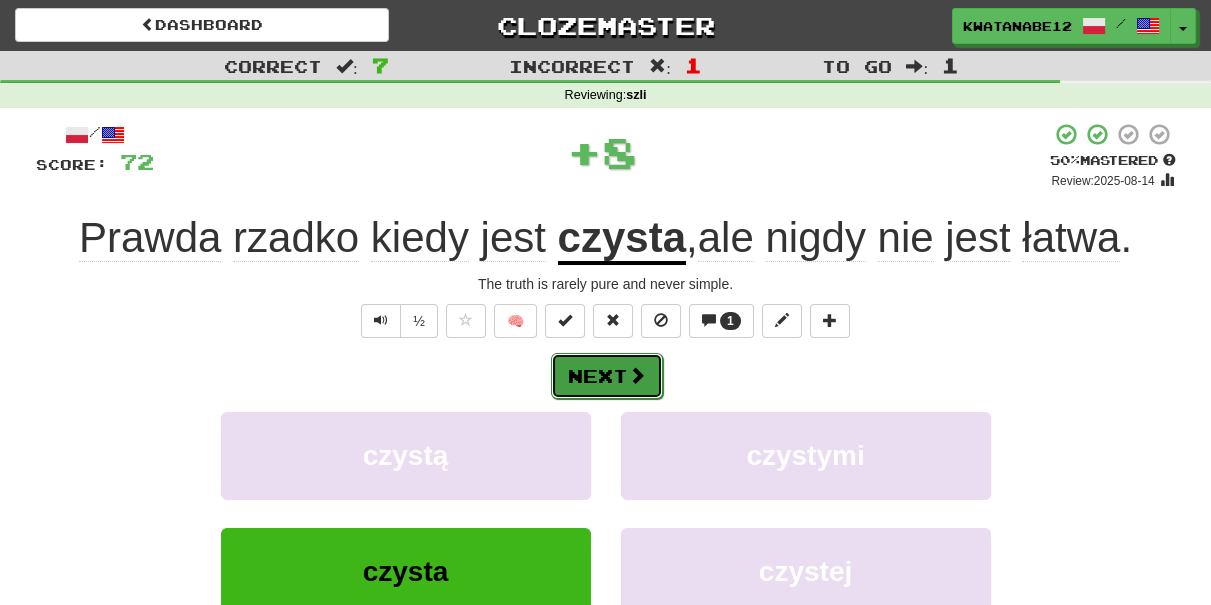 click on "Next" at bounding box center [607, 376] 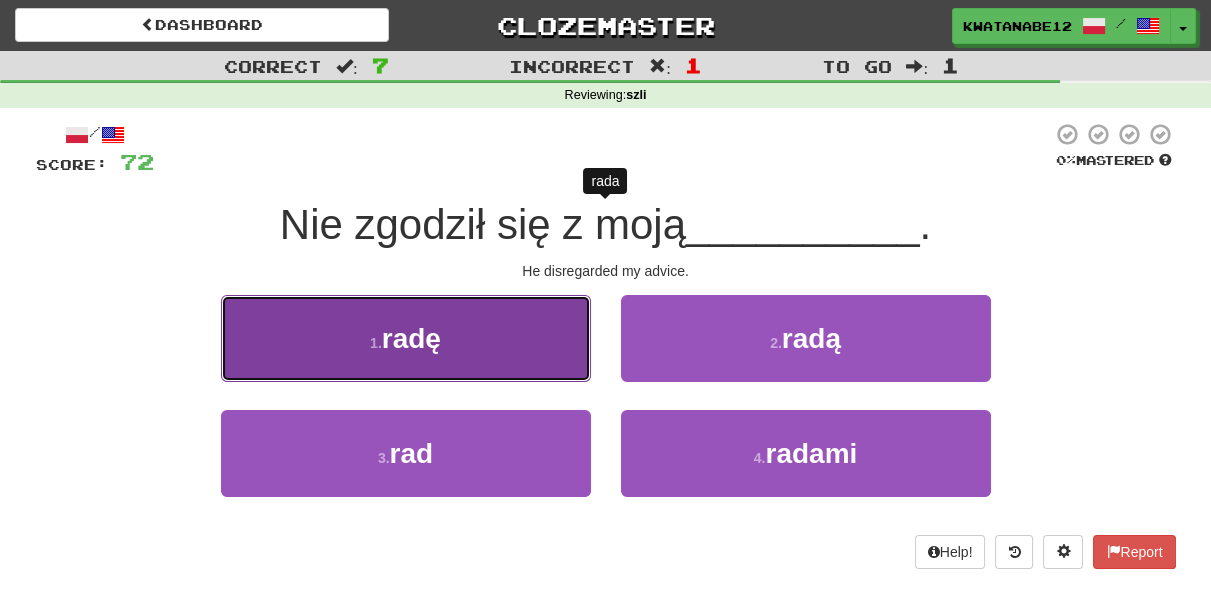 click on "1 .  radę" at bounding box center (406, 338) 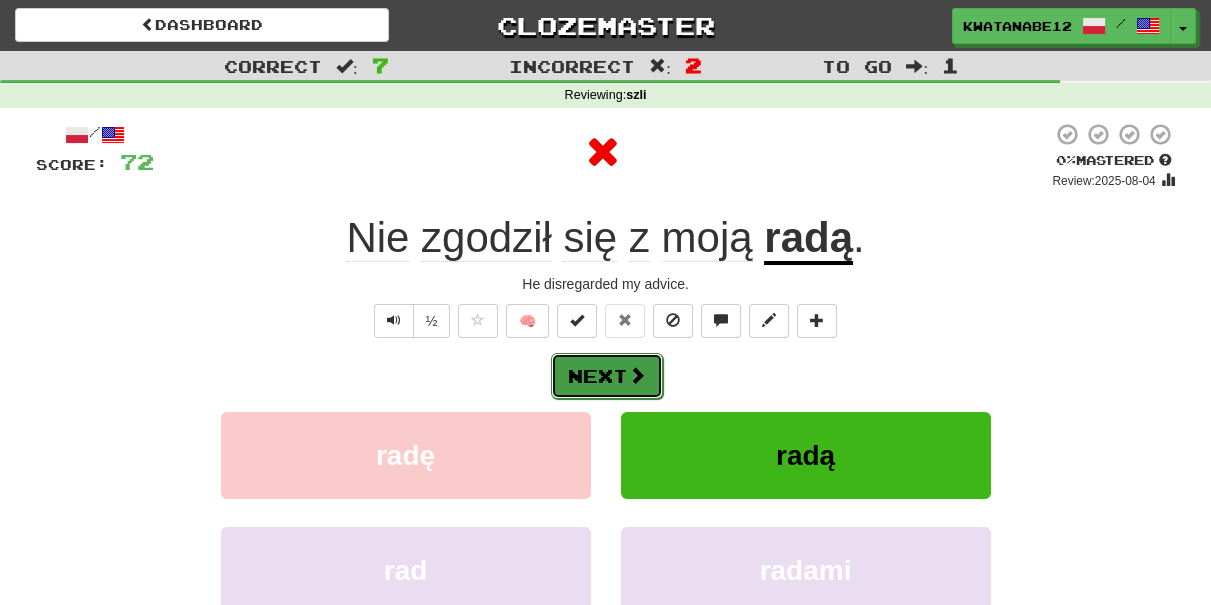 click on "Next" at bounding box center (607, 376) 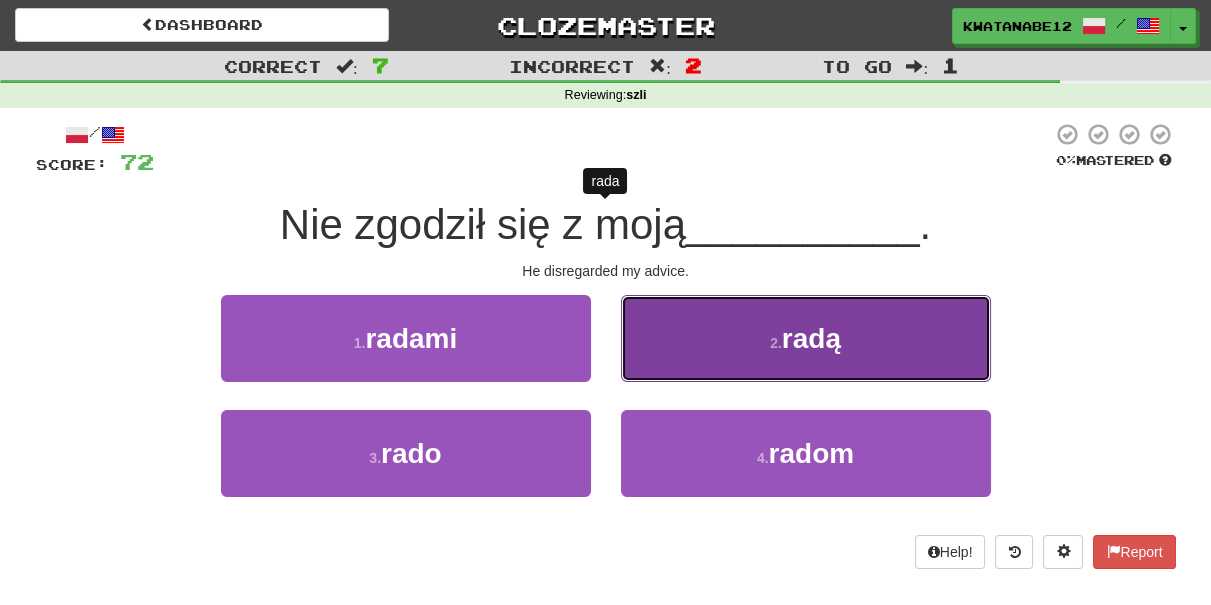 click on "2 .  radą" at bounding box center (806, 338) 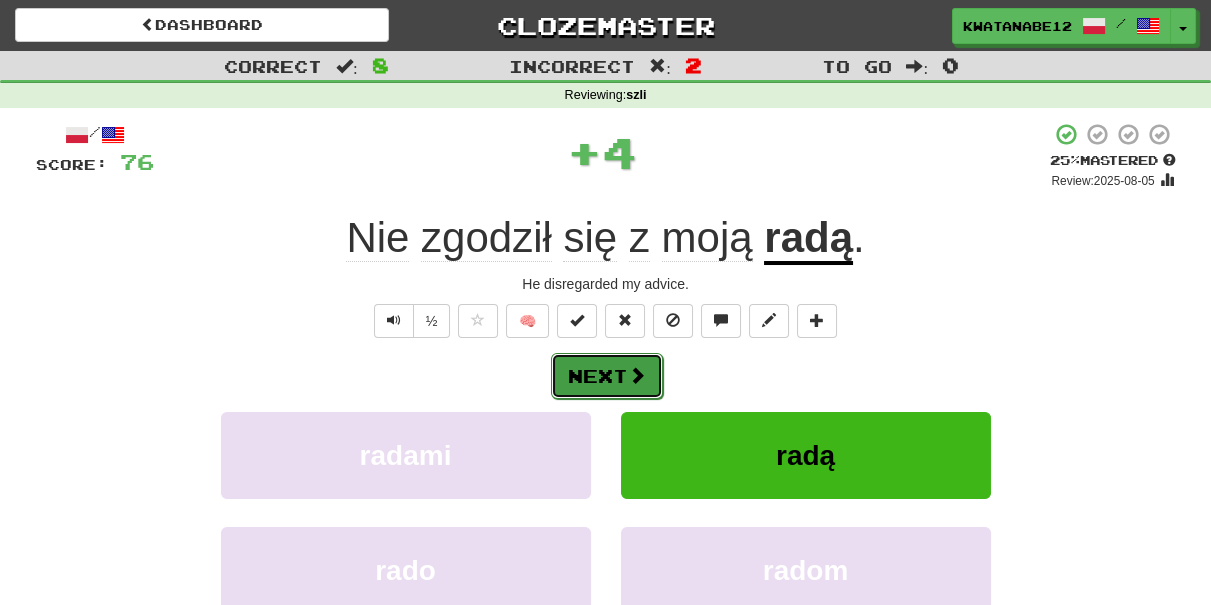 click on "Next" at bounding box center (607, 376) 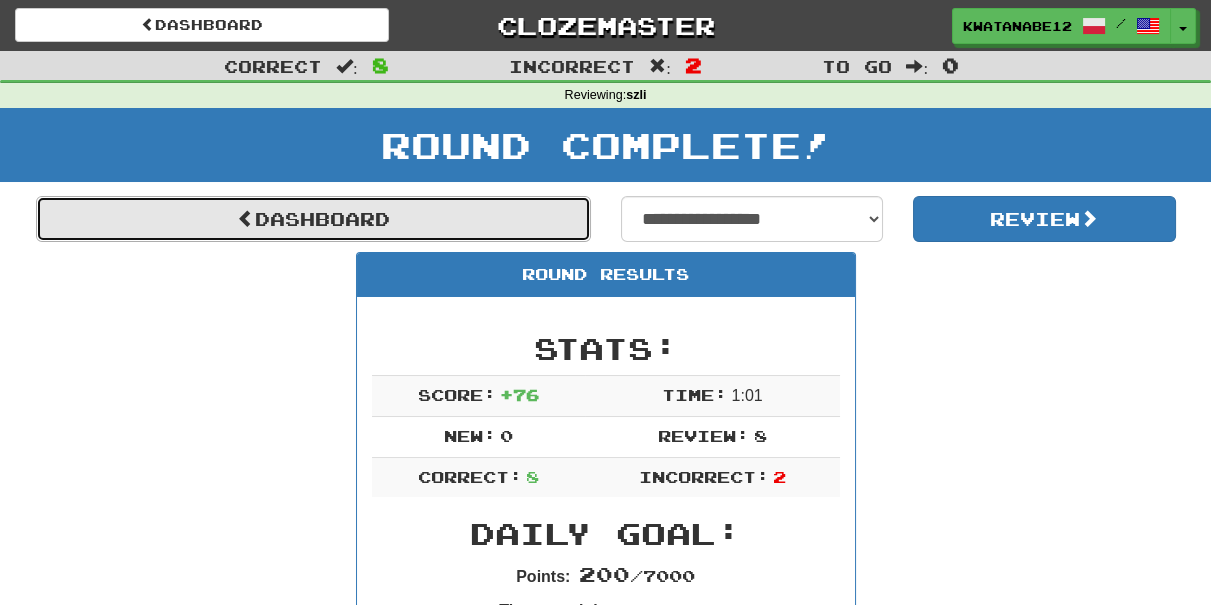 click on "Dashboard" at bounding box center (313, 219) 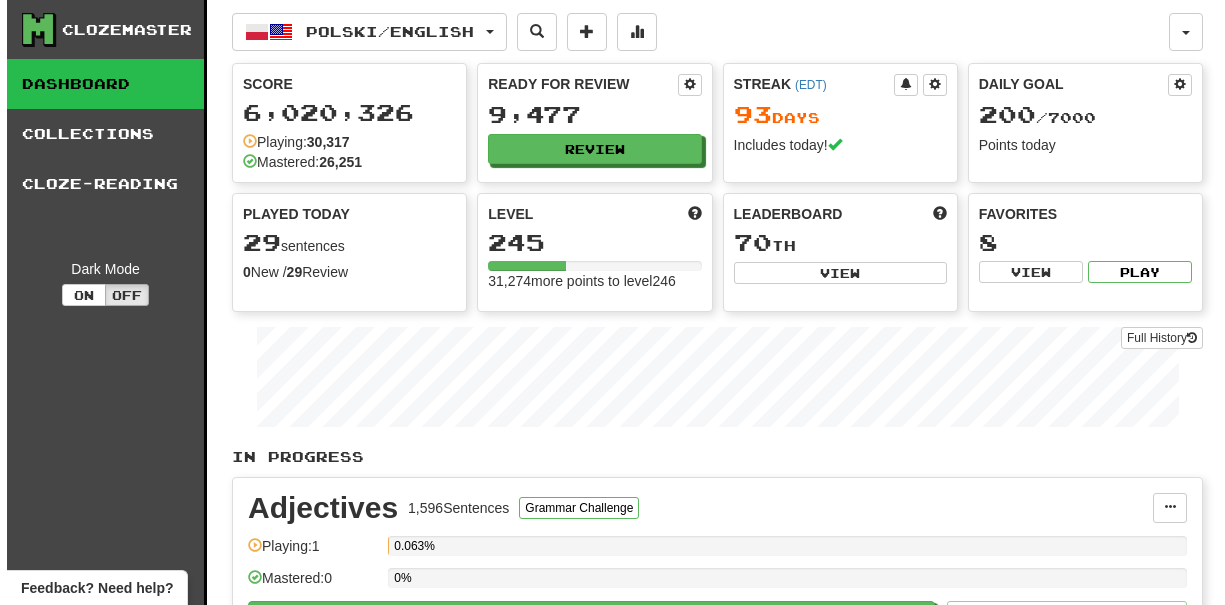 scroll, scrollTop: 0, scrollLeft: 0, axis: both 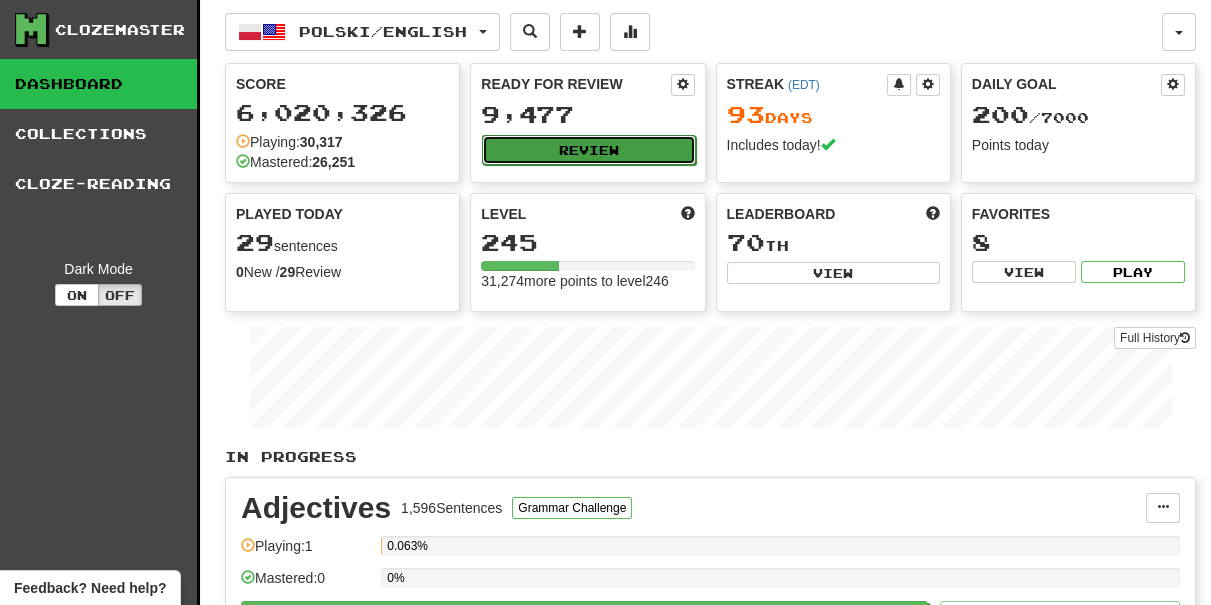 click on "Review" at bounding box center (588, 150) 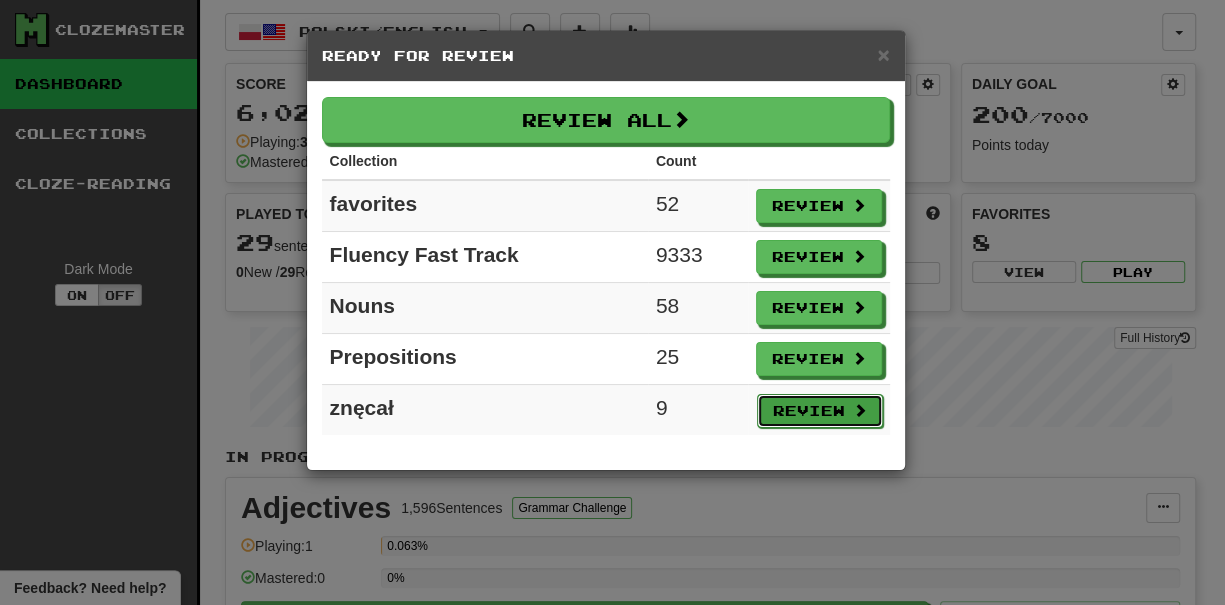 click on "Review" at bounding box center [820, 411] 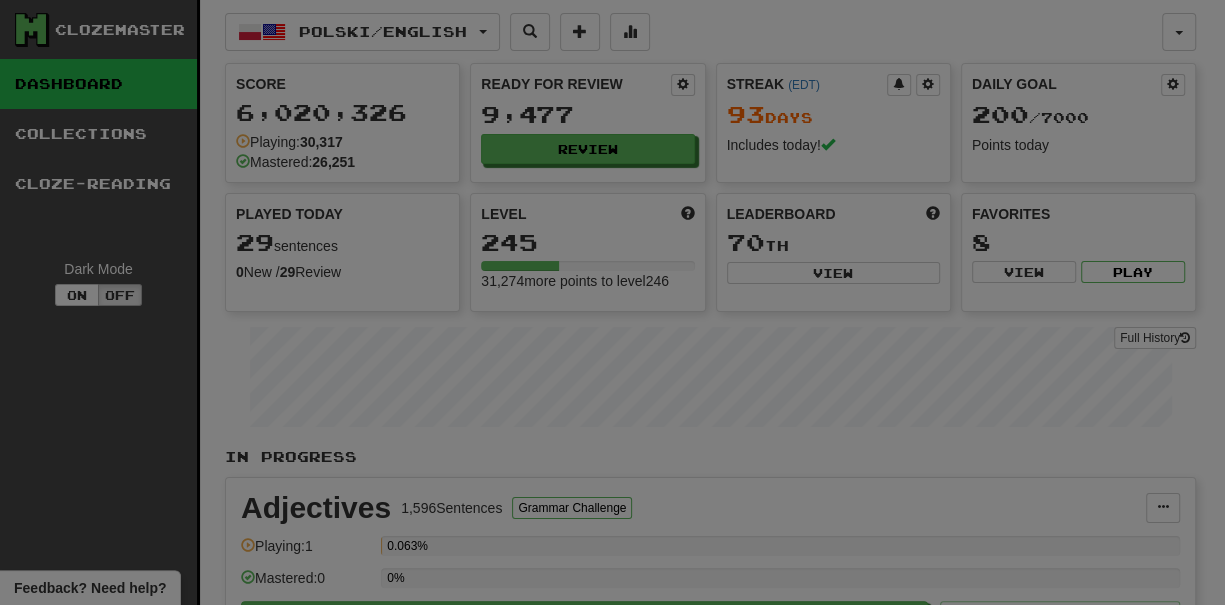 select on "***" 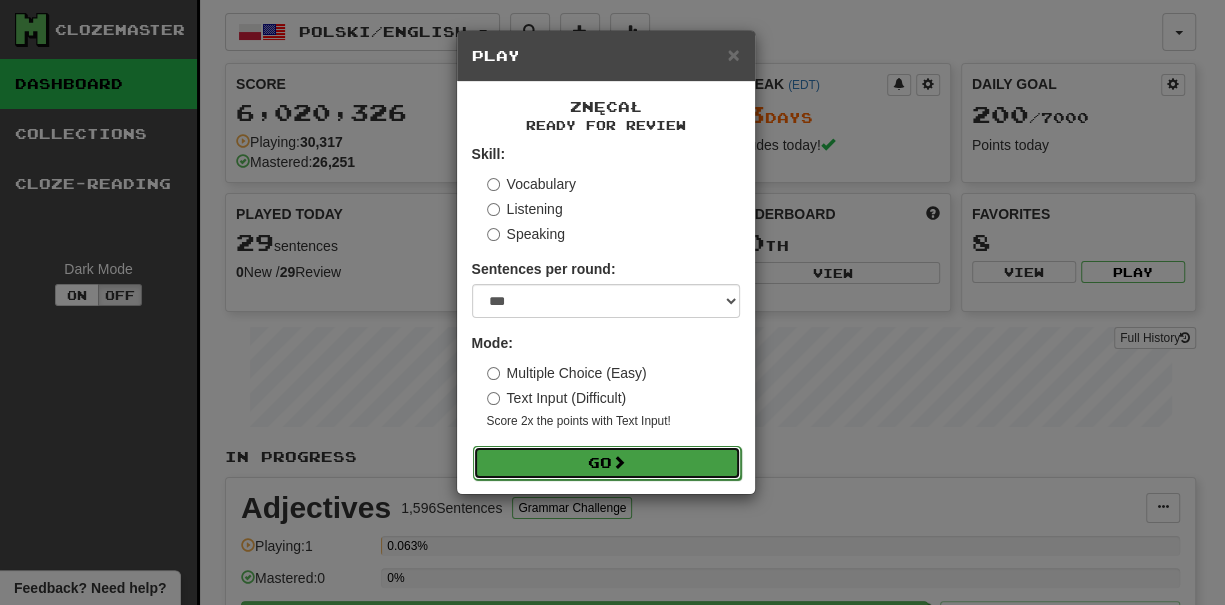 click on "Go" at bounding box center (607, 463) 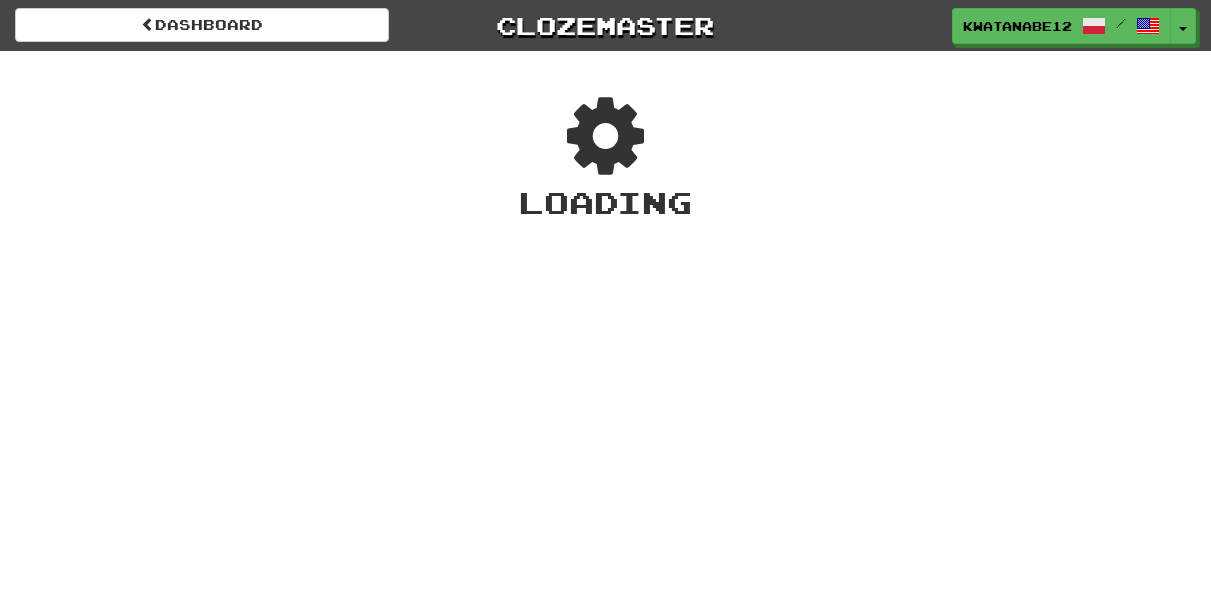 scroll, scrollTop: 0, scrollLeft: 0, axis: both 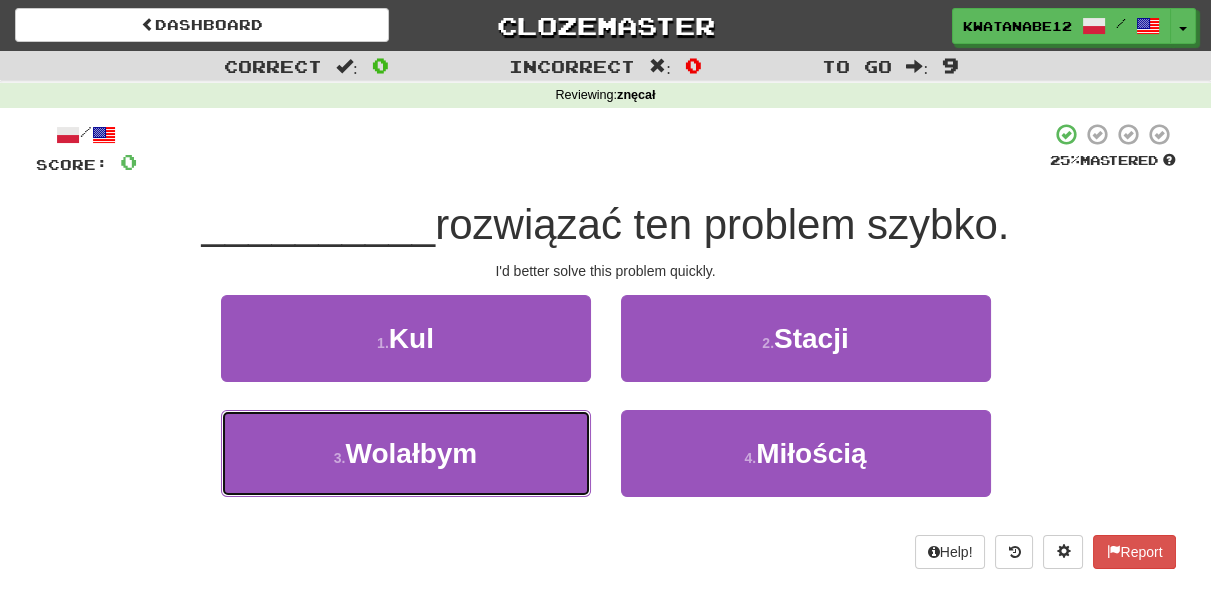 drag, startPoint x: 536, startPoint y: 450, endPoint x: 608, endPoint y: 424, distance: 76.55064 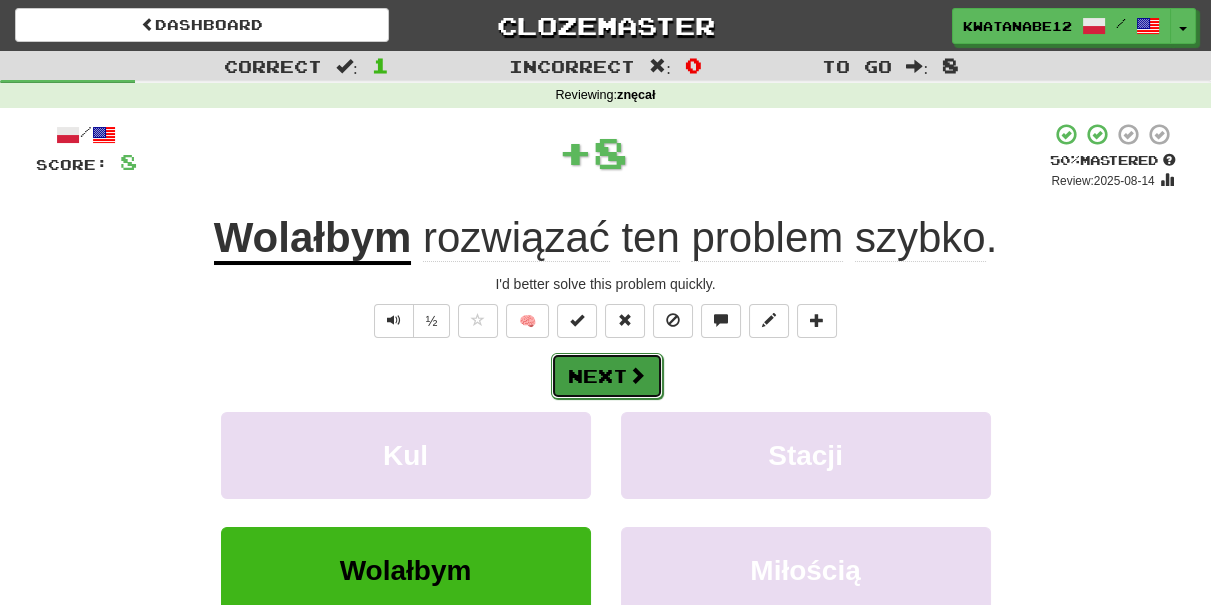 click at bounding box center [637, 375] 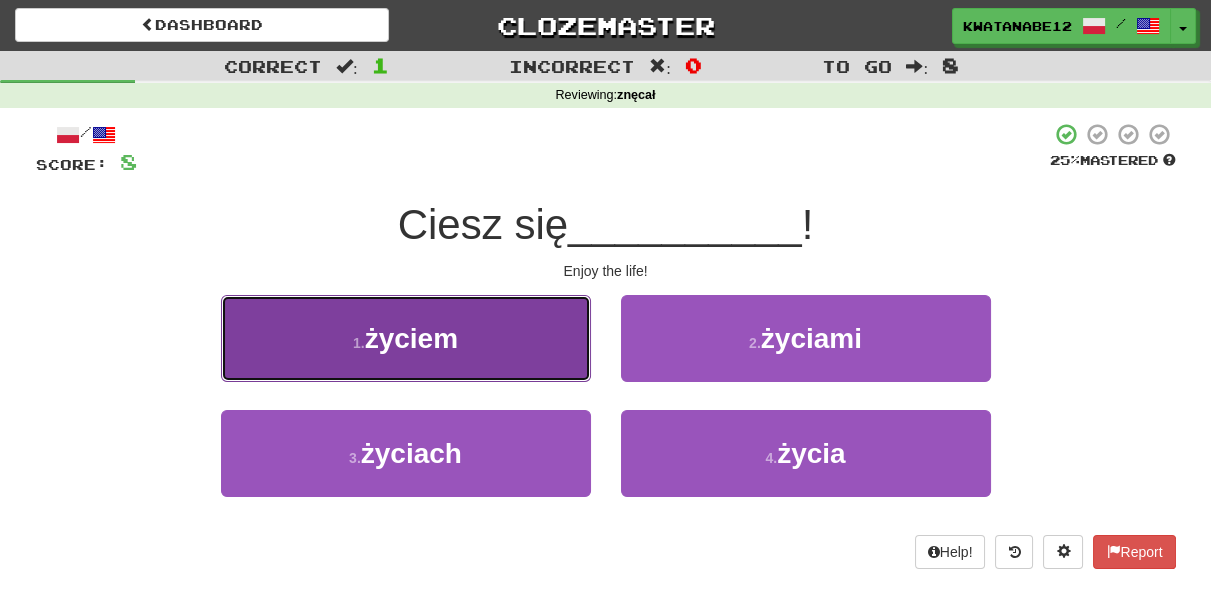 click on "1 .  życiem" at bounding box center (406, 338) 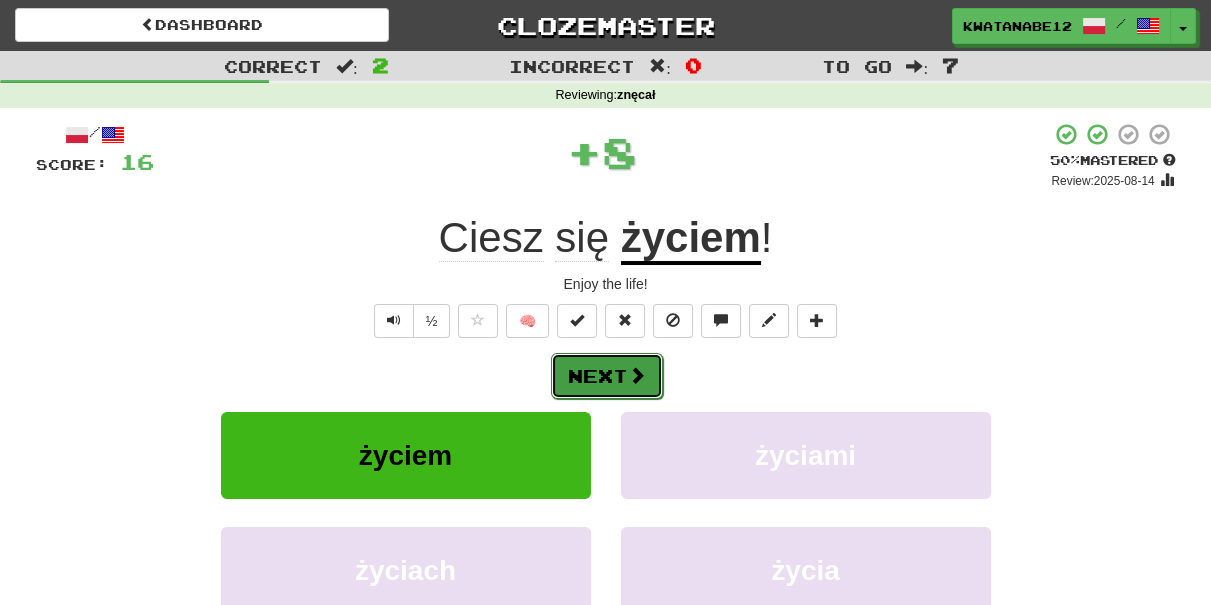 click at bounding box center [637, 375] 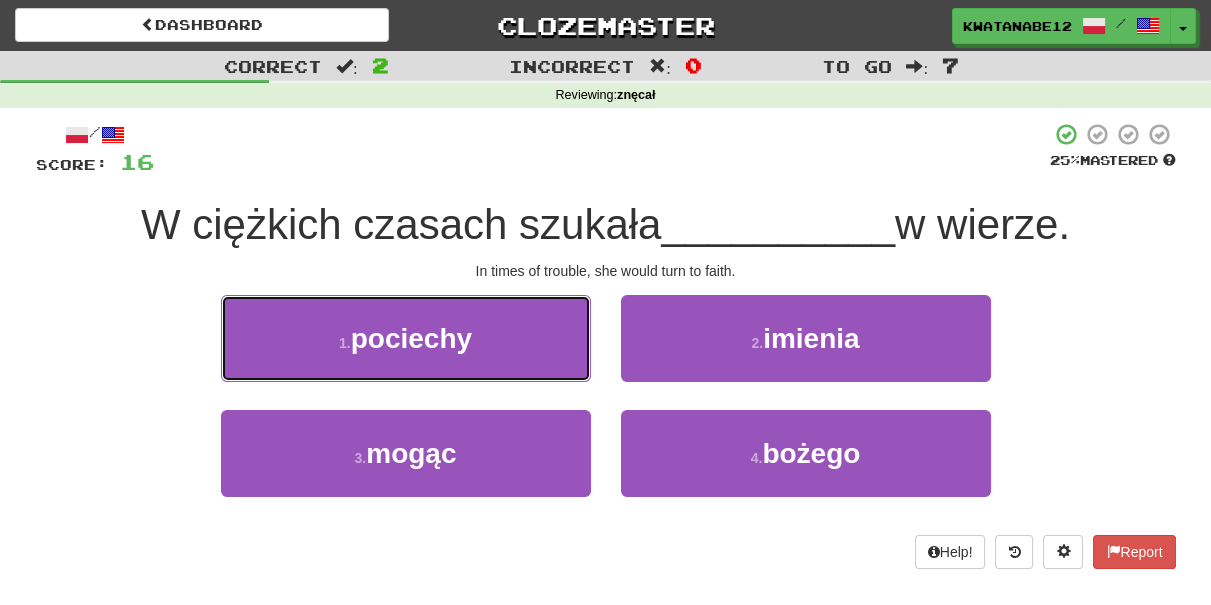 drag, startPoint x: 523, startPoint y: 339, endPoint x: 571, endPoint y: 350, distance: 49.24429 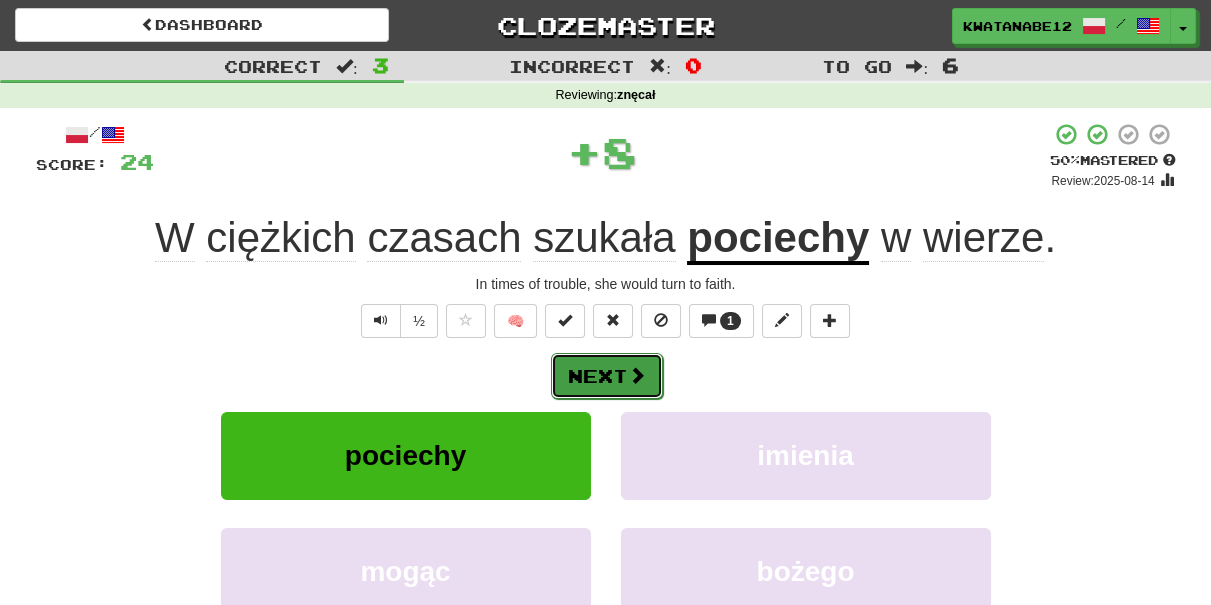 click on "Next" at bounding box center (607, 376) 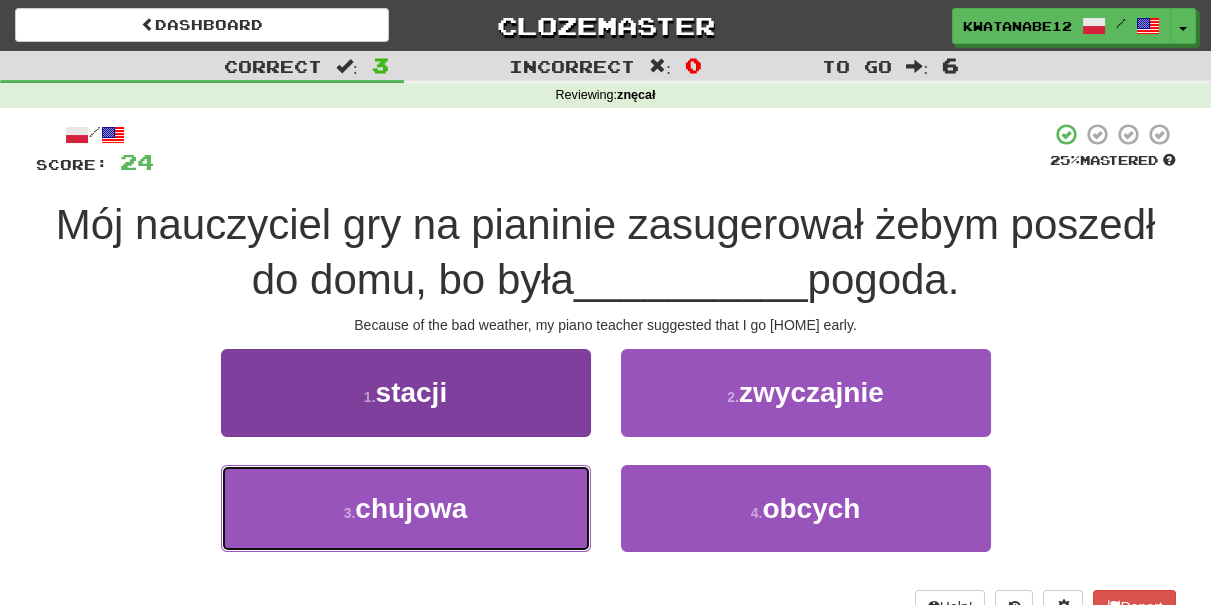 drag, startPoint x: 526, startPoint y: 497, endPoint x: 569, endPoint y: 481, distance: 45.88028 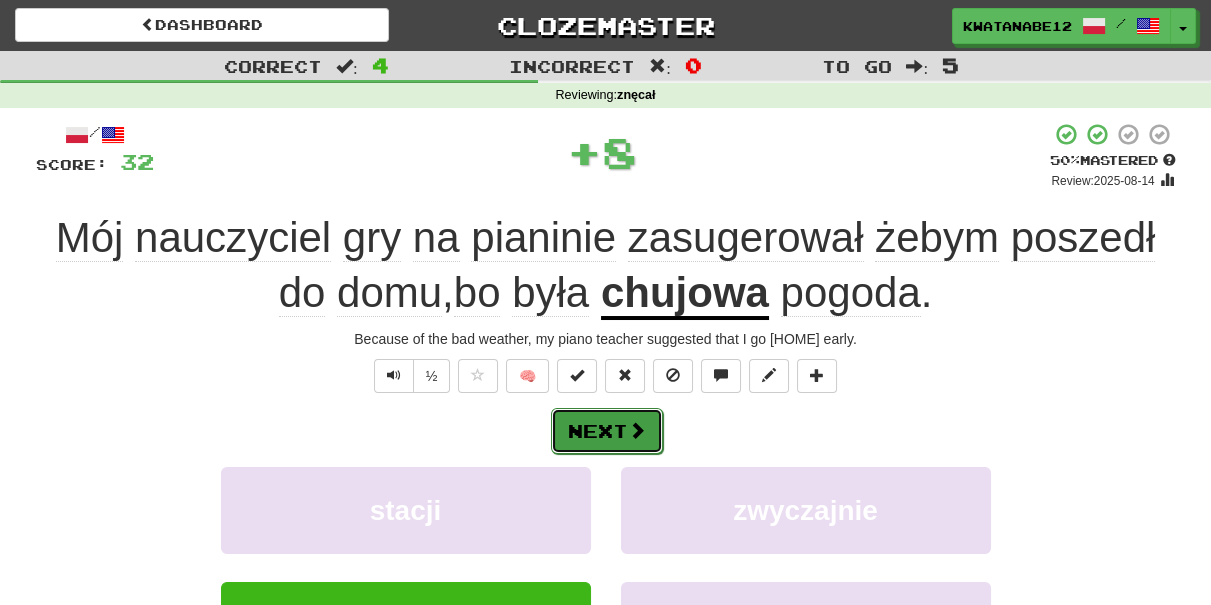 click on "Next" at bounding box center (607, 431) 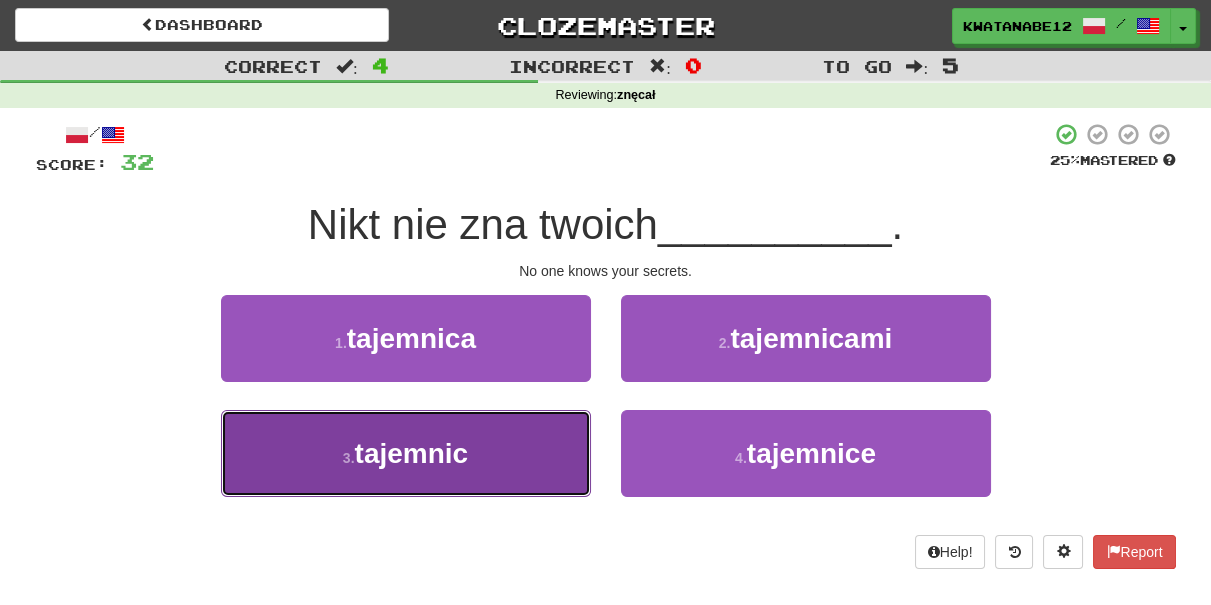 click on "3 .  tajemnic" at bounding box center (406, 453) 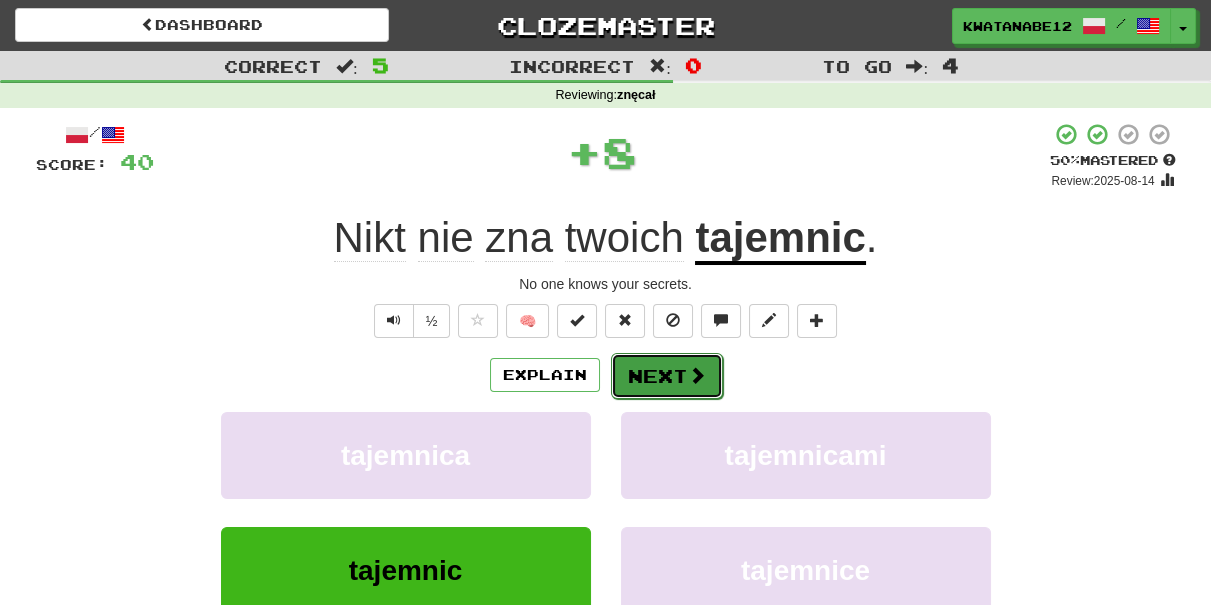 click on "Next" at bounding box center [667, 376] 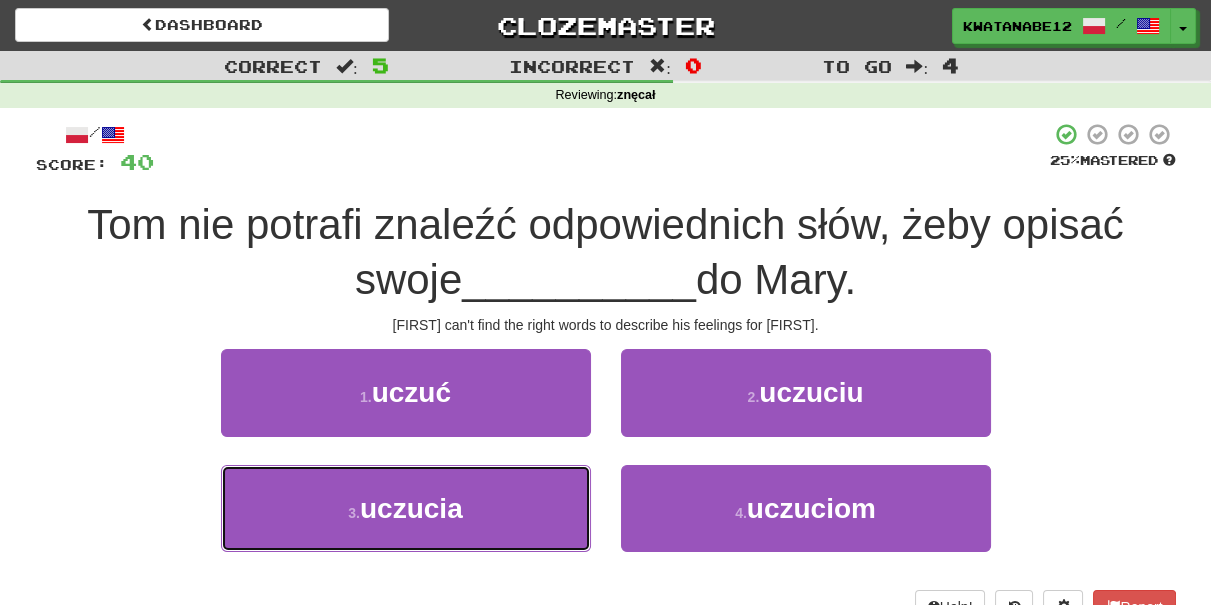 drag, startPoint x: 550, startPoint y: 498, endPoint x: 600, endPoint y: 466, distance: 59.36329 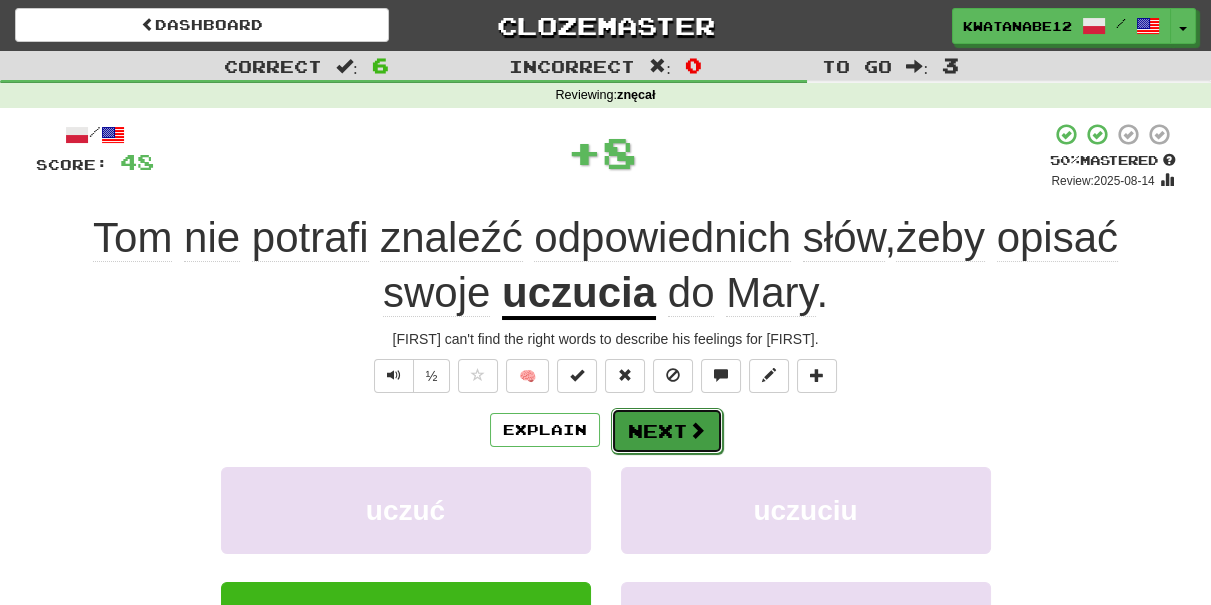 click on "Next" at bounding box center [667, 431] 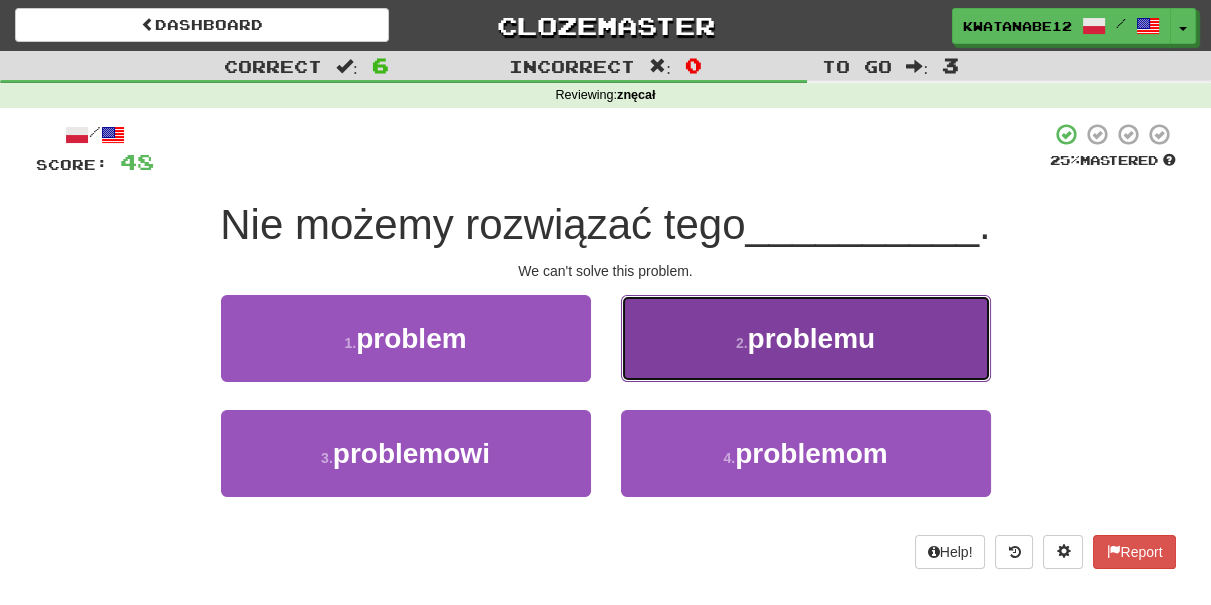 click on "2 .  problemu" at bounding box center [806, 338] 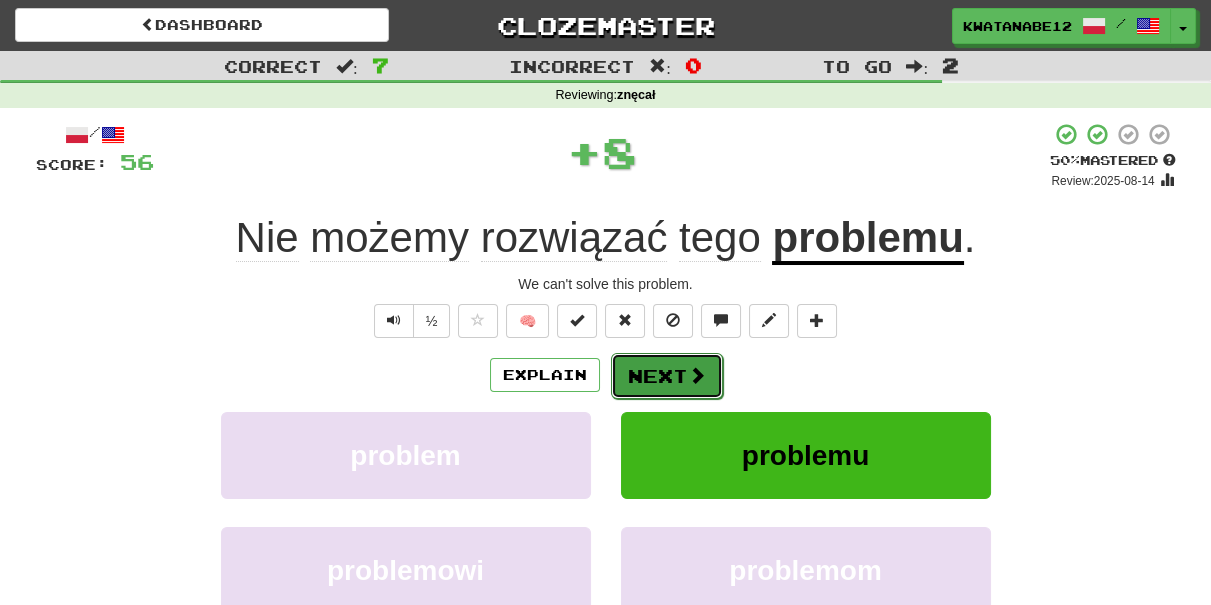 click on "Next" at bounding box center [667, 376] 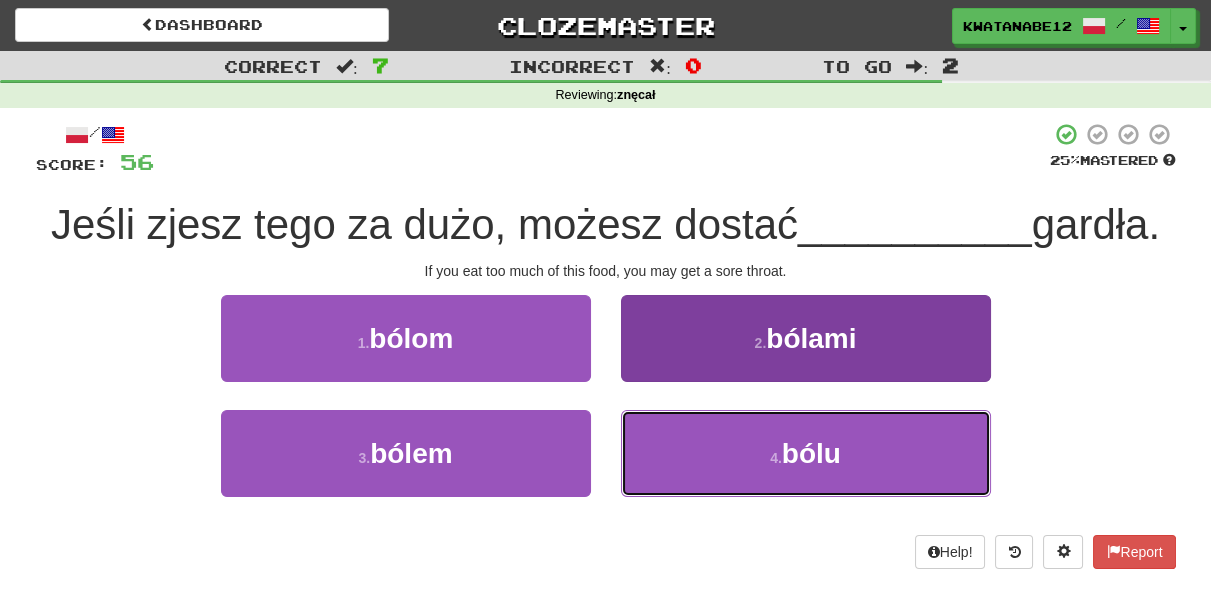 click on "4 .  bólu" at bounding box center (806, 453) 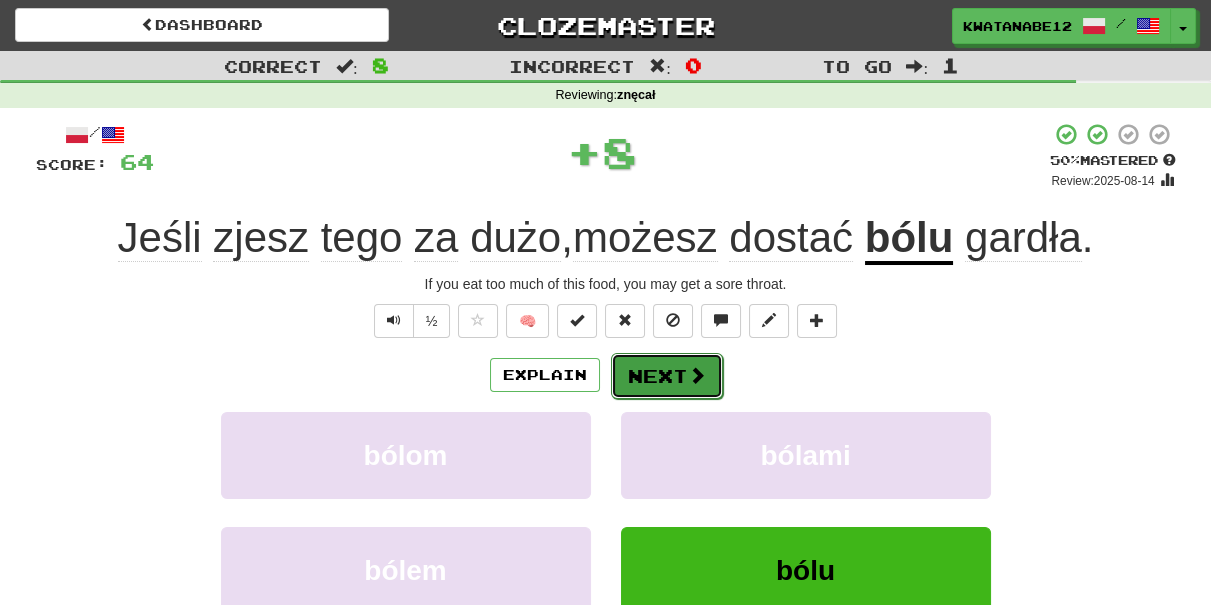 click on "Next" at bounding box center (667, 376) 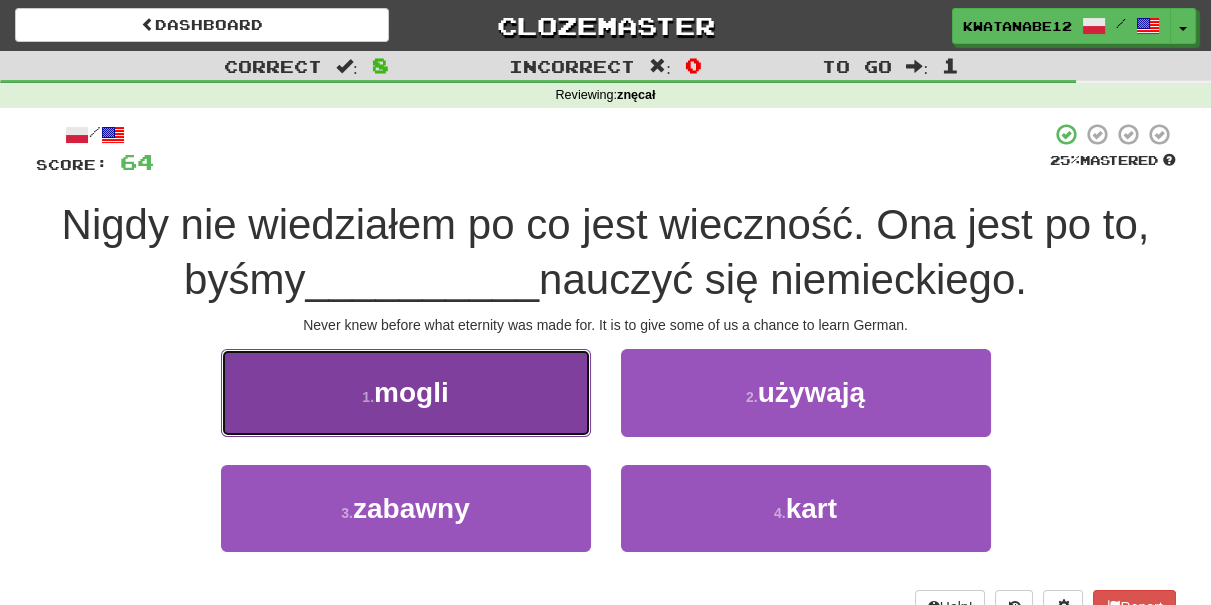 click on "1 .  mogli" at bounding box center (406, 392) 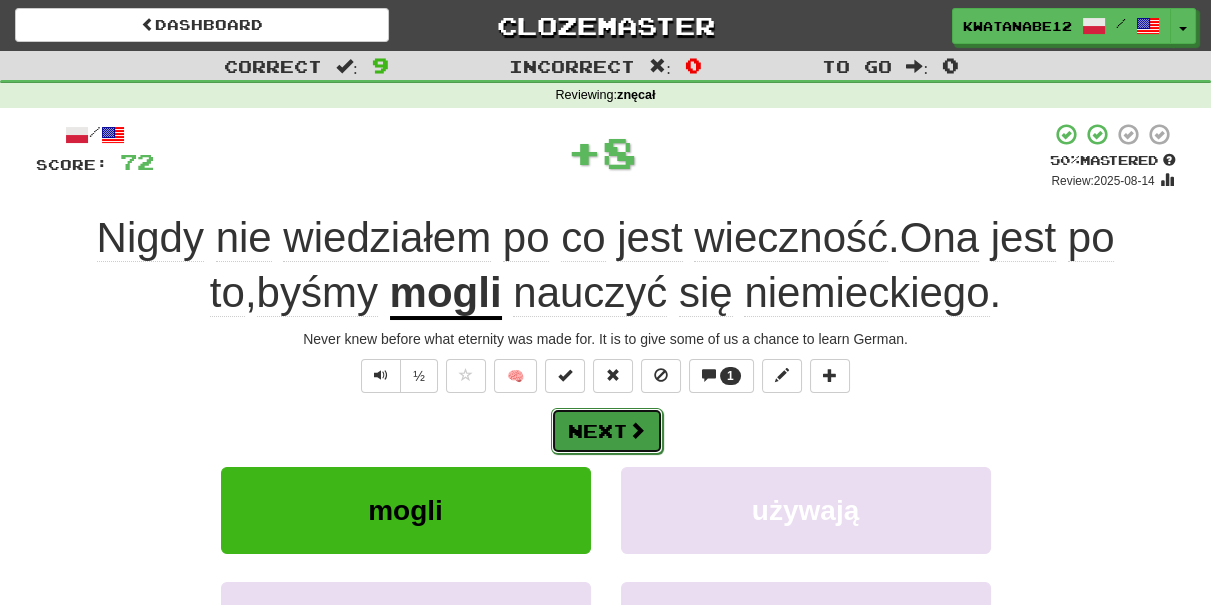 click at bounding box center [637, 430] 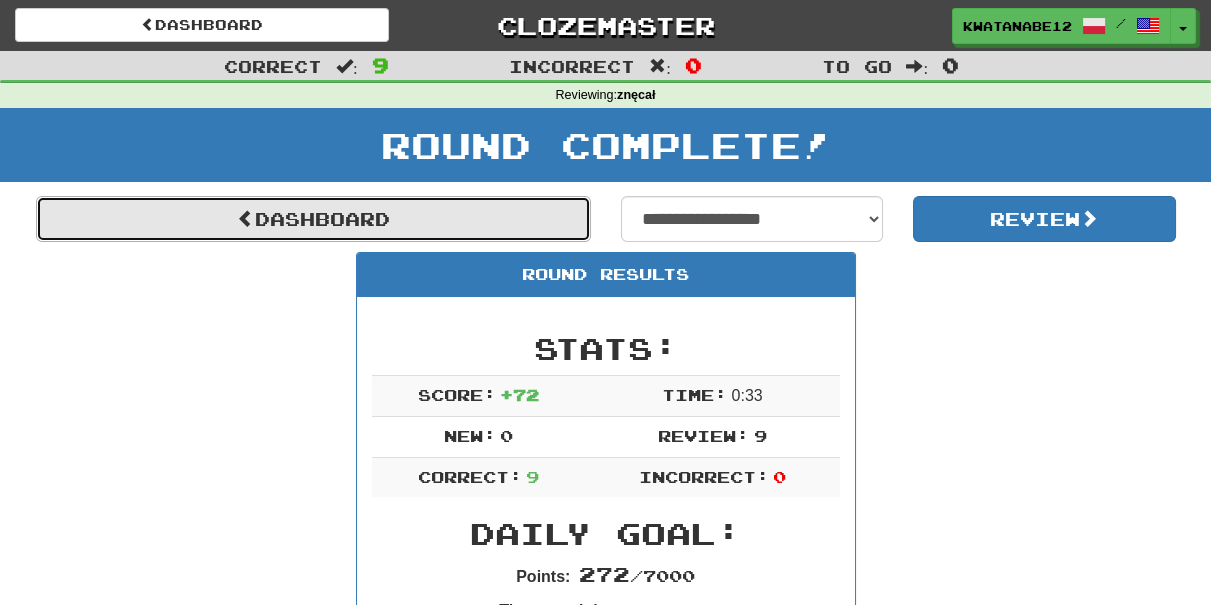 click on "Dashboard" at bounding box center (313, 219) 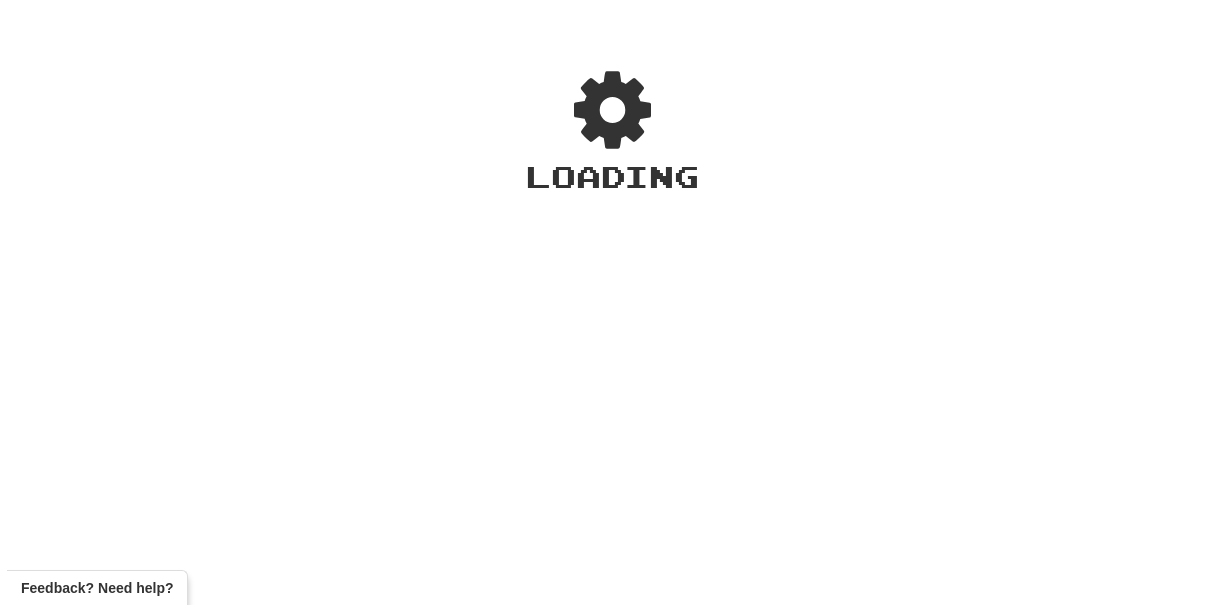 scroll, scrollTop: 0, scrollLeft: 0, axis: both 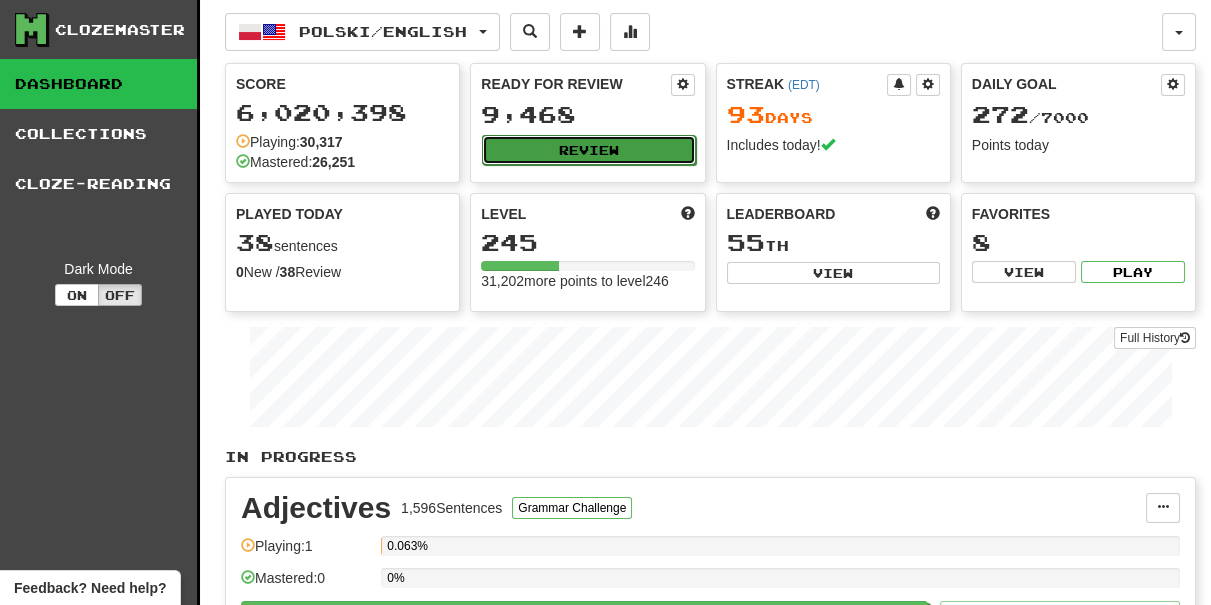 click on "Review" at bounding box center [588, 150] 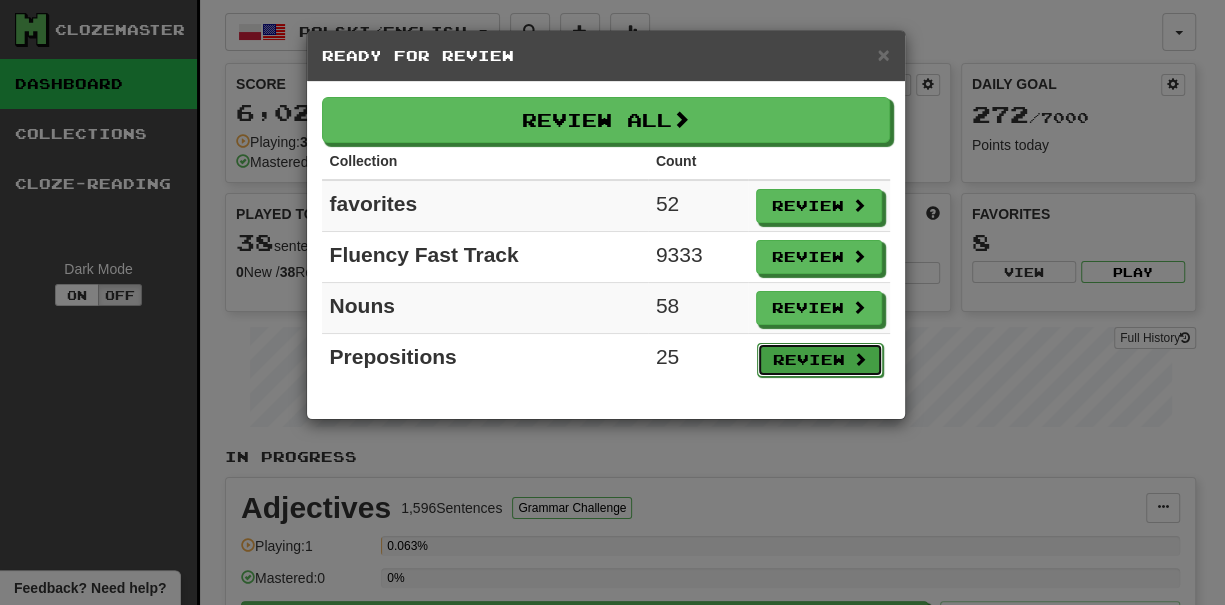 click on "Review" at bounding box center (820, 360) 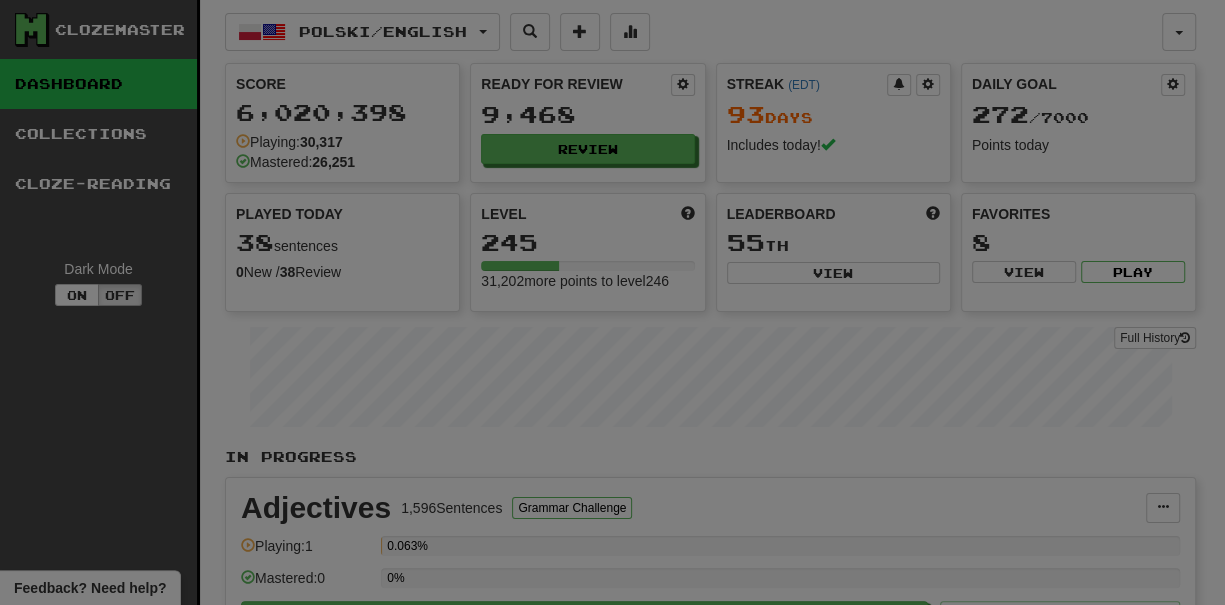 select on "***" 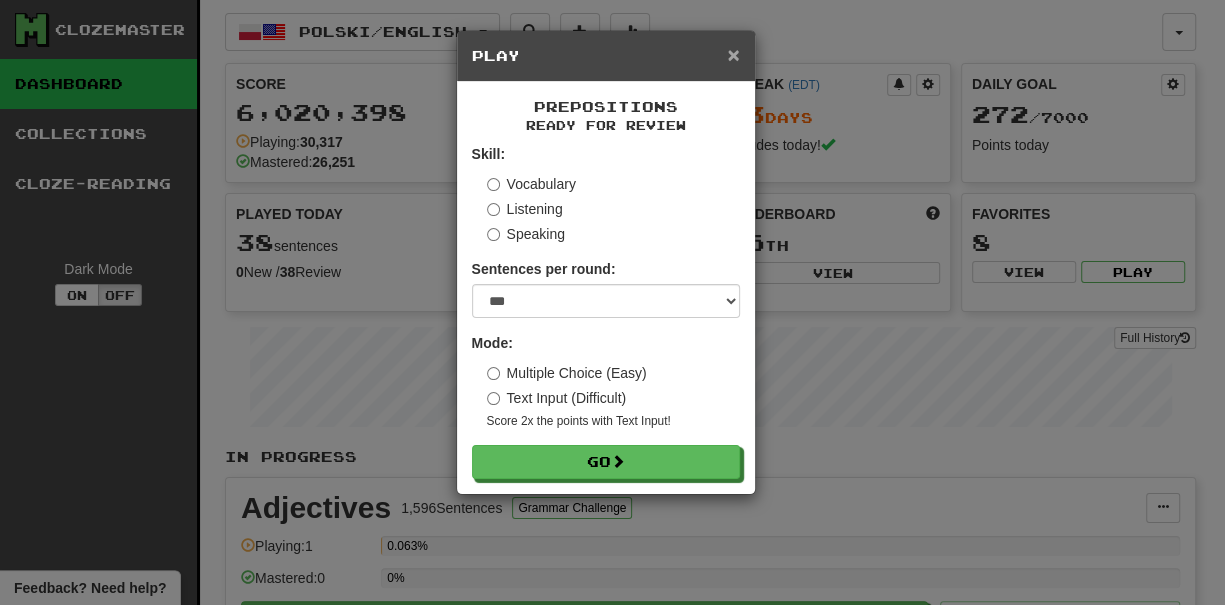 click on "×" at bounding box center [733, 54] 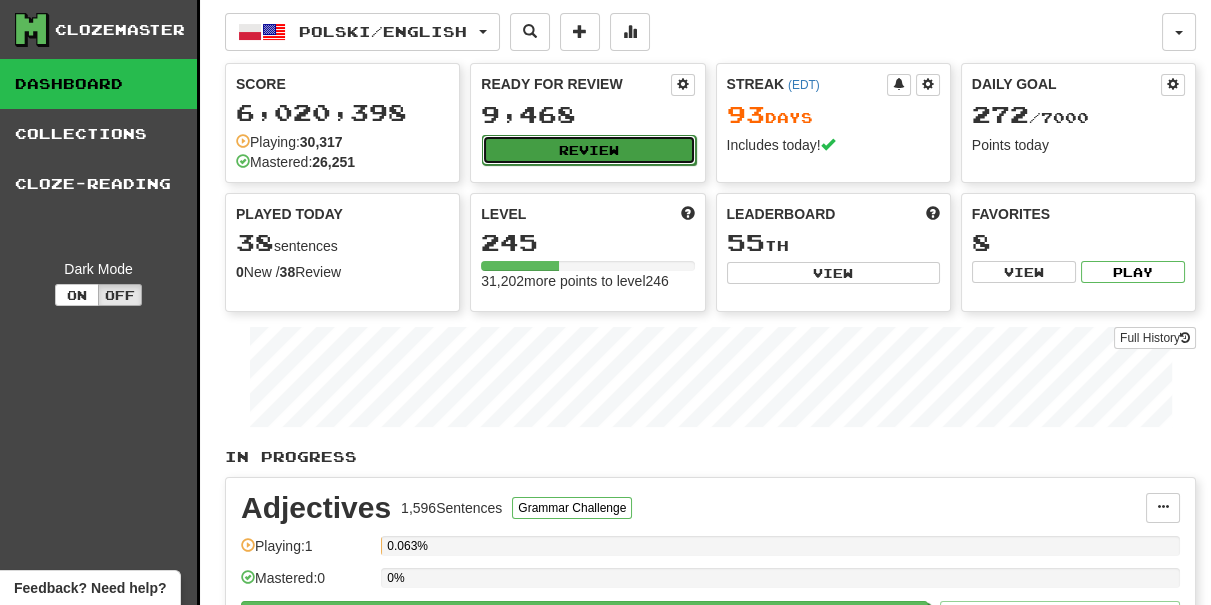 click on "Review" at bounding box center (588, 150) 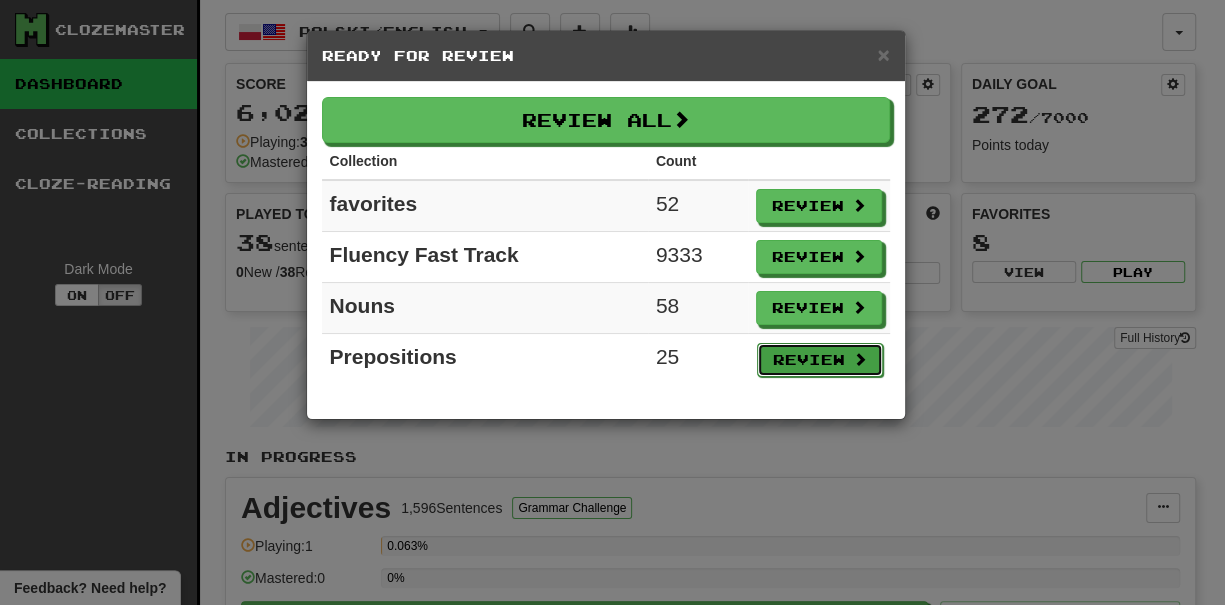 click on "Review" at bounding box center (820, 360) 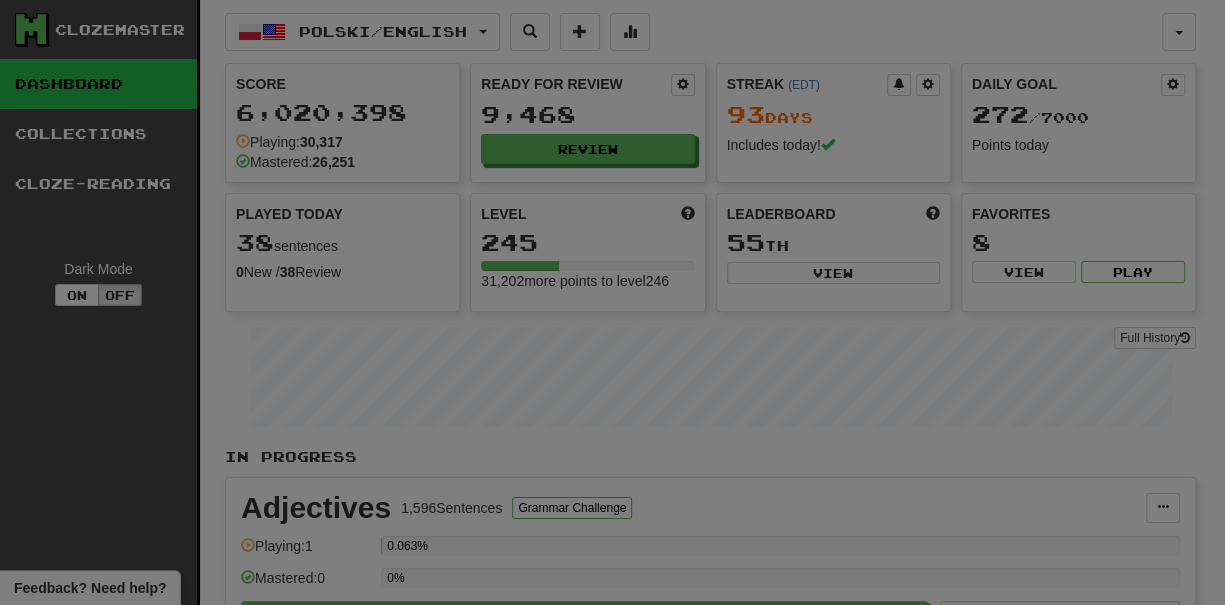 select on "***" 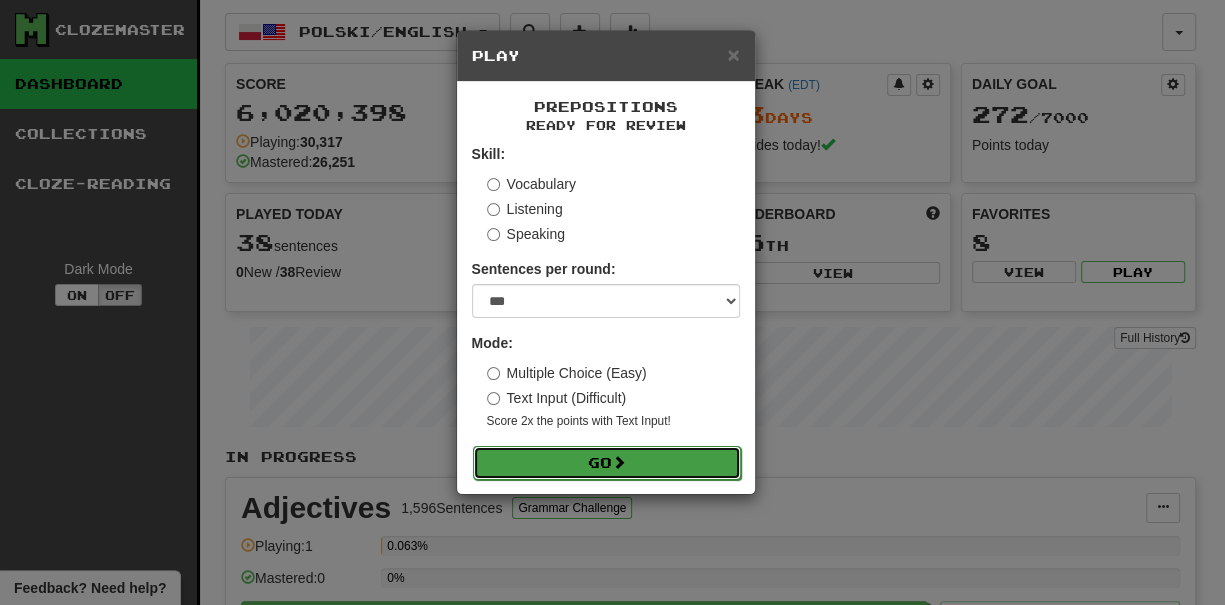 click on "Go" at bounding box center (607, 463) 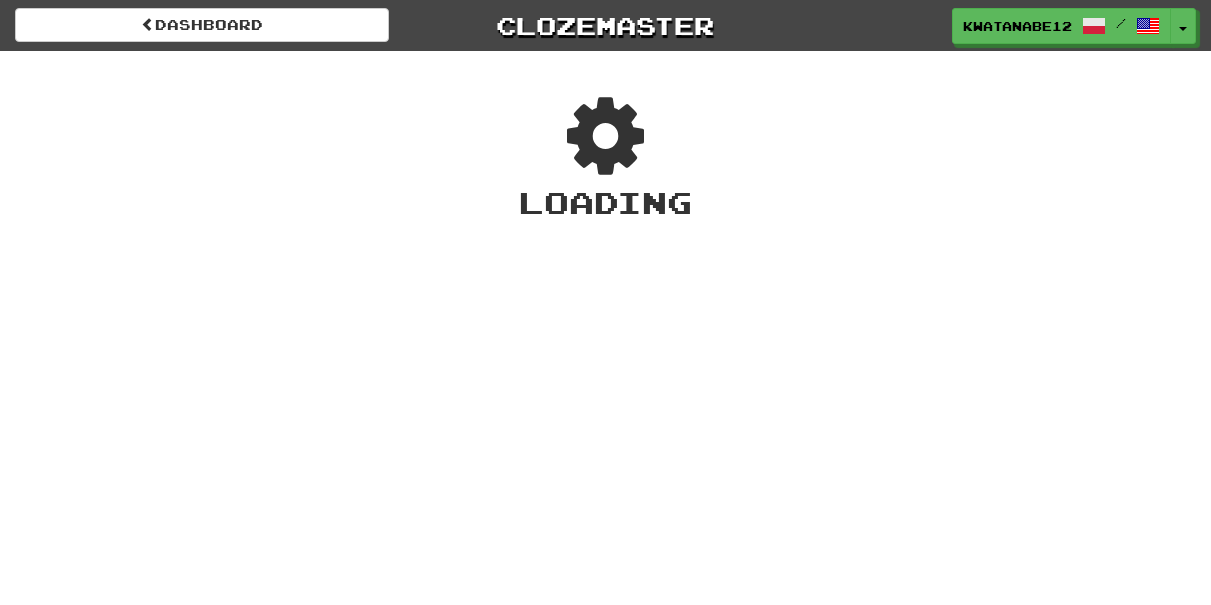 scroll, scrollTop: 0, scrollLeft: 0, axis: both 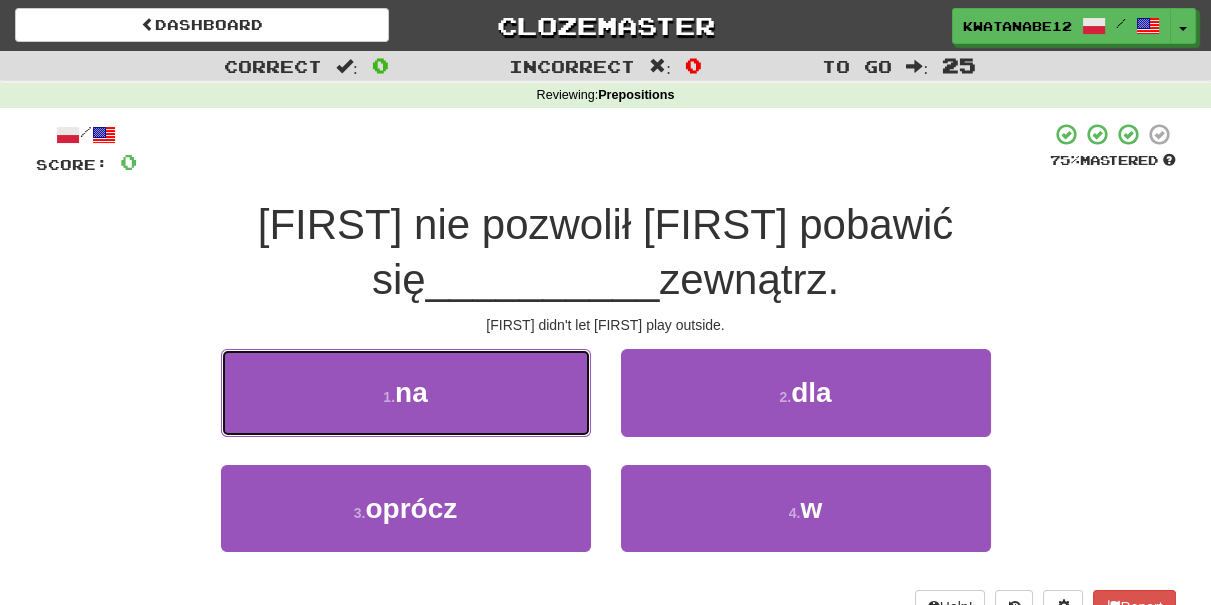 click on "1 .  na" at bounding box center [406, 392] 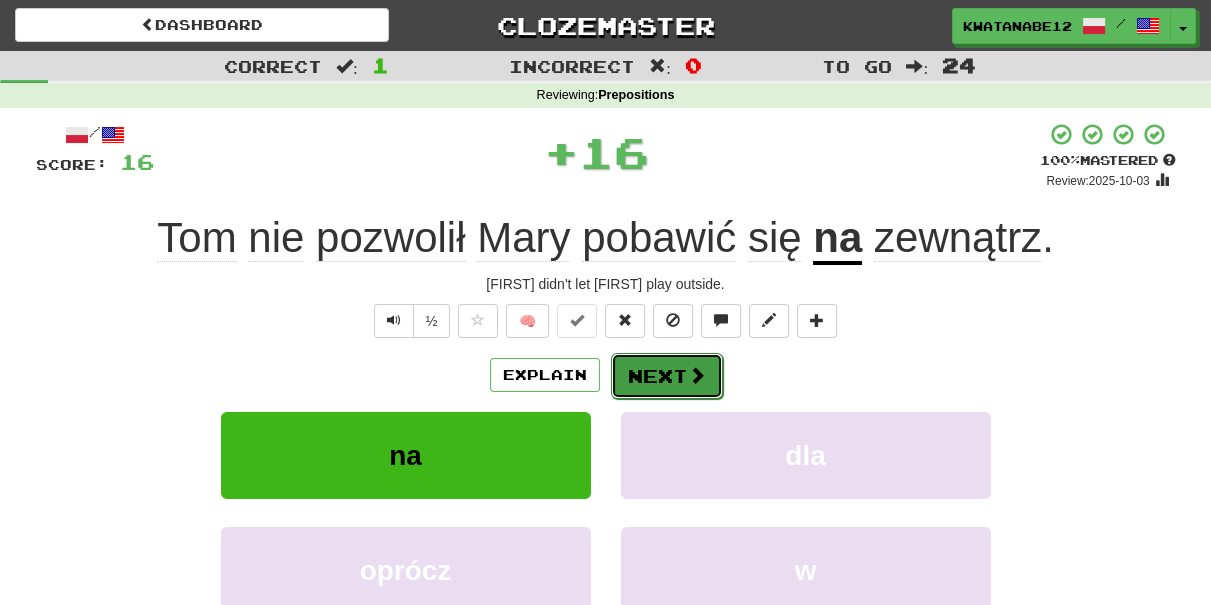 click on "Next" at bounding box center (667, 376) 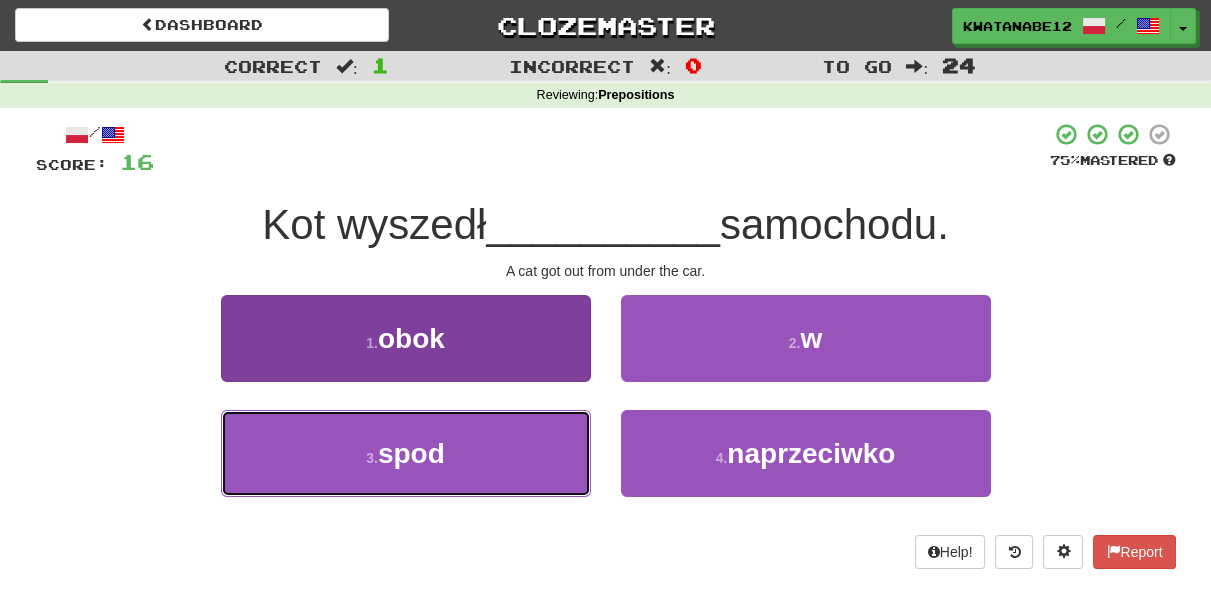 drag, startPoint x: 540, startPoint y: 440, endPoint x: 586, endPoint y: 415, distance: 52.35456 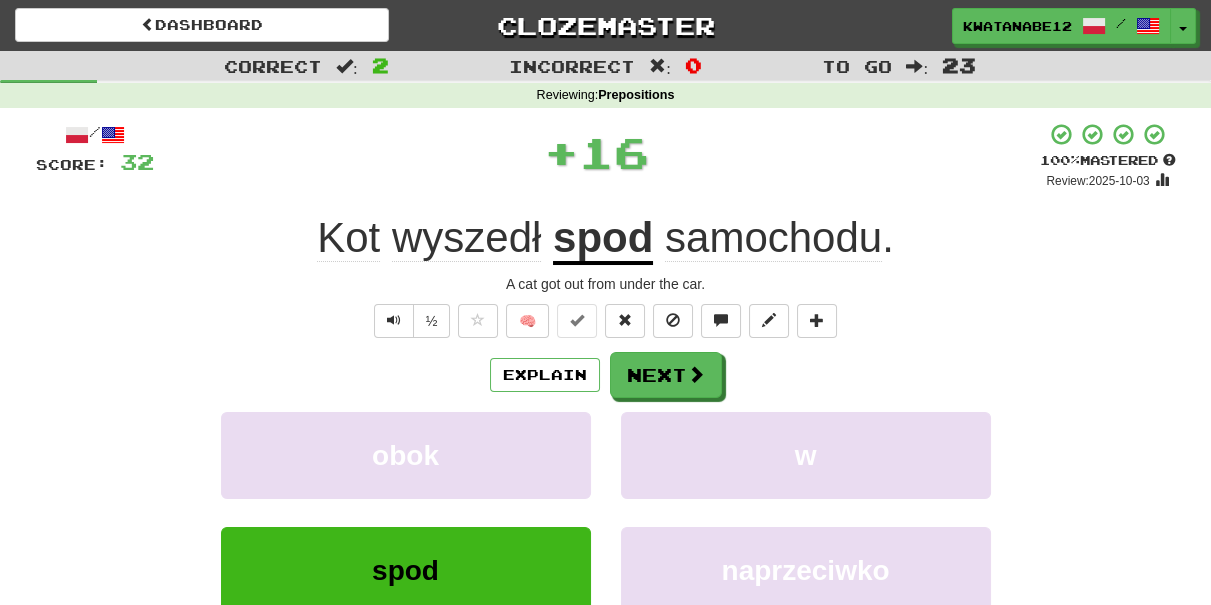 click on "Explain Next obok w spod naprzeciwko Learn more: obok w spod naprzeciwko" at bounding box center (606, 512) 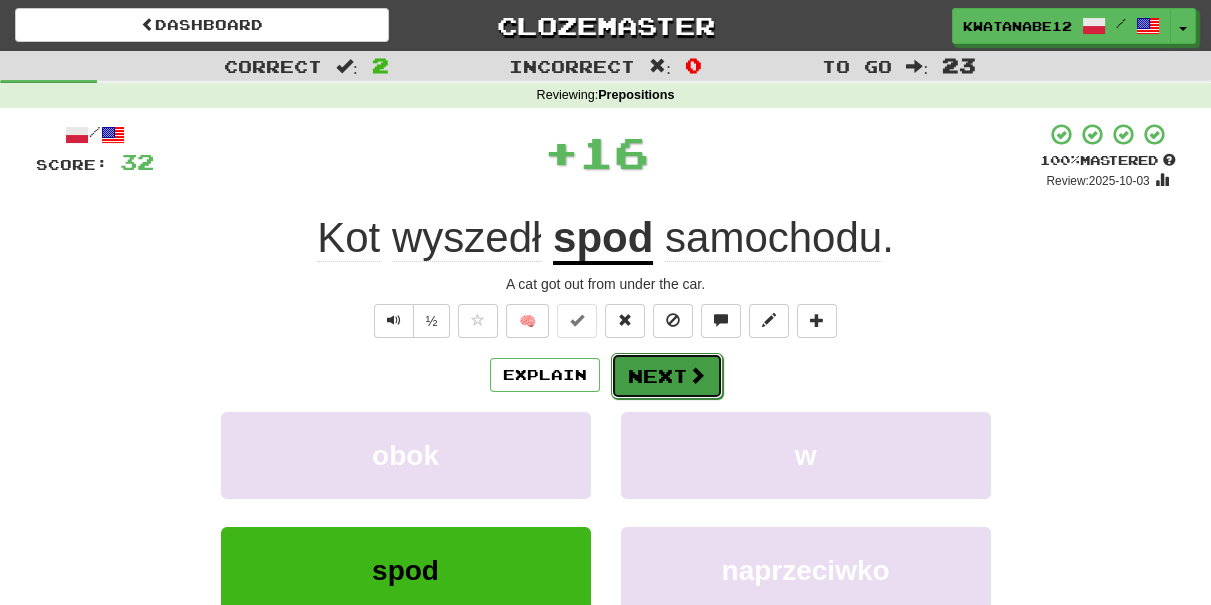 click on "Next" at bounding box center [667, 376] 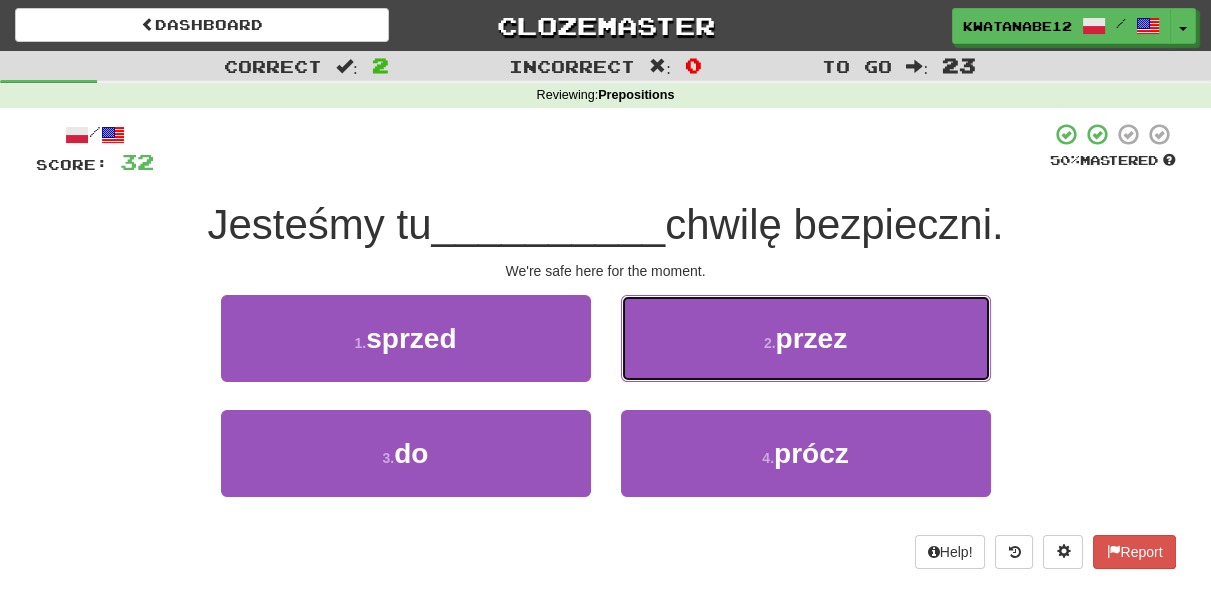 click on "2 .  przez" at bounding box center (806, 338) 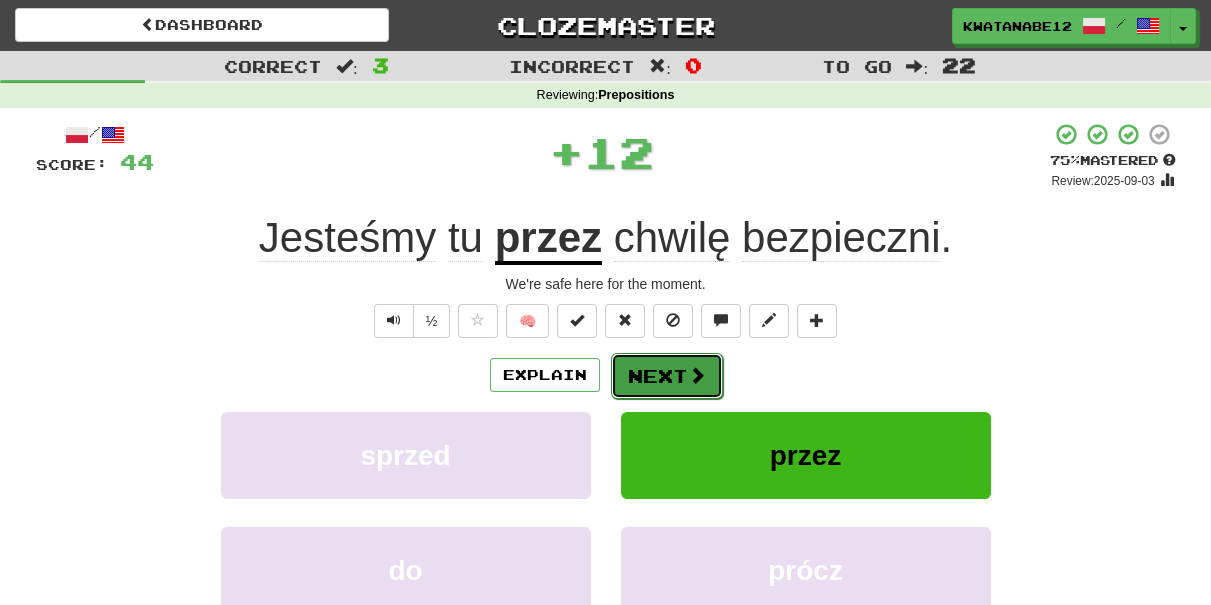 click on "Next" at bounding box center [667, 376] 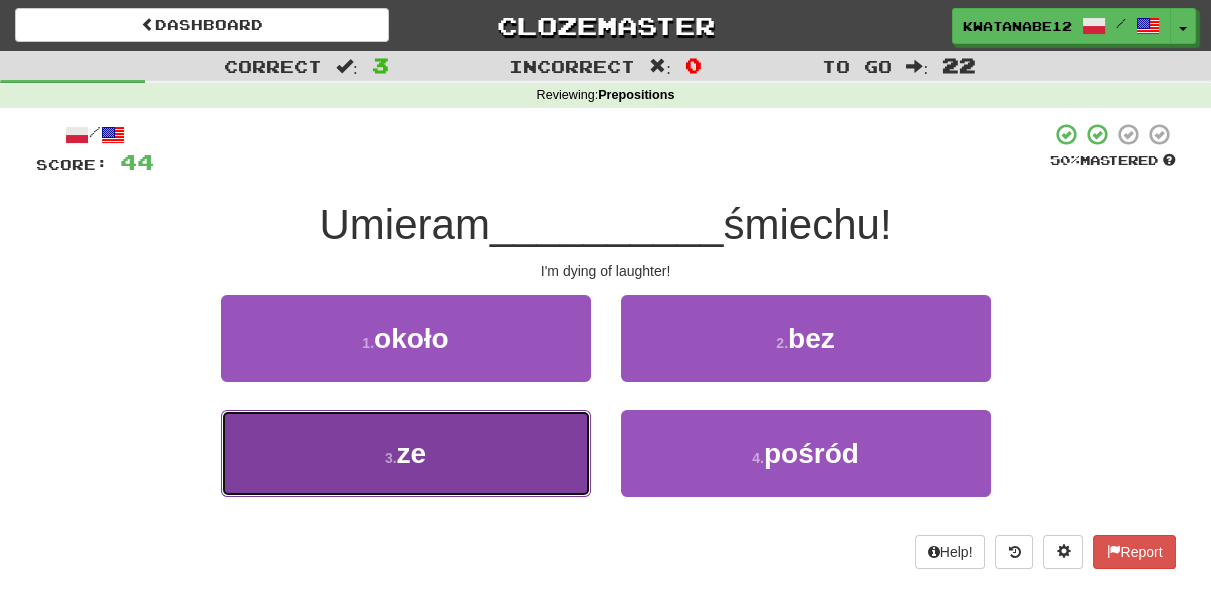 click on "3 .  ze" at bounding box center (406, 453) 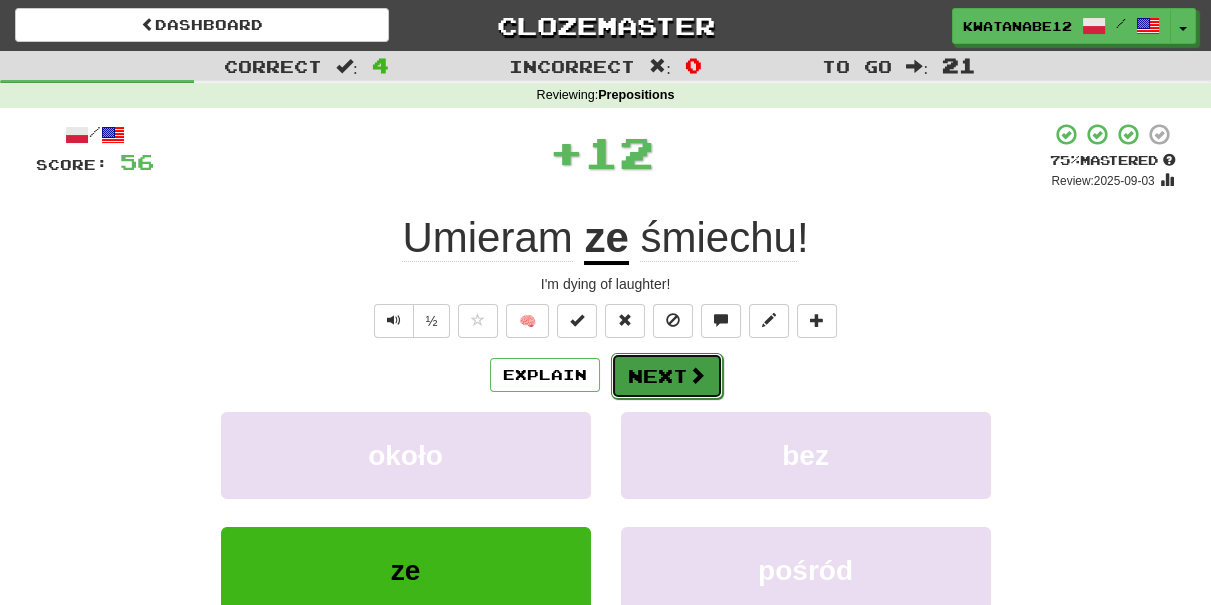 click on "Next" at bounding box center [667, 376] 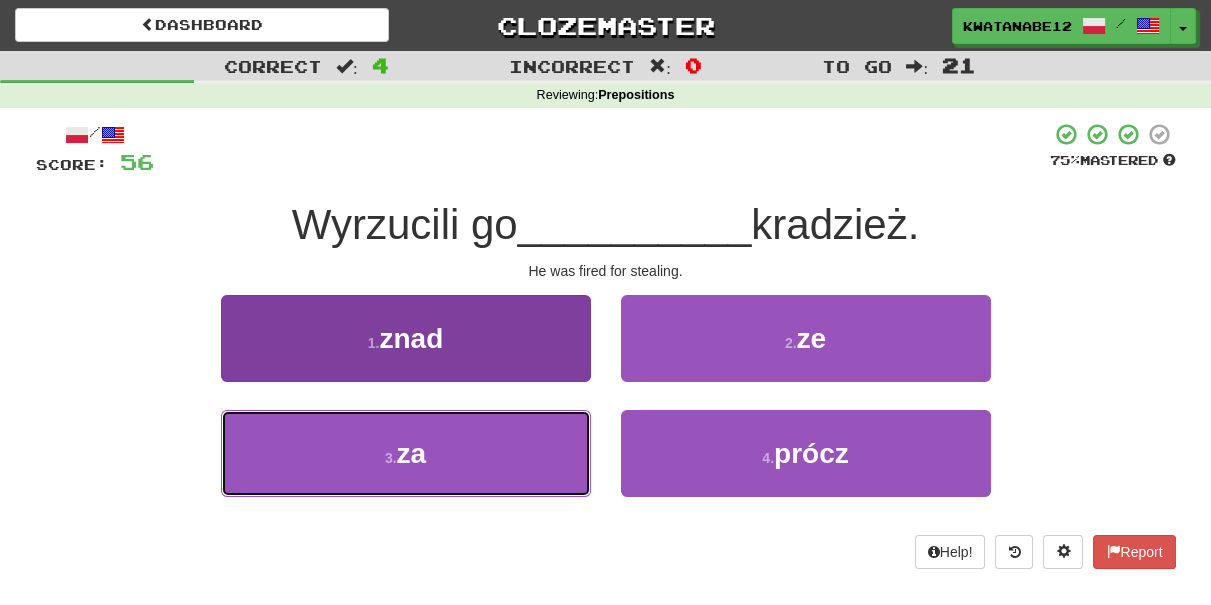 drag, startPoint x: 477, startPoint y: 468, endPoint x: 570, endPoint y: 415, distance: 107.042046 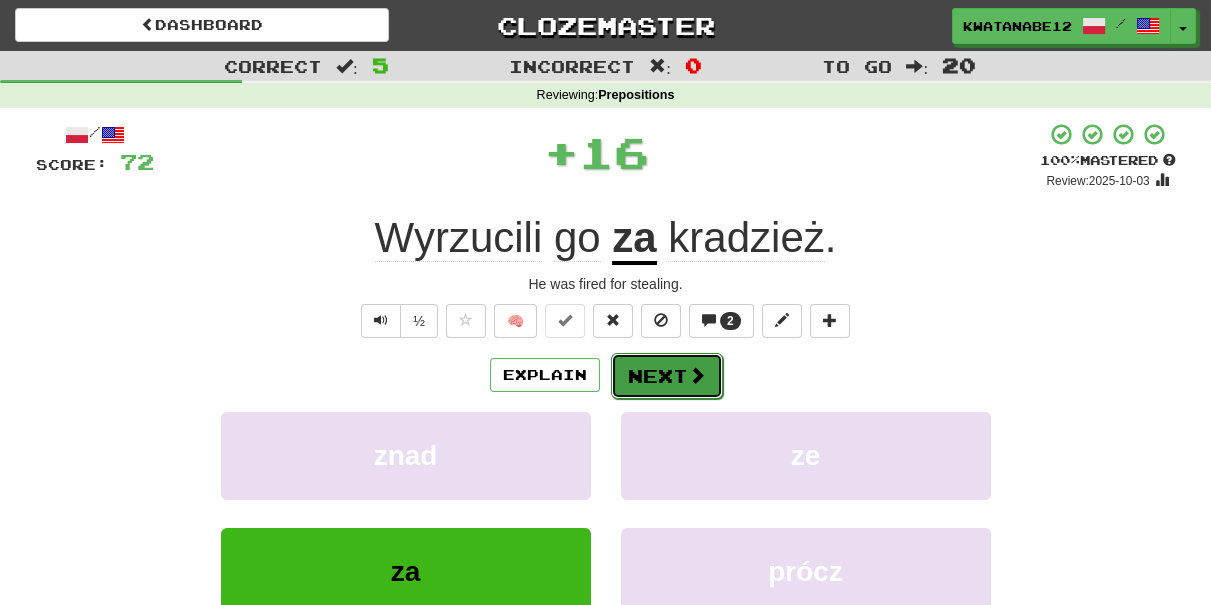 click on "Next" at bounding box center (667, 376) 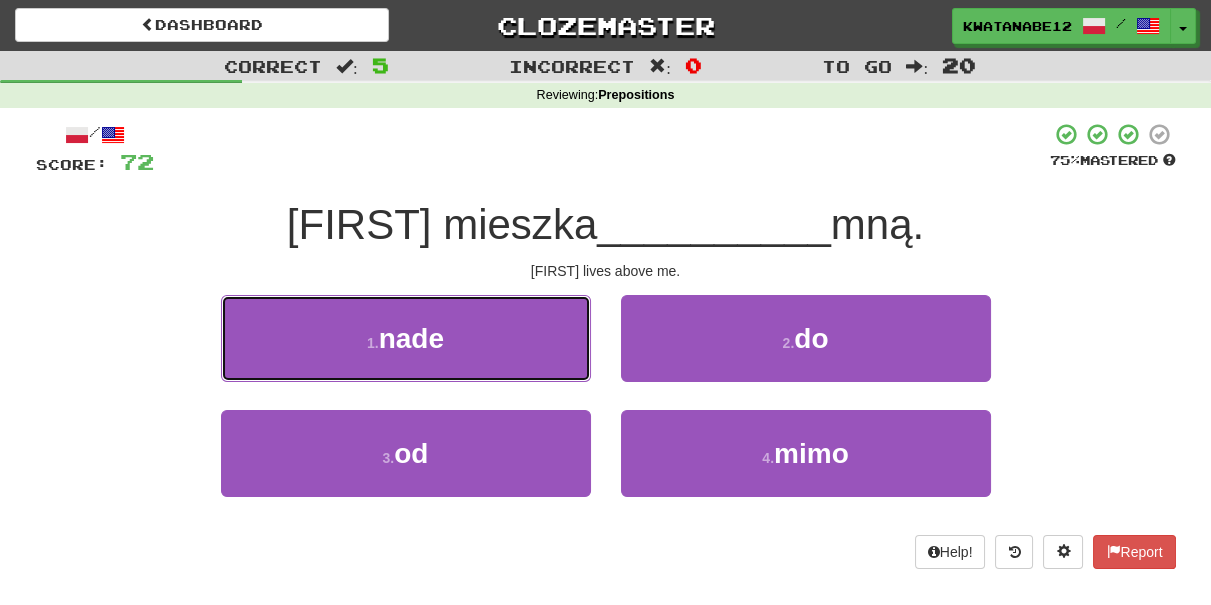 drag, startPoint x: 519, startPoint y: 355, endPoint x: 650, endPoint y: 349, distance: 131.13733 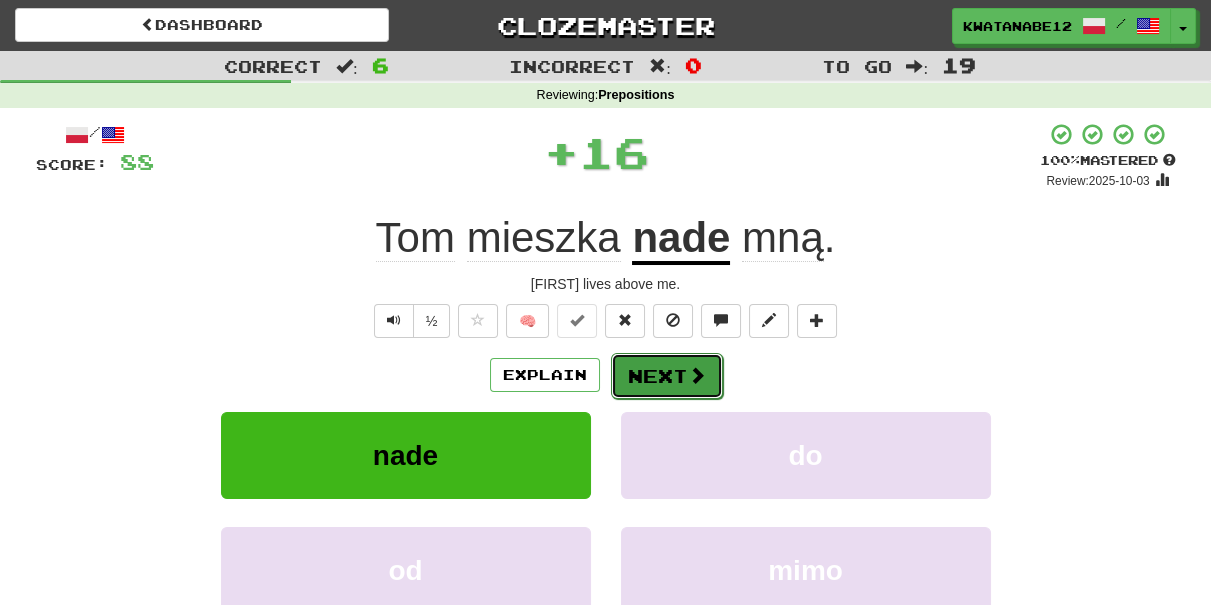 click on "Next" at bounding box center [667, 376] 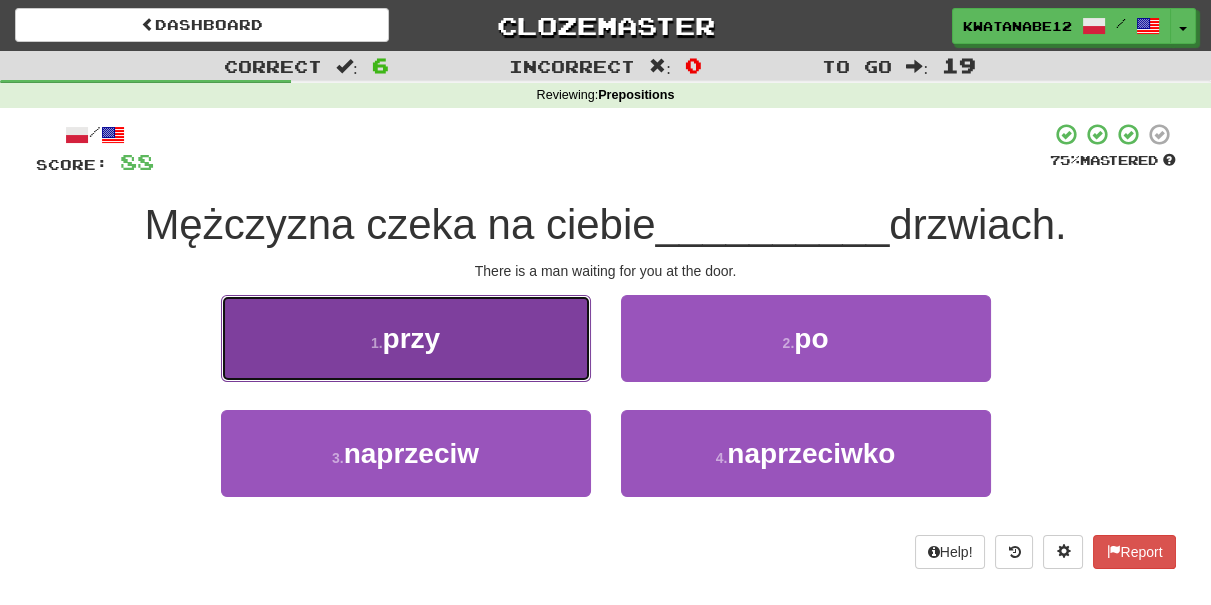 click on "1 .  przy" at bounding box center (406, 338) 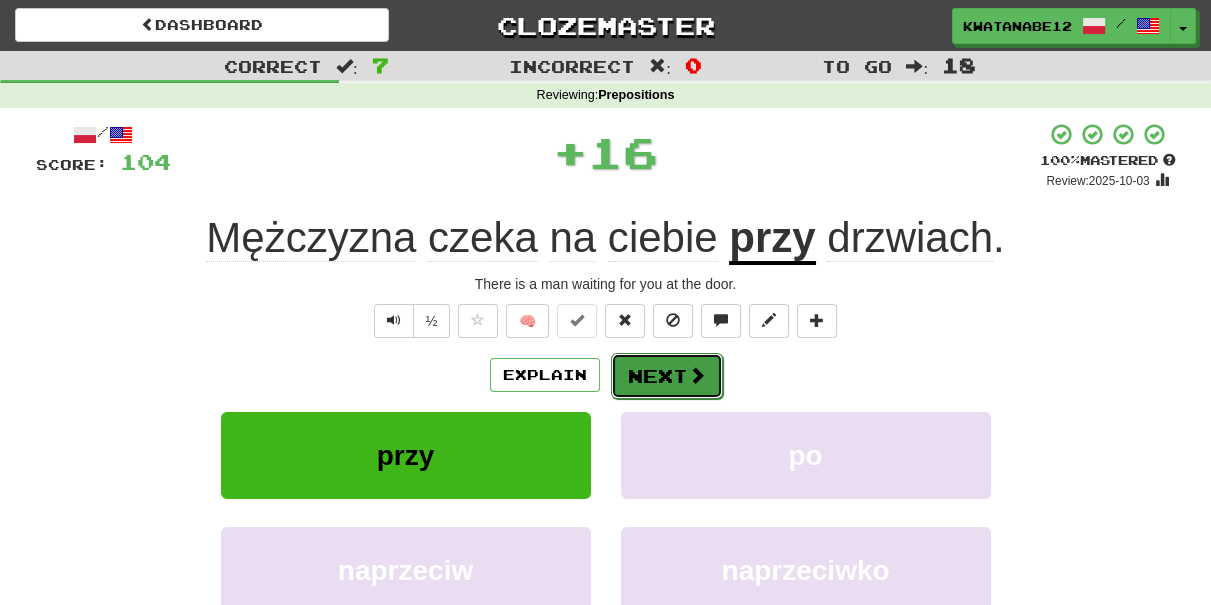 click on "Next" at bounding box center [667, 376] 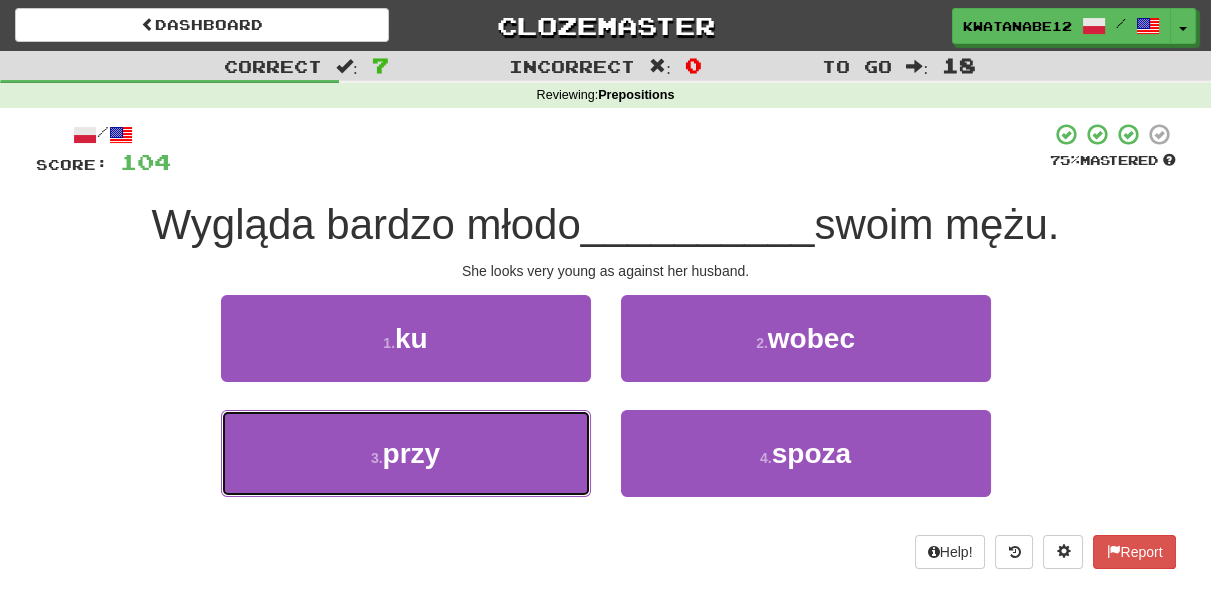 drag, startPoint x: 501, startPoint y: 450, endPoint x: 599, endPoint y: 398, distance: 110.94143 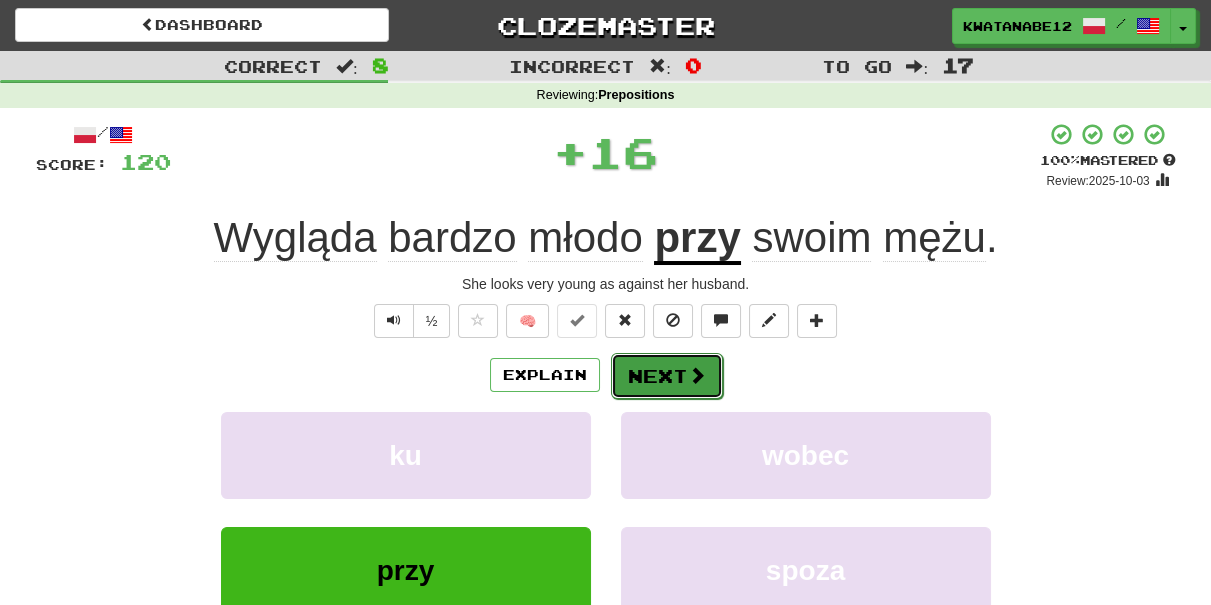 click on "Next" at bounding box center (667, 376) 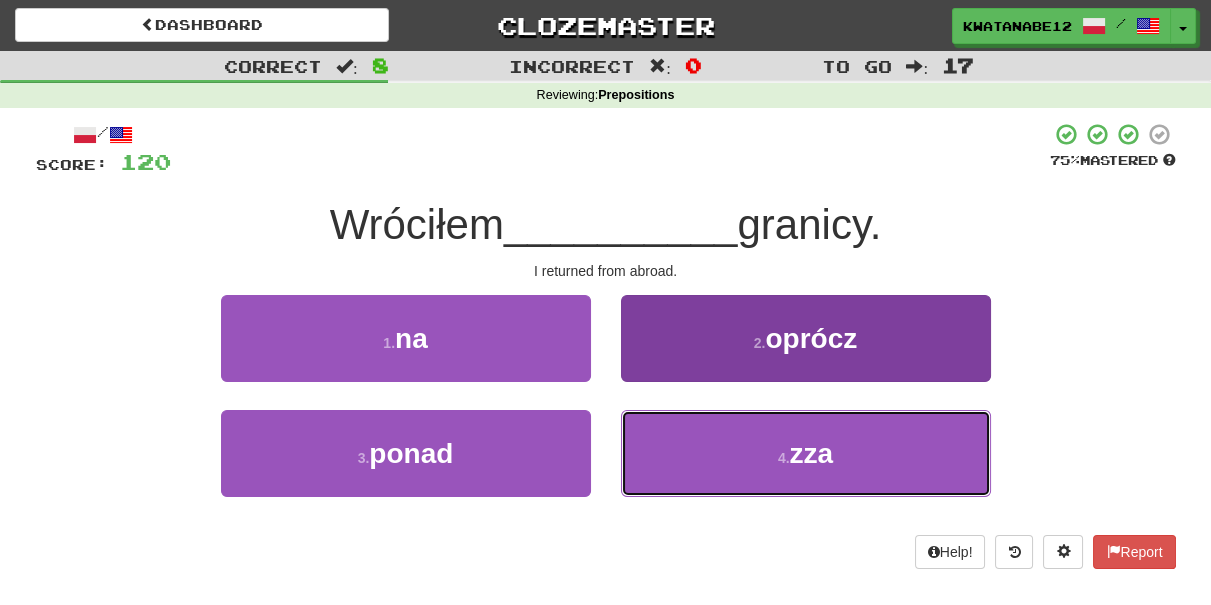click on "4 .  zza" at bounding box center (806, 453) 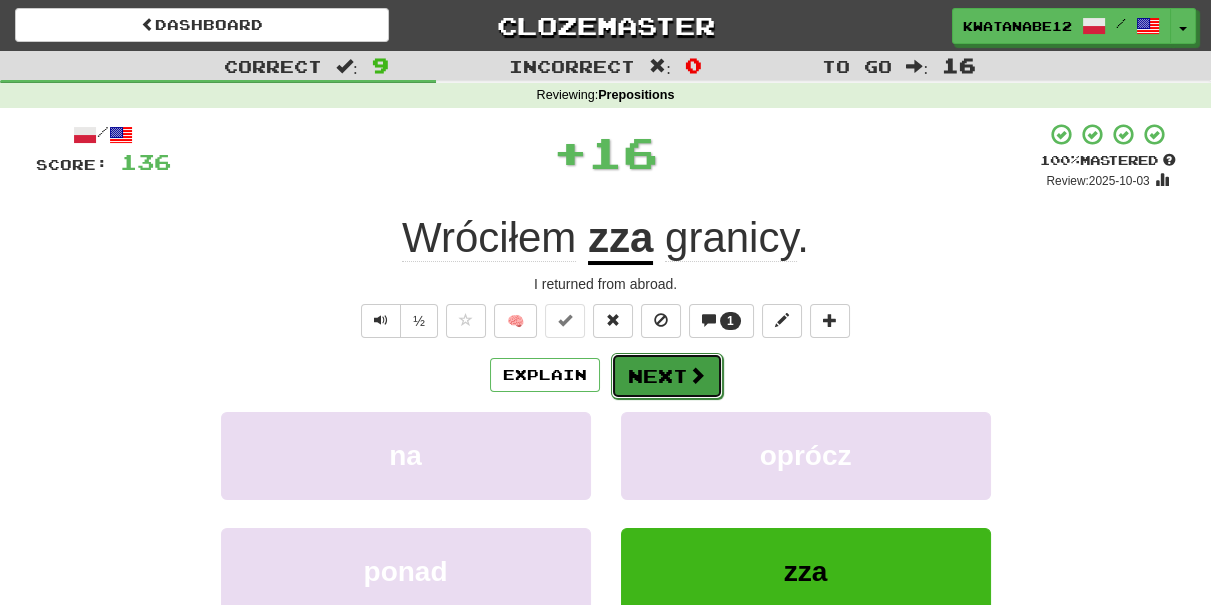 click on "Next" at bounding box center (667, 376) 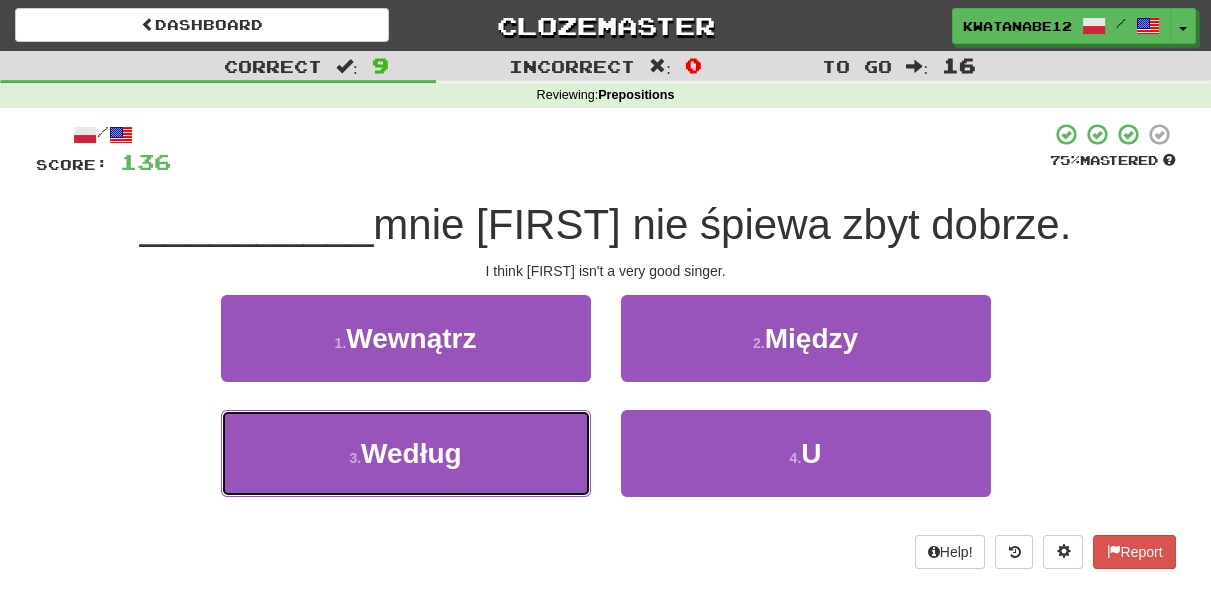 drag, startPoint x: 528, startPoint y: 431, endPoint x: 578, endPoint y: 401, distance: 58.30952 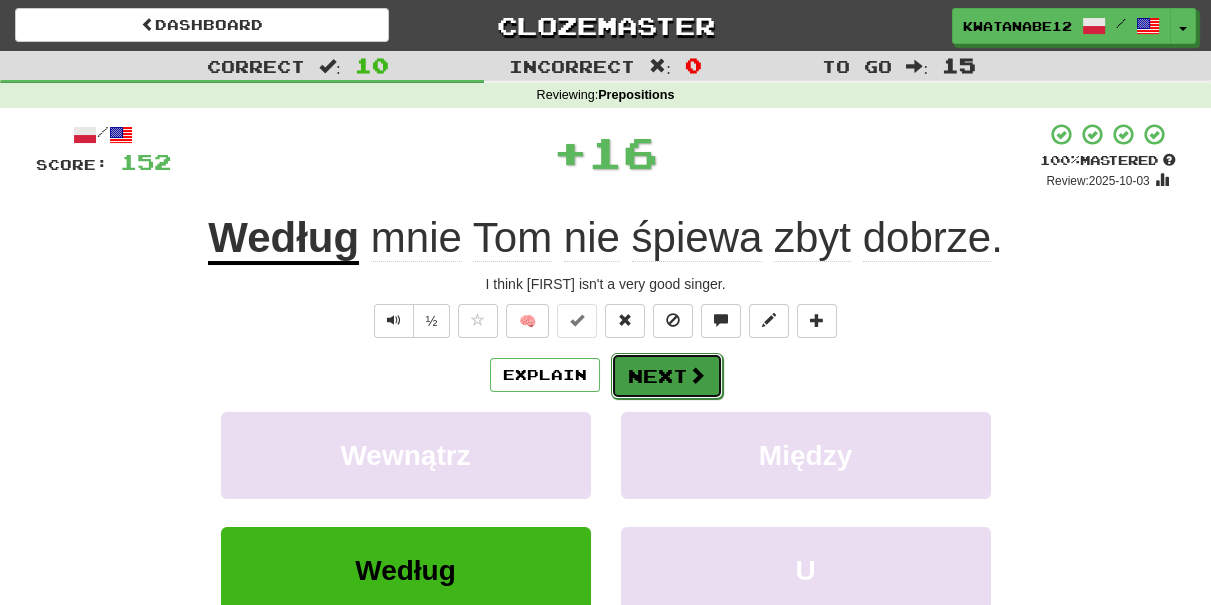 click on "Next" at bounding box center (667, 376) 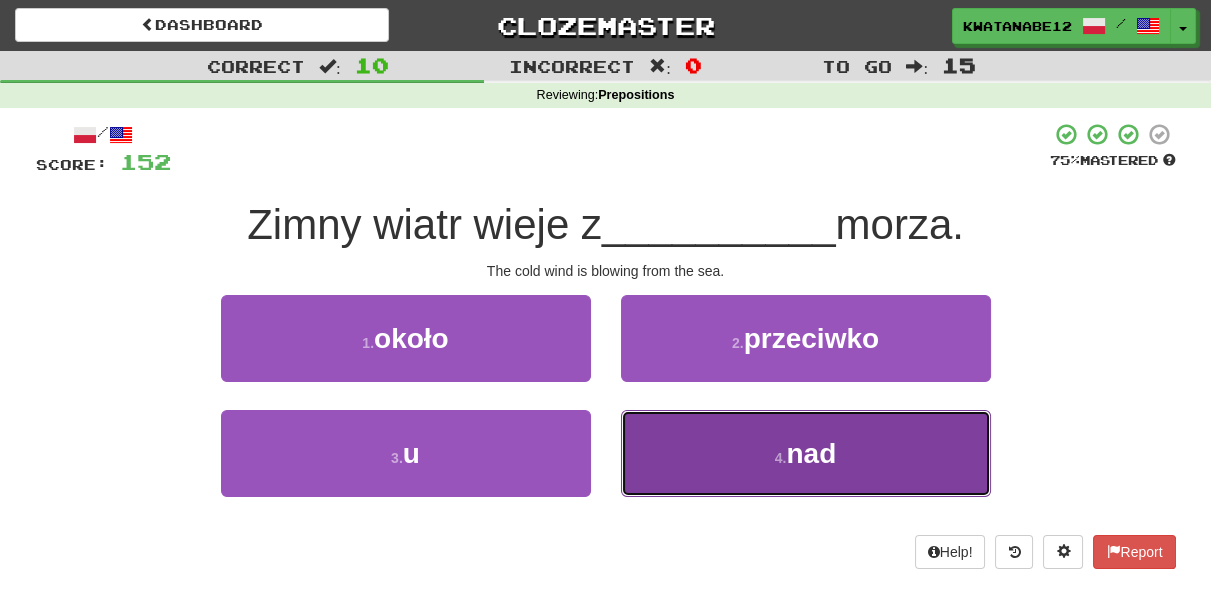 click on "4 .  nad" at bounding box center [806, 453] 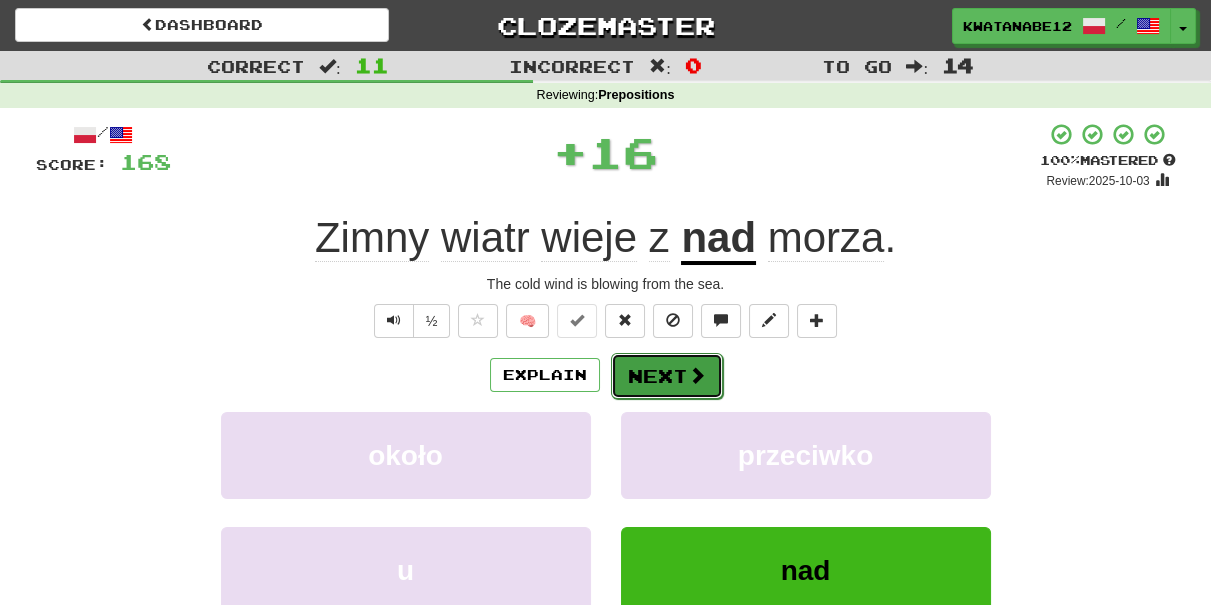 click on "Next" at bounding box center [667, 376] 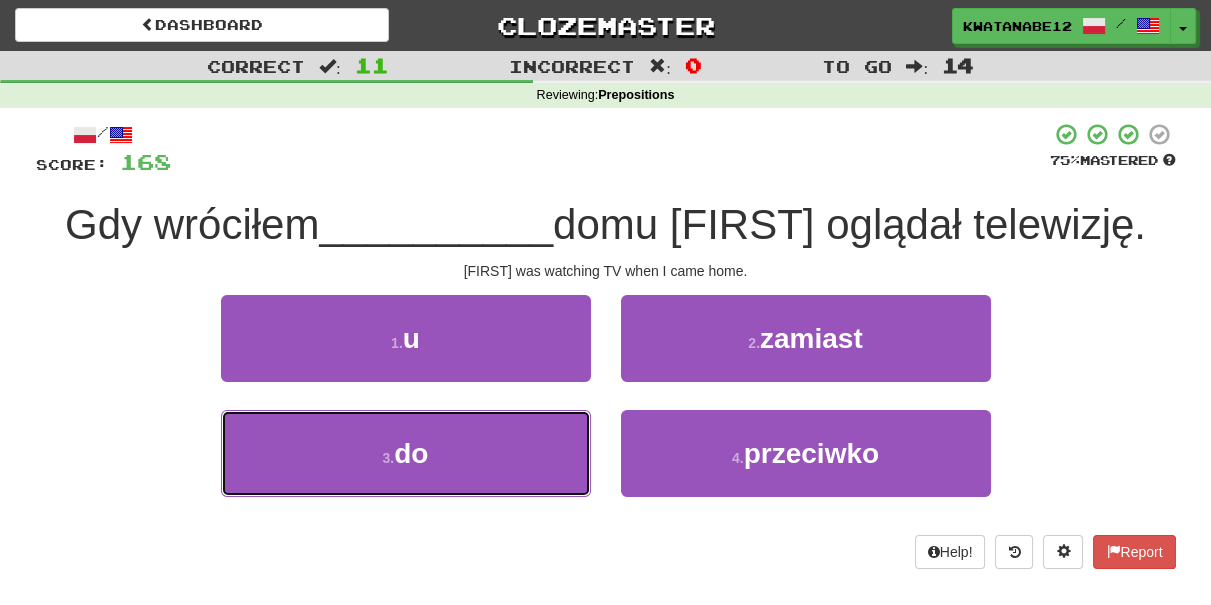 drag, startPoint x: 543, startPoint y: 434, endPoint x: 592, endPoint y: 402, distance: 58.5235 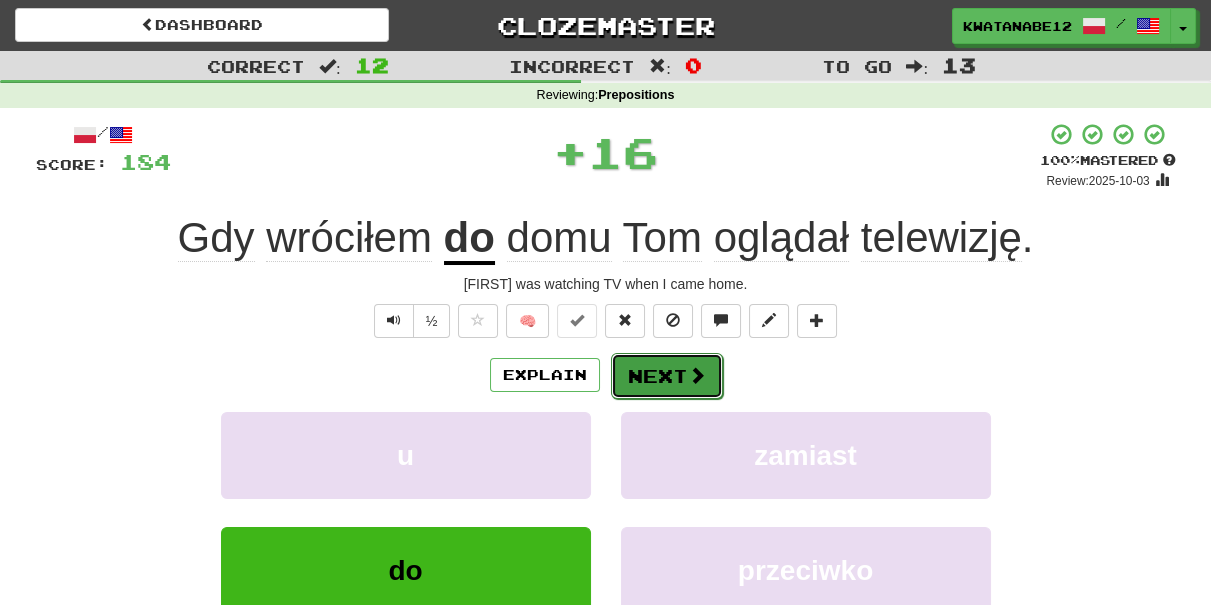 click on "Next" at bounding box center [667, 376] 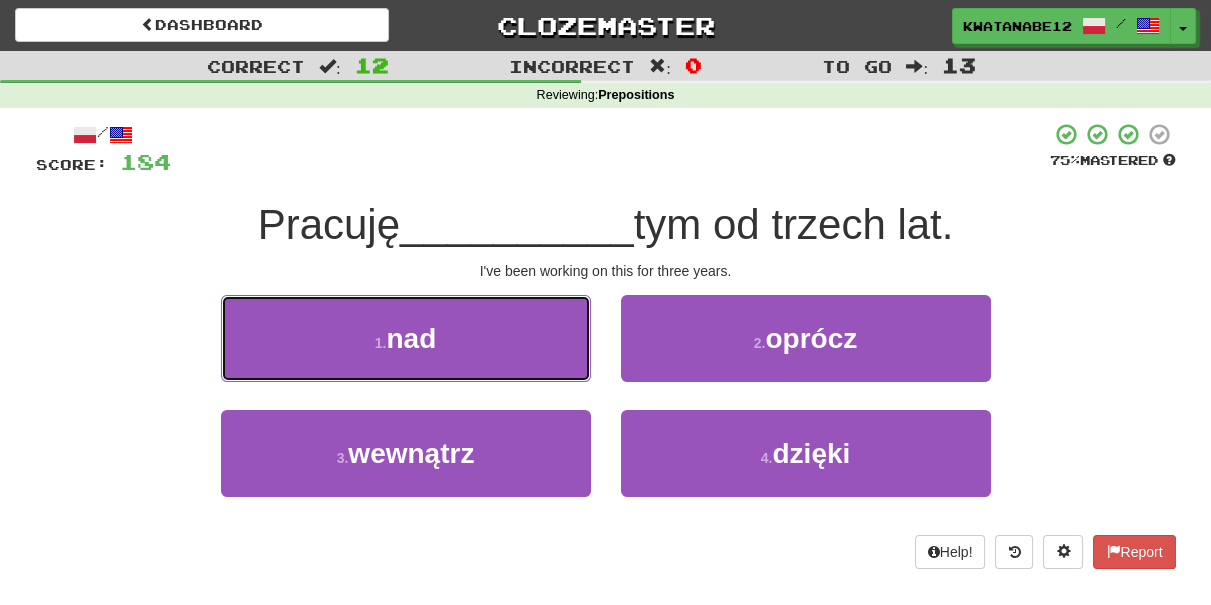 click on "1 .  nad" at bounding box center [406, 338] 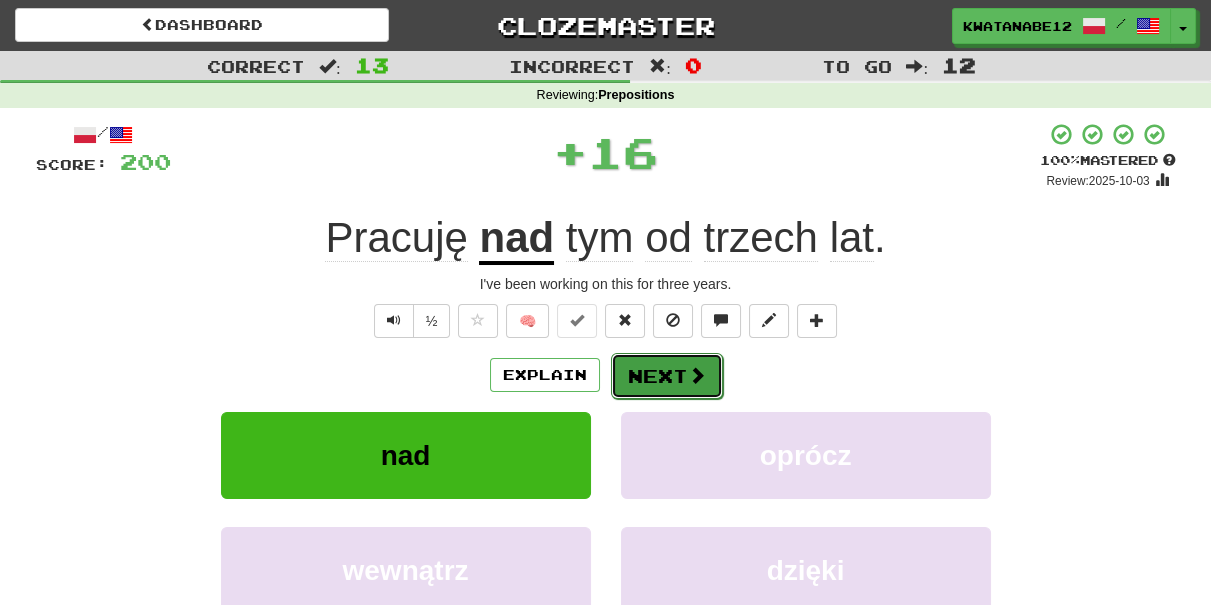 click on "Next" at bounding box center (667, 376) 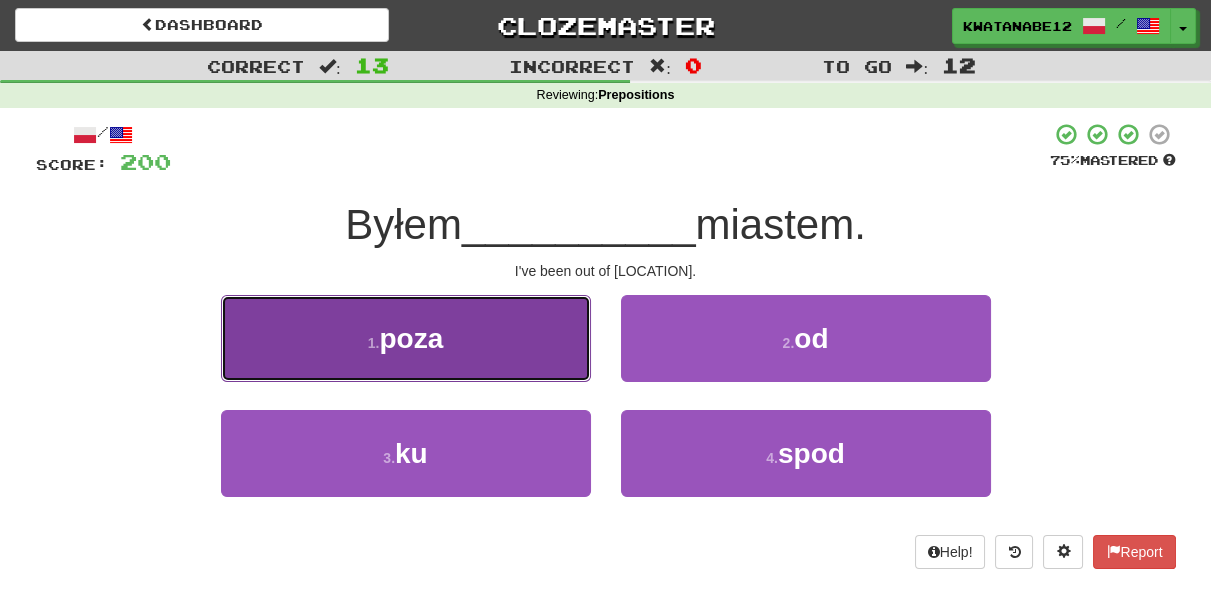 drag, startPoint x: 521, startPoint y: 322, endPoint x: 562, endPoint y: 348, distance: 48.548943 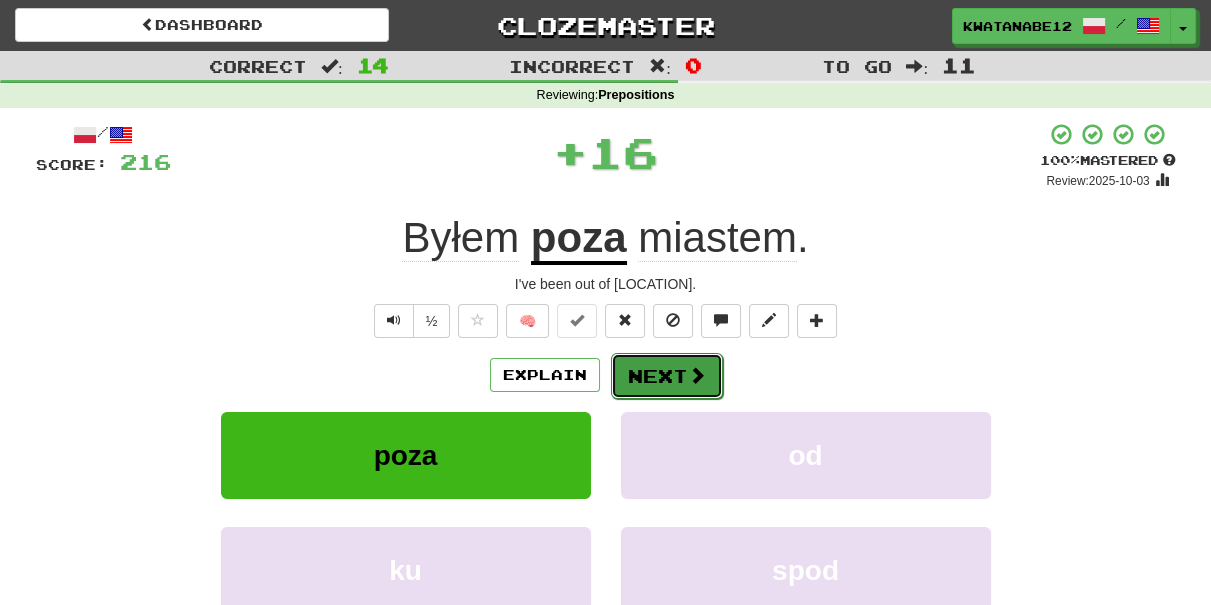 click on "Next" at bounding box center [667, 376] 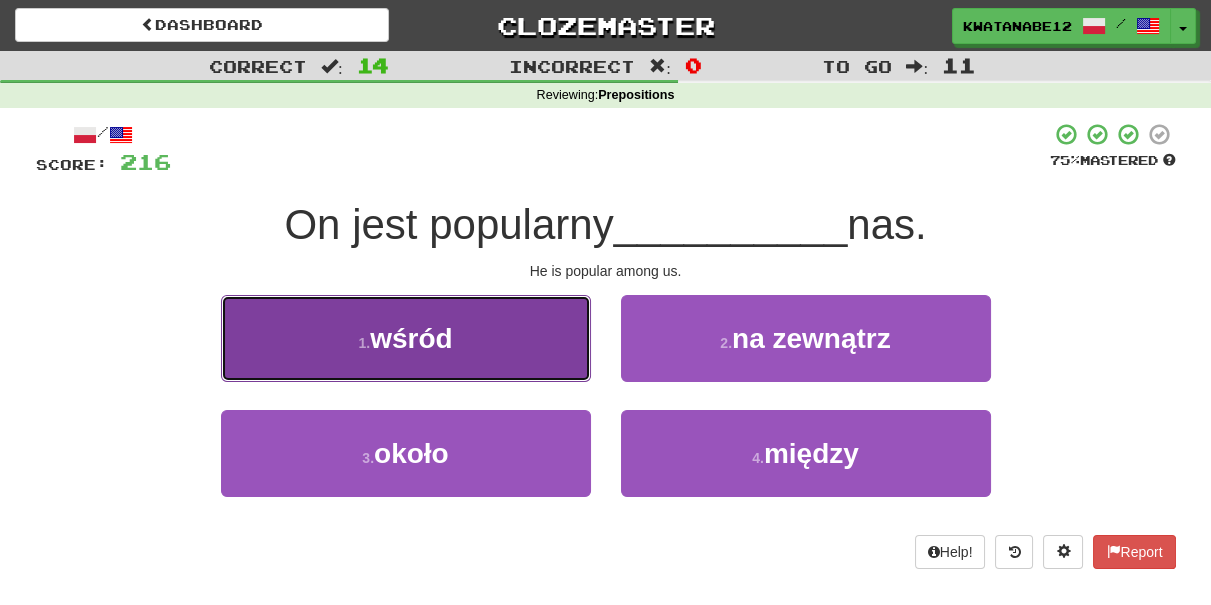 click on "1 .  wśród" at bounding box center (406, 338) 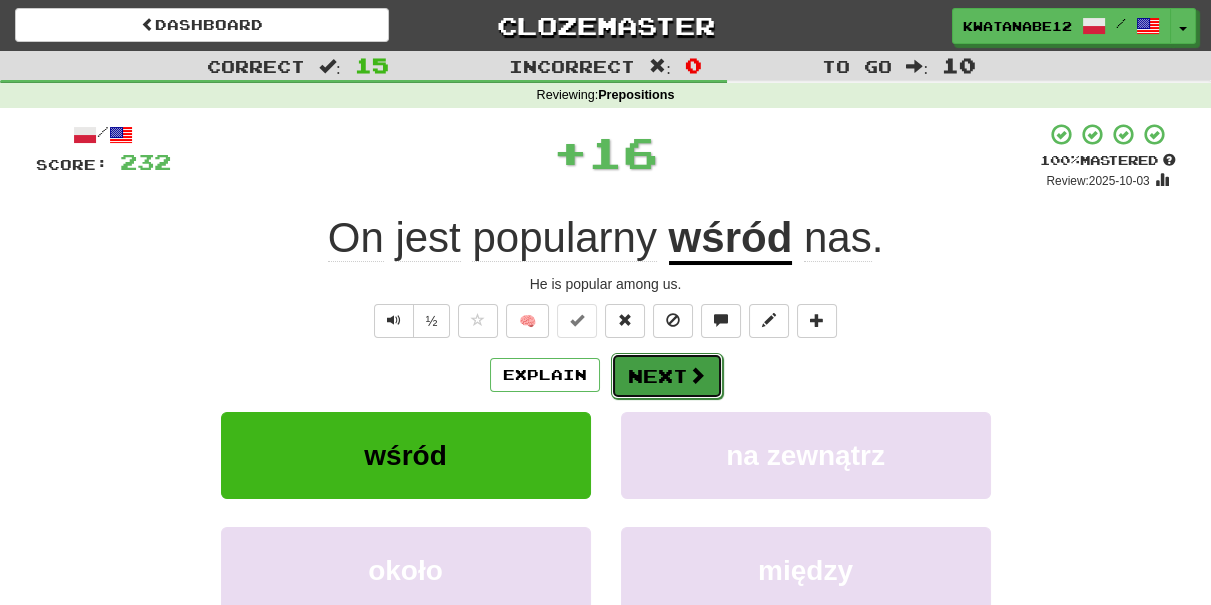 click on "Next" at bounding box center (667, 376) 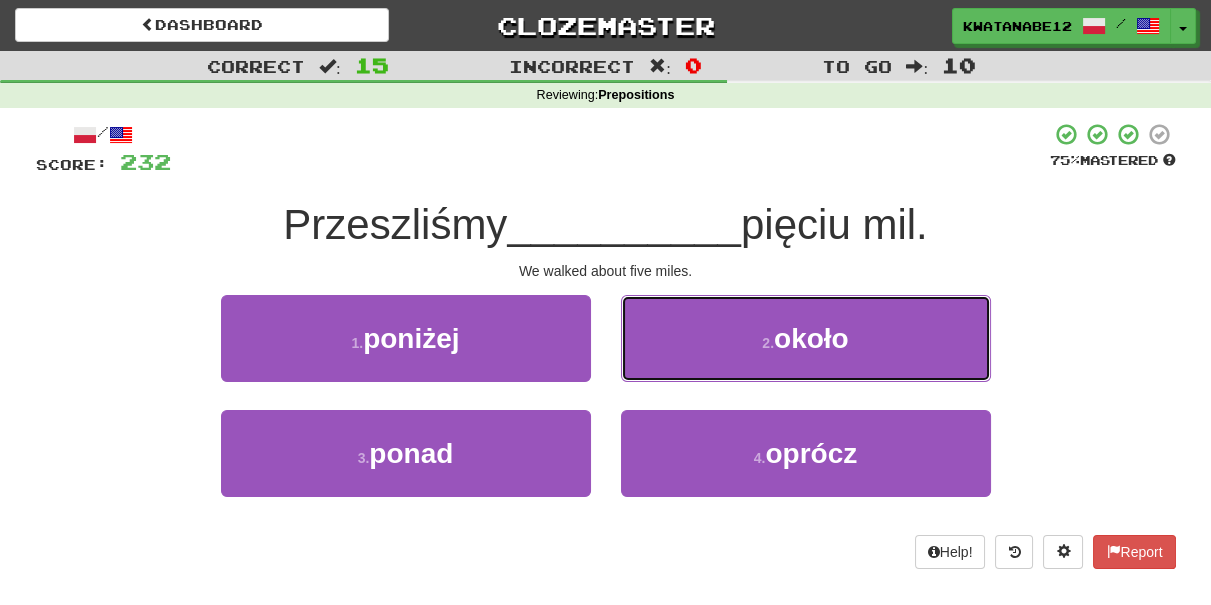 click on "2 .  około" at bounding box center (806, 338) 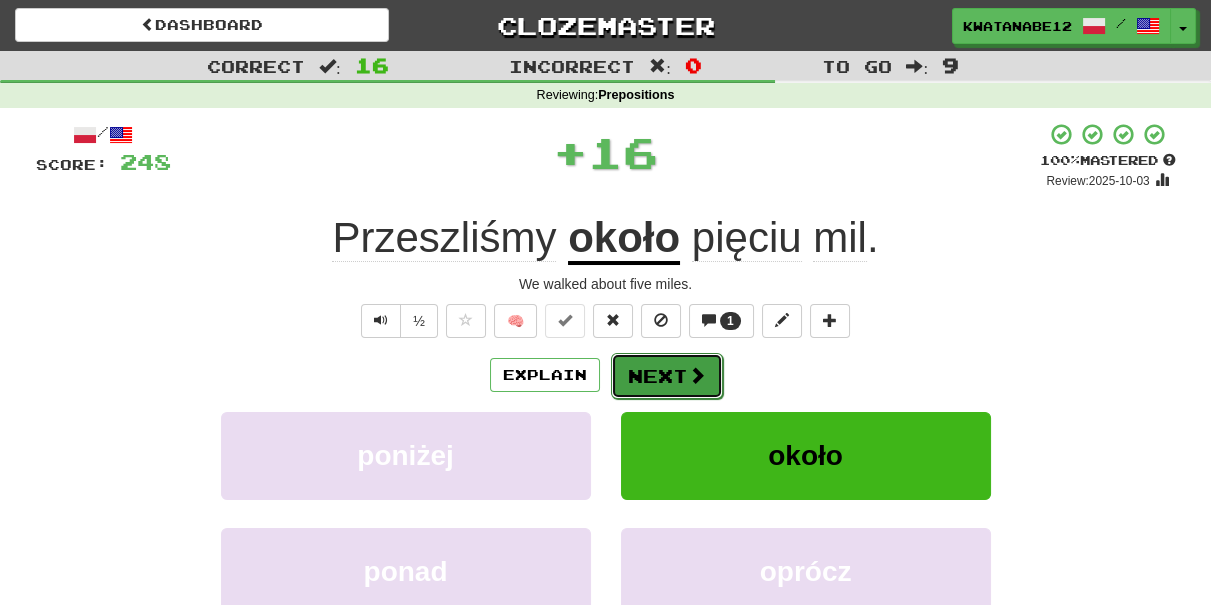 click on "Next" at bounding box center (667, 376) 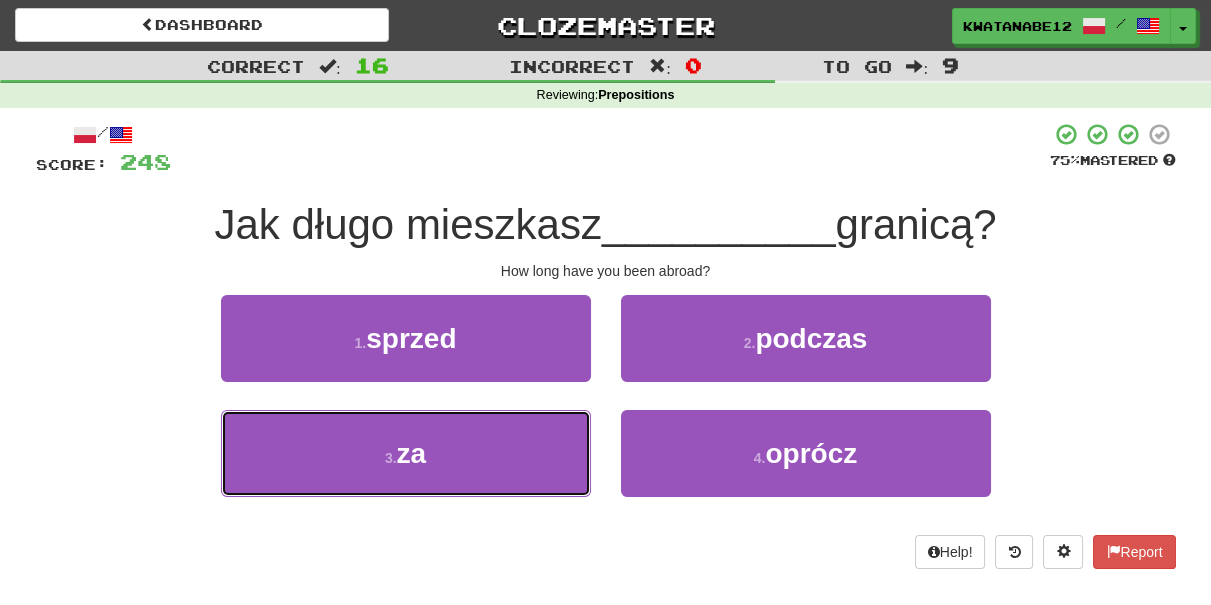 drag, startPoint x: 537, startPoint y: 440, endPoint x: 613, endPoint y: 400, distance: 85.883644 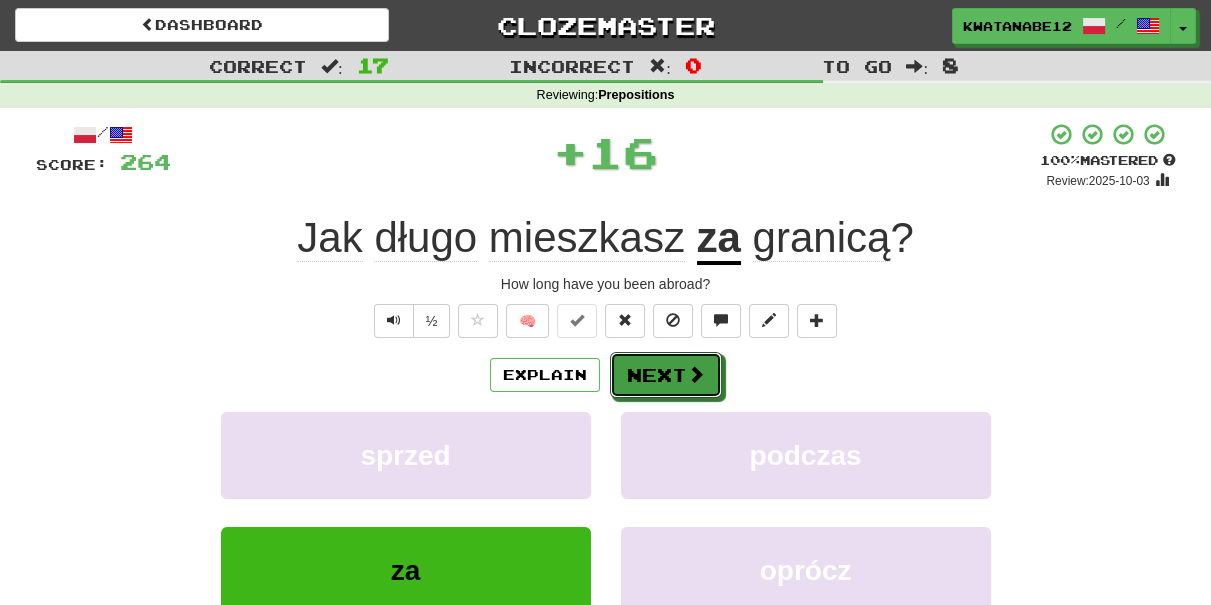 drag, startPoint x: 635, startPoint y: 385, endPoint x: 592, endPoint y: 284, distance: 109.77249 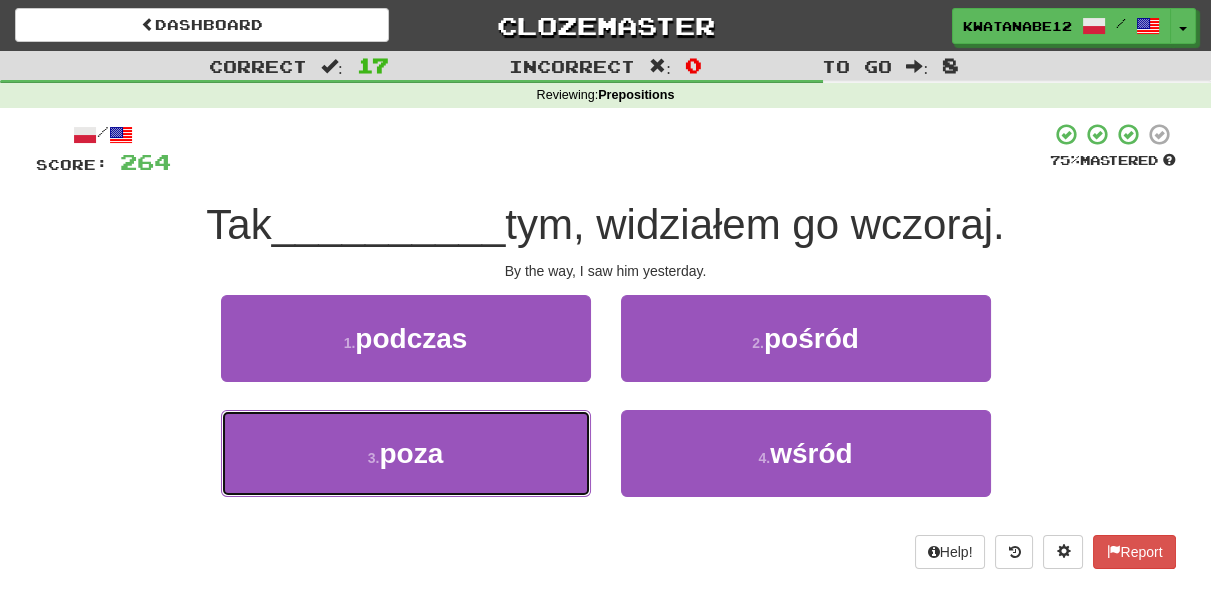 drag, startPoint x: 549, startPoint y: 460, endPoint x: 606, endPoint y: 422, distance: 68.50548 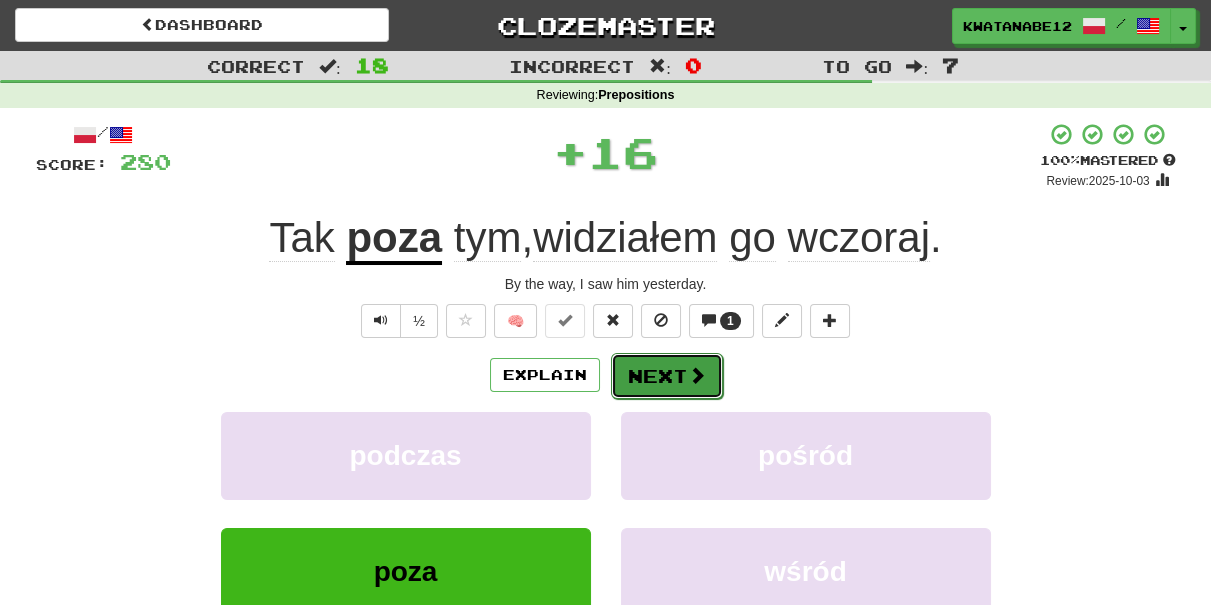 drag, startPoint x: 667, startPoint y: 375, endPoint x: 682, endPoint y: 365, distance: 18.027756 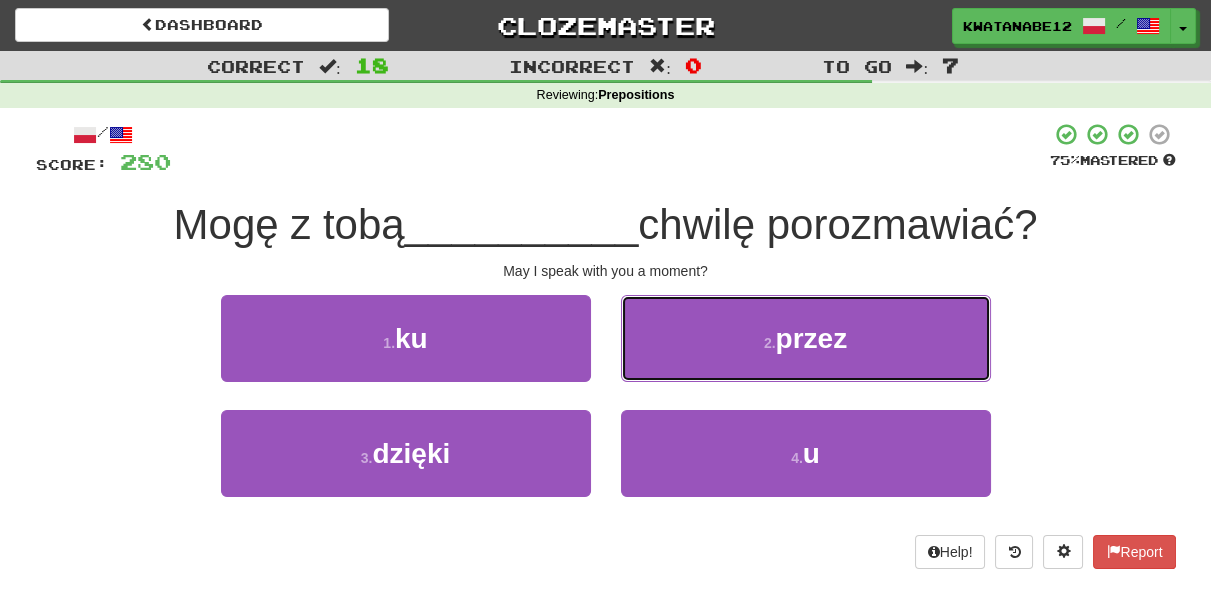 drag, startPoint x: 687, startPoint y: 332, endPoint x: 682, endPoint y: 350, distance: 18.681541 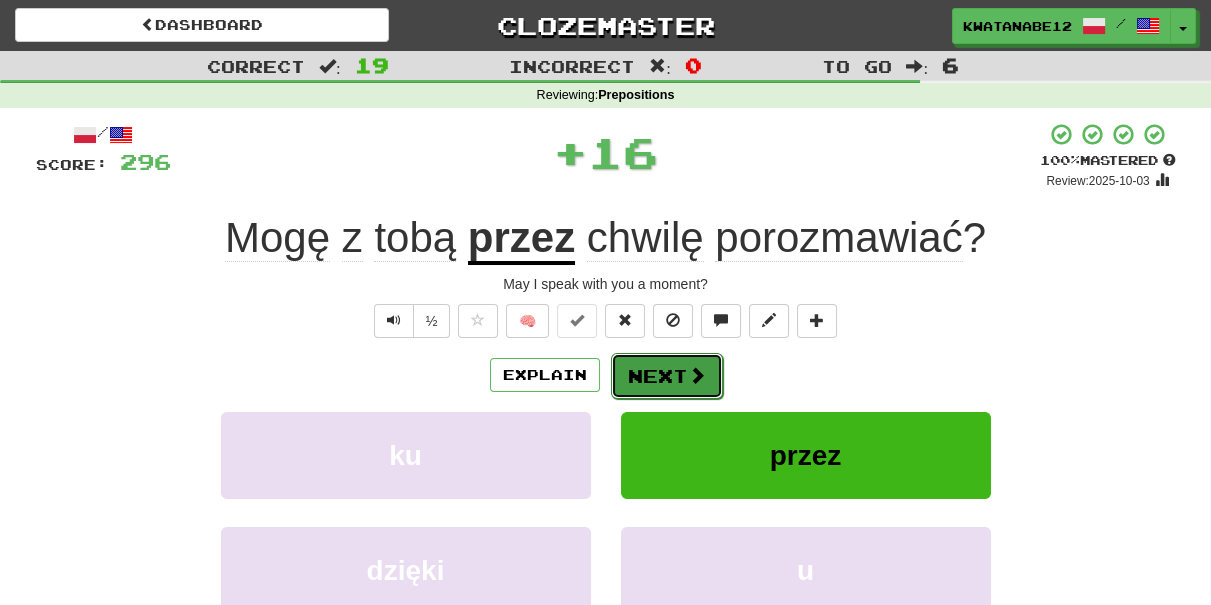 click on "Next" at bounding box center [667, 376] 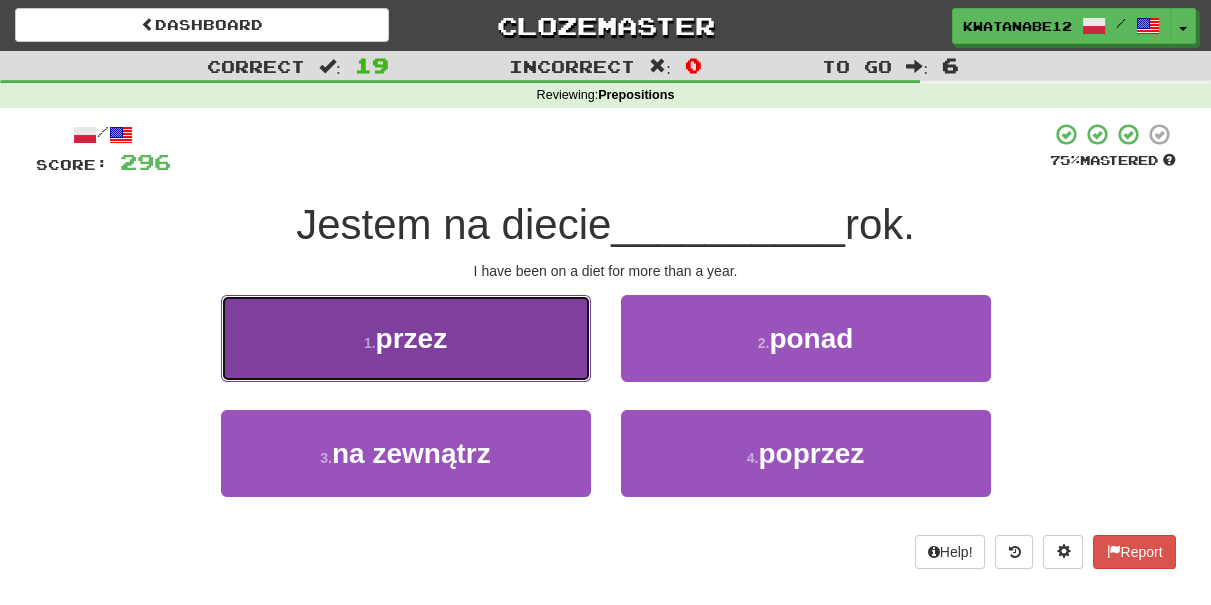 click on "1 .  przez" at bounding box center (406, 338) 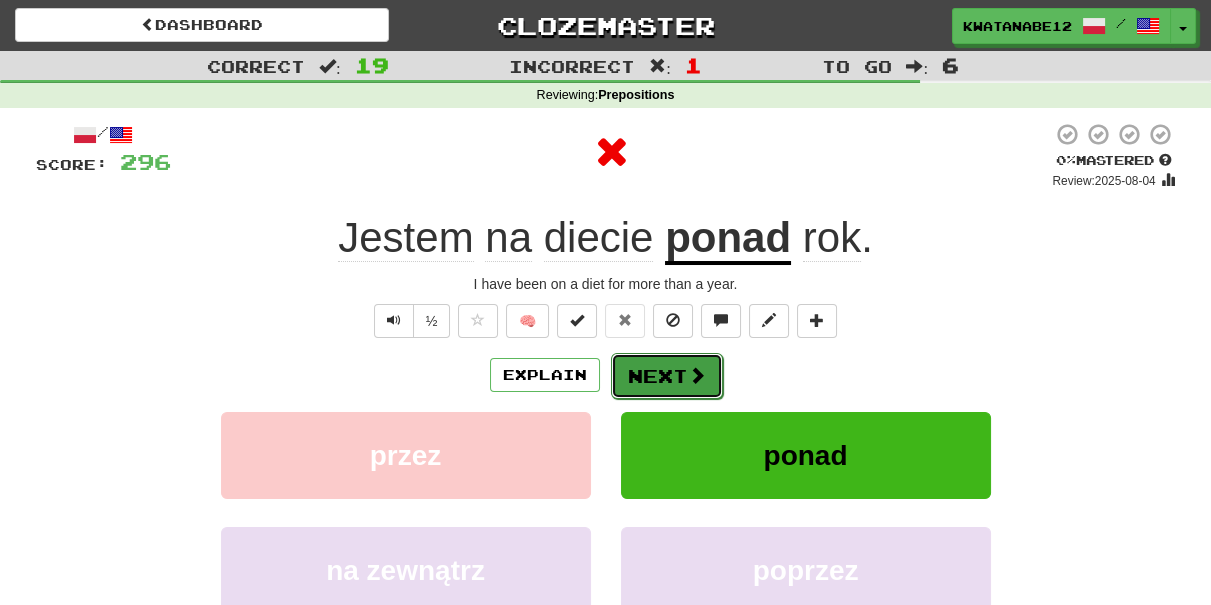 click on "Next" at bounding box center (667, 376) 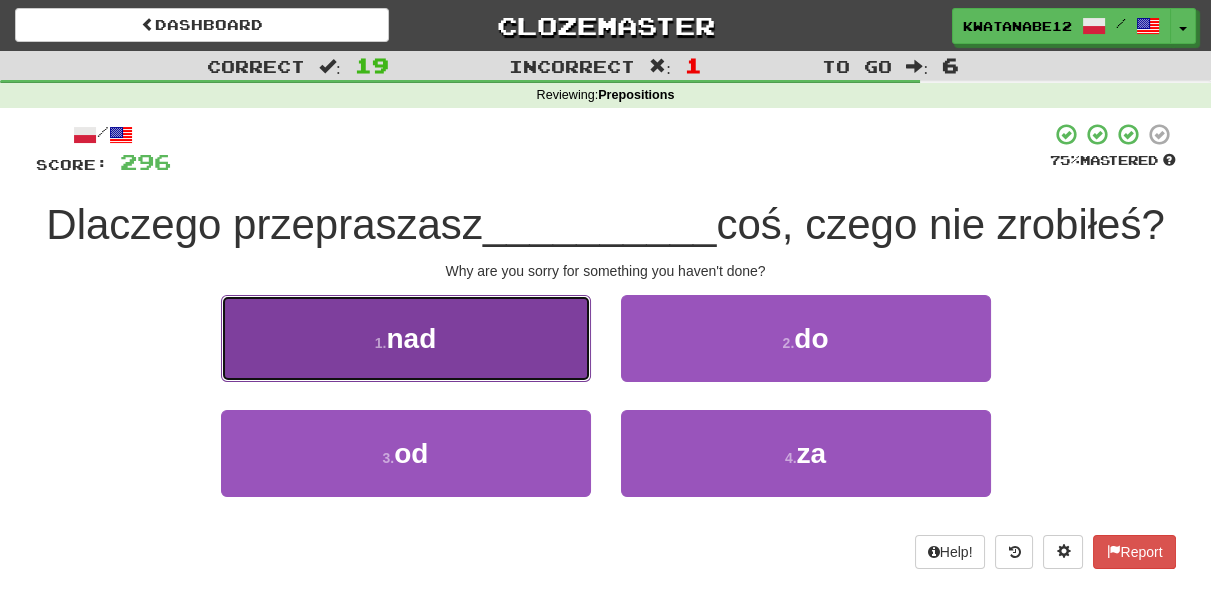 click on "1 .  nad" at bounding box center (406, 338) 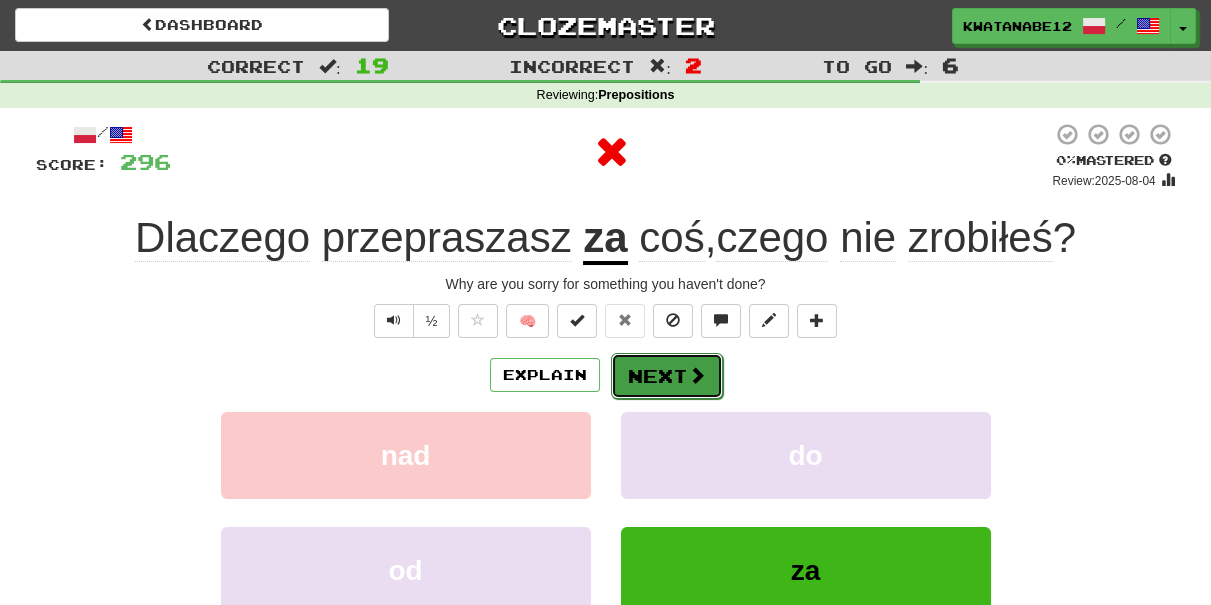 click on "Next" at bounding box center [667, 376] 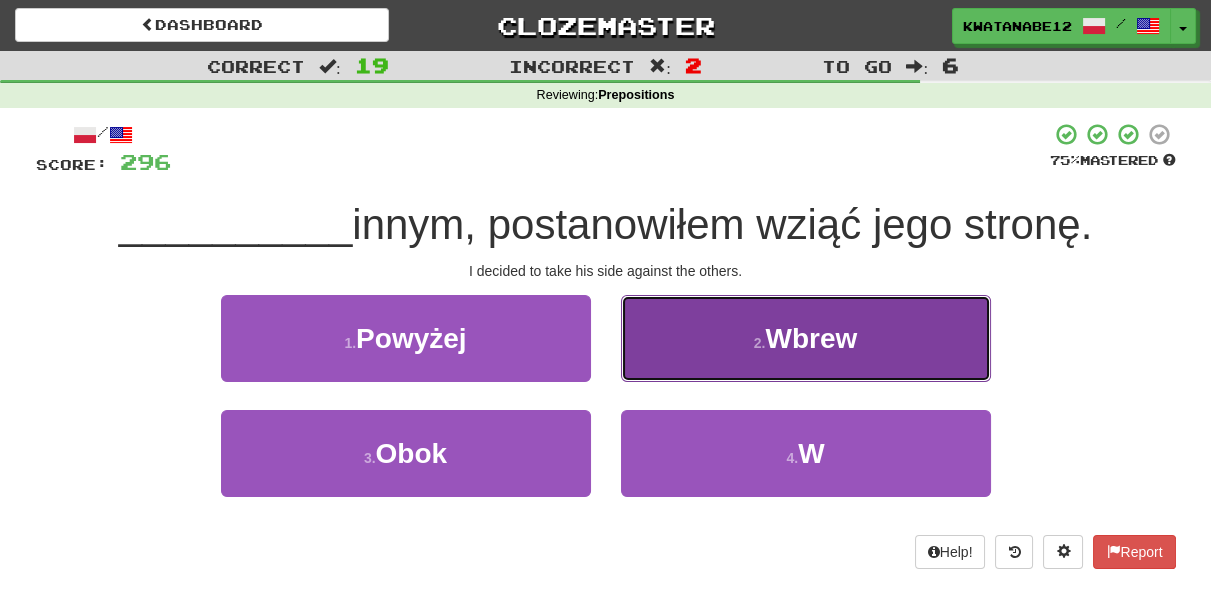 click on "2 .  Wbrew" at bounding box center (806, 338) 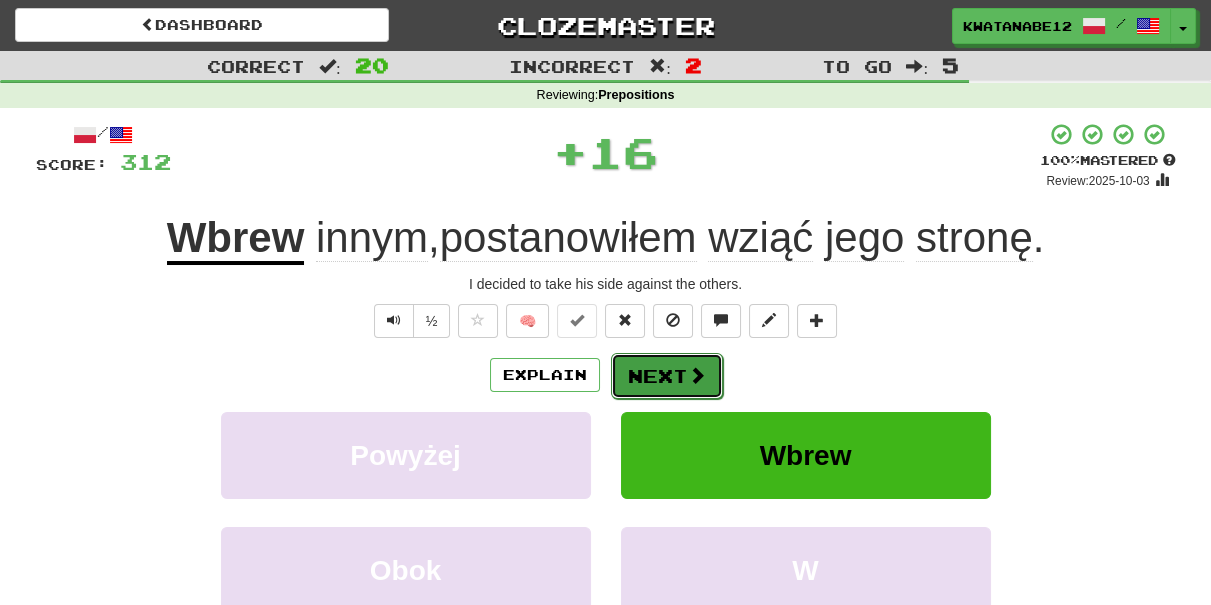 click on "Next" at bounding box center [667, 376] 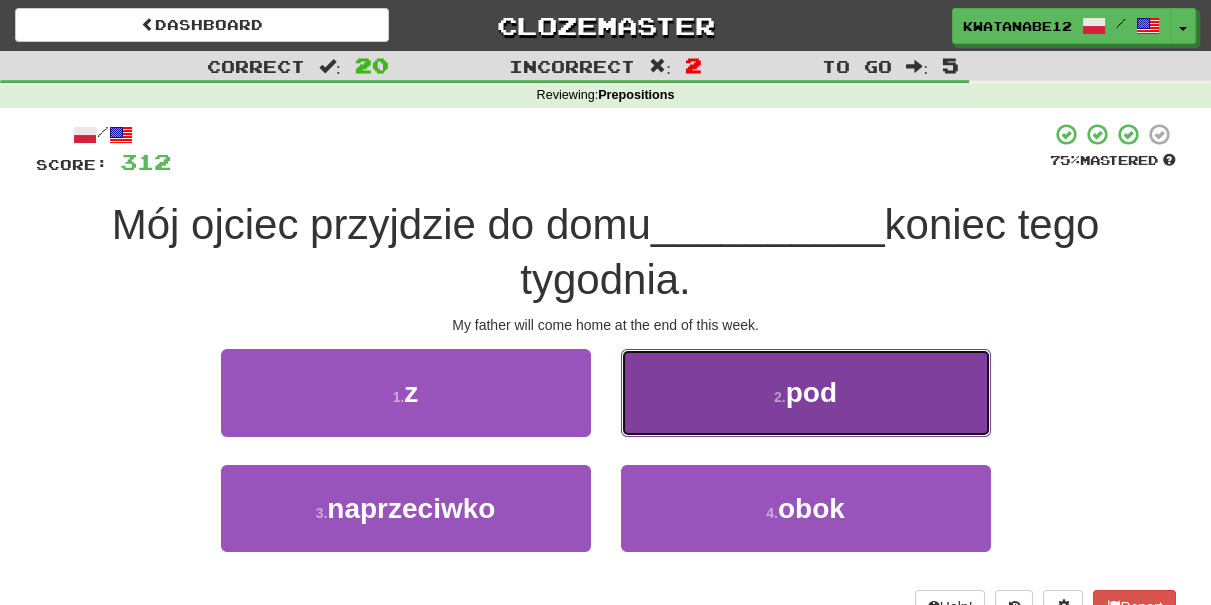 click on "2 .  pod" at bounding box center (806, 392) 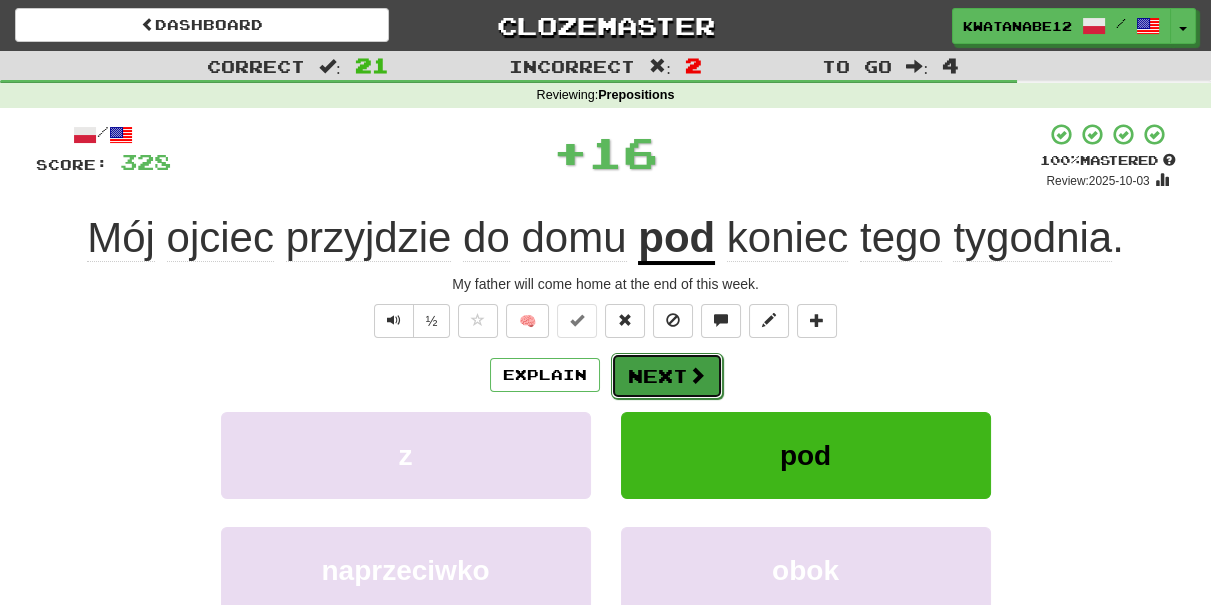click on "Next" at bounding box center (667, 376) 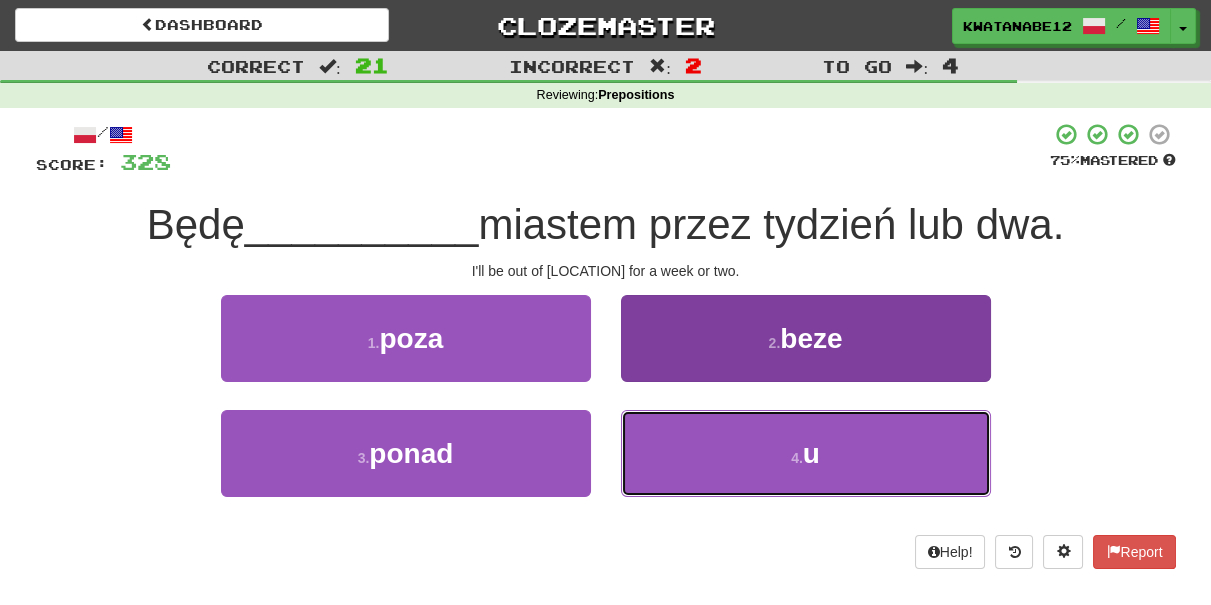 click on "4 .  u" at bounding box center (806, 453) 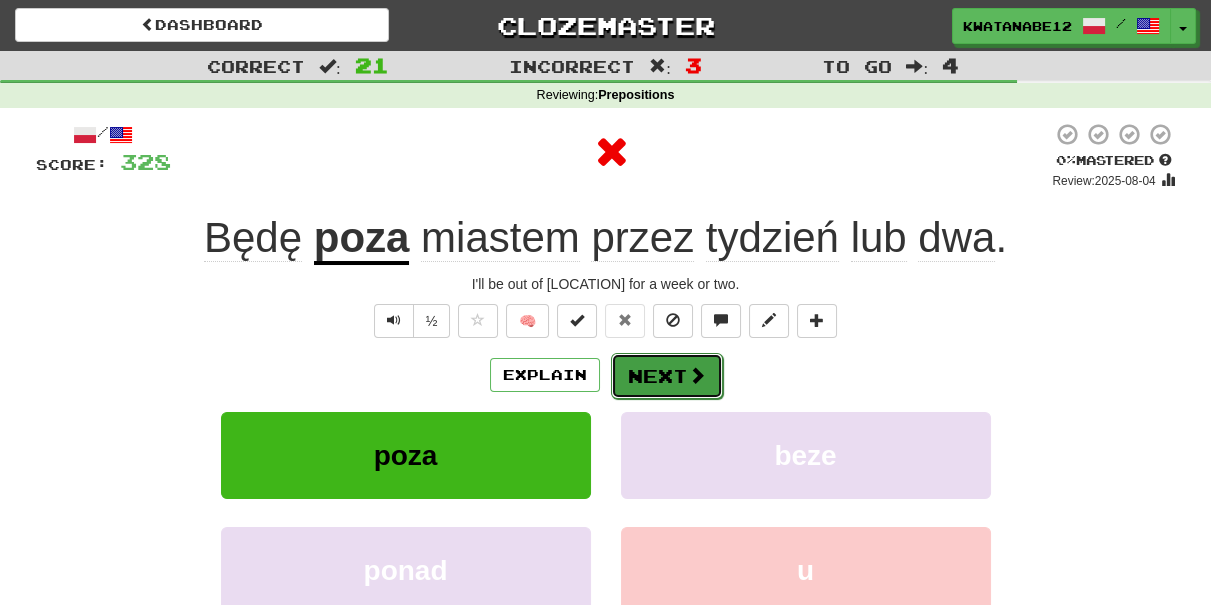 click on "Next" at bounding box center [667, 376] 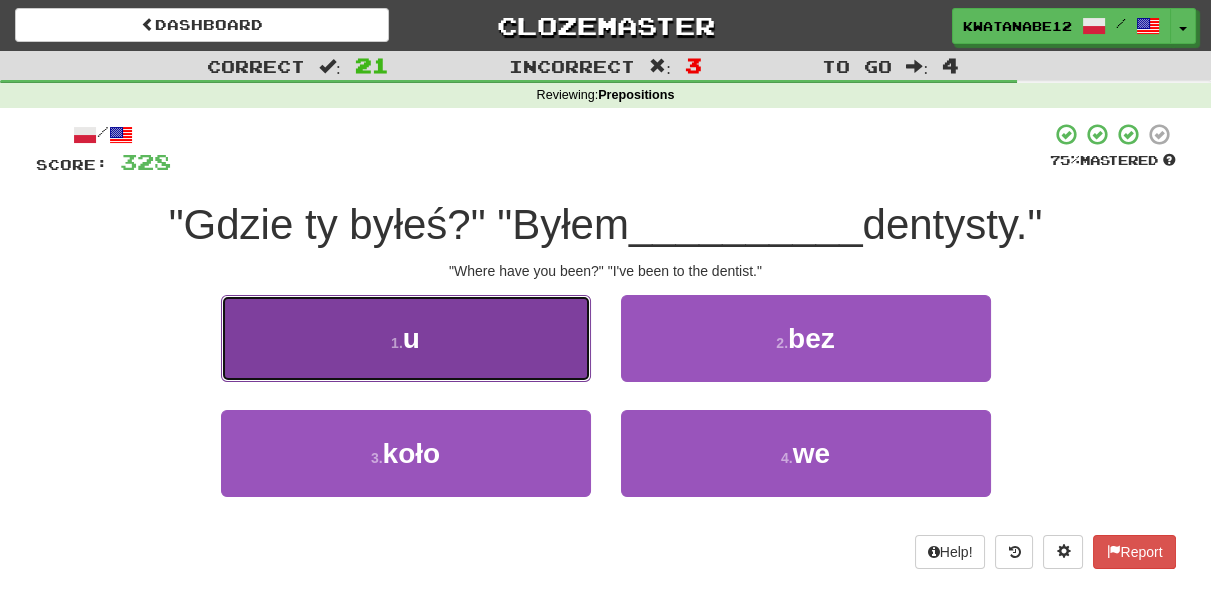 click on "1 .  u" at bounding box center [406, 338] 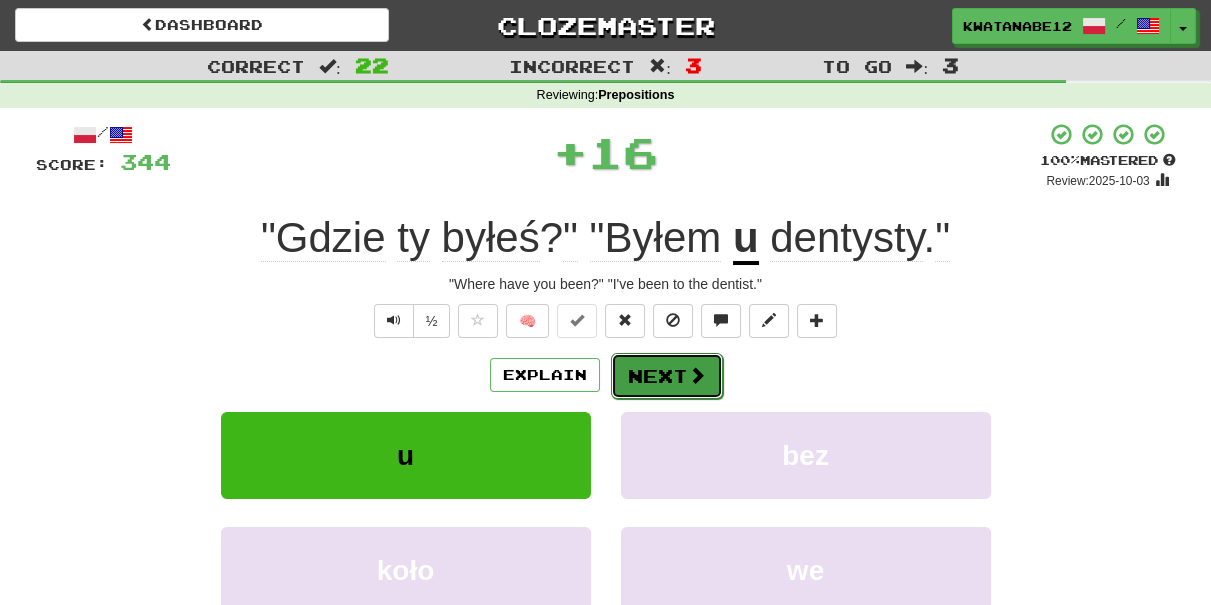 click on "Next" at bounding box center (667, 376) 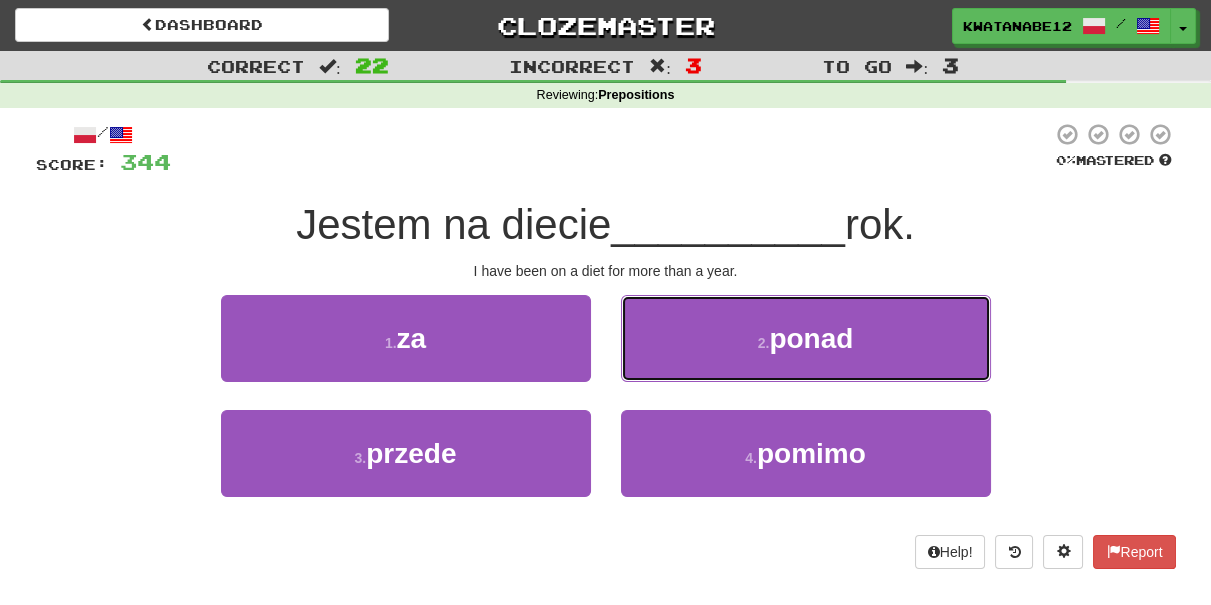 click on "2 .  ponad" at bounding box center [806, 338] 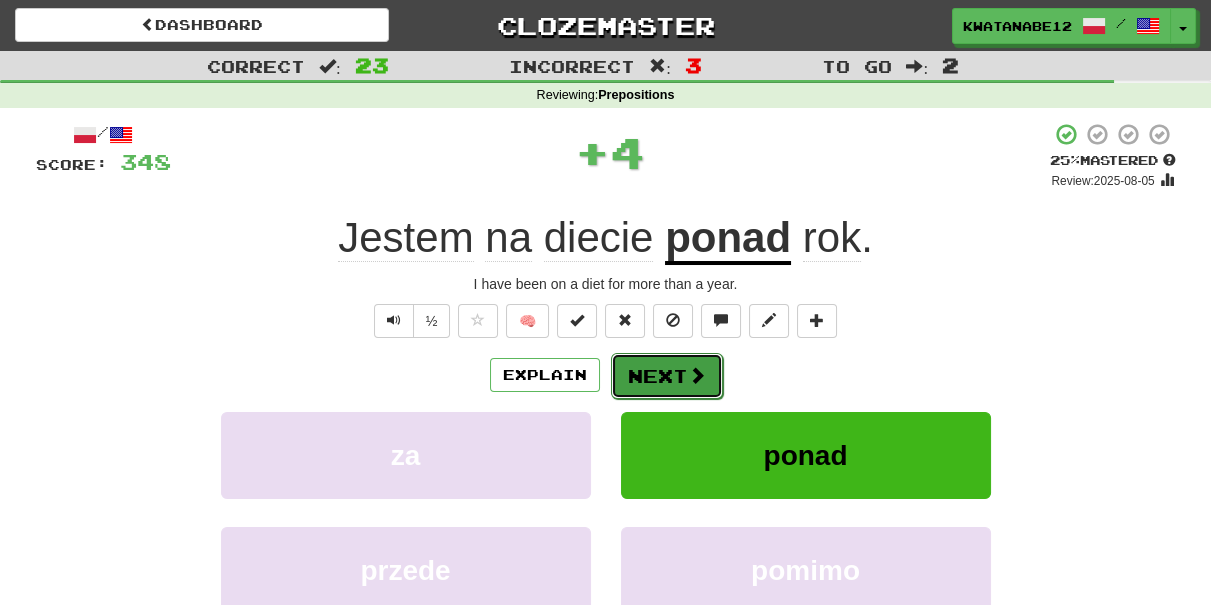 click on "Next" at bounding box center (667, 376) 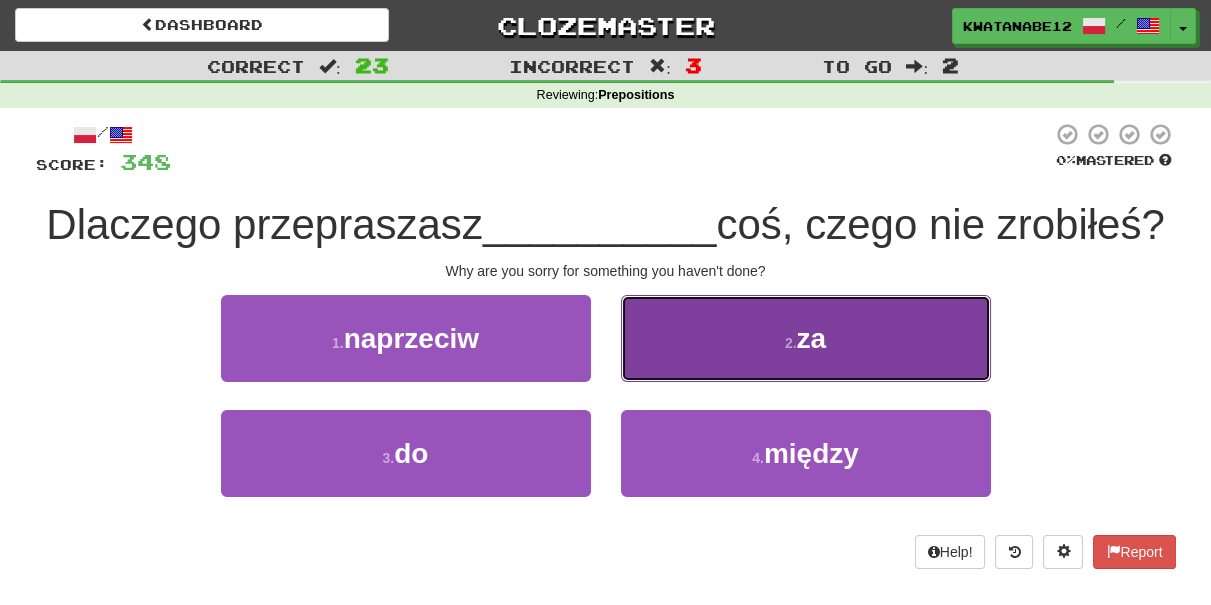 click on "2 .  za" at bounding box center (806, 338) 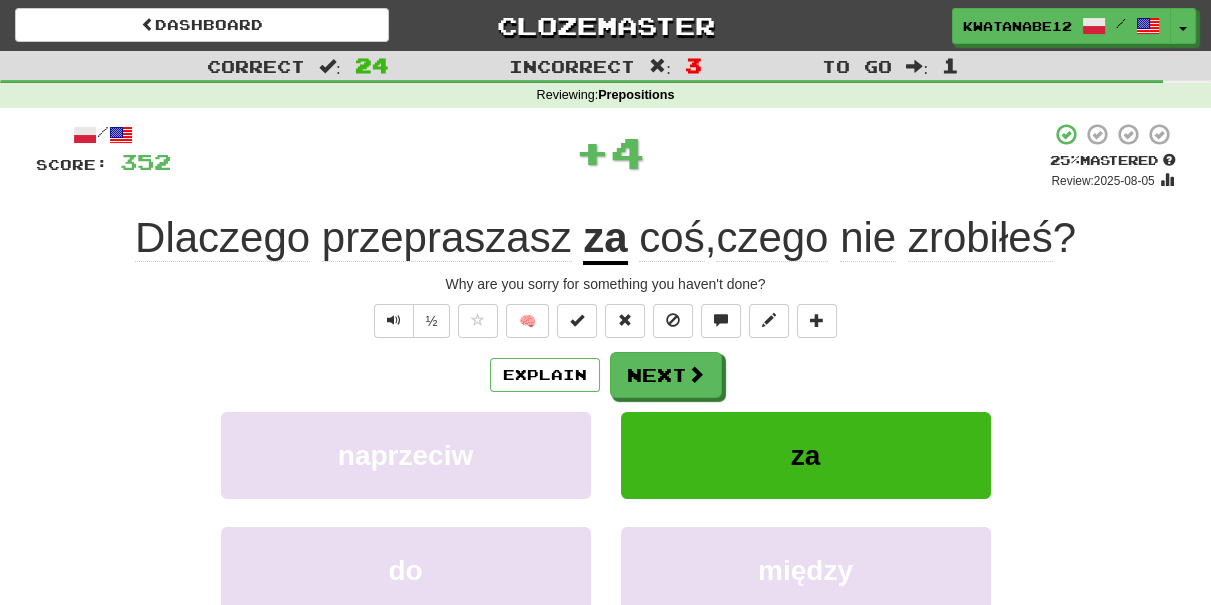 click on "Explain Next naprzeciw za do między Learn more: naprzeciw za do między" at bounding box center [606, 512] 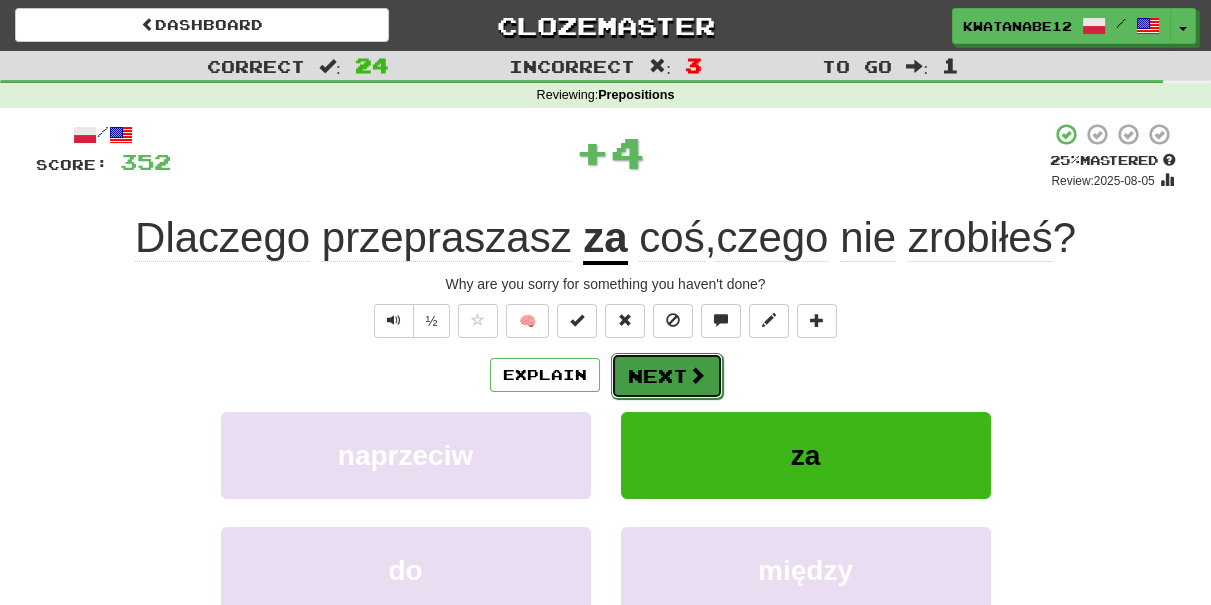 click on "Next" at bounding box center (667, 376) 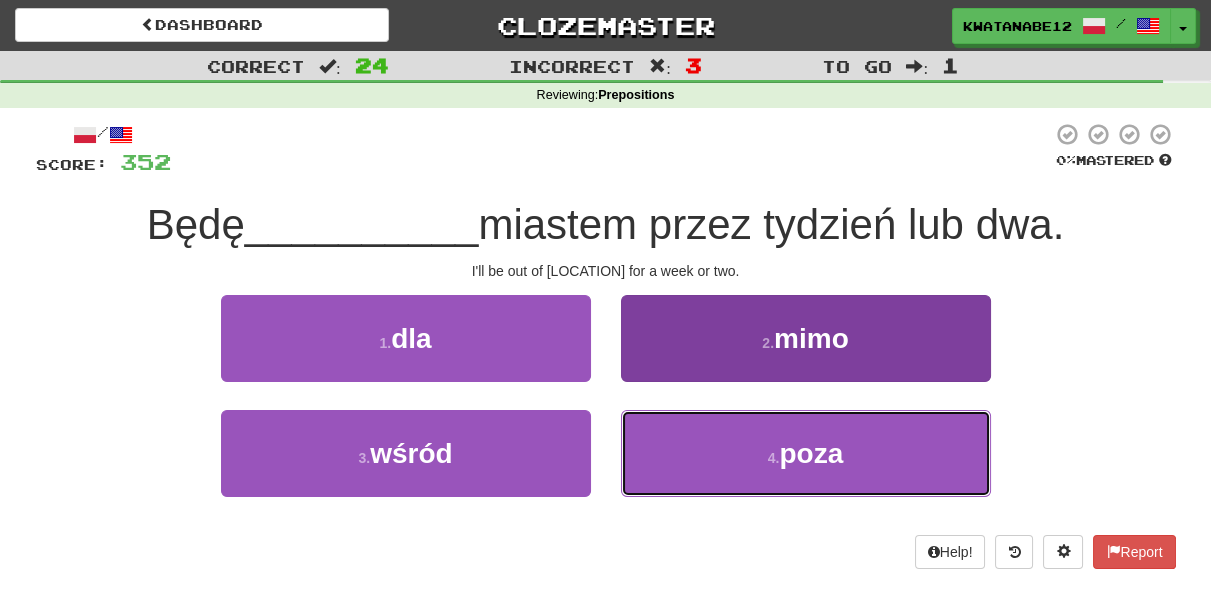 click on "4 .  poza" at bounding box center (806, 453) 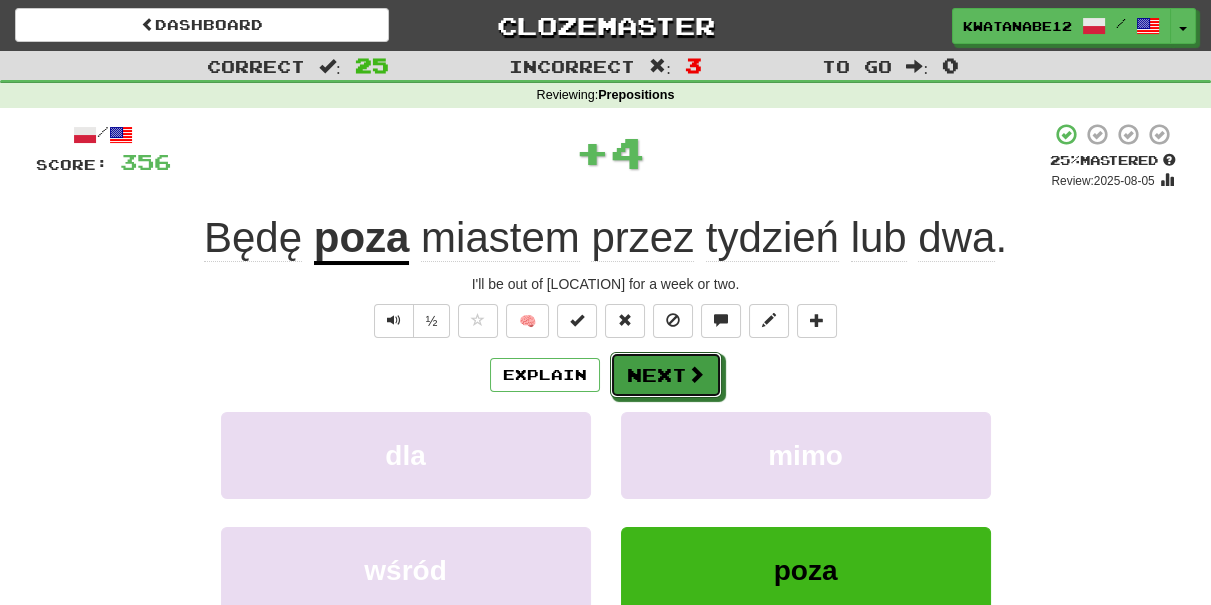 click on "Next" at bounding box center (666, 375) 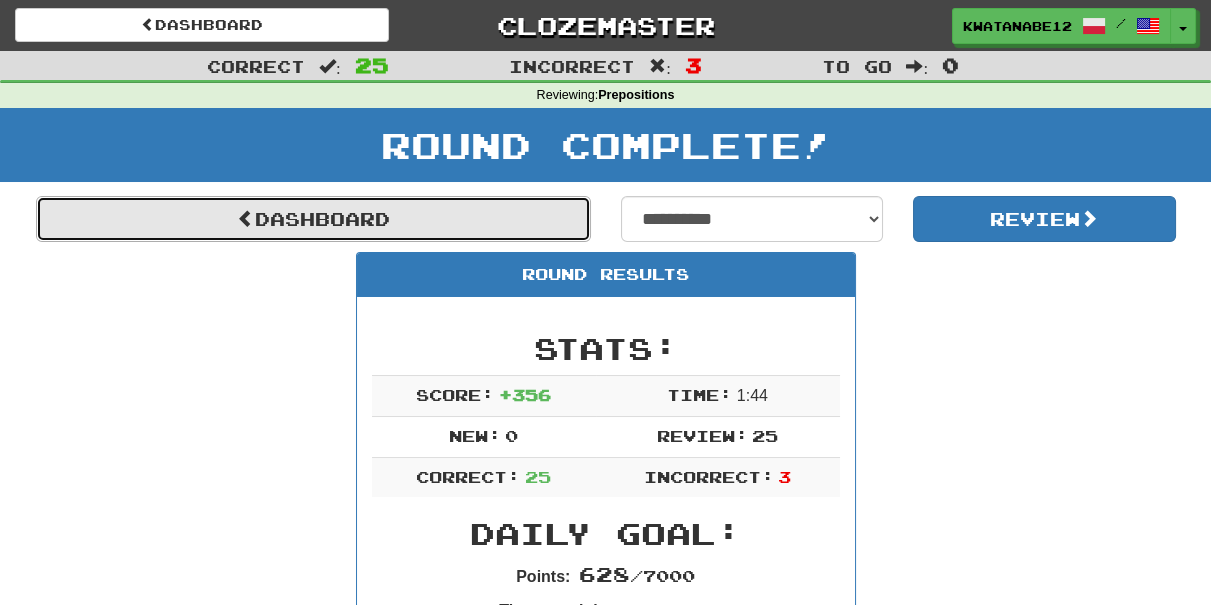 click on "Dashboard" at bounding box center [313, 219] 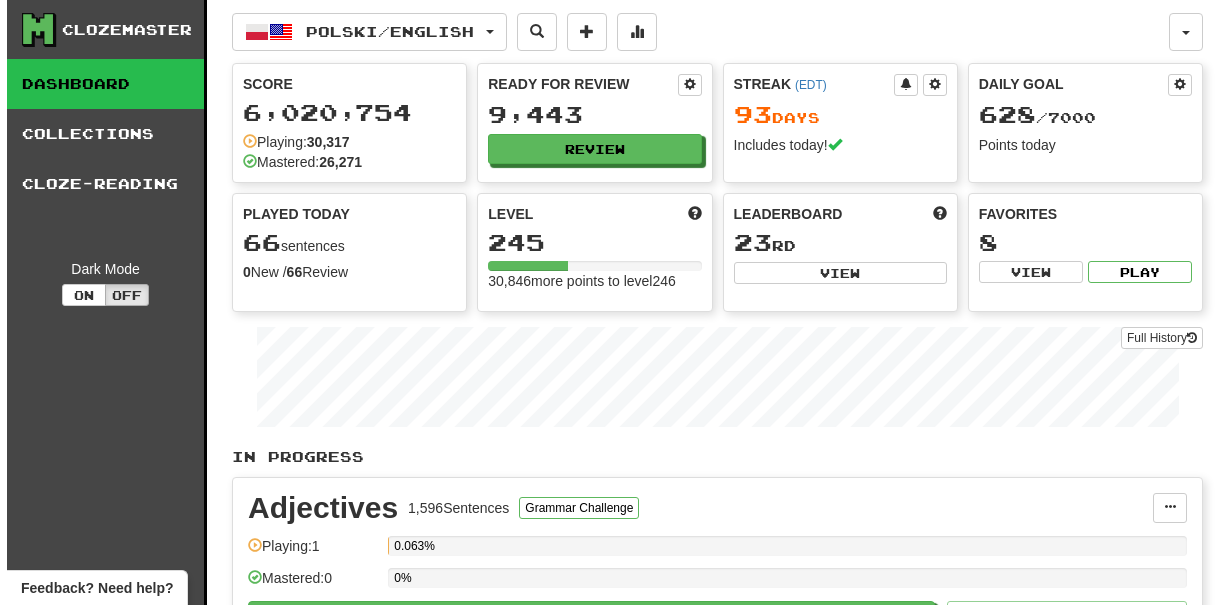scroll, scrollTop: 0, scrollLeft: 0, axis: both 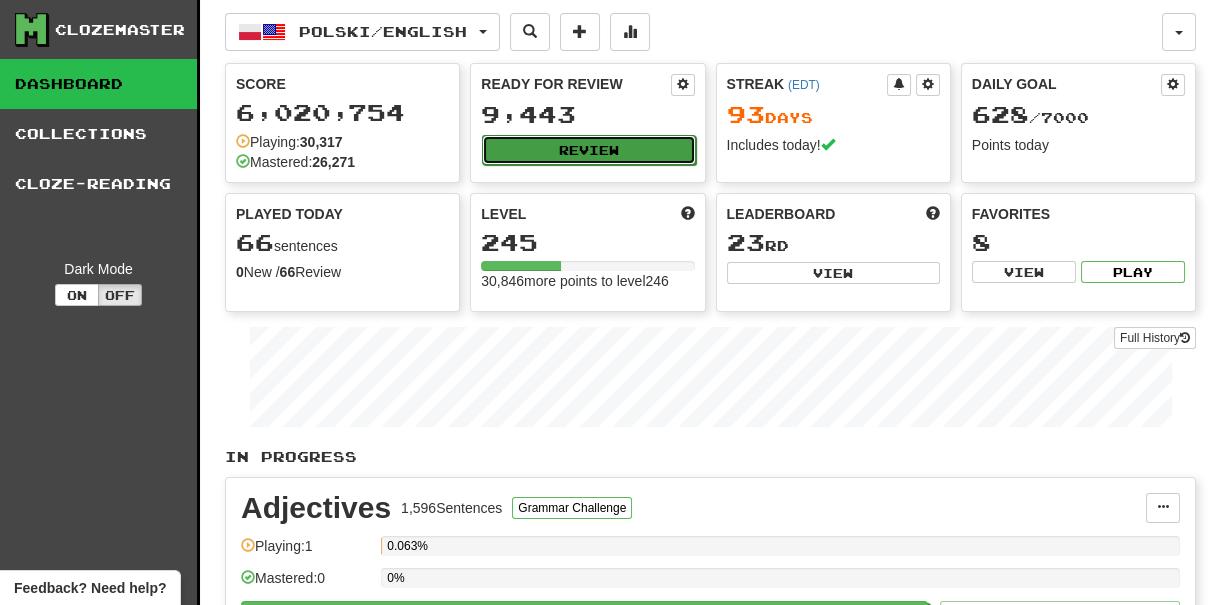 click on "Review" at bounding box center [588, 150] 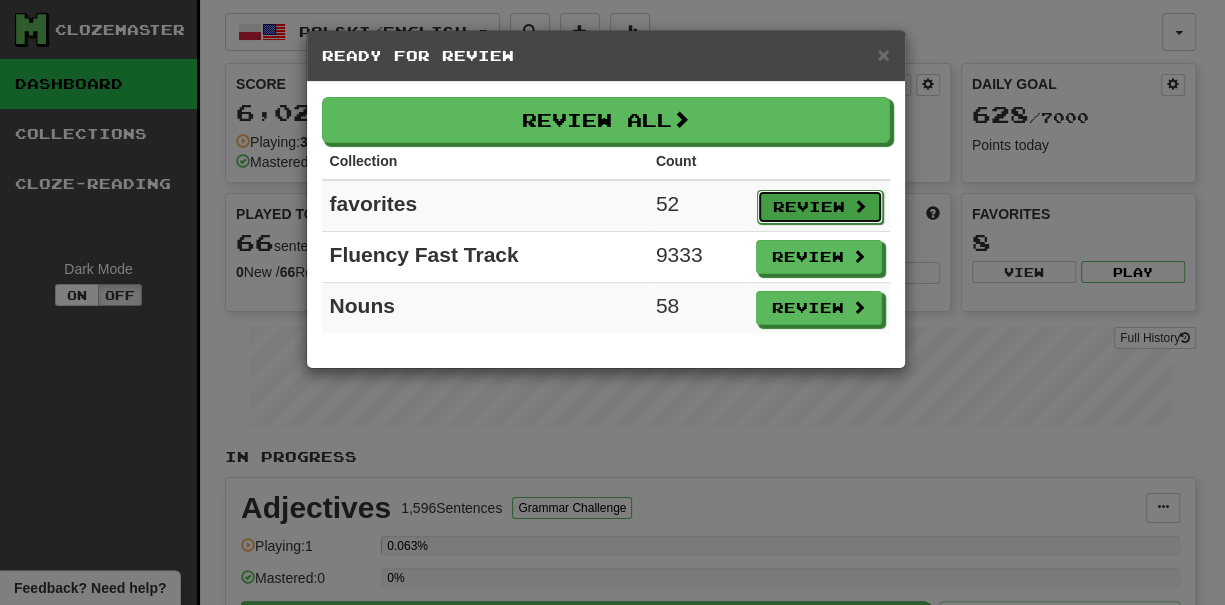 click on "Review" at bounding box center (820, 207) 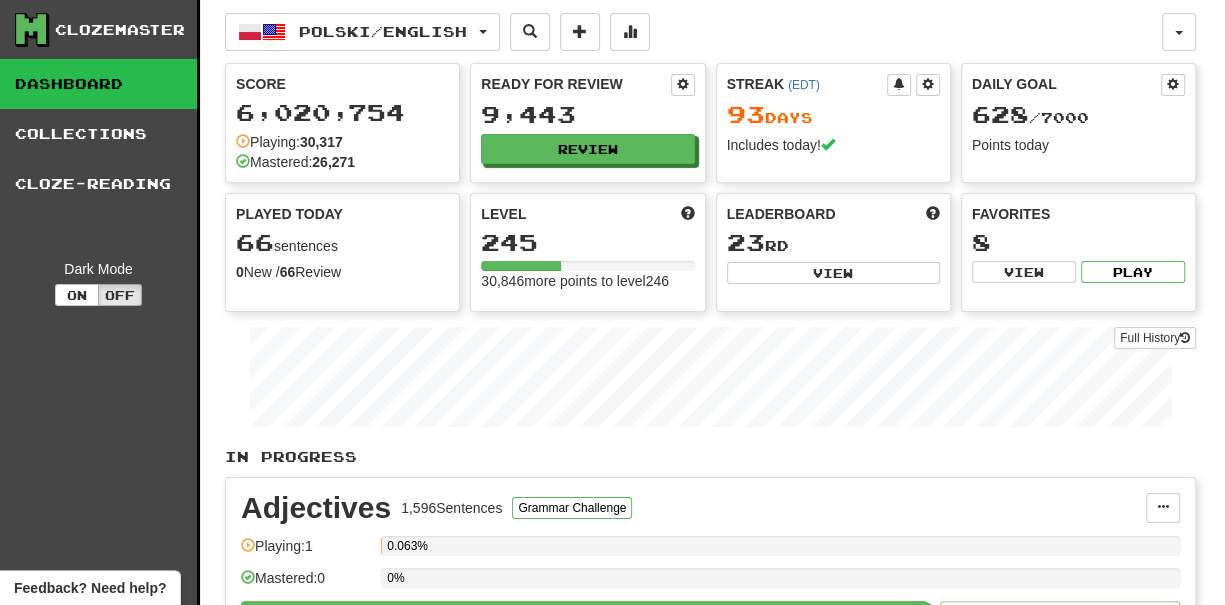 select on "***" 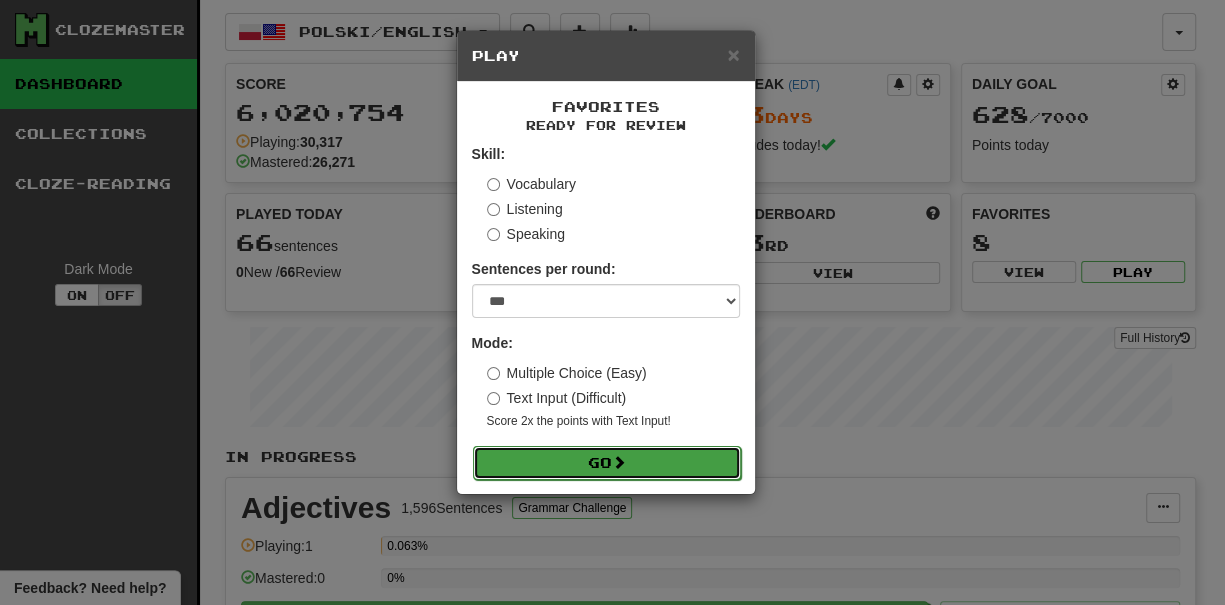 click on "Go" at bounding box center [607, 463] 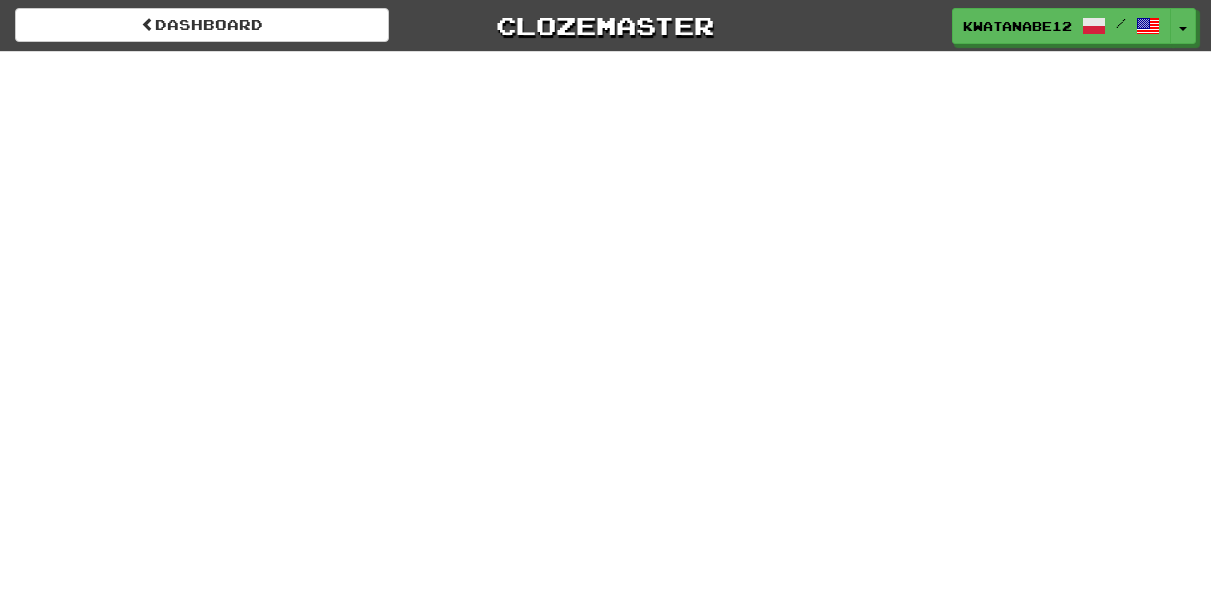scroll, scrollTop: 0, scrollLeft: 0, axis: both 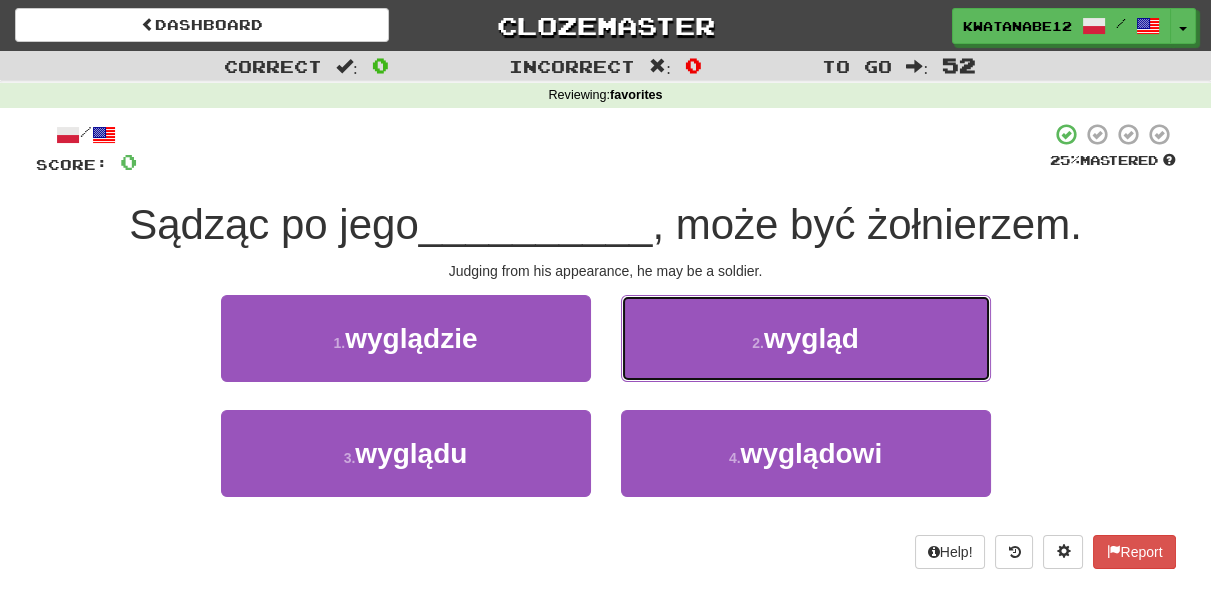 click on "2 .  wygląd" at bounding box center [806, 338] 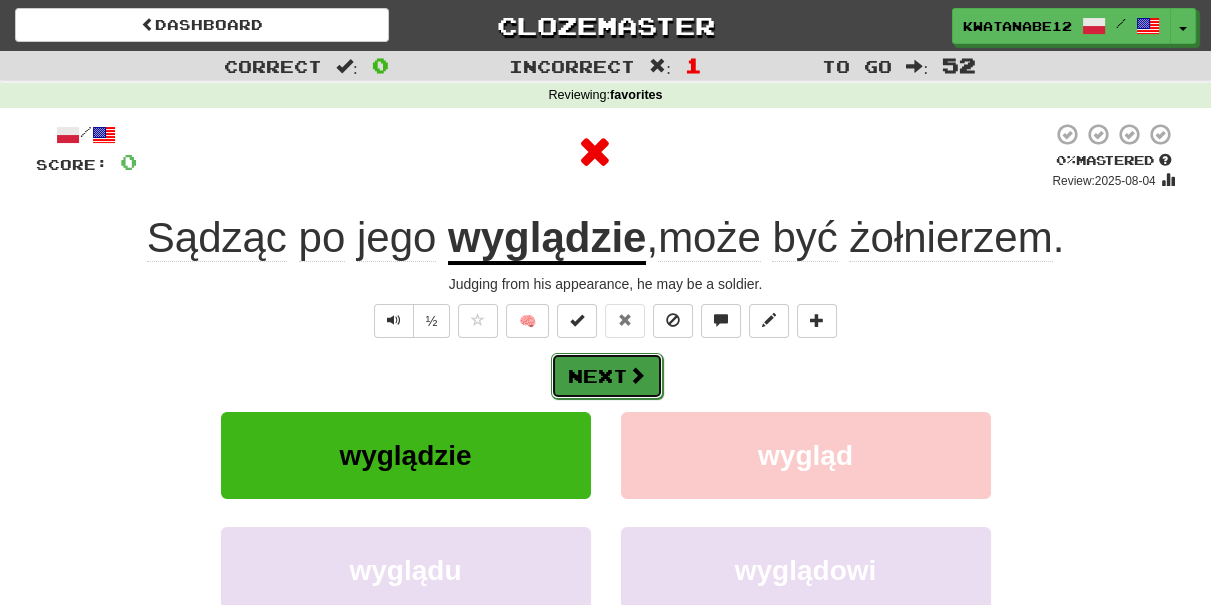 click at bounding box center [637, 375] 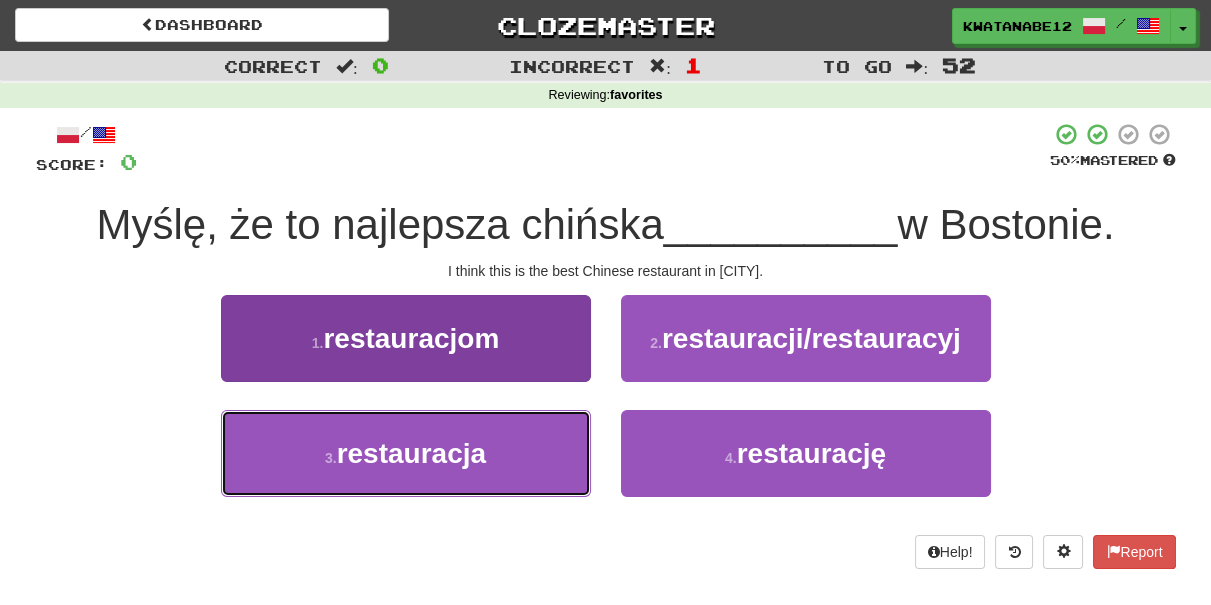 click on "3 .  restauracja" at bounding box center (406, 453) 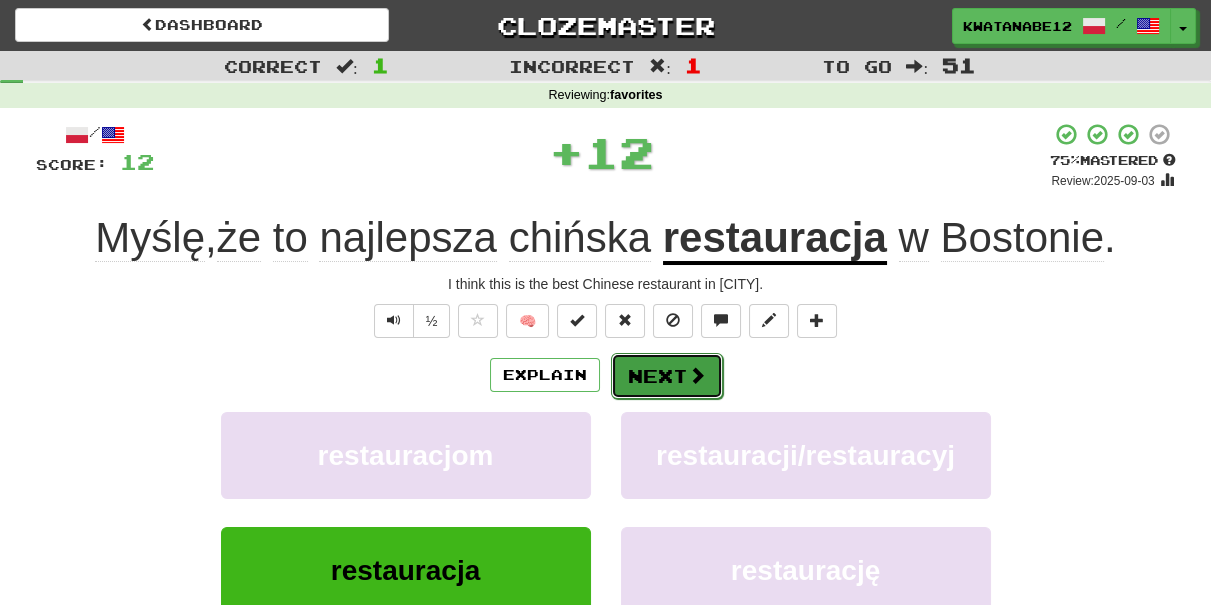 click on "Next" at bounding box center [667, 376] 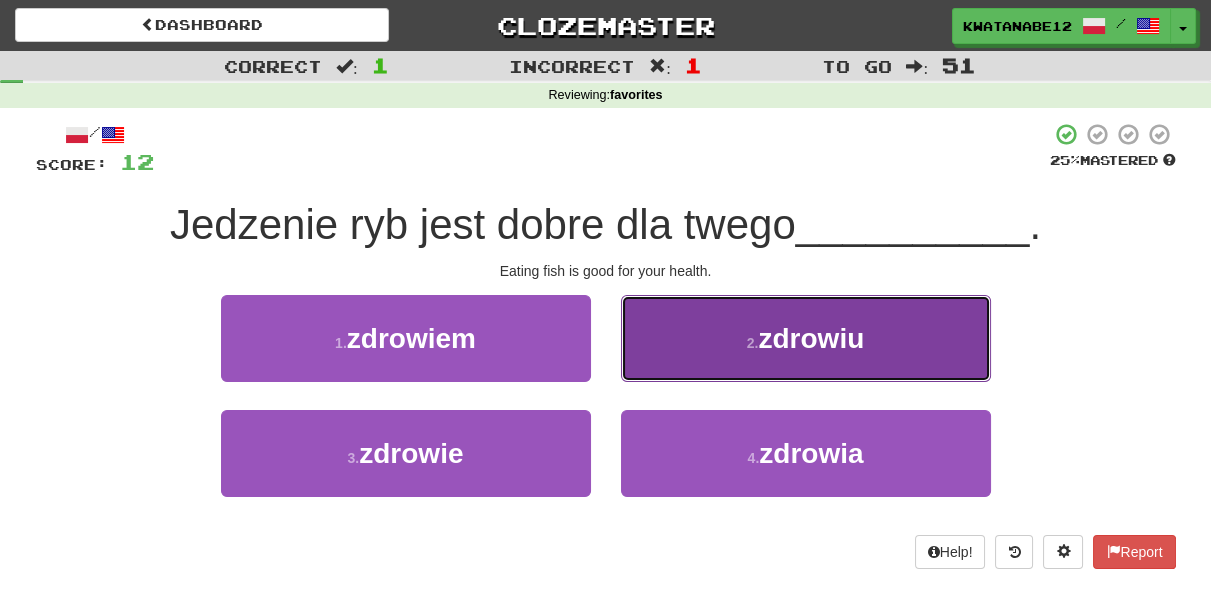 click on "2 .  zdrowiu" at bounding box center (806, 338) 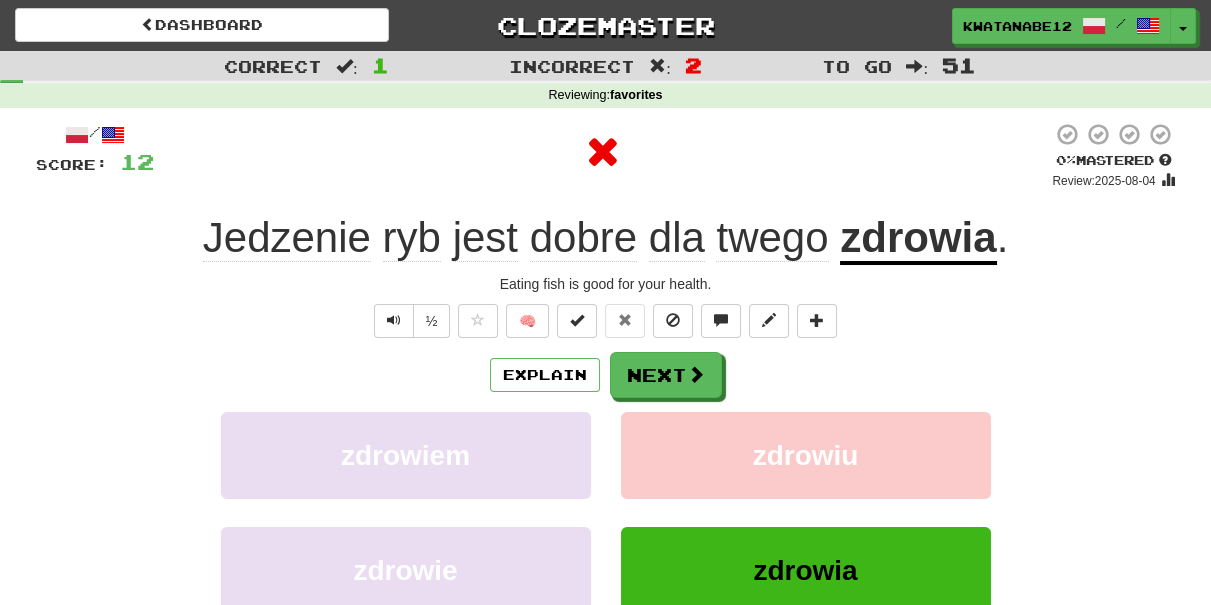 drag, startPoint x: 653, startPoint y: 350, endPoint x: 632, endPoint y: 347, distance: 21.213203 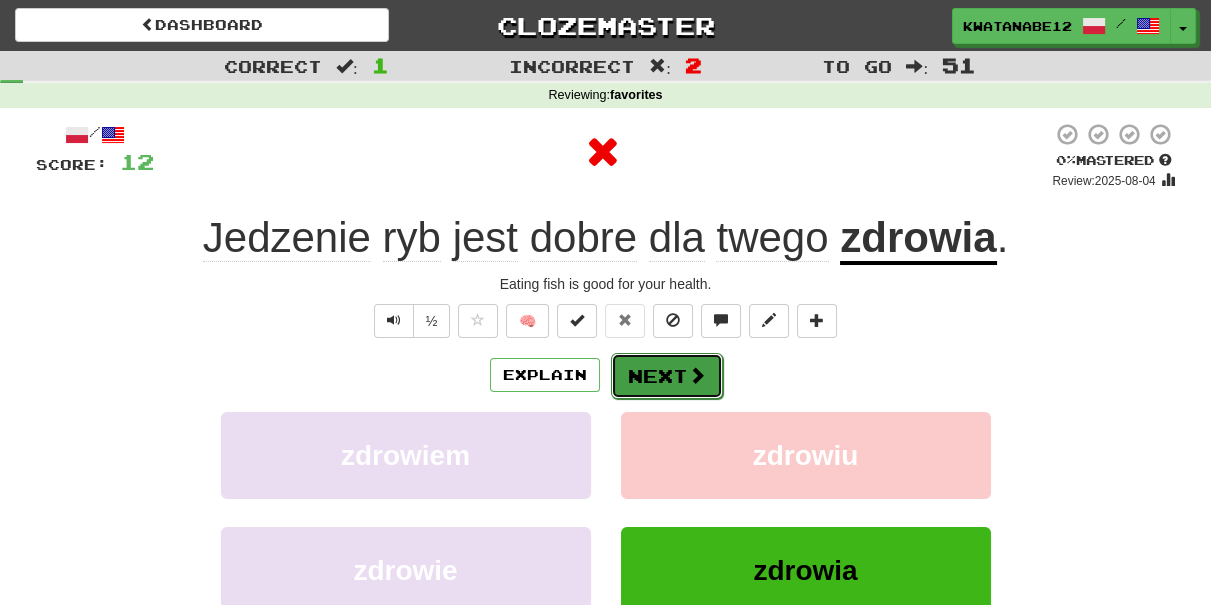 click on "Next" at bounding box center (667, 376) 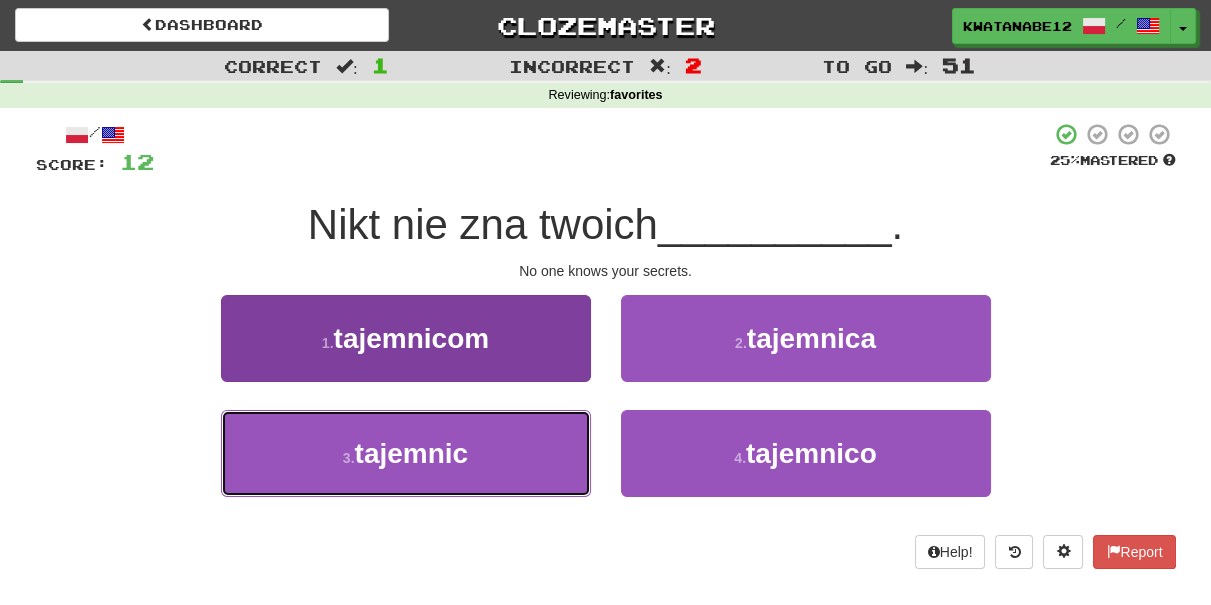 click on "3 .  tajemnic" at bounding box center [406, 453] 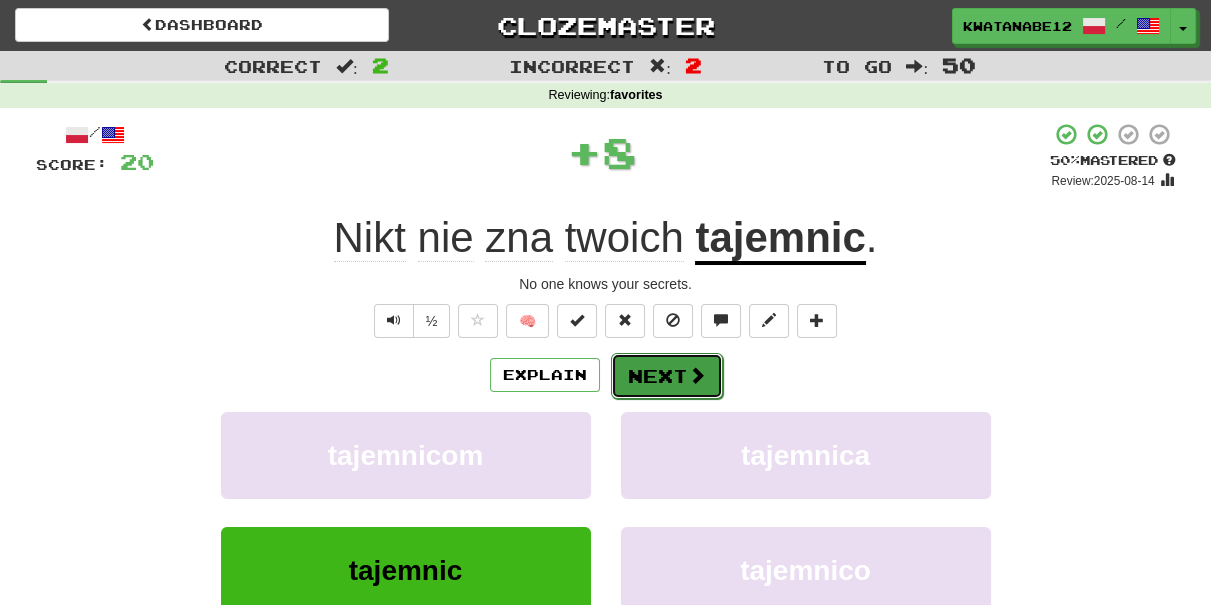 click on "Next" at bounding box center (667, 376) 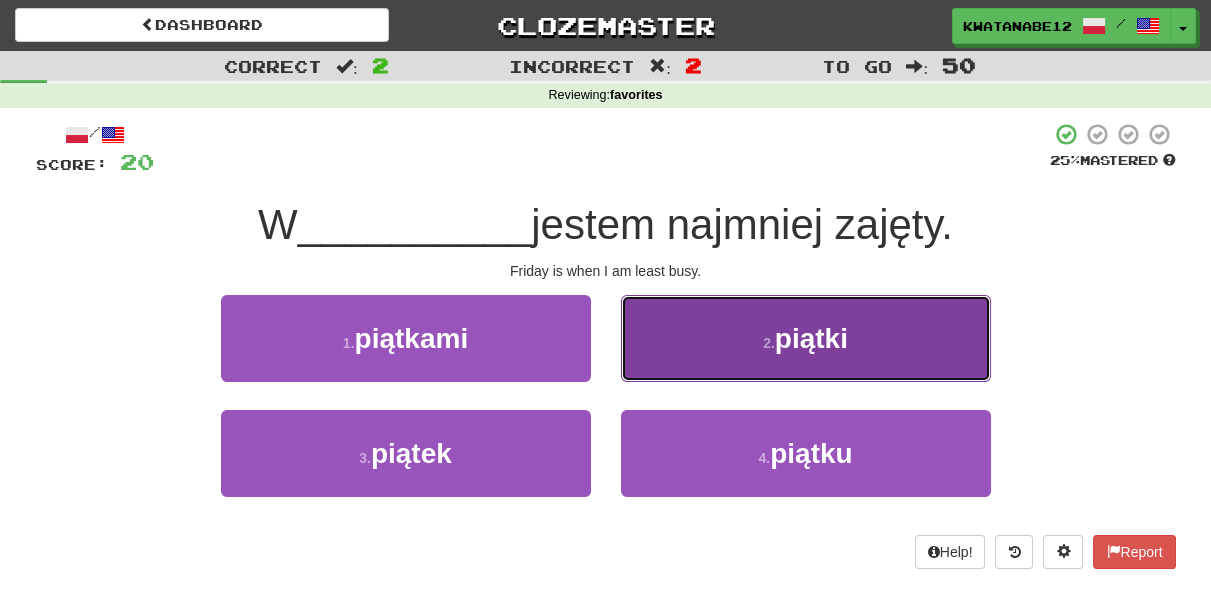 drag, startPoint x: 680, startPoint y: 309, endPoint x: 671, endPoint y: 321, distance: 15 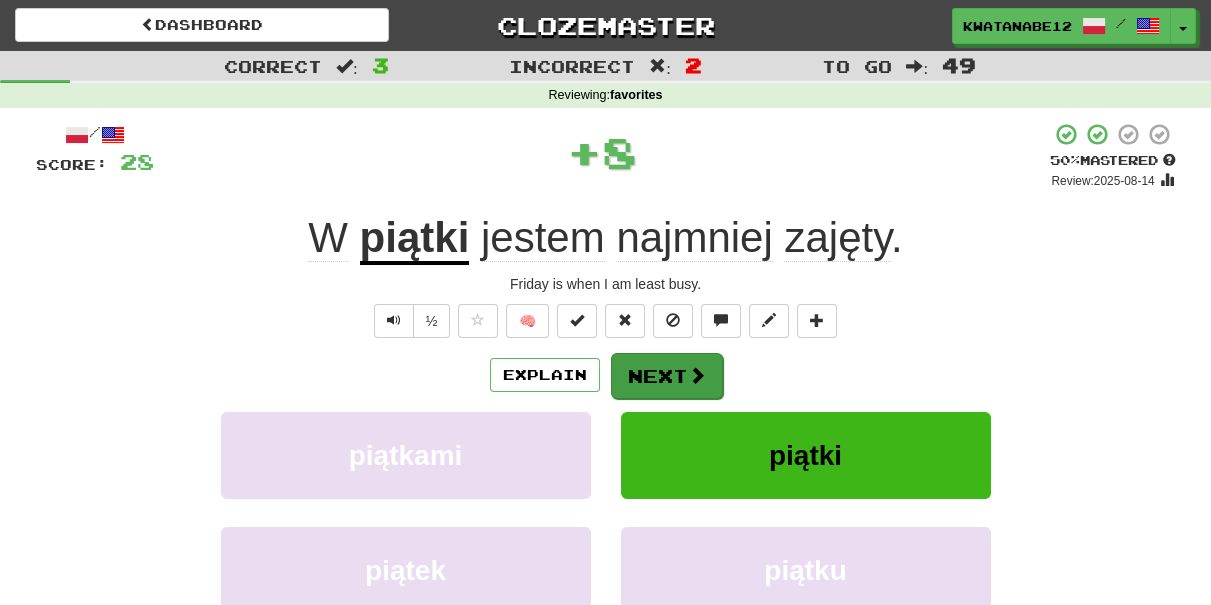 click on "/  Score:   28 + 8 50 %  Mastered Review:  2025-08-14 W   piątki   jestem   najmniej   zajęty . Friday is when I am least busy. ½ 🧠 Explain Next piątkami piątki piątek piątku Learn more: piątkami piątki piątek piątku  Help!  Report Sentence Source" at bounding box center [606, 435] 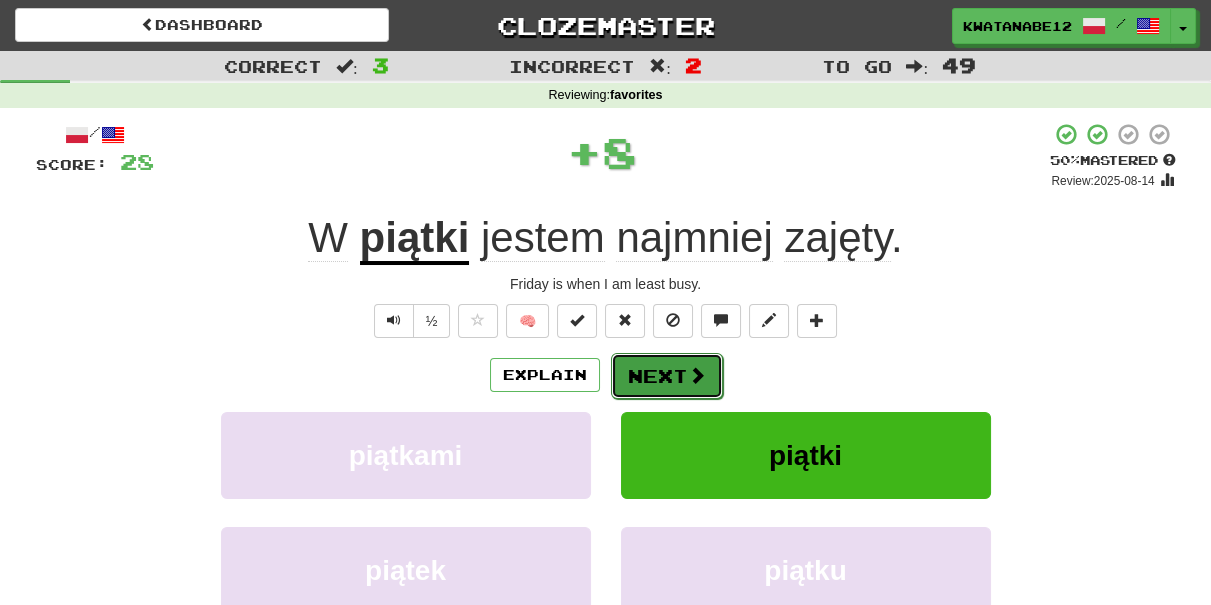 click on "Next" at bounding box center (667, 376) 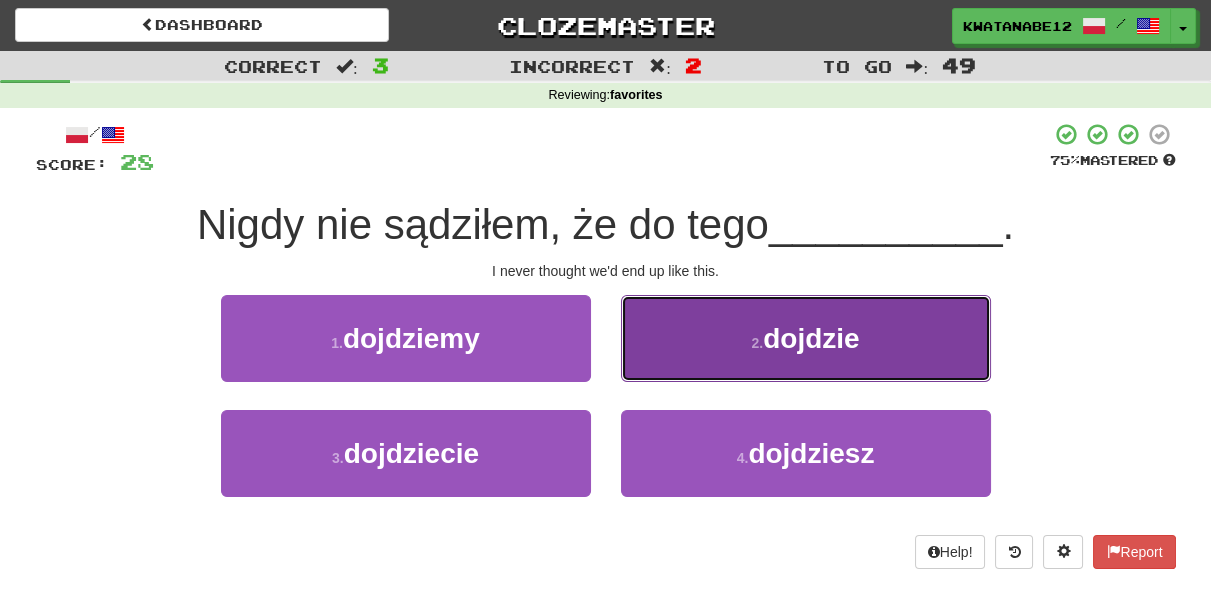 click on "2 .  dojdzie" at bounding box center (806, 338) 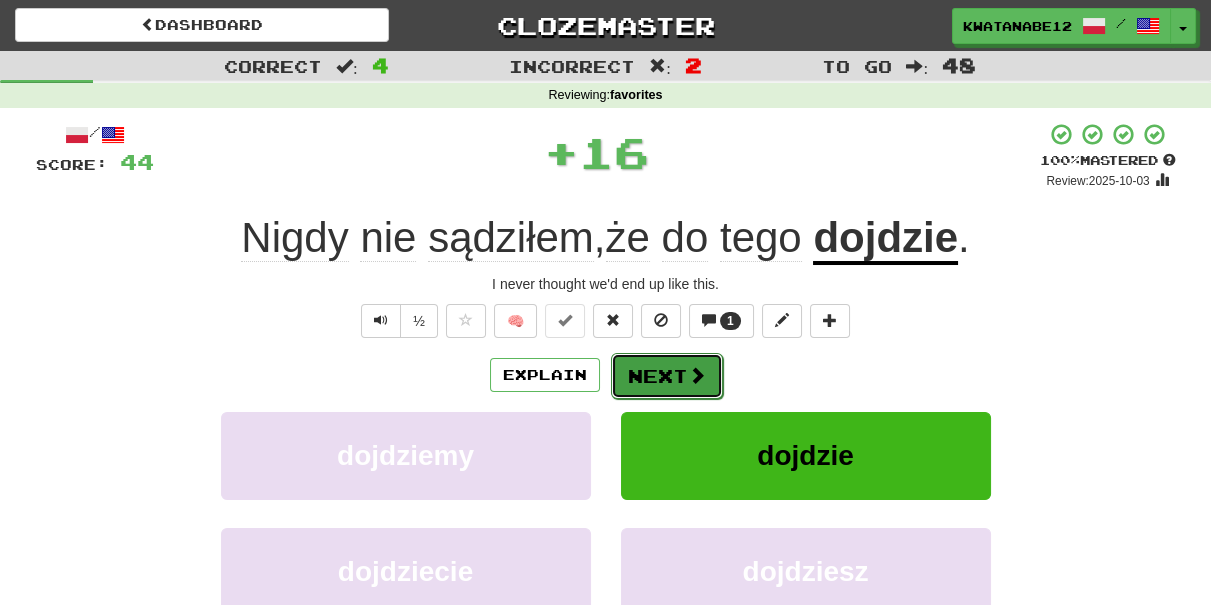 click on "Next" at bounding box center (667, 376) 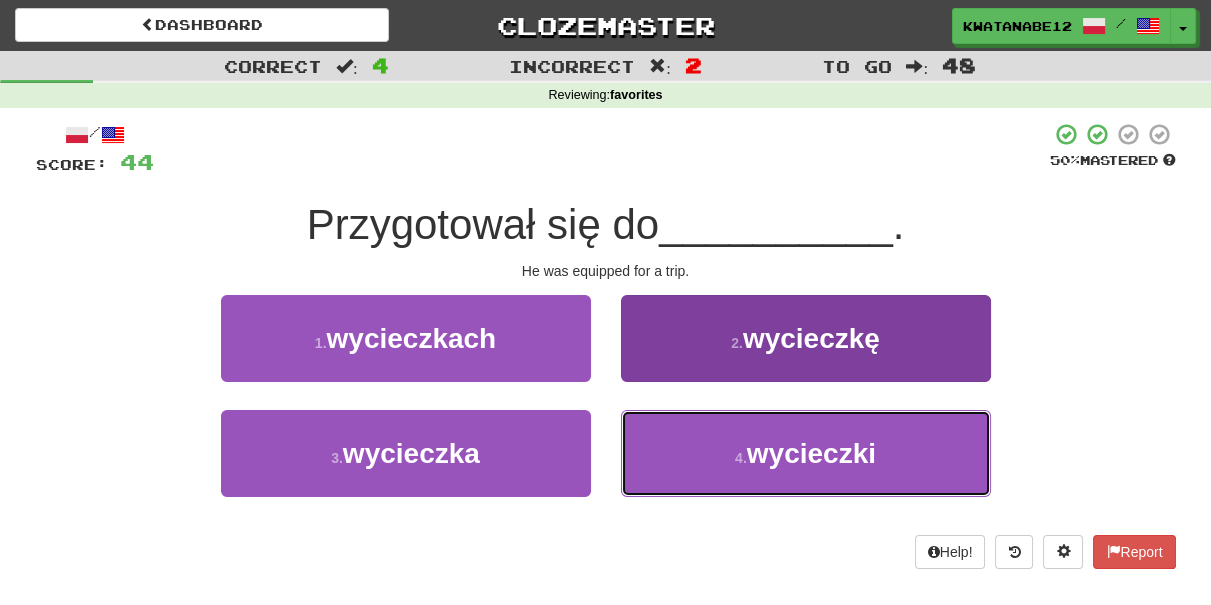 click on "4 .  wycieczki" at bounding box center [806, 453] 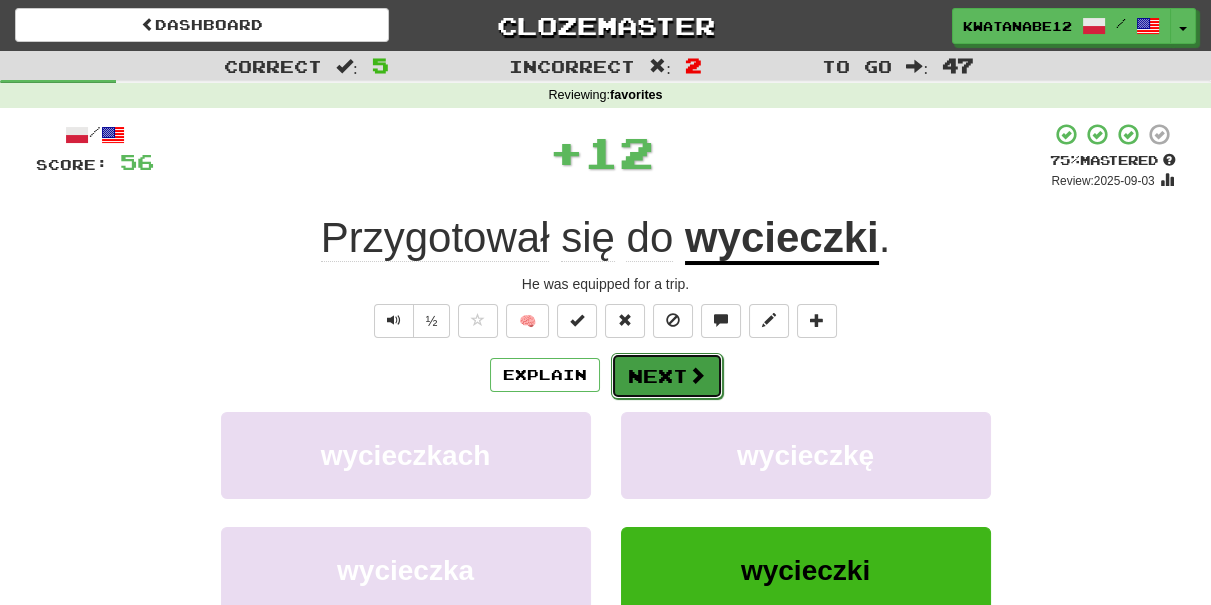 click on "Next" at bounding box center [667, 376] 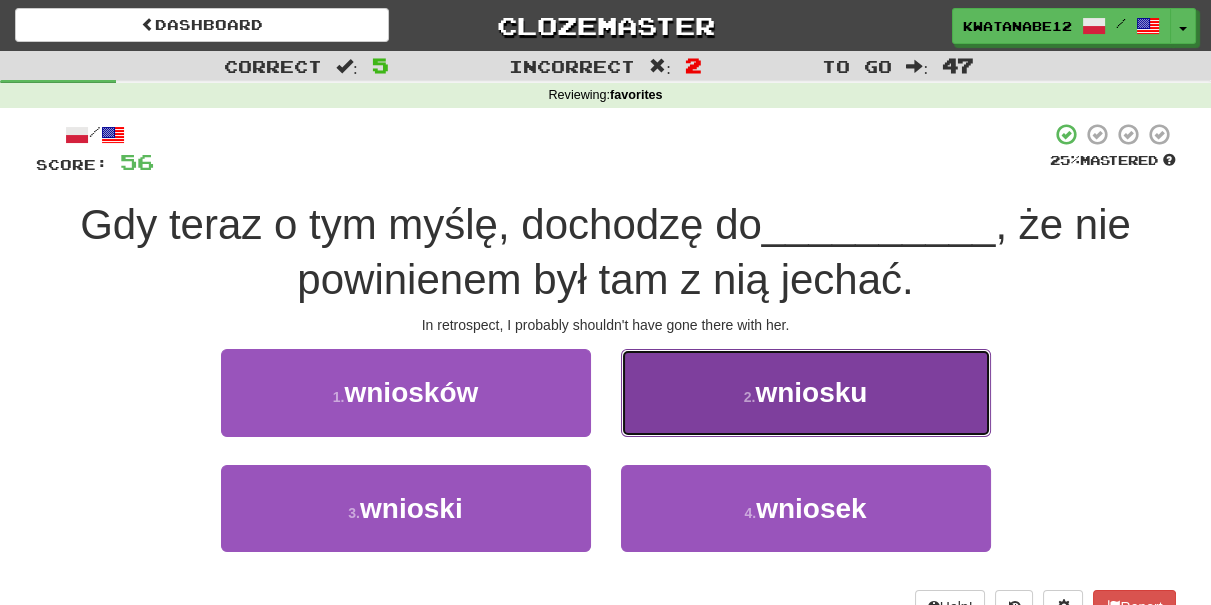 click on "2 .  wniosku" at bounding box center (806, 392) 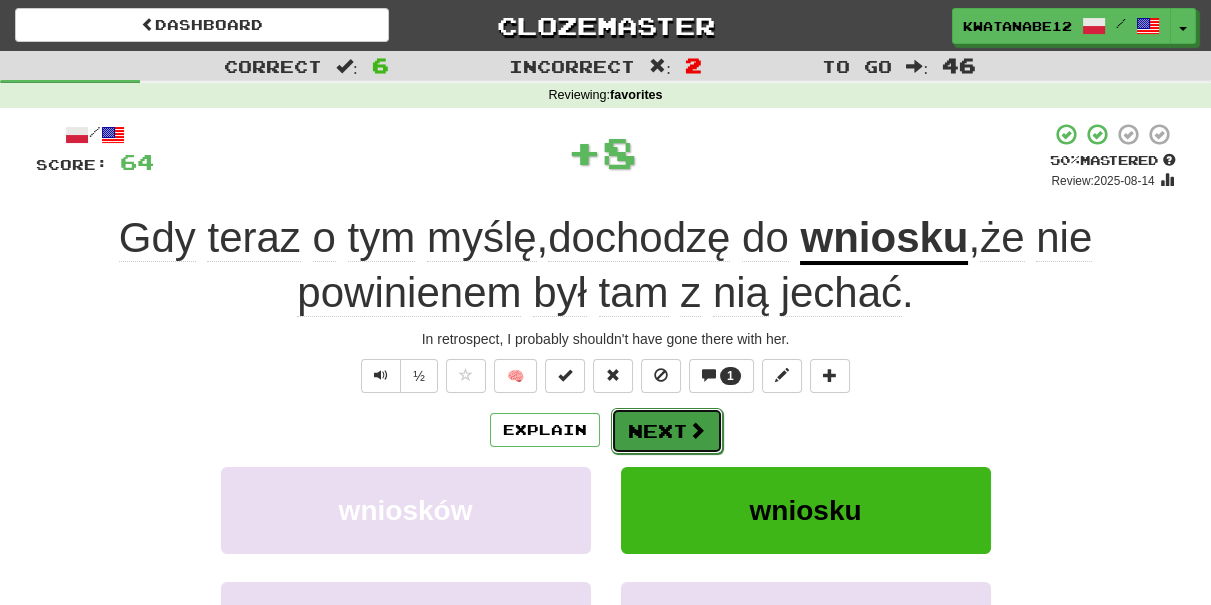 click on "Next" at bounding box center (667, 431) 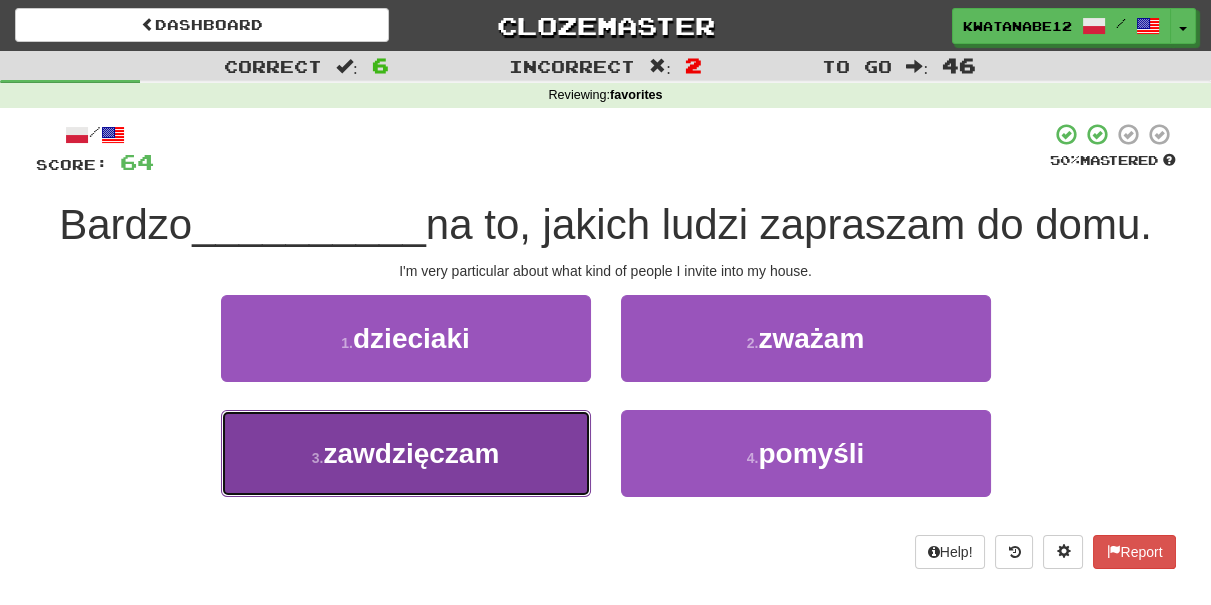 click on "3 .  zawdzięczam" at bounding box center (406, 453) 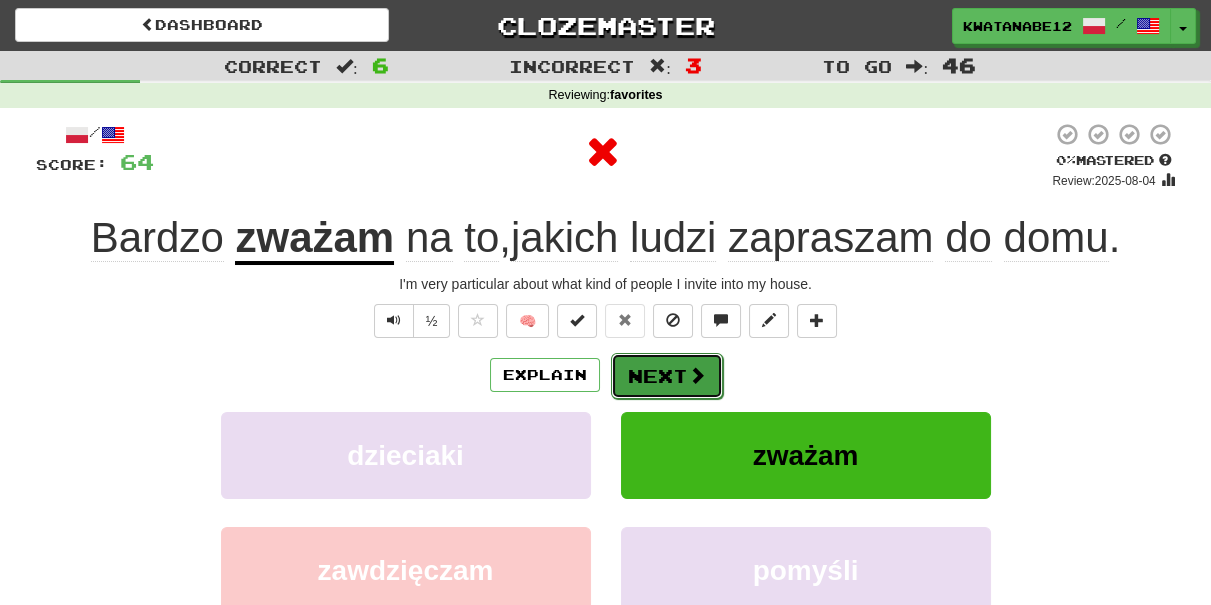 click on "Next" at bounding box center (667, 376) 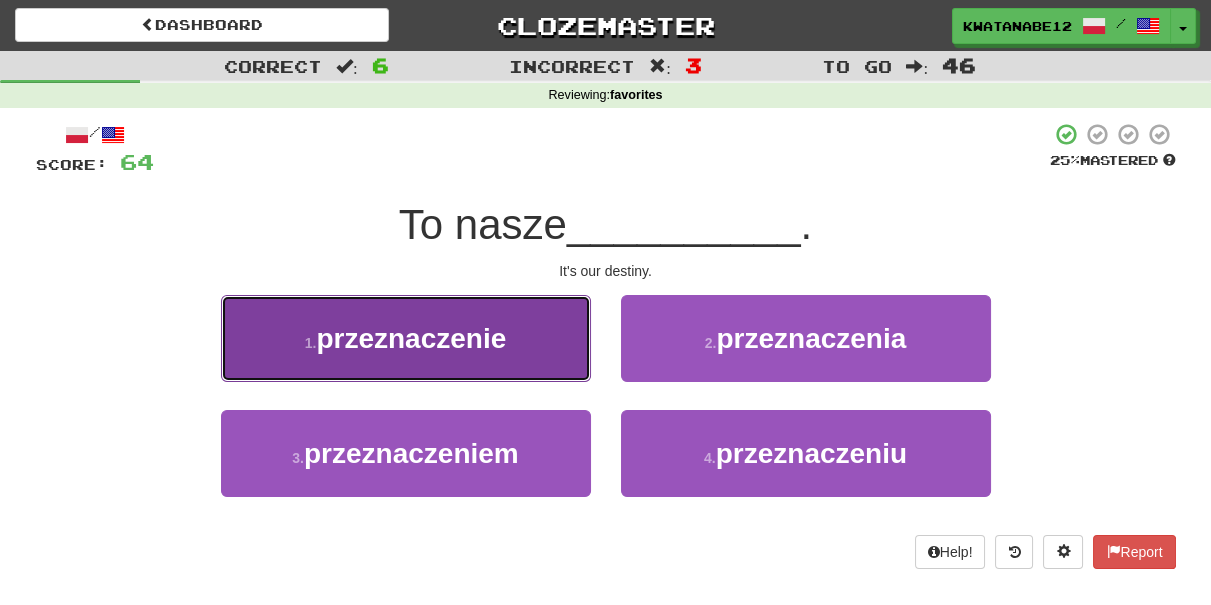 click on "1 .  przeznaczenie" at bounding box center [406, 338] 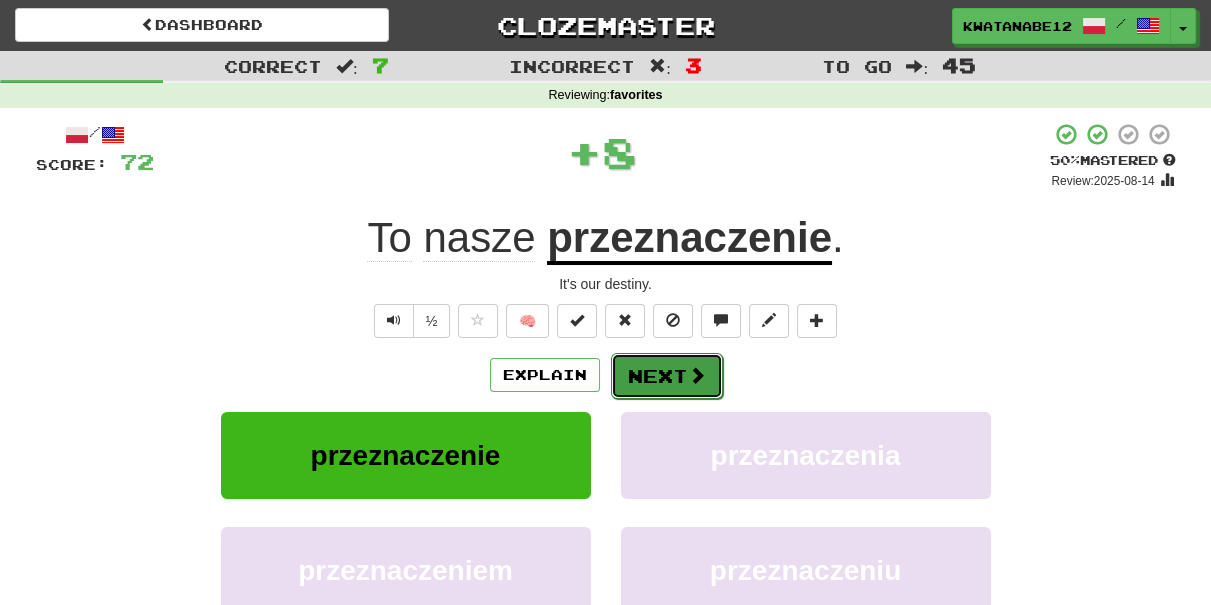 click on "Next" at bounding box center (667, 376) 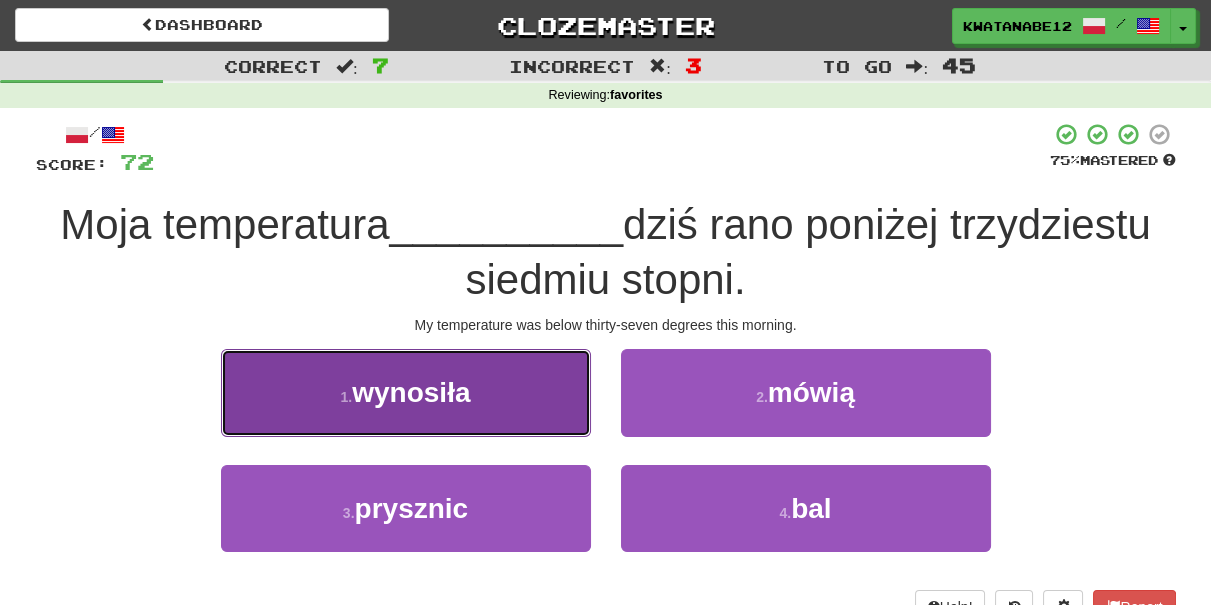 click on "1 .  wynosiła" at bounding box center [406, 392] 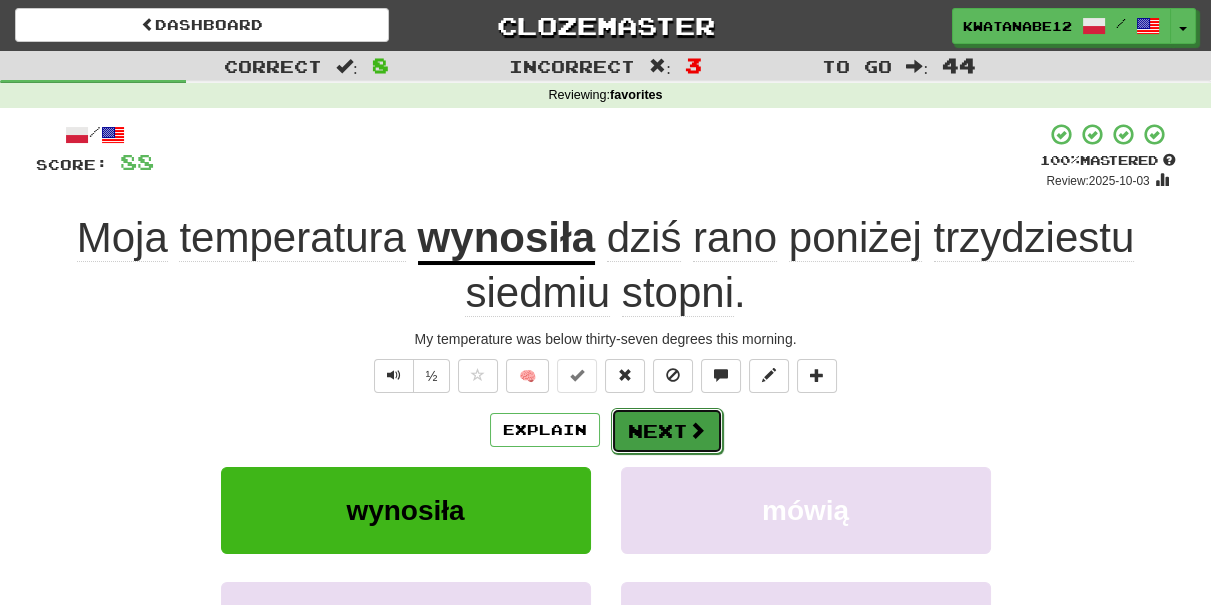 click on "Next" at bounding box center (667, 431) 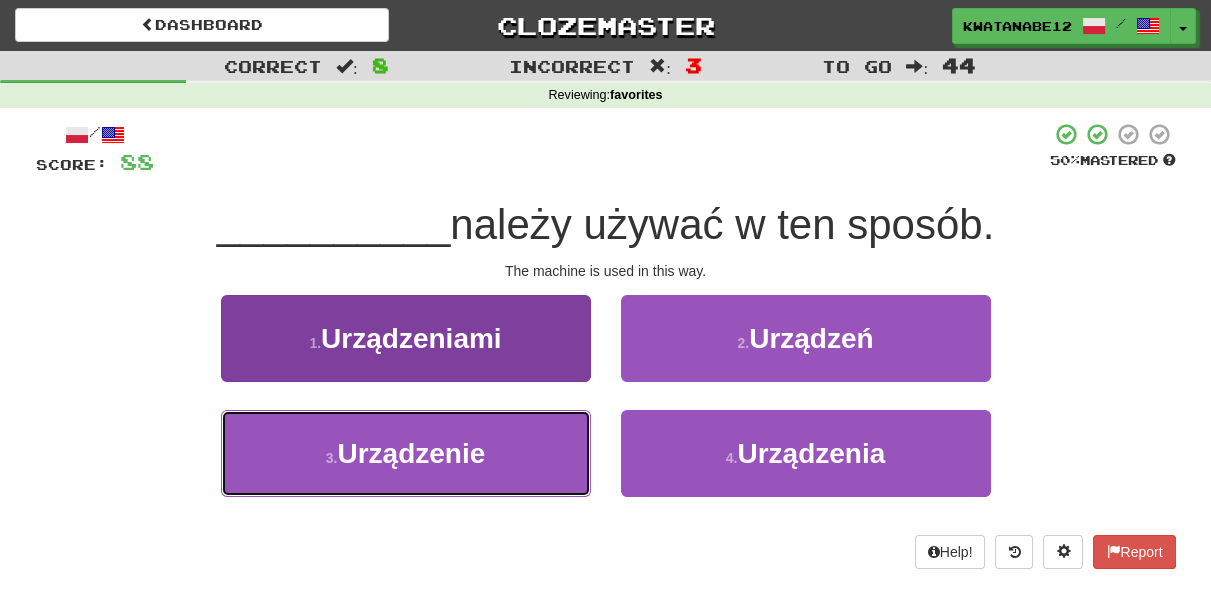 drag, startPoint x: 476, startPoint y: 460, endPoint x: 511, endPoint y: 430, distance: 46.09772 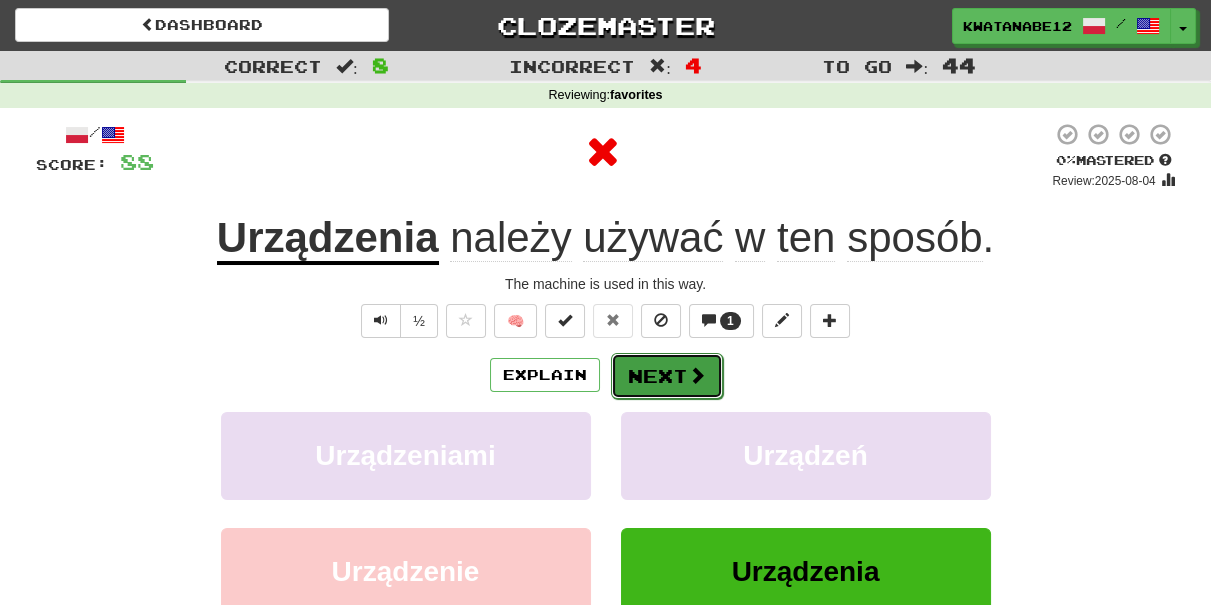 click on "Next" at bounding box center (667, 376) 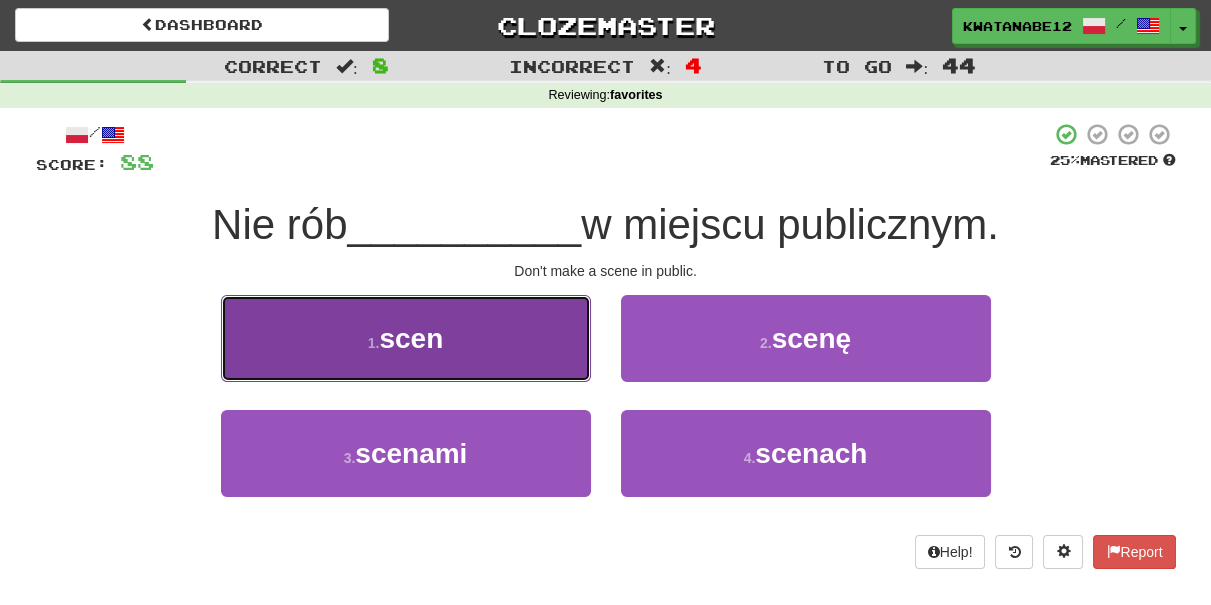 click on "1 .  scen" at bounding box center (406, 338) 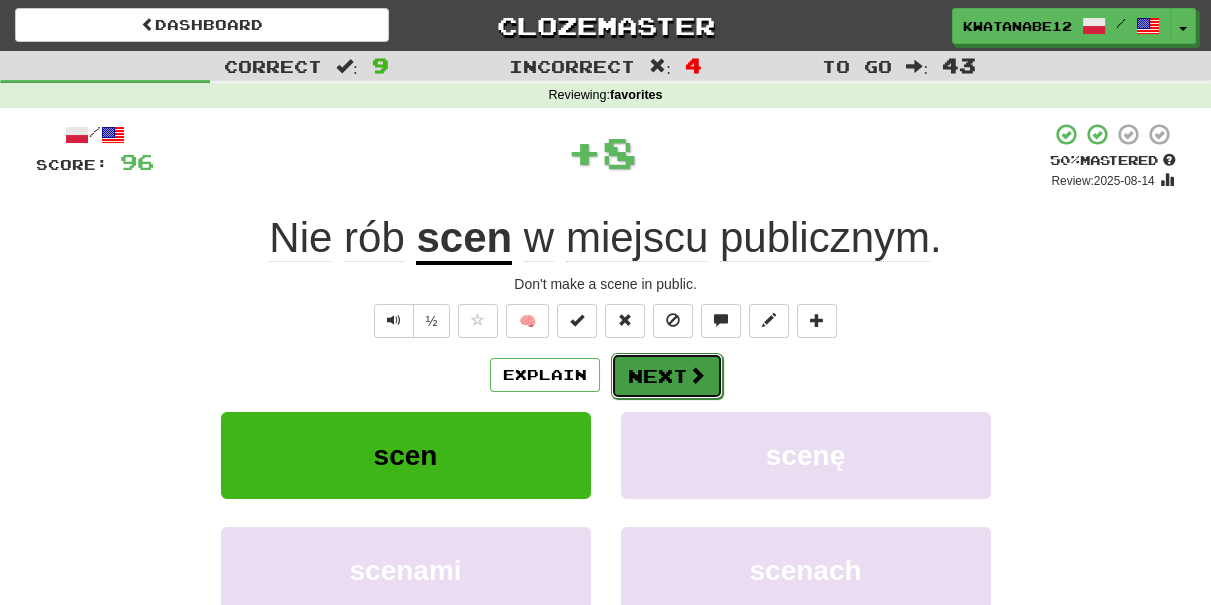 click on "Next" at bounding box center (667, 376) 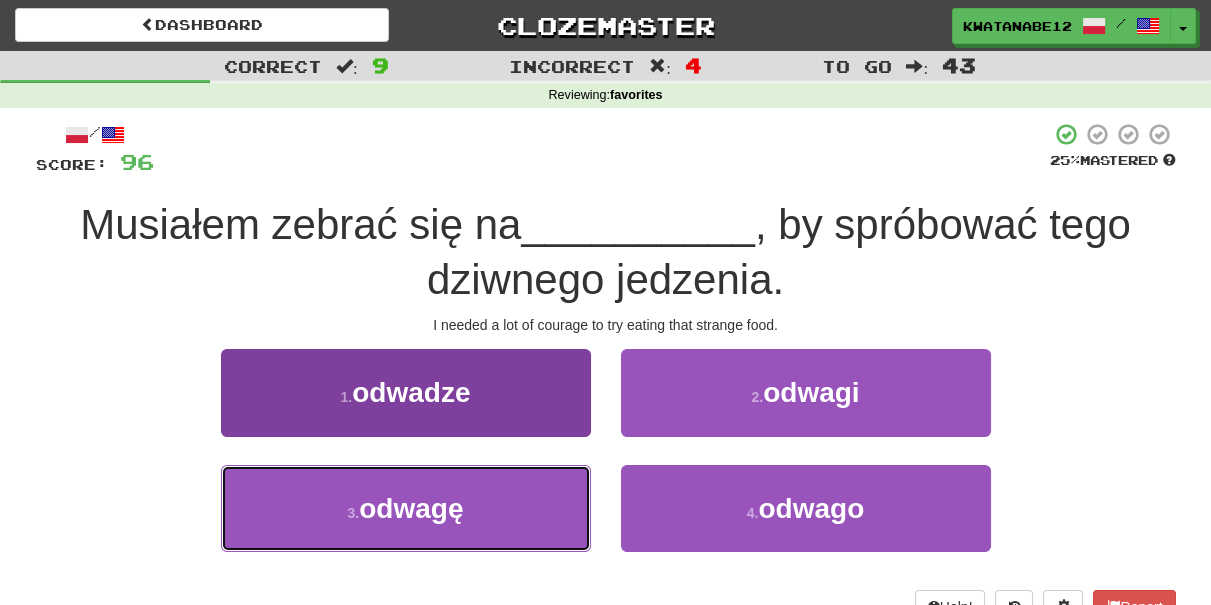 click on "3 .  odwagę" at bounding box center (406, 508) 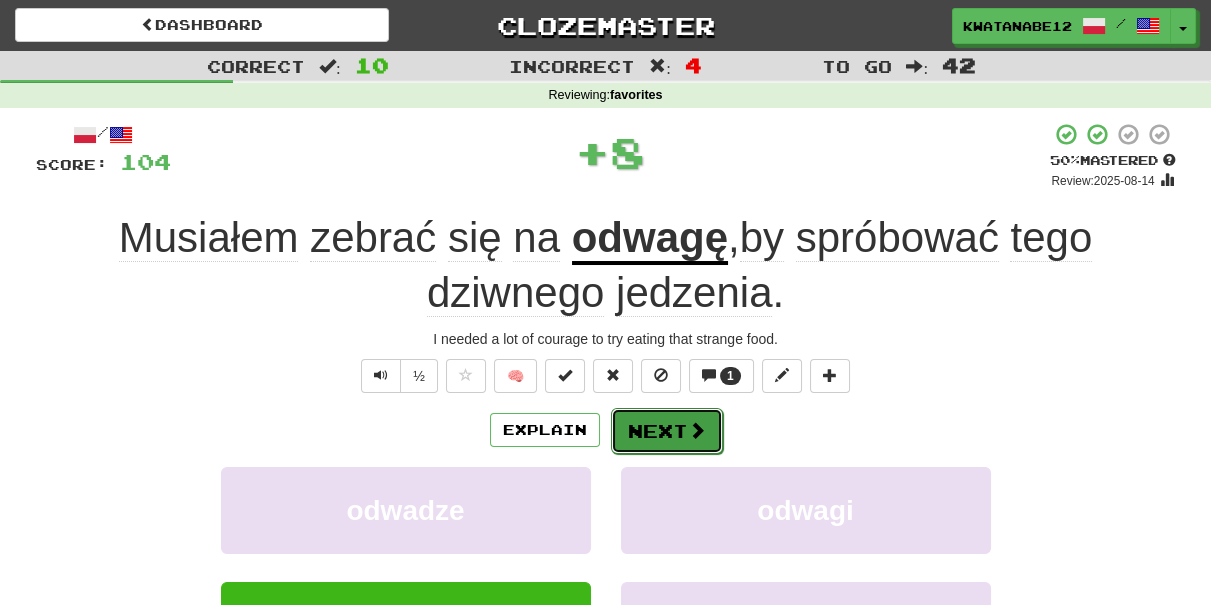 click on "Next" at bounding box center [667, 431] 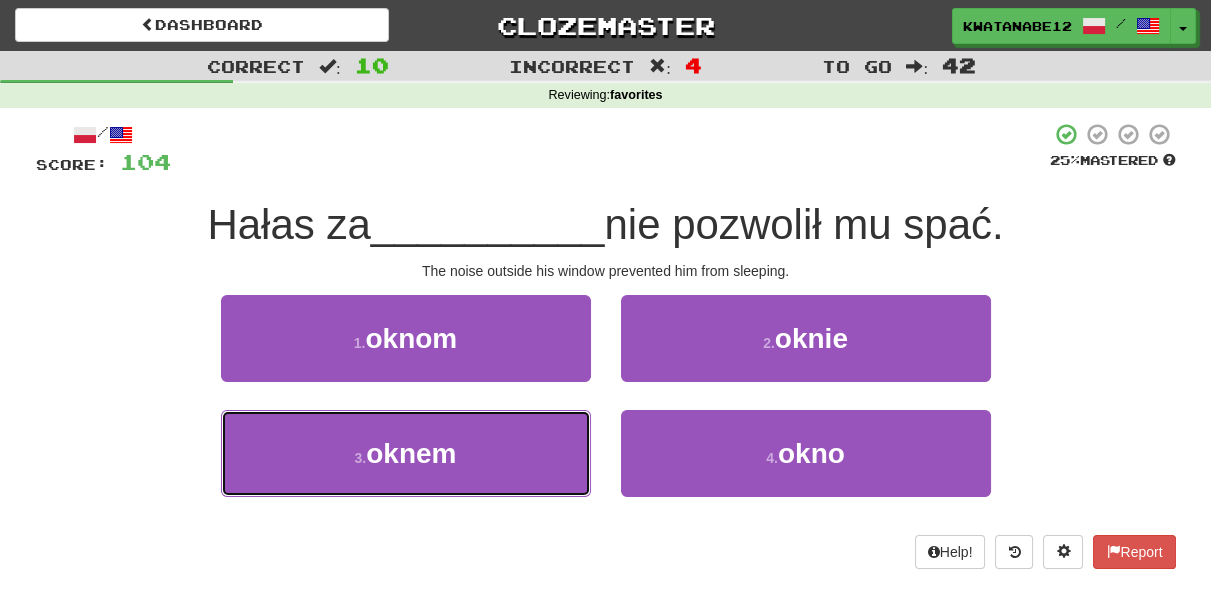 drag, startPoint x: 524, startPoint y: 415, endPoint x: 616, endPoint y: 399, distance: 93.38094 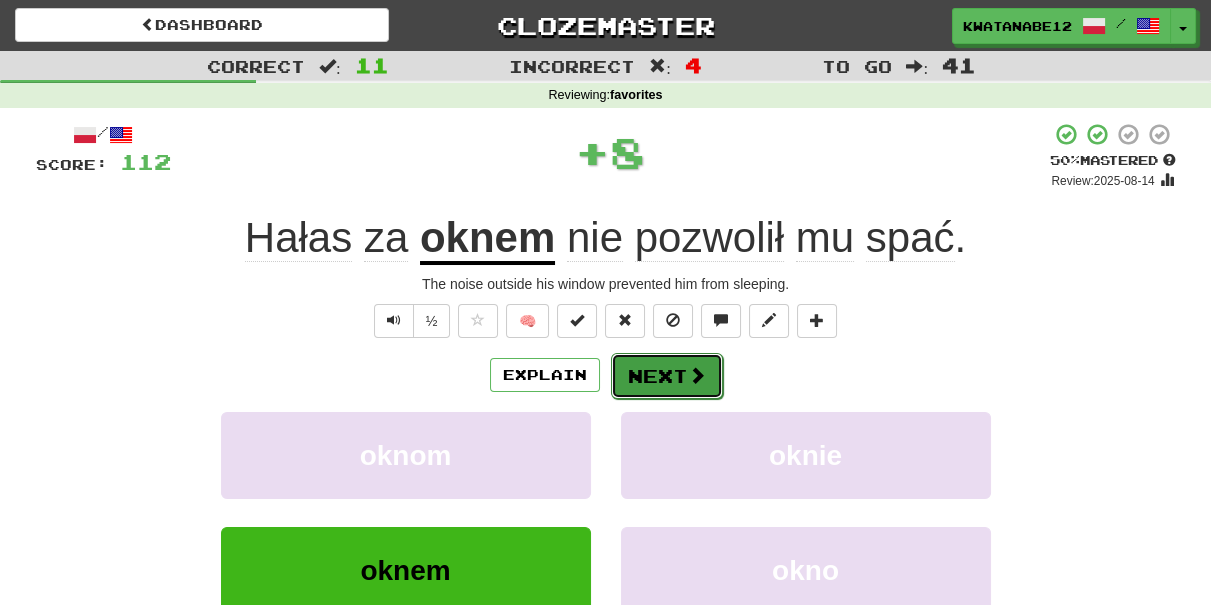 click on "Next" at bounding box center [667, 376] 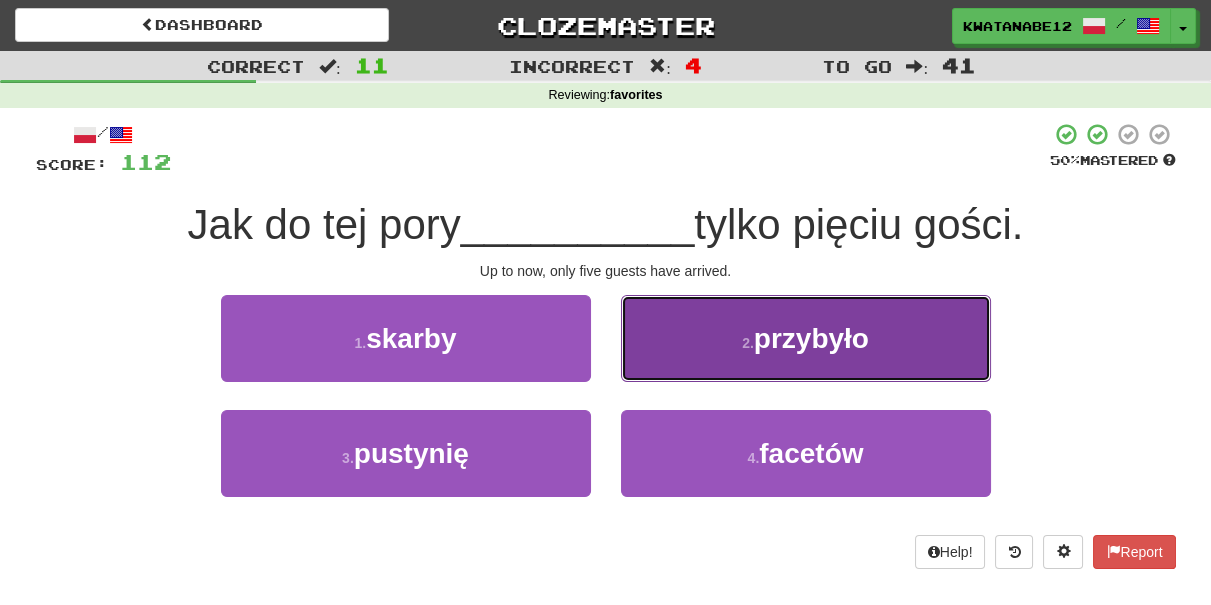 click on "2 .  przybyło" at bounding box center [806, 338] 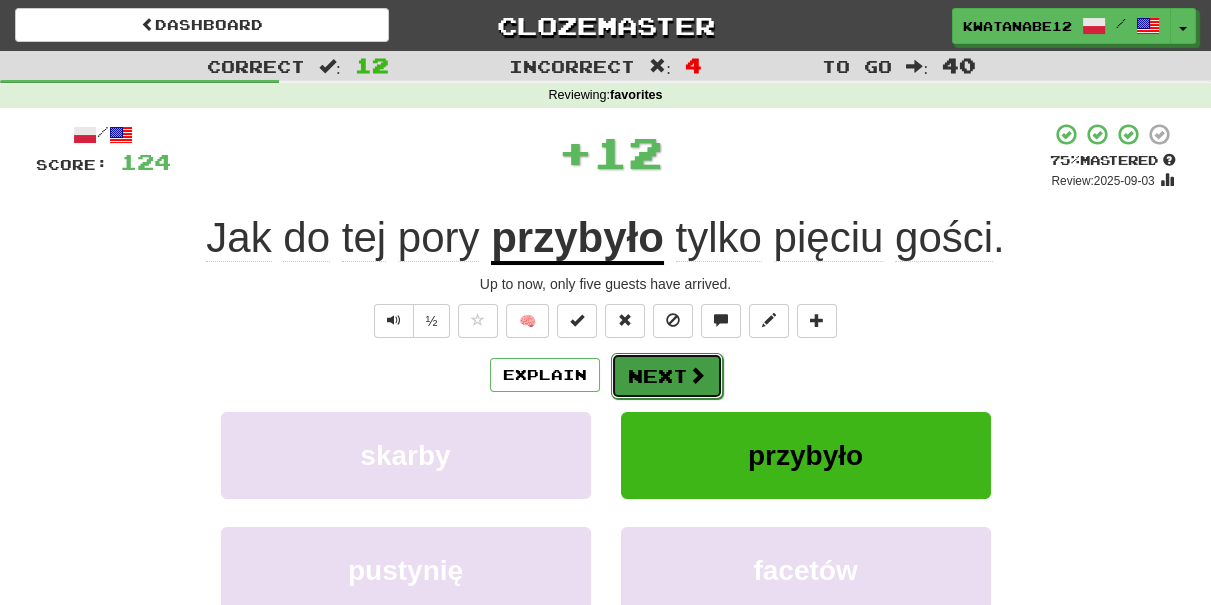 click on "Next" at bounding box center [667, 376] 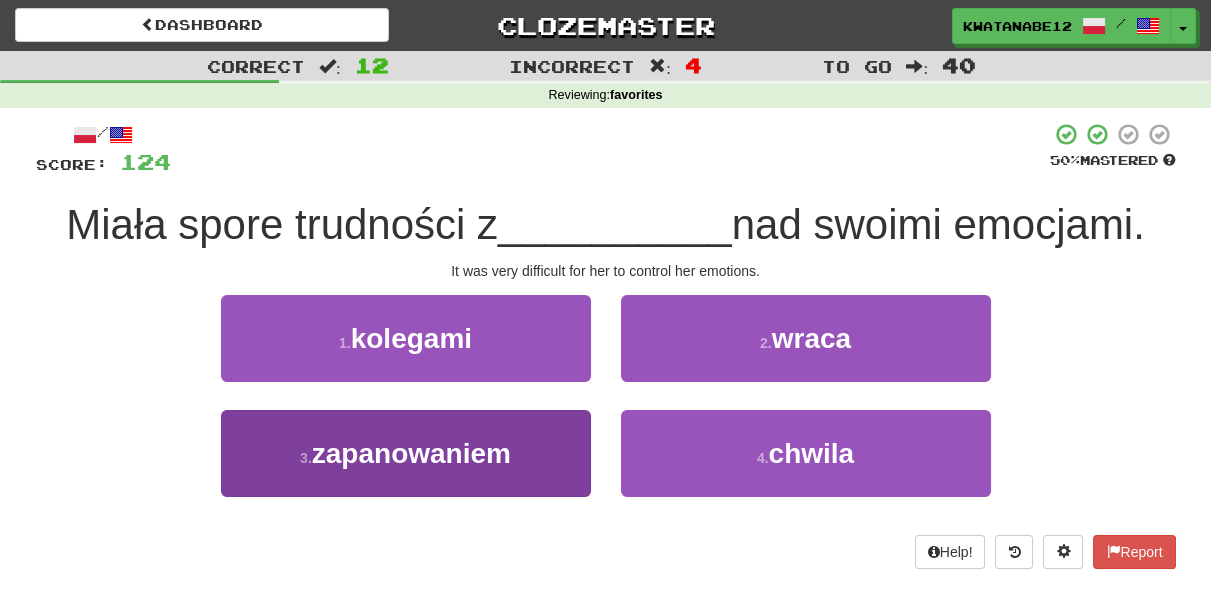 drag, startPoint x: 553, startPoint y: 498, endPoint x: 570, endPoint y: 458, distance: 43.462627 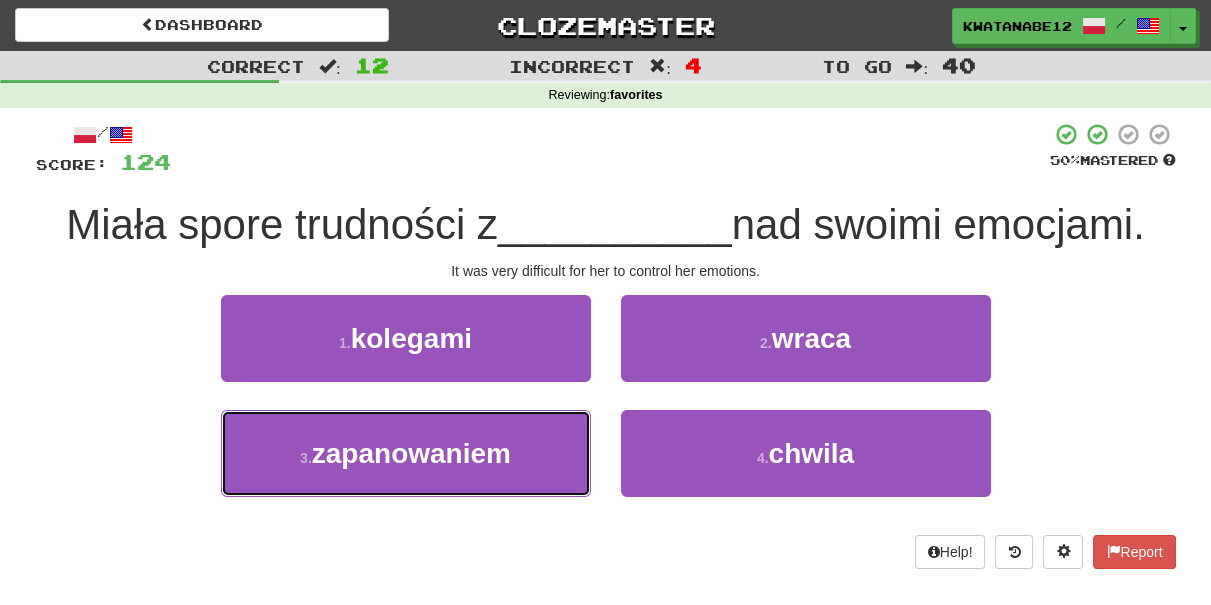 click on "3 .  zapanowaniem" at bounding box center (406, 453) 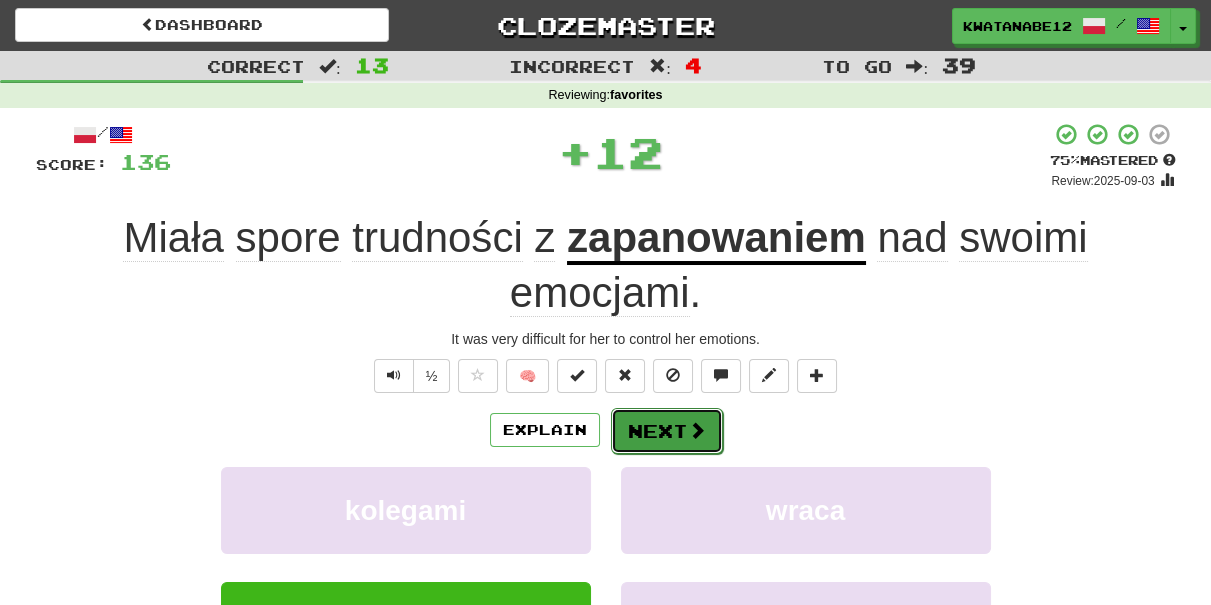 click on "Next" at bounding box center (667, 431) 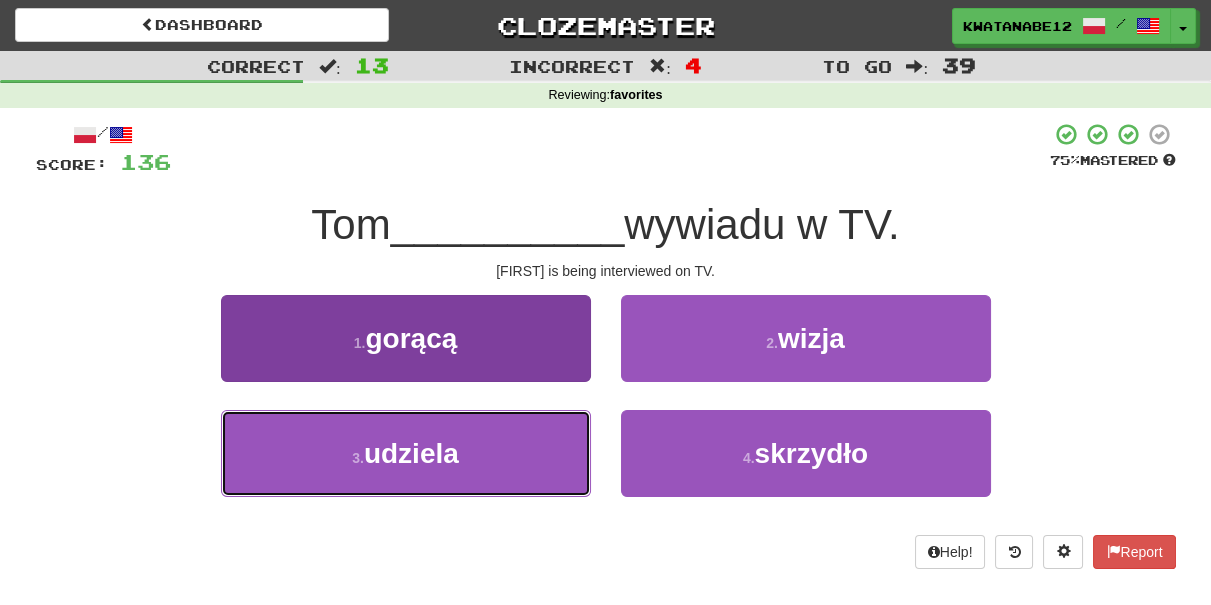 drag, startPoint x: 507, startPoint y: 469, endPoint x: 533, endPoint y: 431, distance: 46.043457 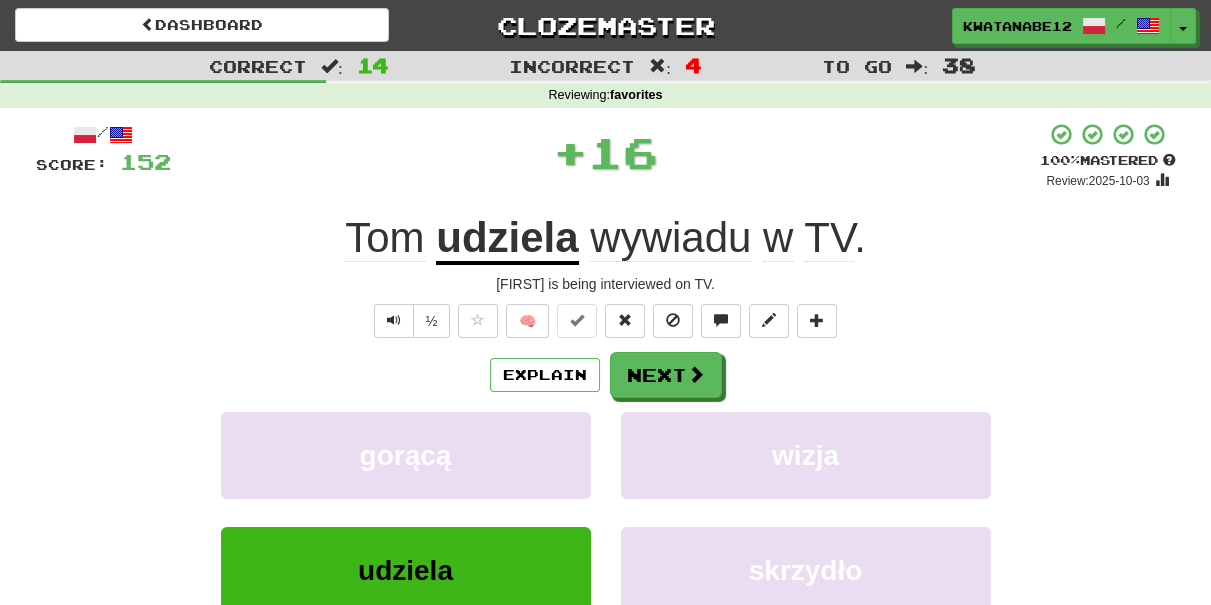 drag, startPoint x: 664, startPoint y: 347, endPoint x: 677, endPoint y: 342, distance: 13.928389 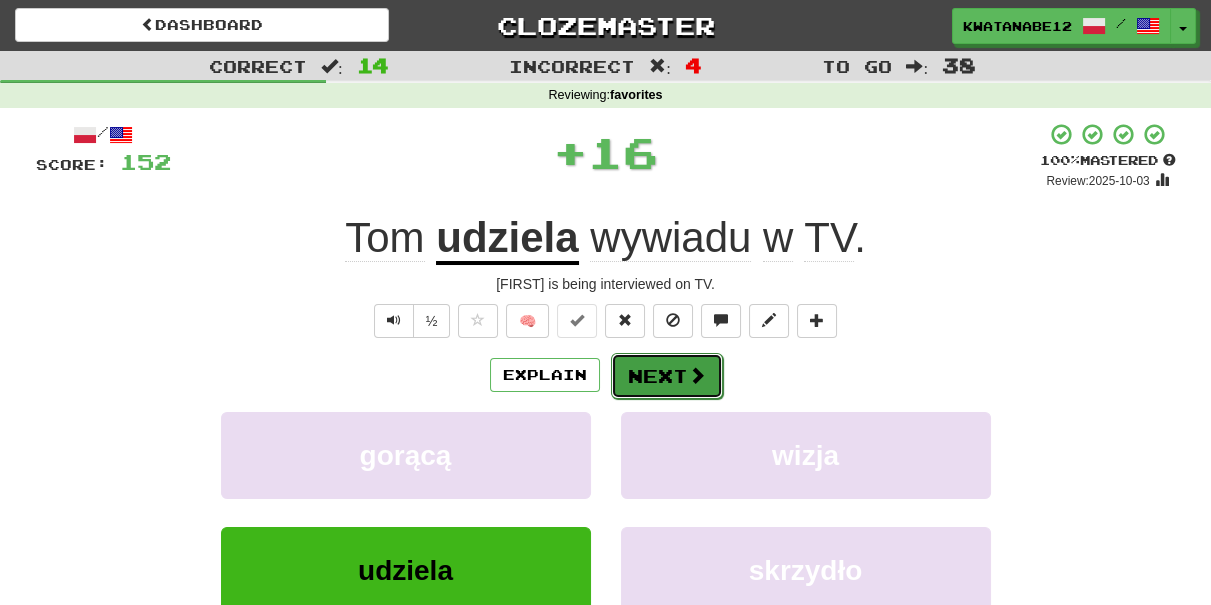 click on "Next" at bounding box center [667, 376] 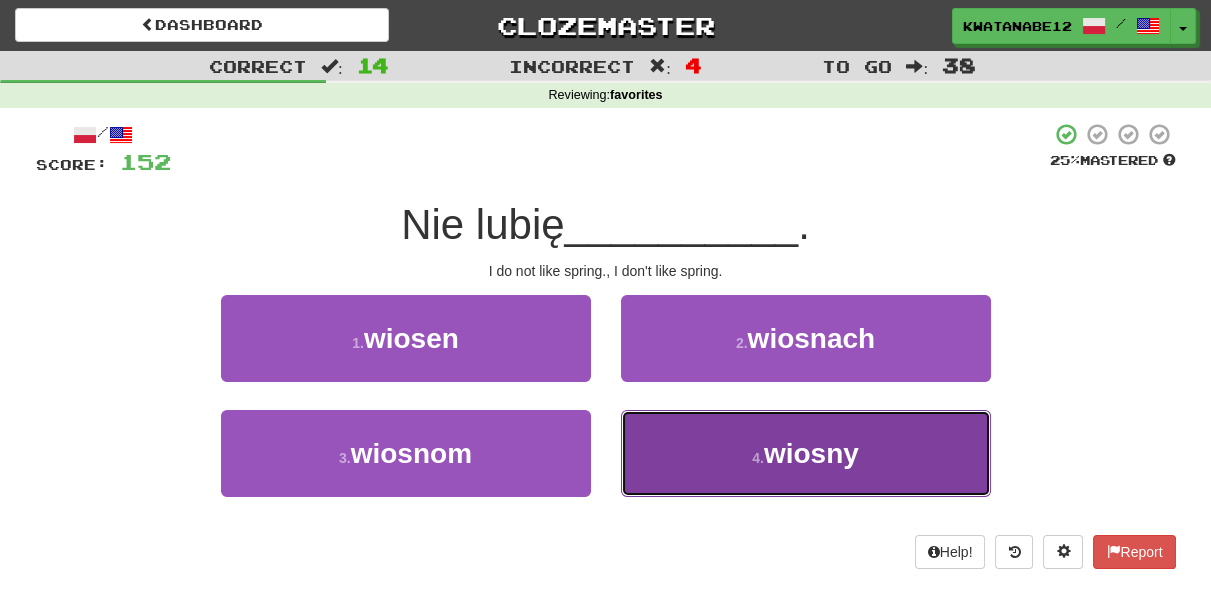 click on "4 .  wiosny" at bounding box center (806, 453) 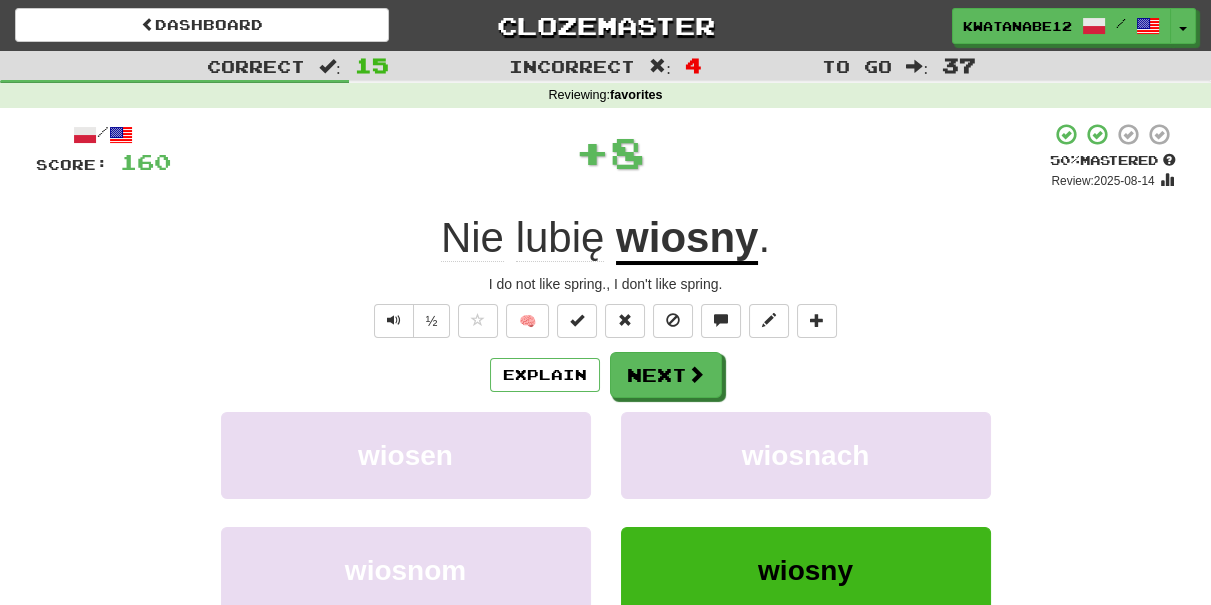 click on "/  Score:   160 + 8 50 %  Mastered Review:  2025-08-14 Nie   lubię   wiosny . I do not like spring., I don't like spring. ½ 🧠 Explain Next wiosen wiosnach wiosnom wiosny Learn more: wiosen wiosnach wiosnom wiosny  Help!  Report Sentence Source" at bounding box center [606, 435] 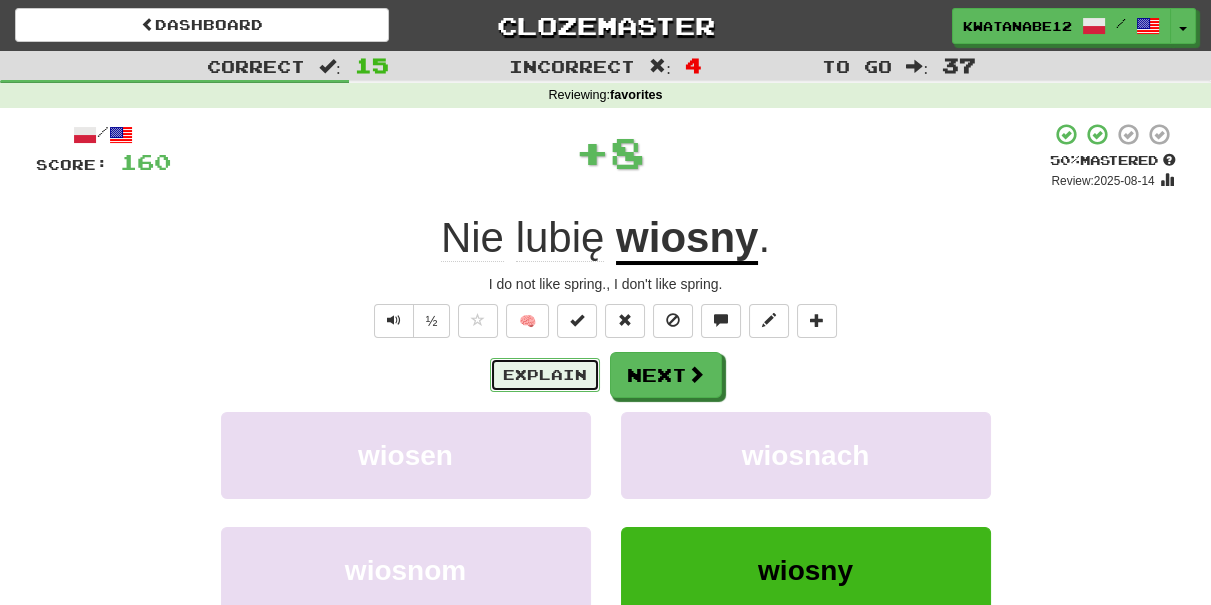 drag, startPoint x: 596, startPoint y: 367, endPoint x: 674, endPoint y: 344, distance: 81.32035 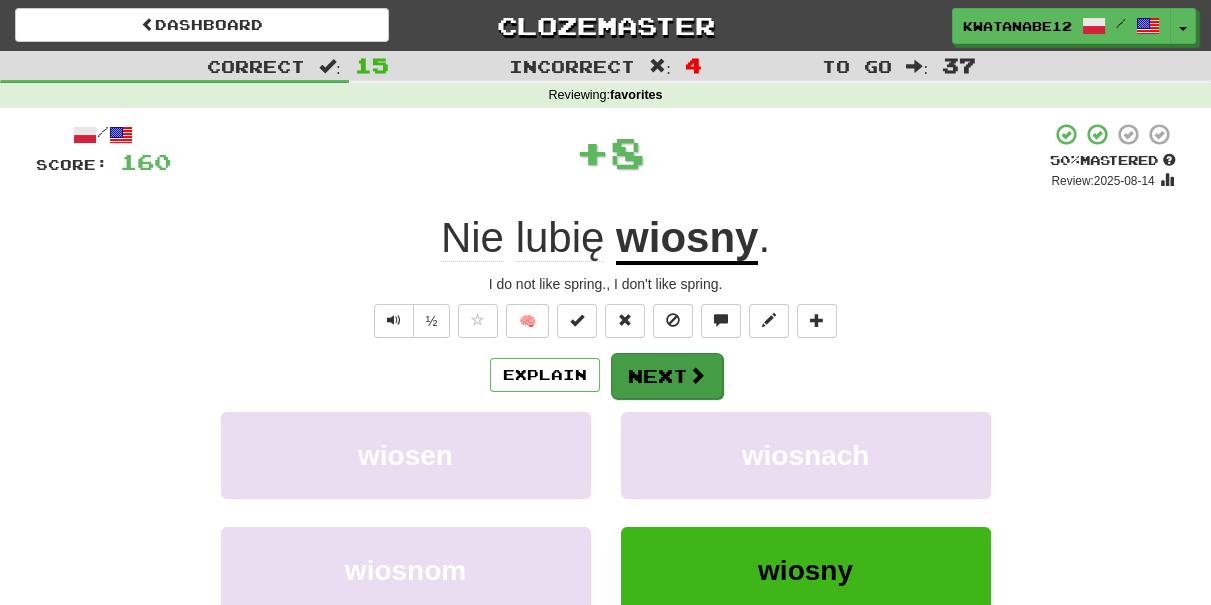 drag, startPoint x: 682, startPoint y: 341, endPoint x: 682, endPoint y: 358, distance: 17 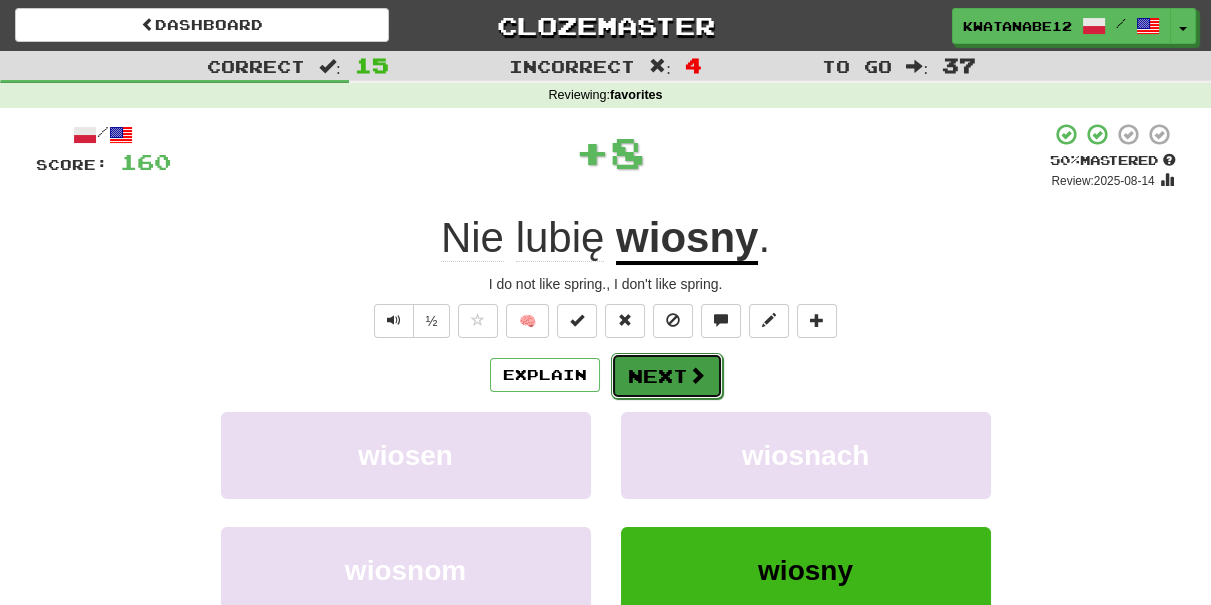 click on "Next" at bounding box center (667, 376) 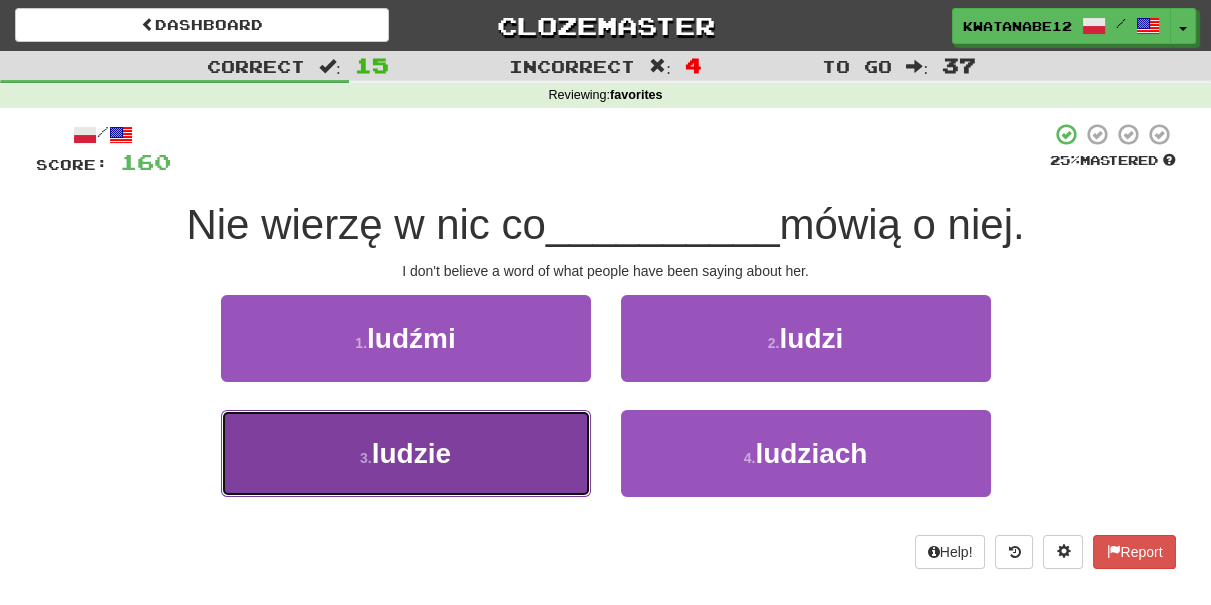 drag, startPoint x: 532, startPoint y: 450, endPoint x: 592, endPoint y: 423, distance: 65.795135 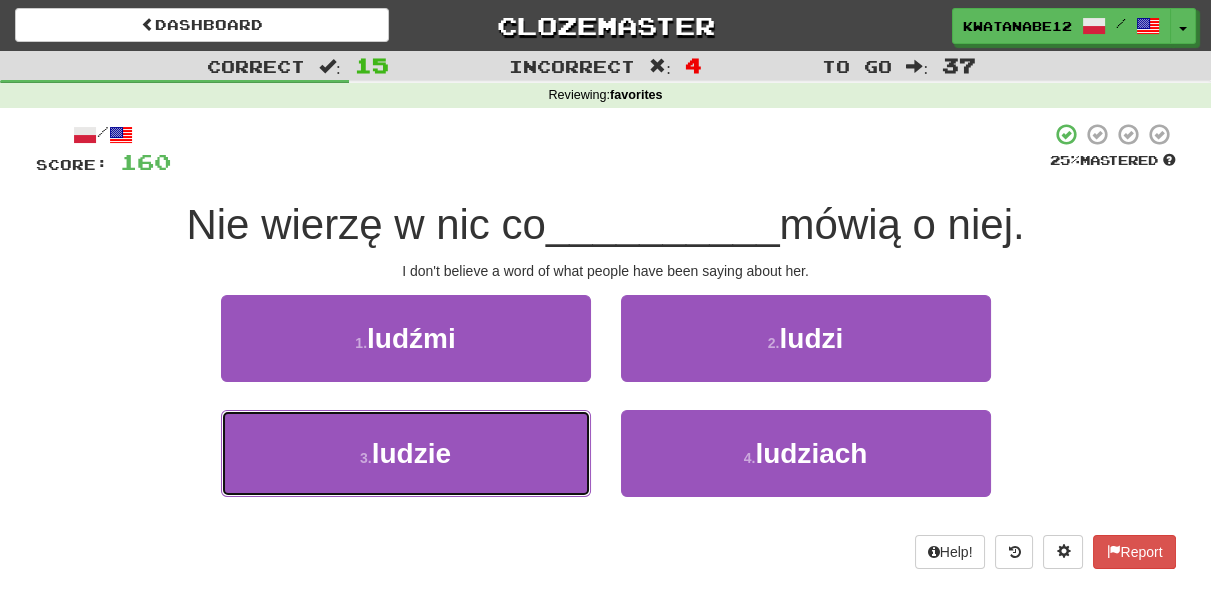 click on "3 .  ludzie" at bounding box center [406, 453] 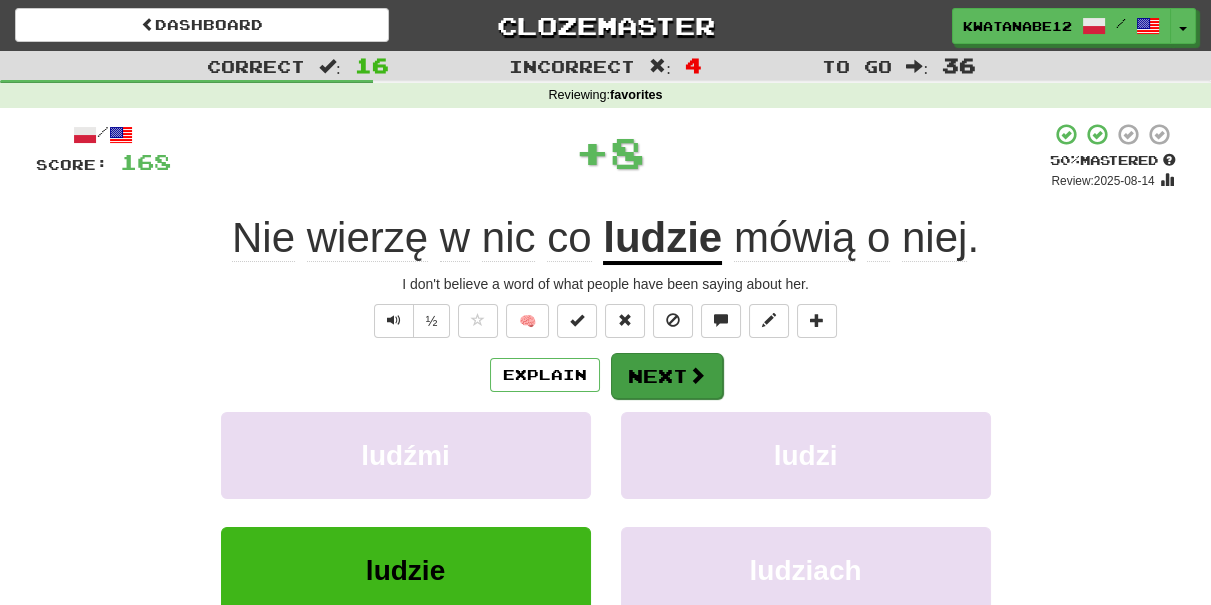 drag, startPoint x: 626, startPoint y: 405, endPoint x: 649, endPoint y: 388, distance: 28.600698 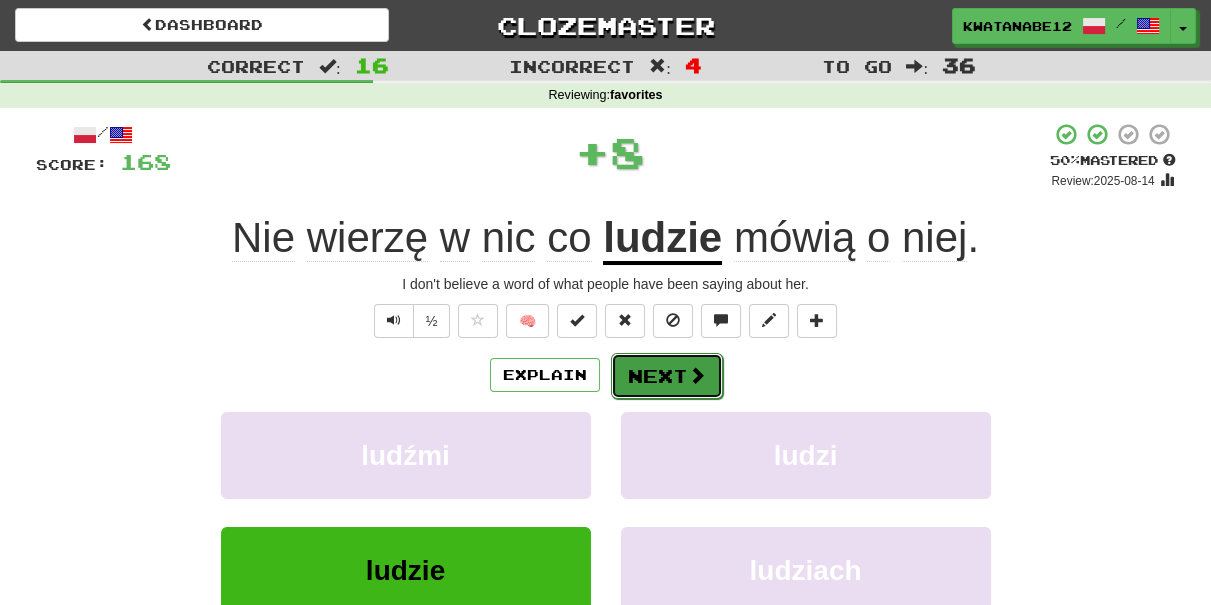 click on "Next" at bounding box center (667, 376) 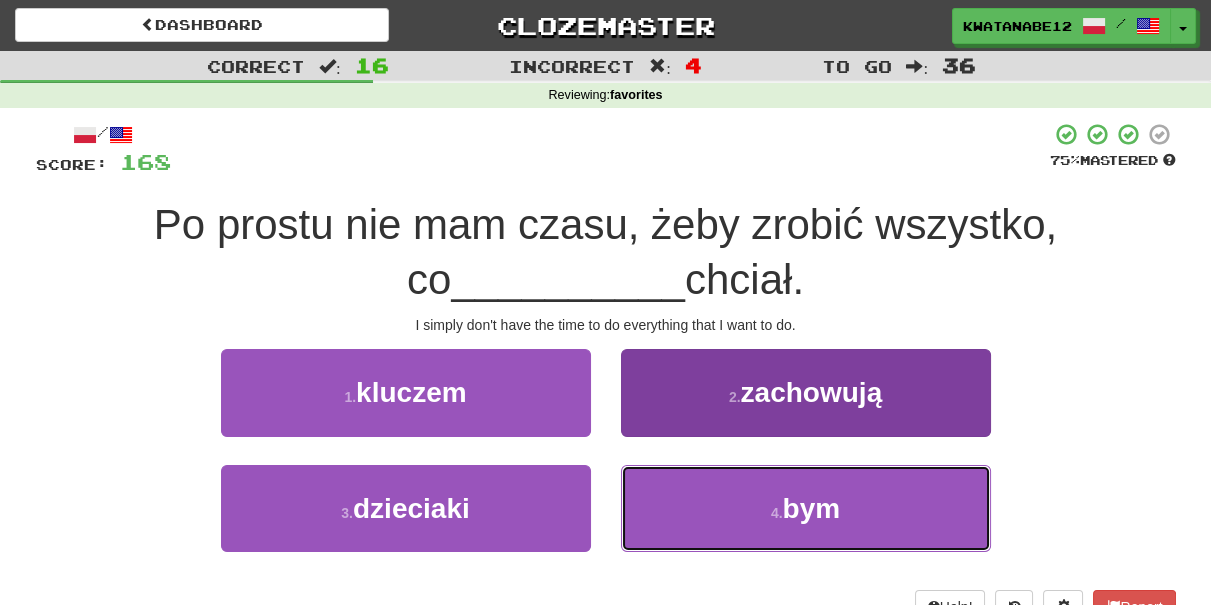 click on "4 .  bym" at bounding box center (806, 508) 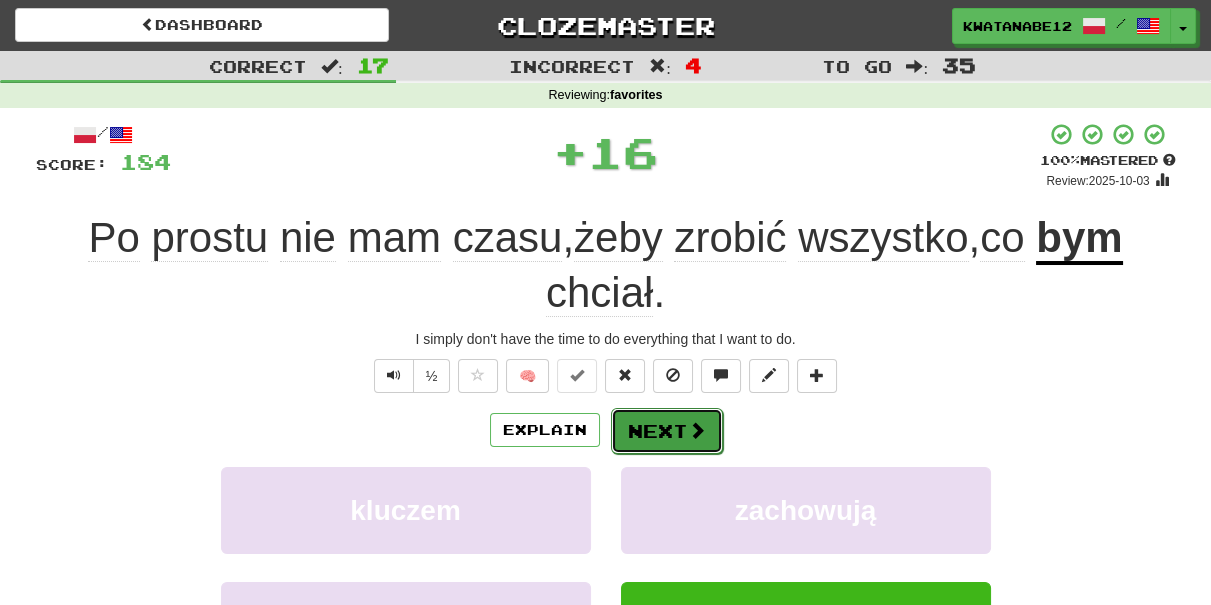 click on "Next" at bounding box center [667, 431] 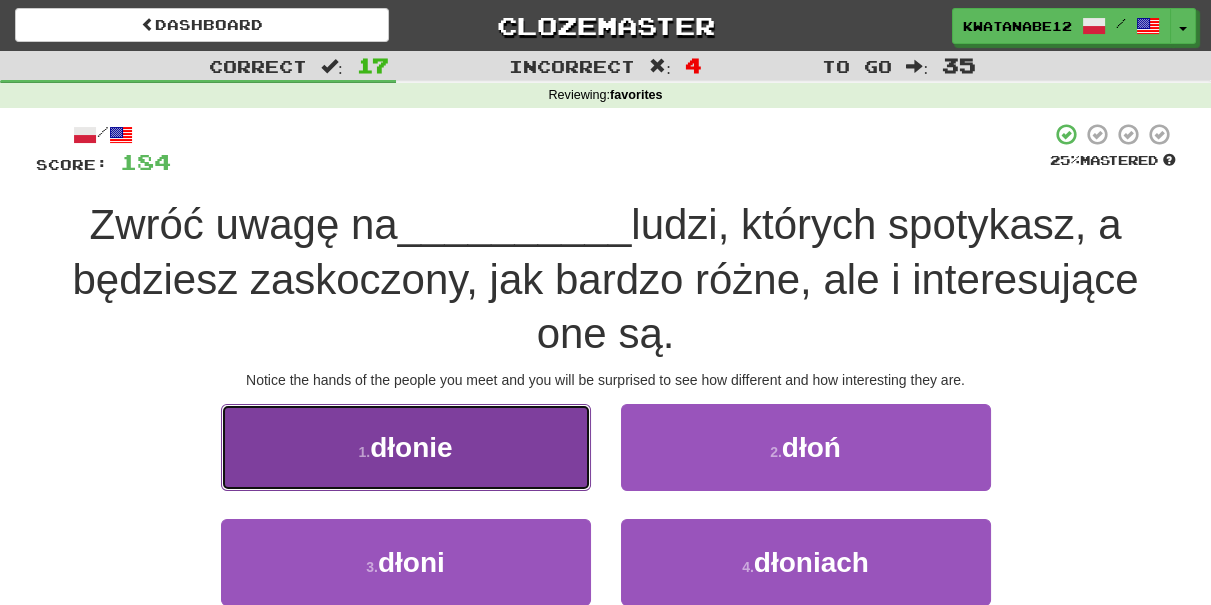 click on "1 .  dłonie" at bounding box center (406, 447) 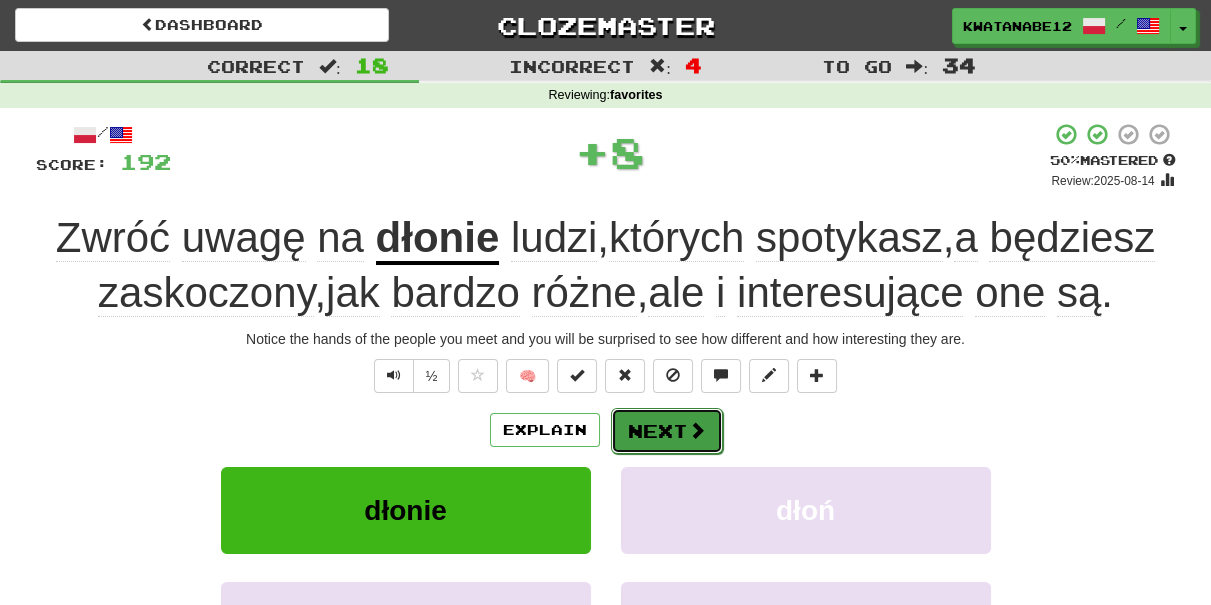 click on "Next" at bounding box center (667, 431) 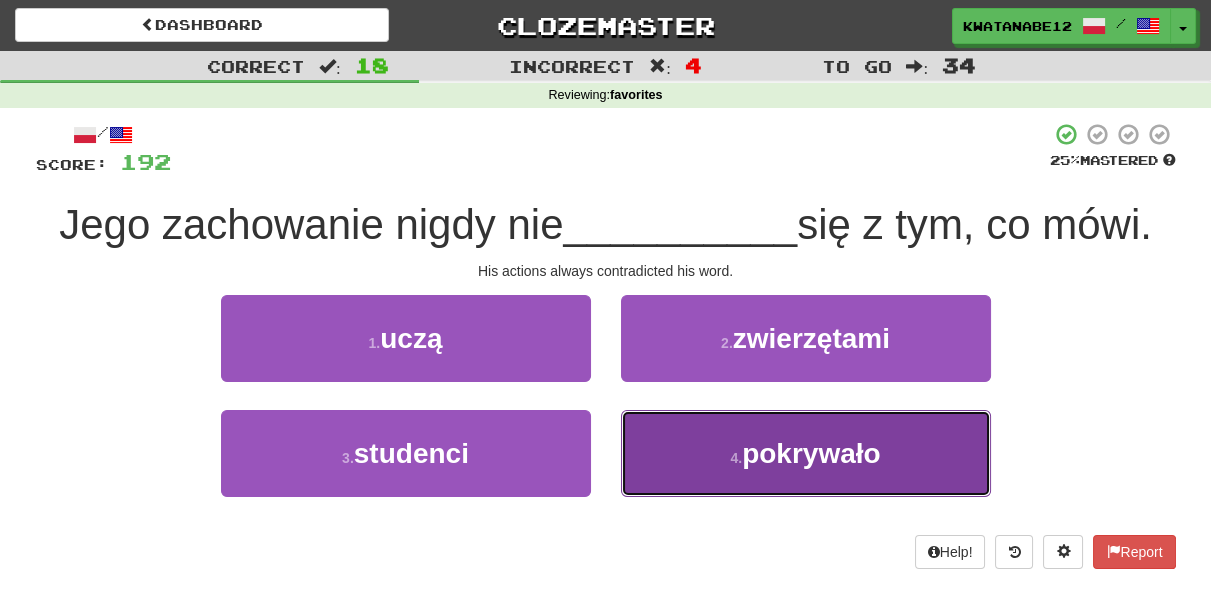 click on "4 .  pokrywało" at bounding box center [806, 453] 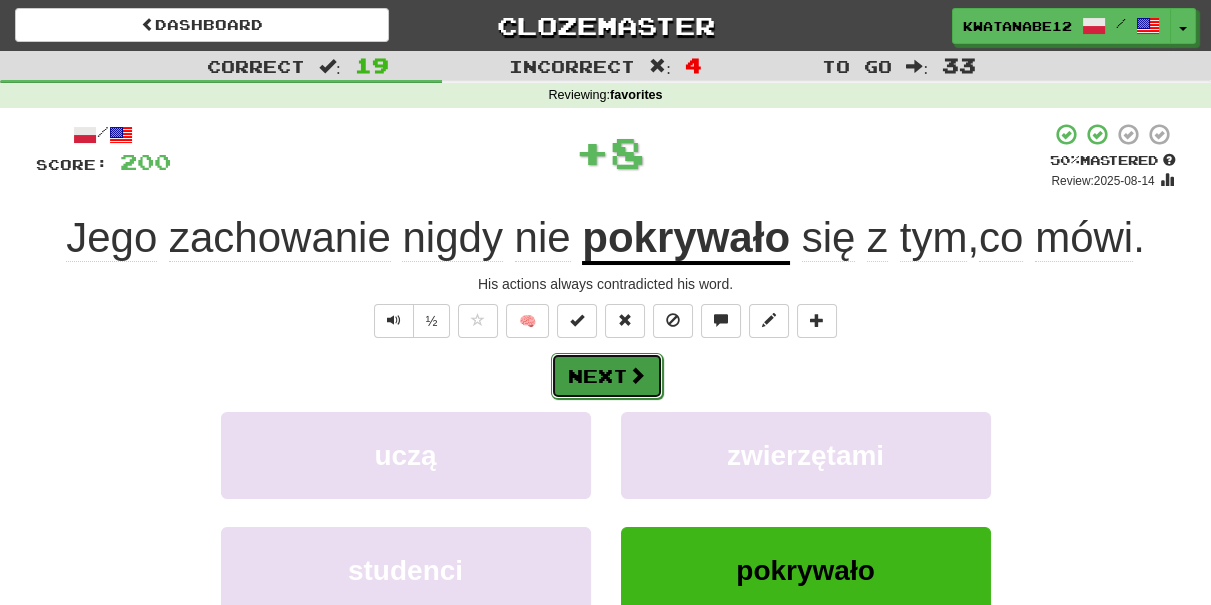 click on "Next" at bounding box center (607, 376) 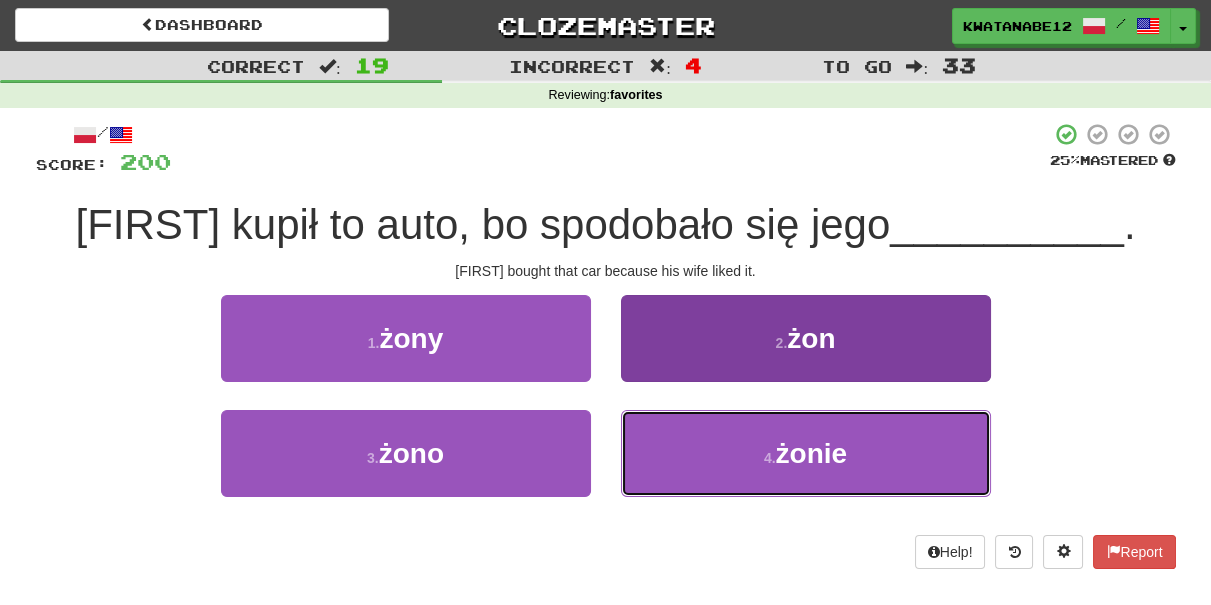 click on "4 .  żonie" at bounding box center [806, 453] 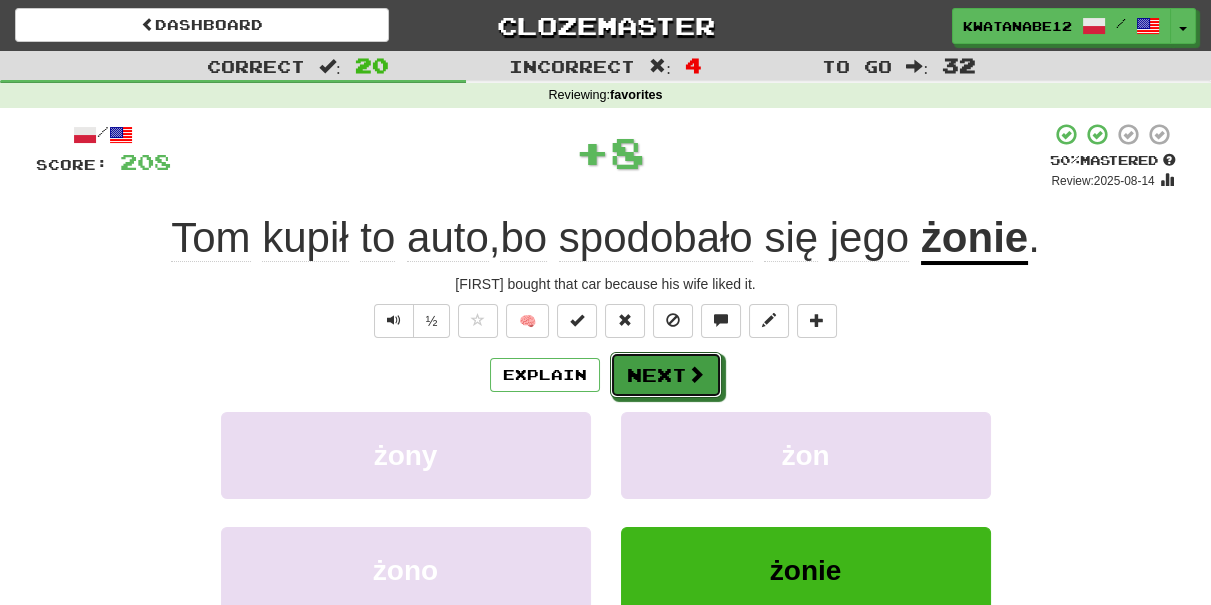 click on "Next" at bounding box center (666, 375) 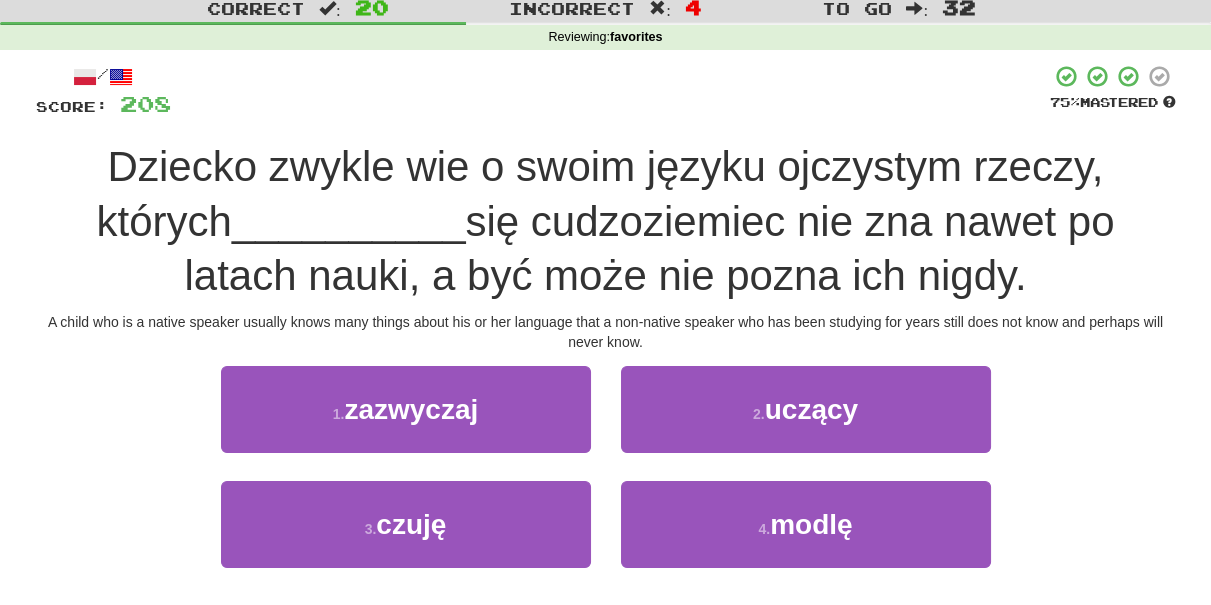 scroll, scrollTop: 74, scrollLeft: 0, axis: vertical 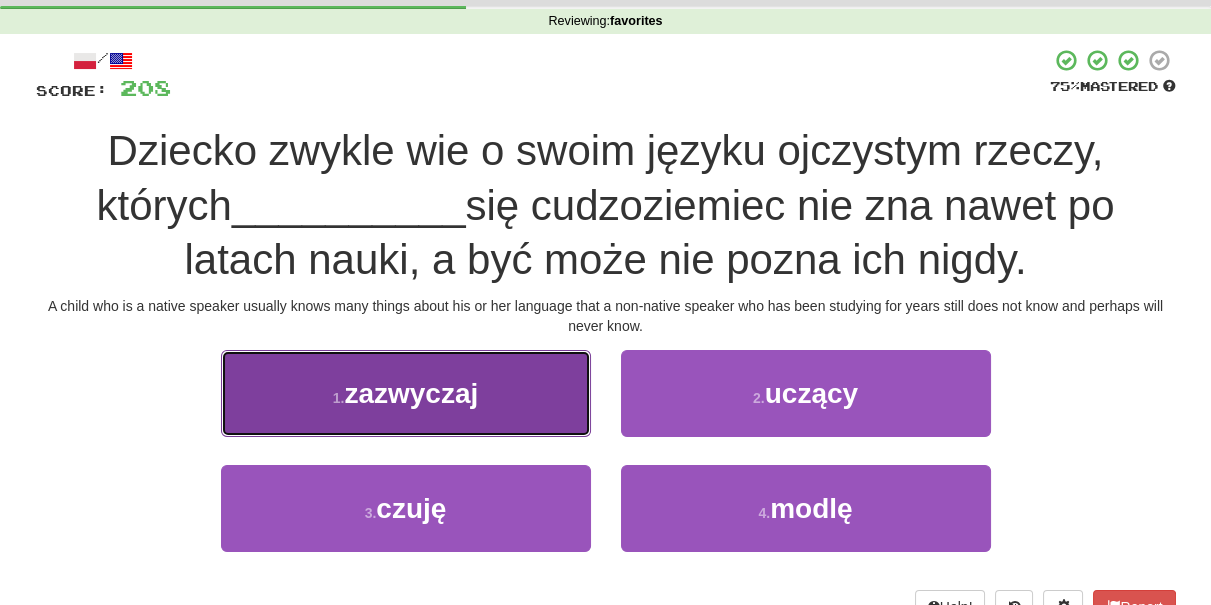 click on "1 .  zazwyczaj" at bounding box center [406, 393] 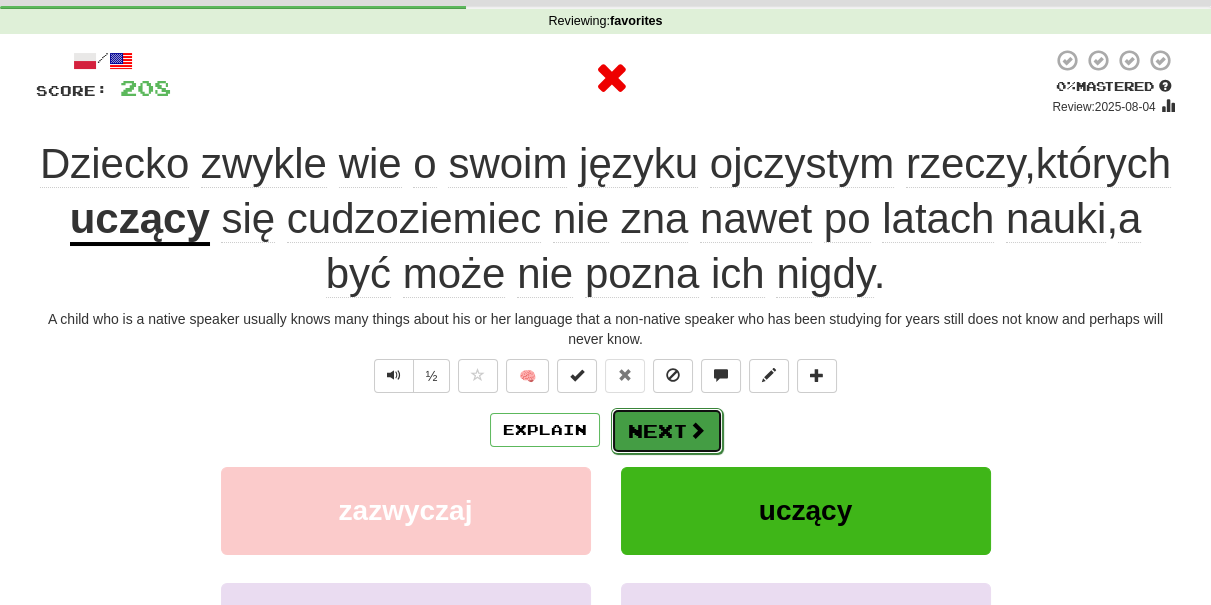 click on "Next" at bounding box center (667, 431) 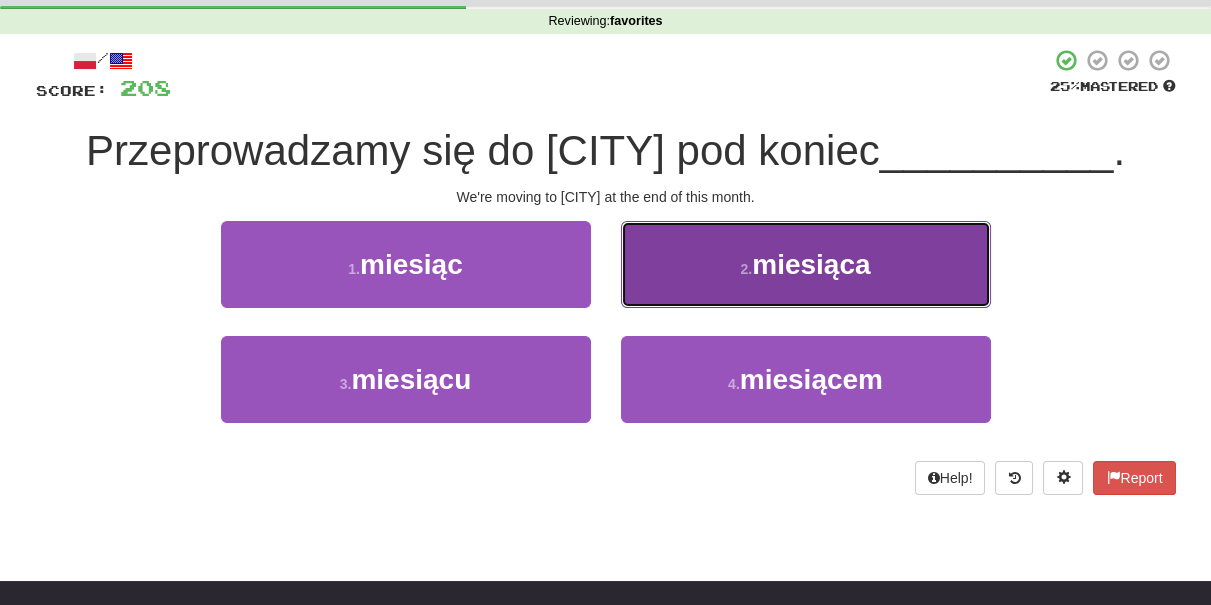 click on "2 .  miesiąca" at bounding box center (806, 264) 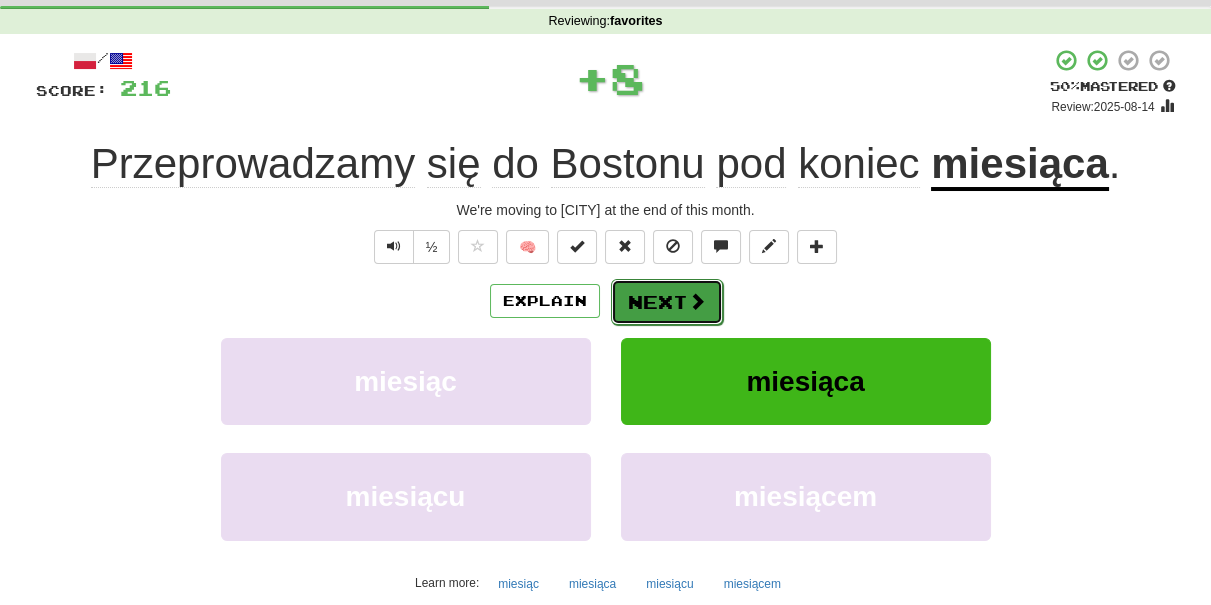 click on "Next" at bounding box center (667, 302) 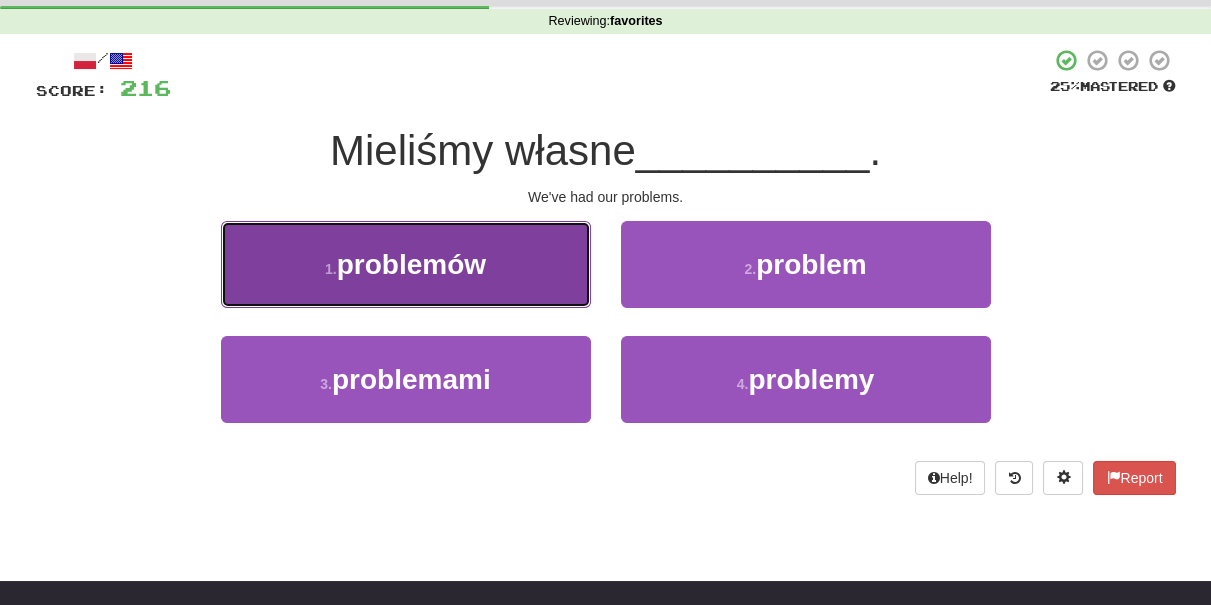 click on "1 .  problemów" at bounding box center (406, 264) 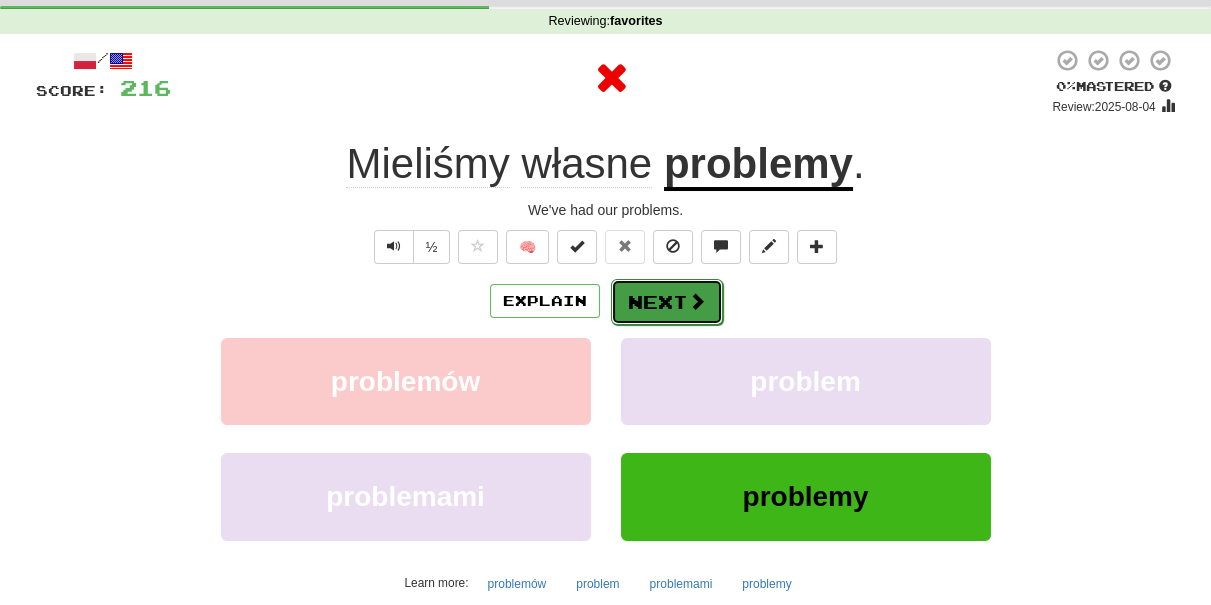 click on "Next" at bounding box center [667, 302] 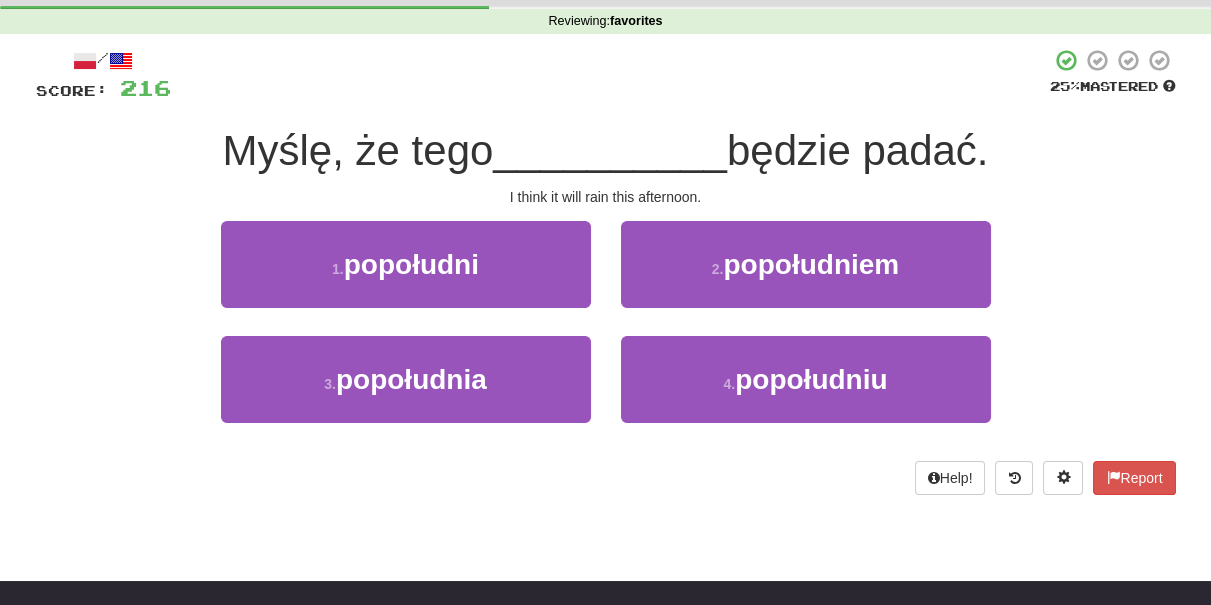 click on "2 .  popołudniem" at bounding box center [806, 278] 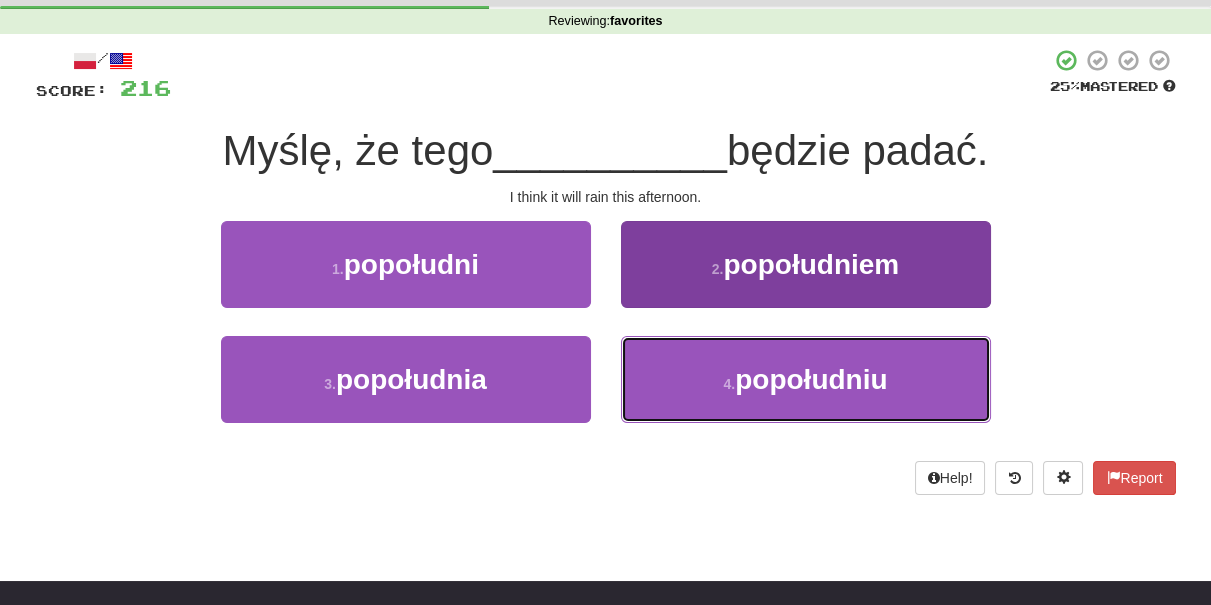 click on "4 .  popołudniu" at bounding box center (806, 379) 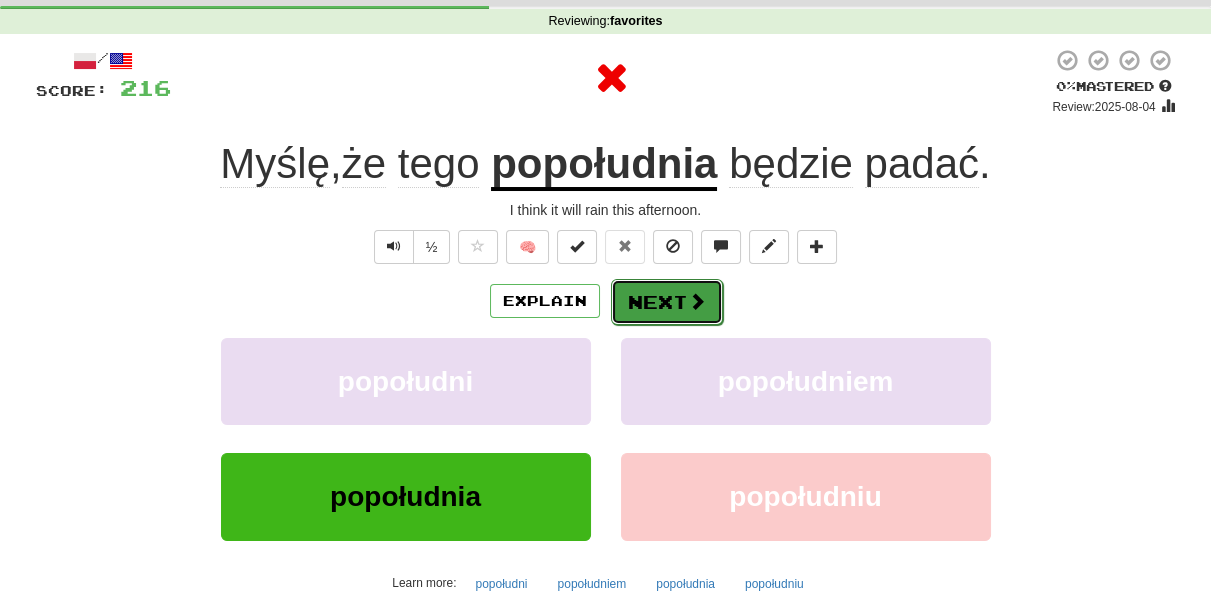 click on "Next" at bounding box center (667, 302) 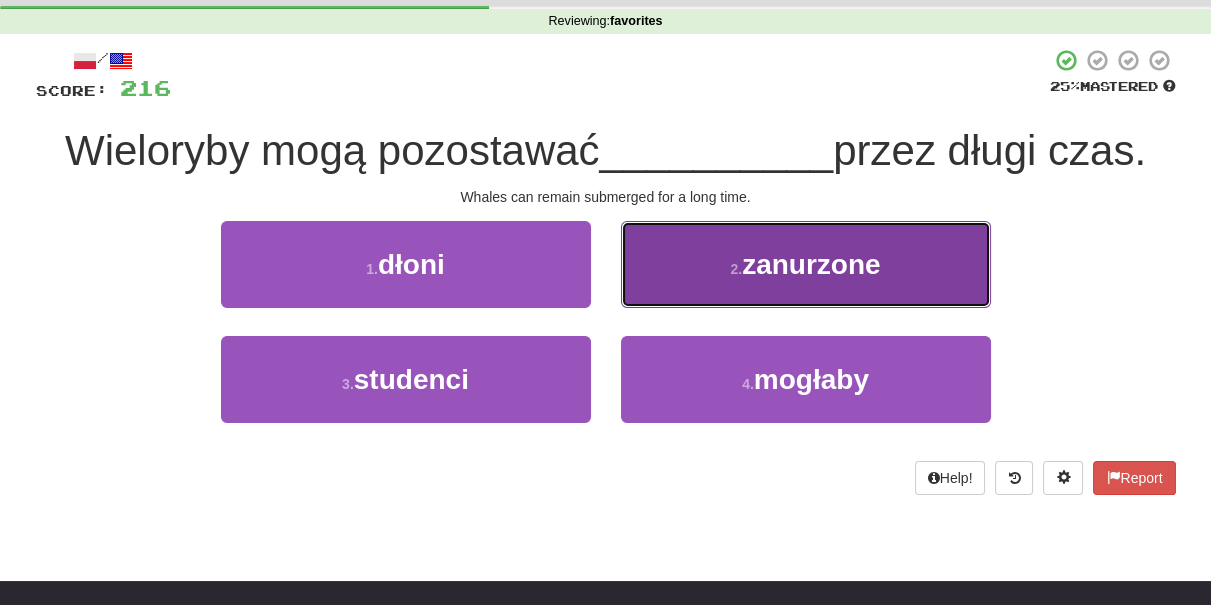 click on "2 .  zanurzone" at bounding box center [806, 264] 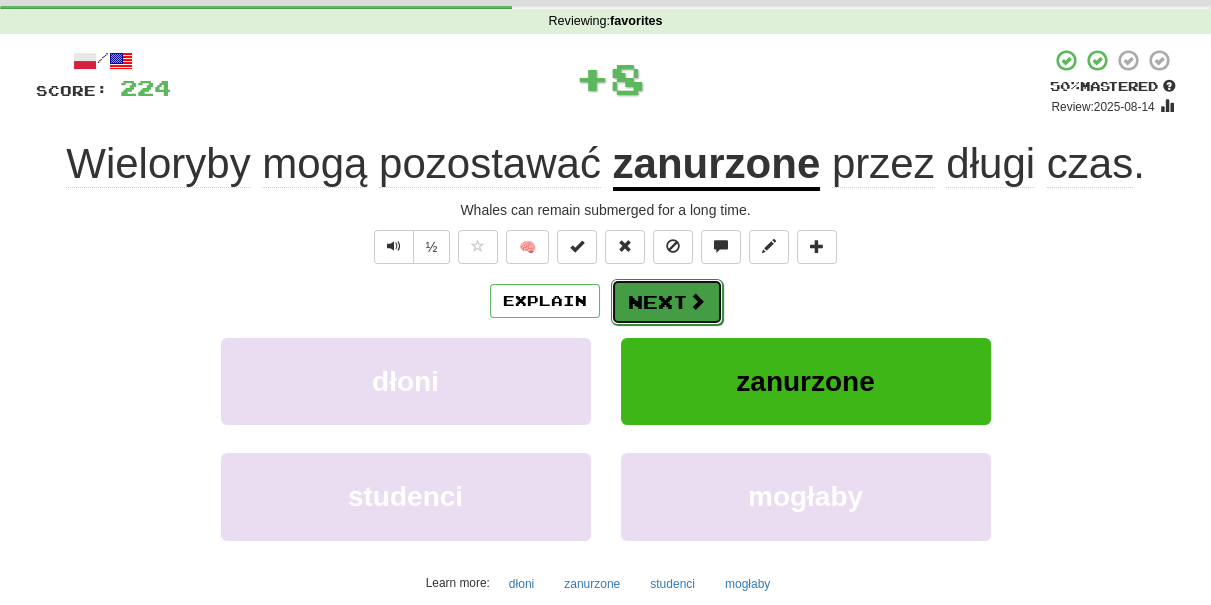 click on "Next" at bounding box center [667, 302] 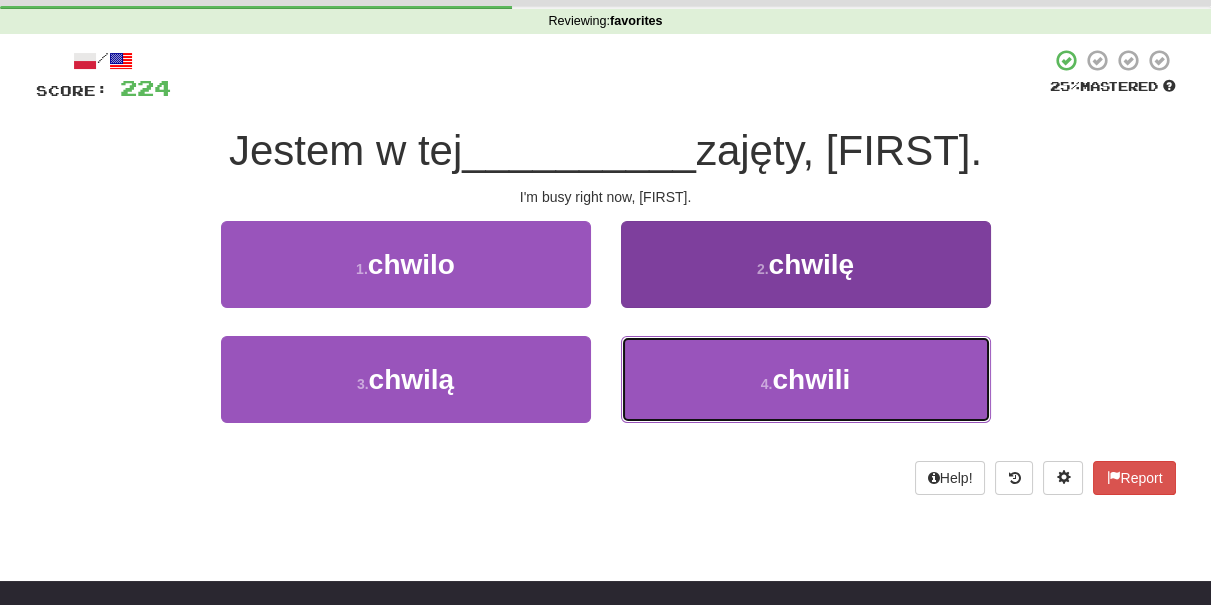 click on "4 .  chwili" at bounding box center (806, 379) 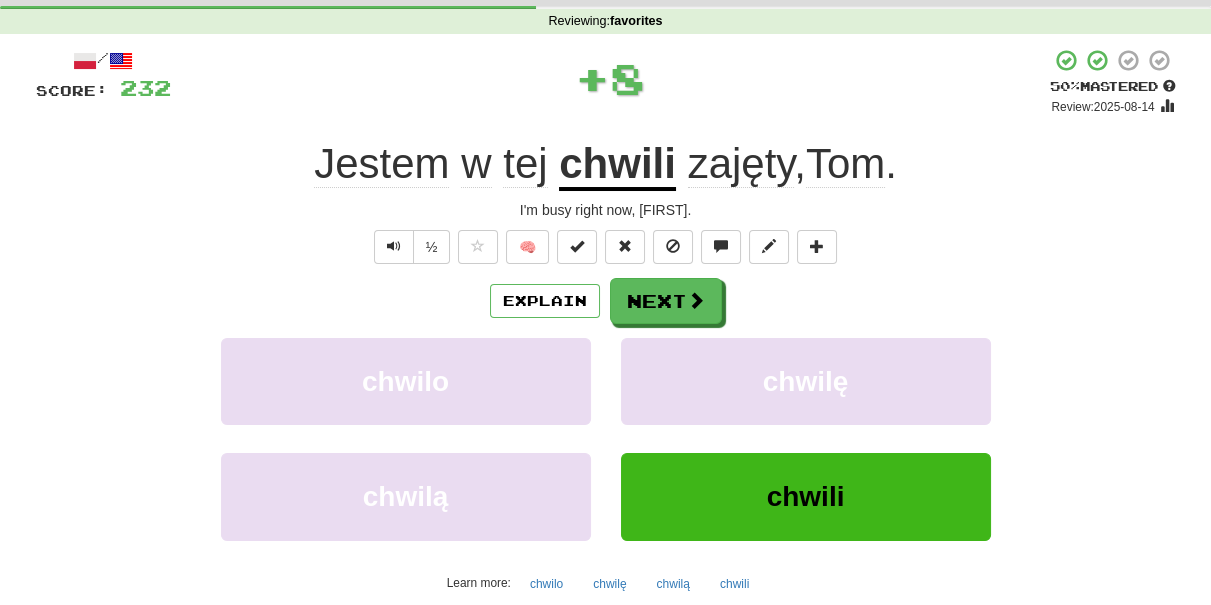 click on "Explain Next chwilo chwilę chwilą chwili Learn more: chwilo chwilę chwilą chwili" at bounding box center [606, 438] 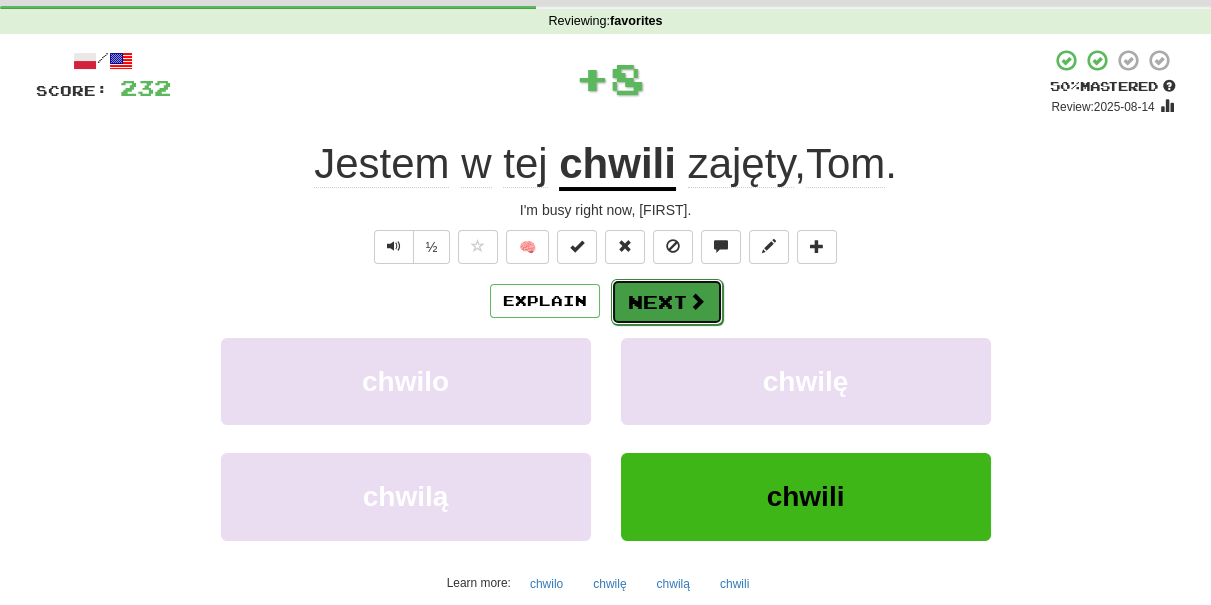 click on "Next" at bounding box center [667, 302] 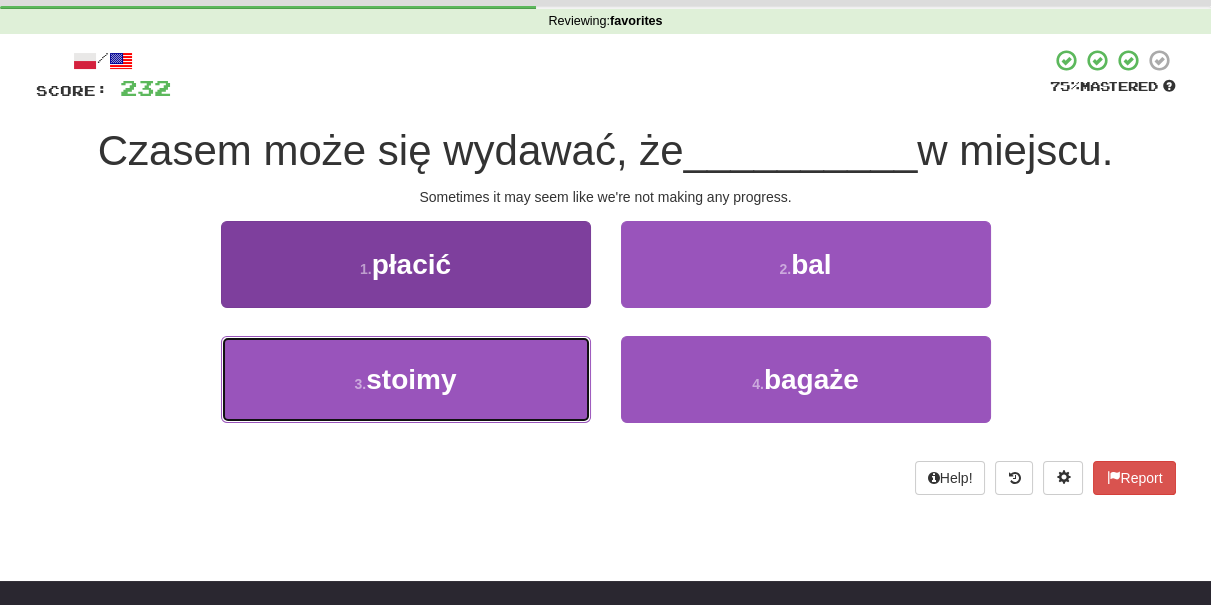 click on "3 .  stoimy" at bounding box center [406, 379] 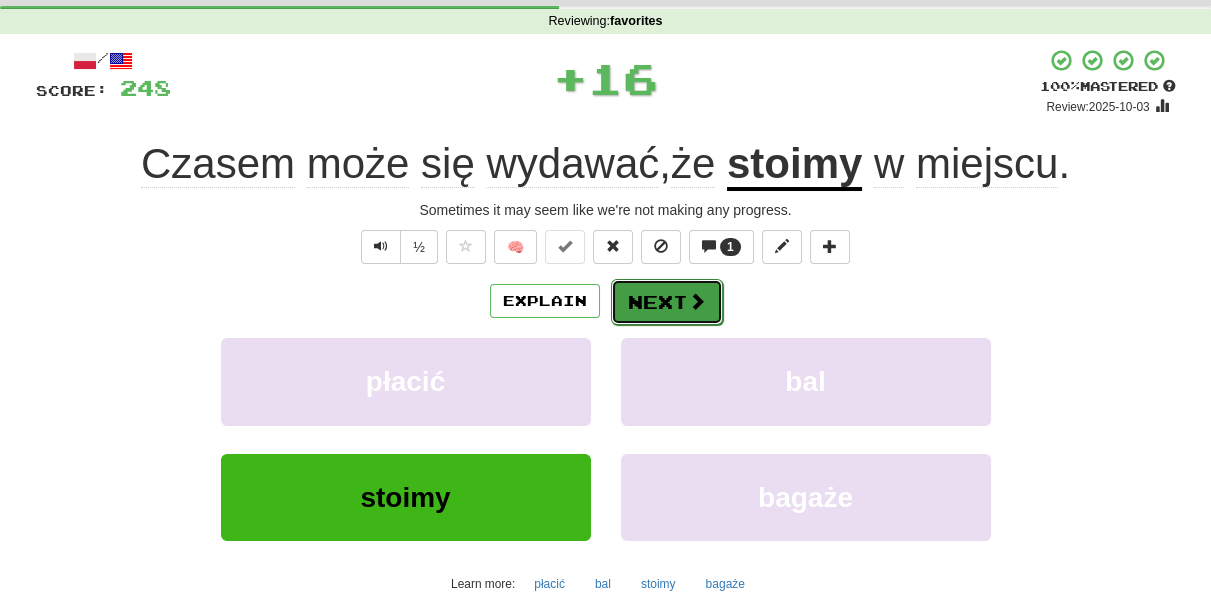click on "Next" at bounding box center (667, 302) 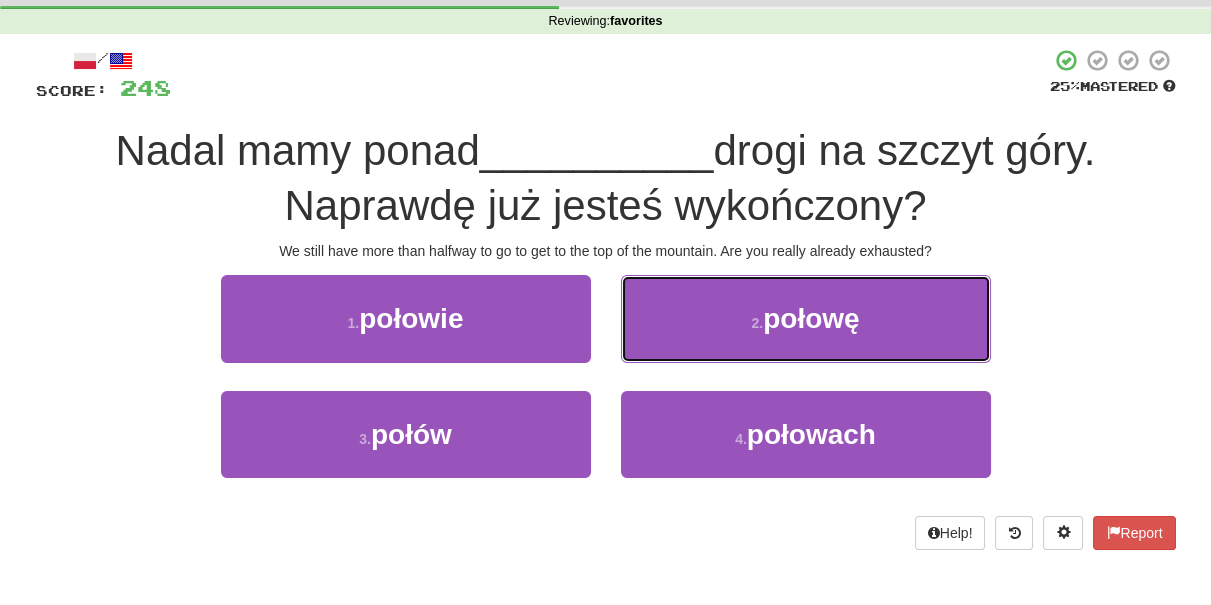 drag, startPoint x: 672, startPoint y: 318, endPoint x: 664, endPoint y: 326, distance: 11.313708 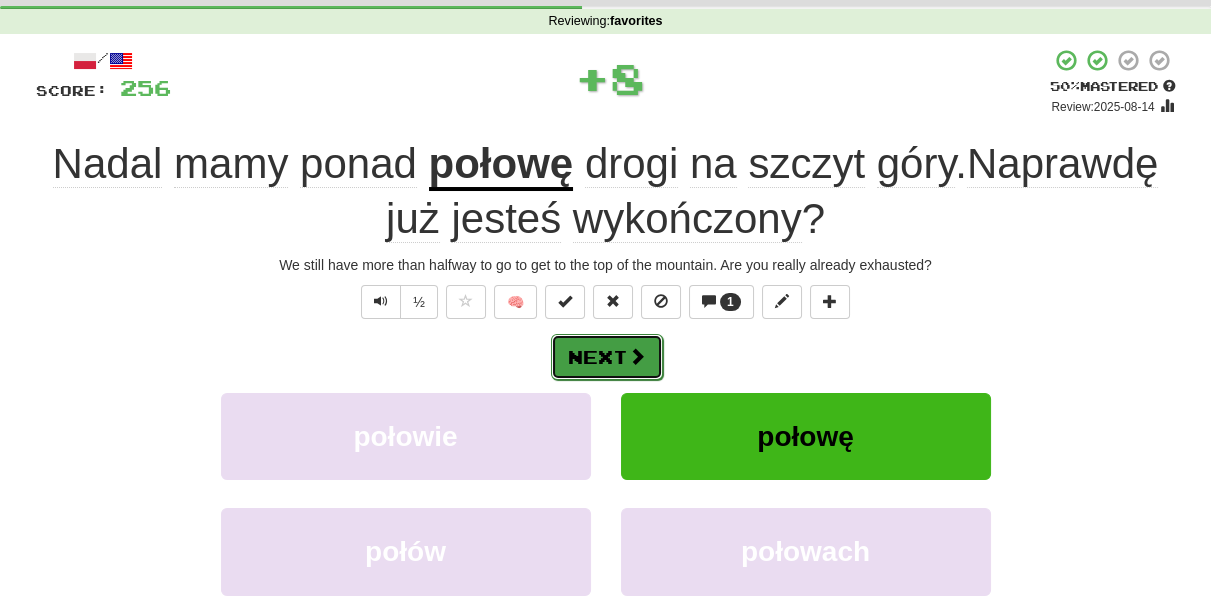 click at bounding box center (637, 356) 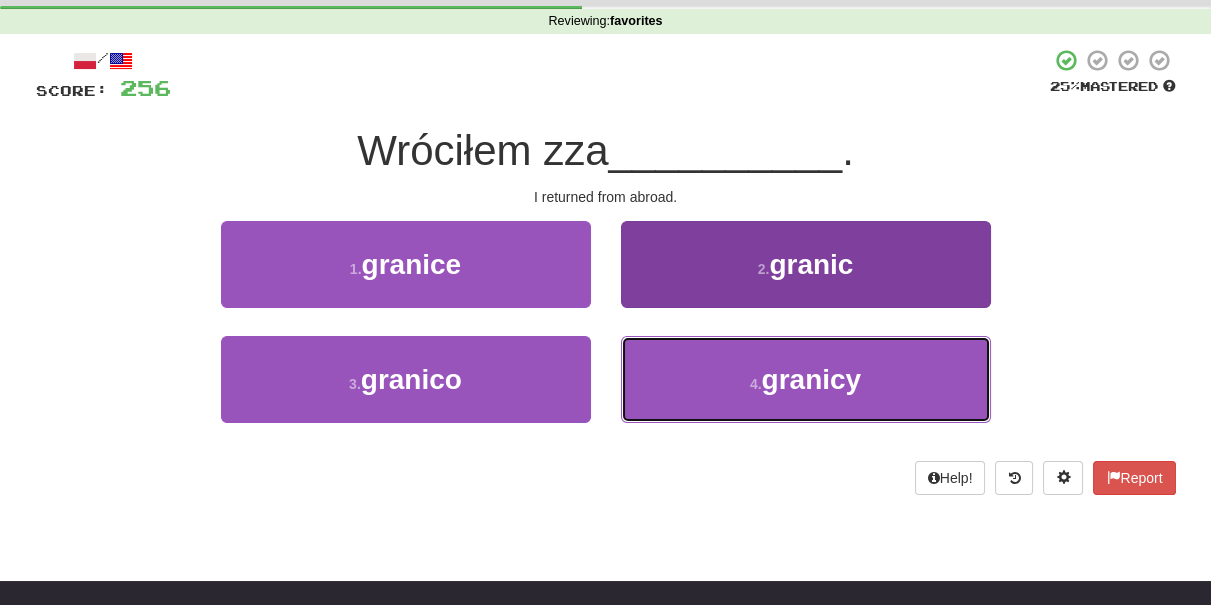 click on "4 .  granicy" at bounding box center (806, 379) 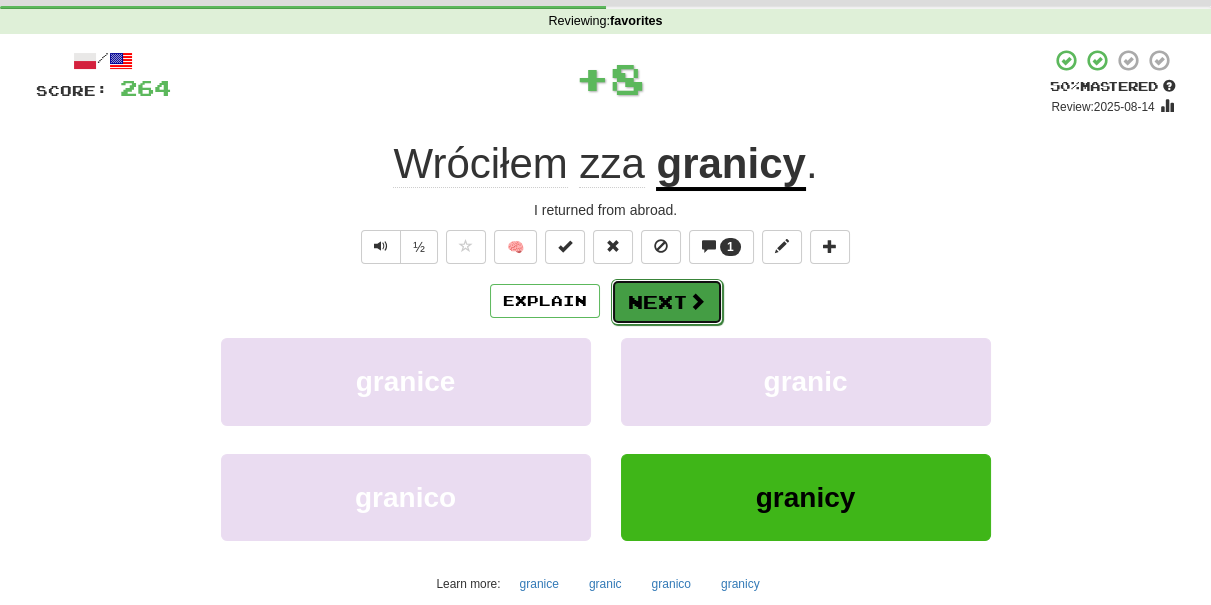 click on "Next" at bounding box center (667, 302) 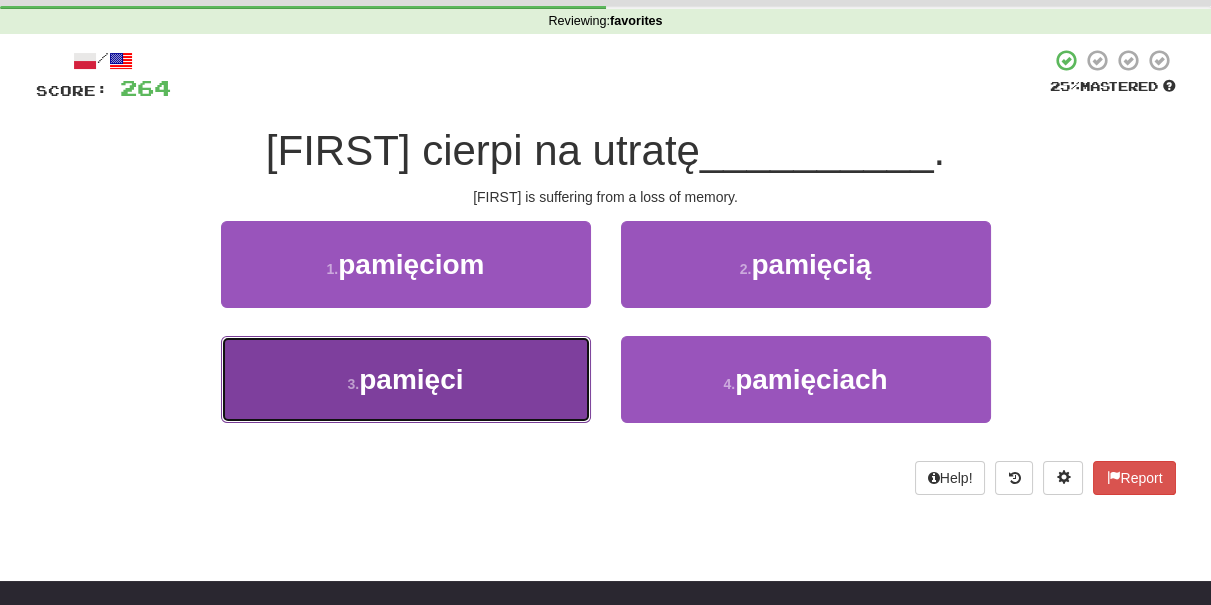 click on "3 .  pamięci" at bounding box center (406, 379) 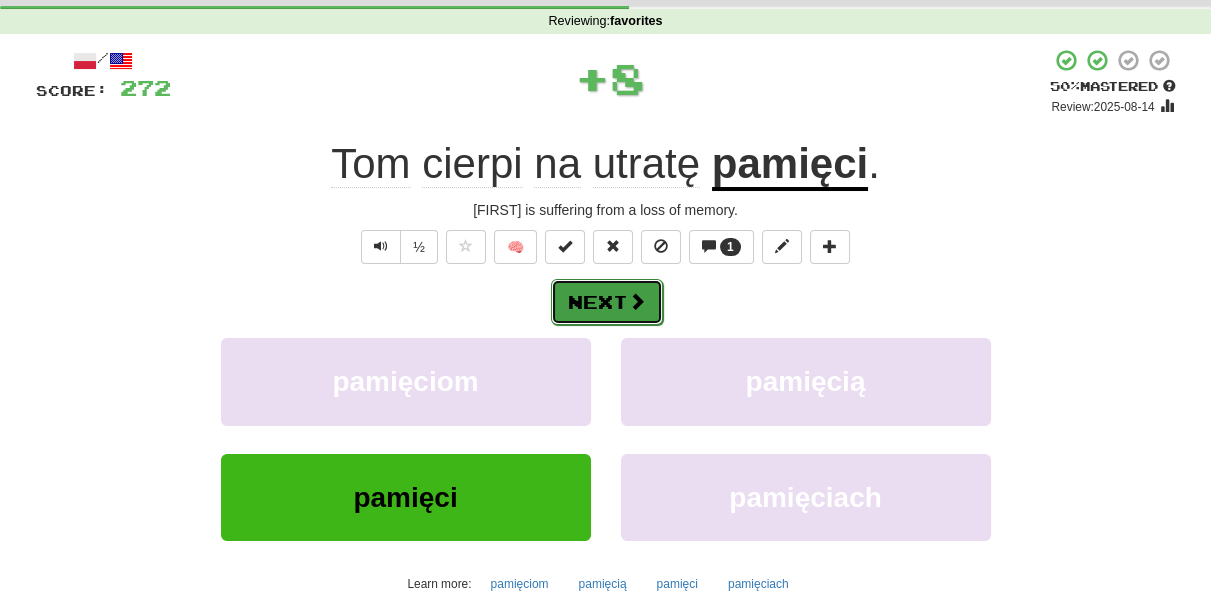 click at bounding box center [637, 301] 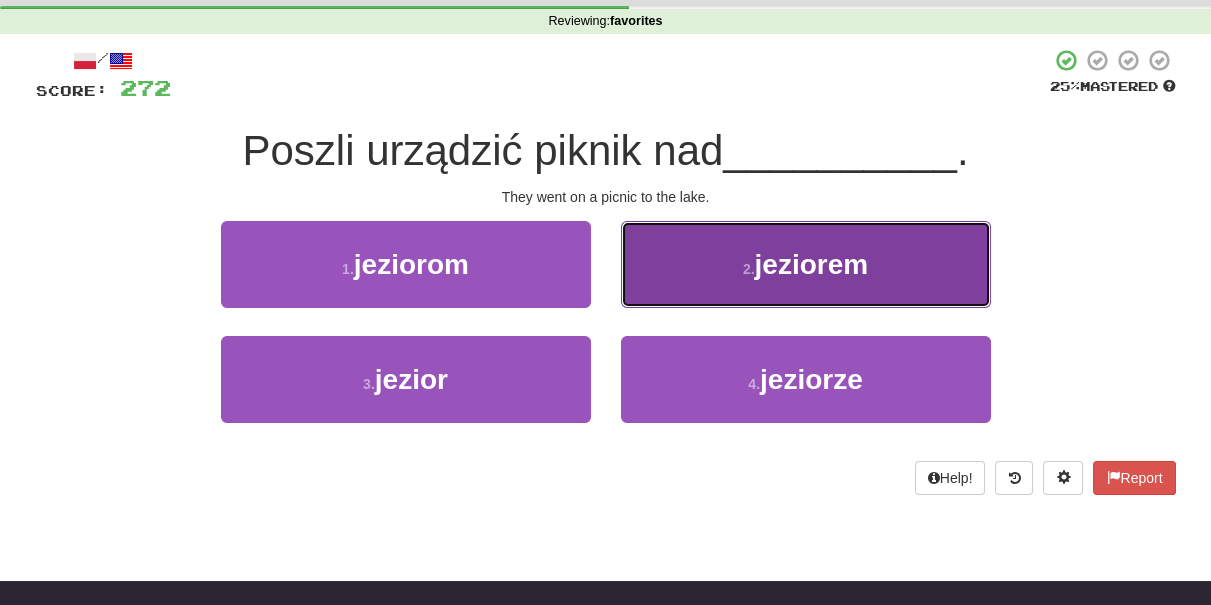 click on "2 .  jeziorem" at bounding box center (806, 264) 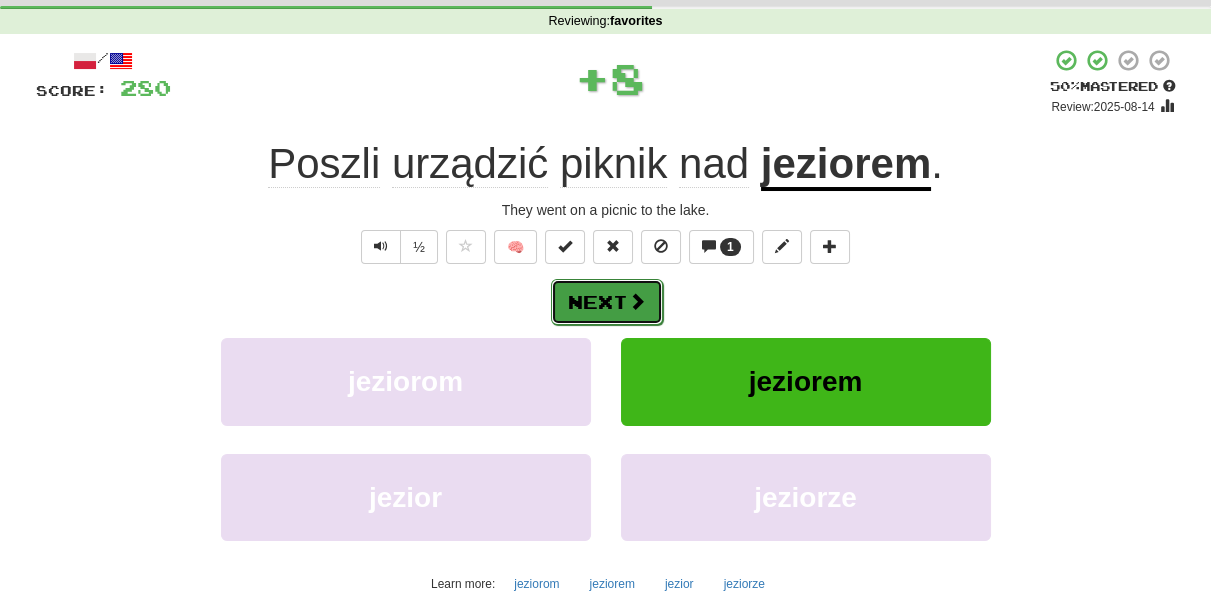 click at bounding box center [637, 301] 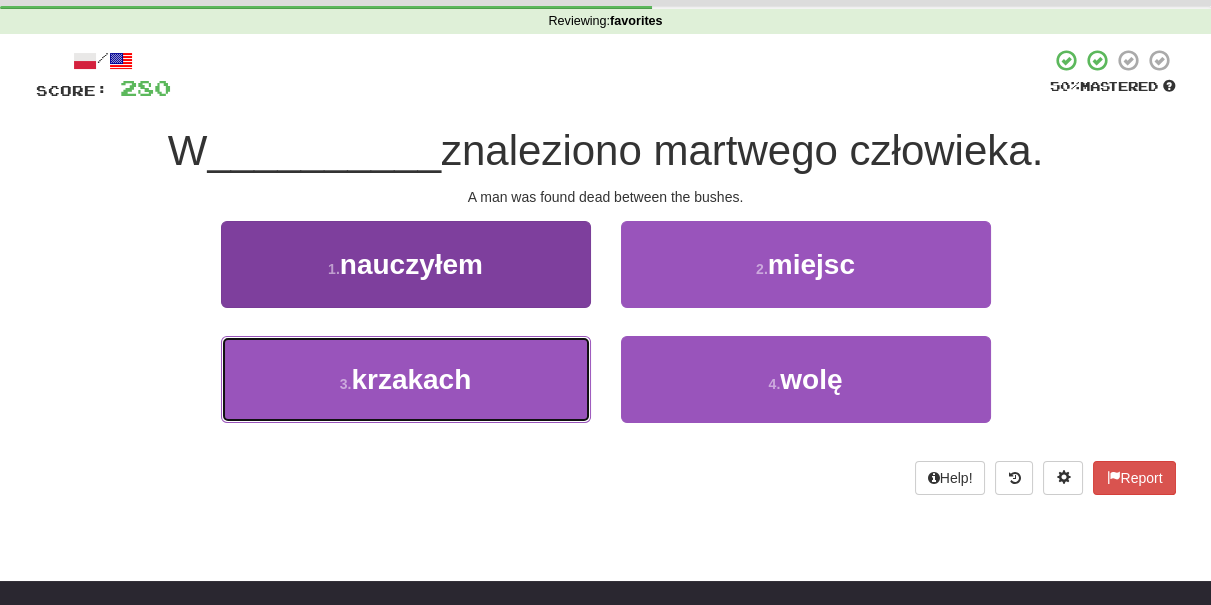 drag, startPoint x: 518, startPoint y: 371, endPoint x: 530, endPoint y: 368, distance: 12.369317 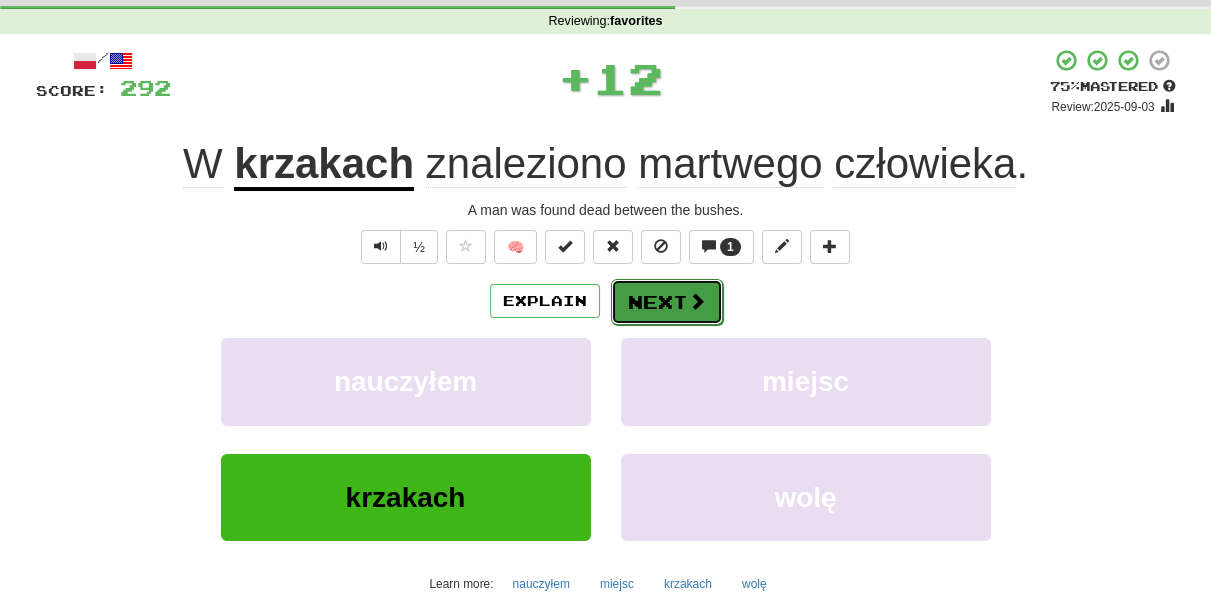 click on "Next" at bounding box center [667, 302] 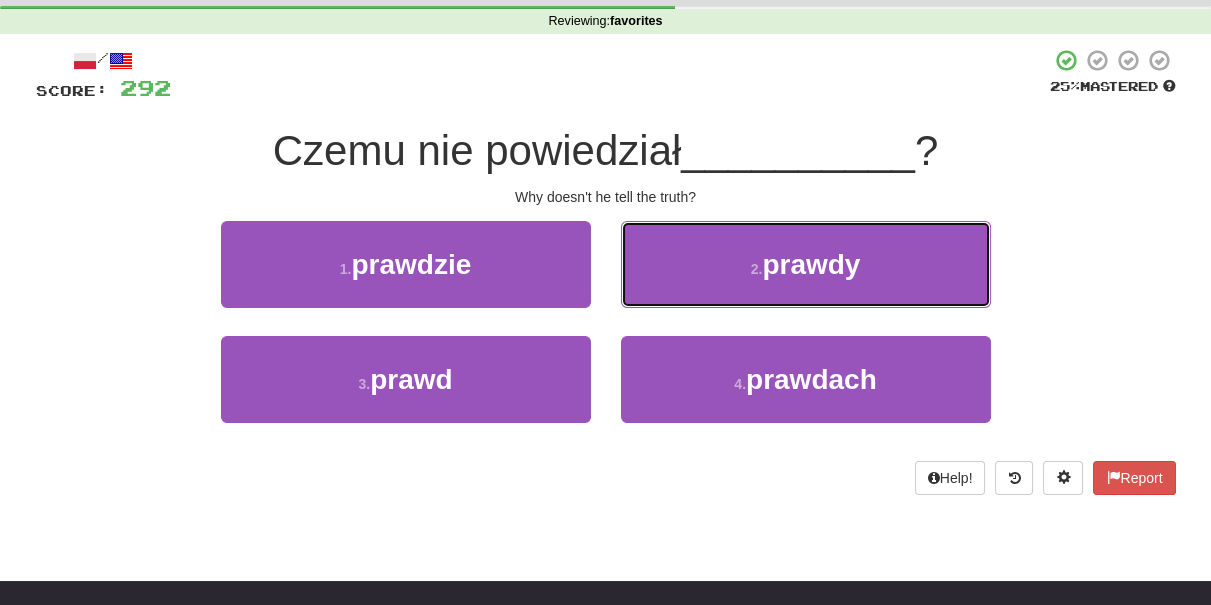 click on "2 .  prawdy" at bounding box center (806, 264) 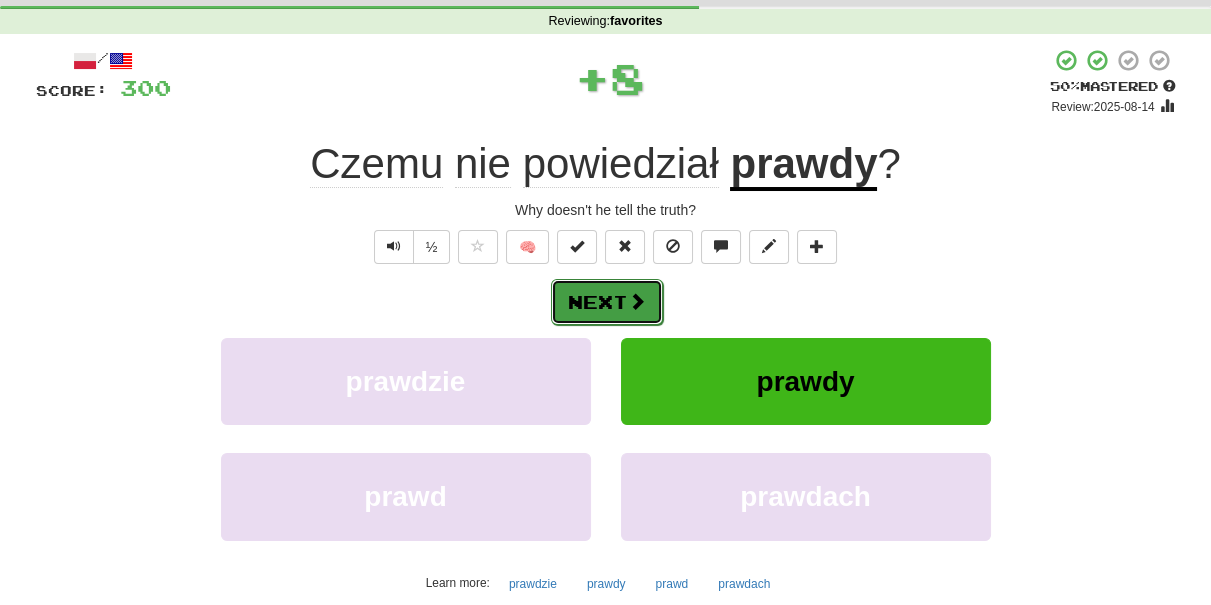 click at bounding box center (637, 301) 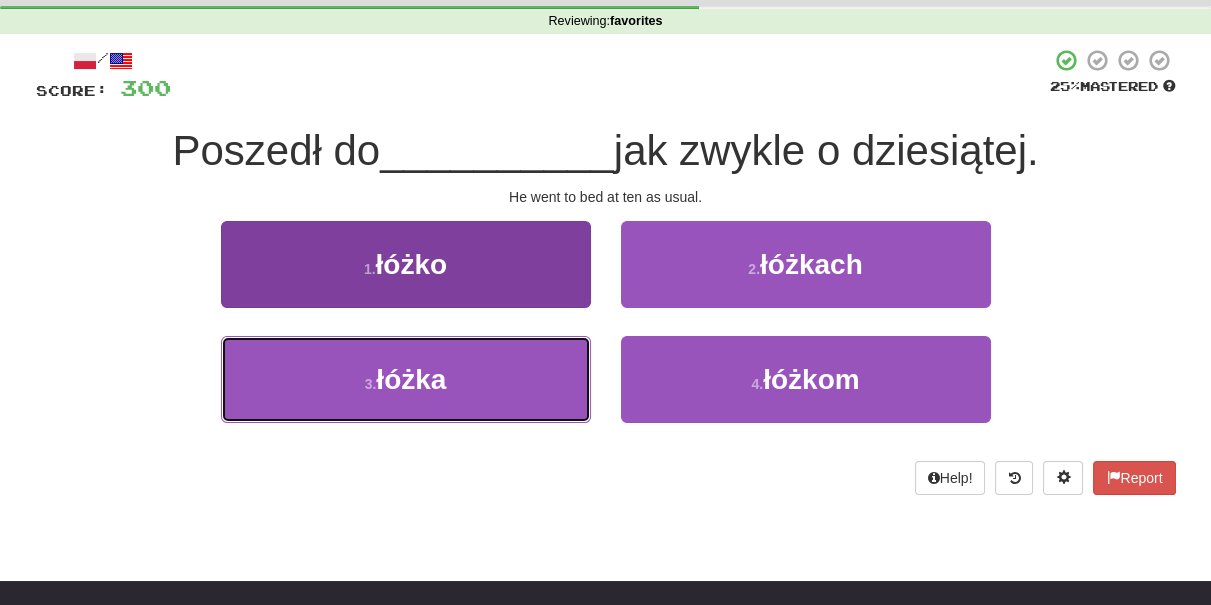 click on "3 .  łóżka" at bounding box center [406, 379] 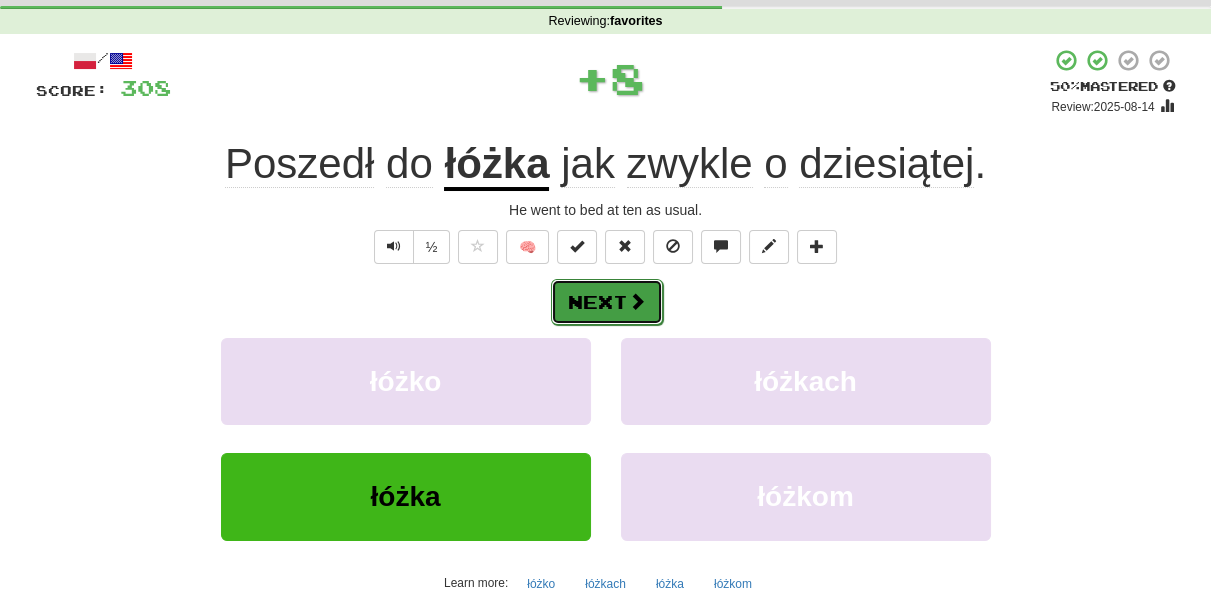 click on "Next" at bounding box center [607, 302] 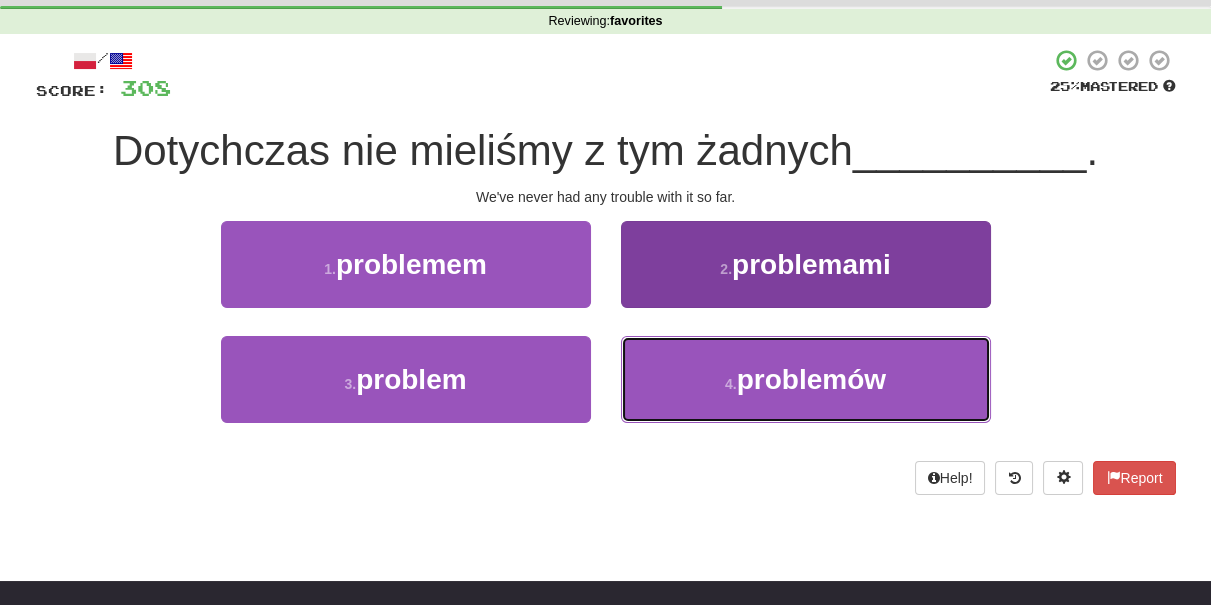 click on "4 .  problemów" at bounding box center [806, 379] 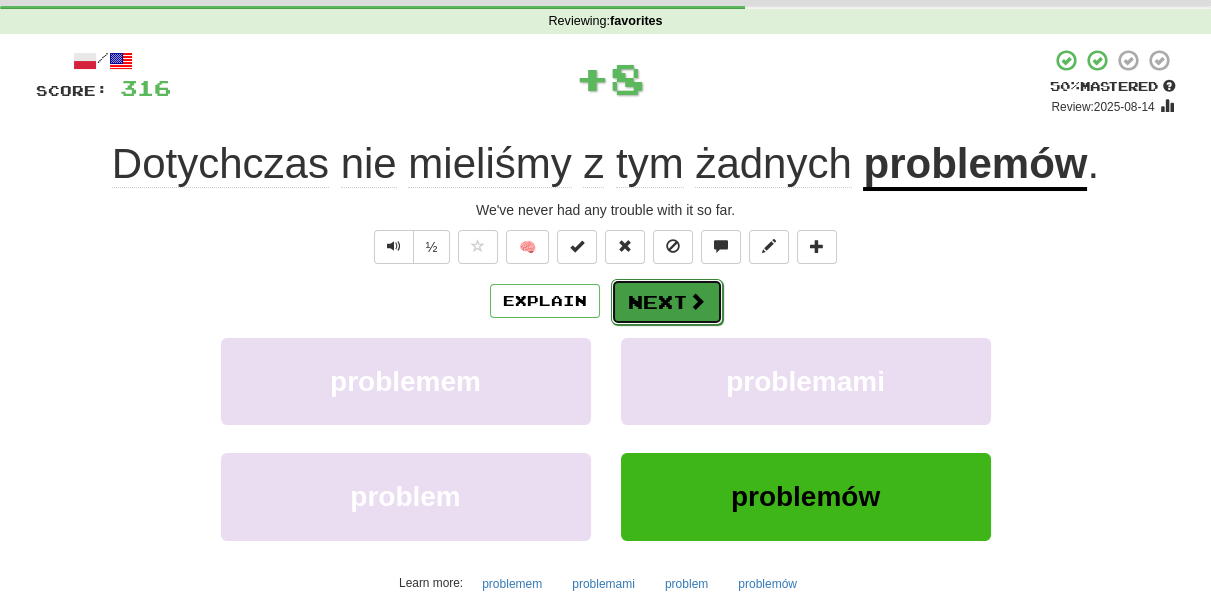 click on "Next" at bounding box center [667, 302] 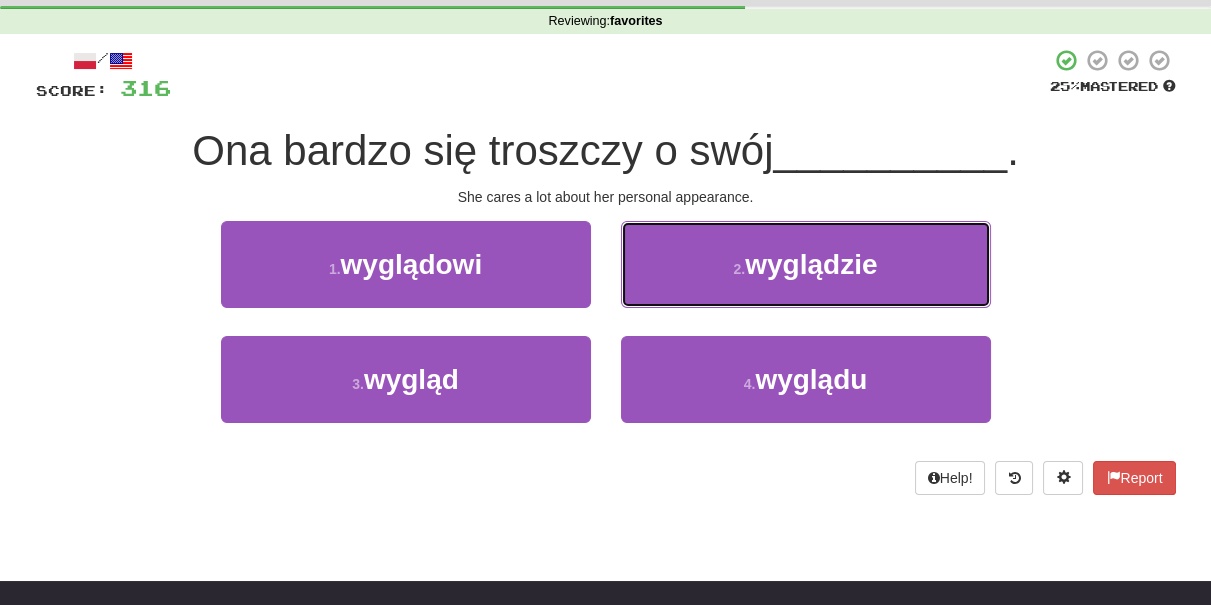 drag, startPoint x: 672, startPoint y: 250, endPoint x: 681, endPoint y: 256, distance: 10.816654 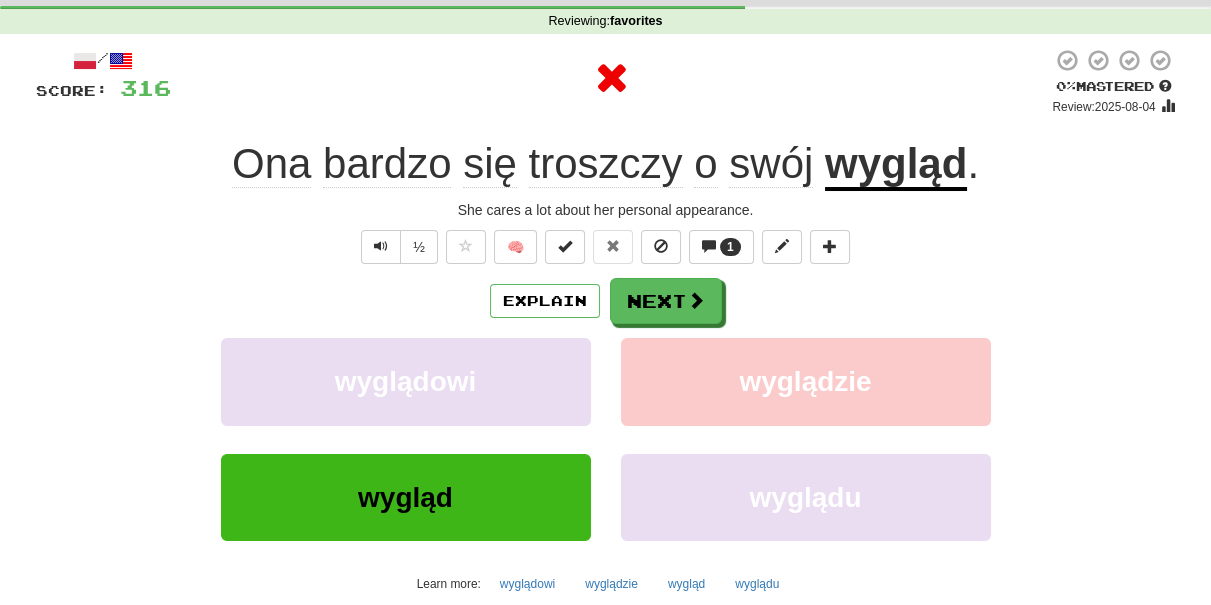 drag, startPoint x: 667, startPoint y: 275, endPoint x: 652, endPoint y: 271, distance: 15.524175 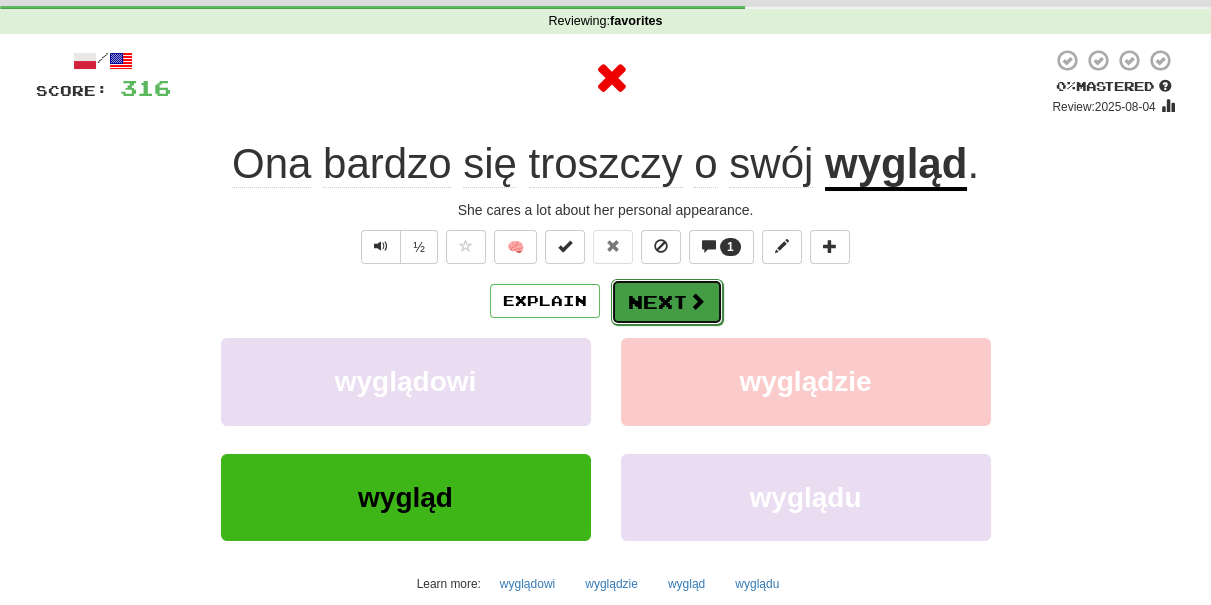 click on "Next" at bounding box center (667, 302) 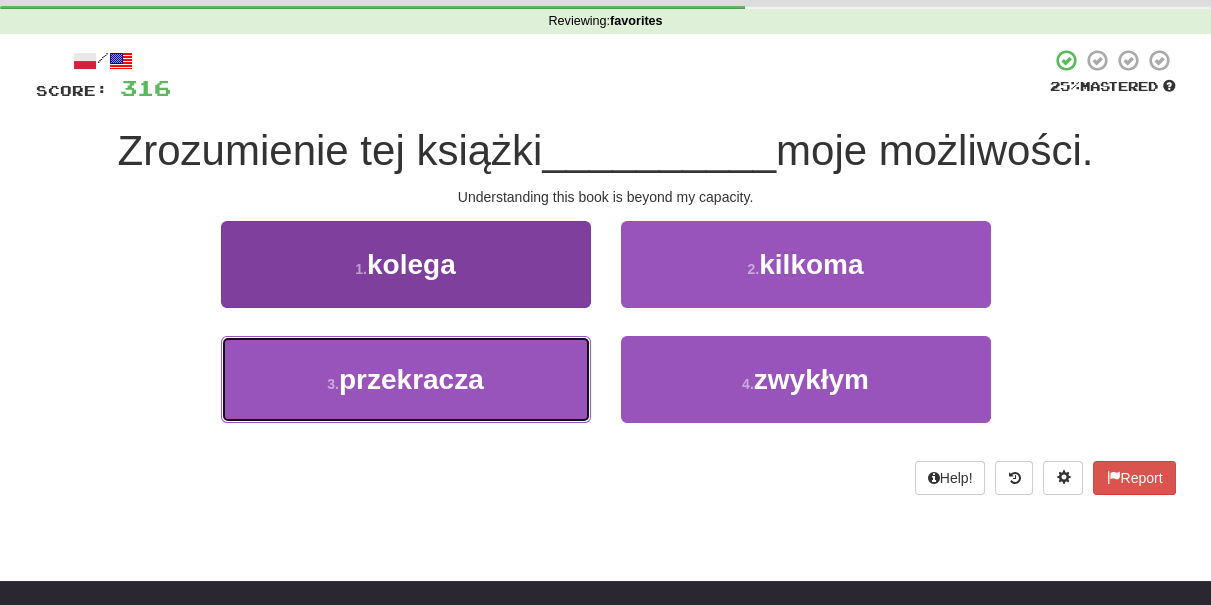 drag, startPoint x: 453, startPoint y: 354, endPoint x: 546, endPoint y: 343, distance: 93.64828 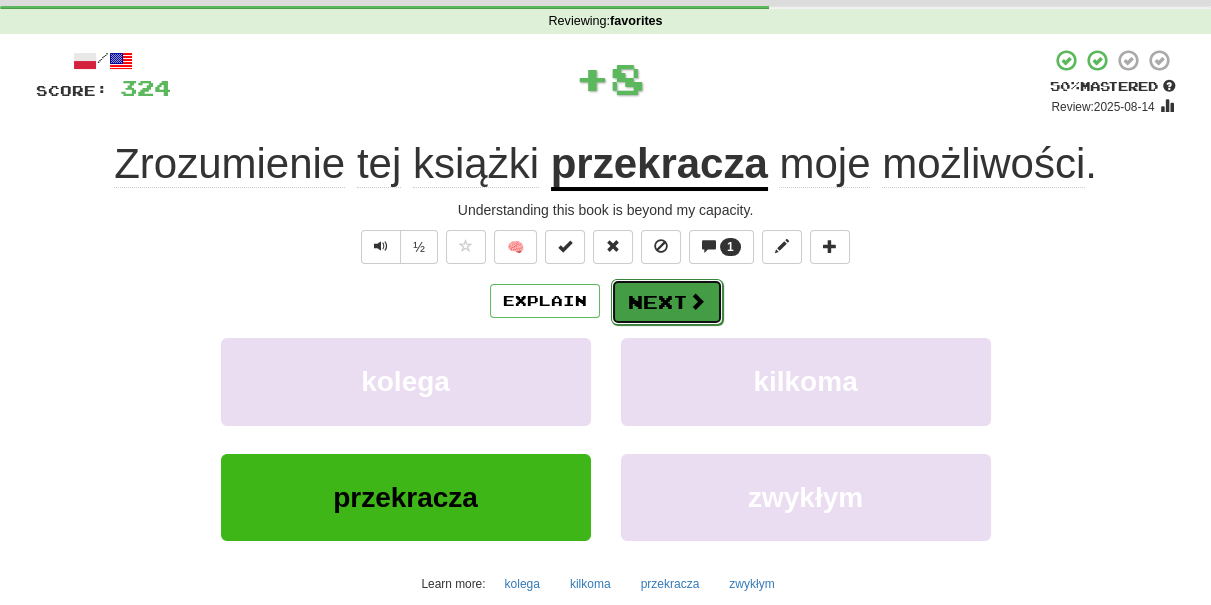 click on "Next" at bounding box center [667, 302] 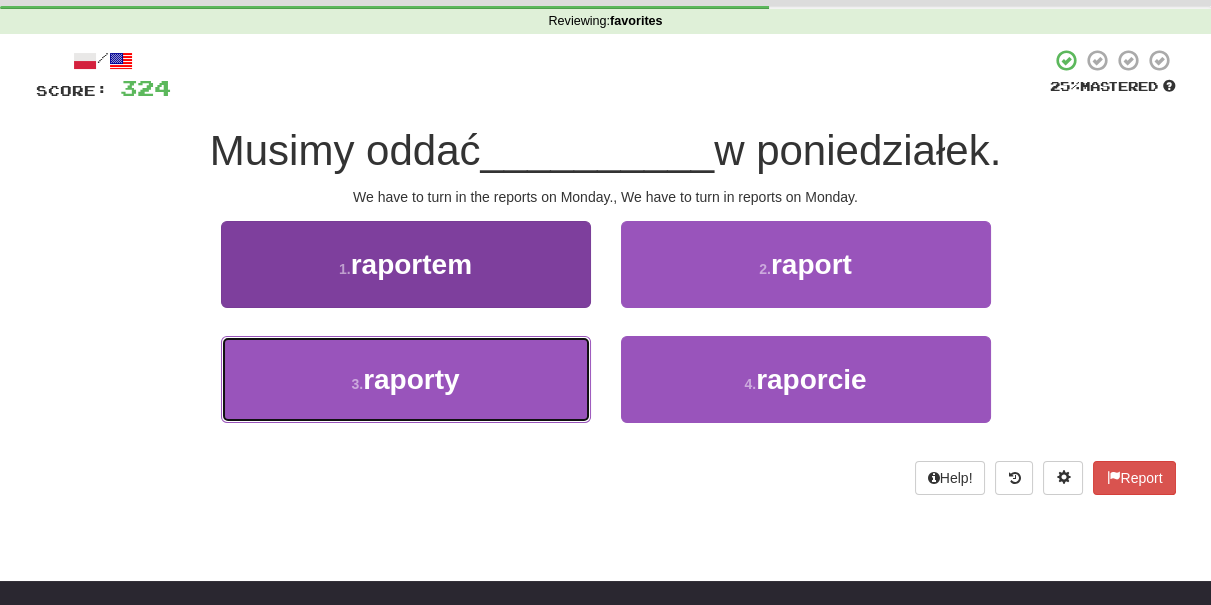 click on "3 .  raporty" at bounding box center [406, 379] 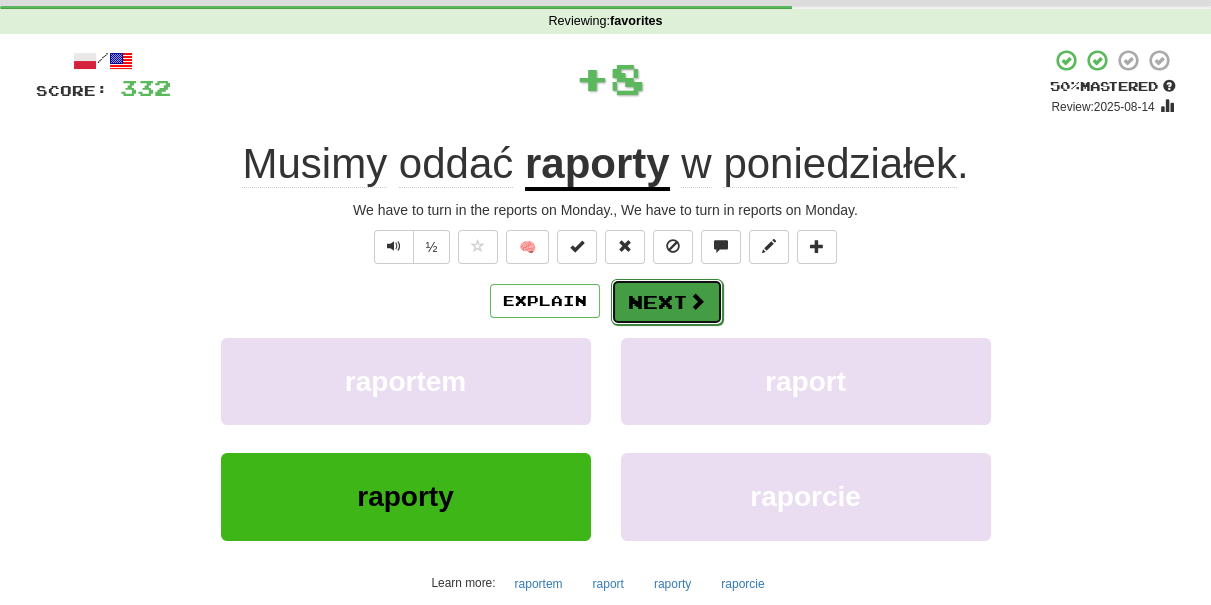click on "Next" at bounding box center (667, 302) 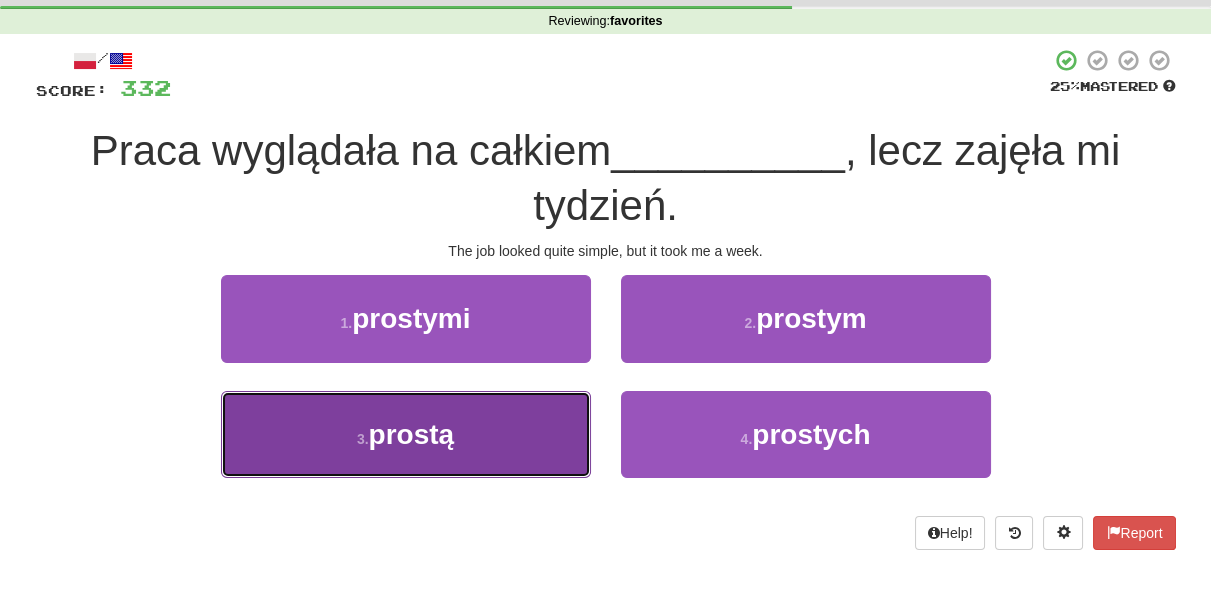 drag, startPoint x: 562, startPoint y: 431, endPoint x: 582, endPoint y: 402, distance: 35.22783 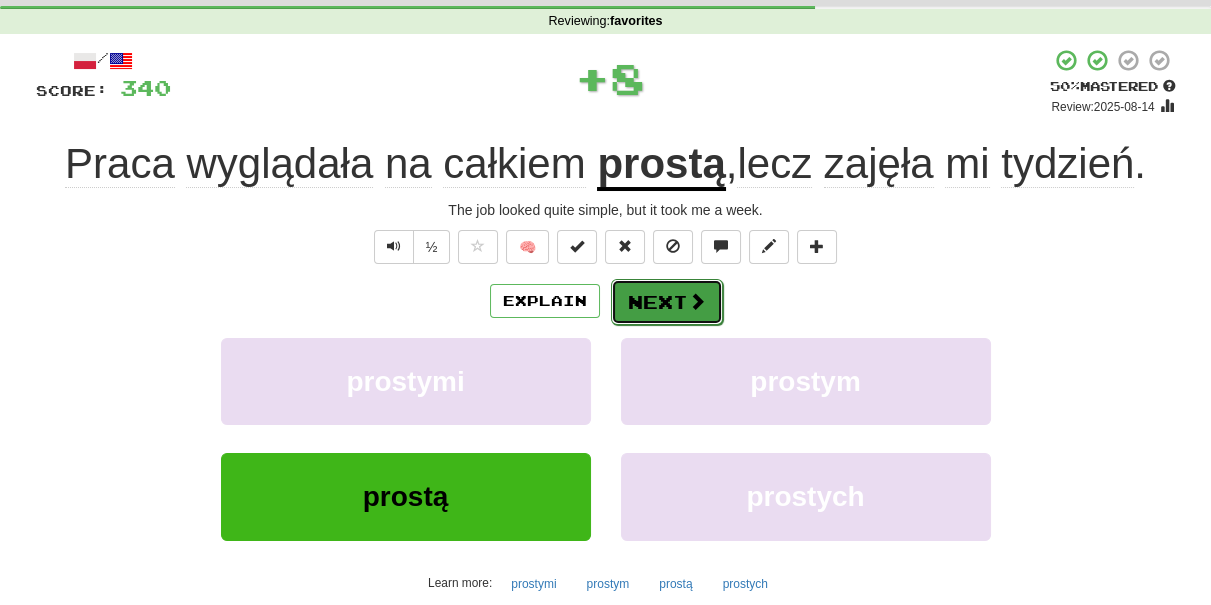 click on "Next" at bounding box center [667, 302] 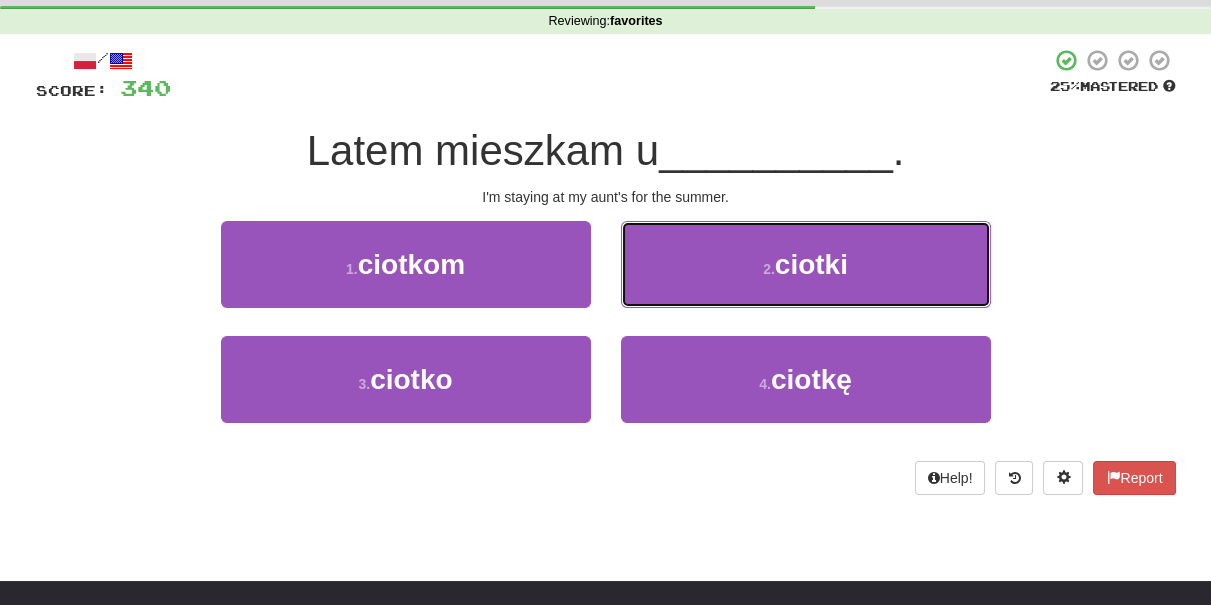 click on "2 .  ciotki" at bounding box center (806, 264) 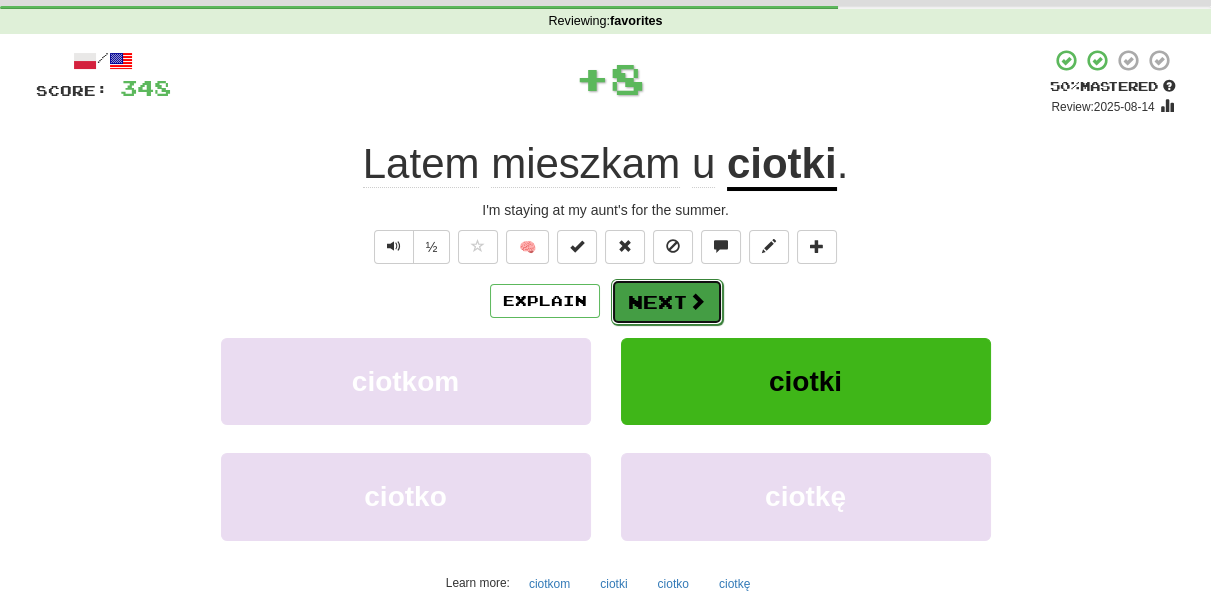 click on "Next" at bounding box center [667, 302] 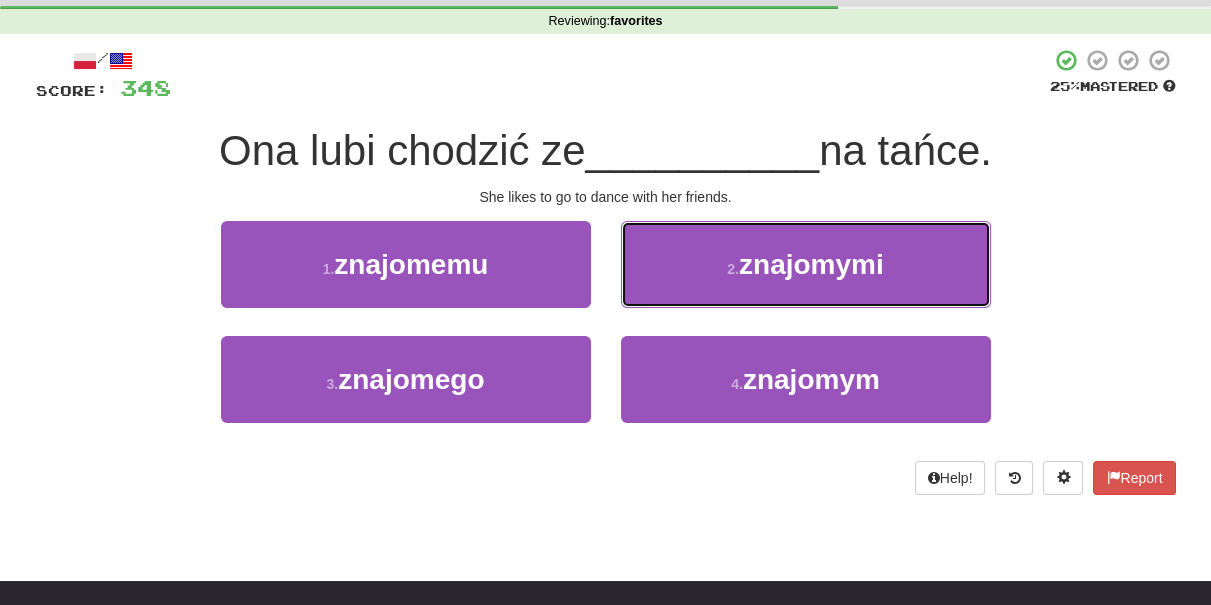 click on "2 .  znajomymi" at bounding box center (806, 264) 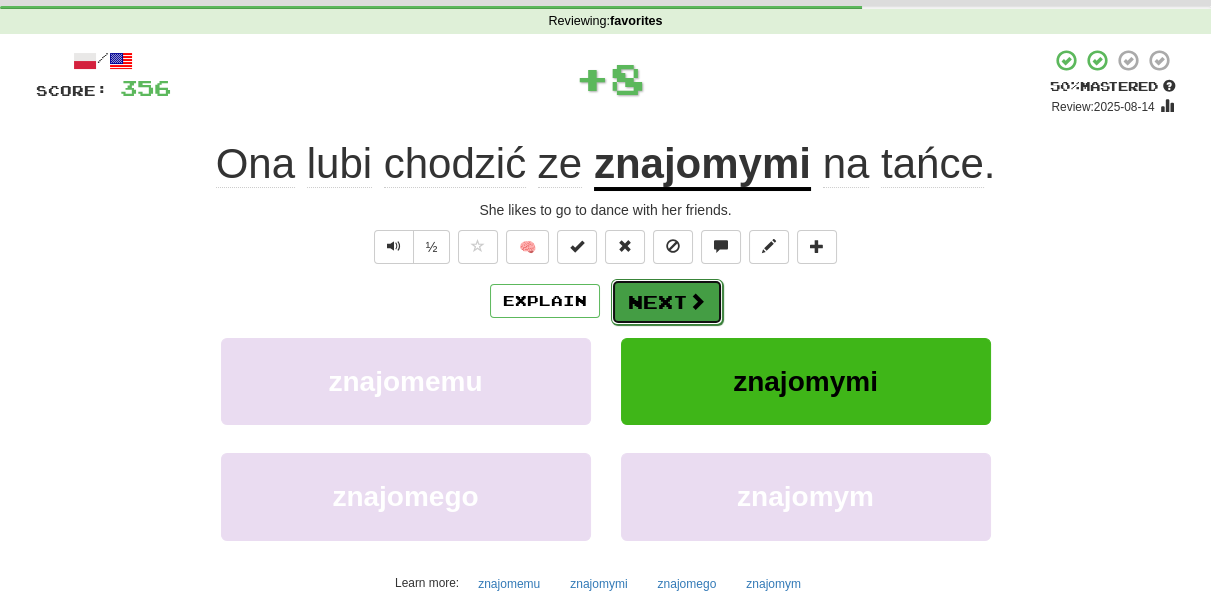 click on "Next" at bounding box center [667, 302] 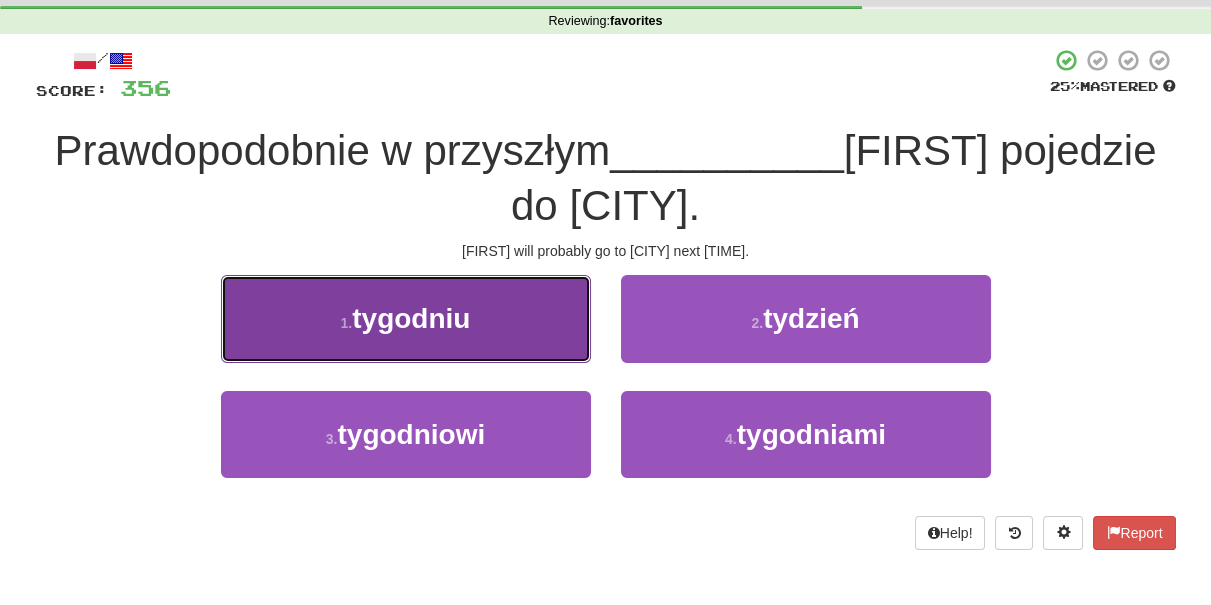 drag, startPoint x: 538, startPoint y: 324, endPoint x: 559, endPoint y: 321, distance: 21.213203 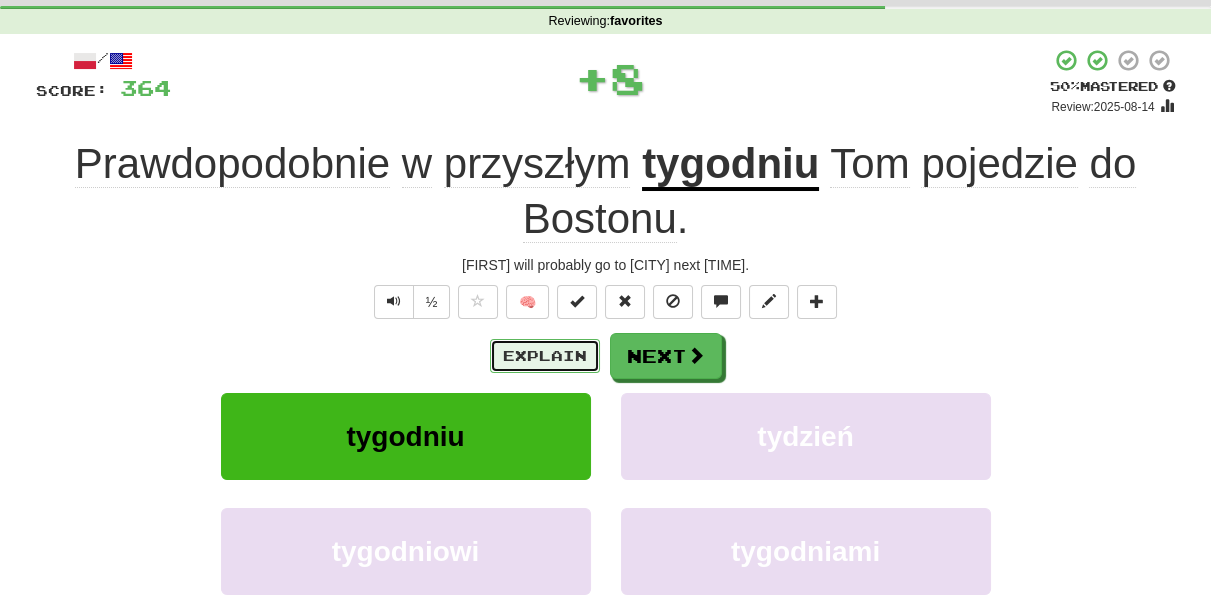 click on "Explain" at bounding box center (545, 356) 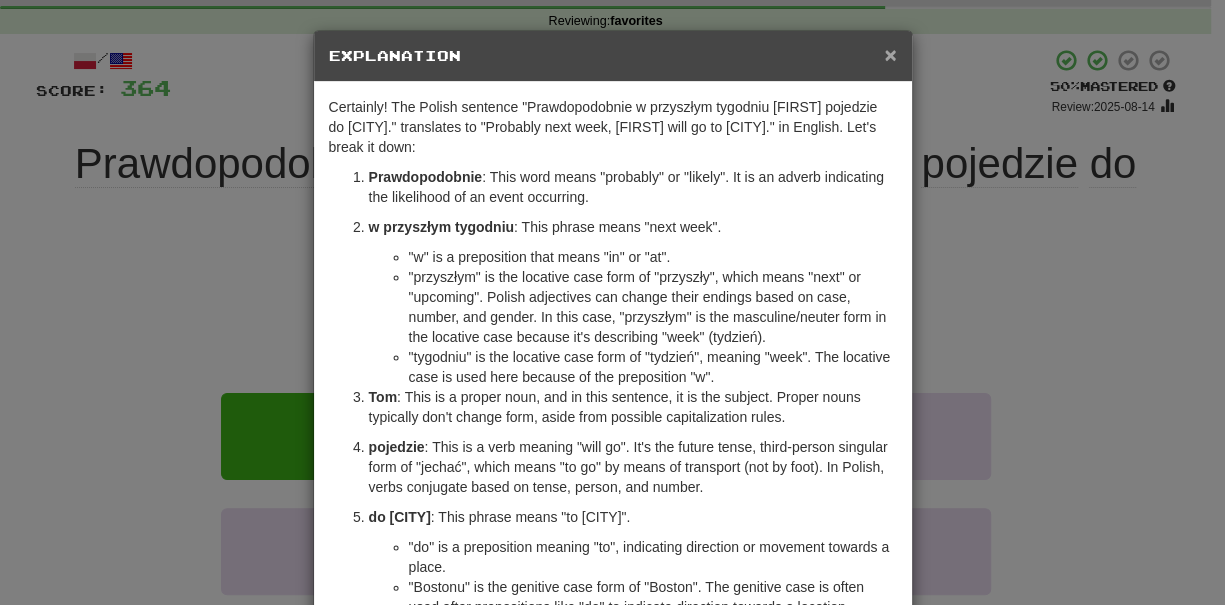 click on "×" at bounding box center [890, 54] 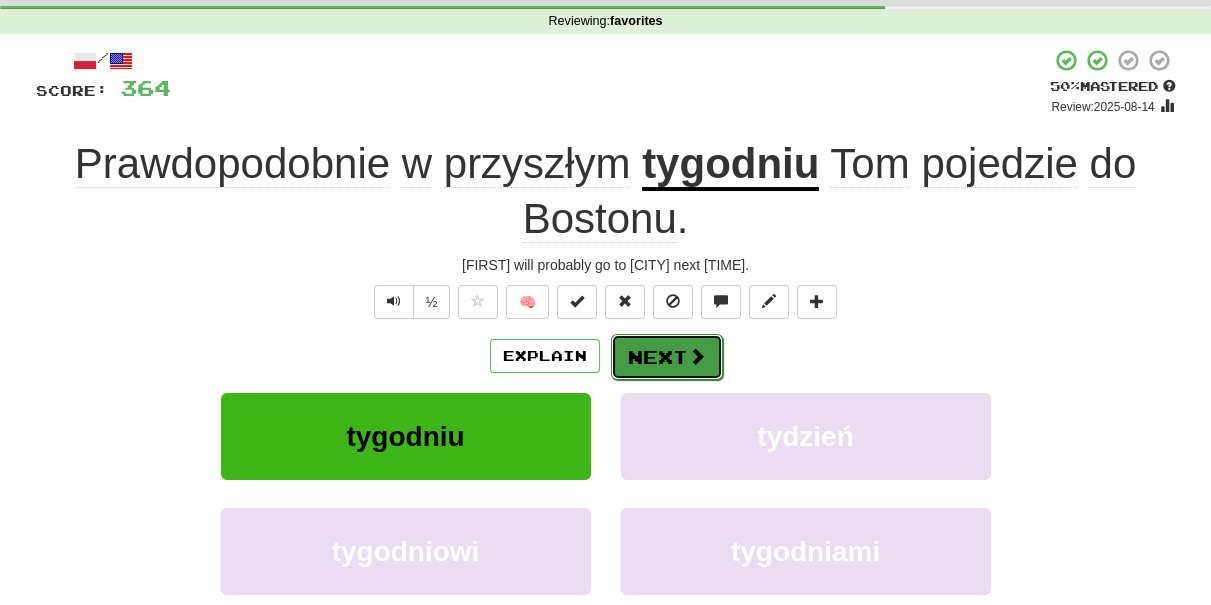 click at bounding box center [697, 356] 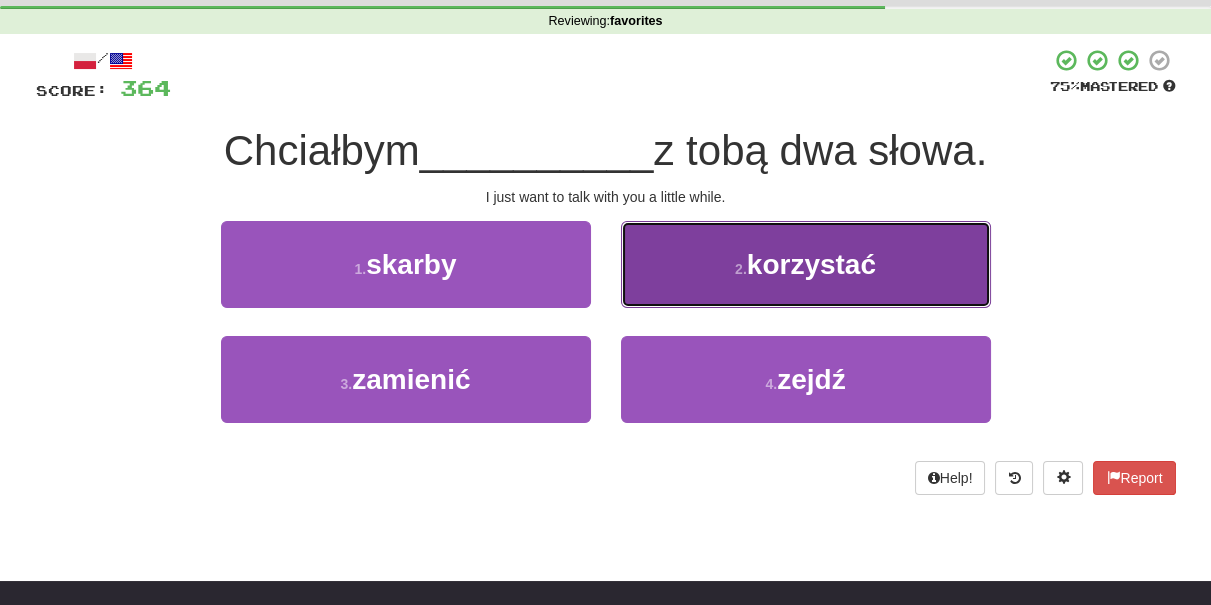 click on "2 .  korzystać" at bounding box center [806, 264] 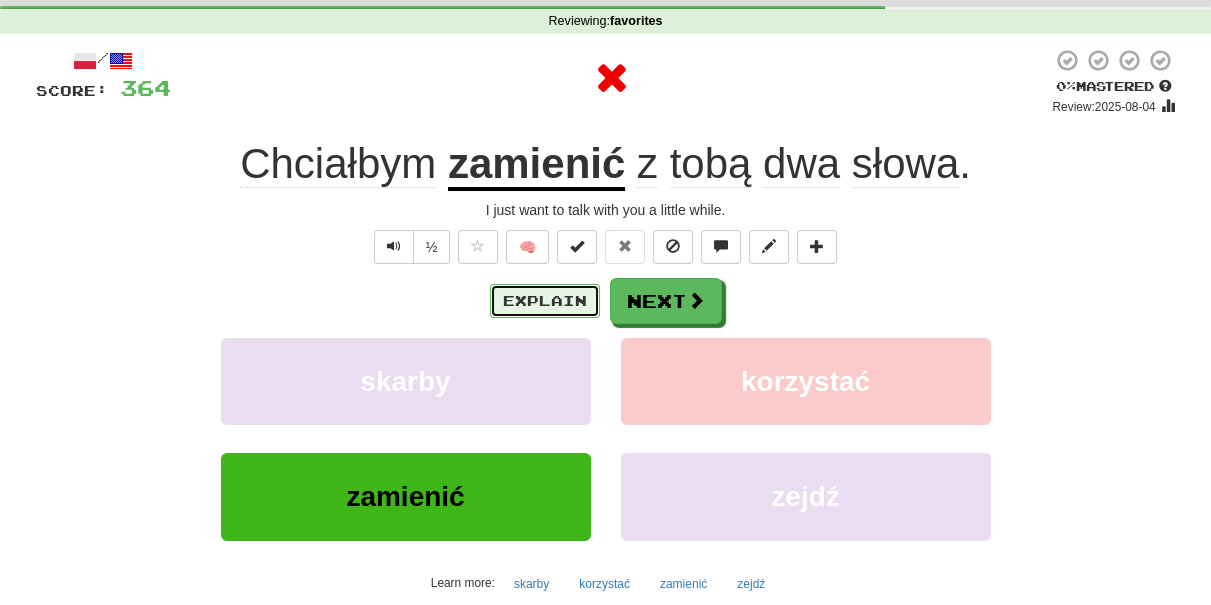 click on "Explain" at bounding box center [545, 301] 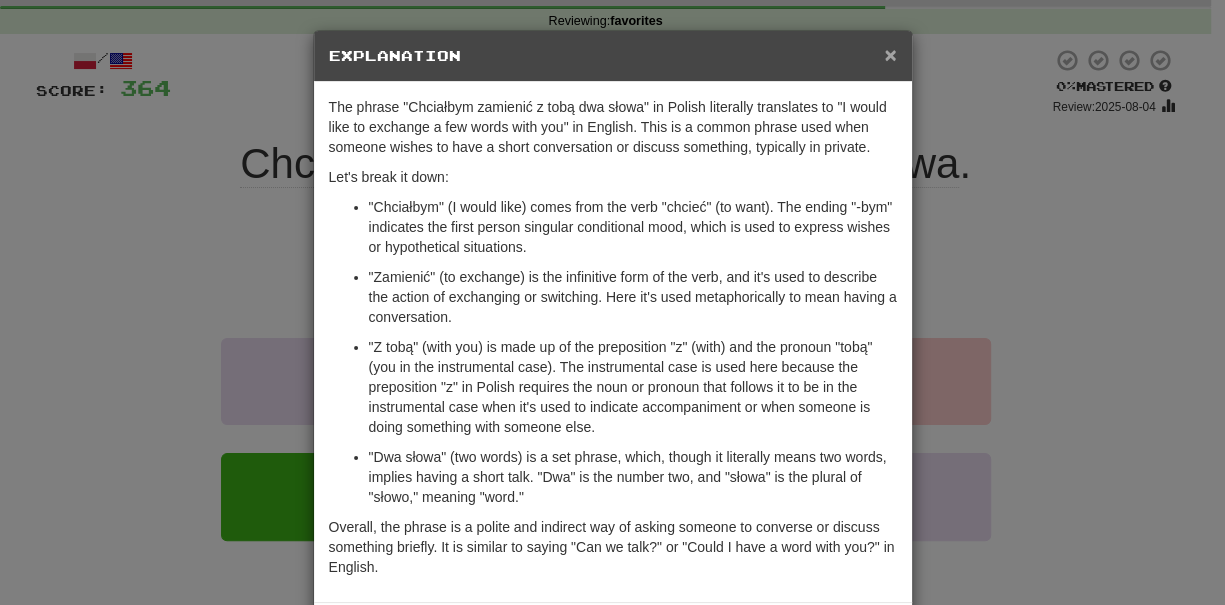 click on "×" at bounding box center [890, 54] 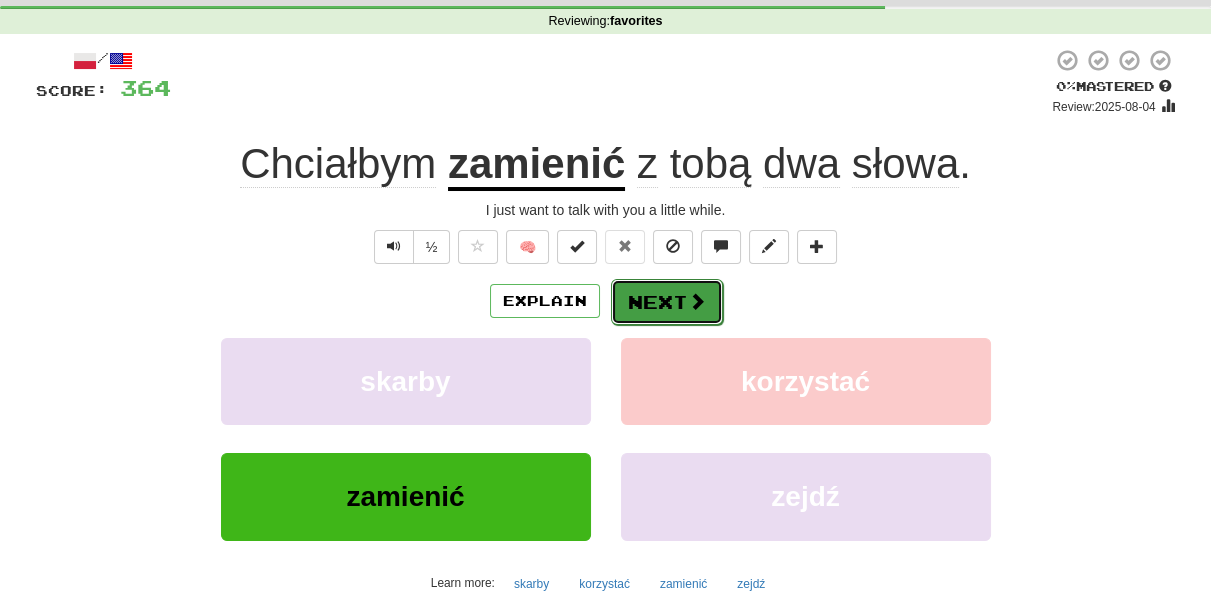 click on "Next" at bounding box center (667, 302) 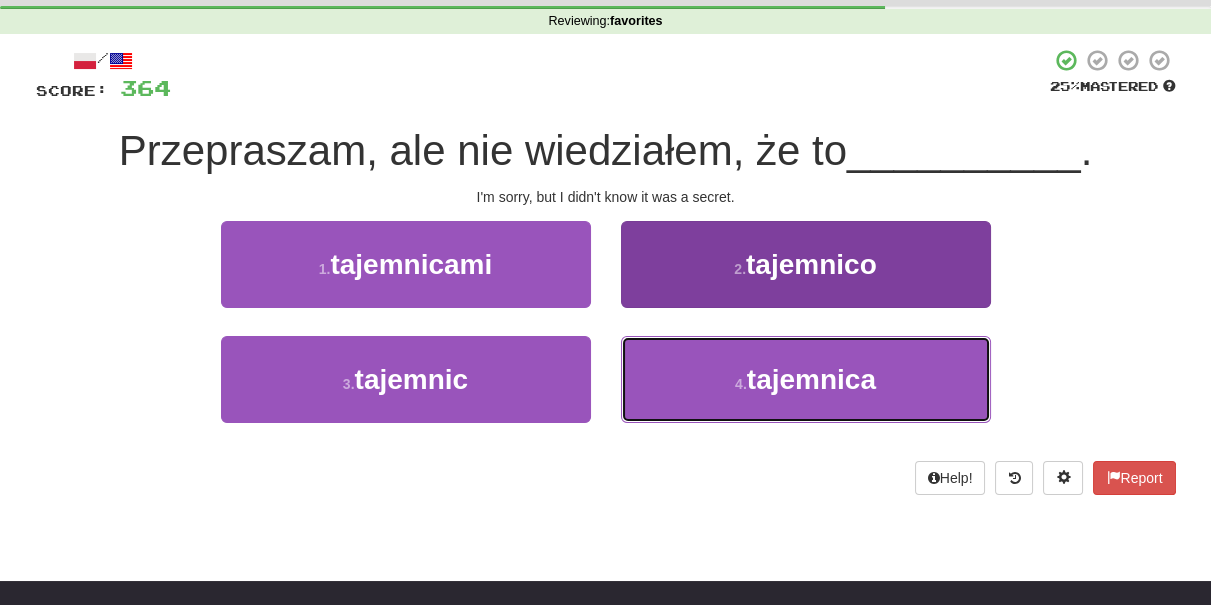 drag, startPoint x: 666, startPoint y: 361, endPoint x: 662, endPoint y: 351, distance: 10.770329 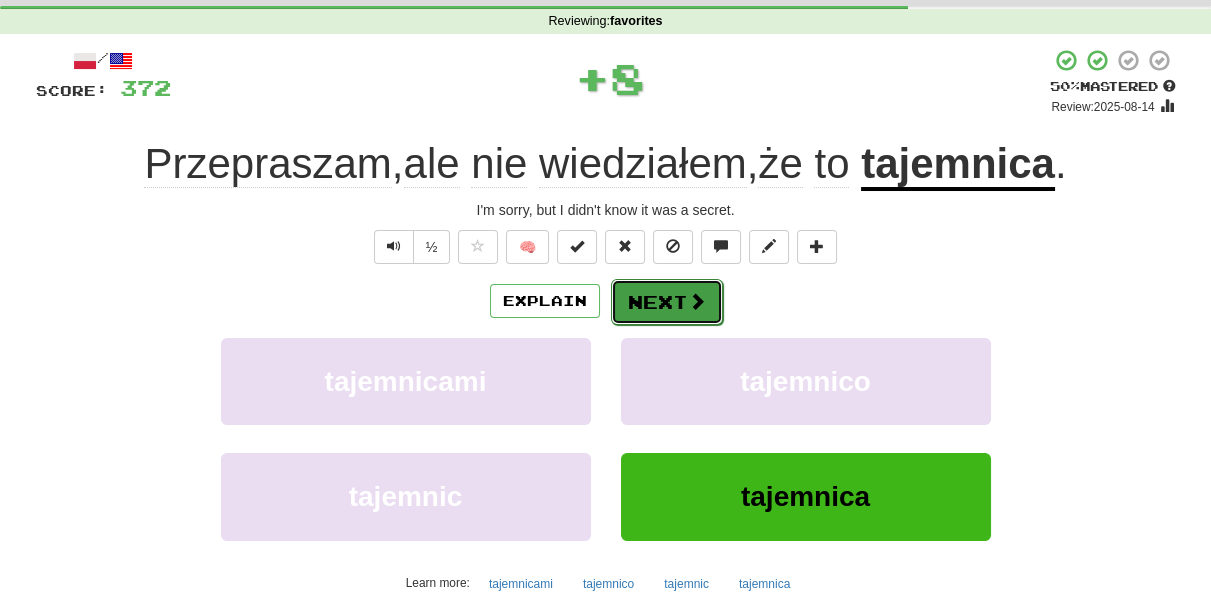 click on "Next" at bounding box center (667, 302) 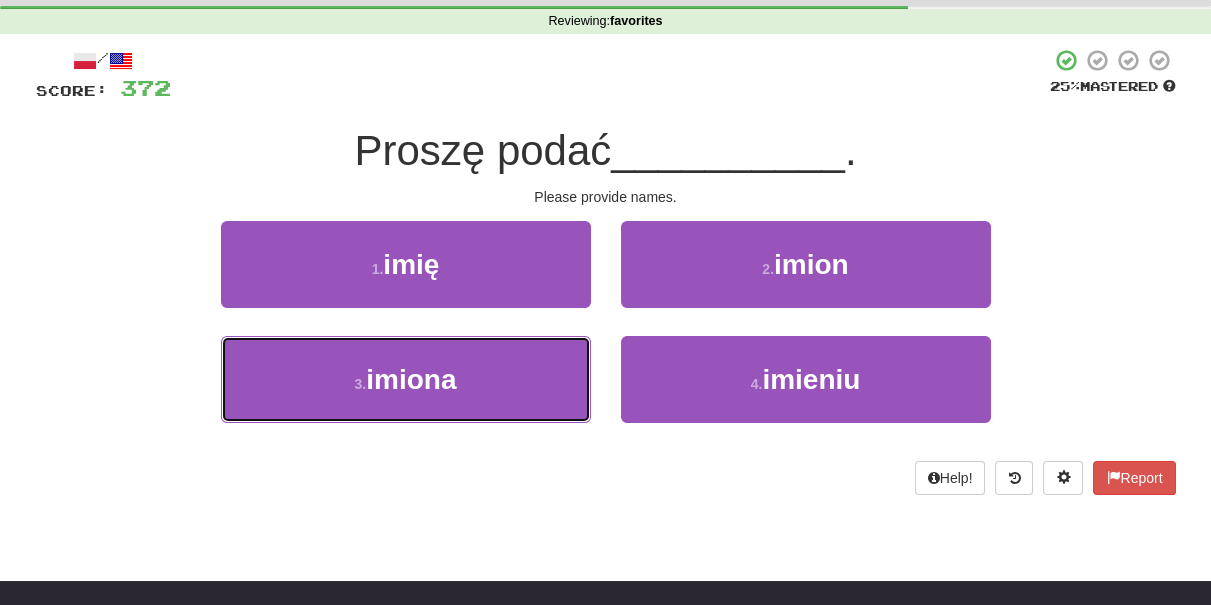 drag, startPoint x: 546, startPoint y: 364, endPoint x: 606, endPoint y: 325, distance: 71.561165 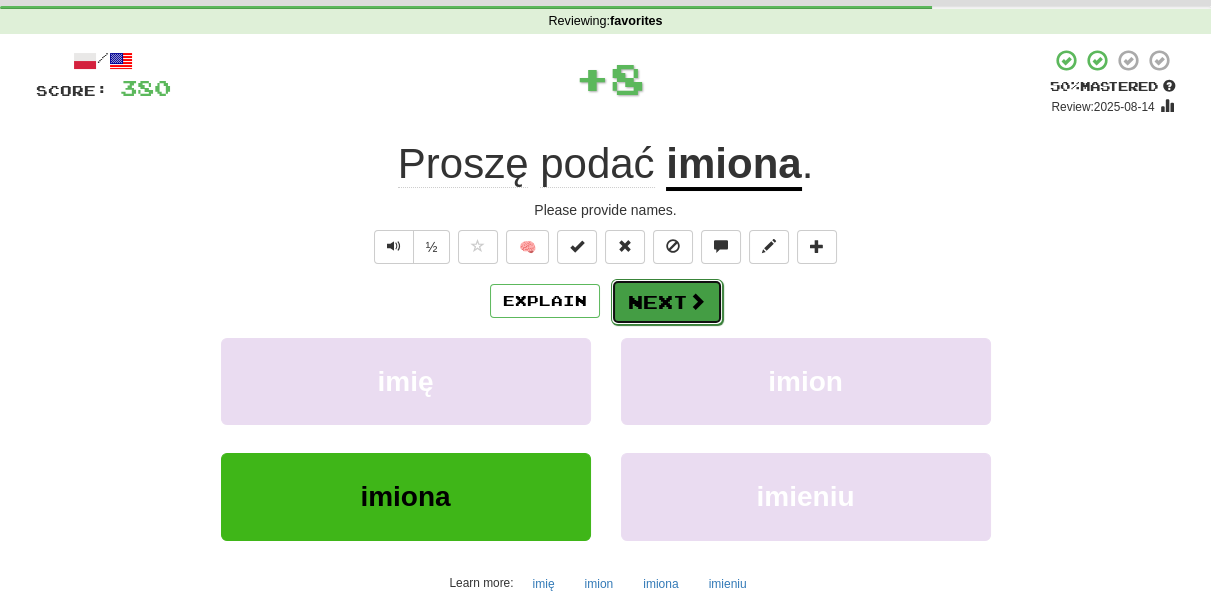 click on "Next" at bounding box center [667, 302] 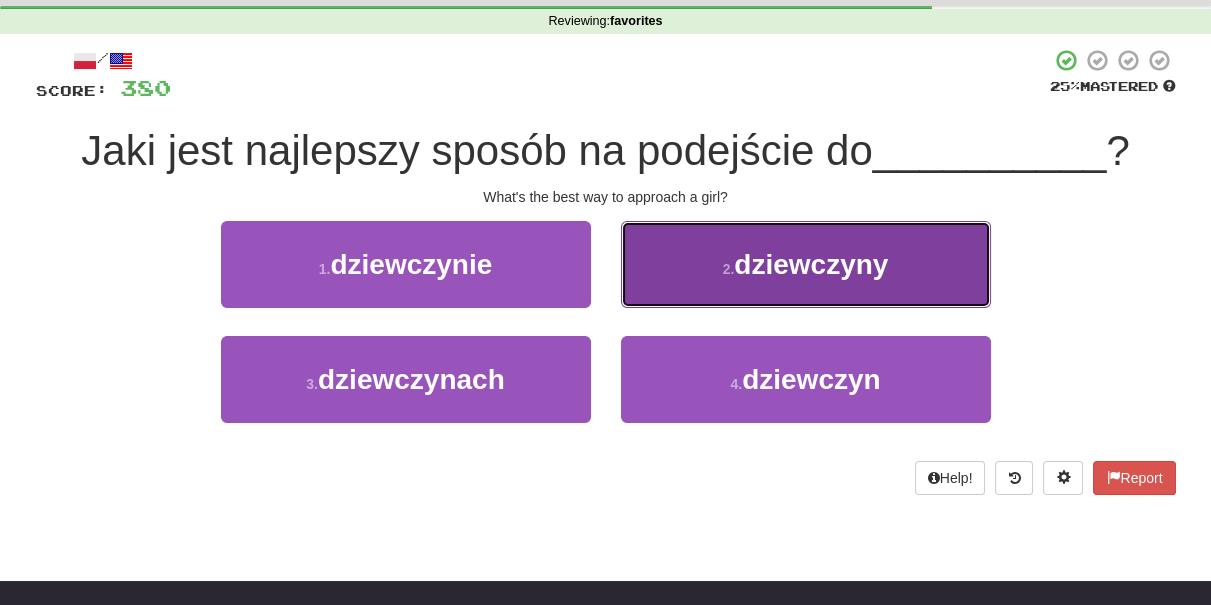 click on "2 .  dziewczyny" at bounding box center (806, 264) 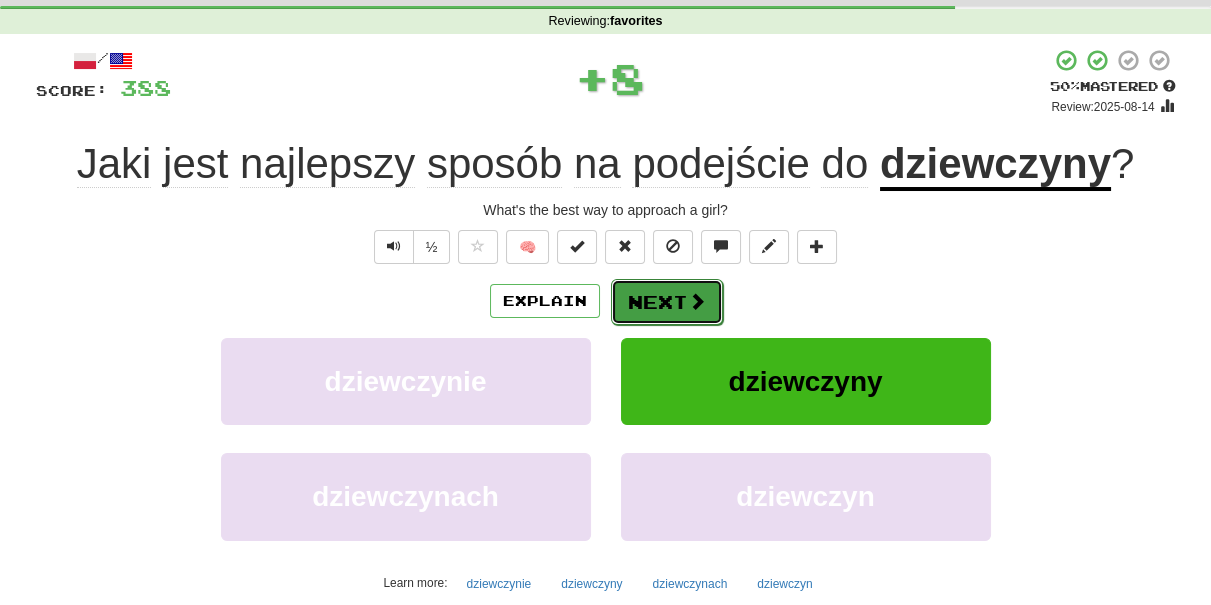 click on "Next" at bounding box center (667, 302) 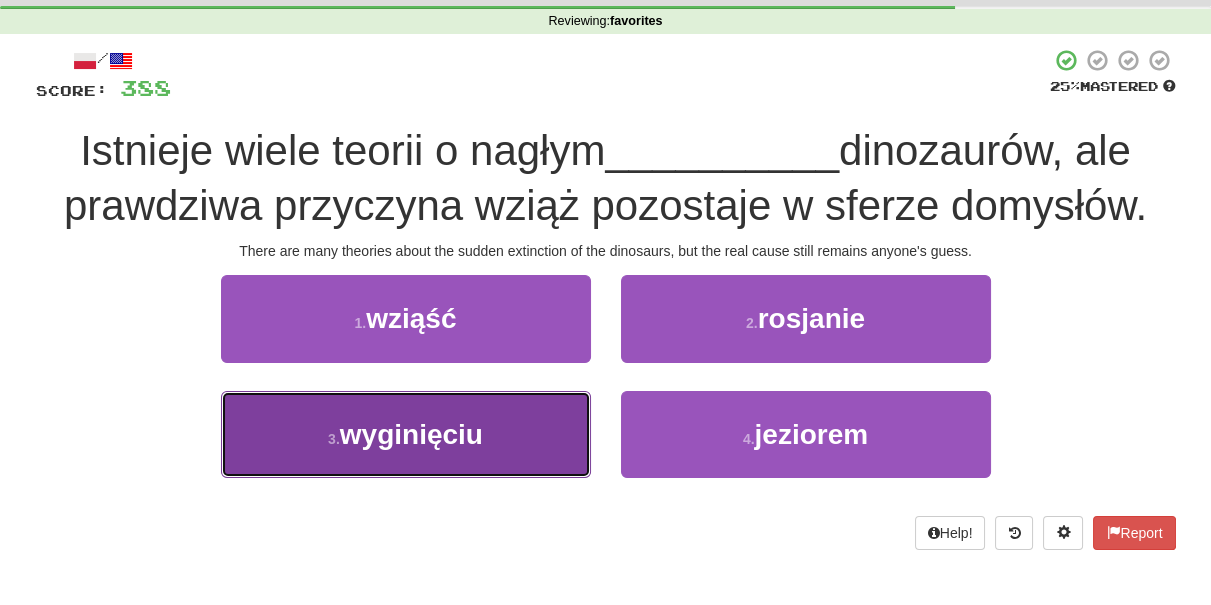 click on "3 .  wyginięciu" at bounding box center [406, 434] 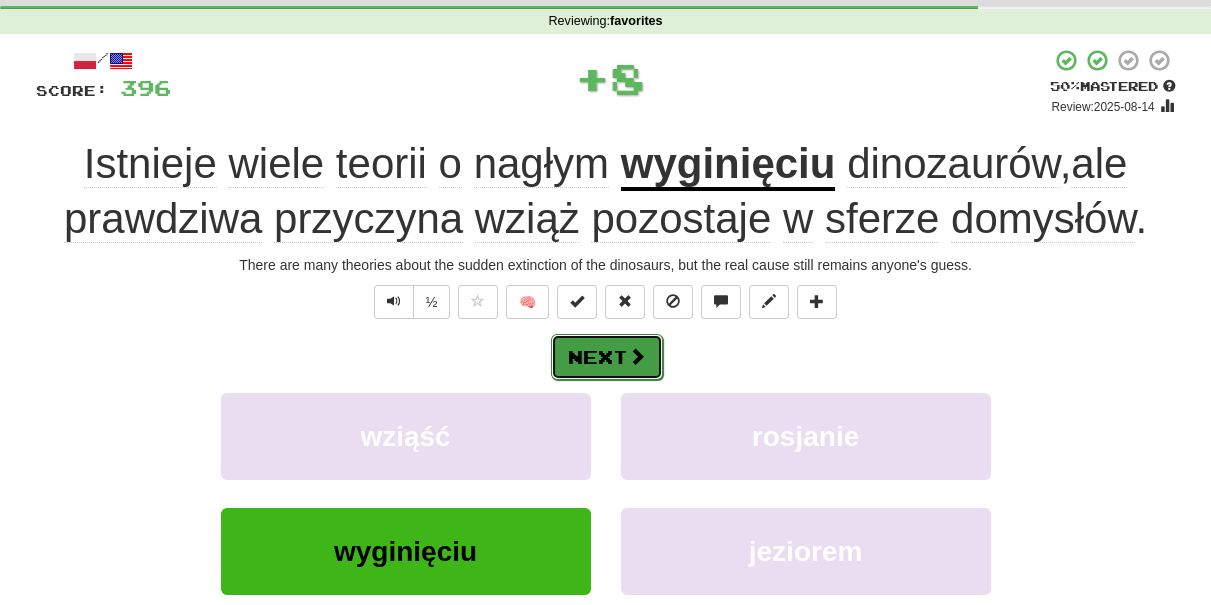 click on "Next" at bounding box center [607, 357] 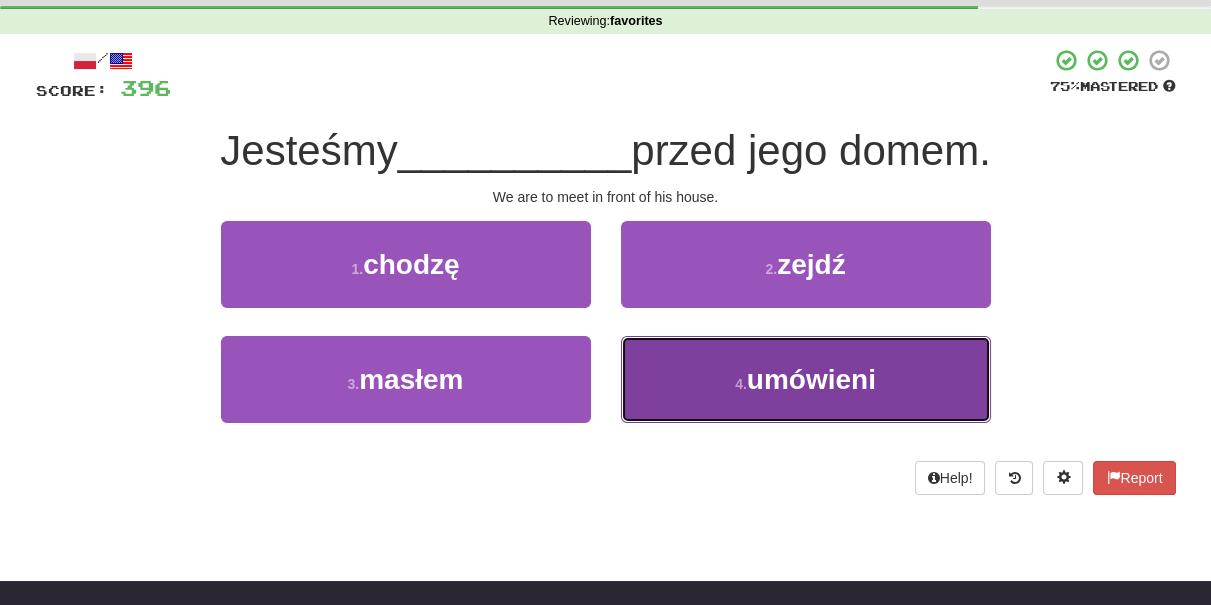click on "4 .  umówieni" at bounding box center (806, 379) 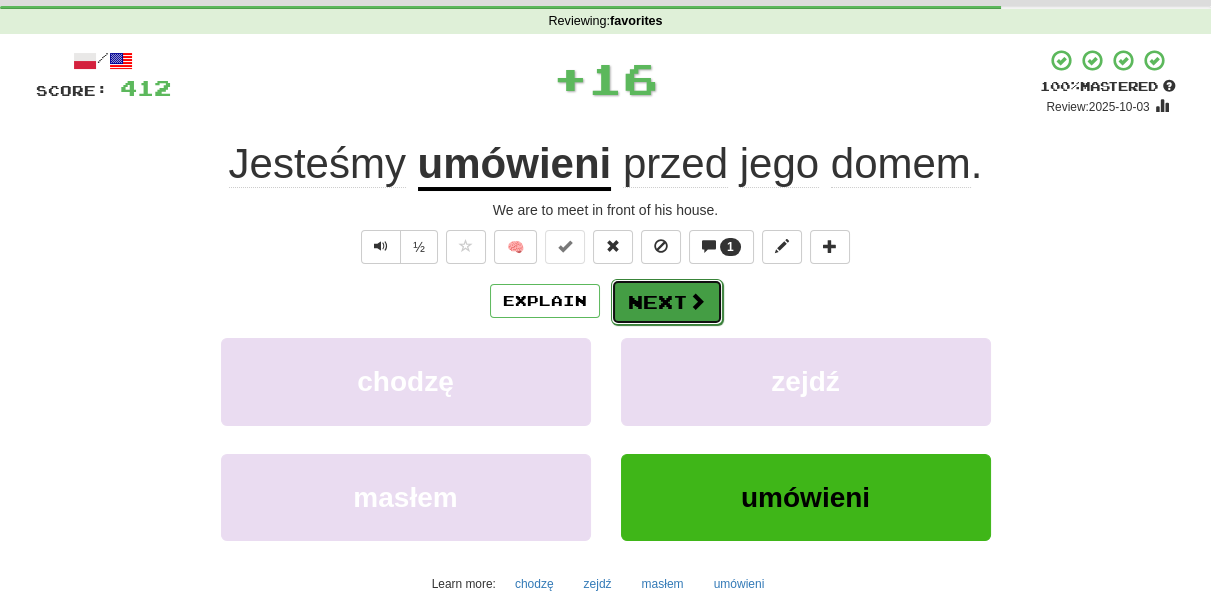 click on "Next" at bounding box center [667, 302] 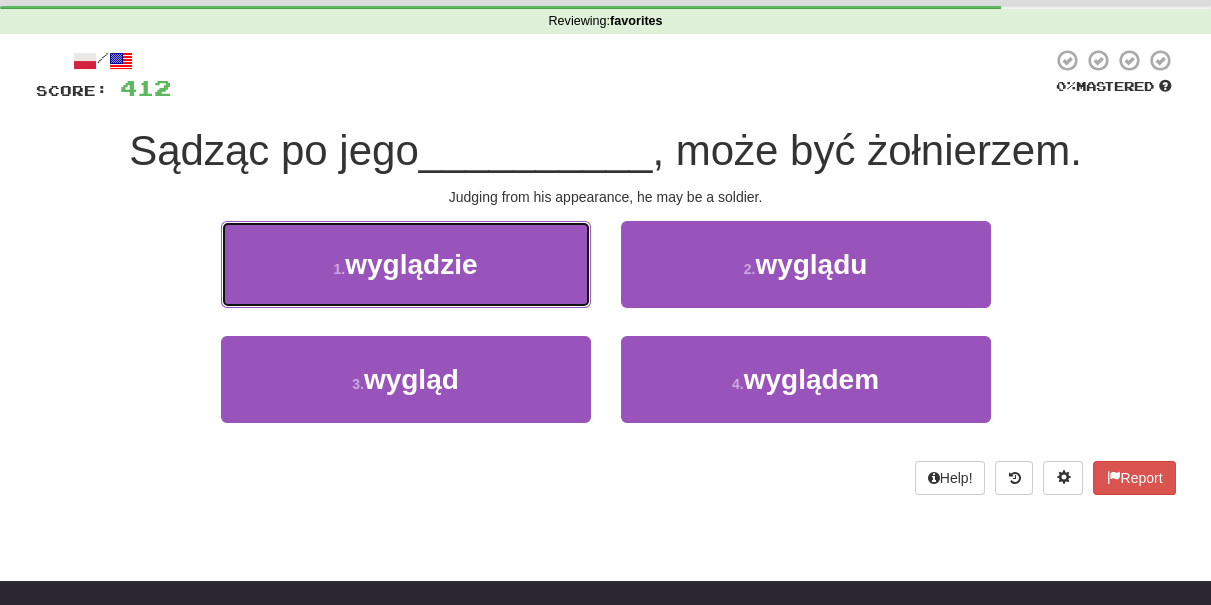 click on "1 .  wyglądzie" at bounding box center (406, 264) 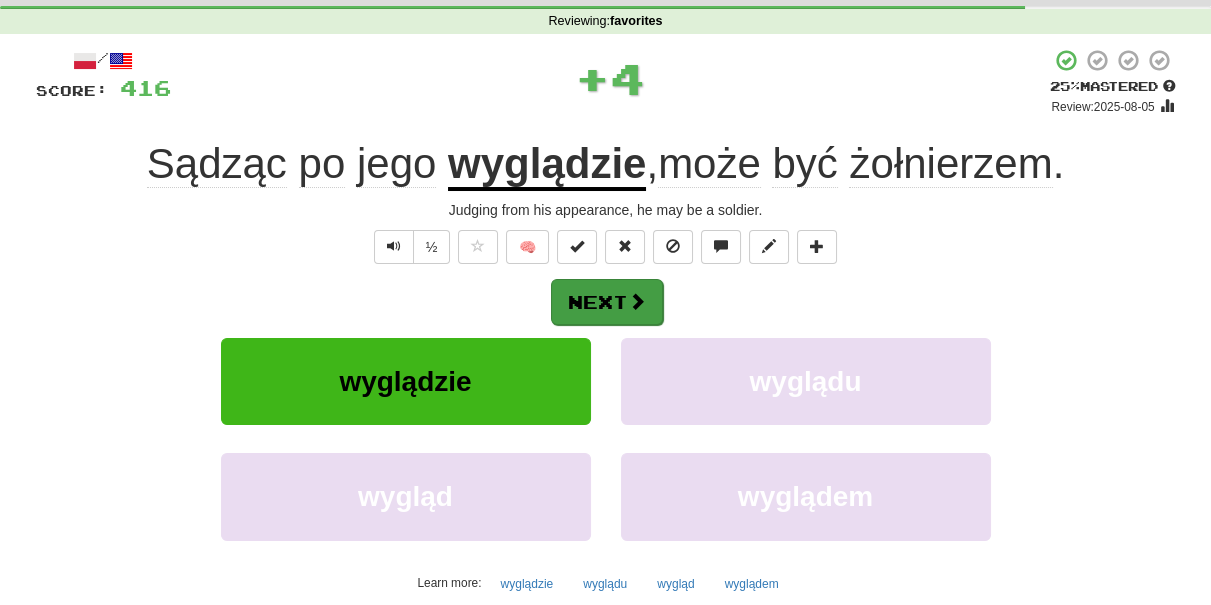 click on "/  Score:   416 + 4 25 %  Mastered Review:  2025-08-05 Sądząc   po   jego   wyglądzie ,  może   być   żołnierzem . Judging from his appearance, he may be a soldier. ½ 🧠 Next wyglądzie wyglądu wygląd wyglądem Learn more: wyglądzie wyglądu wygląd wyglądem  Help!  Report Sentence Source" at bounding box center (606, 361) 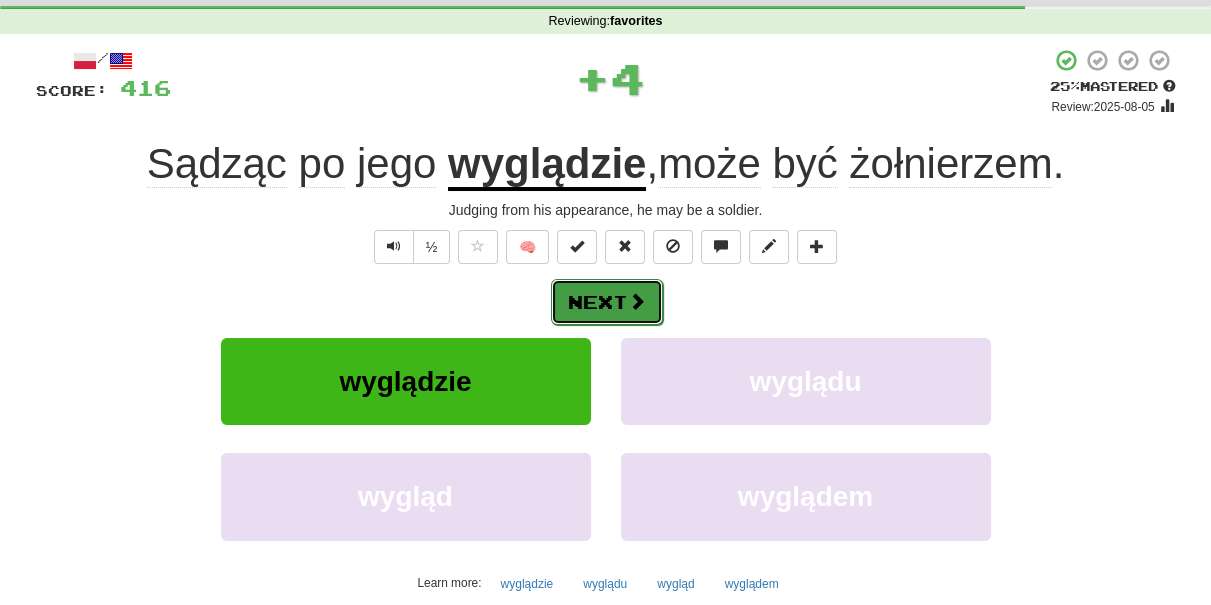 click on "Next" at bounding box center (607, 302) 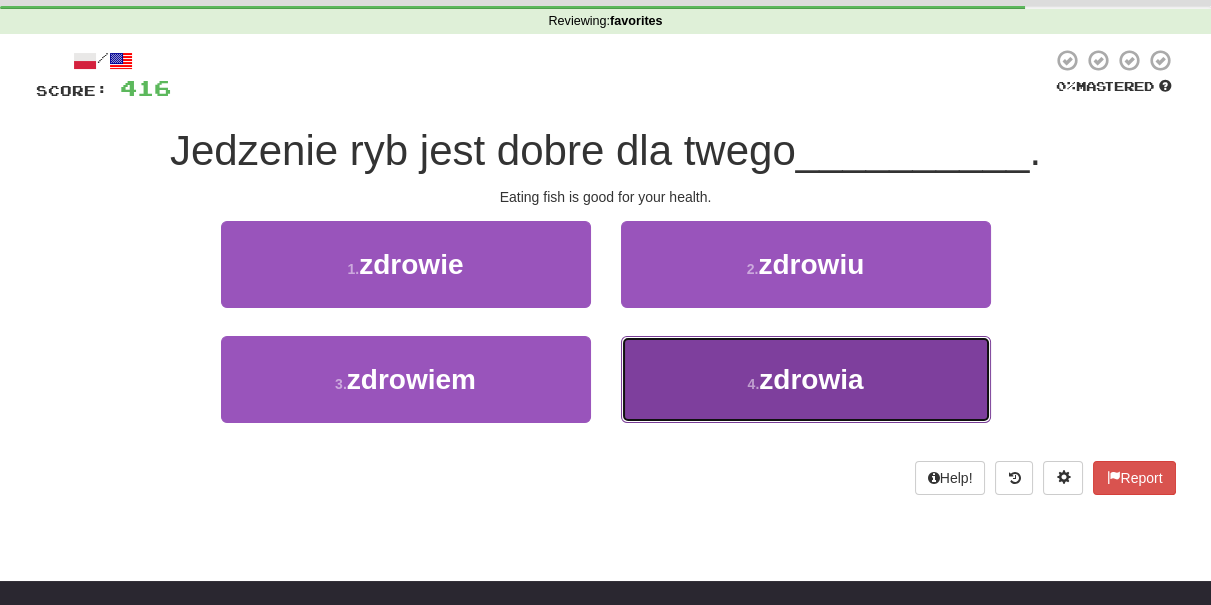 click on "4 .  zdrowia" at bounding box center [806, 379] 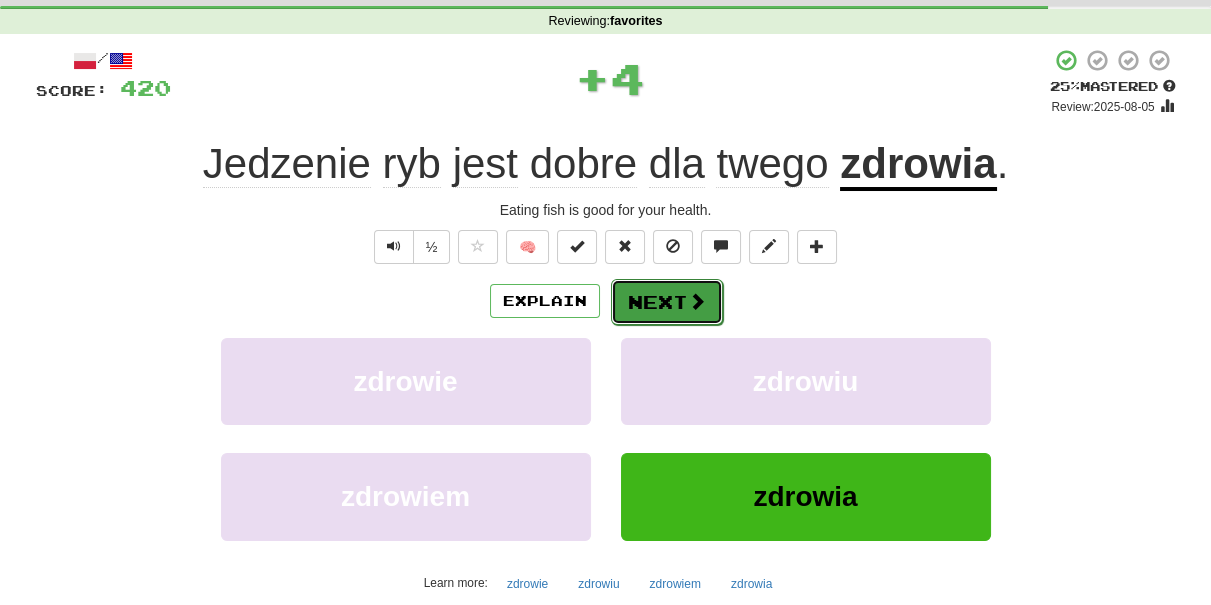 click on "Next" at bounding box center (667, 302) 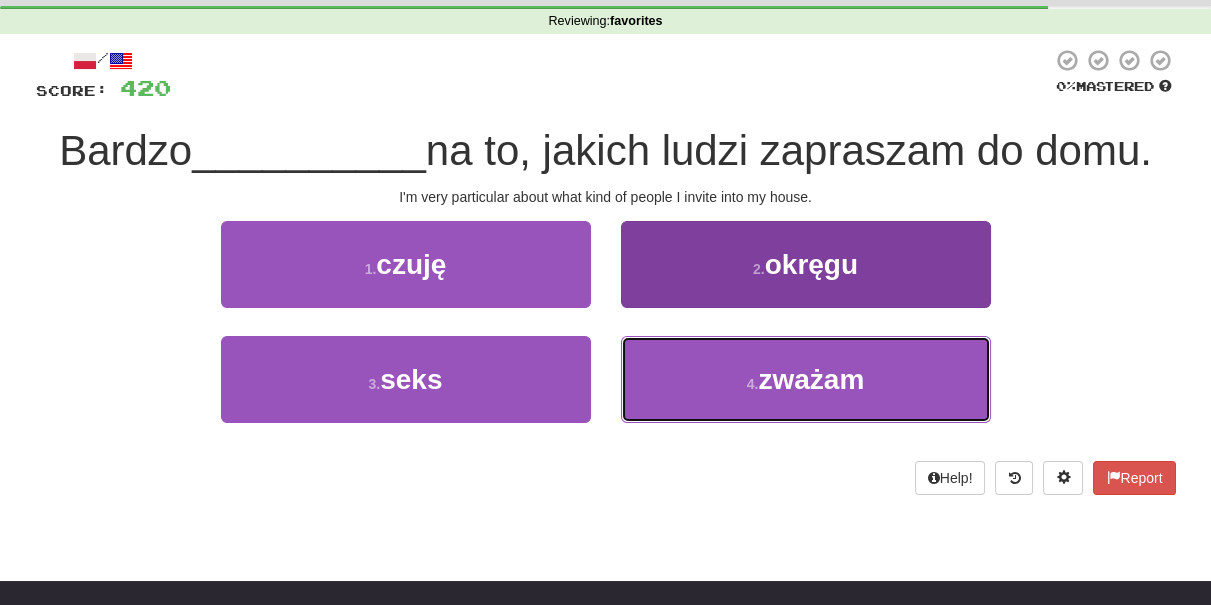 drag, startPoint x: 689, startPoint y: 365, endPoint x: 687, endPoint y: 352, distance: 13.152946 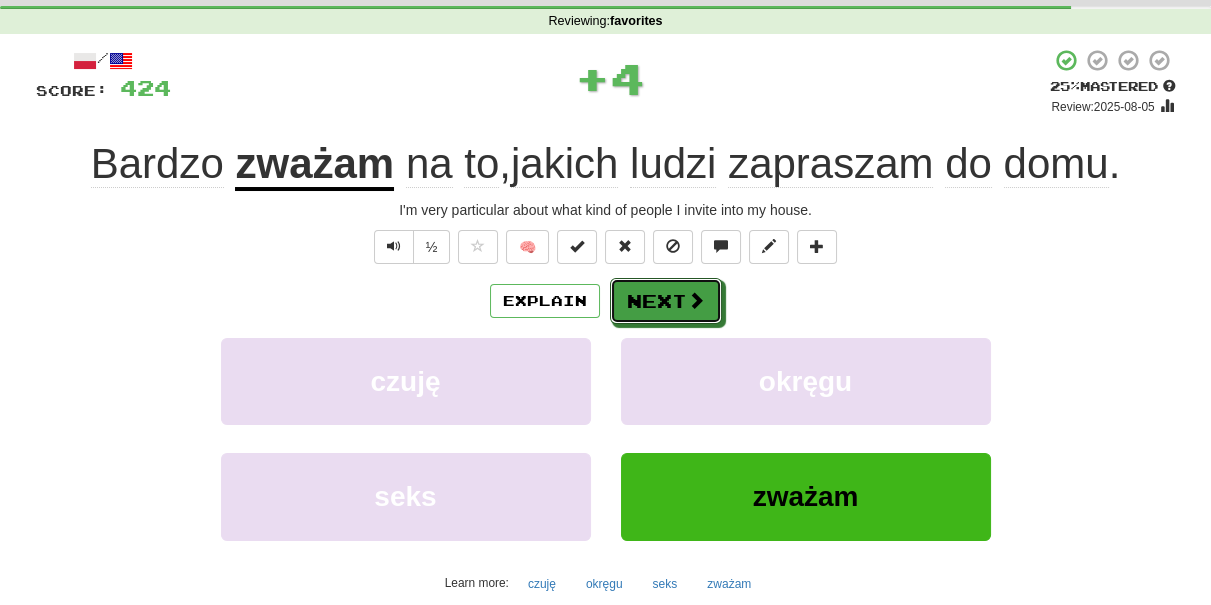 drag, startPoint x: 676, startPoint y: 305, endPoint x: 552, endPoint y: 152, distance: 196.93907 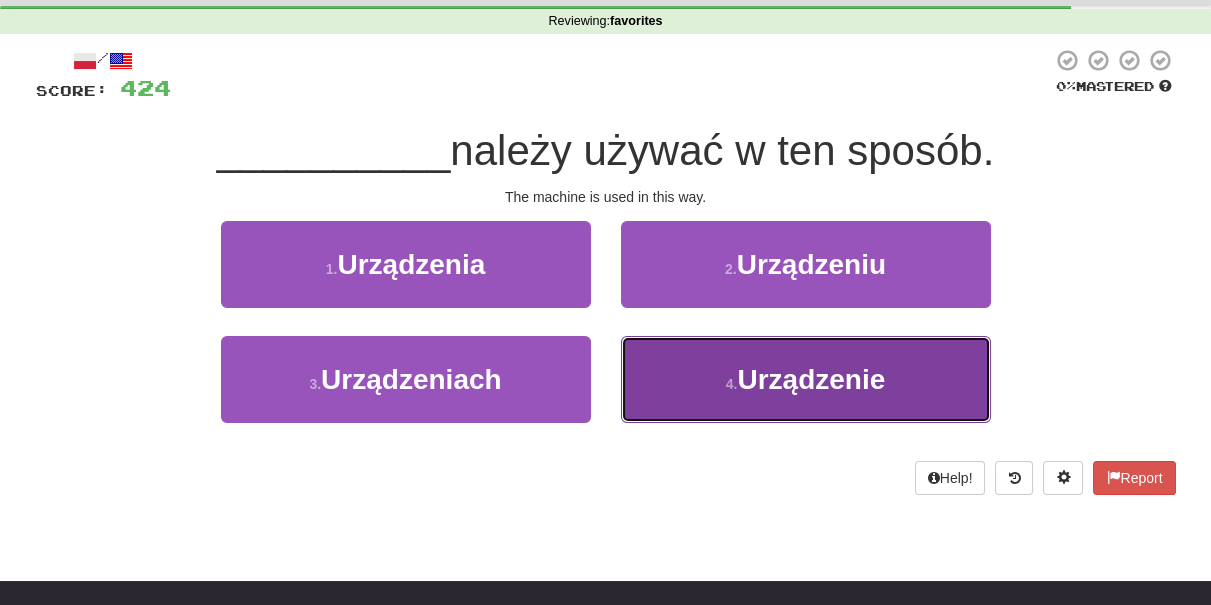 click on "4 .  Urządzenie" at bounding box center (806, 379) 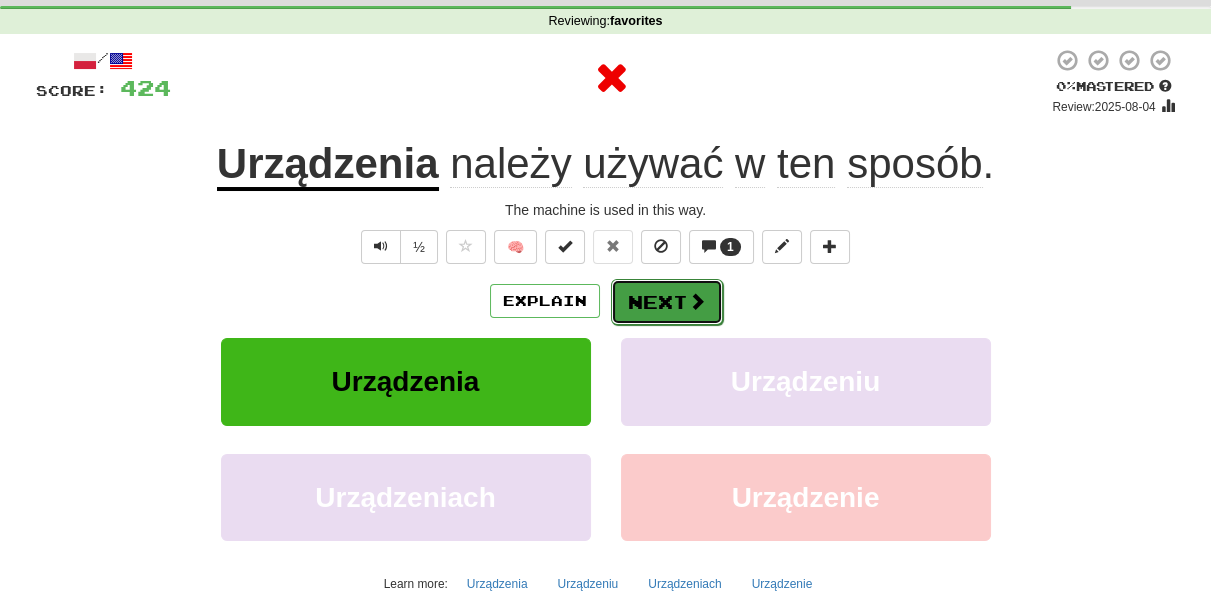 click on "Next" at bounding box center [667, 302] 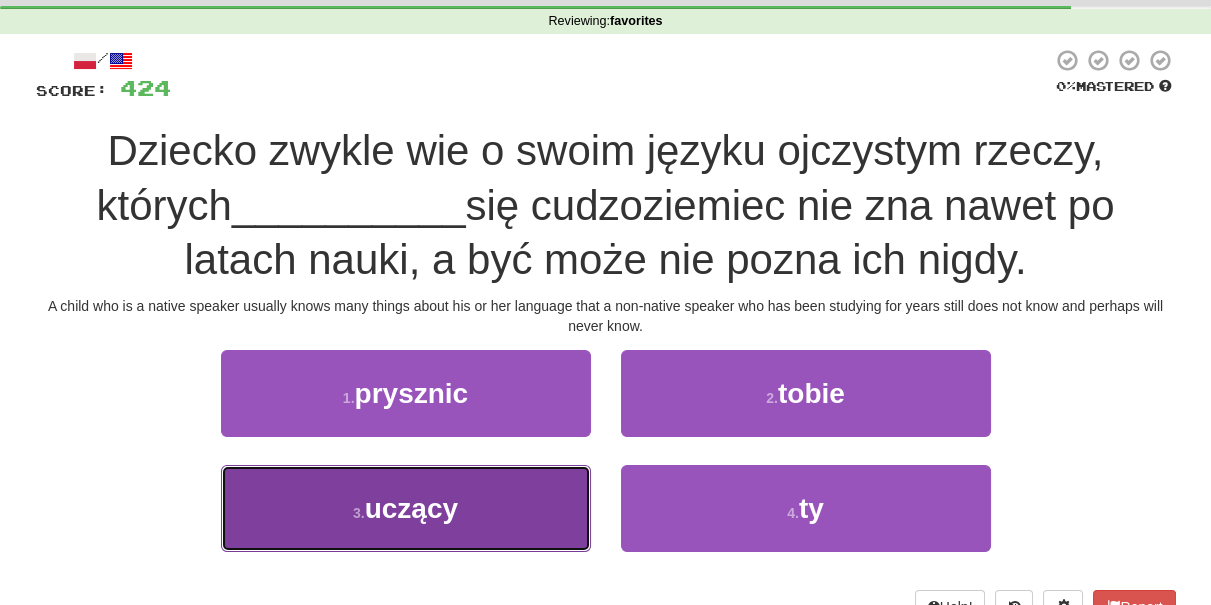 click on "3 .  uczący" at bounding box center (406, 508) 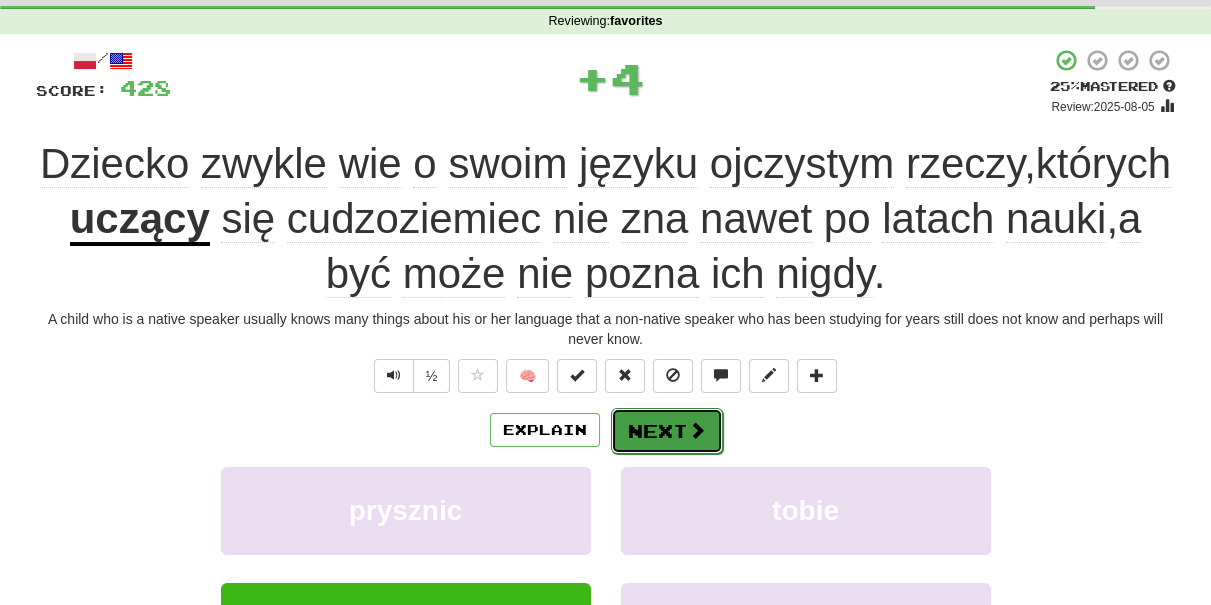 click on "Next" at bounding box center [667, 431] 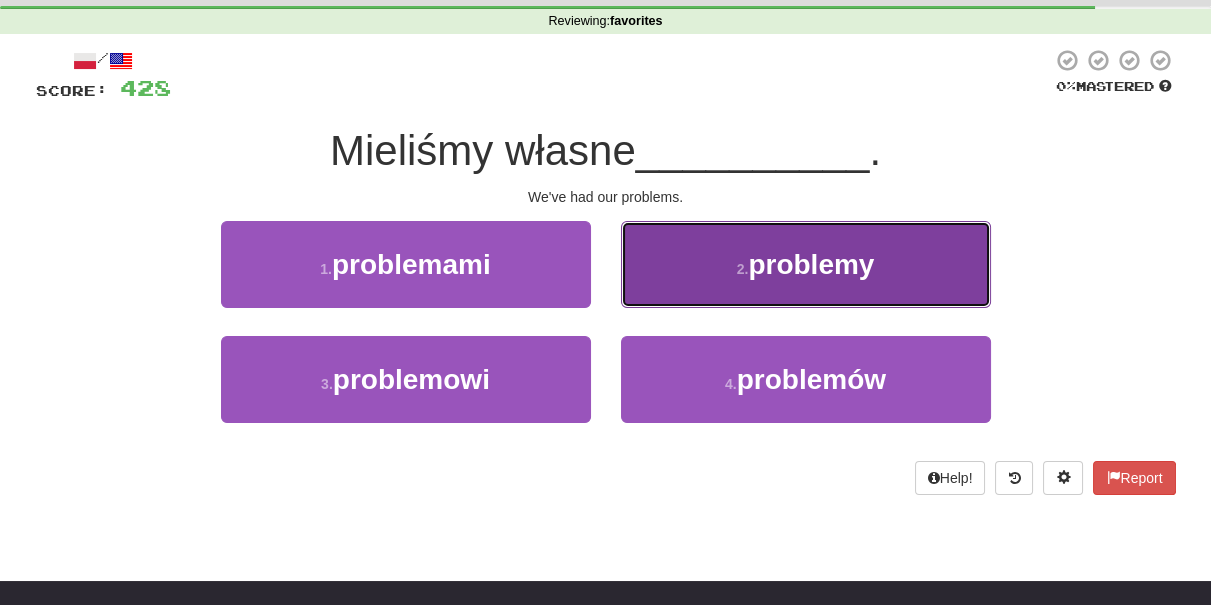 click on "2 .  problemy" at bounding box center (806, 264) 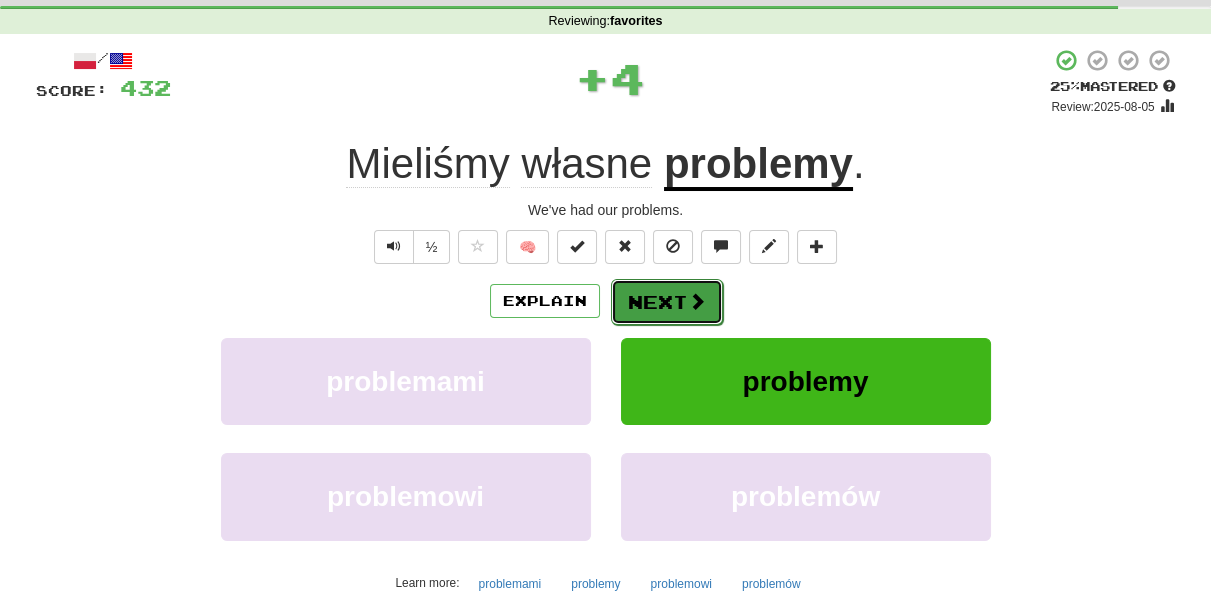 click on "Next" at bounding box center [667, 302] 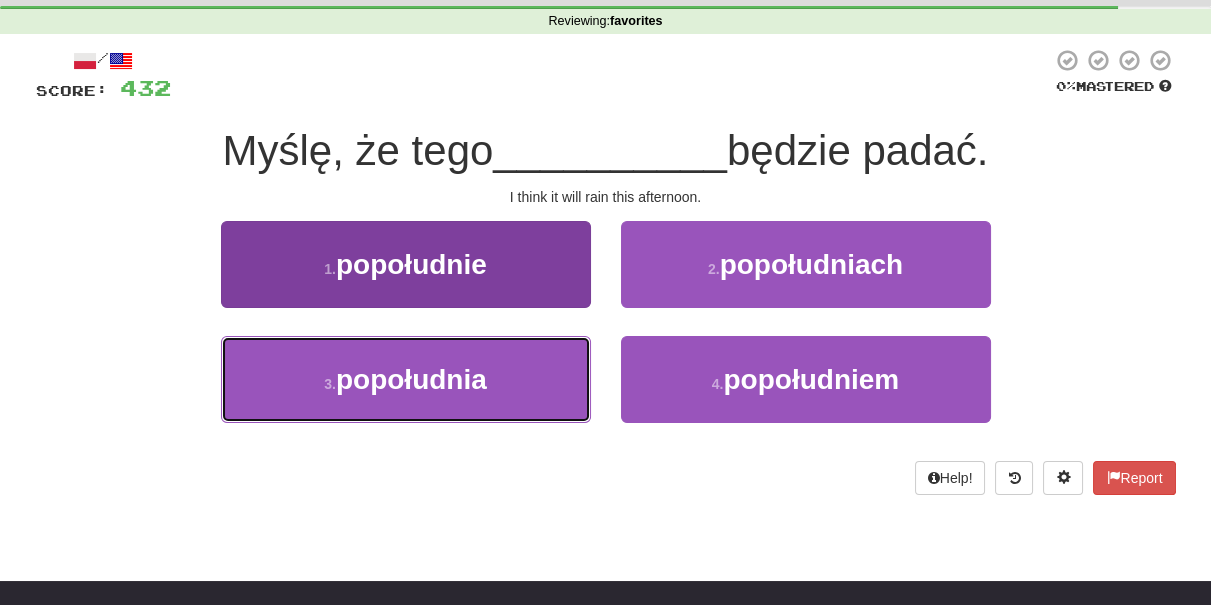 drag, startPoint x: 557, startPoint y: 358, endPoint x: 581, endPoint y: 343, distance: 28.301943 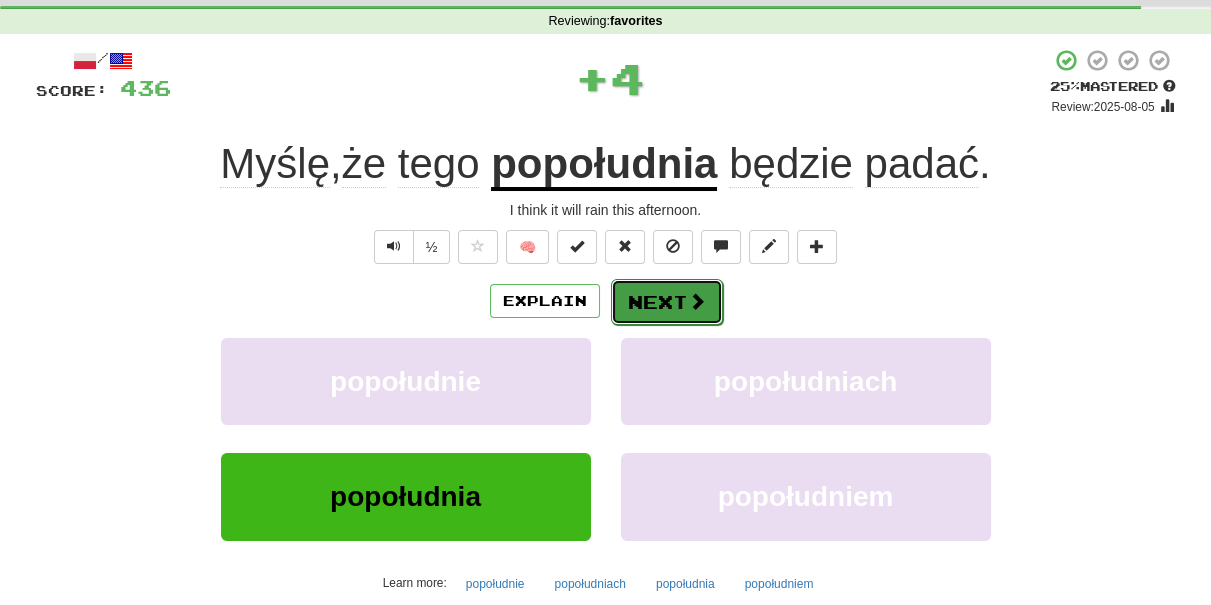 click on "Next" at bounding box center [667, 302] 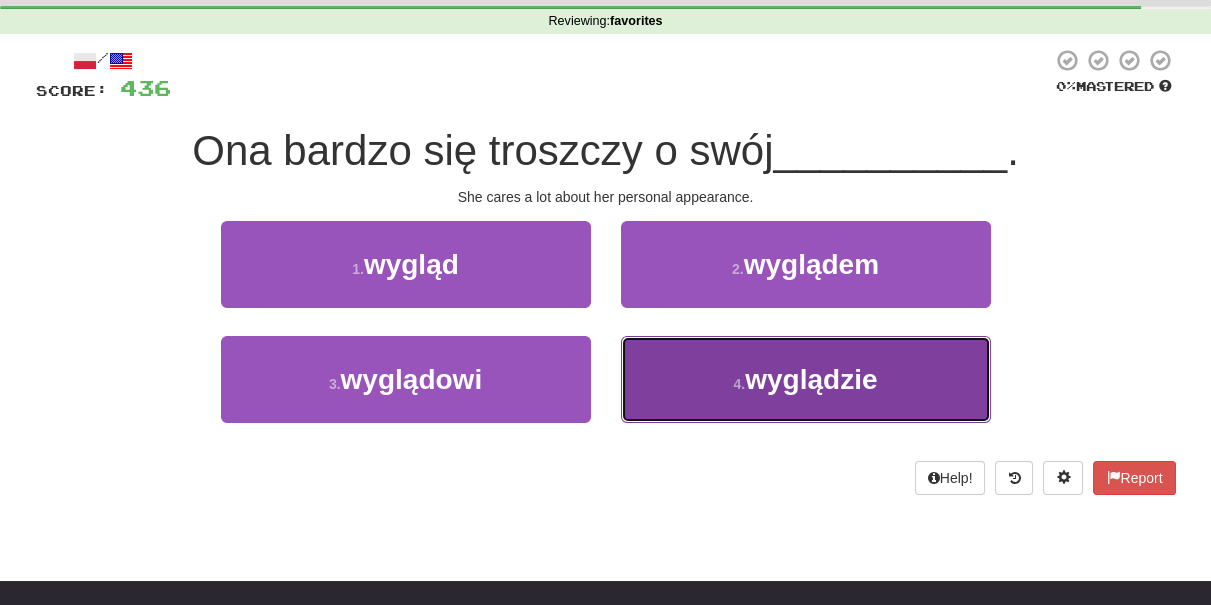 click on "4 .  wyglądzie" at bounding box center (806, 379) 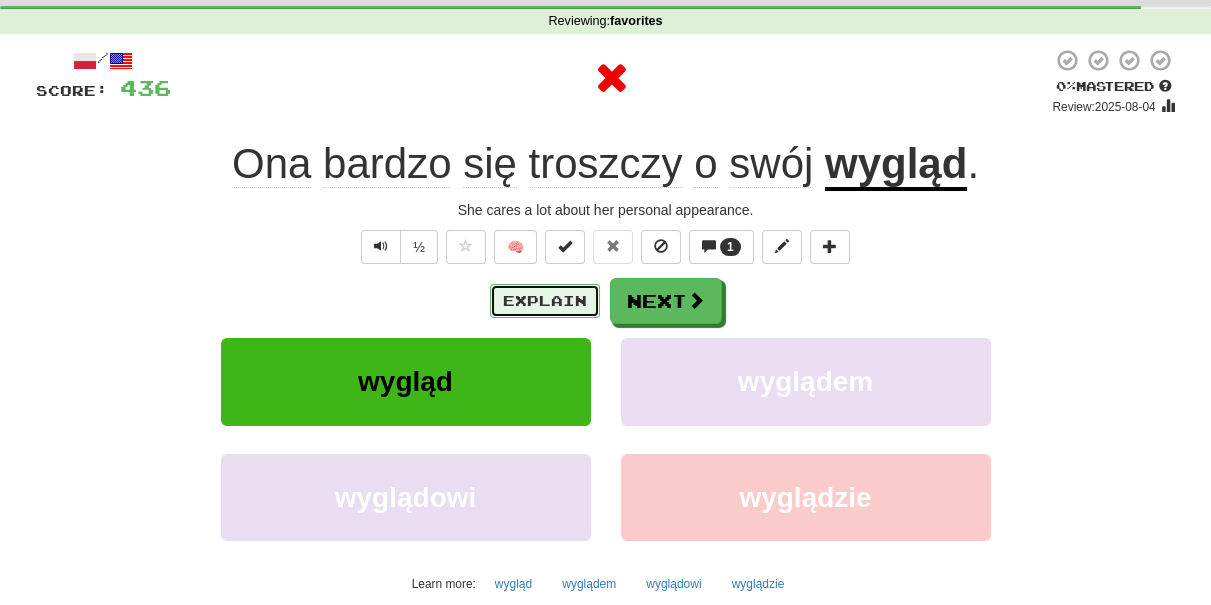 click on "Explain" at bounding box center [545, 301] 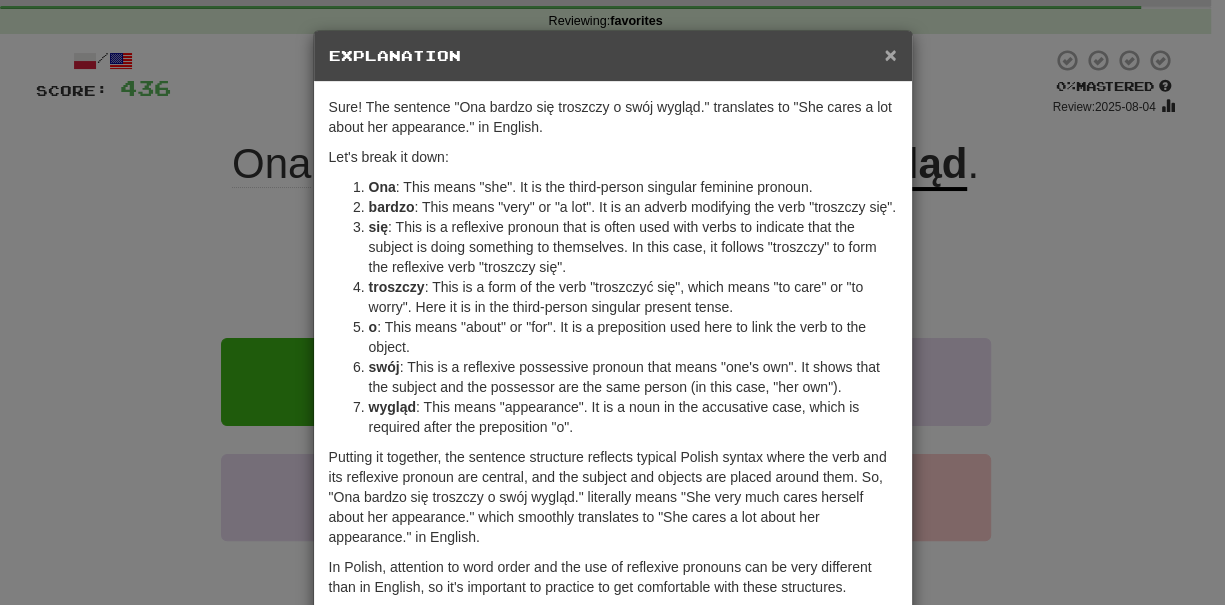 drag, startPoint x: 887, startPoint y: 52, endPoint x: 832, endPoint y: 98, distance: 71.70077 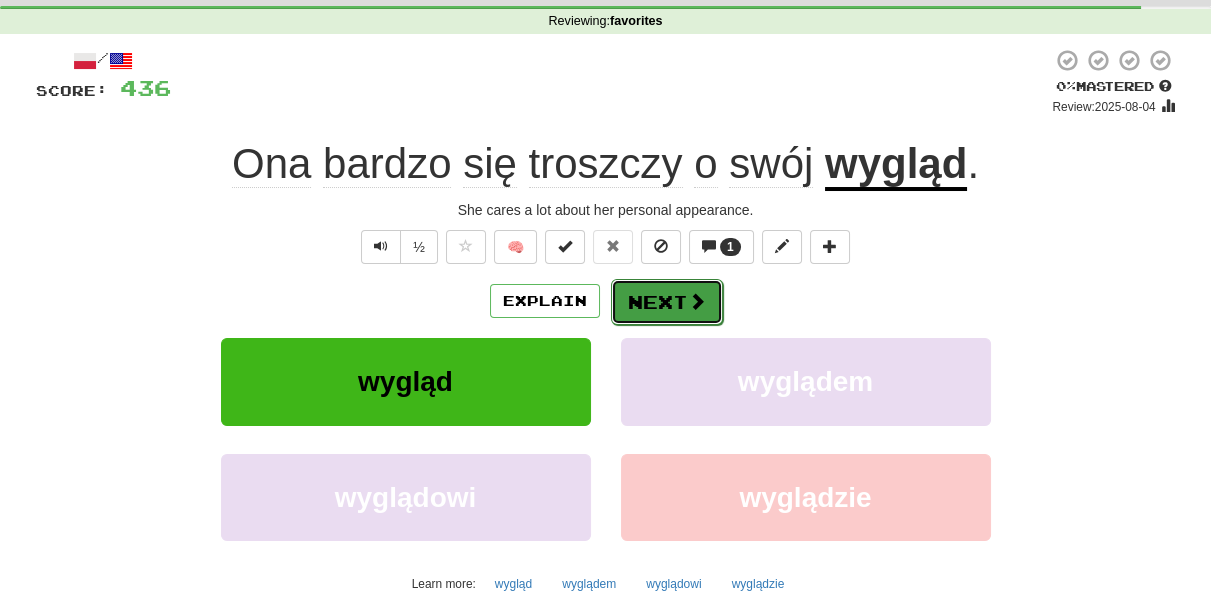 click on "Next" at bounding box center (667, 302) 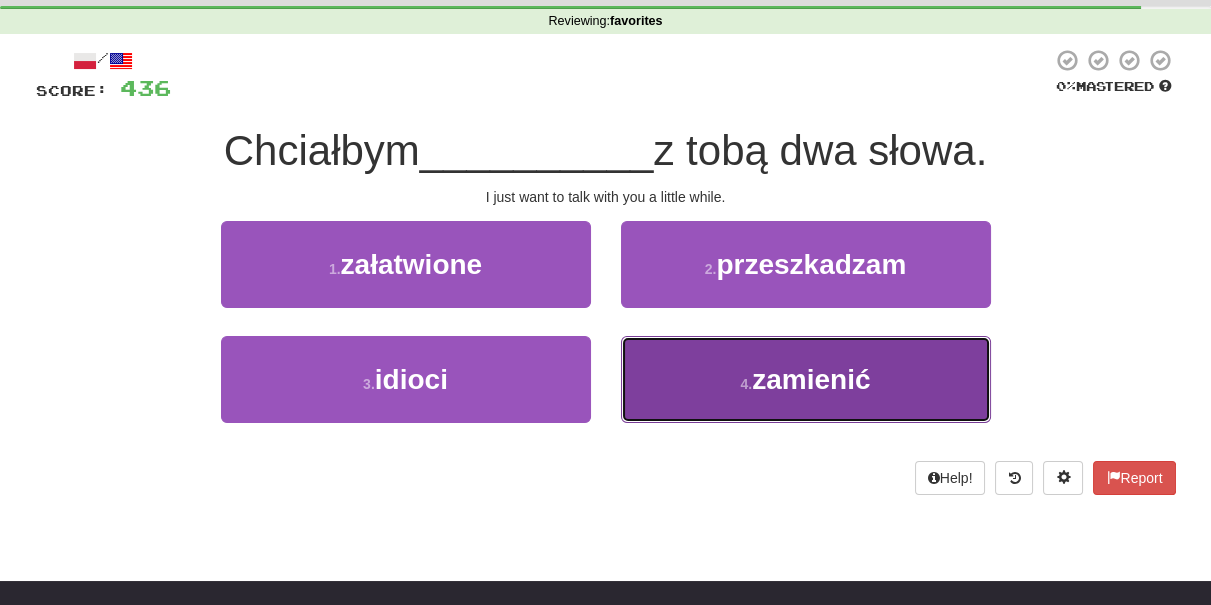 click on "4 .  zamienić" at bounding box center (806, 379) 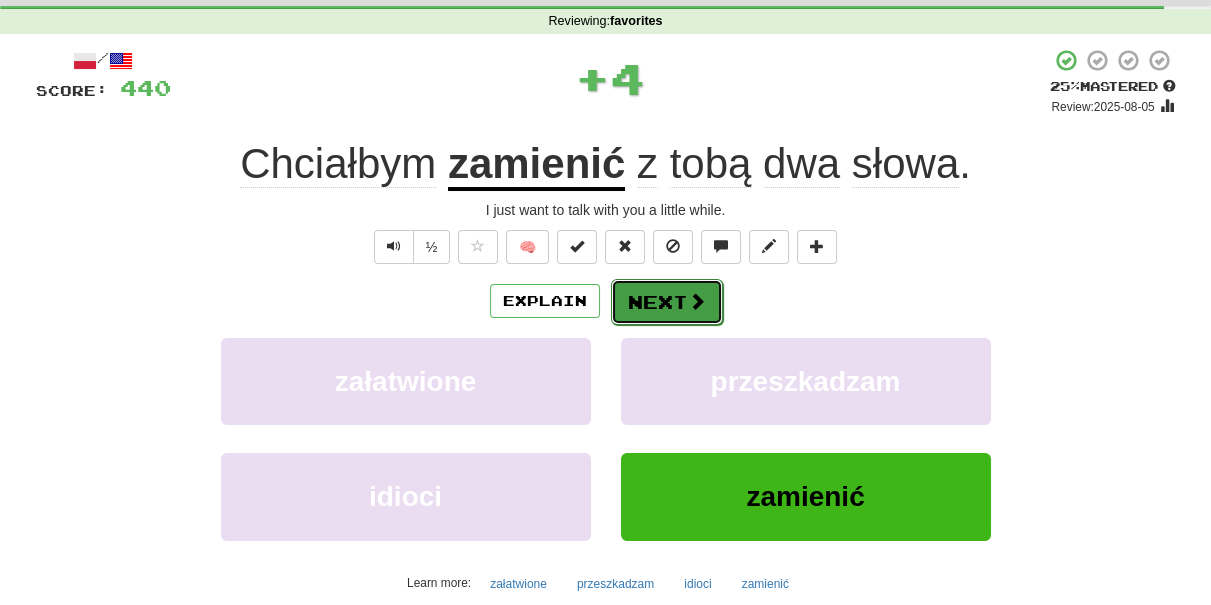 click on "Next" at bounding box center [667, 302] 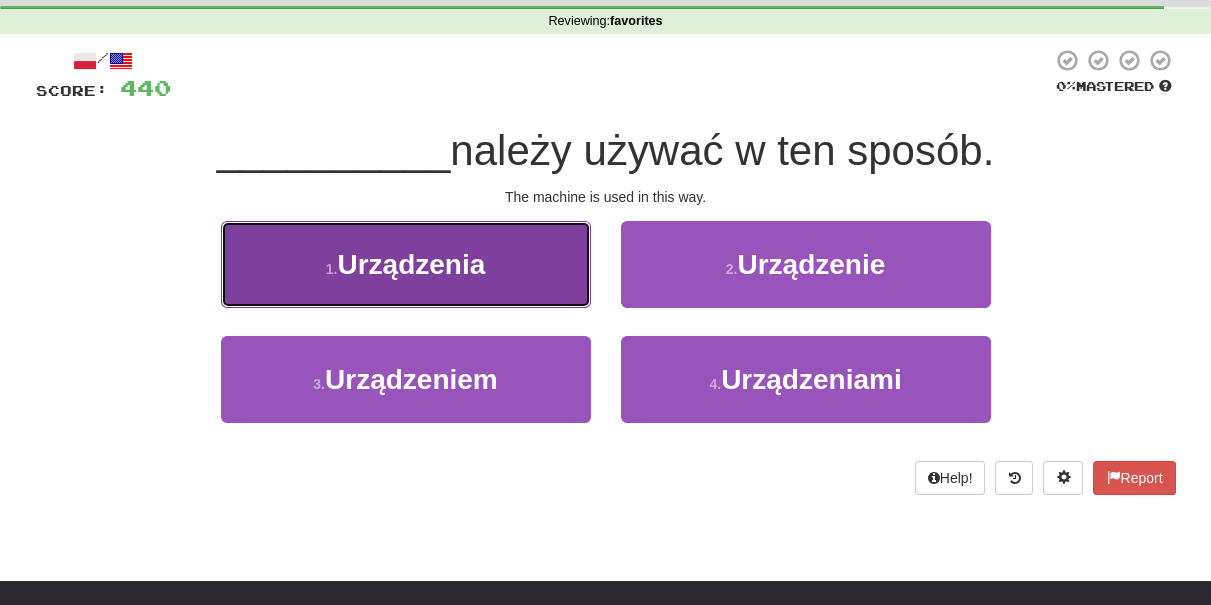 click on "1 .  Urządzenia" at bounding box center (406, 264) 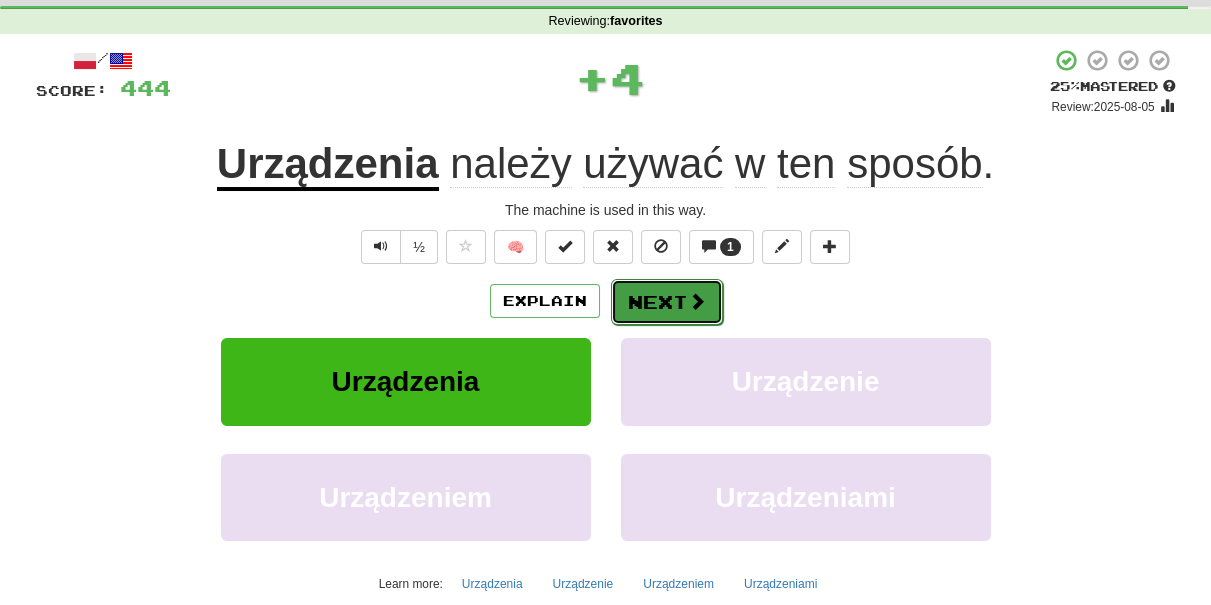 click on "Next" at bounding box center [667, 302] 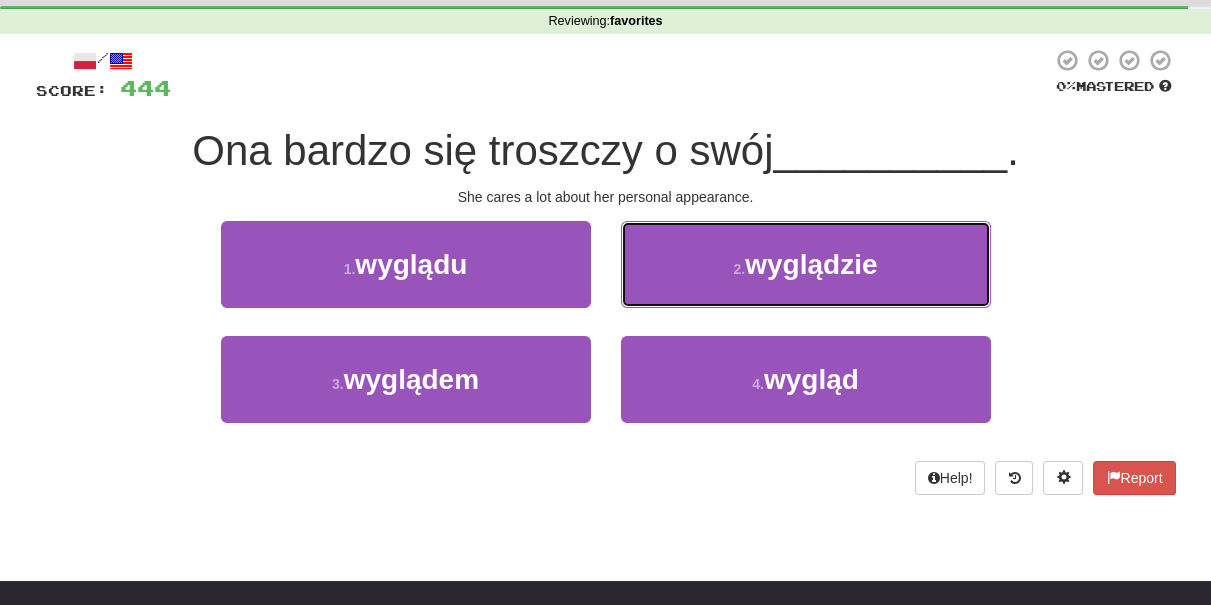 click on "2 .  wyglądzie" at bounding box center (806, 264) 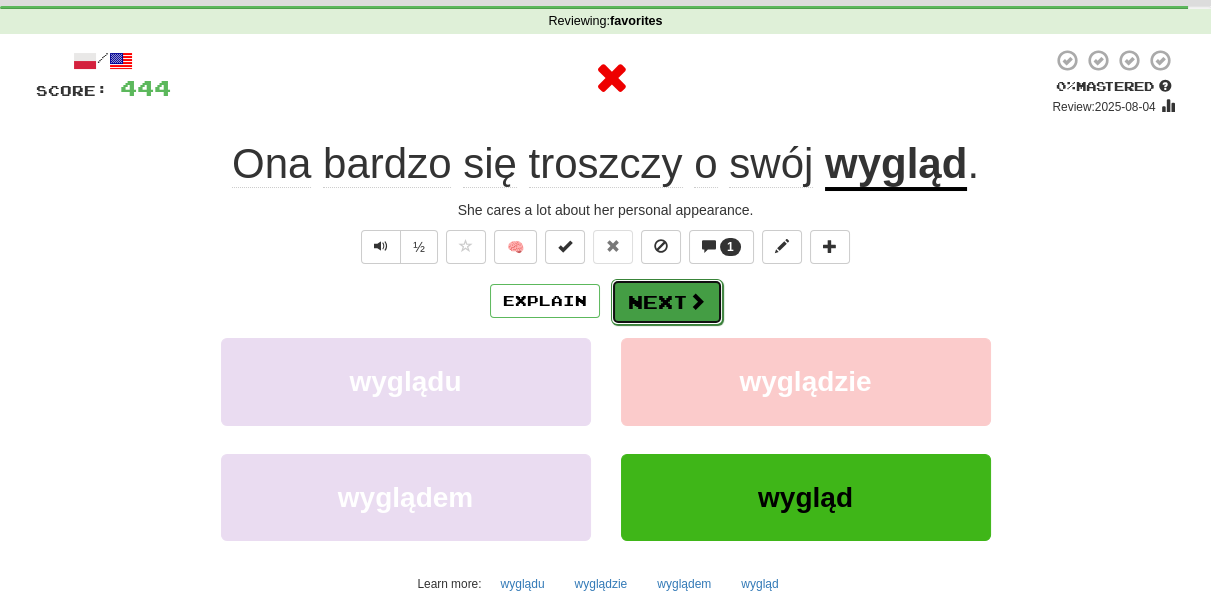 click on "Next" at bounding box center [667, 302] 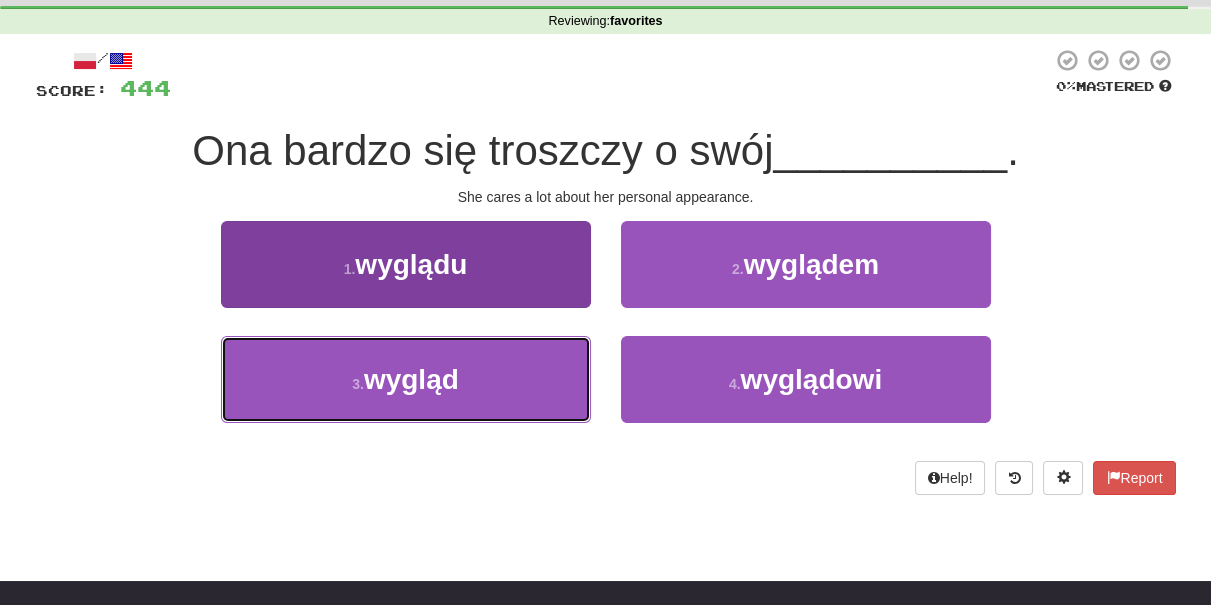 drag, startPoint x: 541, startPoint y: 360, endPoint x: 566, endPoint y: 356, distance: 25.317978 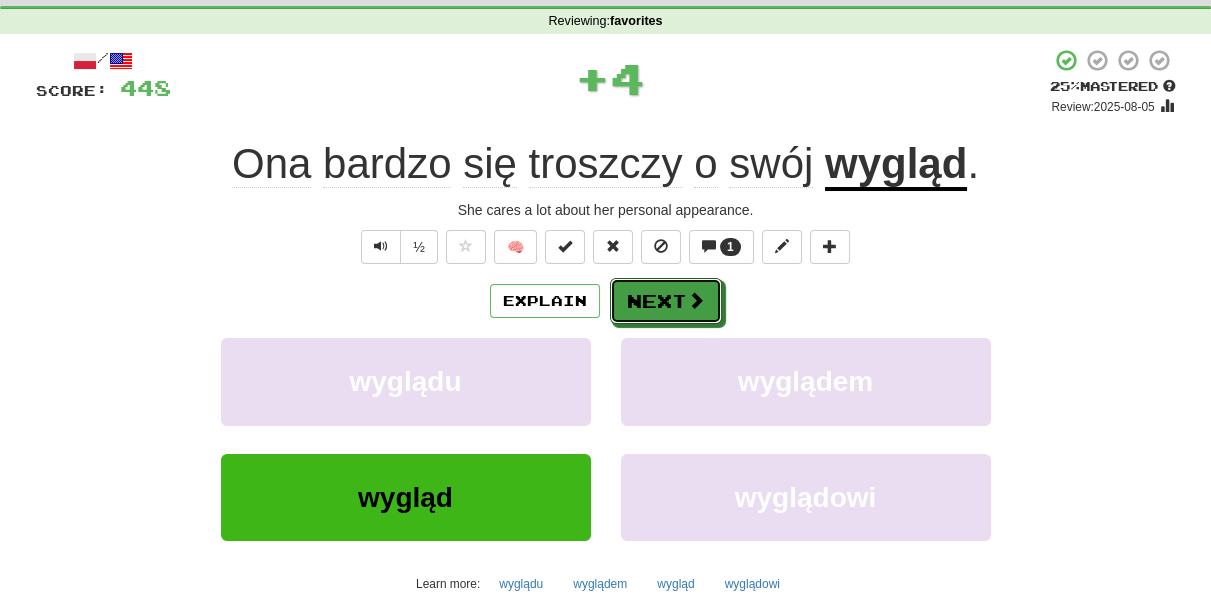 drag, startPoint x: 671, startPoint y: 313, endPoint x: 649, endPoint y: 294, distance: 29.068884 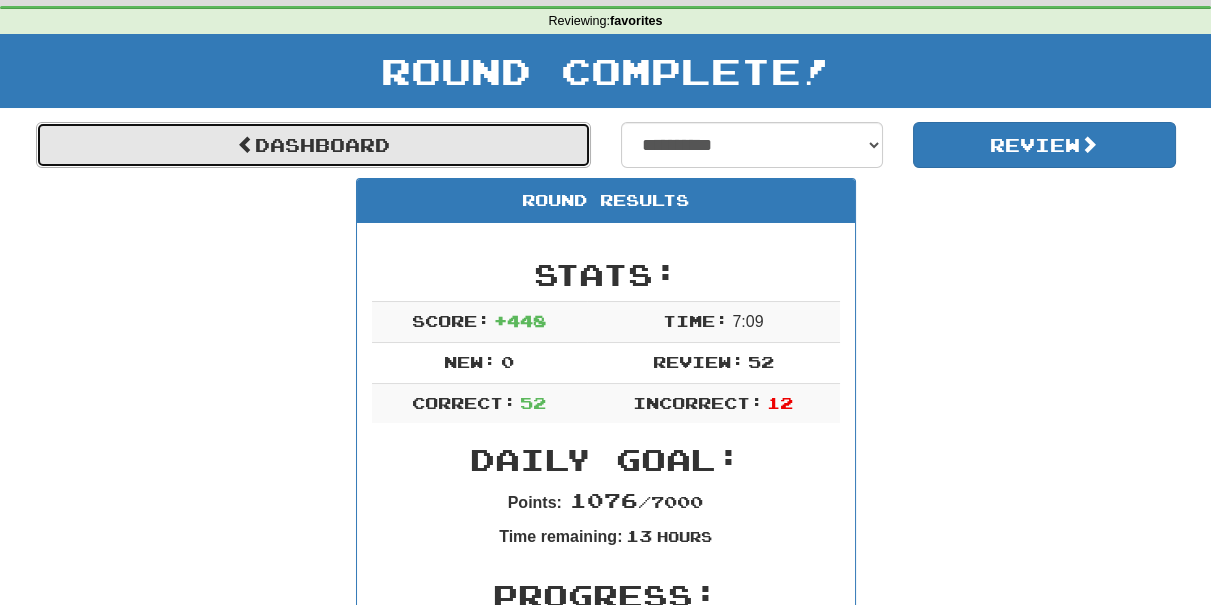 click on "Dashboard" at bounding box center (313, 145) 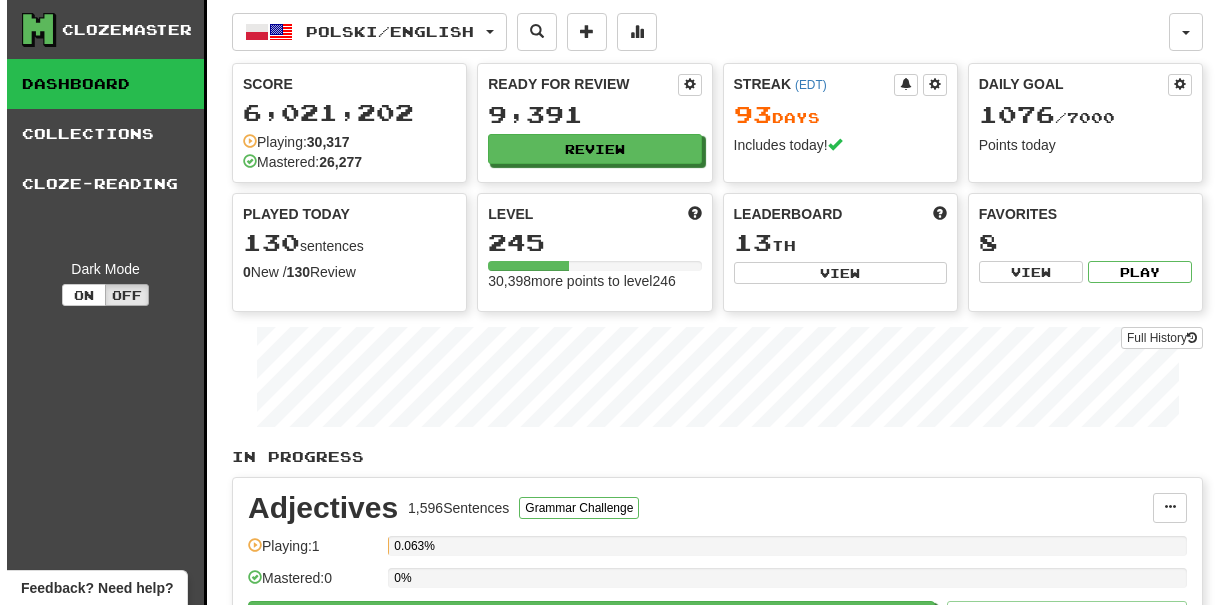 scroll, scrollTop: 0, scrollLeft: 0, axis: both 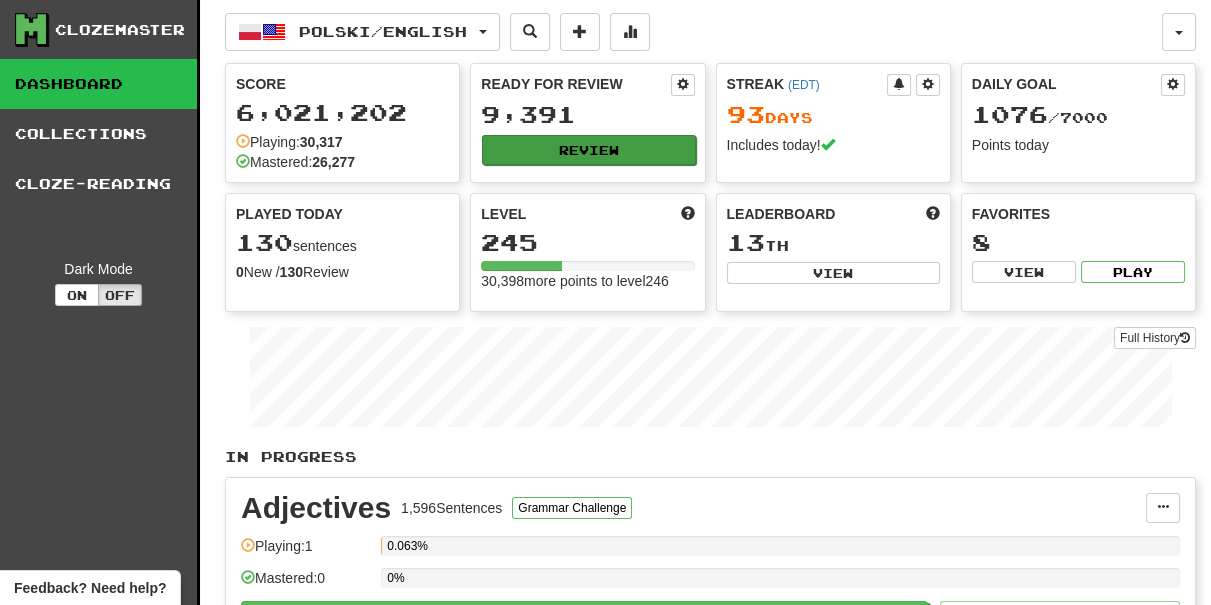 click on "Ready for Review 9,391   Review" at bounding box center (587, 119) 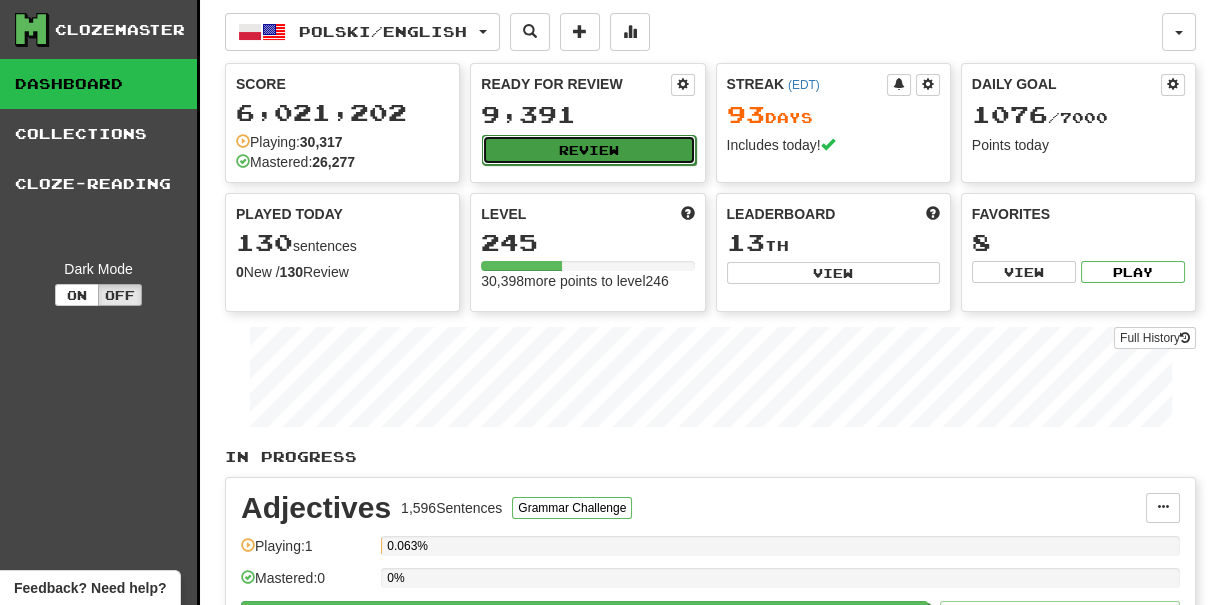 click on "Review" at bounding box center (588, 150) 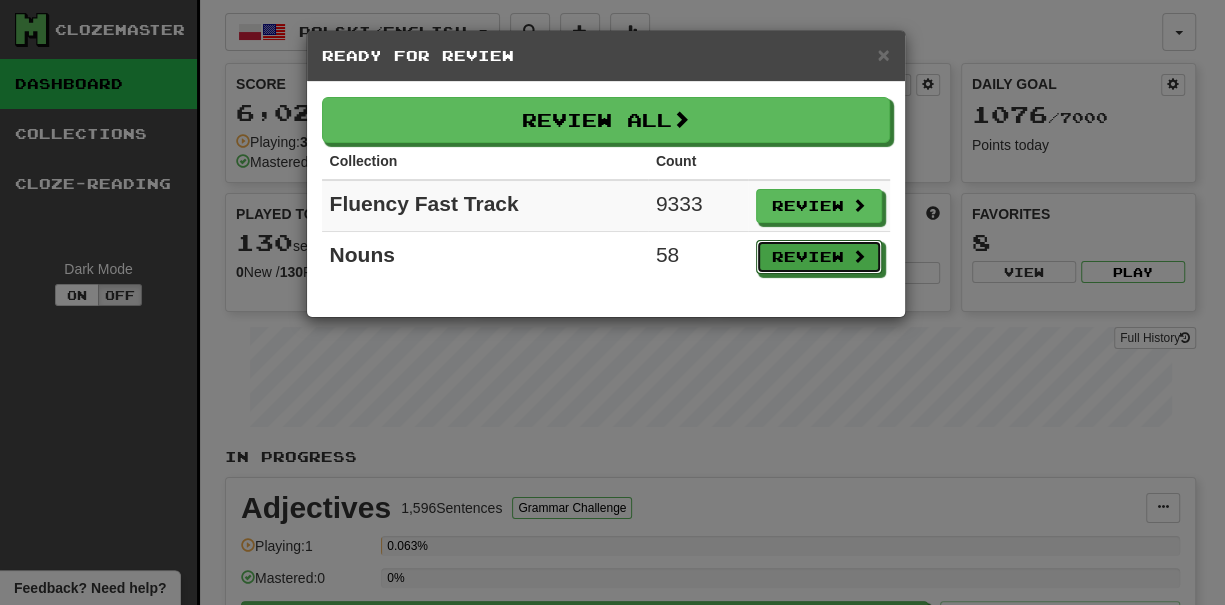 click on "Review" at bounding box center [819, 257] 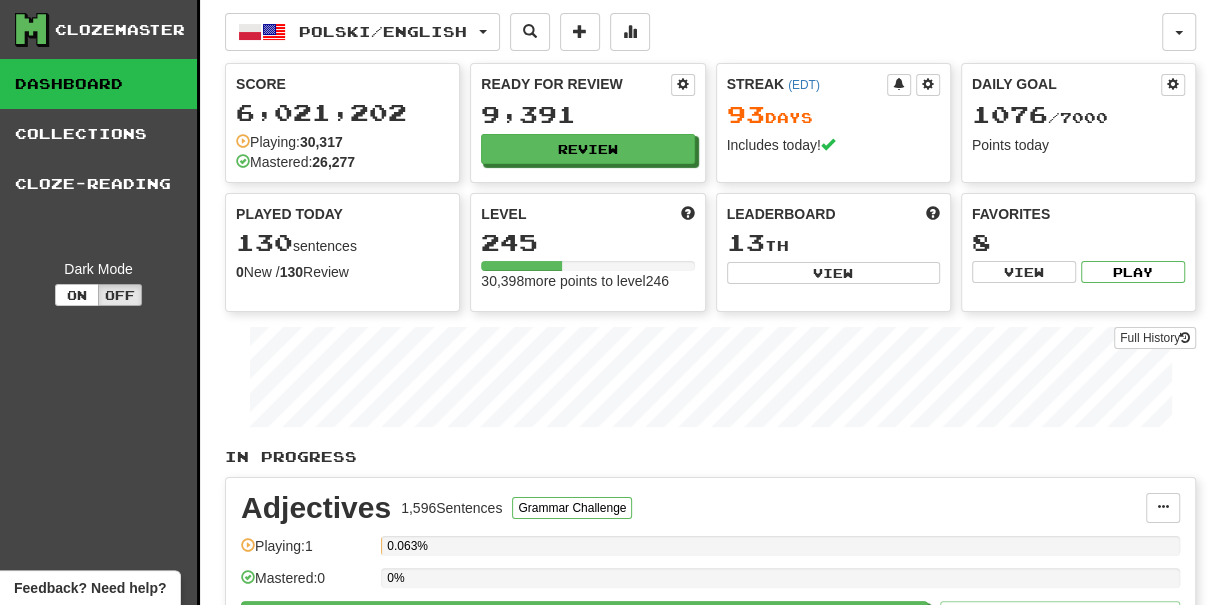 select on "***" 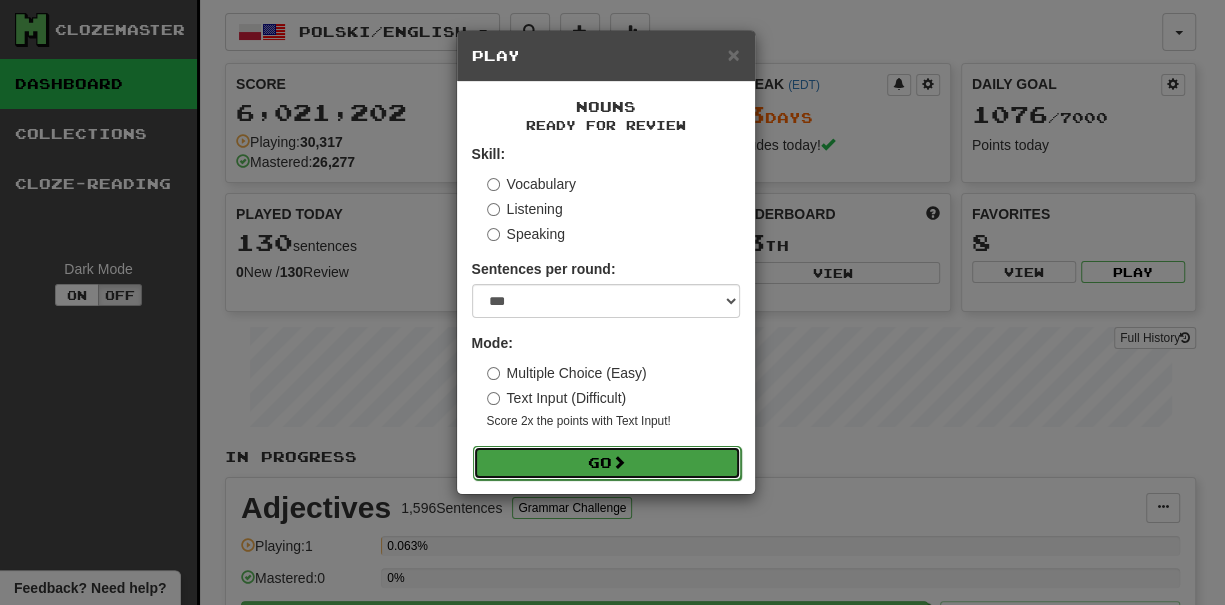 click on "Go" at bounding box center (607, 463) 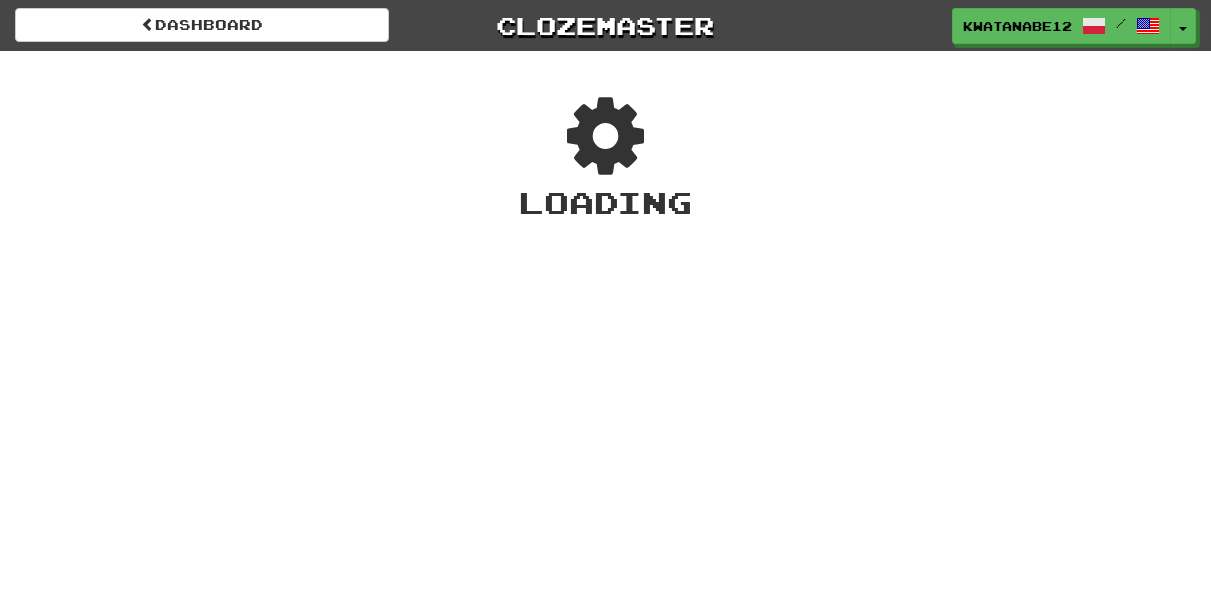 scroll, scrollTop: 0, scrollLeft: 0, axis: both 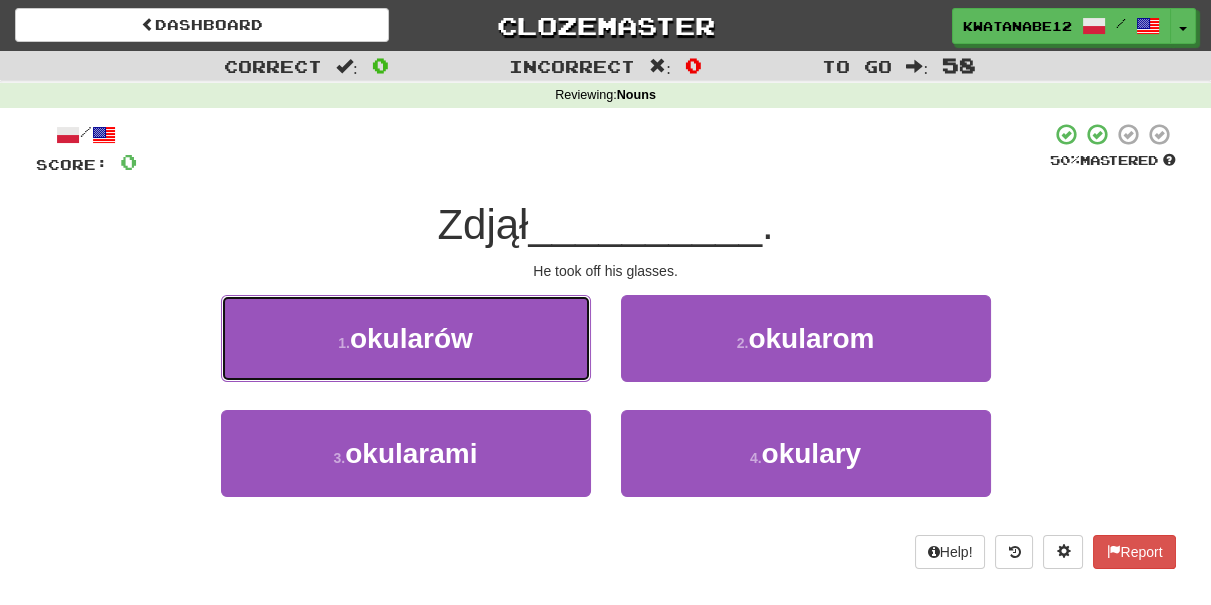 drag, startPoint x: 547, startPoint y: 348, endPoint x: 574, endPoint y: 345, distance: 27.166155 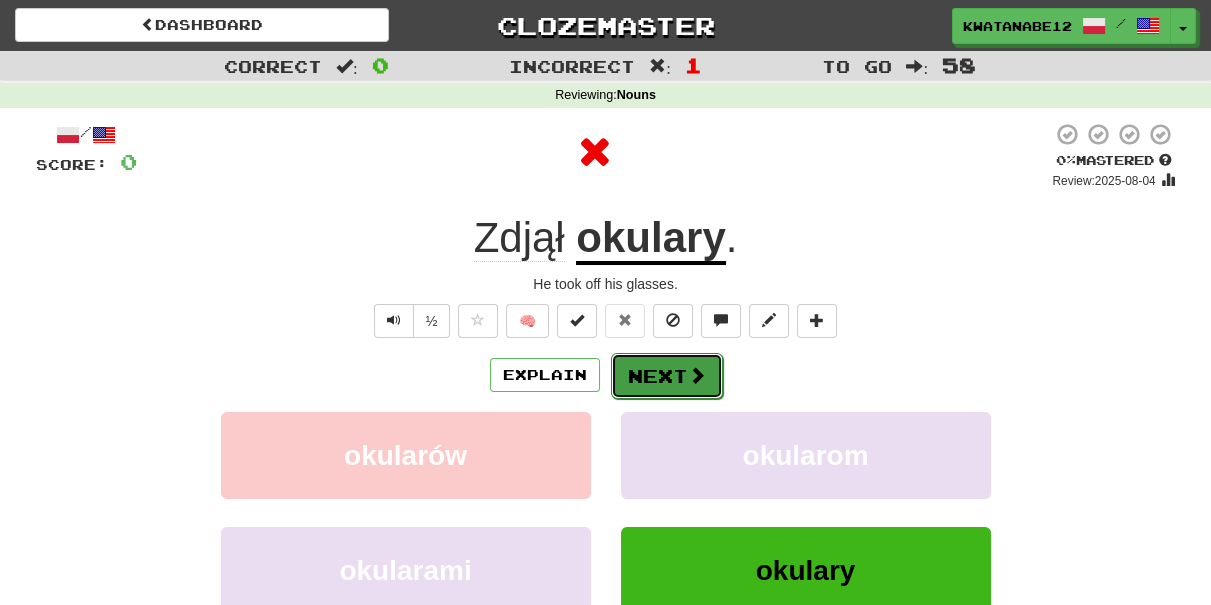 click on "Next" at bounding box center (667, 376) 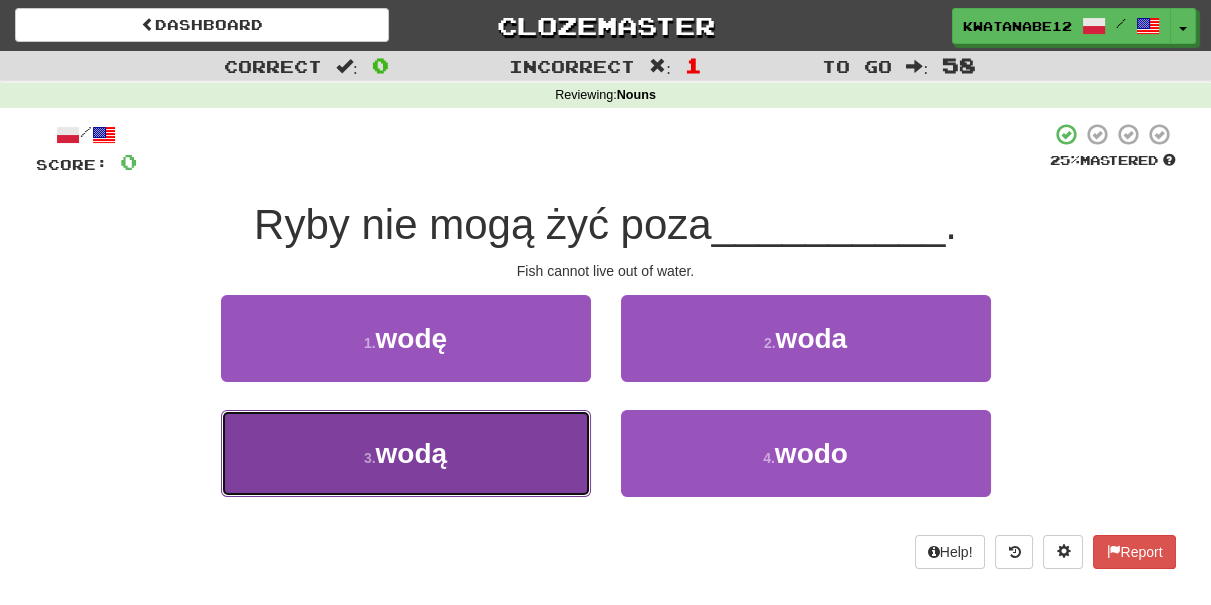 click on "3 .  wodą" at bounding box center (406, 453) 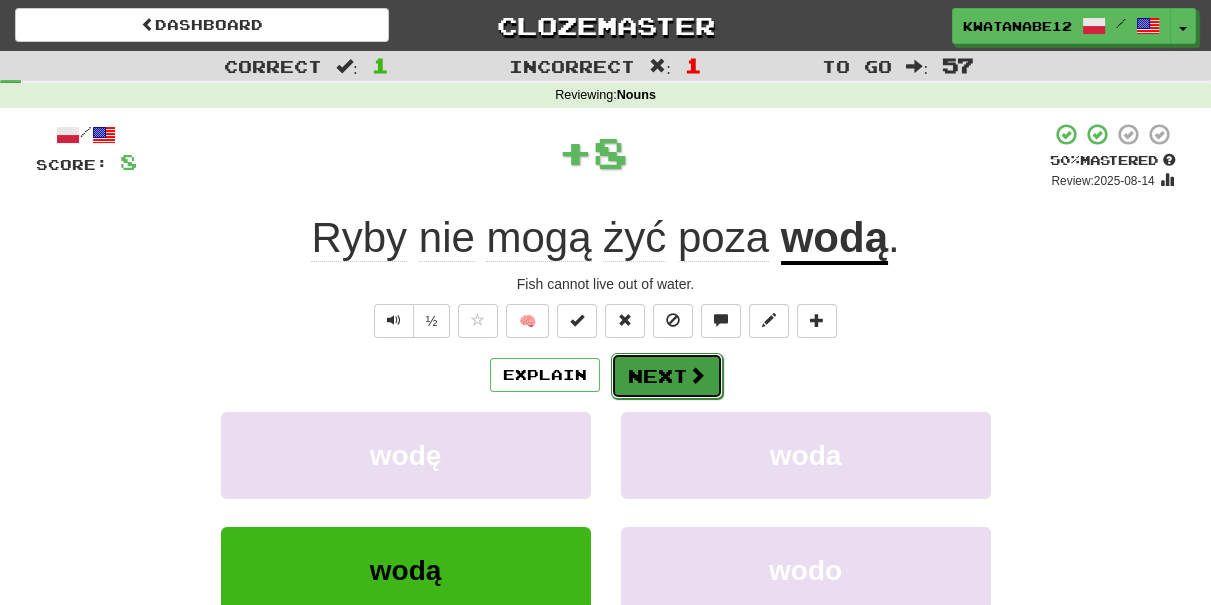 click on "Next" at bounding box center (667, 376) 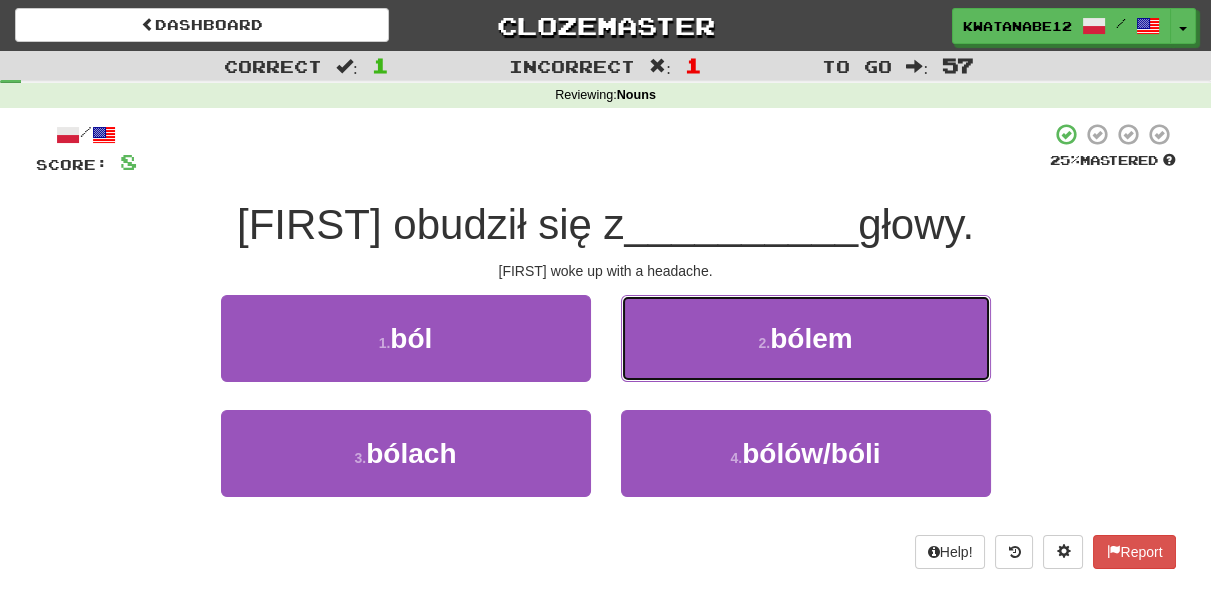 click on "2 .  bólem" at bounding box center (806, 338) 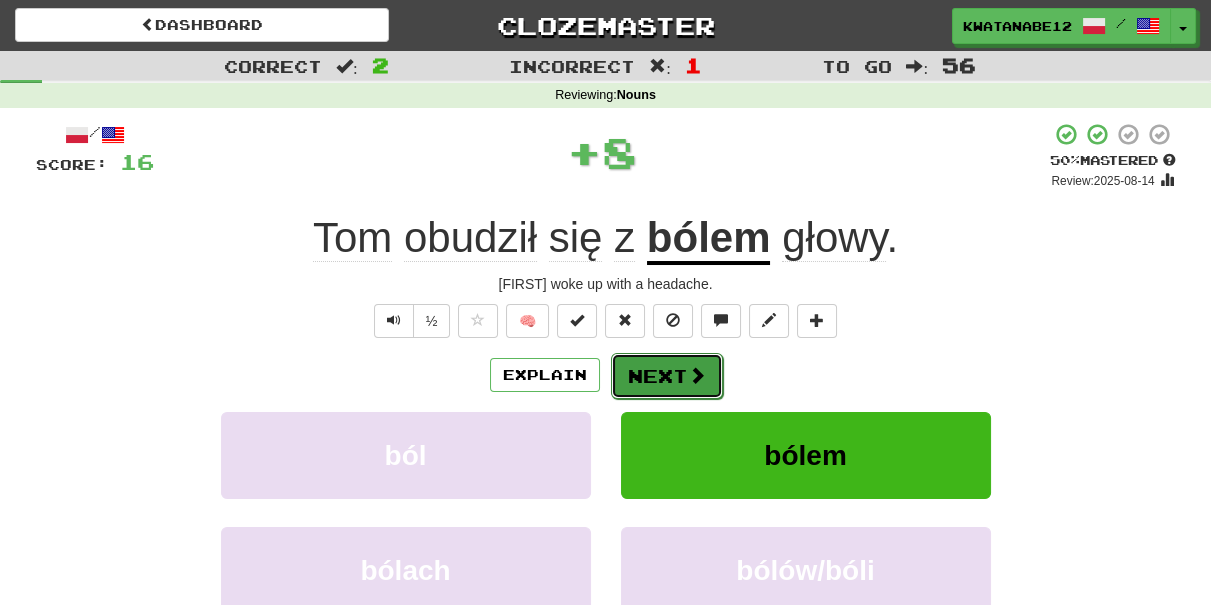 click on "Next" at bounding box center (667, 376) 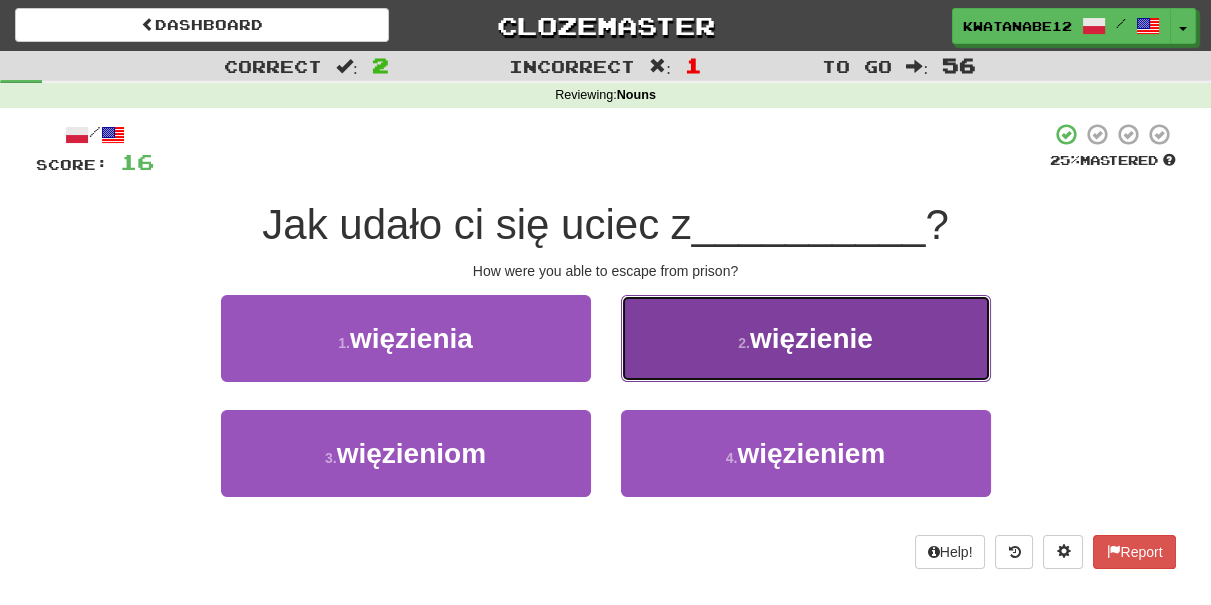 click on "2 .  więzienie" at bounding box center (806, 338) 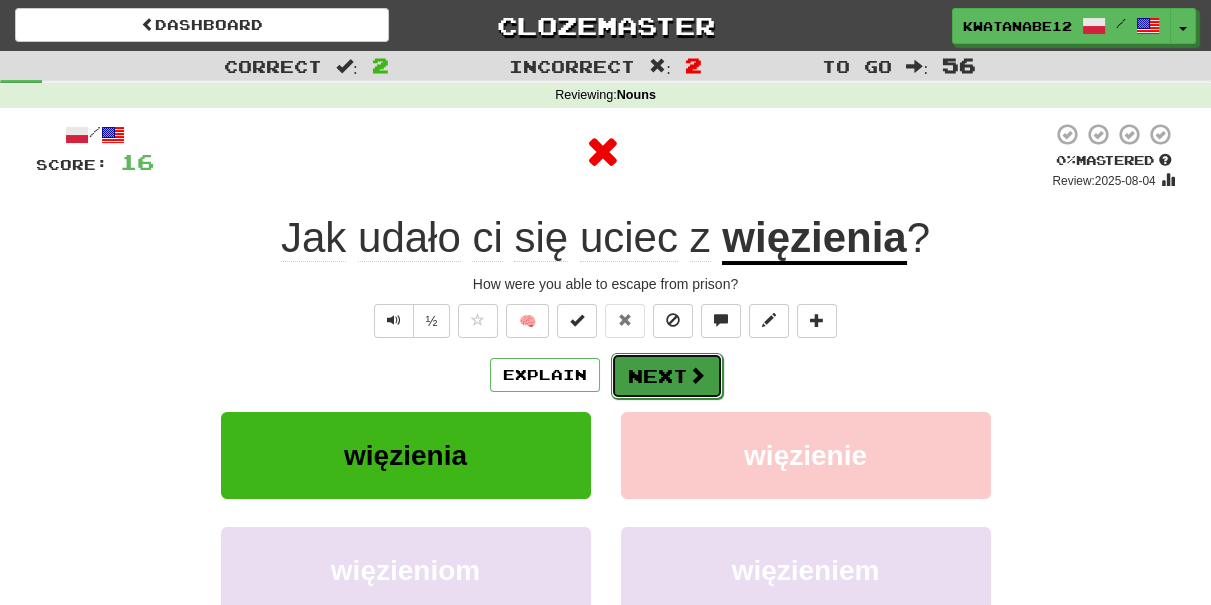 click on "Next" at bounding box center (667, 376) 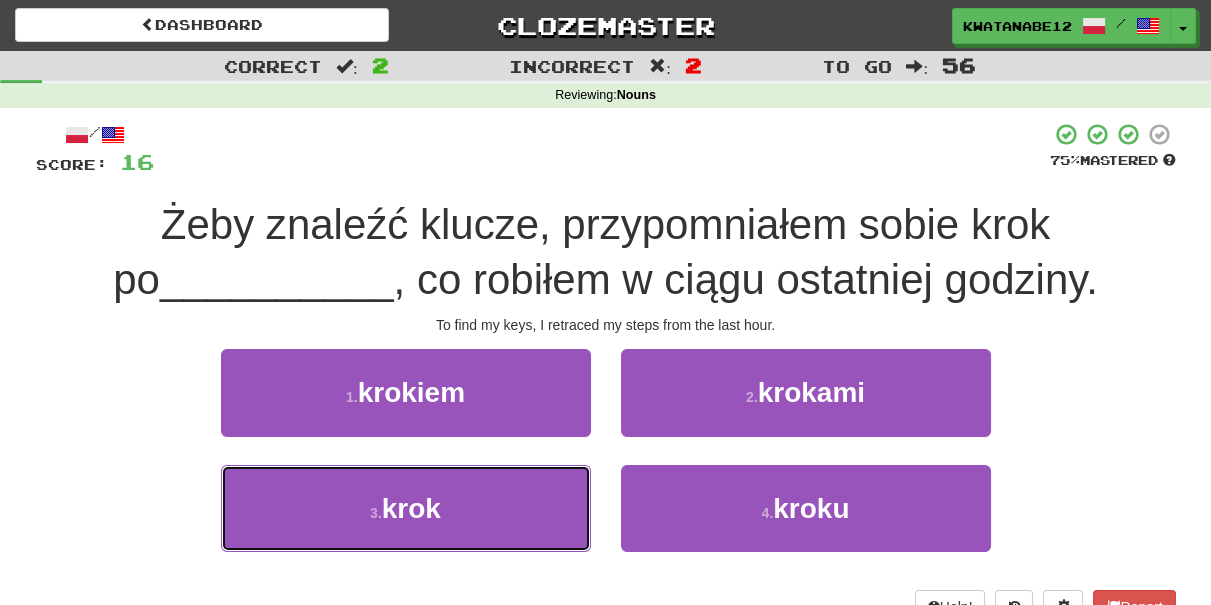 drag, startPoint x: 554, startPoint y: 475, endPoint x: 597, endPoint y: 431, distance: 61.522354 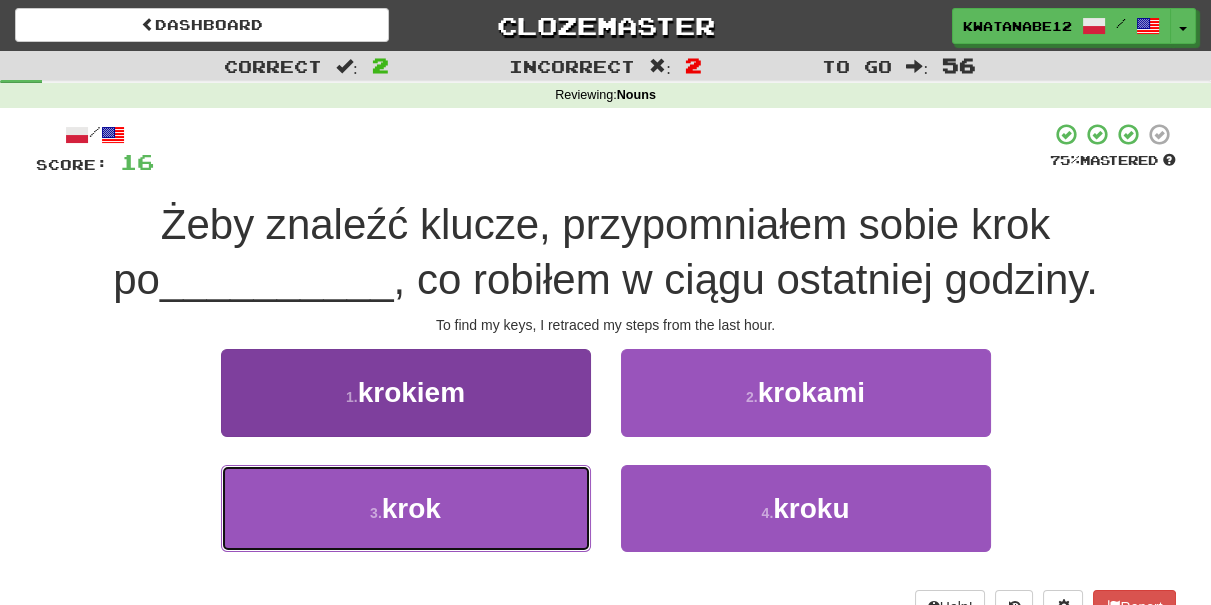 drag, startPoint x: 544, startPoint y: 492, endPoint x: 554, endPoint y: 477, distance: 18.027756 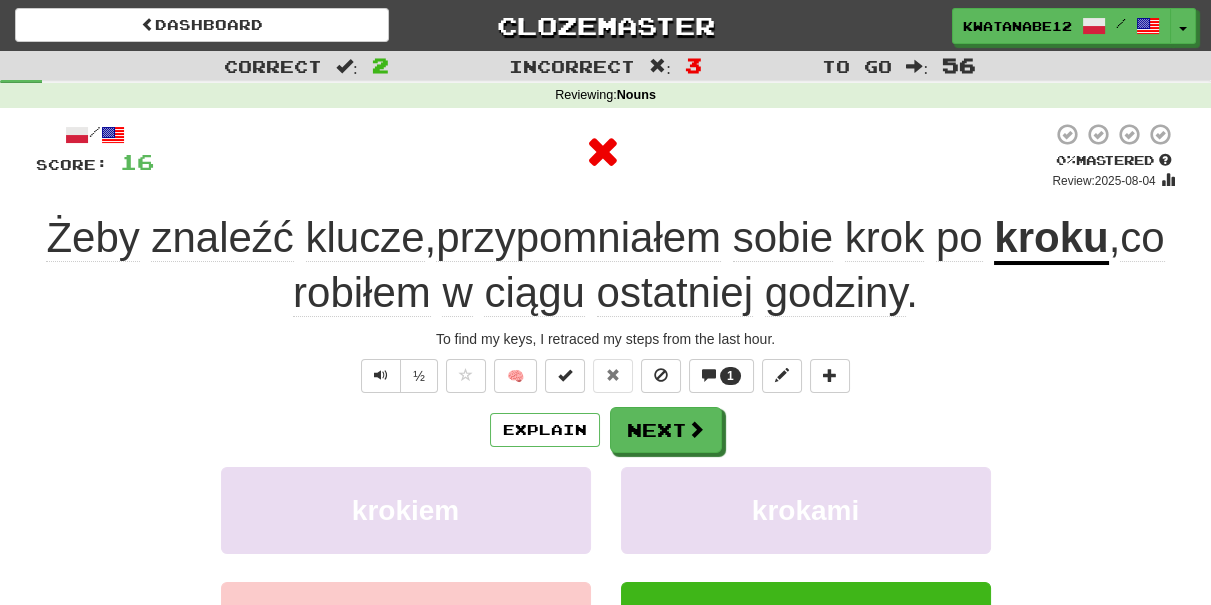 click on "/  Score:   16 0 %  Mastered Review:  2025-08-04 Żeby   znaleźć   klucze ,  przypomniałem   sobie   krok   po   kroku ,  co   robiłem   w   ciągu   ostatniej   godziny . To find my keys, I retraced my steps from the last hour. ½ 🧠 1 Explain Next krokiem krokami krok kroku Learn more: krokiem krokami krok kroku  Help!  Report Sentence Source" at bounding box center [606, 462] 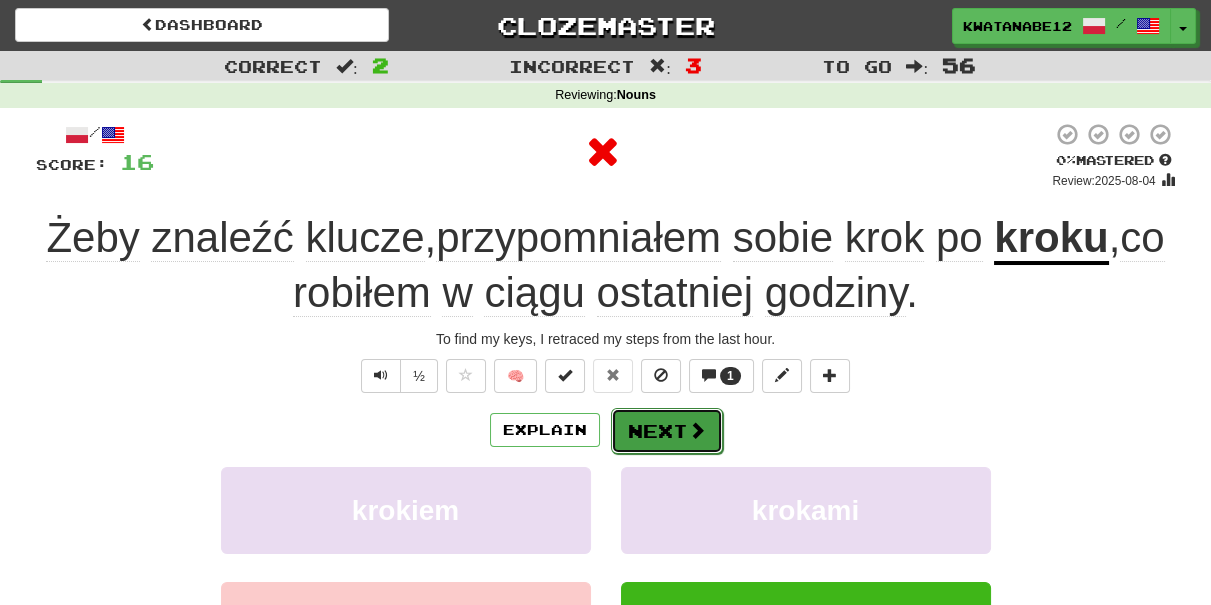 click on "Next" at bounding box center (667, 431) 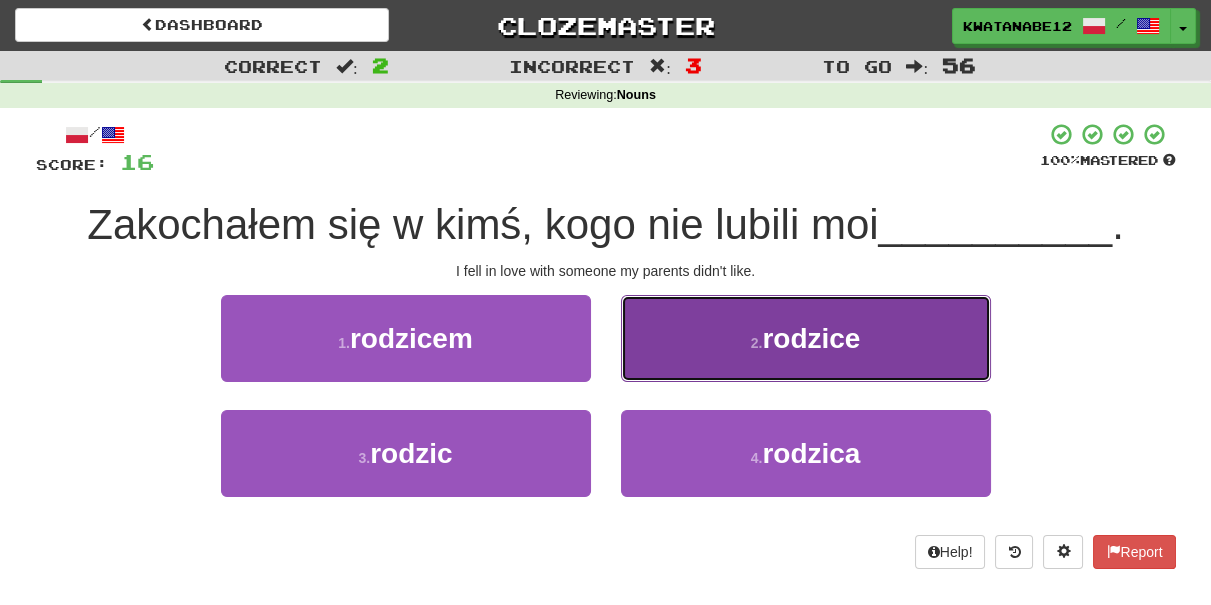 click on "2 .  rodzice" at bounding box center (806, 338) 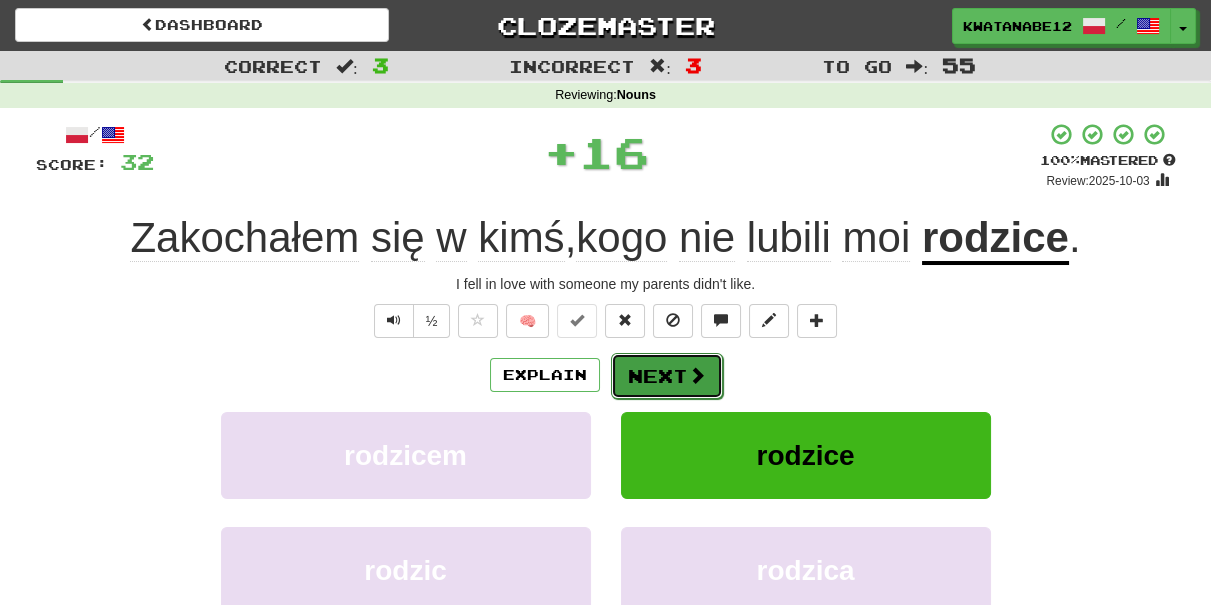 click on "Next" at bounding box center (667, 376) 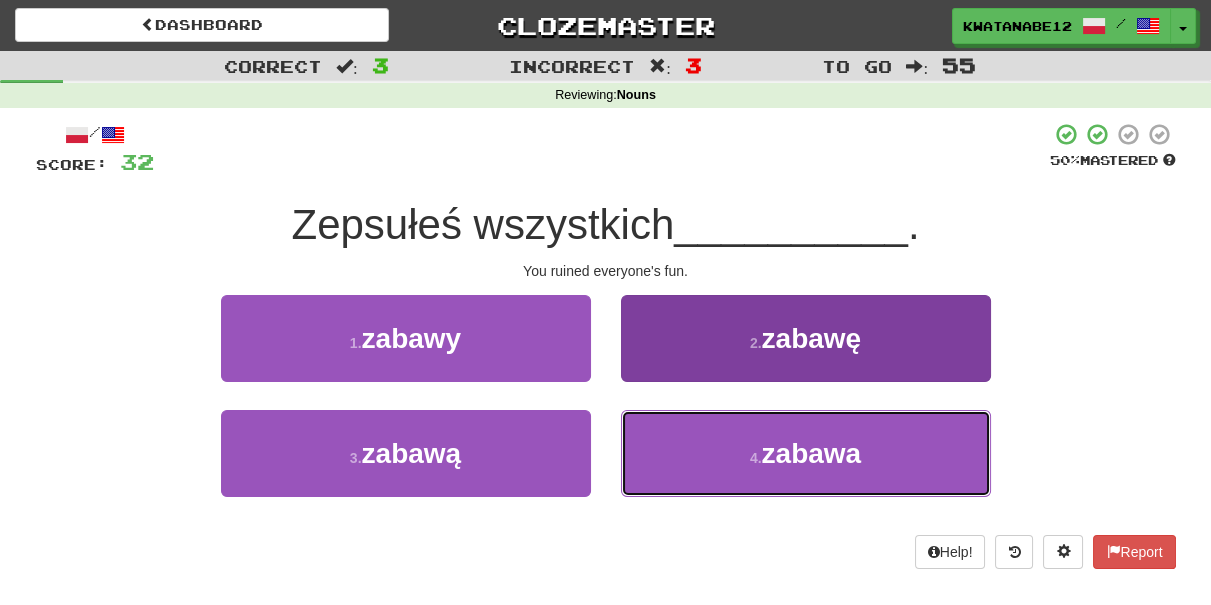 click on "4 .  zabawa" at bounding box center (806, 453) 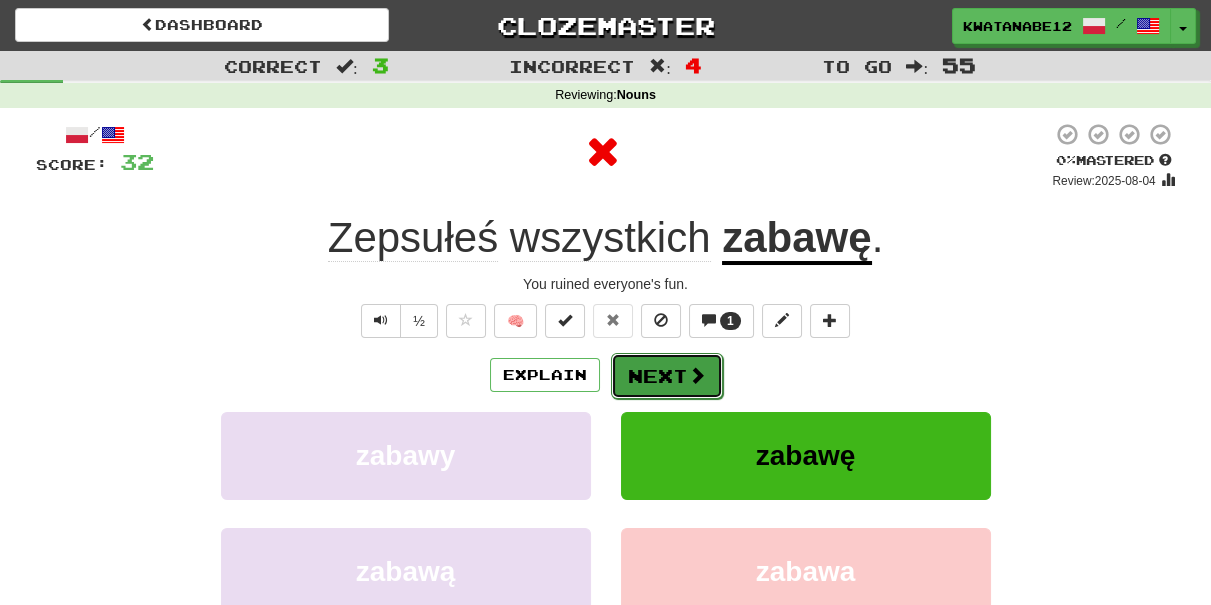 click on "Next" at bounding box center (667, 376) 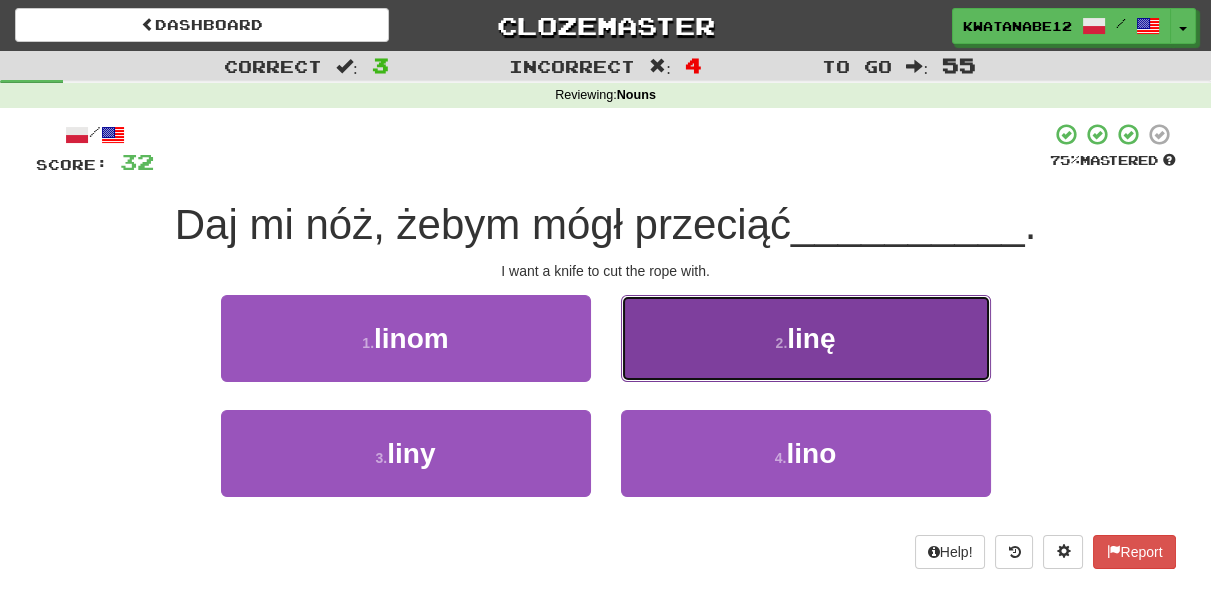 click on "2 .  linę" at bounding box center (806, 338) 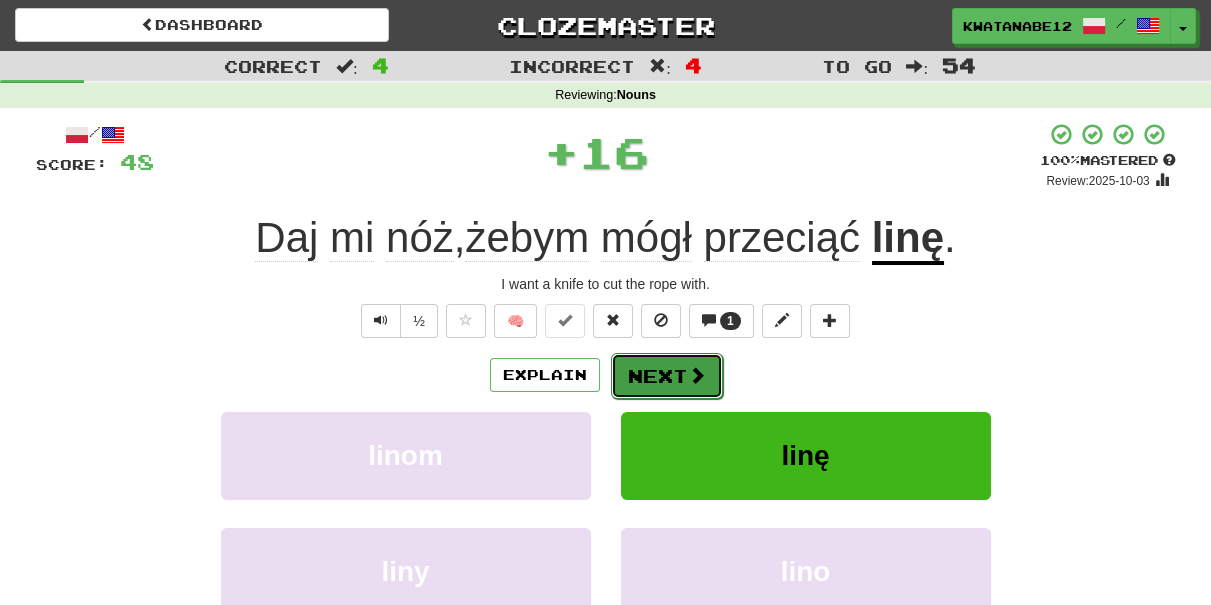 click on "Next" at bounding box center (667, 376) 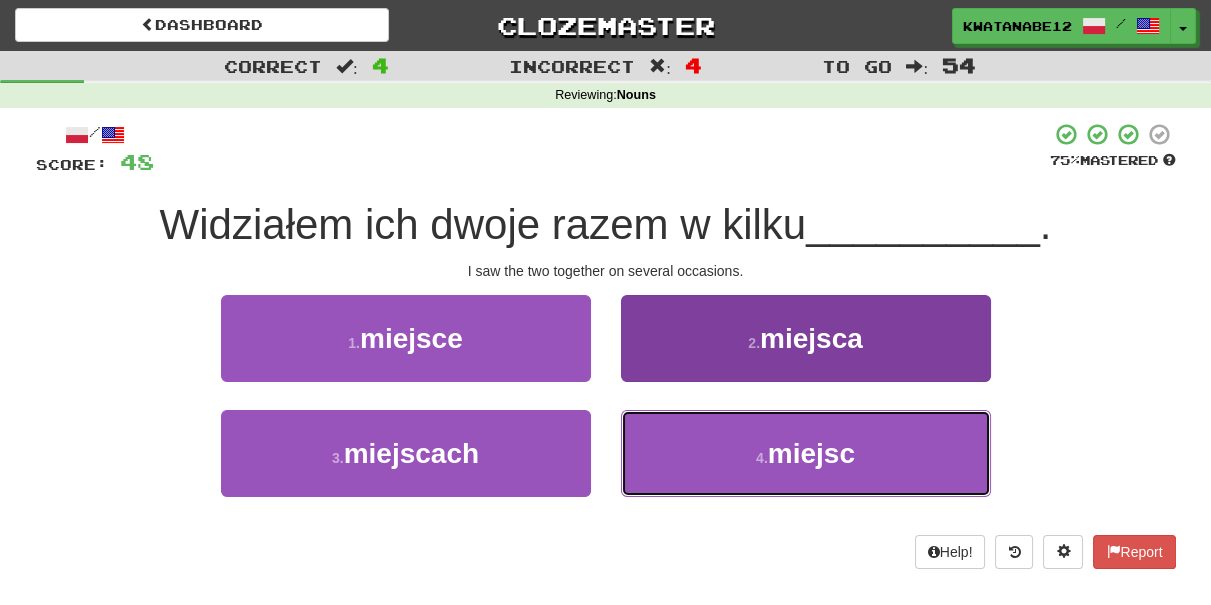 click on "4 .  miejsc" at bounding box center (806, 453) 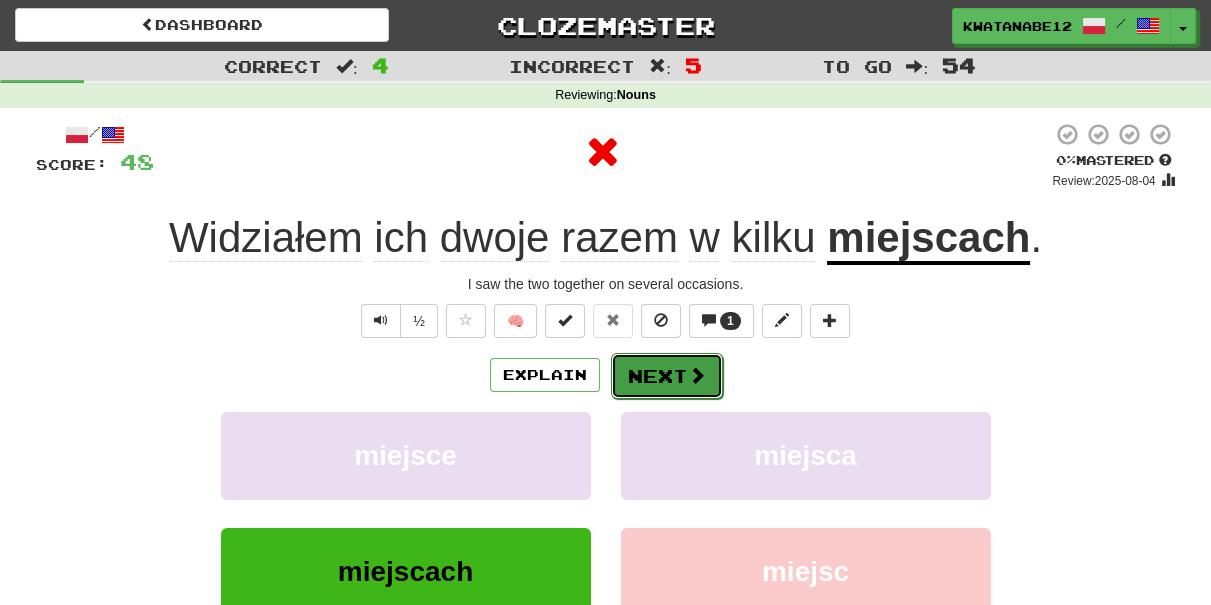 click on "Next" at bounding box center [667, 376] 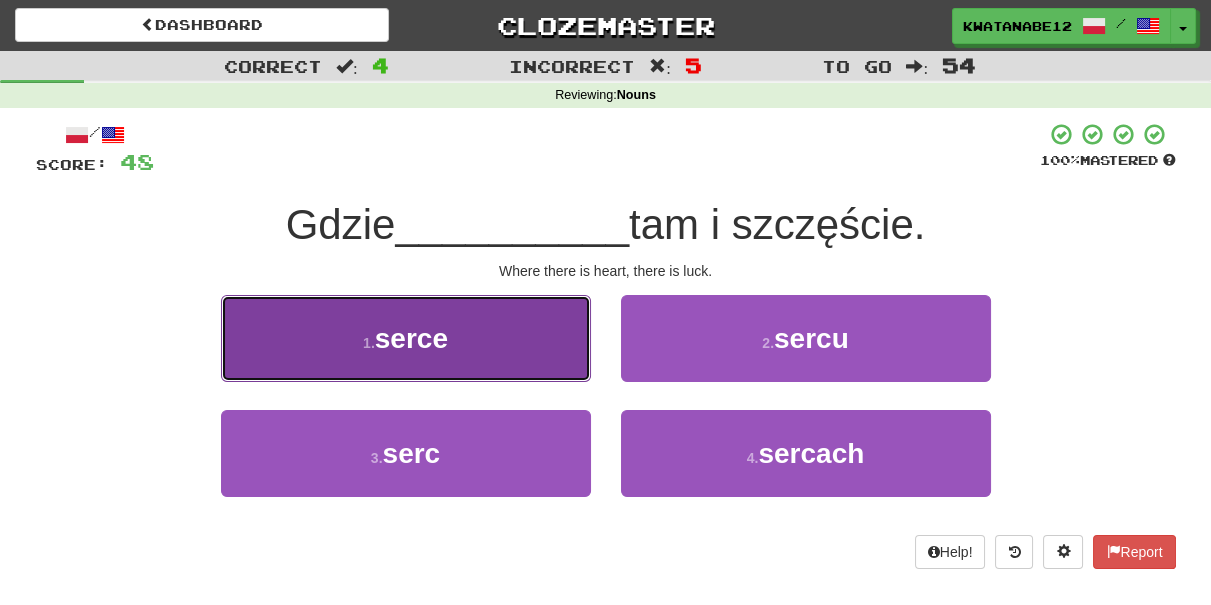 click on "1 .  serce" at bounding box center [406, 338] 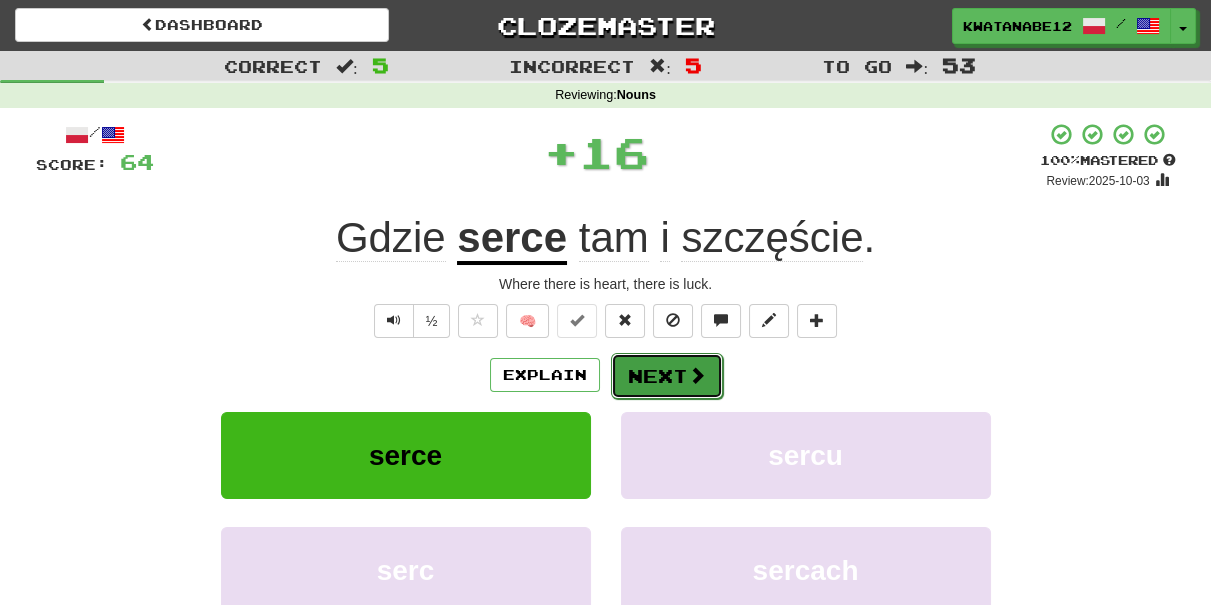 click on "Next" at bounding box center [667, 376] 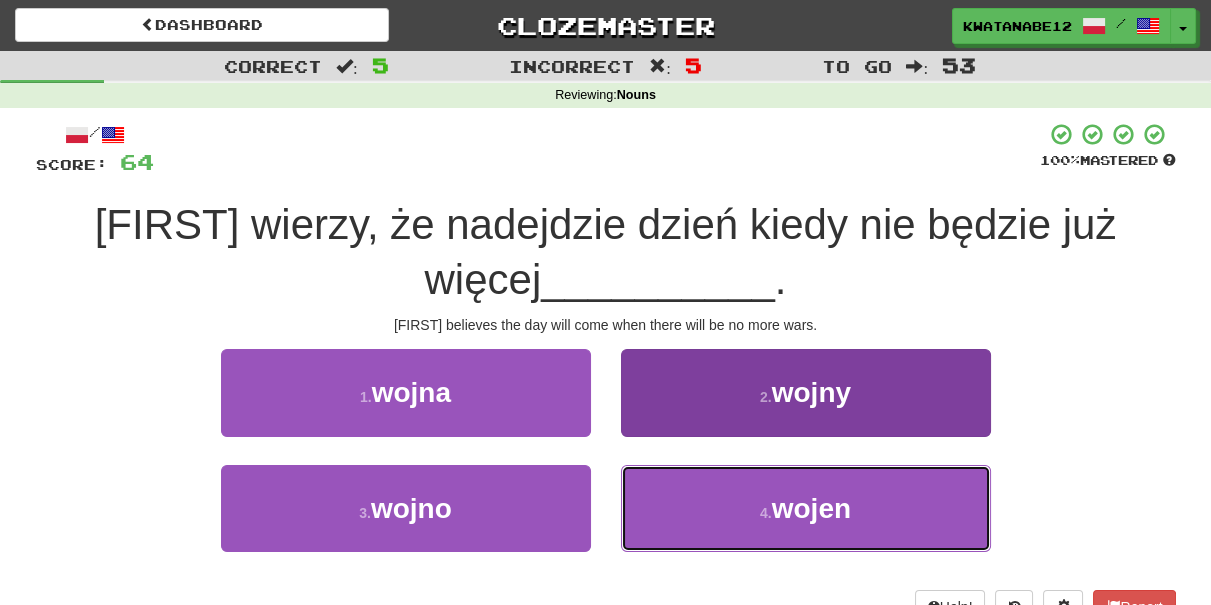 click on "4 .  wojen" at bounding box center (806, 508) 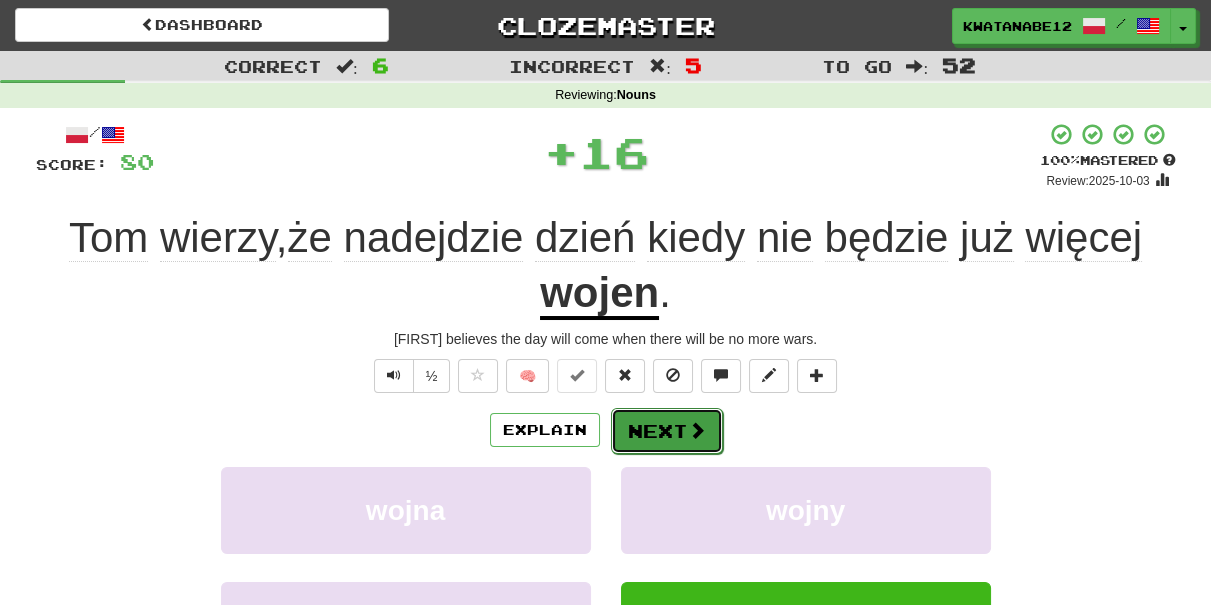 click on "Next" at bounding box center [667, 431] 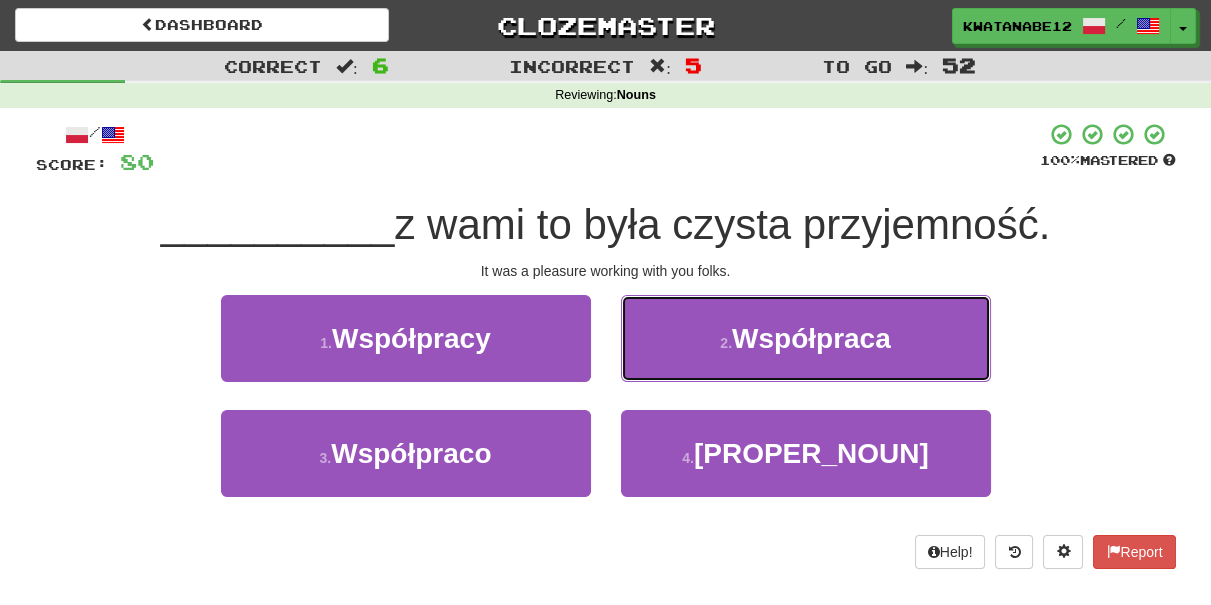 drag, startPoint x: 680, startPoint y: 338, endPoint x: 672, endPoint y: 345, distance: 10.630146 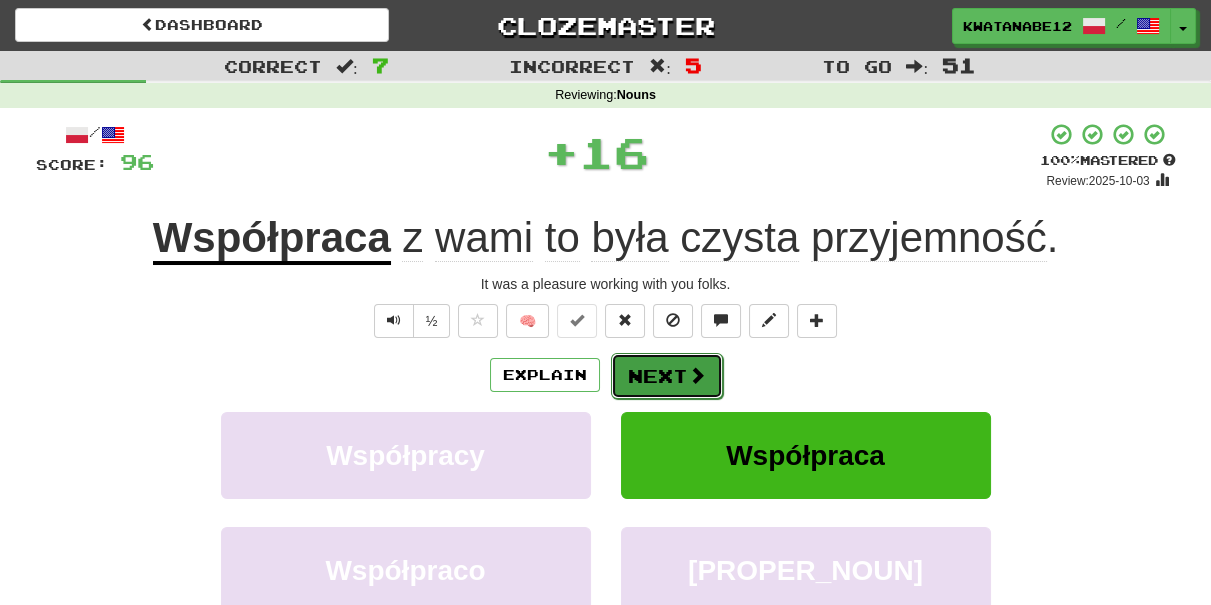 click on "Next" at bounding box center [667, 376] 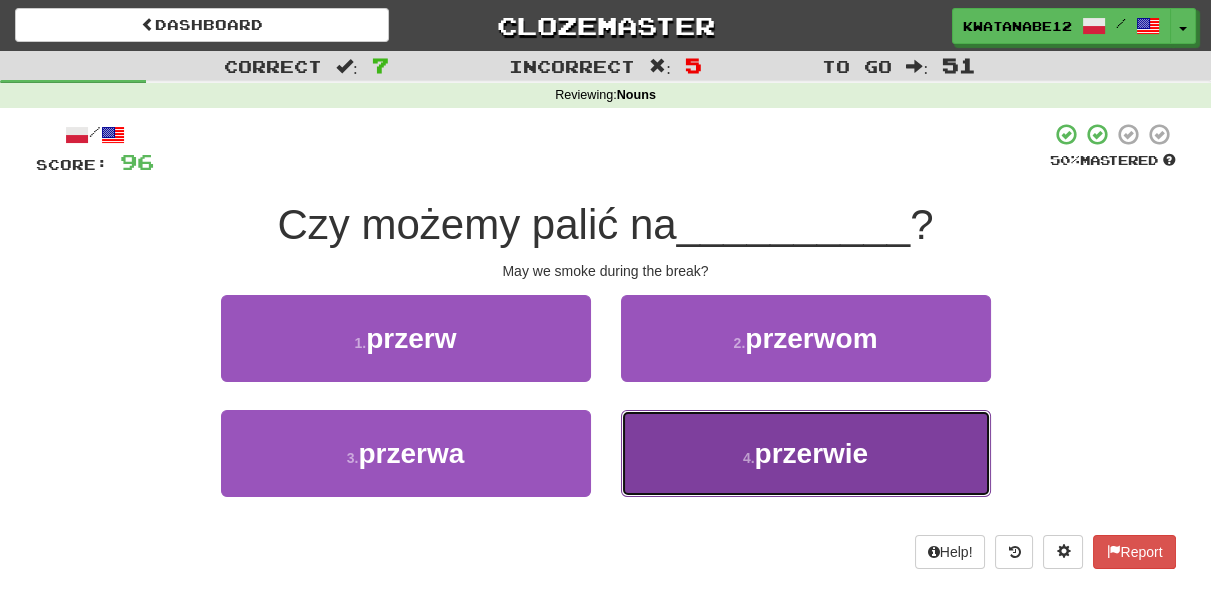 click on "4 .  przerwie" at bounding box center (806, 453) 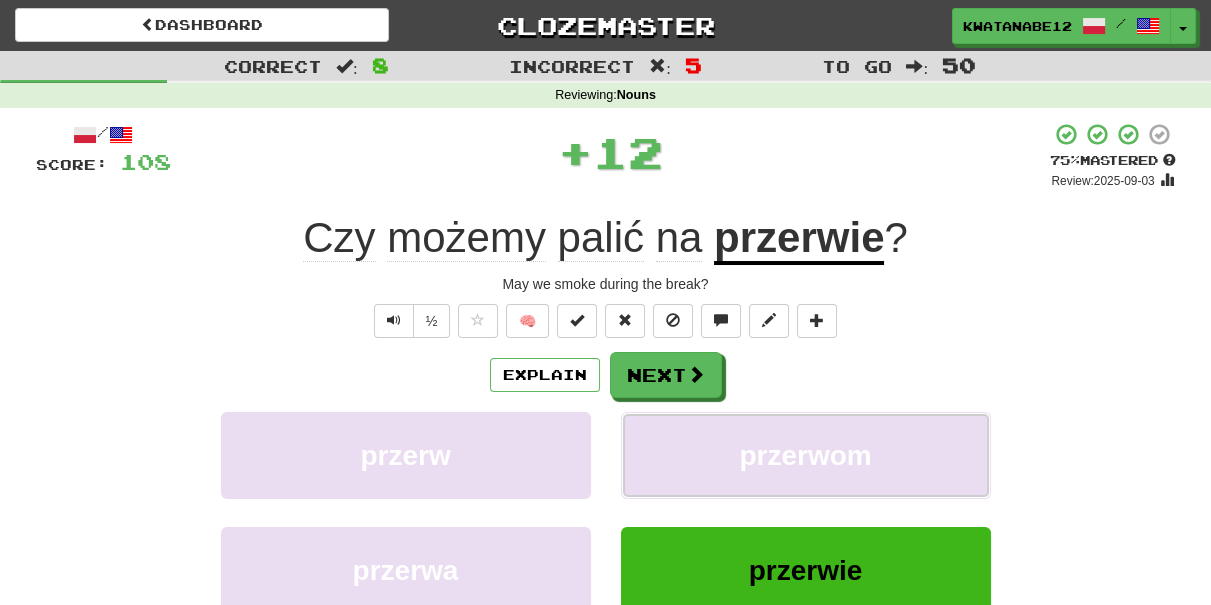 drag, startPoint x: 677, startPoint y: 415, endPoint x: 668, endPoint y: 410, distance: 10.29563 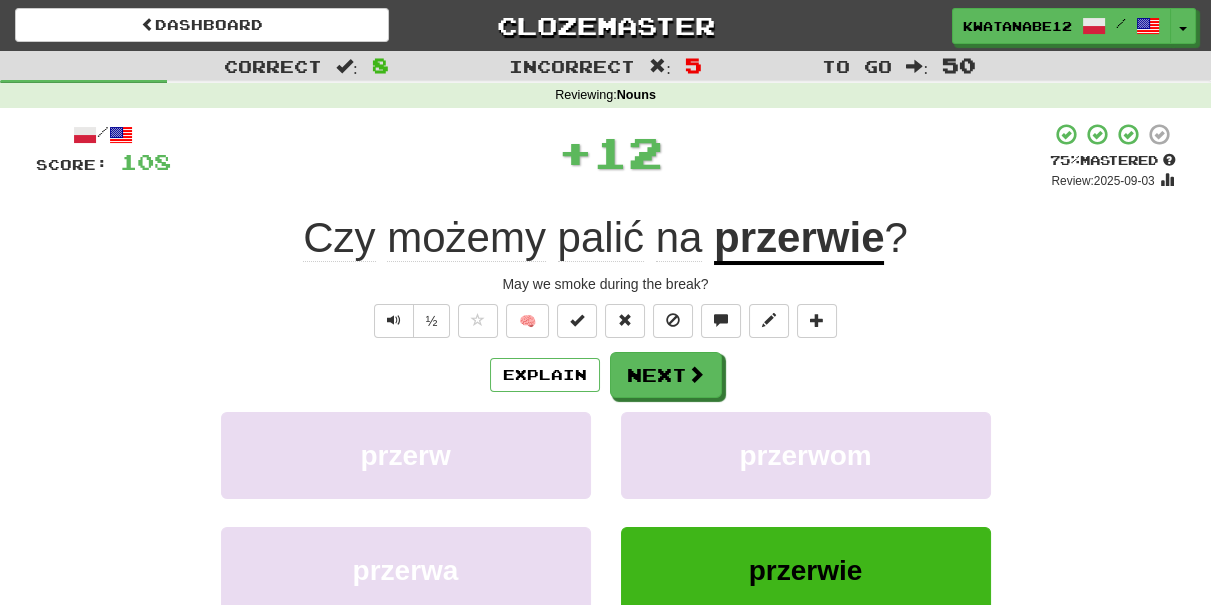 click on "Explain Next" at bounding box center [606, 375] 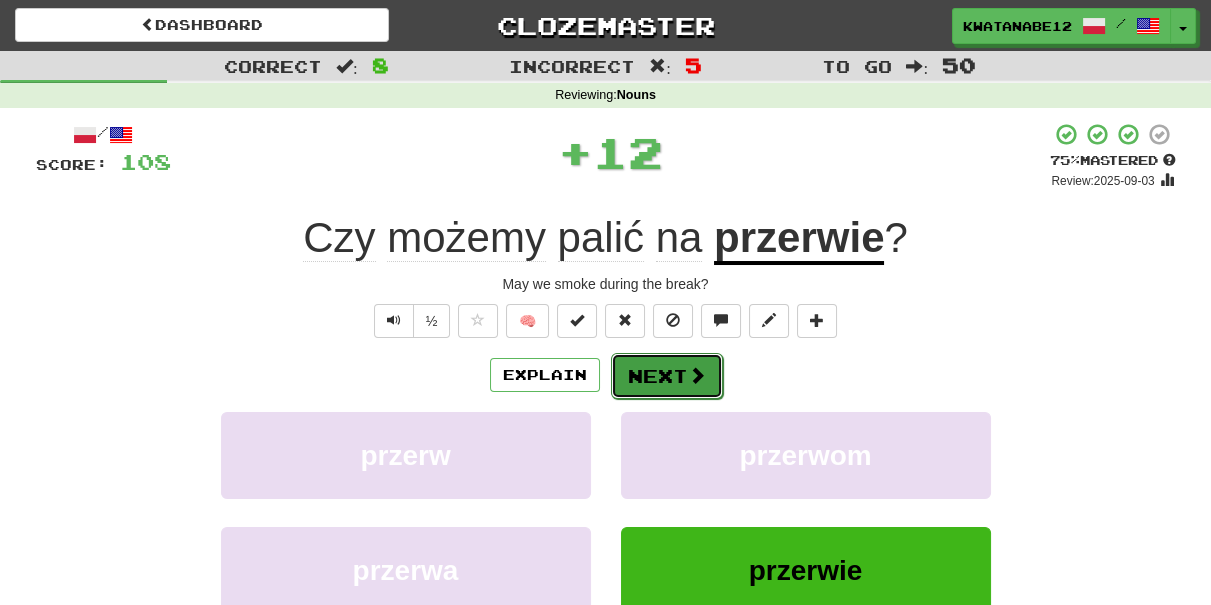 click on "Next" at bounding box center [667, 376] 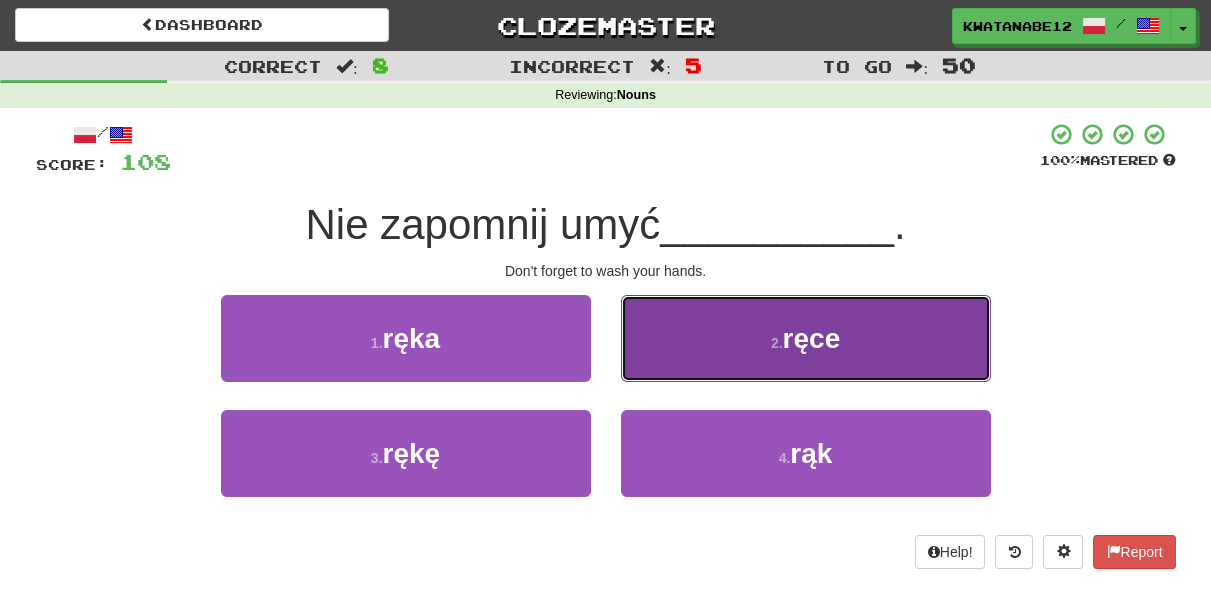 click on "2 .  ręce" at bounding box center [806, 338] 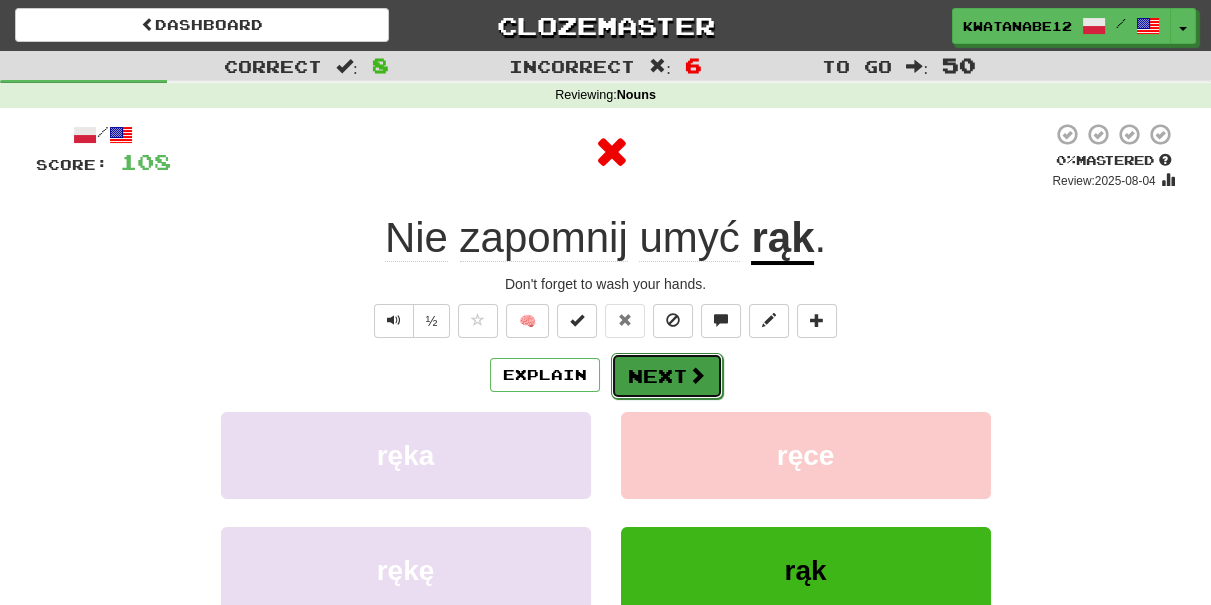 click on "Next" at bounding box center (667, 376) 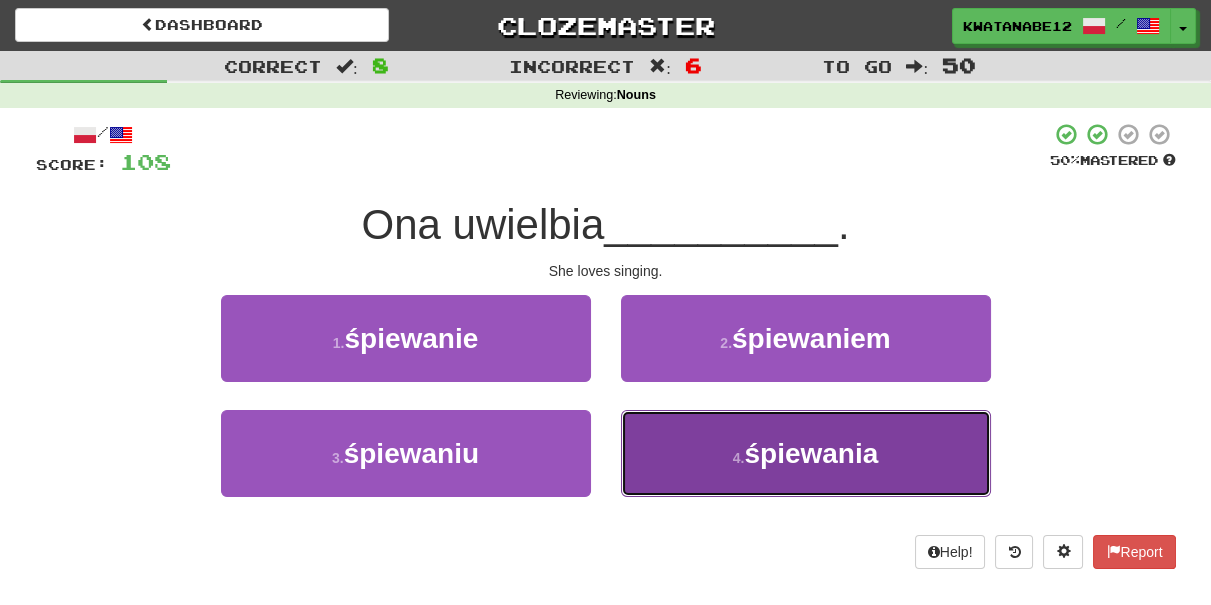 click on "4 .  śpiewania" at bounding box center [806, 453] 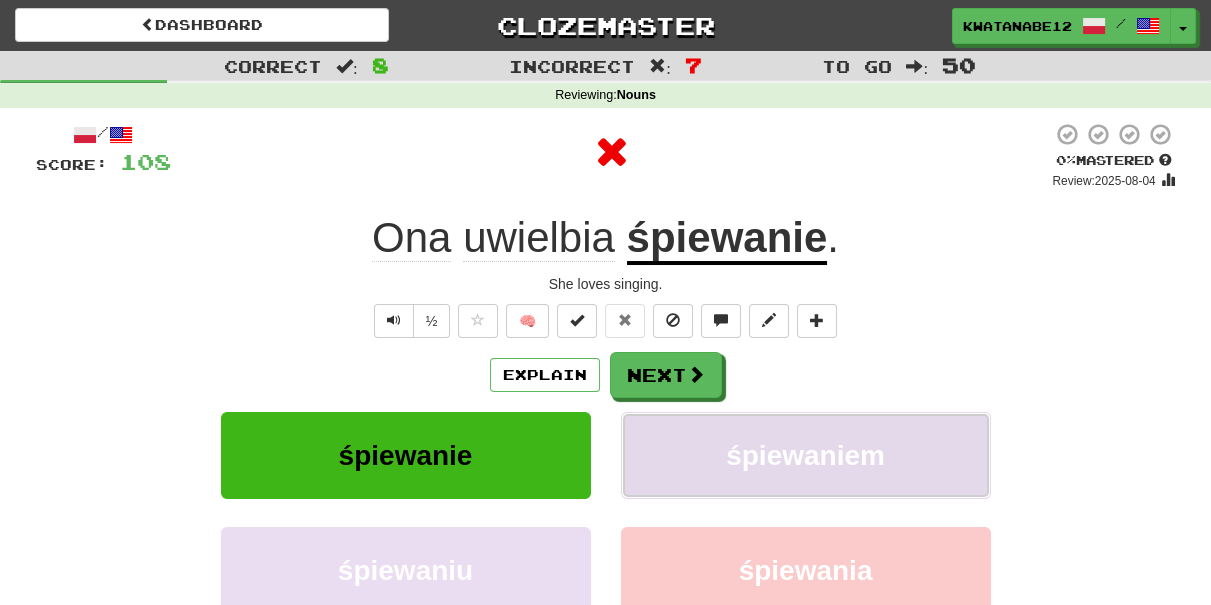 click on "śpiewaniem" at bounding box center [806, 455] 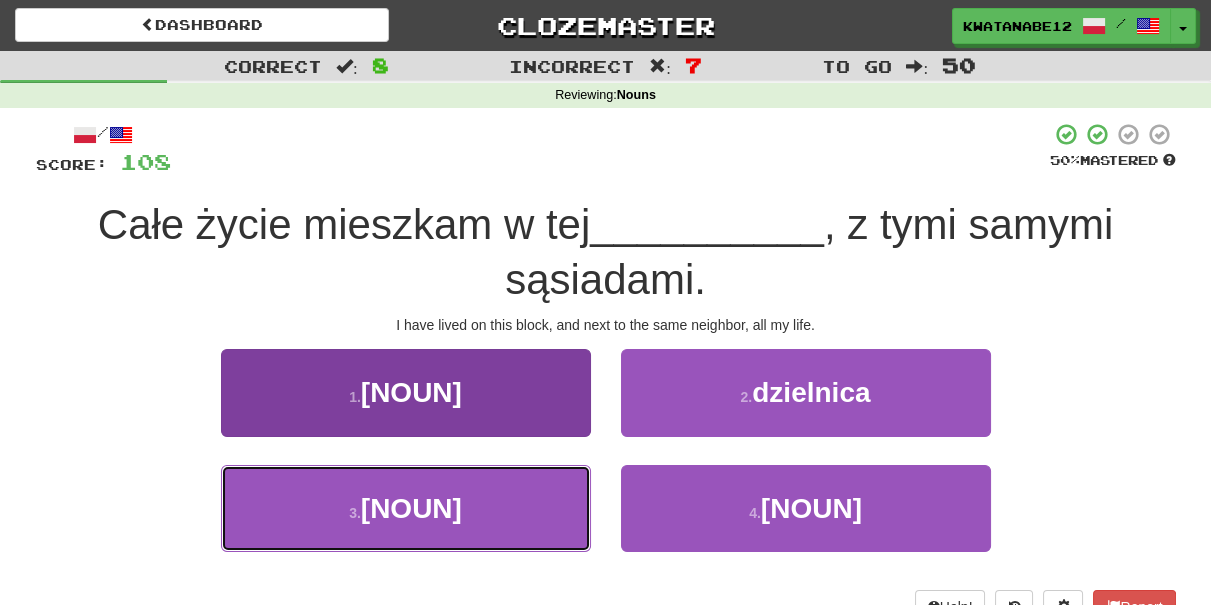 drag, startPoint x: 509, startPoint y: 506, endPoint x: 523, endPoint y: 490, distance: 21.260292 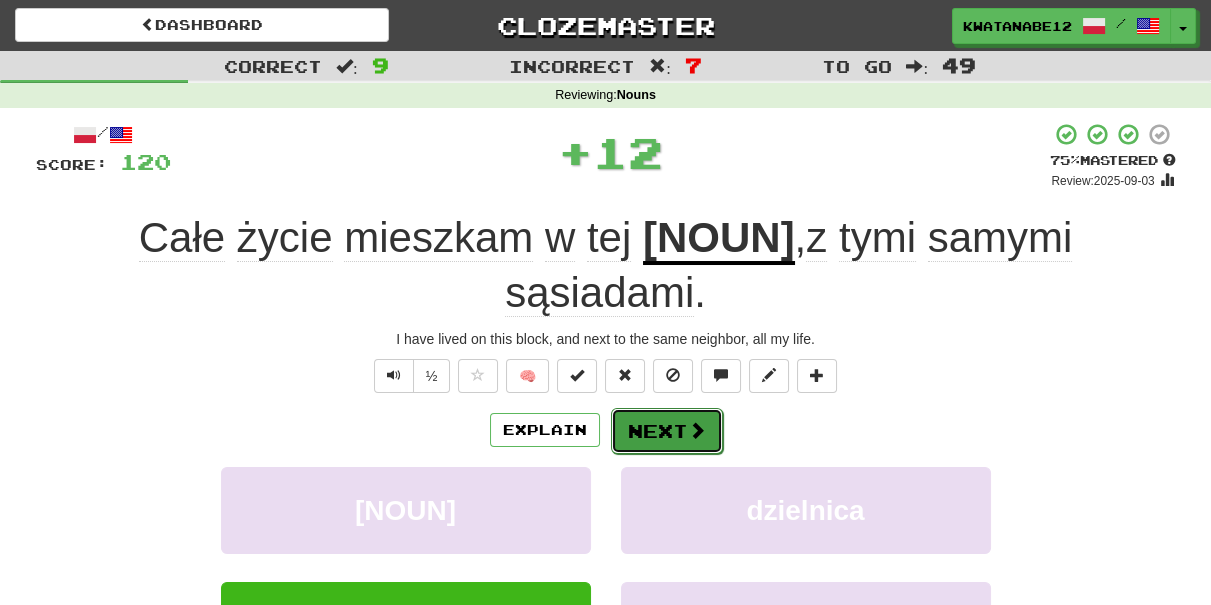 click on "Next" at bounding box center (667, 431) 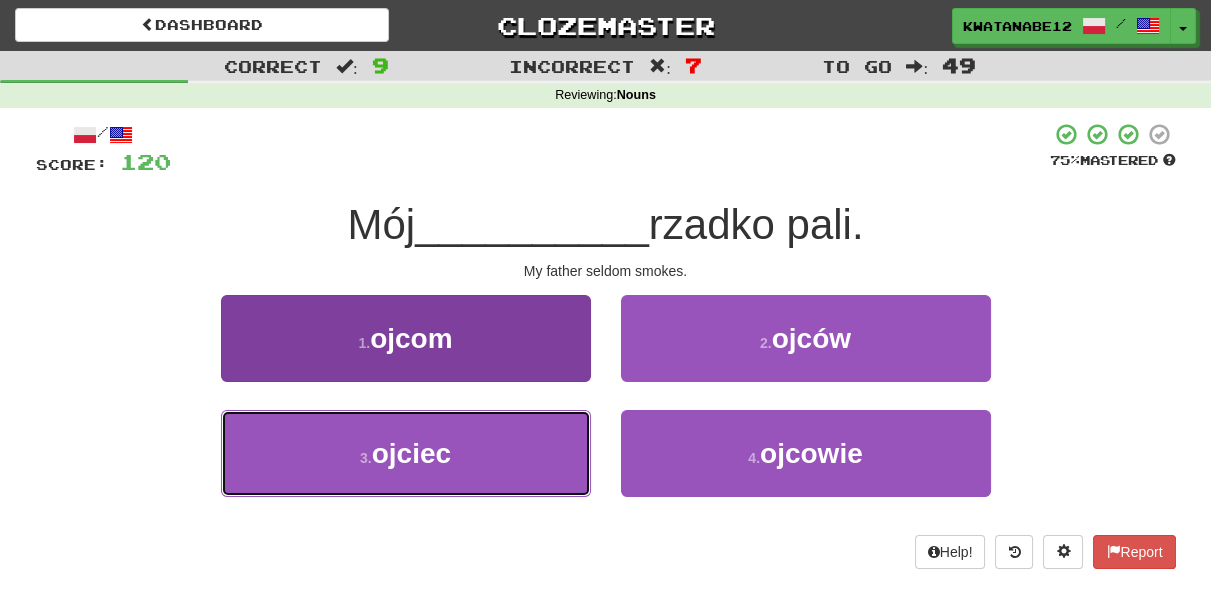 drag, startPoint x: 517, startPoint y: 455, endPoint x: 547, endPoint y: 434, distance: 36.619667 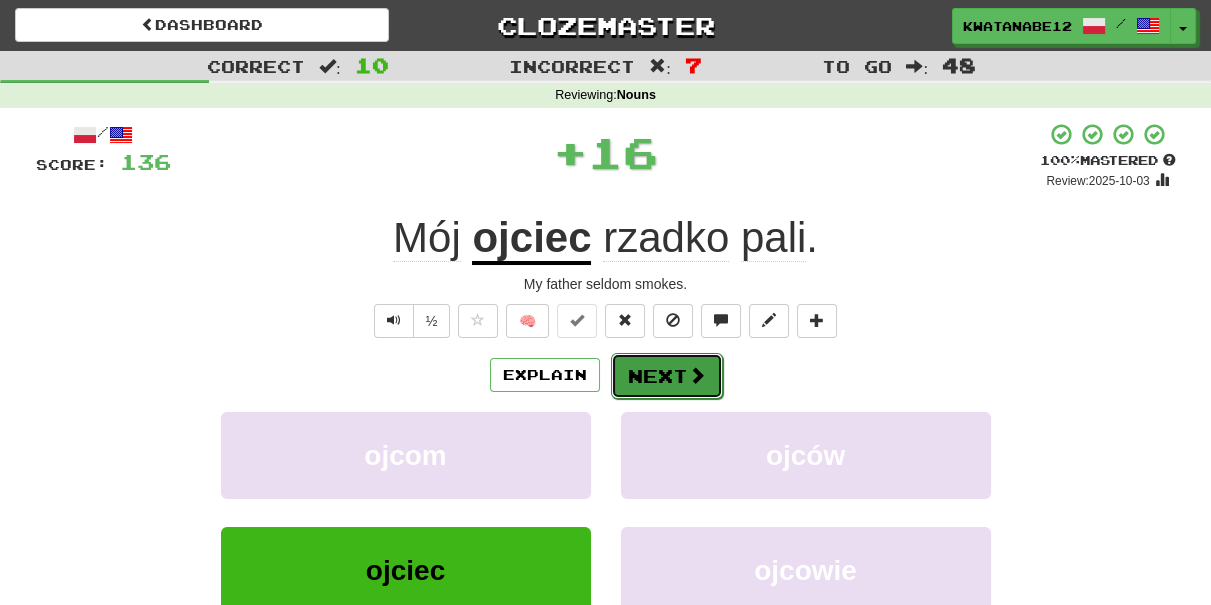 click on "Next" at bounding box center (667, 376) 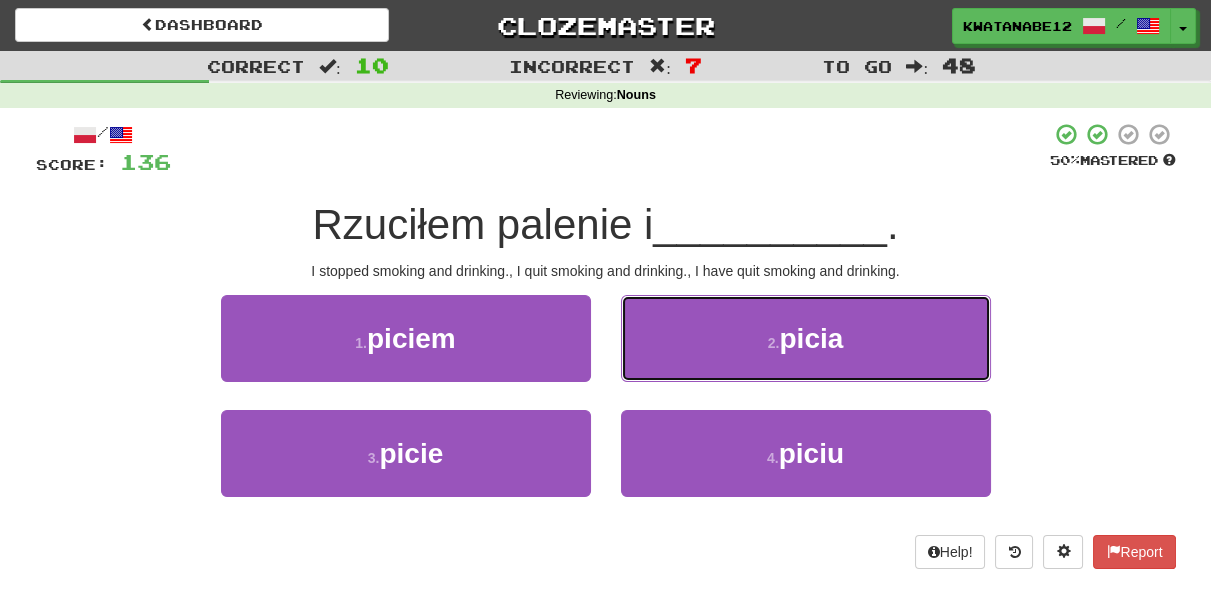 click on "2 .  picia" at bounding box center (806, 338) 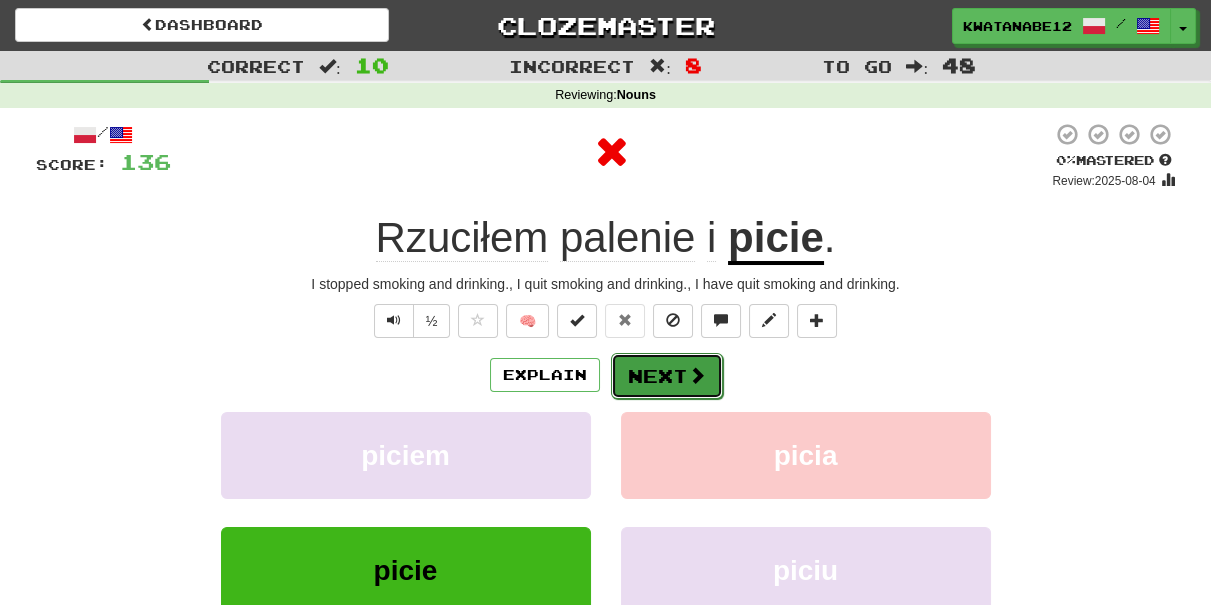 click on "Next" at bounding box center [667, 376] 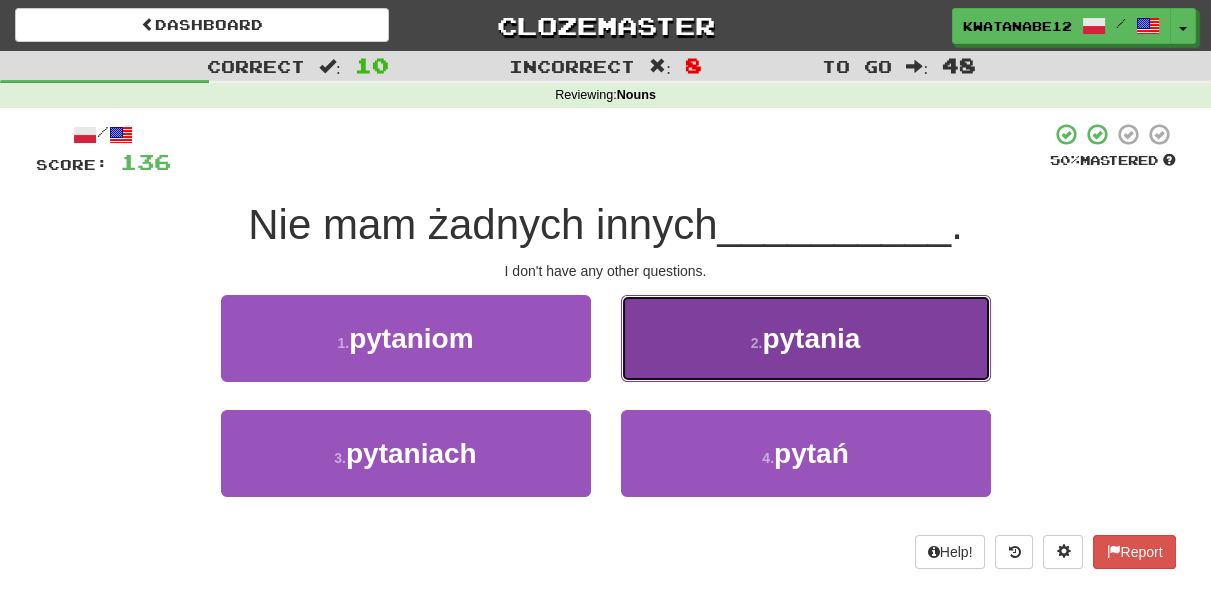 click on "2 .  pytania" at bounding box center [806, 338] 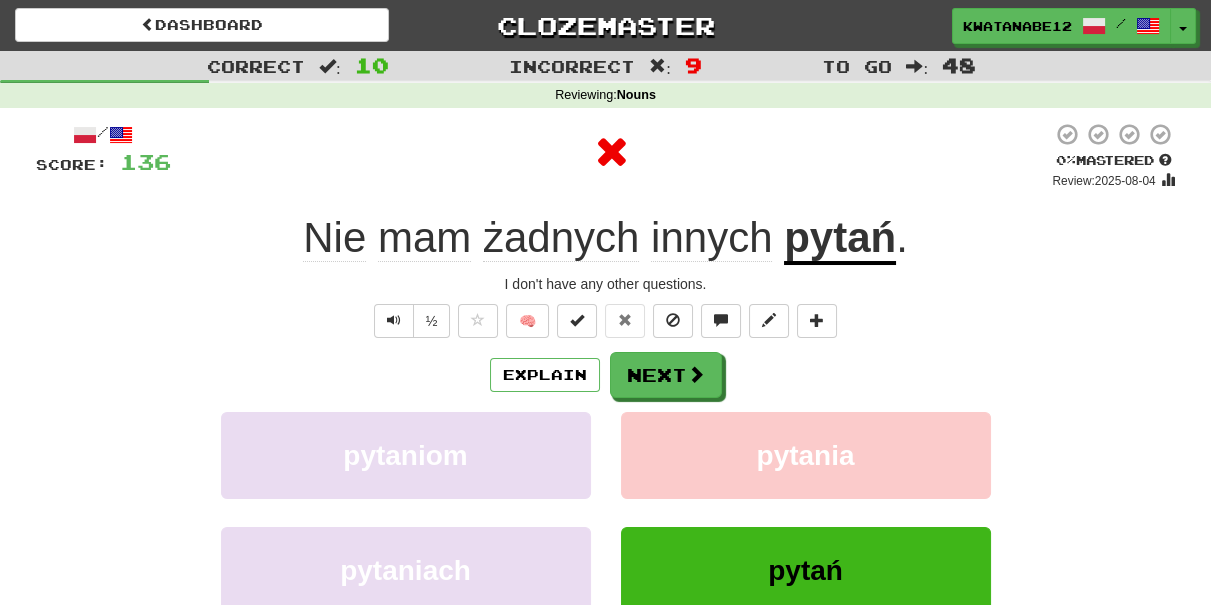 click on "/  Score:   136 0 %  Mastered Review:  2025-08-04 Nie   mam   żadnych   innych   pytań . I don't have any other questions. ½ 🧠 Explain Next pytaniom pytania pytaniach pytań Learn more: pytaniom pytania pytaniach pytań  Help!  Report Sentence Source" at bounding box center (606, 435) 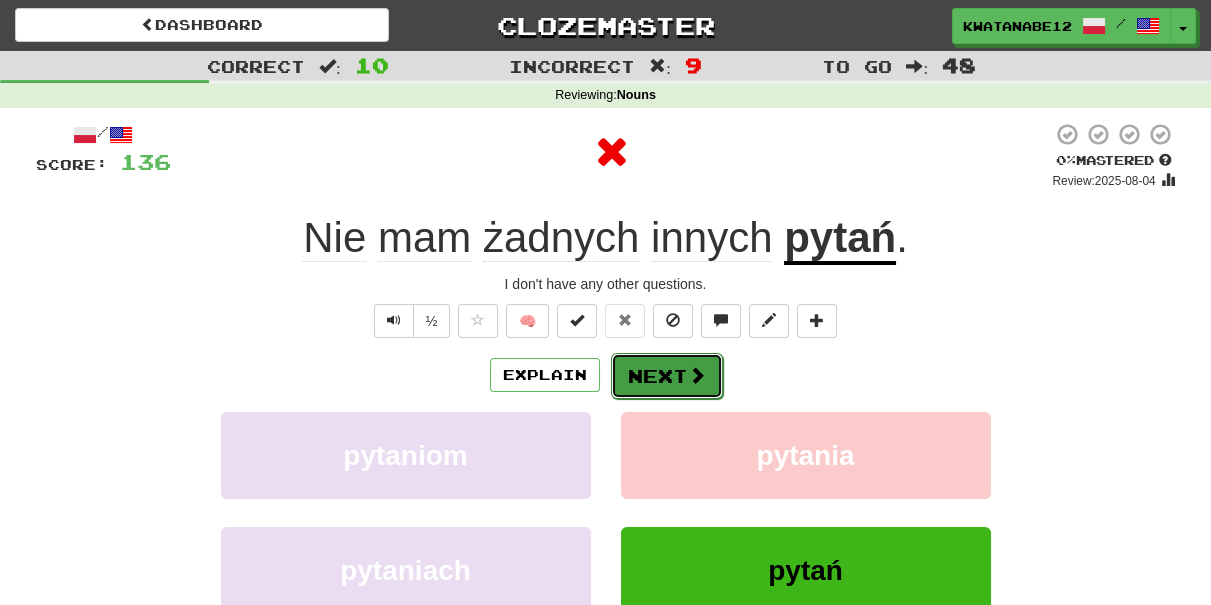 click on "Next" at bounding box center [667, 376] 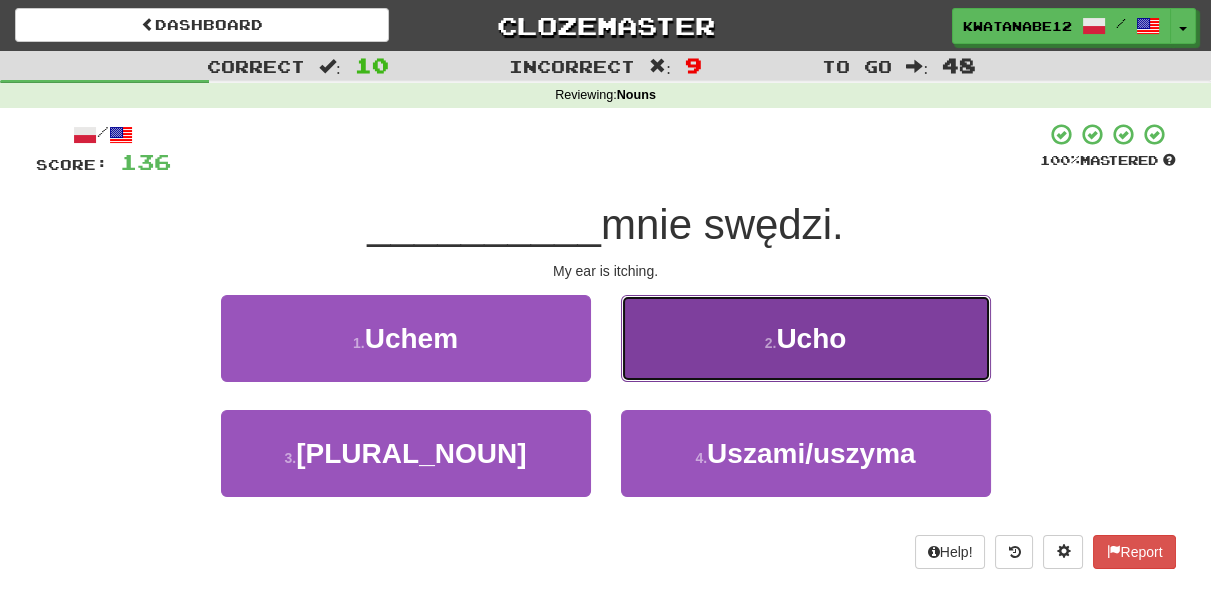 click on "2 .  Ucho" at bounding box center (806, 338) 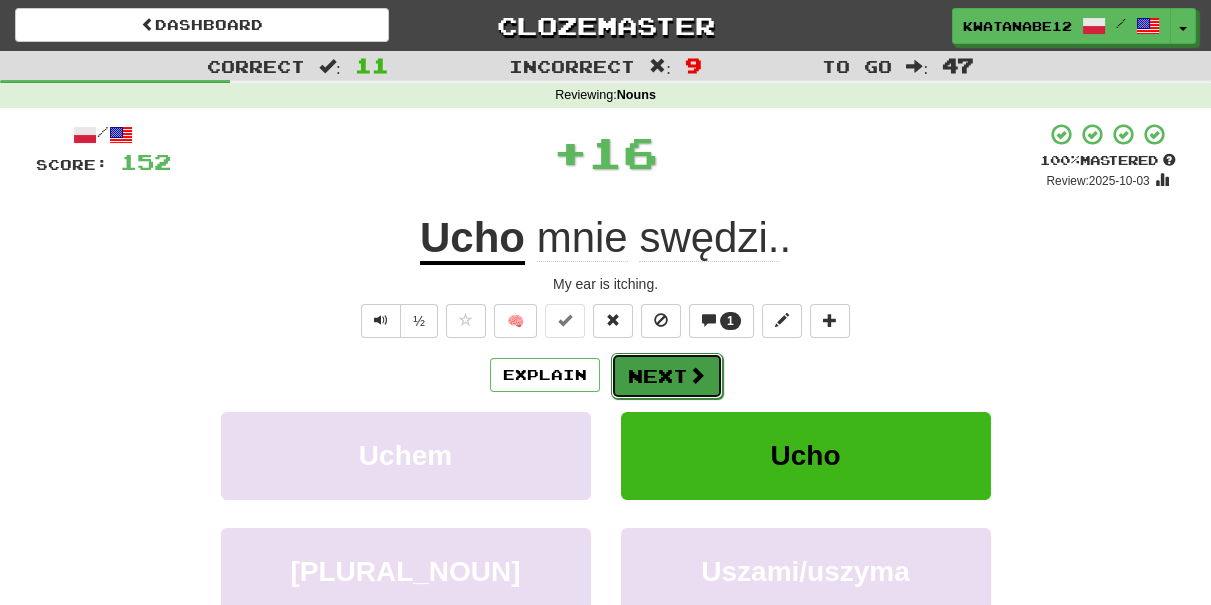 click on "Next" at bounding box center [667, 376] 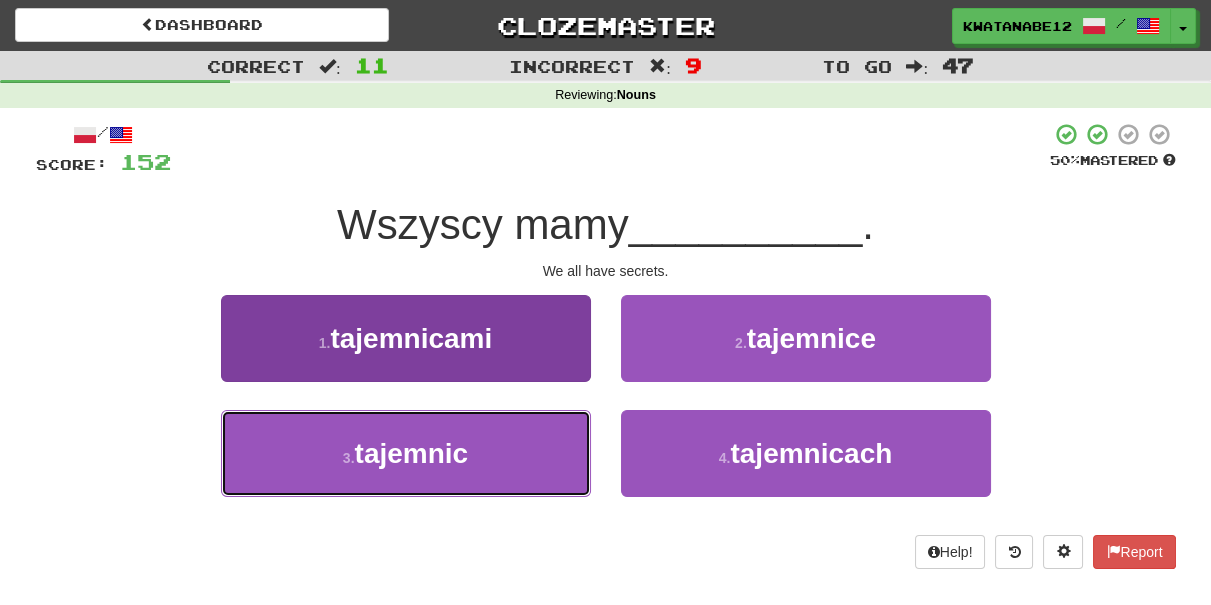 click on "3 .  tajemnic" at bounding box center [406, 453] 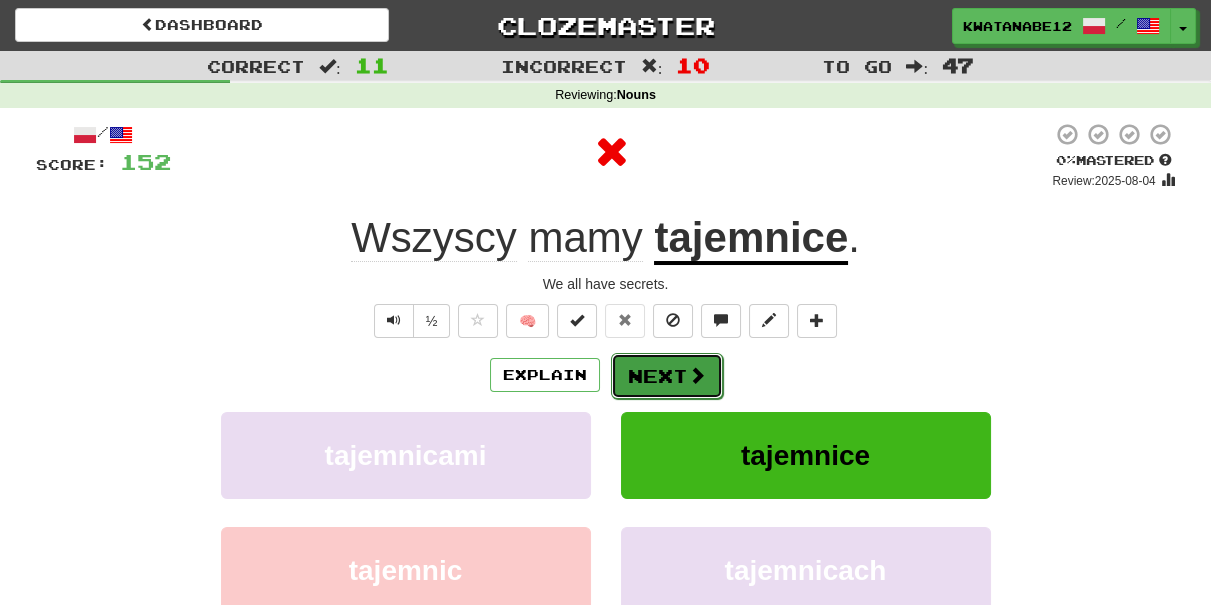 click on "Next" at bounding box center [667, 376] 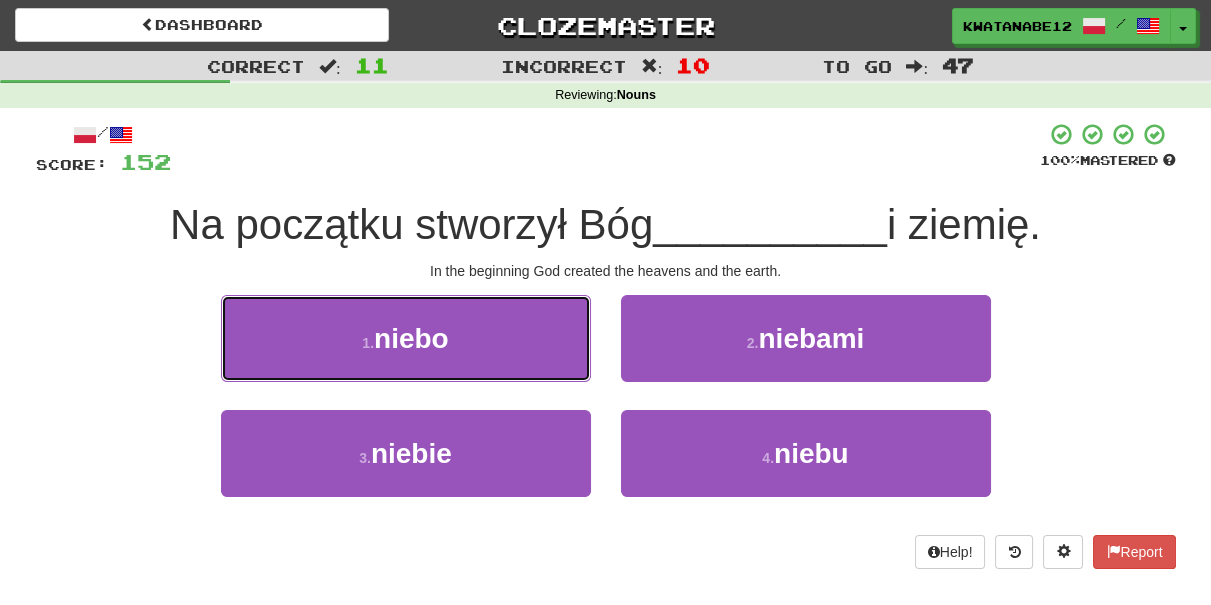 drag, startPoint x: 533, startPoint y: 331, endPoint x: 570, endPoint y: 338, distance: 37.65634 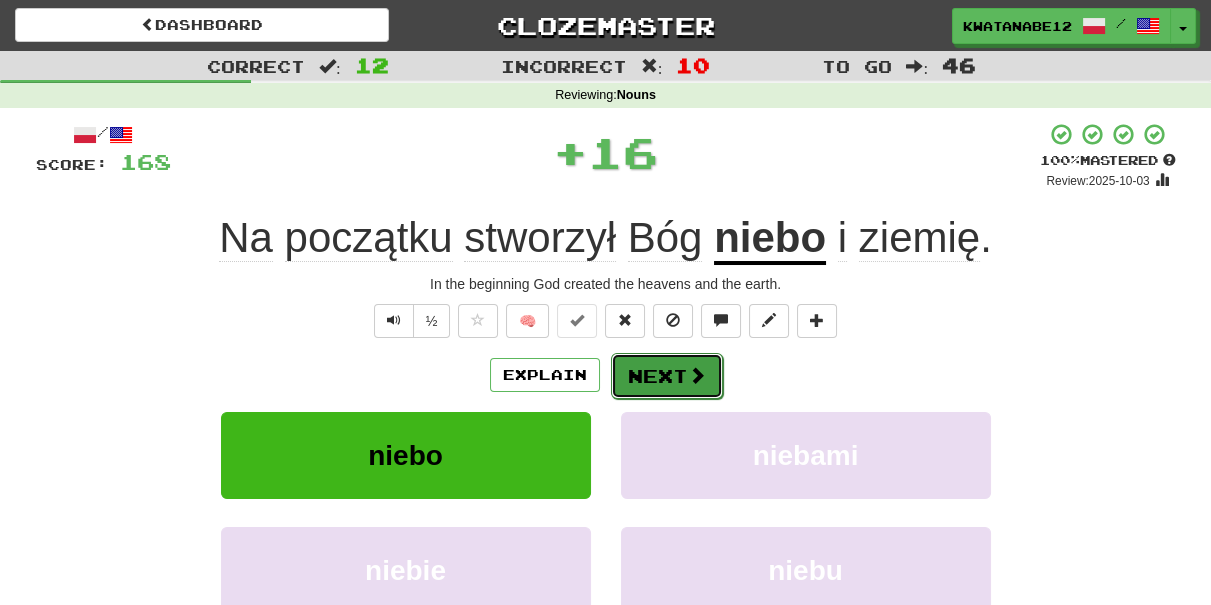 click on "Next" at bounding box center (667, 376) 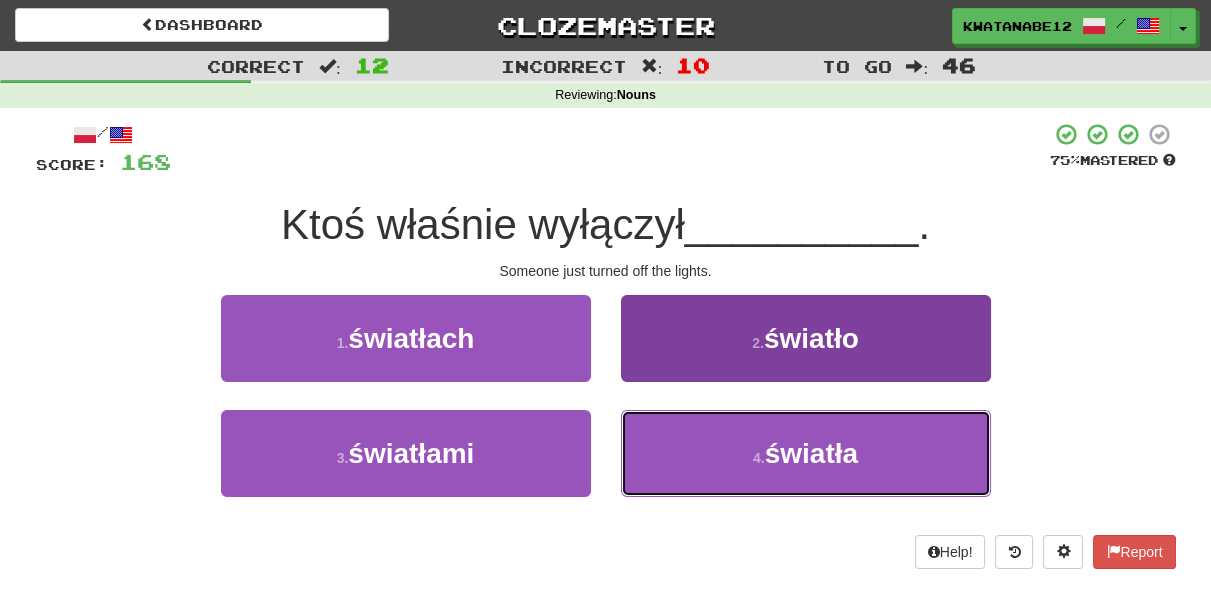click on "4 .  światła" at bounding box center [806, 453] 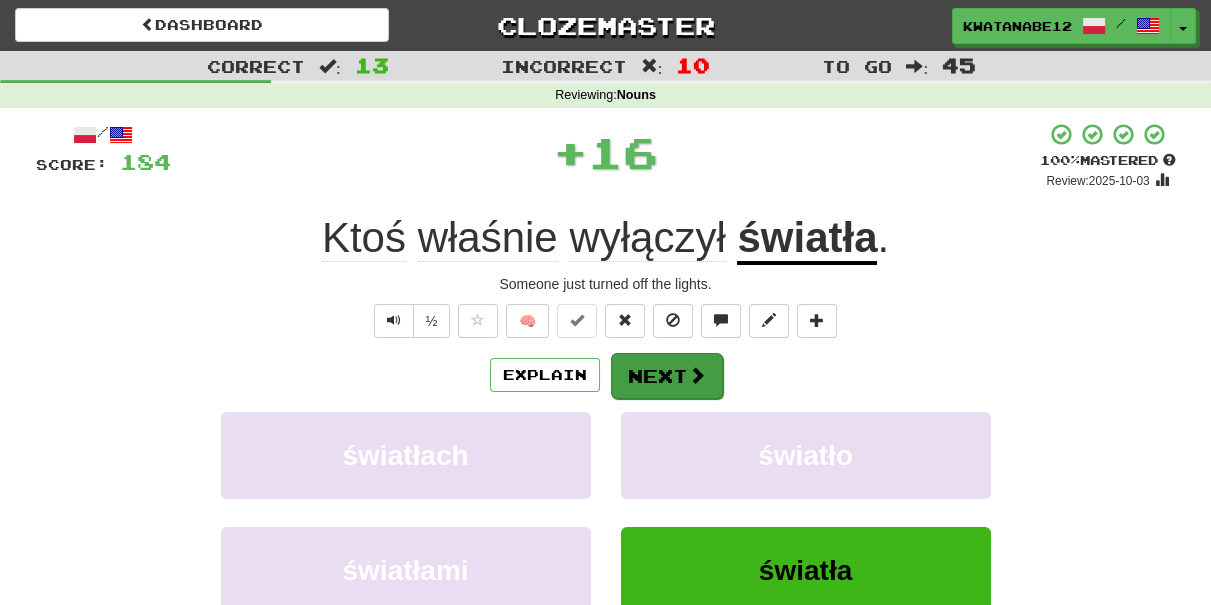 click on "Explain Next światłach światło światłami światła Learn more: światłach światło światłami światła" at bounding box center (606, 512) 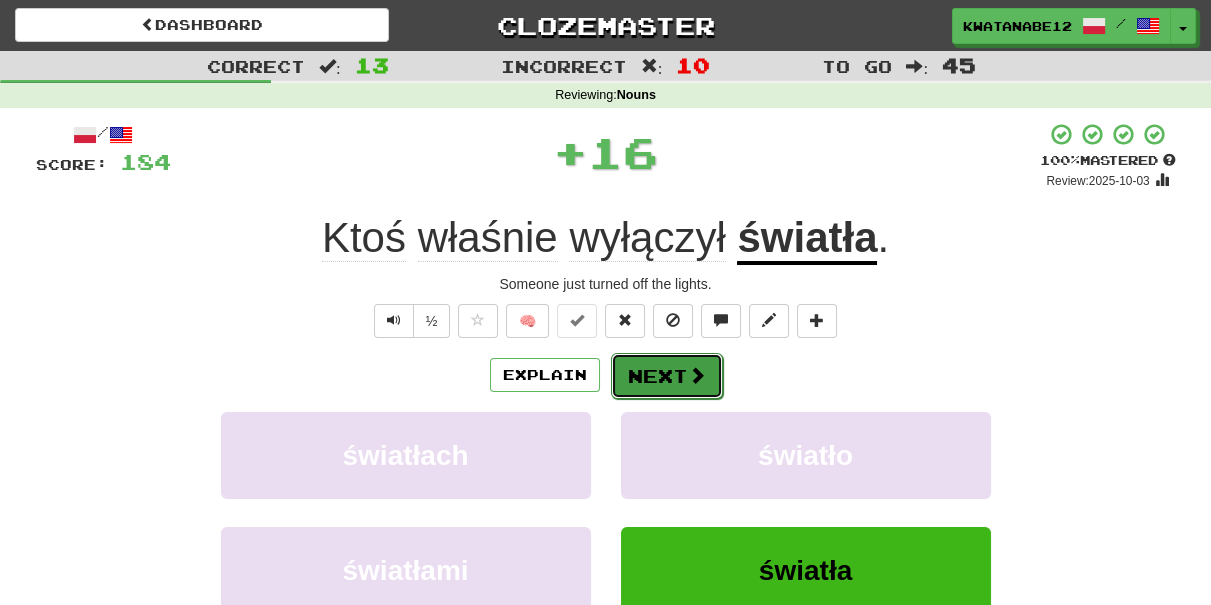 click on "Next" at bounding box center [667, 376] 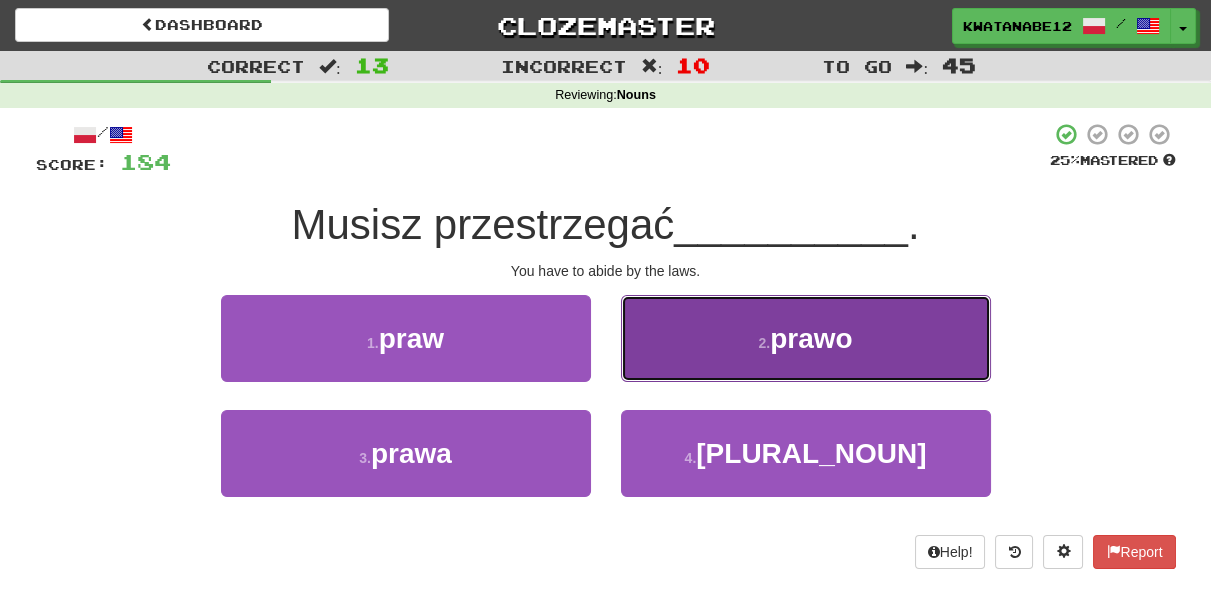 click on "2 .  prawo" at bounding box center [806, 338] 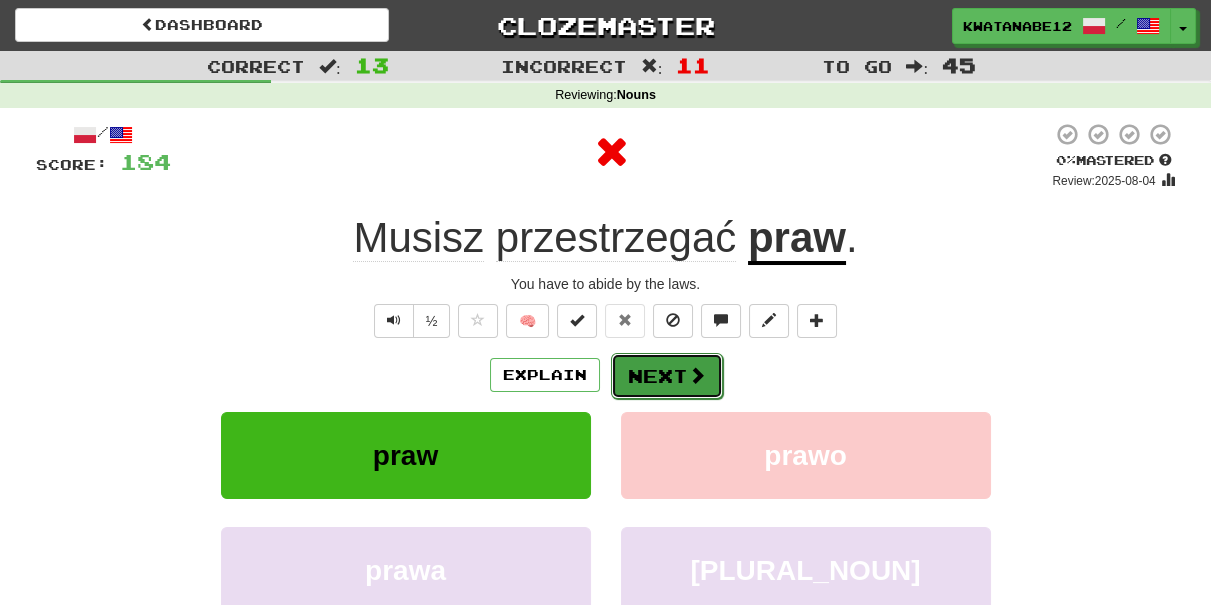 click on "Next" at bounding box center [667, 376] 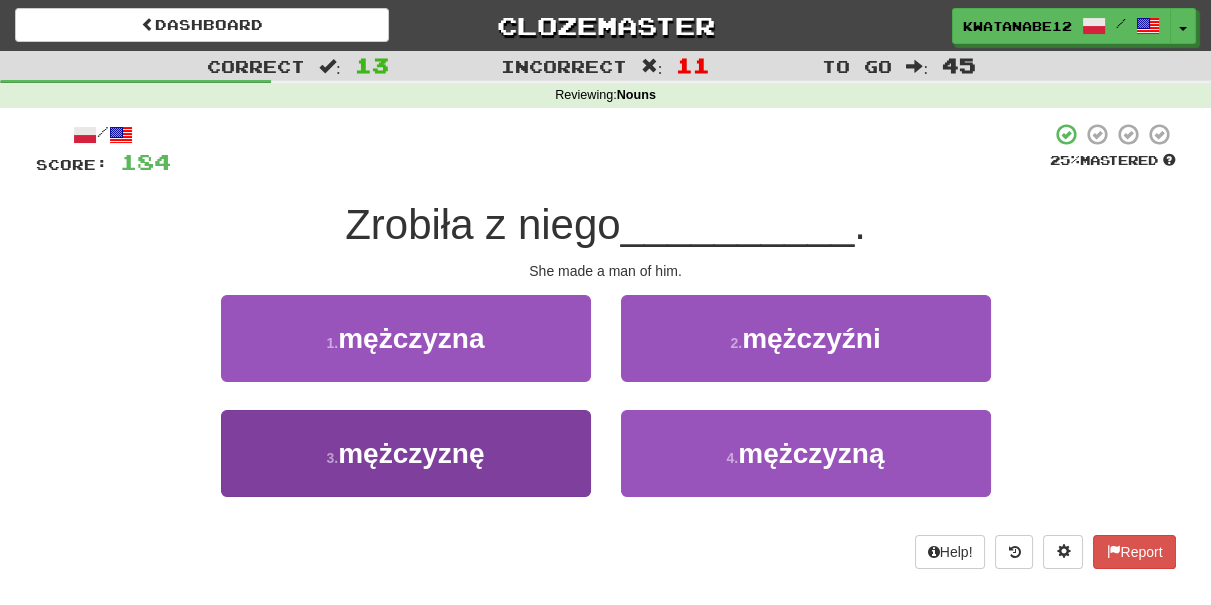 click on "3 .  mężczyznę" at bounding box center (406, 467) 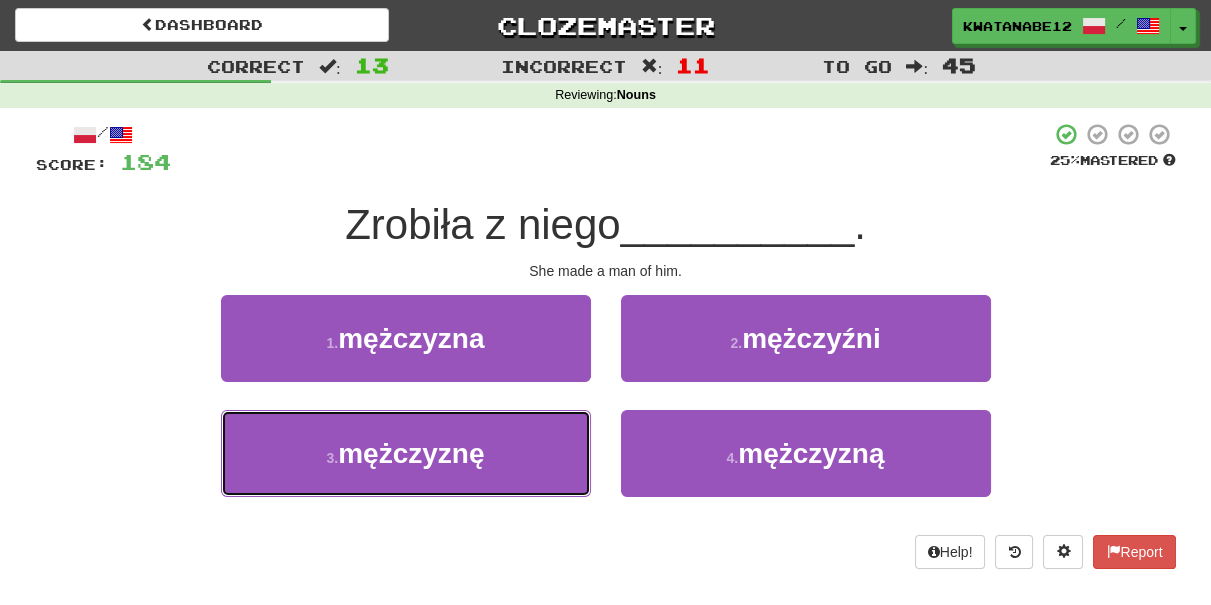 drag, startPoint x: 541, startPoint y: 463, endPoint x: 625, endPoint y: 407, distance: 100.95544 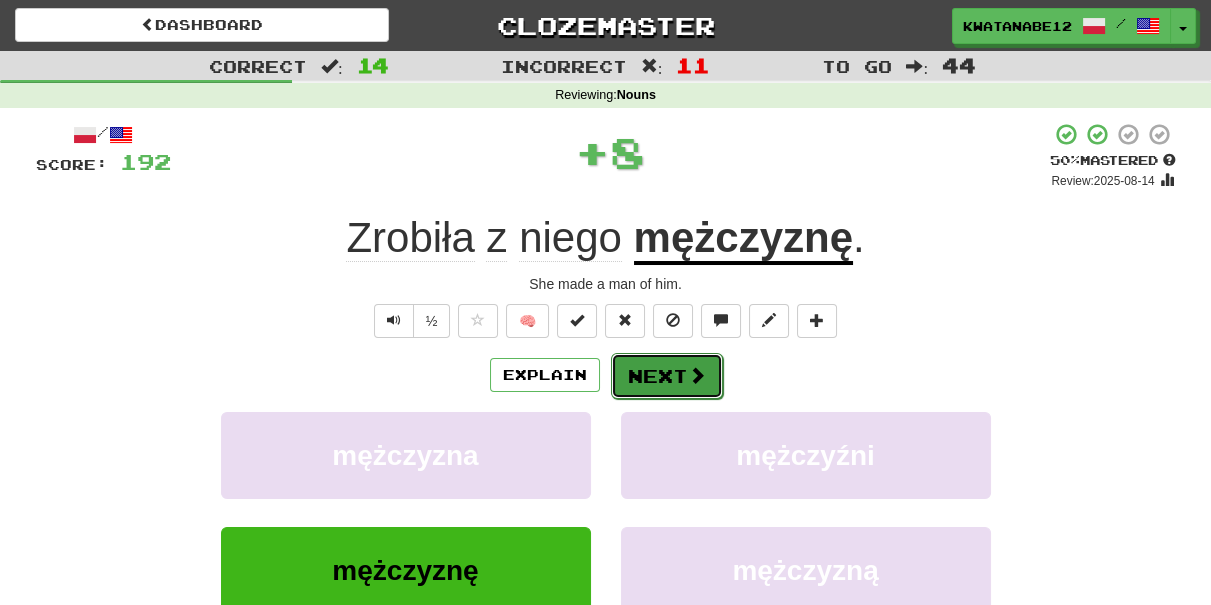 click on "Next" at bounding box center (667, 376) 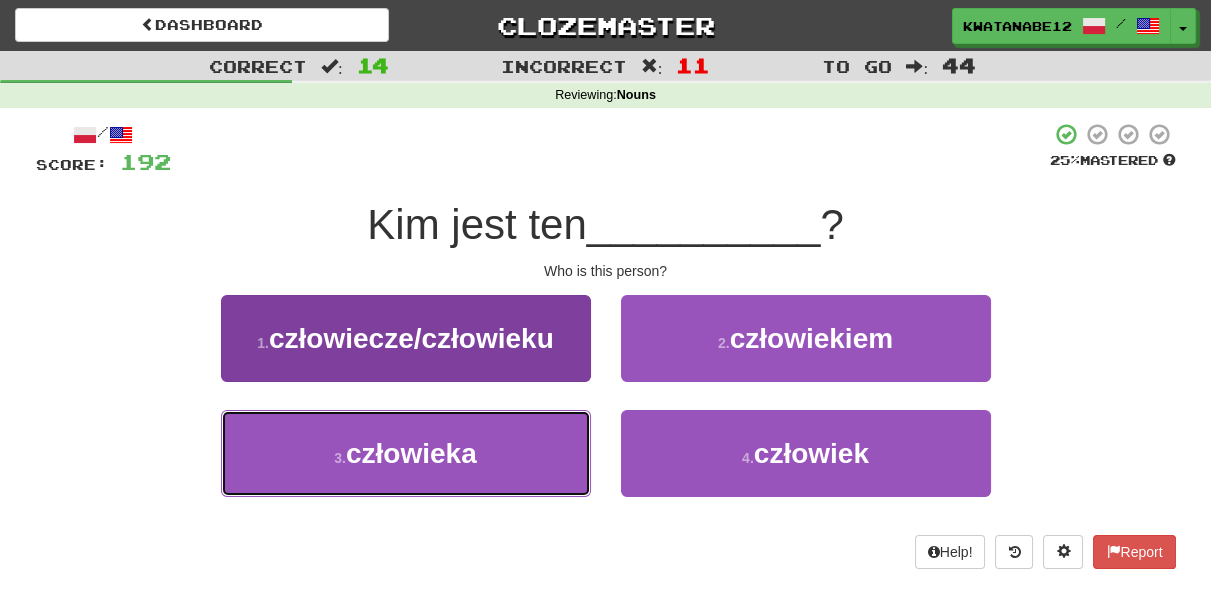 drag, startPoint x: 587, startPoint y: 467, endPoint x: 574, endPoint y: 461, distance: 14.3178215 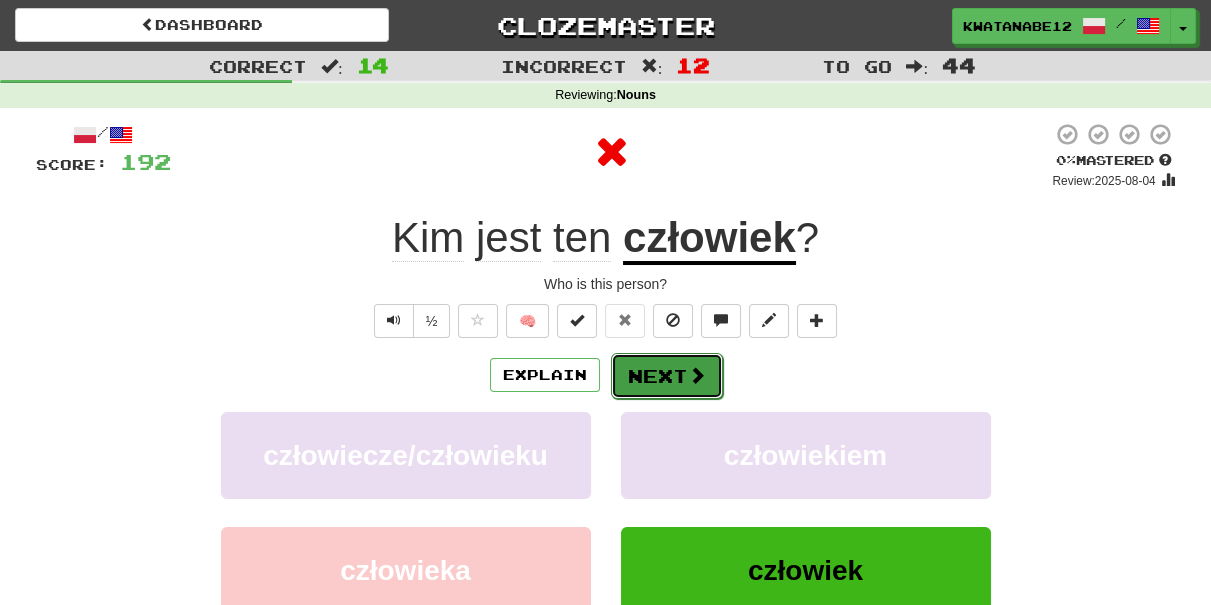 click on "Next" at bounding box center [667, 376] 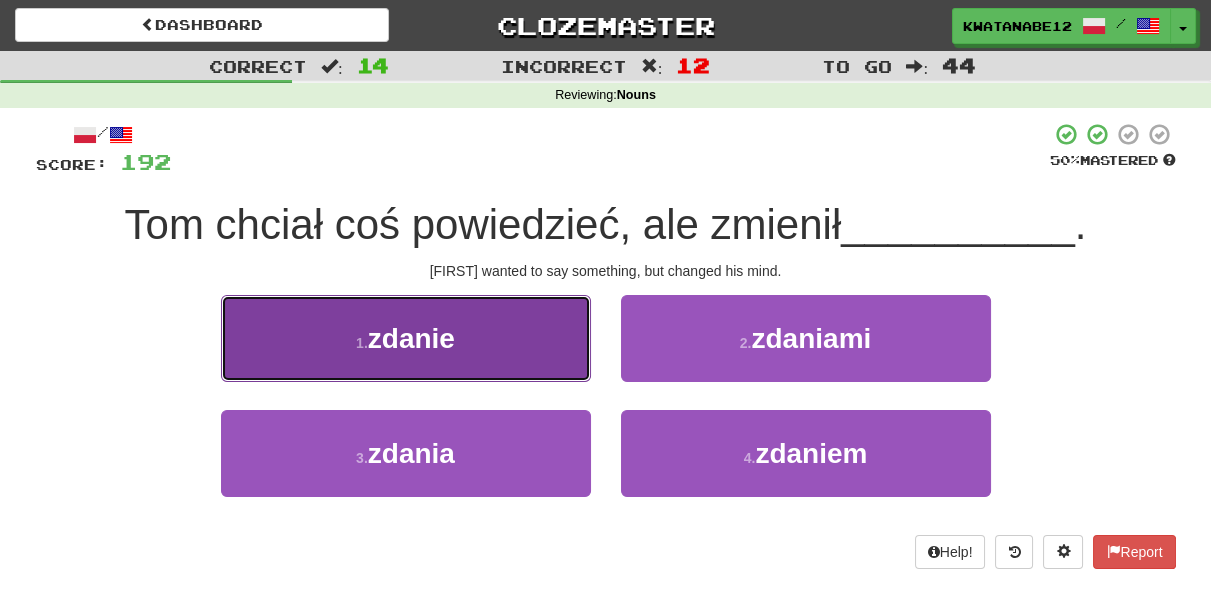 drag, startPoint x: 546, startPoint y: 335, endPoint x: 565, endPoint y: 356, distance: 28.319605 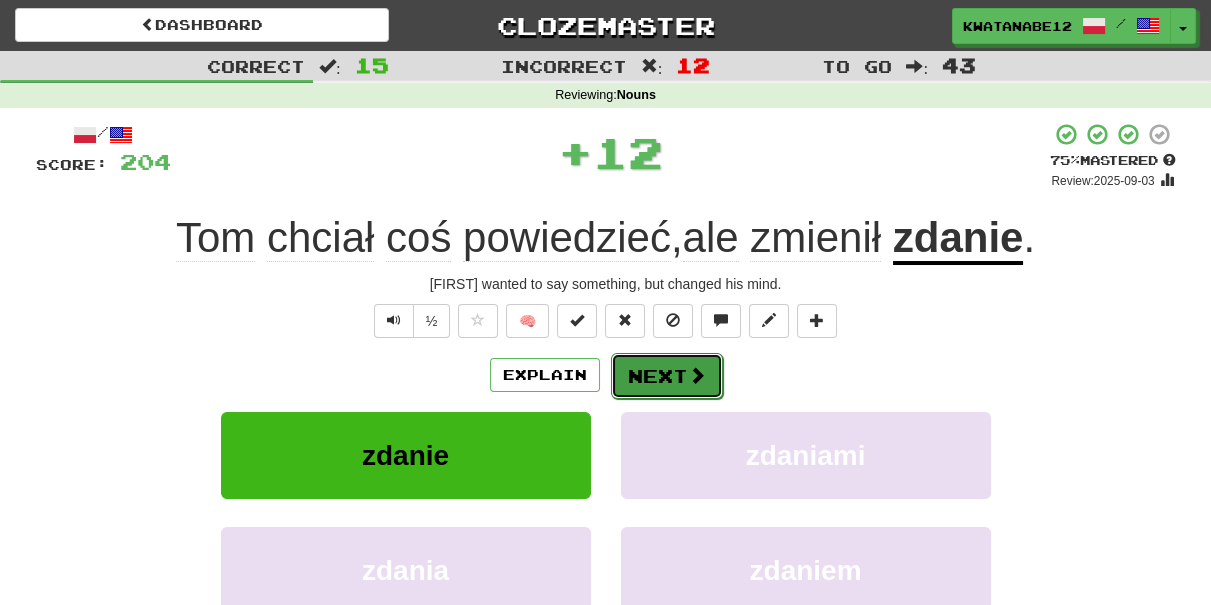 click on "Next" at bounding box center (667, 376) 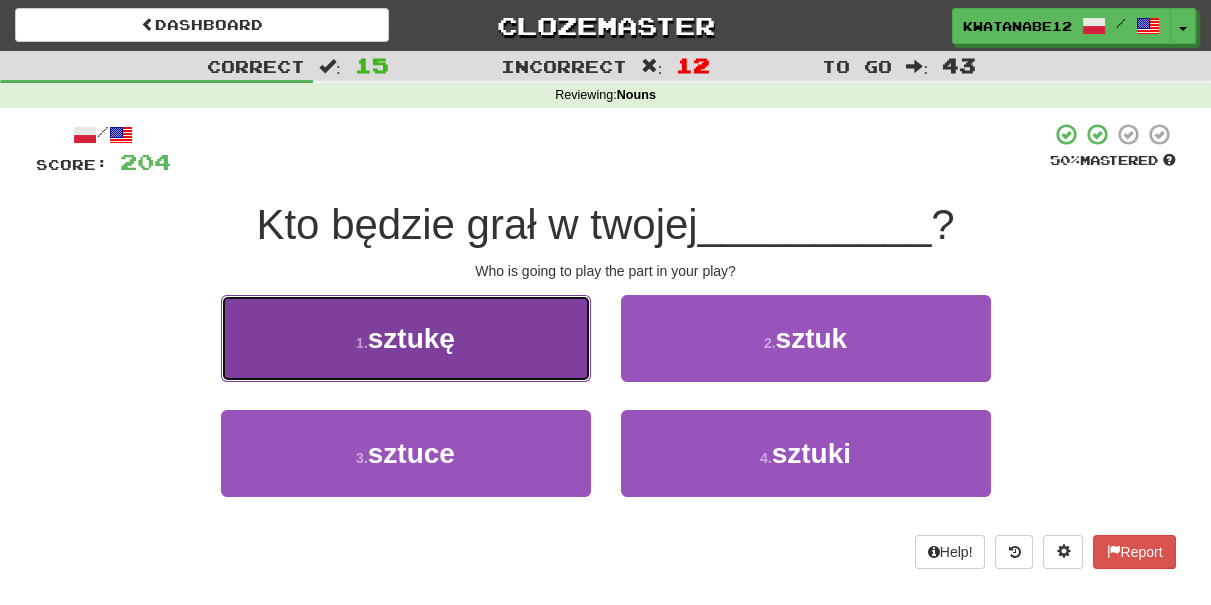 click on "1 .  sztukę" at bounding box center [406, 338] 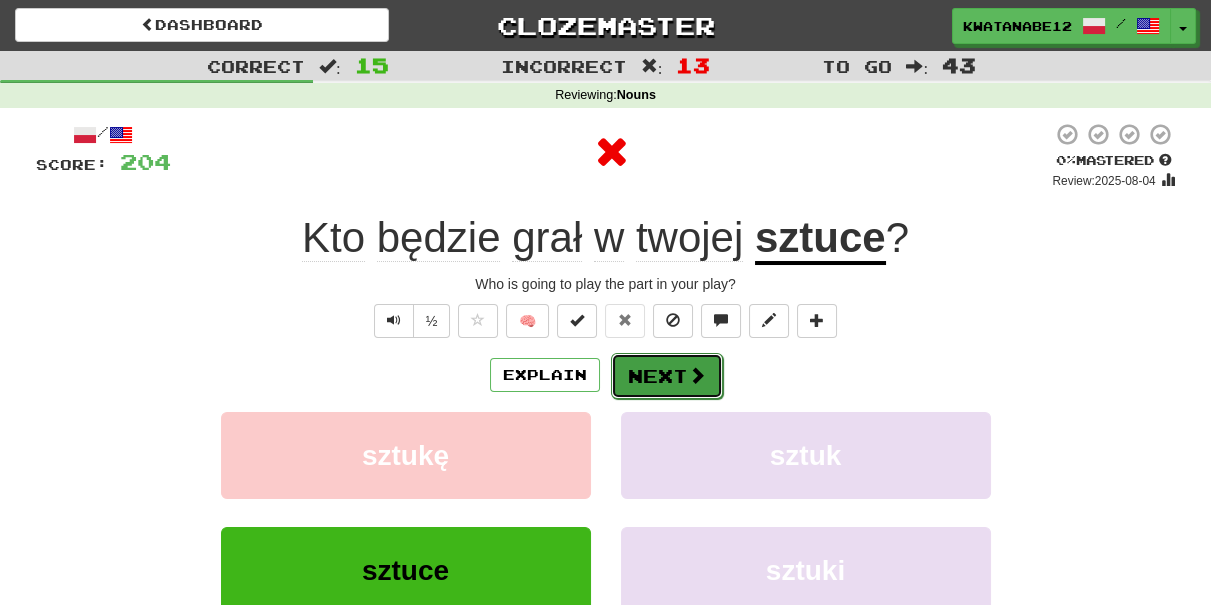 click on "Next" at bounding box center (667, 376) 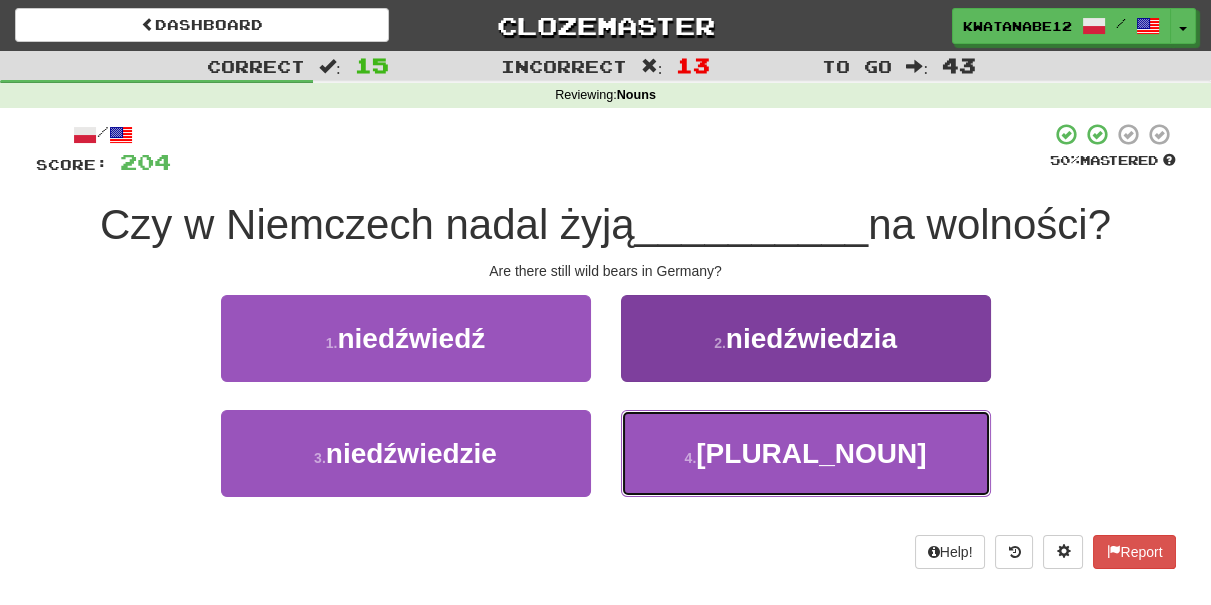 click on "4 .  niedźwiedzi" at bounding box center [806, 453] 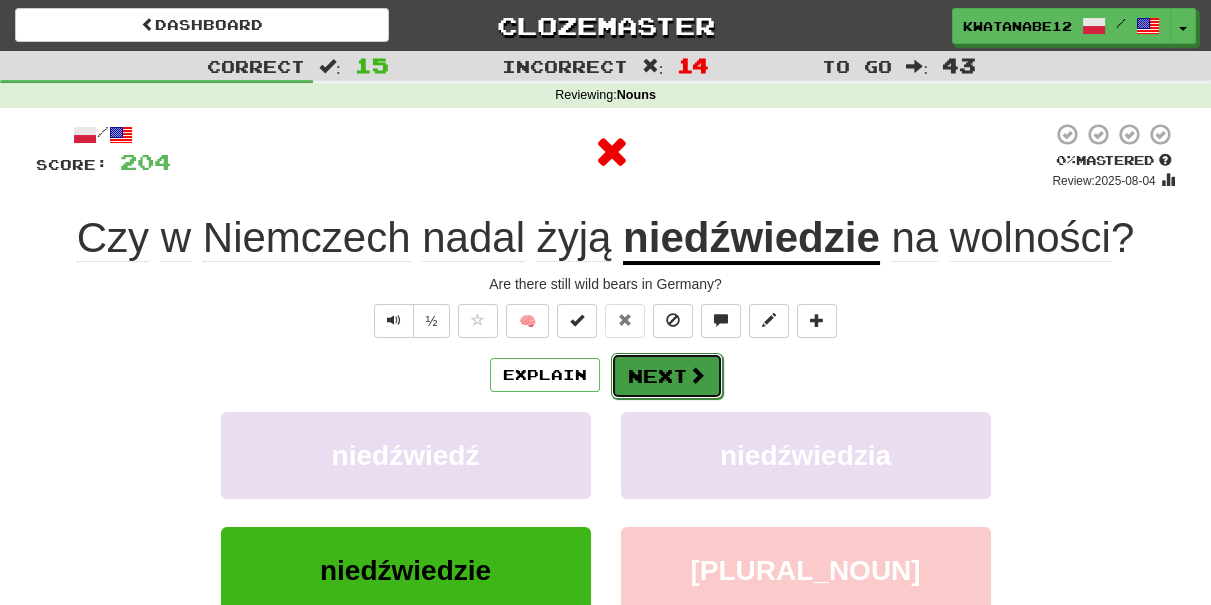 click on "Next" at bounding box center [667, 376] 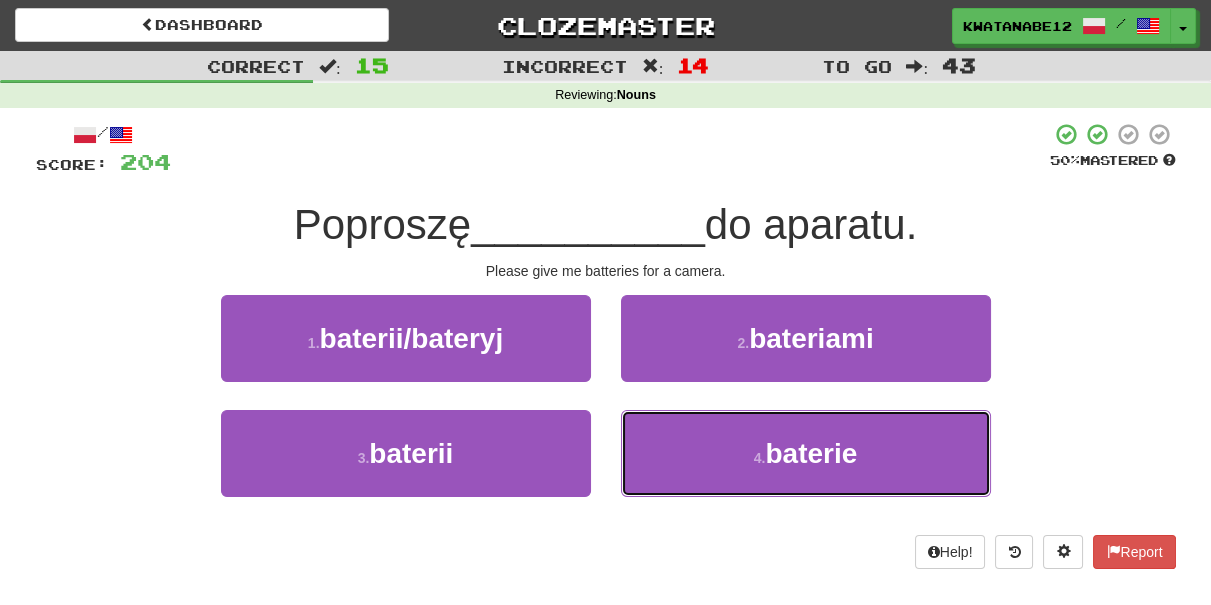 click on "4 .  baterie" at bounding box center [806, 453] 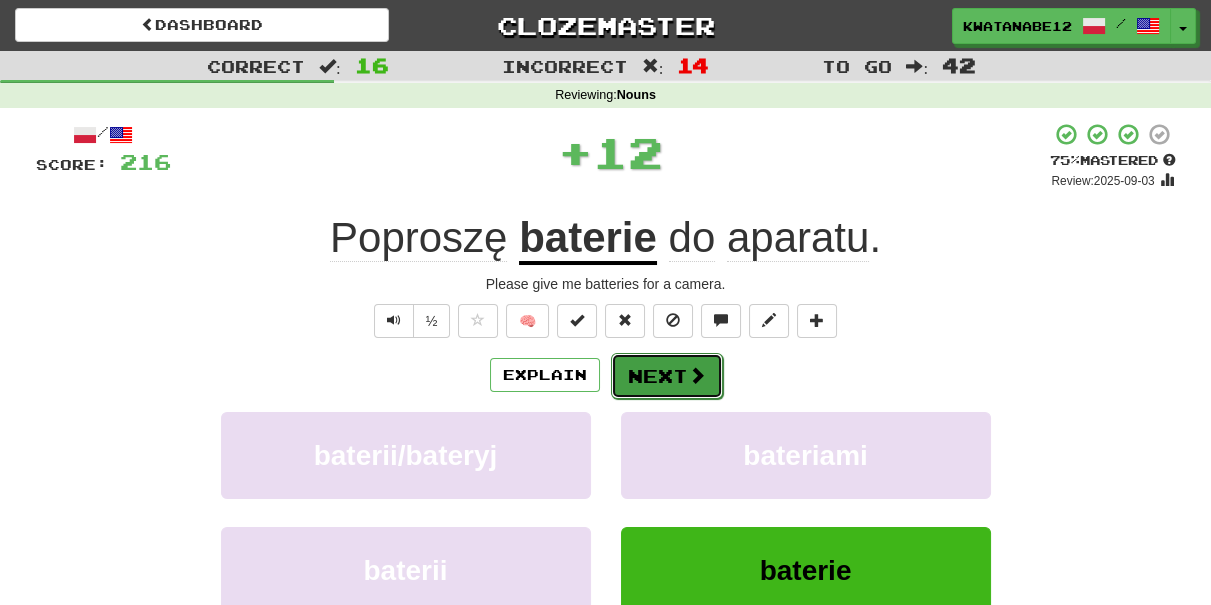 click on "Next" at bounding box center [667, 376] 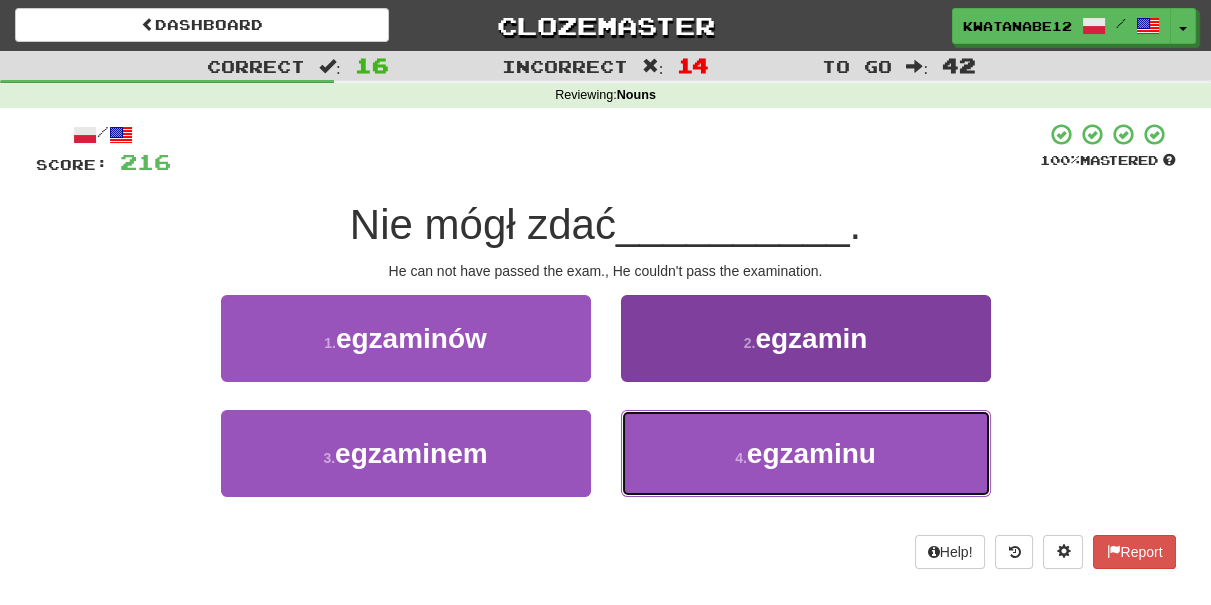 click on "4 .  egzaminu" at bounding box center (806, 453) 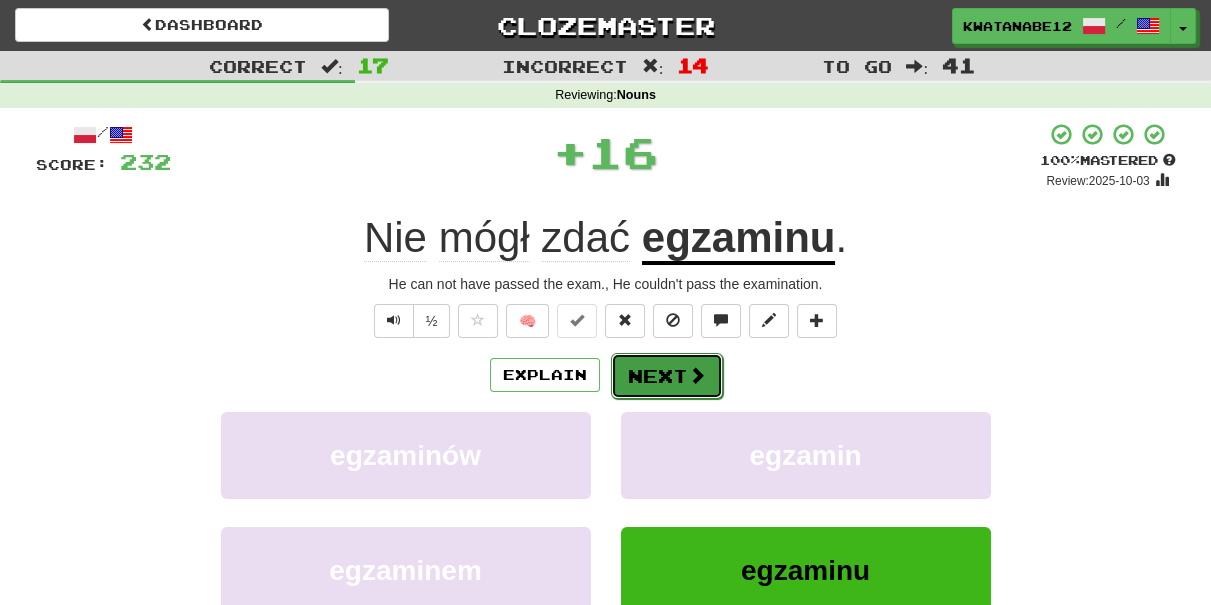 click on "Next" at bounding box center [667, 376] 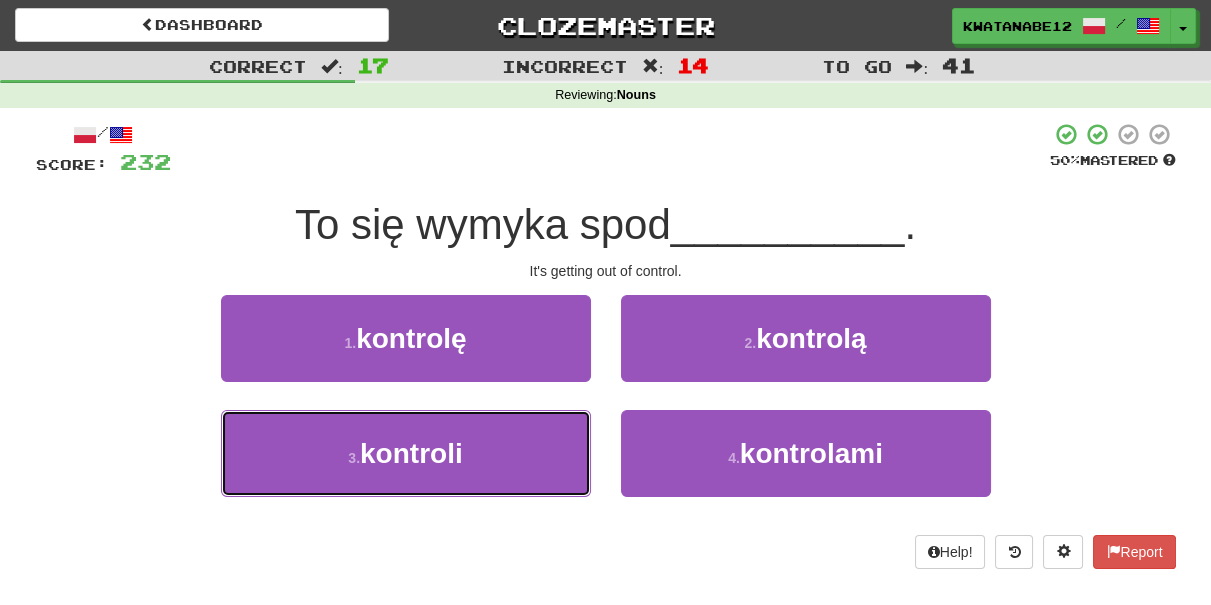 drag, startPoint x: 511, startPoint y: 418, endPoint x: 578, endPoint y: 401, distance: 69.12308 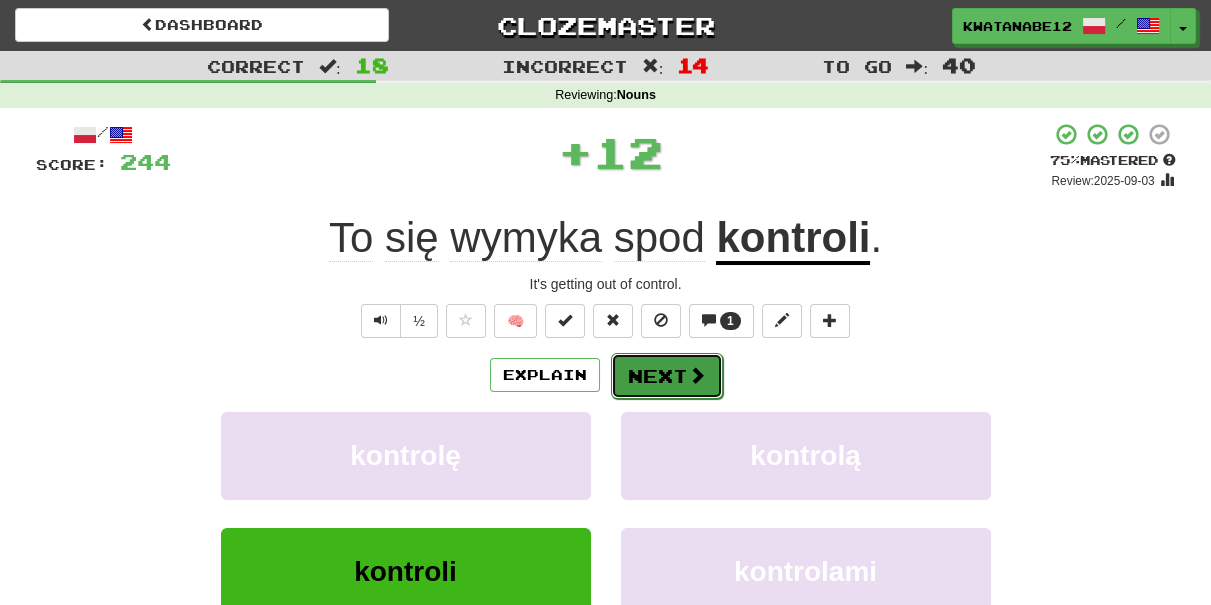 click on "Next" at bounding box center (667, 376) 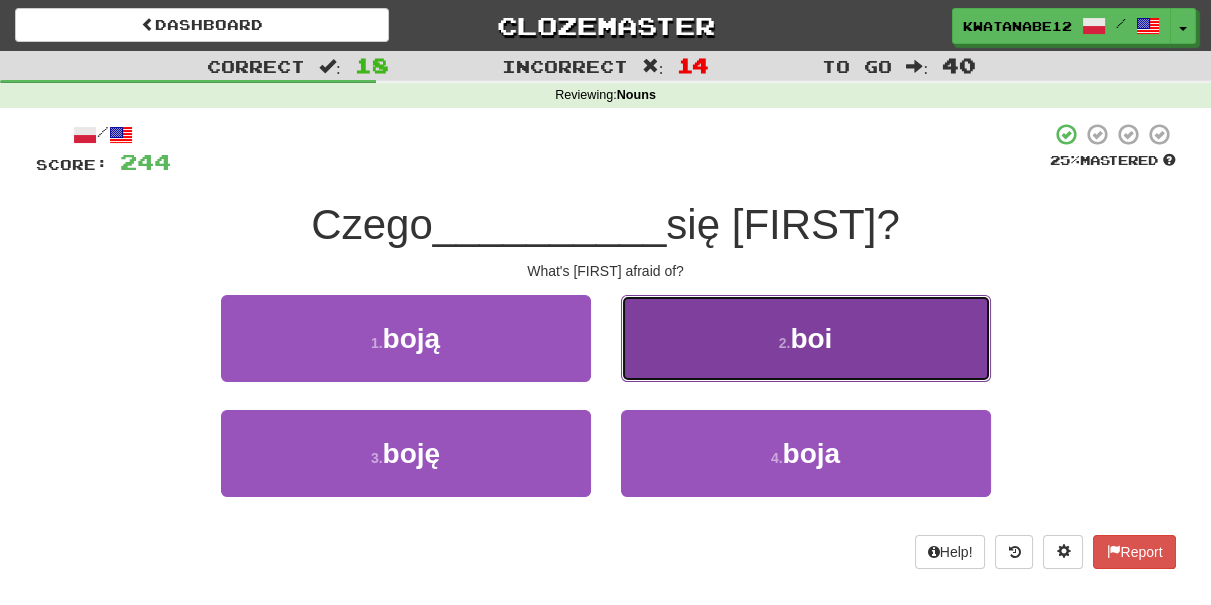 click on "2 .  boi" at bounding box center (806, 338) 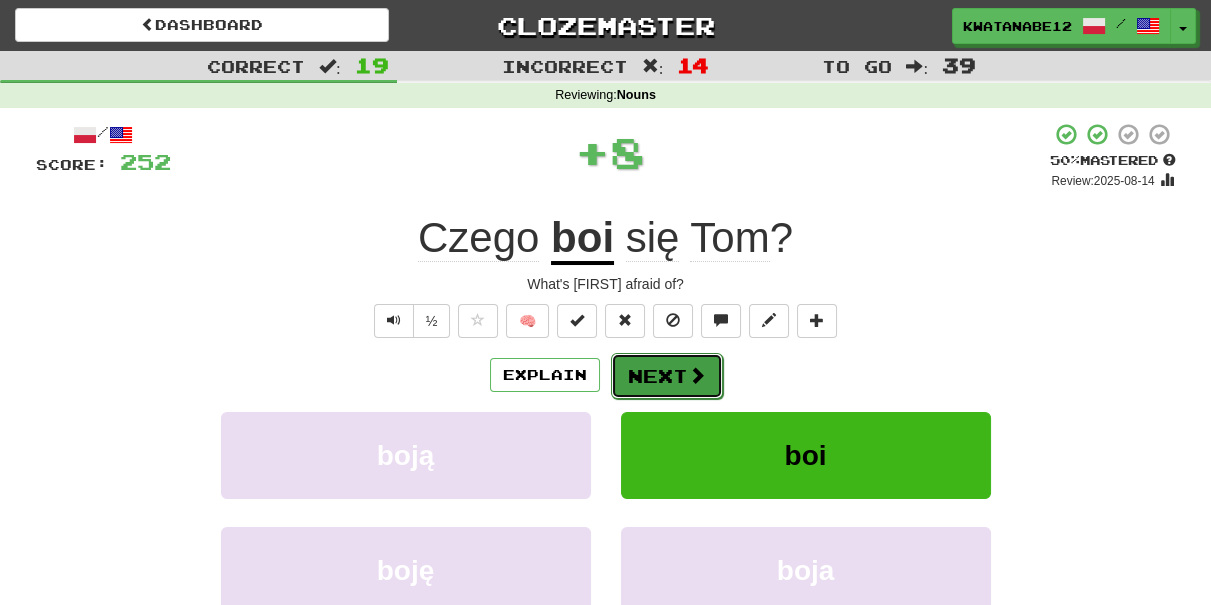 click on "Next" at bounding box center [667, 376] 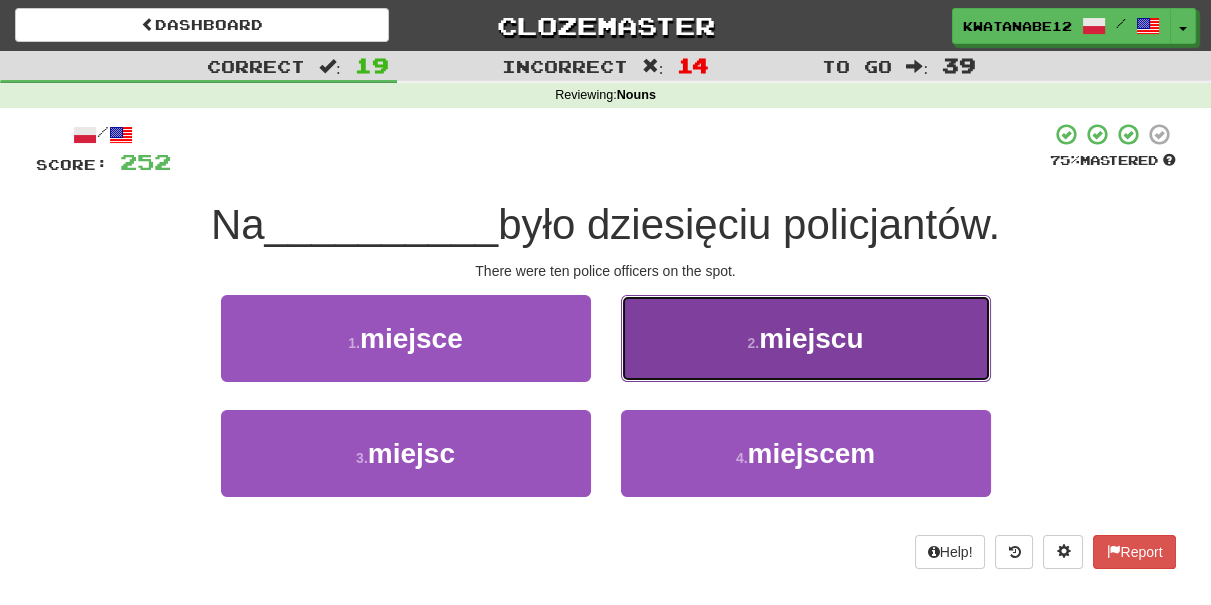 click on "2 .  miejscu" at bounding box center (806, 338) 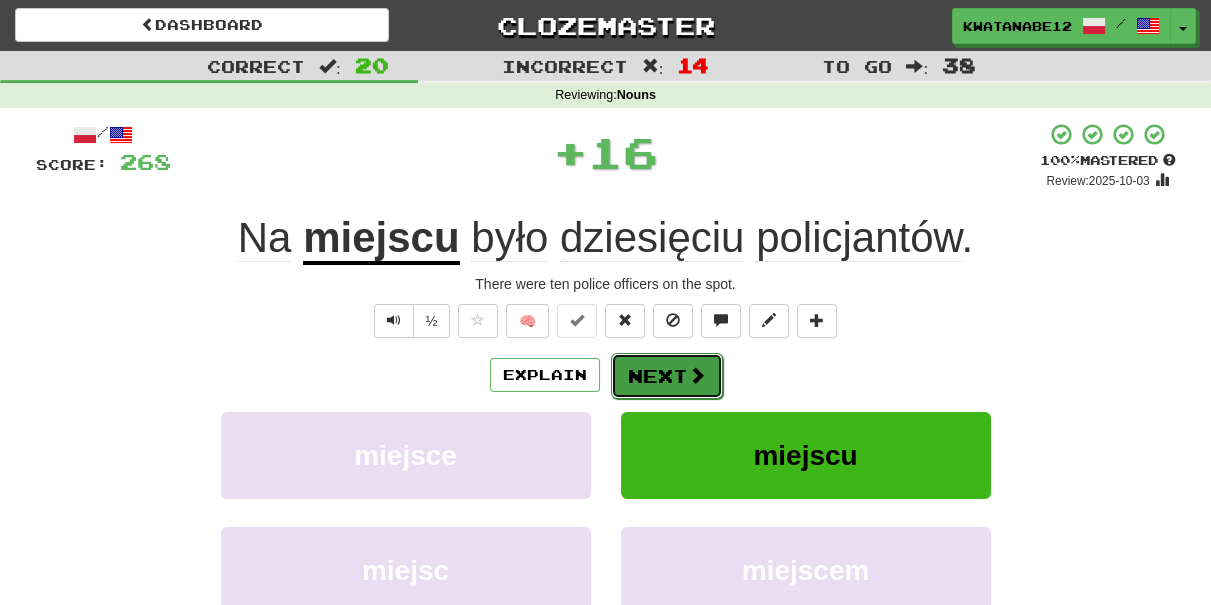 click on "Next" at bounding box center (667, 376) 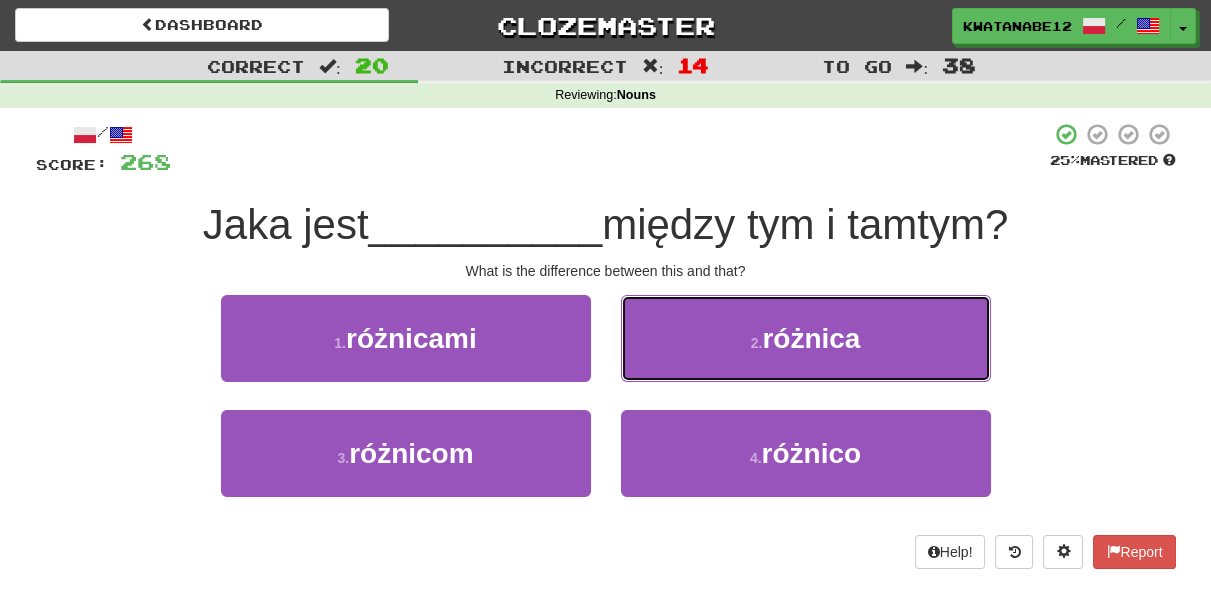 drag, startPoint x: 664, startPoint y: 336, endPoint x: 666, endPoint y: 348, distance: 12.165525 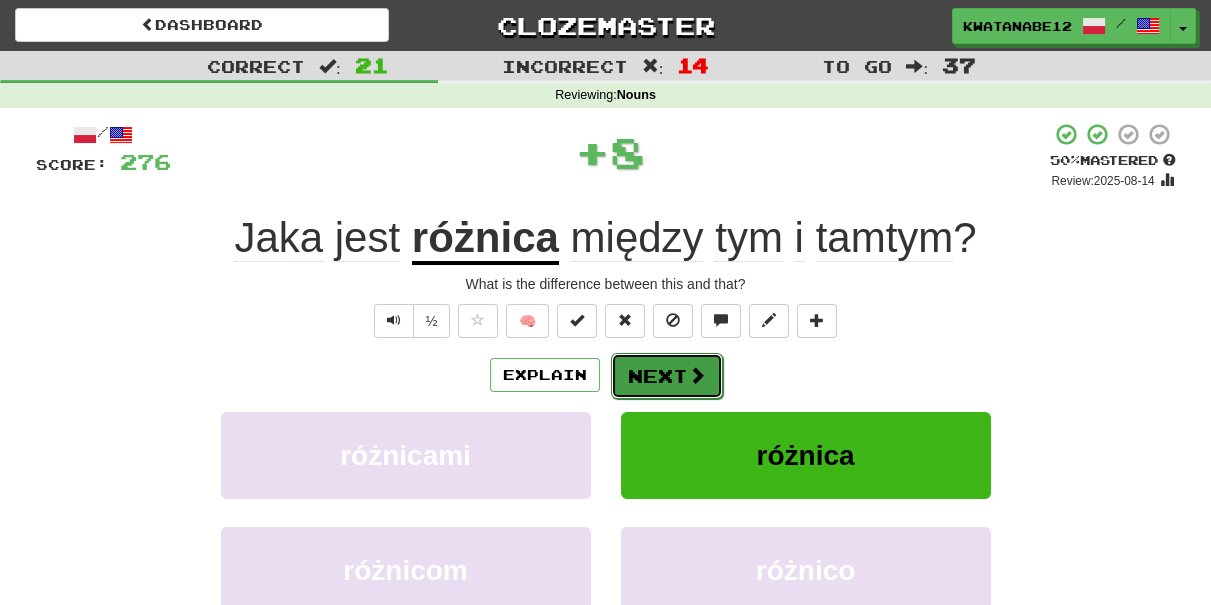 click on "Next" at bounding box center (667, 376) 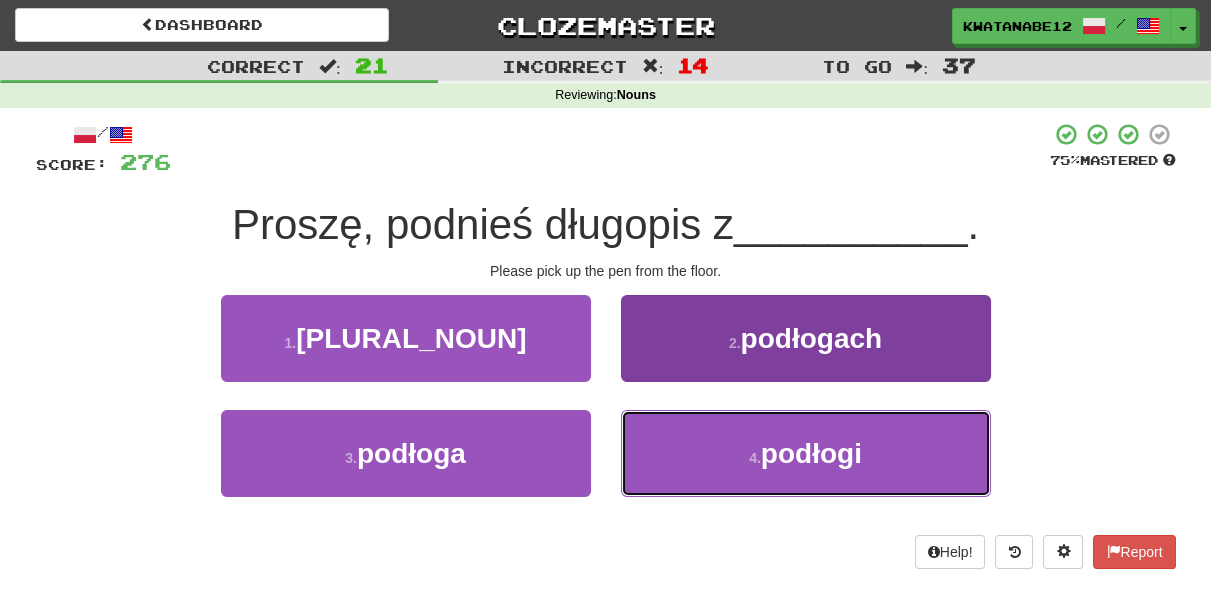 click on "4 .  podłogi" at bounding box center (806, 453) 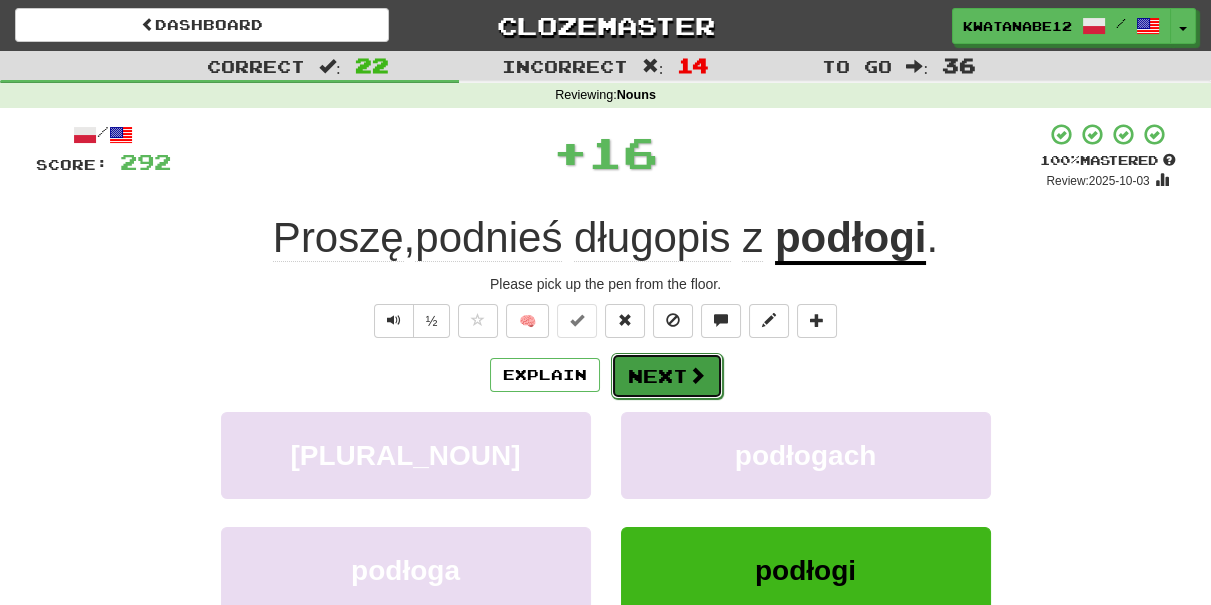 click on "Next" at bounding box center (667, 376) 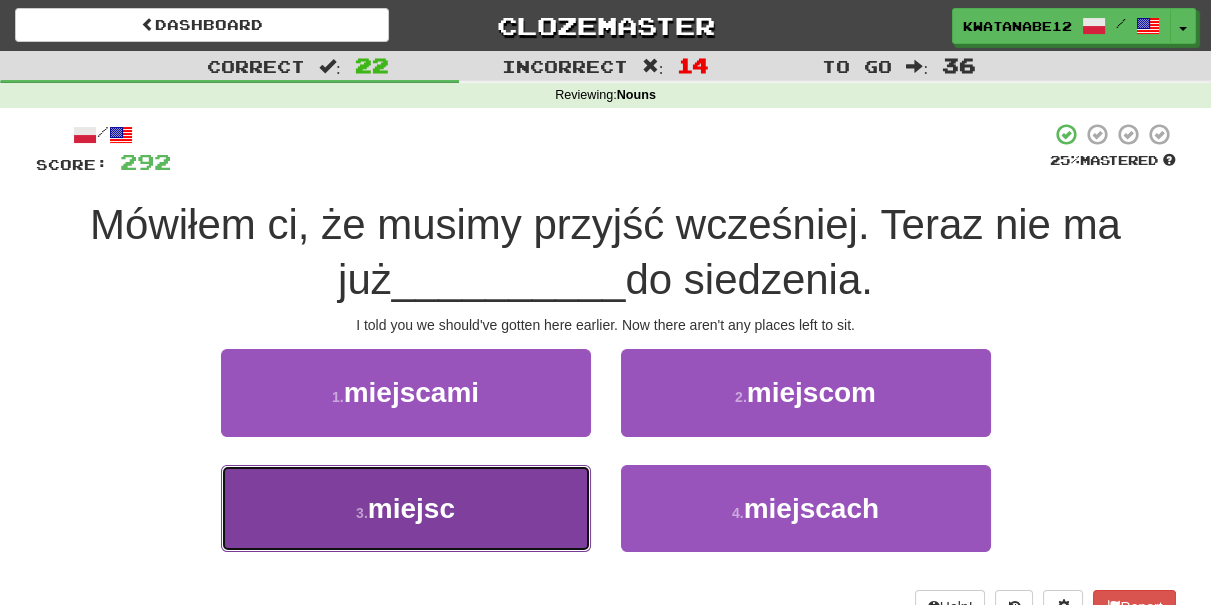 drag, startPoint x: 524, startPoint y: 515, endPoint x: 592, endPoint y: 455, distance: 90.68627 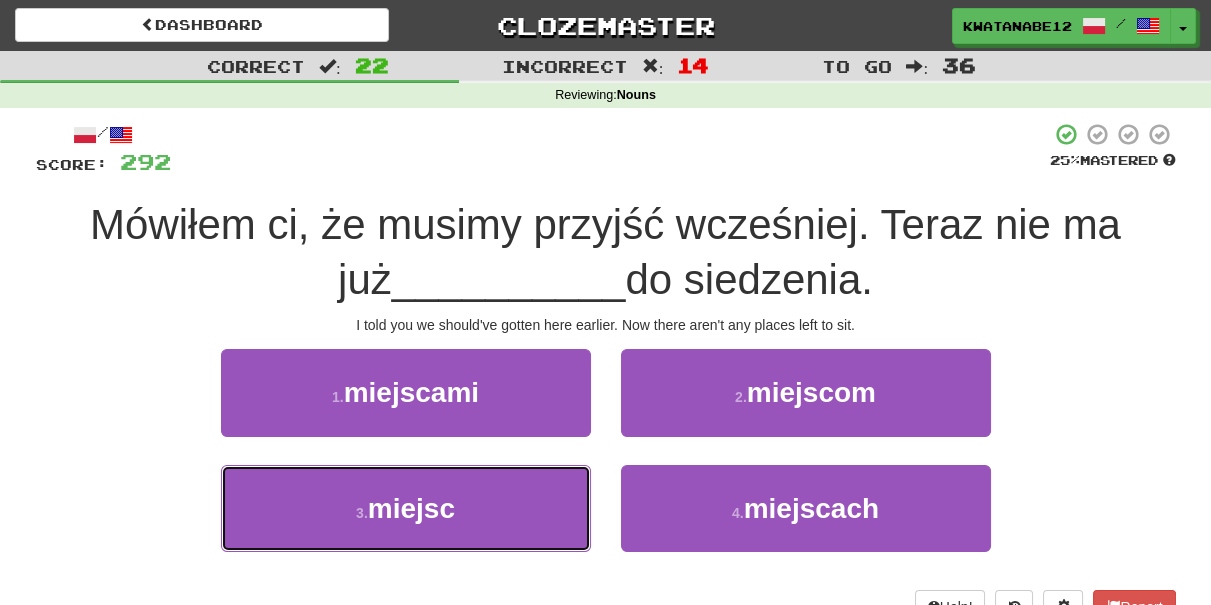 click on "3 .  miejsc" at bounding box center [406, 508] 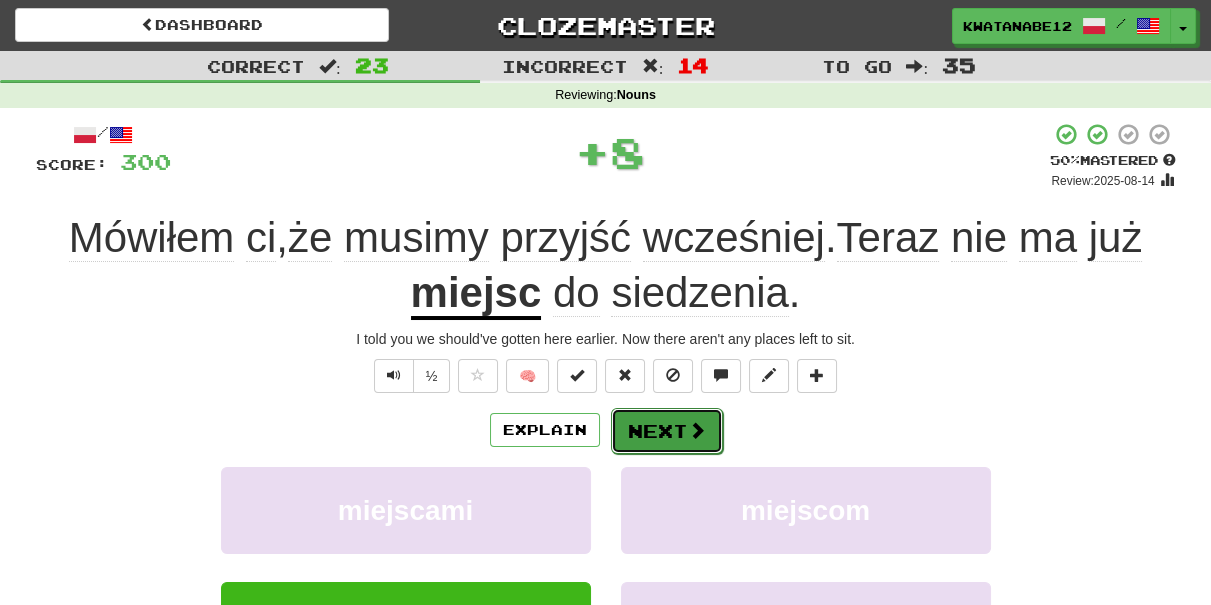 click on "Next" at bounding box center (667, 431) 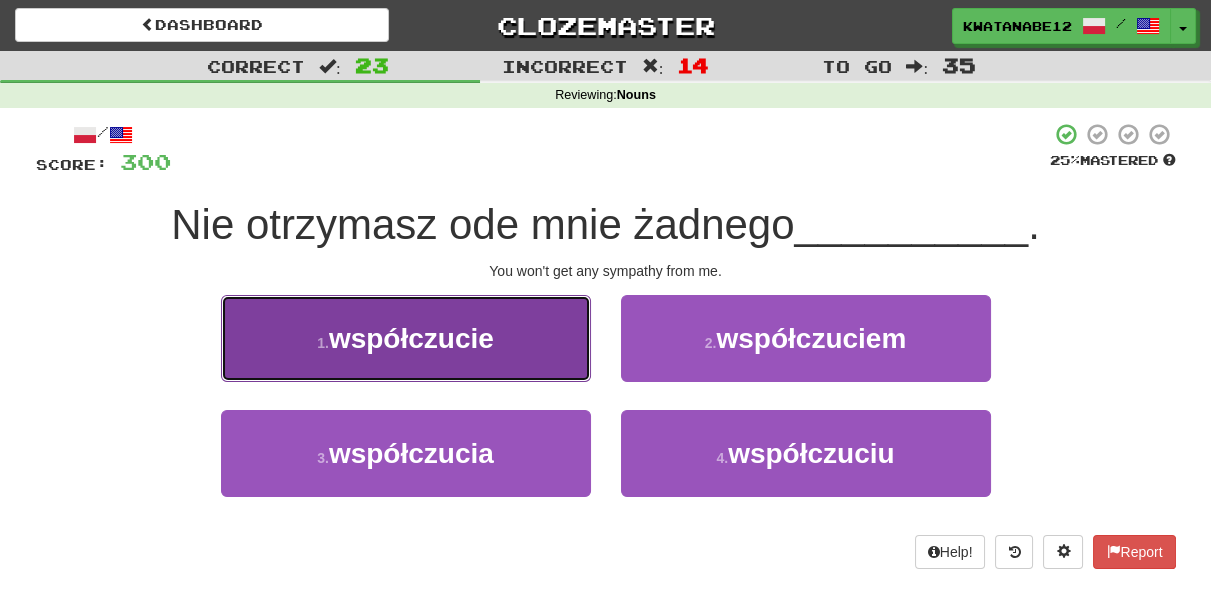click on "1 .  współczucie" at bounding box center (406, 338) 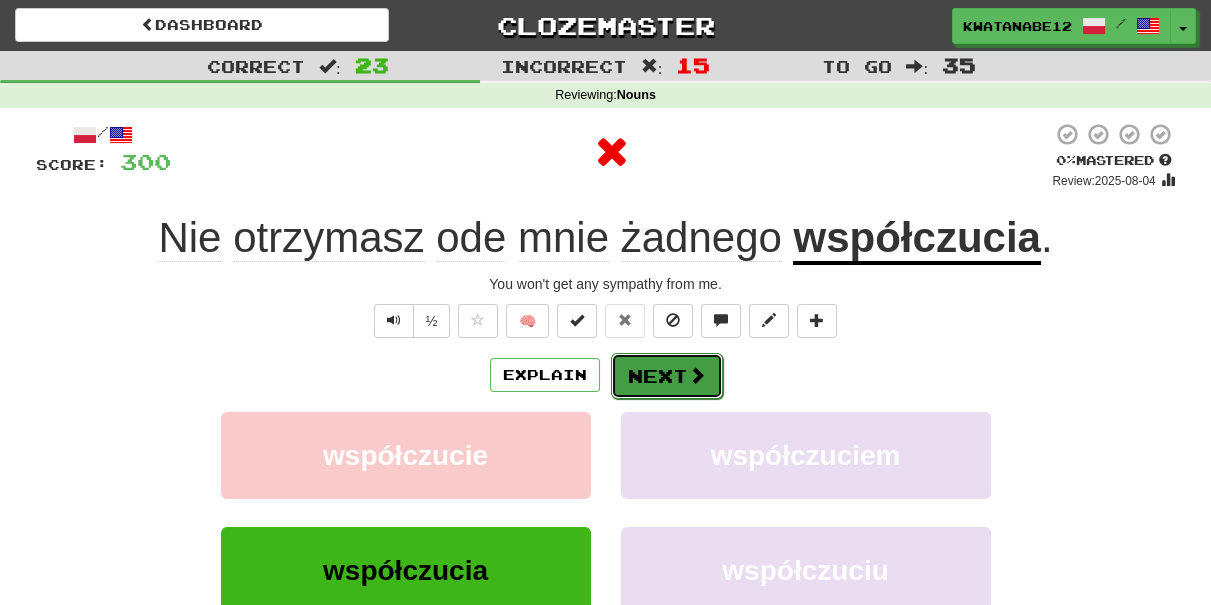 click on "Next" at bounding box center [667, 376] 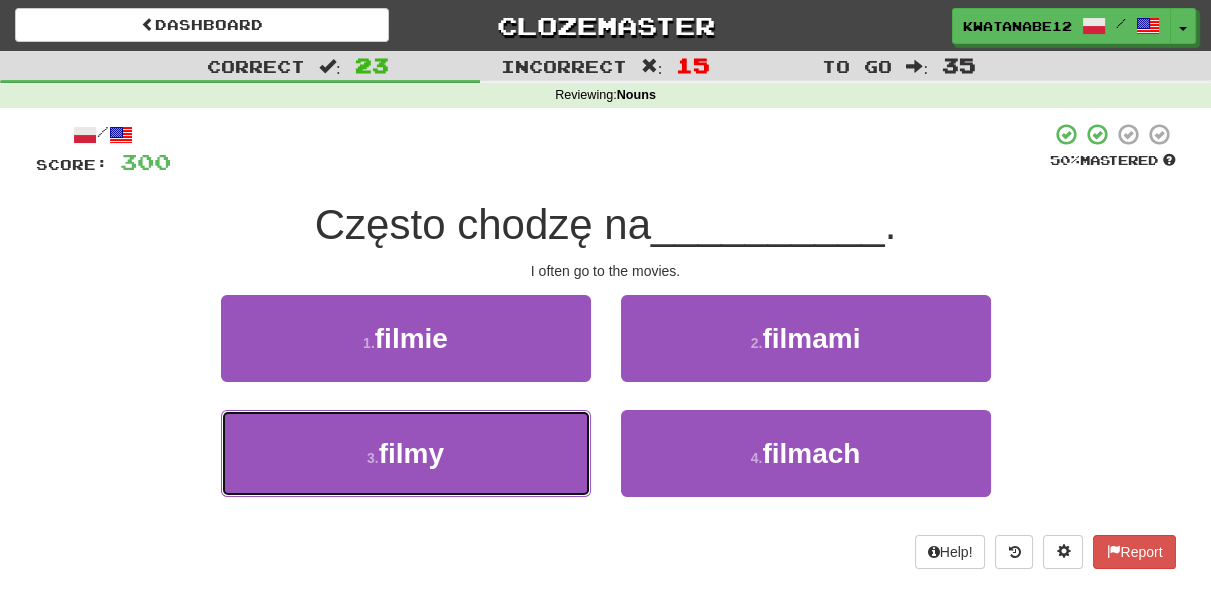drag, startPoint x: 544, startPoint y: 430, endPoint x: 609, endPoint y: 399, distance: 72.013885 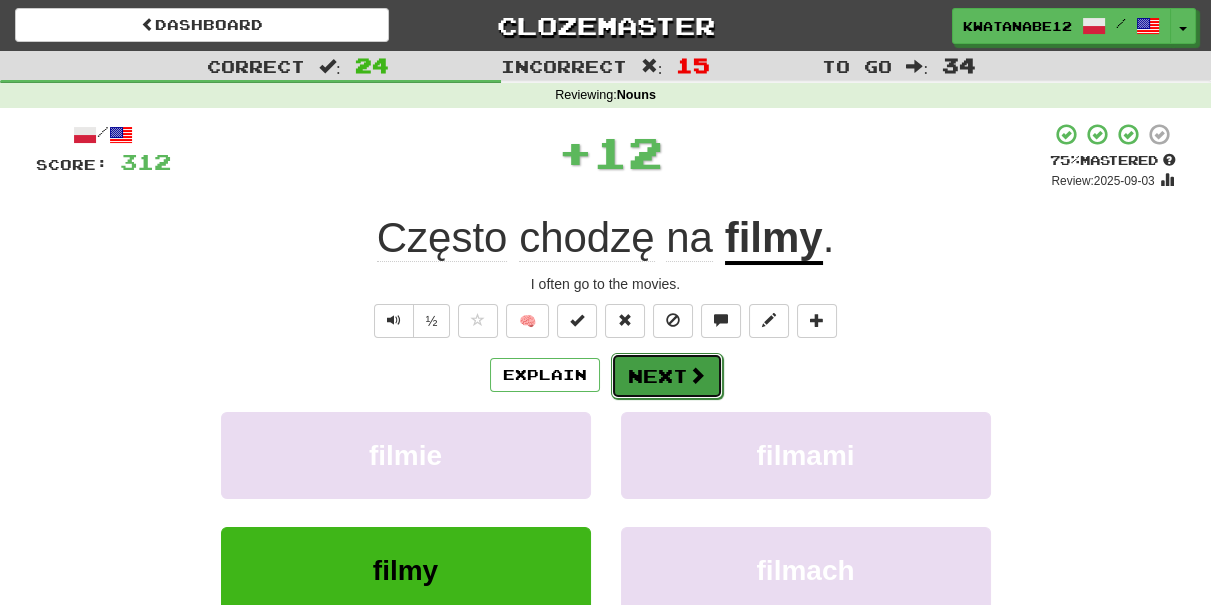click on "Next" at bounding box center (667, 376) 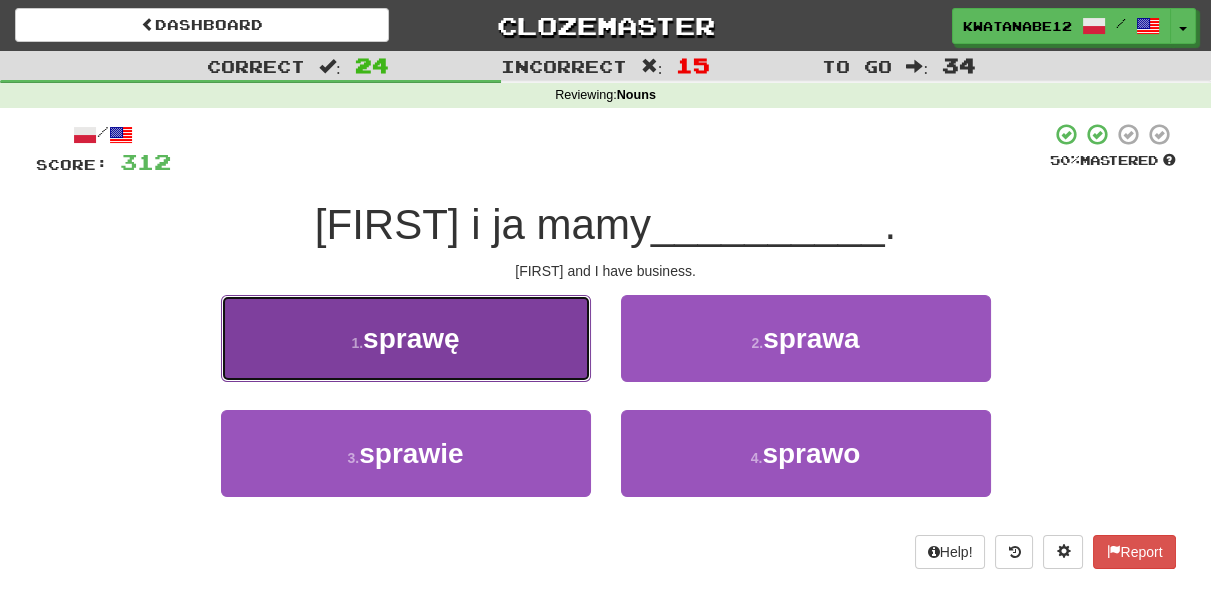 click on "1 .  sprawę" at bounding box center [406, 338] 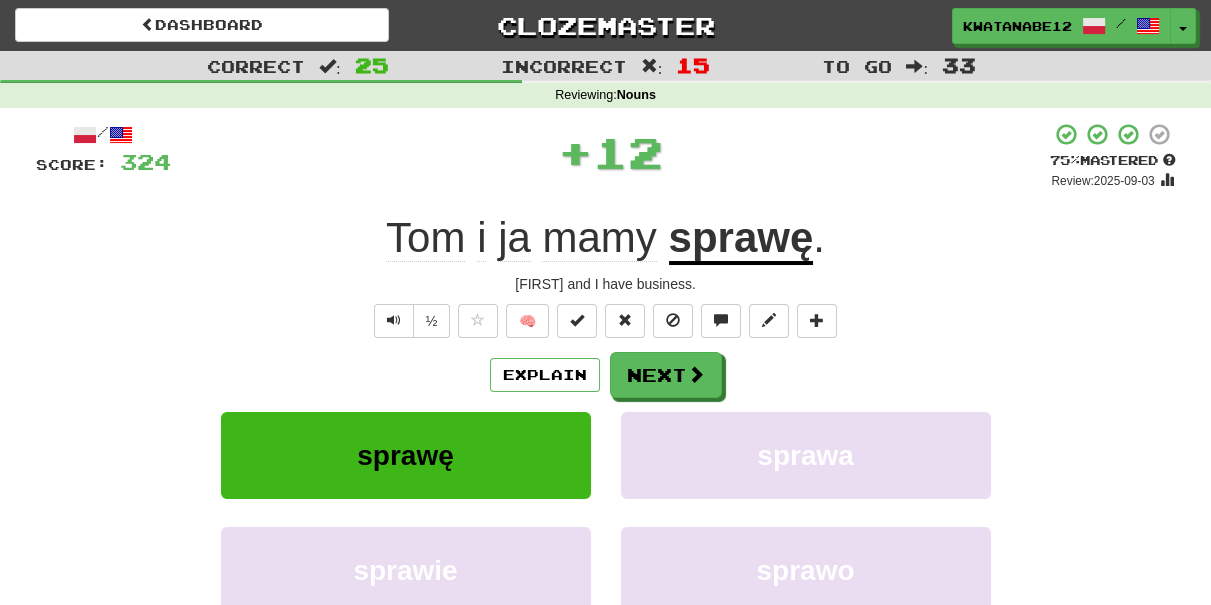click on "/  Score:   324 + 12 75 %  Mastered Review:  2025-09-03 Tom   i   ja   mamy   sprawę . Tom and I have business. ½ 🧠 Explain Next sprawę sprawa sprawie sprawo Learn more: sprawę sprawa sprawie sprawo  Help!  Report Sentence Source" at bounding box center [606, 435] 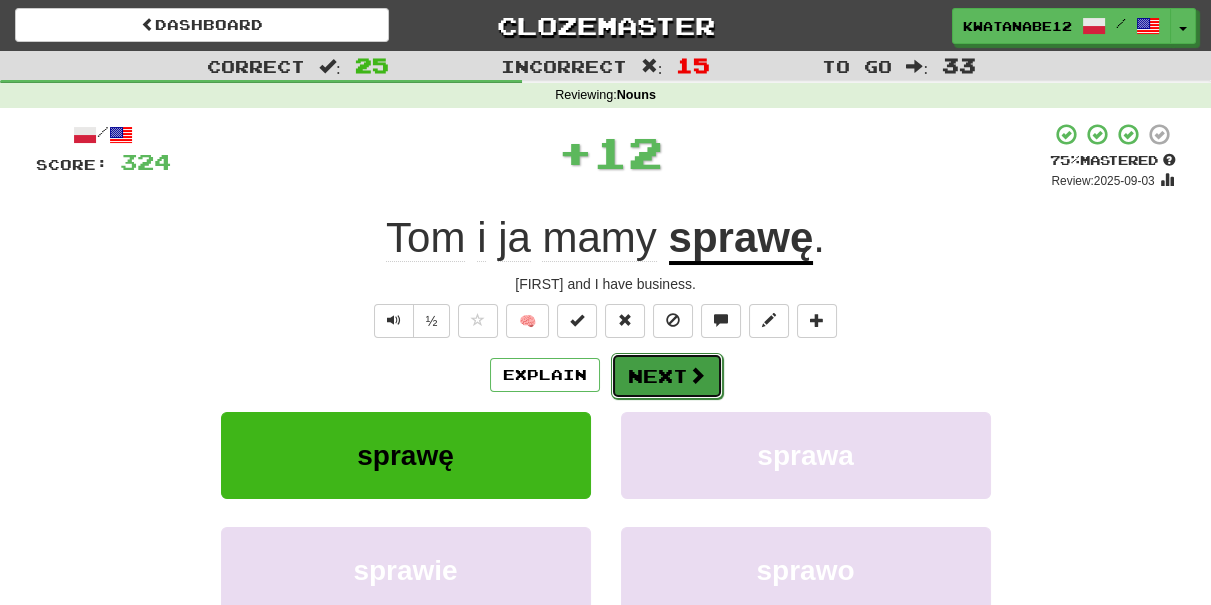 click on "Next" at bounding box center [667, 376] 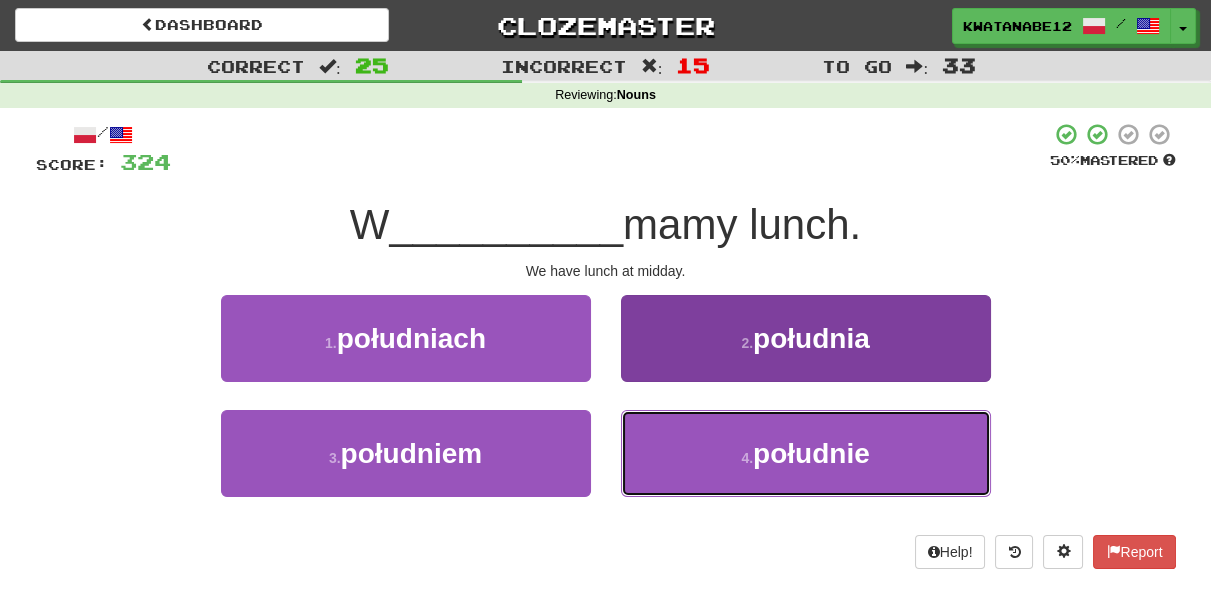 click on "4 .  południe" at bounding box center [806, 453] 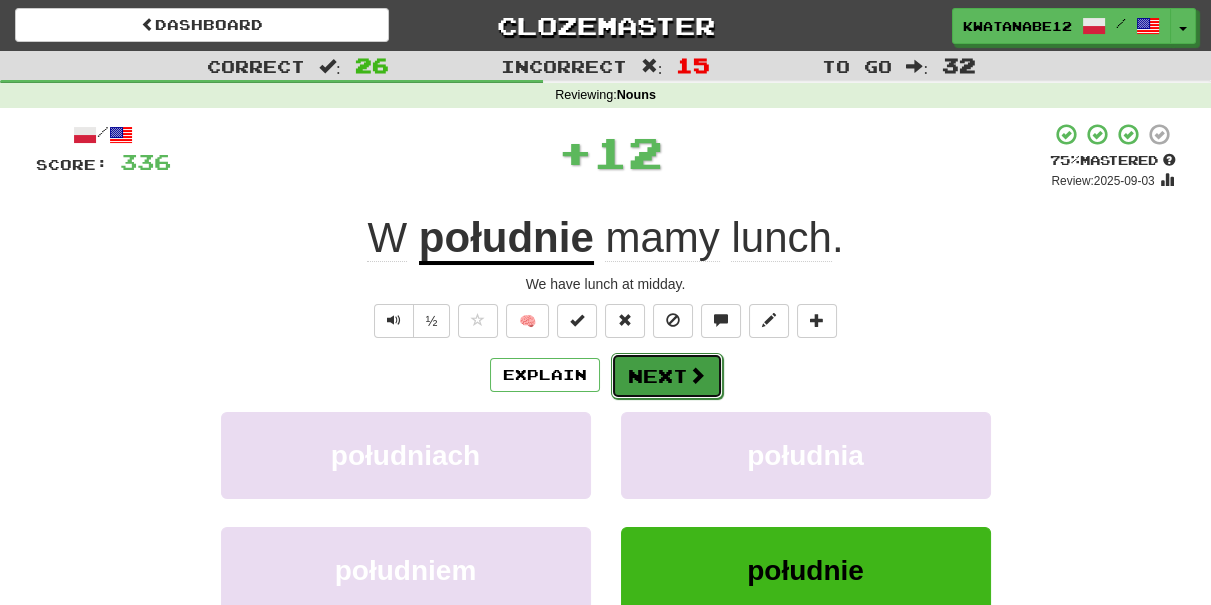 click on "Next" at bounding box center (667, 376) 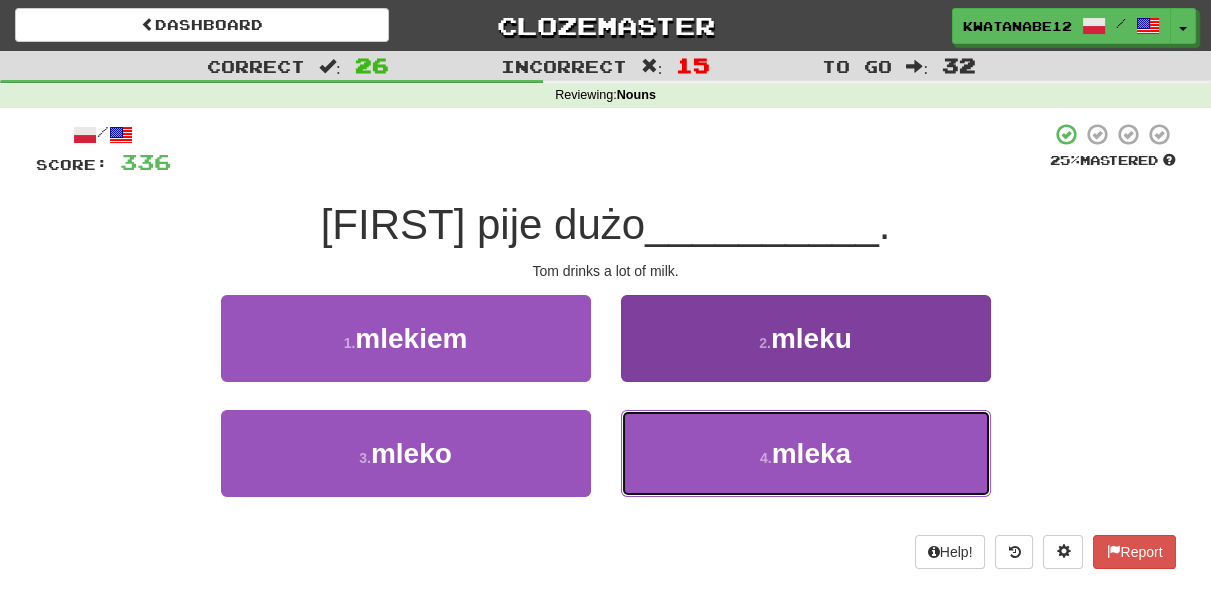 click on "4 .  mleka" at bounding box center (806, 453) 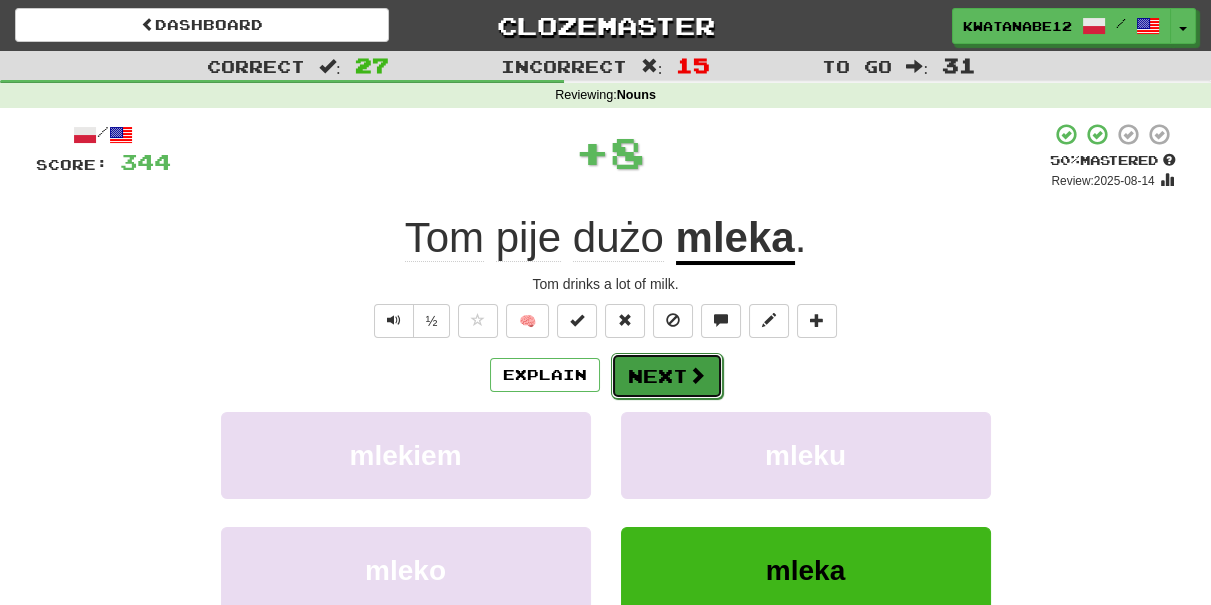 click on "Next" at bounding box center (667, 376) 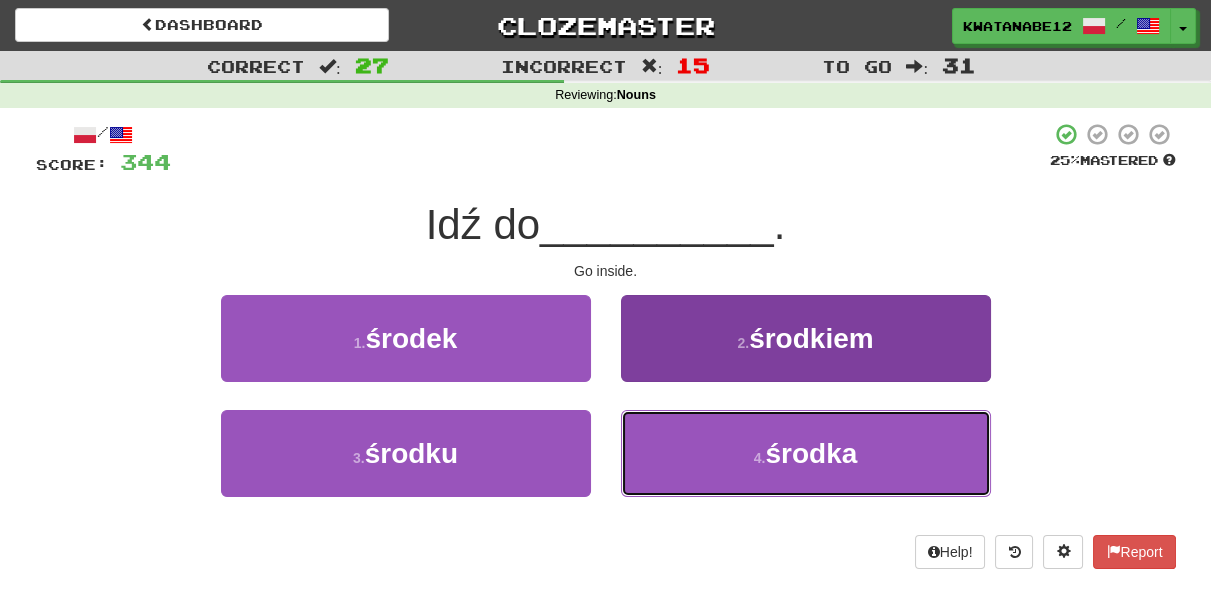 click on "4 .  środka" at bounding box center (806, 453) 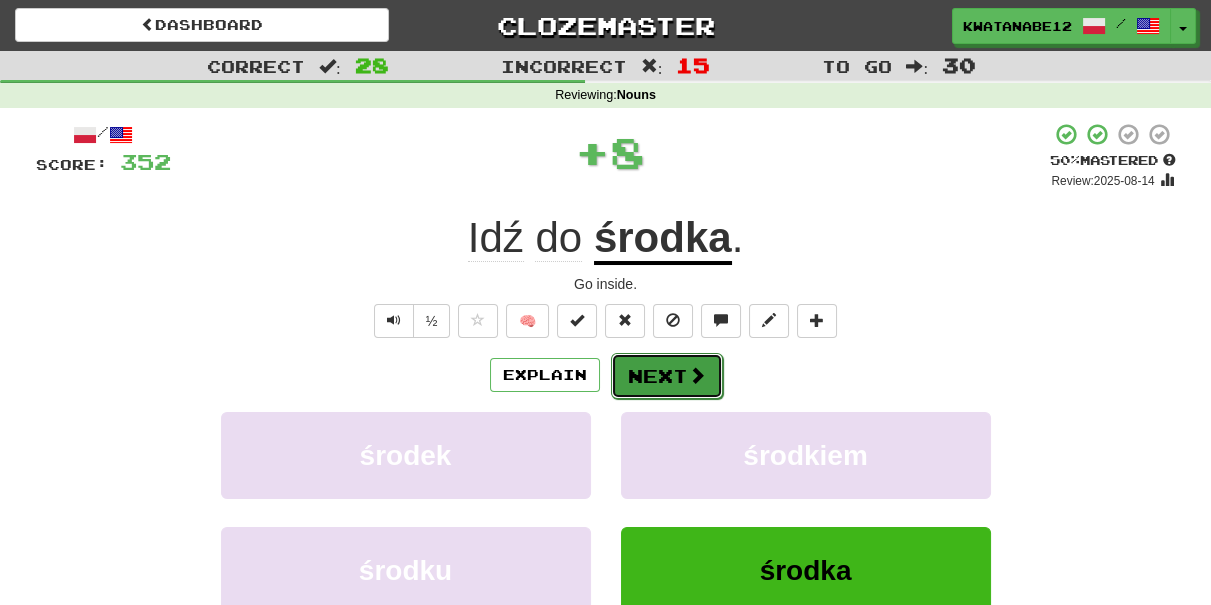 click on "Next" at bounding box center [667, 376] 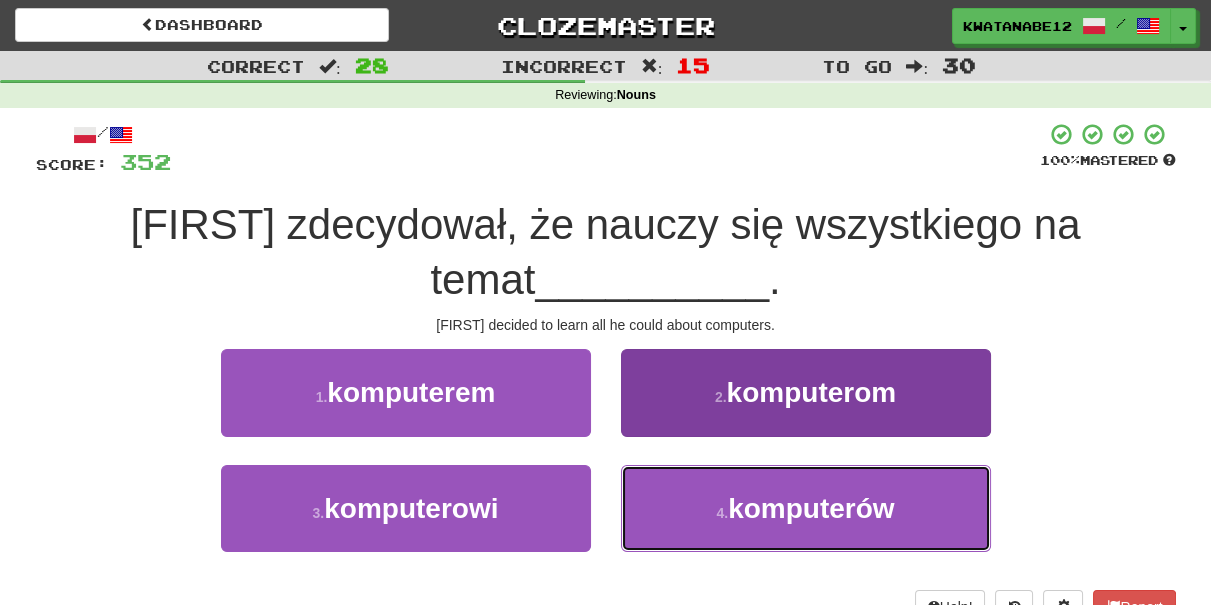 click on "4 .  komputerów" at bounding box center [806, 508] 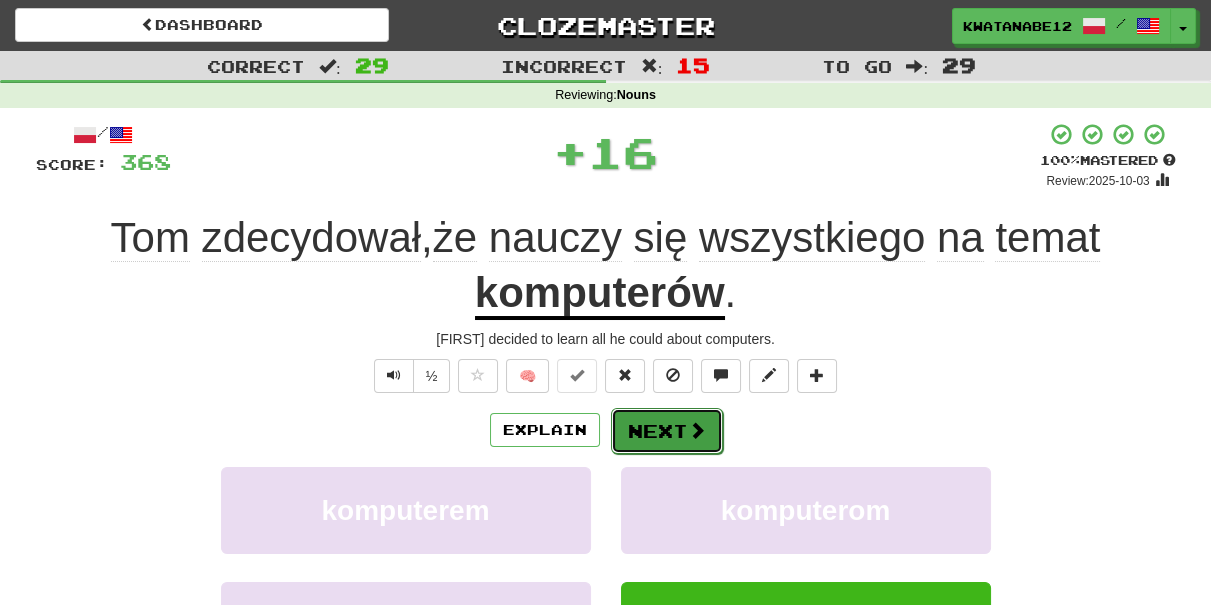 click on "Next" at bounding box center (667, 431) 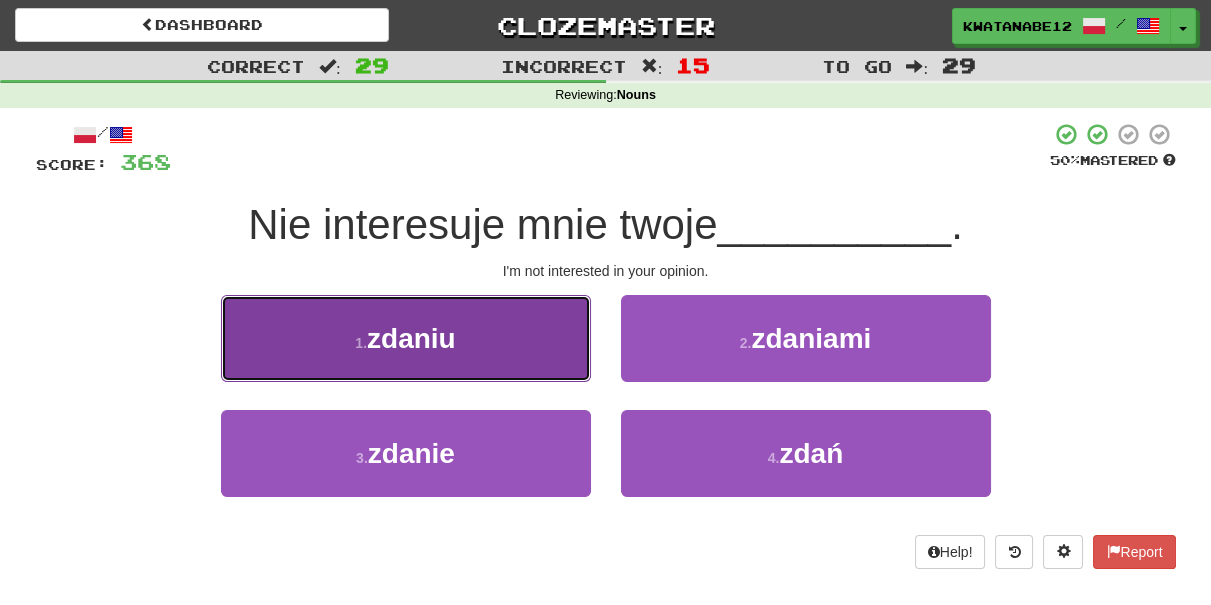 click on "1 .  zdaniu" at bounding box center [406, 338] 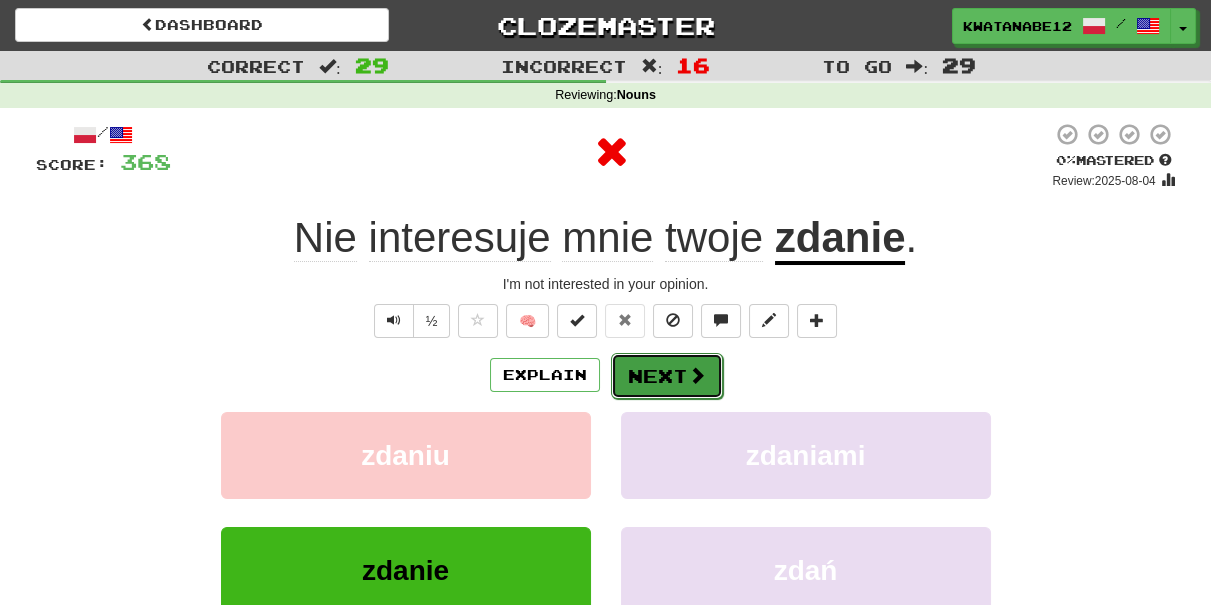 click on "Next" at bounding box center (667, 376) 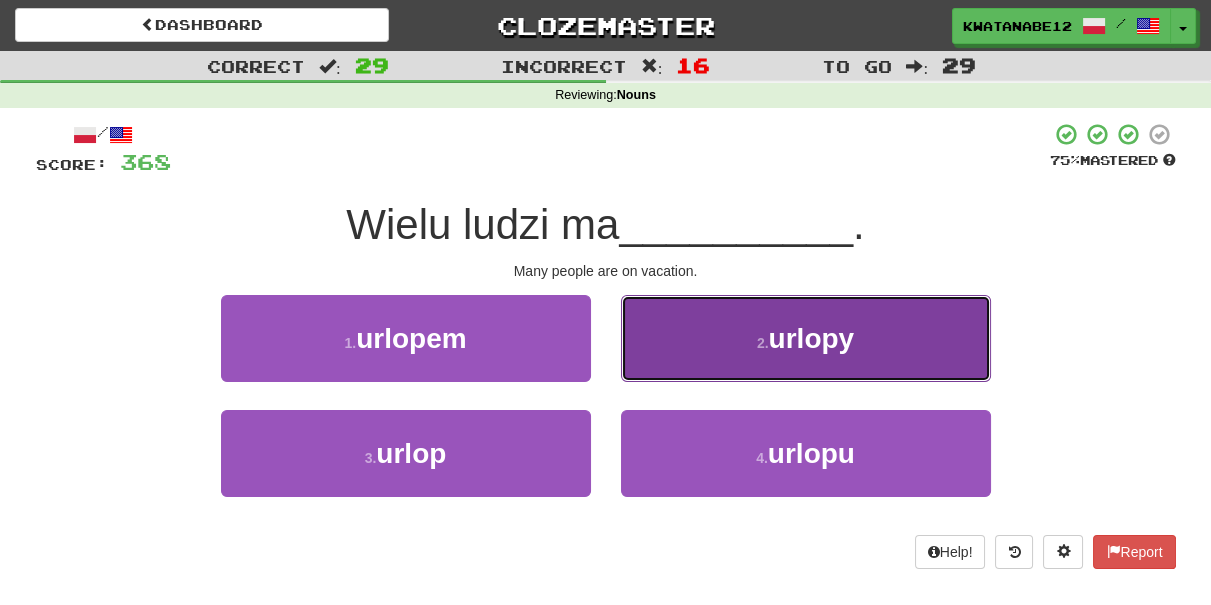 click on "2 .  urlopy" at bounding box center (806, 338) 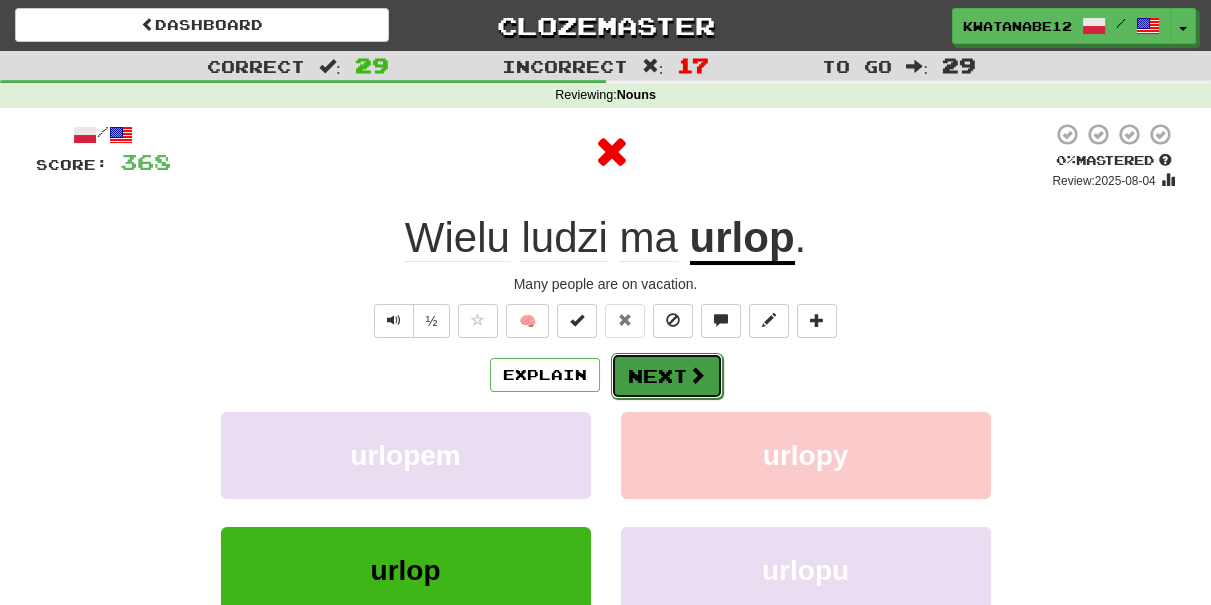 click on "Next" at bounding box center (667, 376) 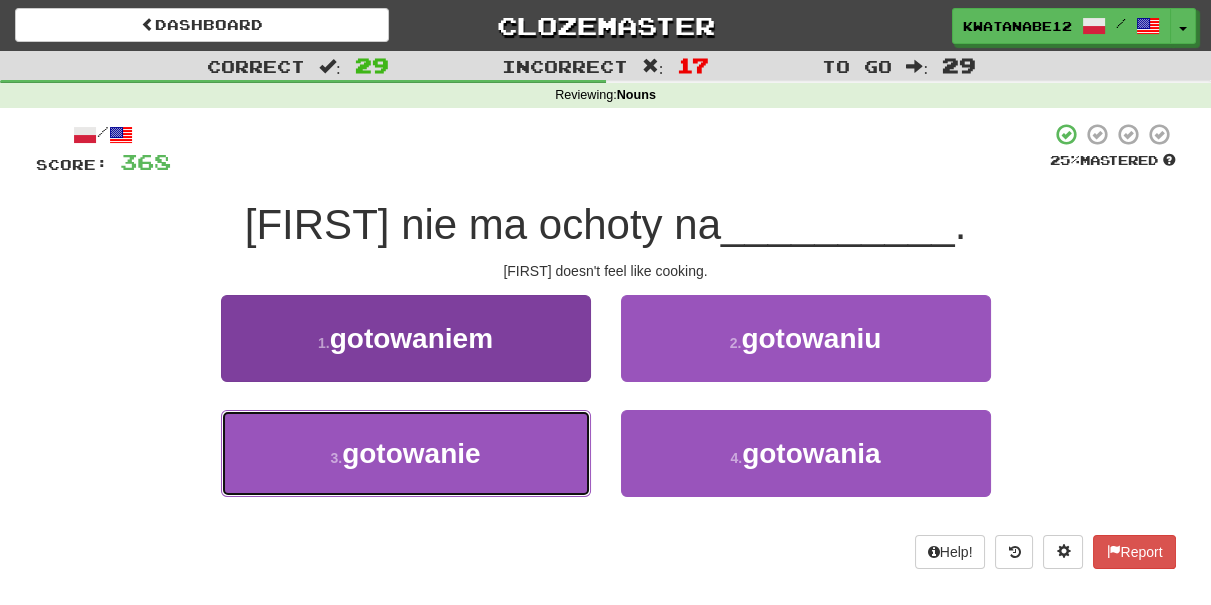 drag, startPoint x: 520, startPoint y: 455, endPoint x: 524, endPoint y: 445, distance: 10.770329 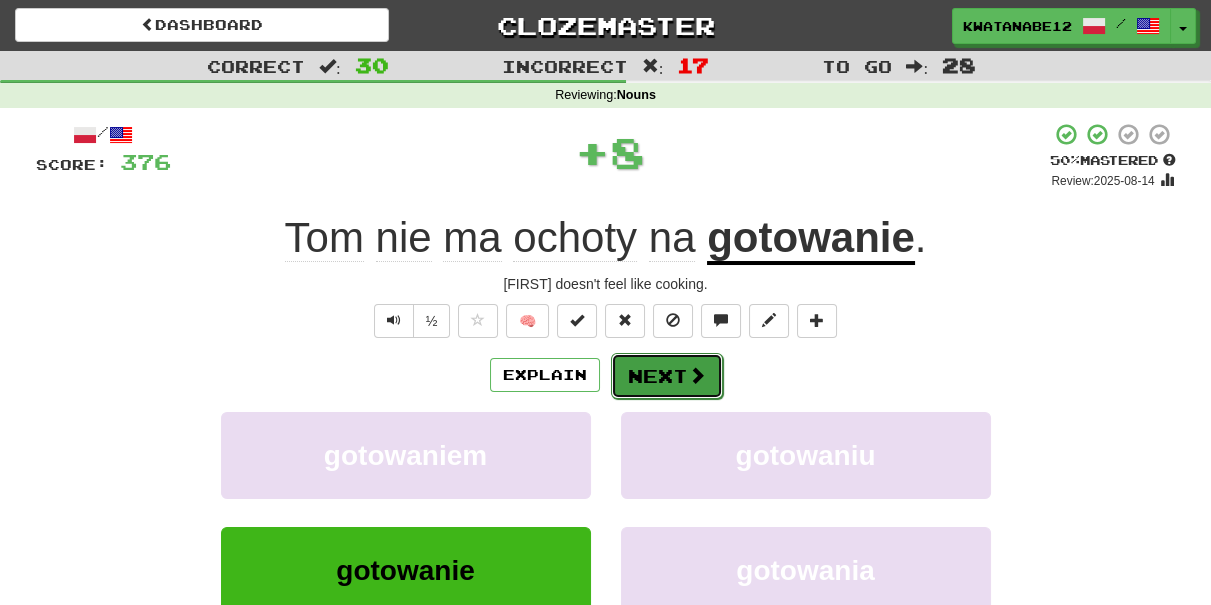 click on "Next" at bounding box center (667, 376) 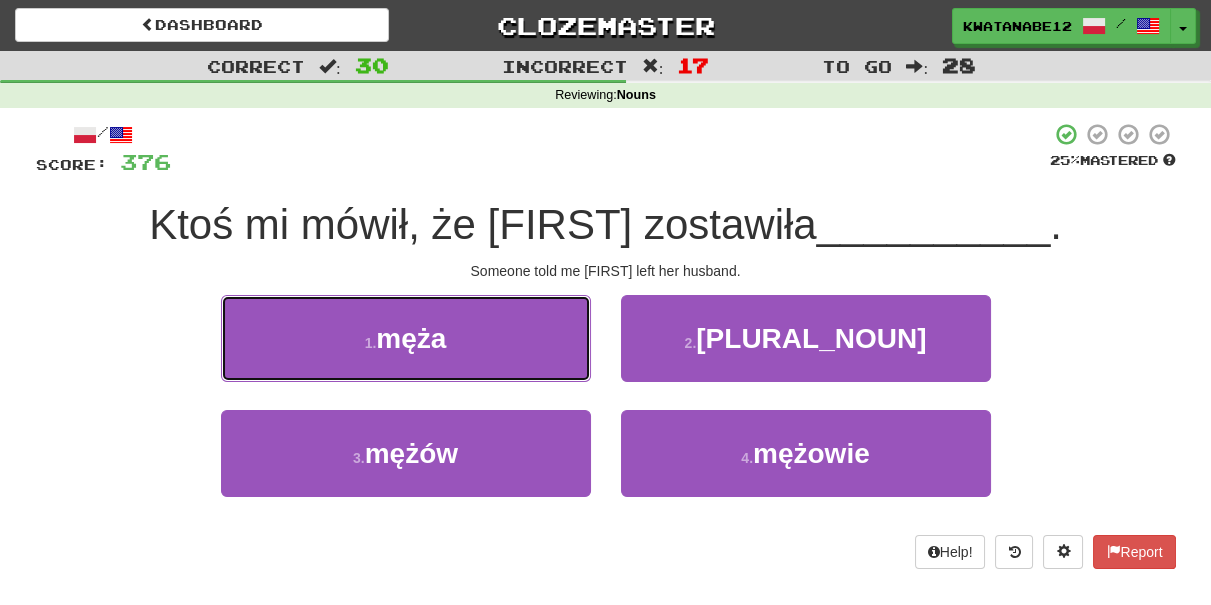 drag, startPoint x: 528, startPoint y: 350, endPoint x: 572, endPoint y: 350, distance: 44 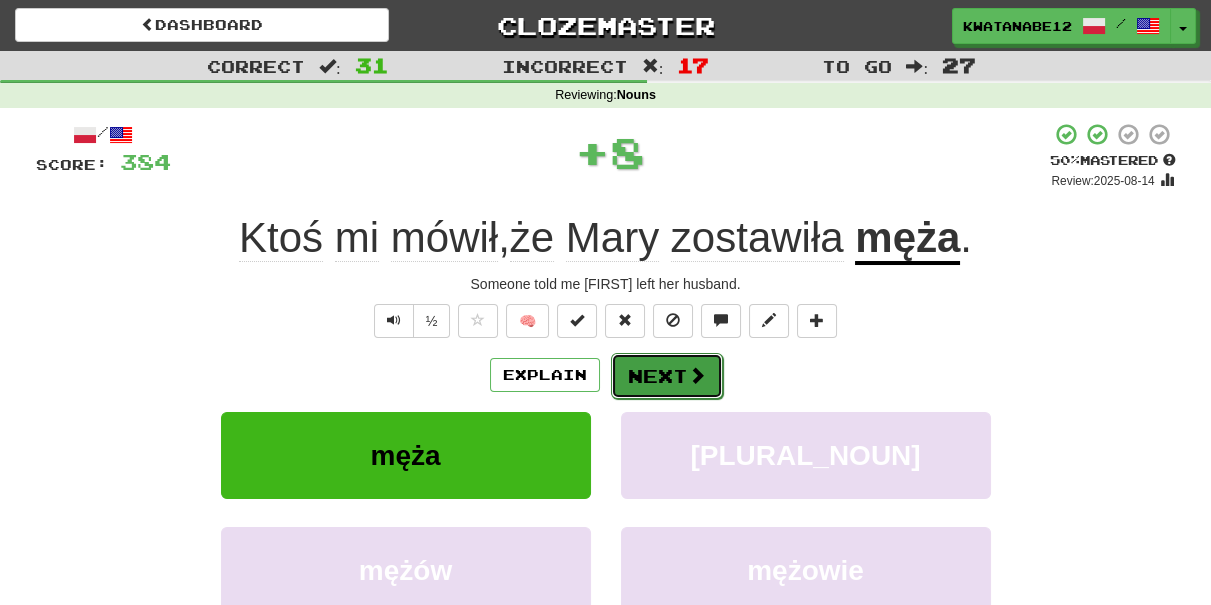 click on "Next" at bounding box center (667, 376) 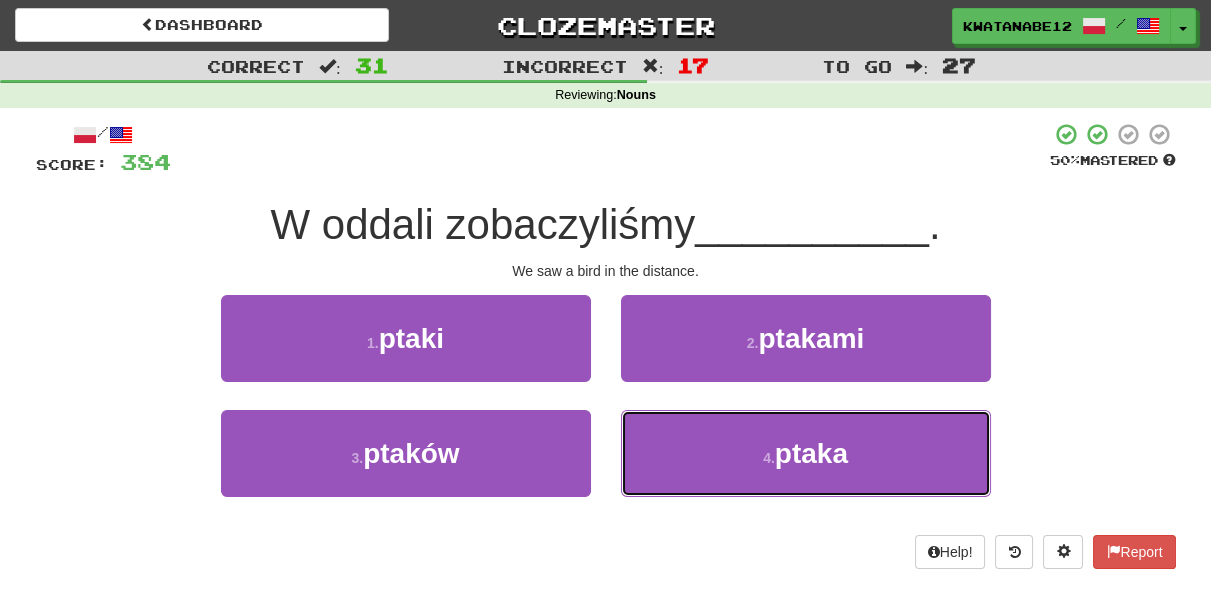 drag, startPoint x: 669, startPoint y: 429, endPoint x: 669, endPoint y: 407, distance: 22 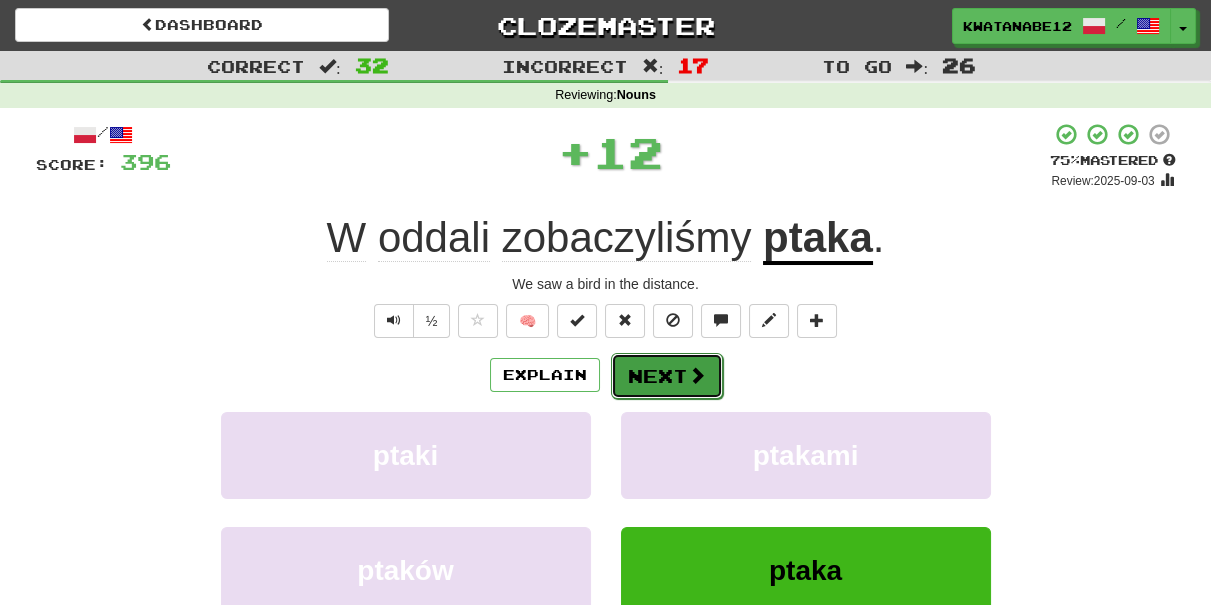 click on "Next" at bounding box center (667, 376) 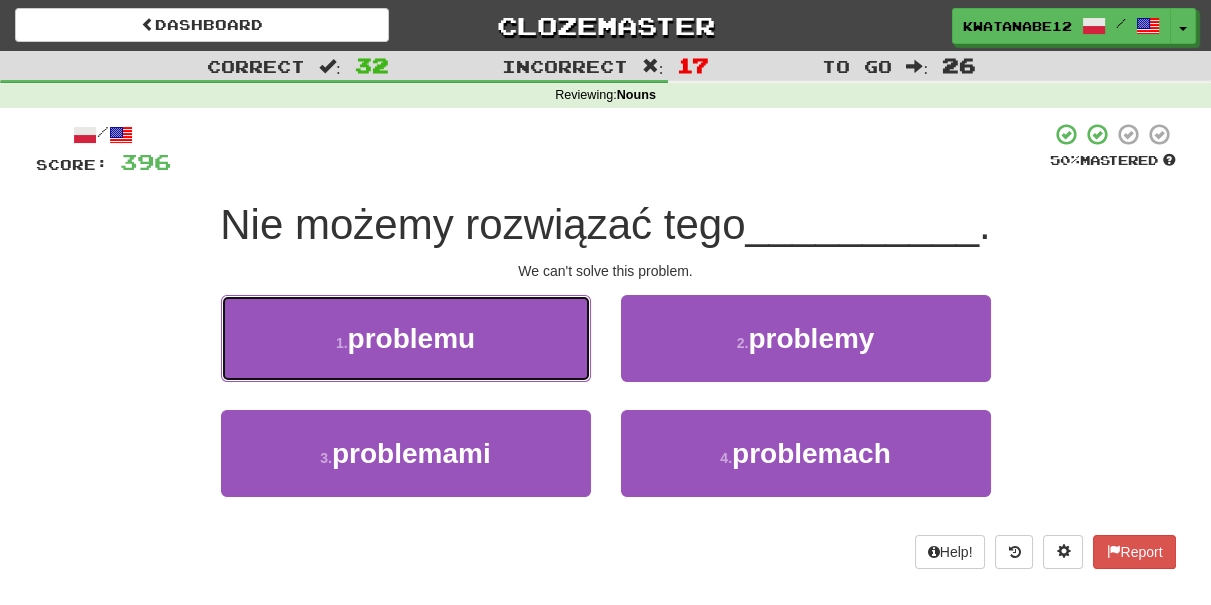 drag, startPoint x: 517, startPoint y: 339, endPoint x: 528, endPoint y: 338, distance: 11.045361 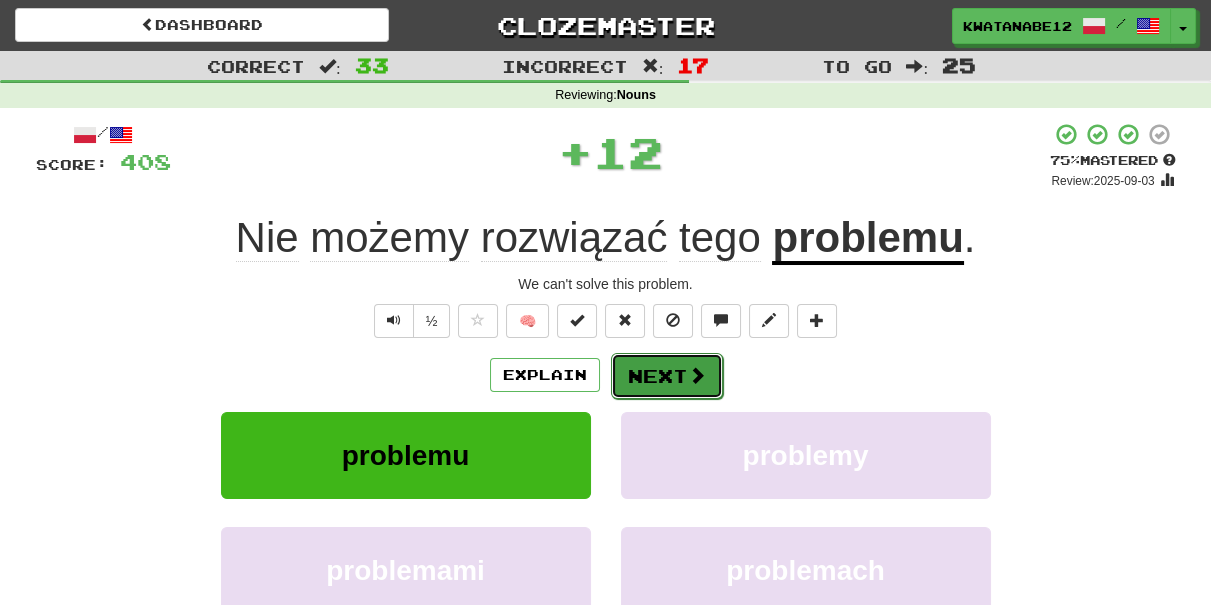 click on "Next" at bounding box center [667, 376] 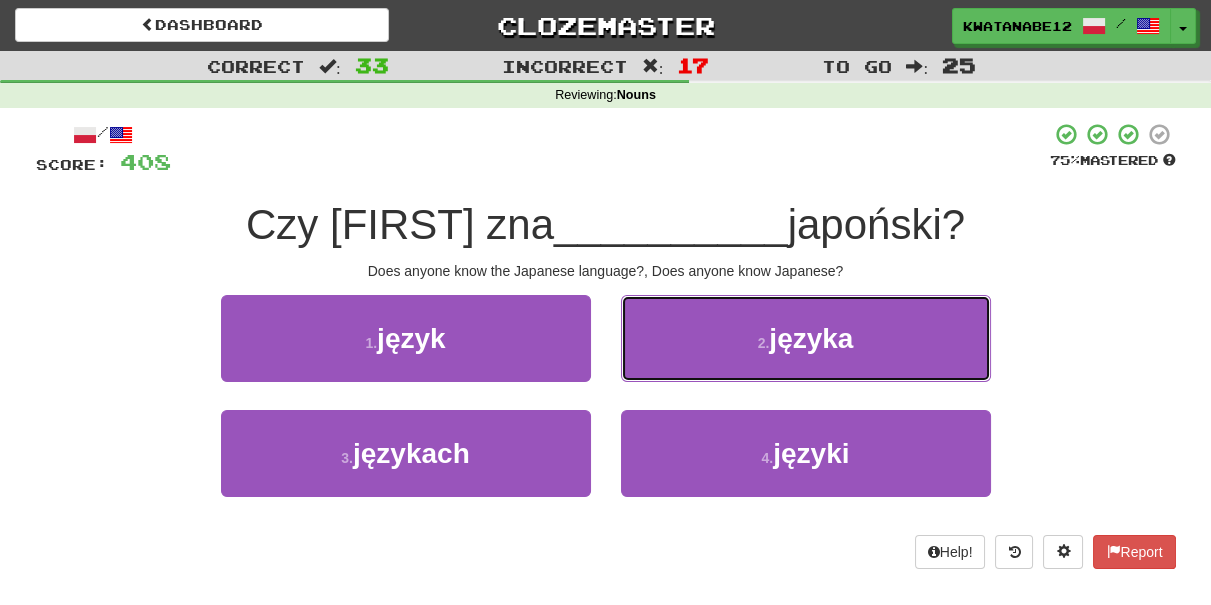 drag, startPoint x: 688, startPoint y: 336, endPoint x: 677, endPoint y: 343, distance: 13.038404 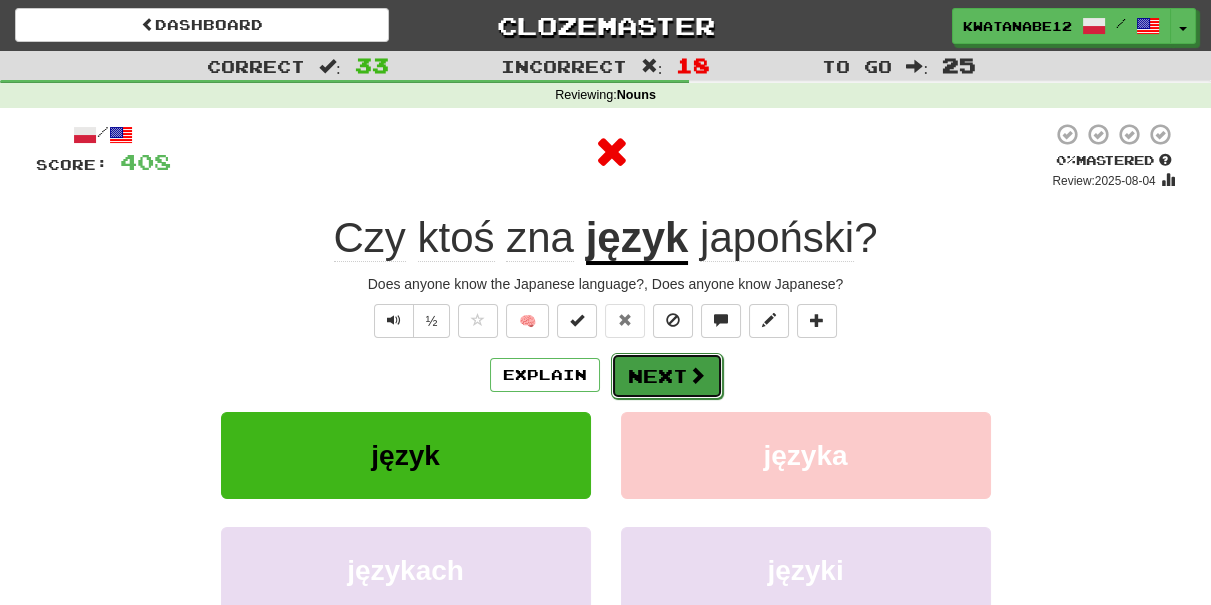 click on "Next" at bounding box center (667, 376) 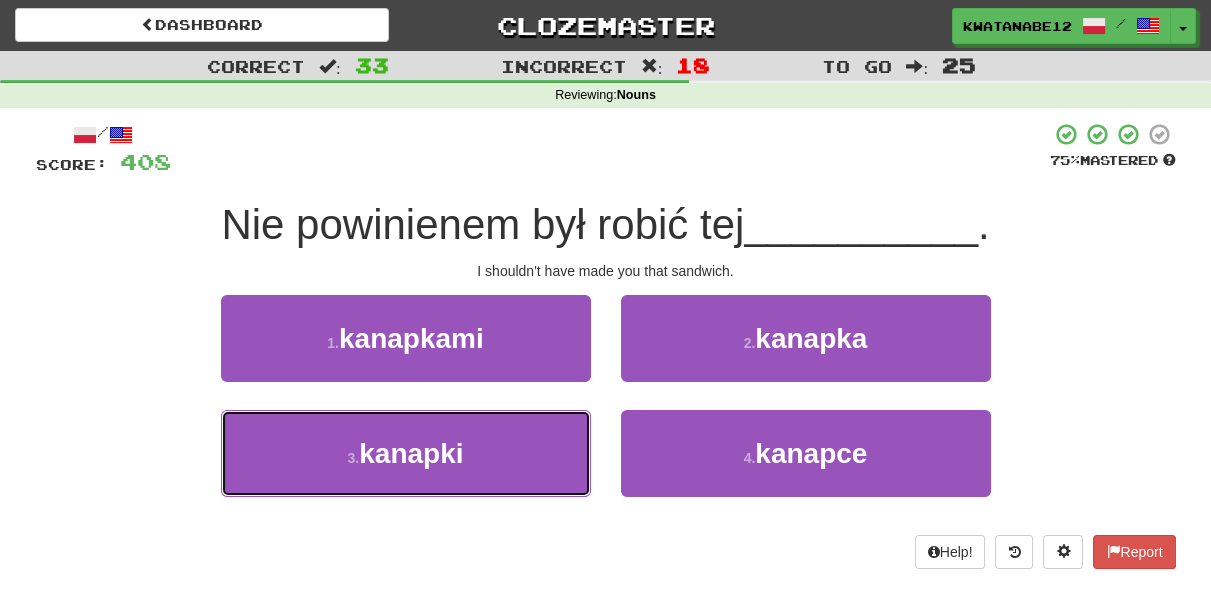 drag, startPoint x: 517, startPoint y: 435, endPoint x: 554, endPoint y: 407, distance: 46.400433 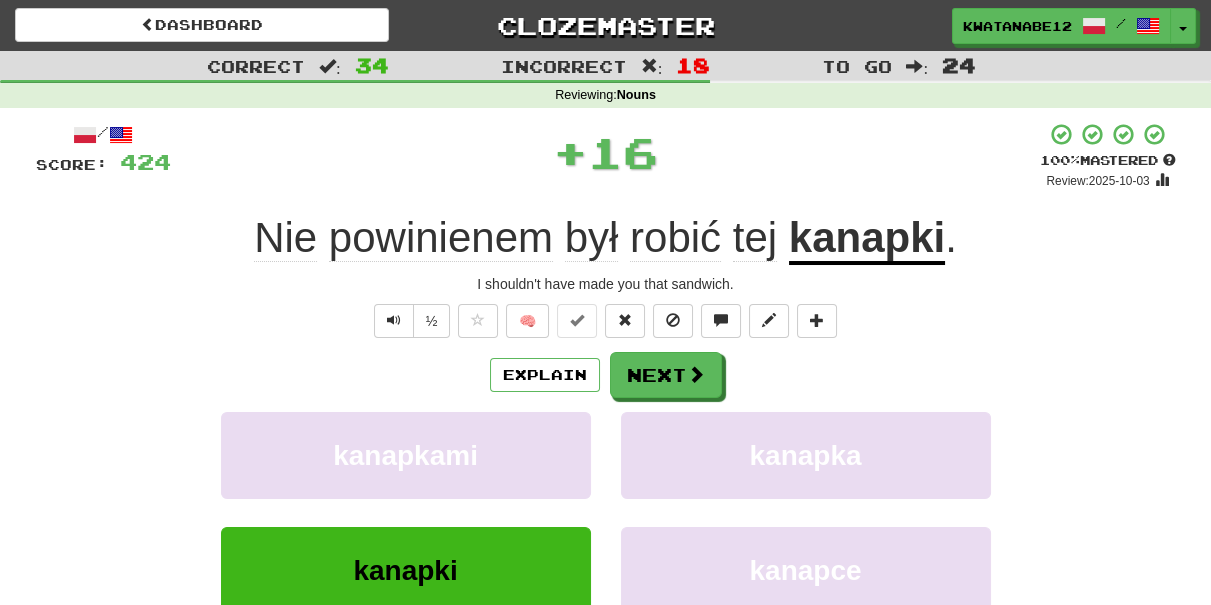 click on "/  Score:   424 + 16 100 %  Mastered Review:  2025-10-03 Nie   powinienem   był   robić   tej   kanapki . I shouldn't have made you that sandwich. ½ 🧠 Explain Next kanapkami kanapka kanapki kanapce Learn more: kanapkami kanapka kanapki kanapce  Help!  Report Sentence Source" at bounding box center [606, 435] 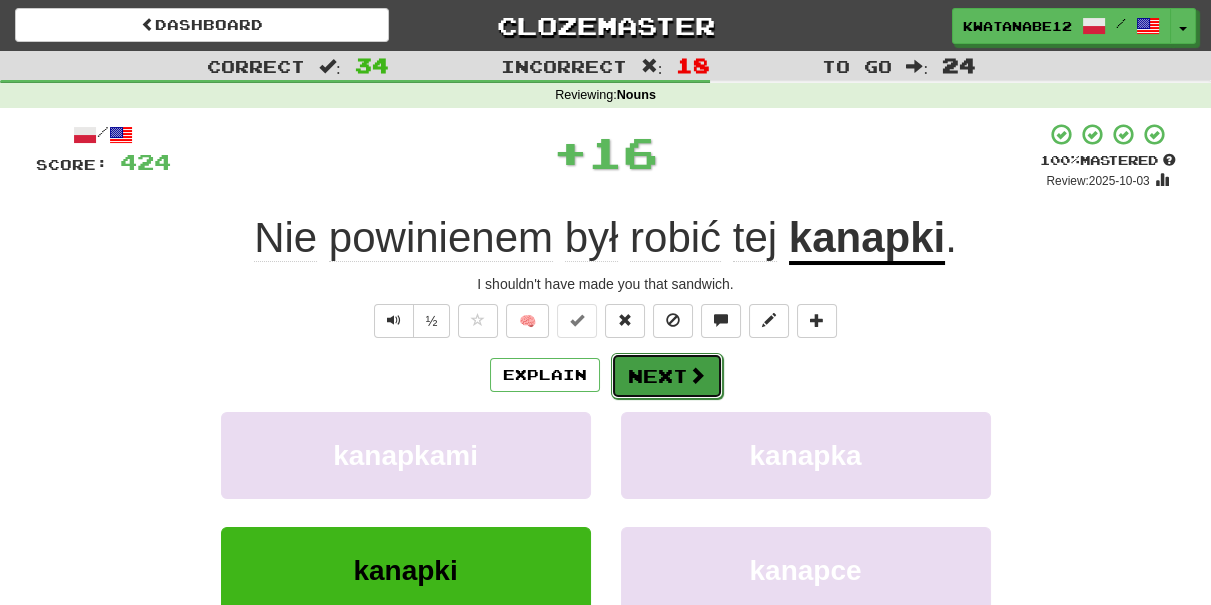 click on "Next" at bounding box center [667, 376] 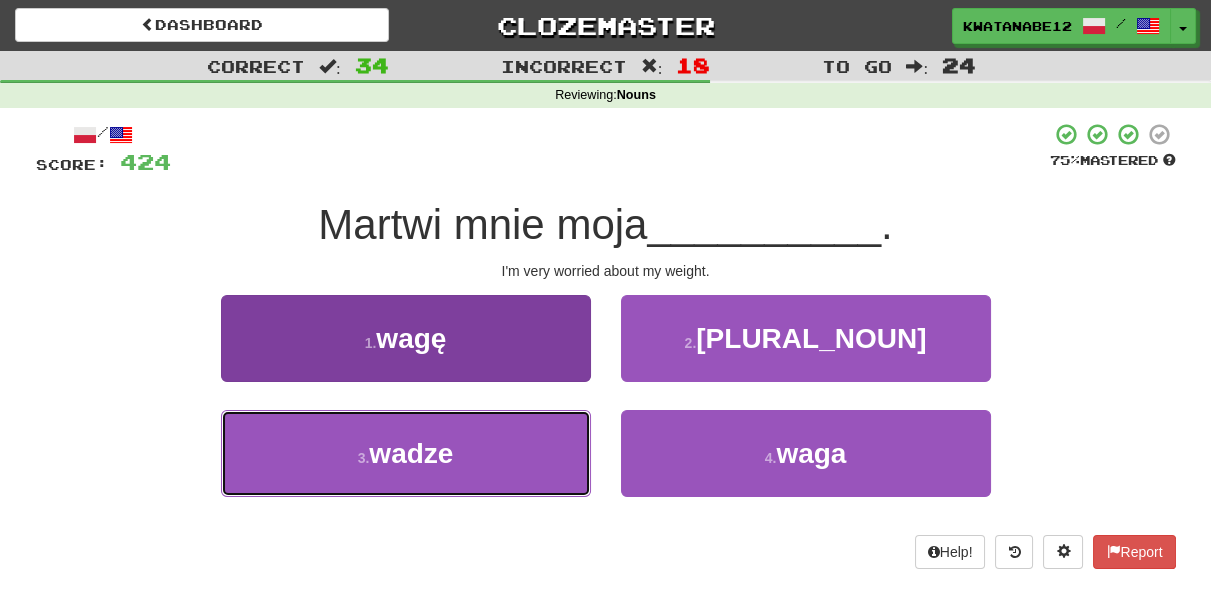 click on "3 .  wadze" at bounding box center [406, 453] 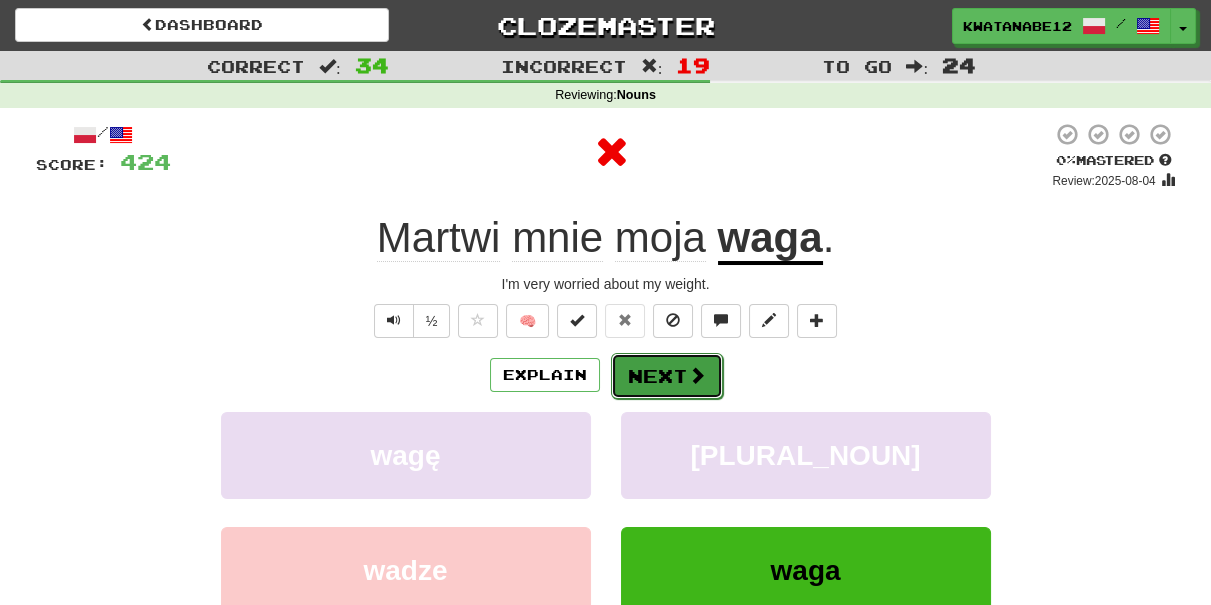 click on "Next" at bounding box center [667, 376] 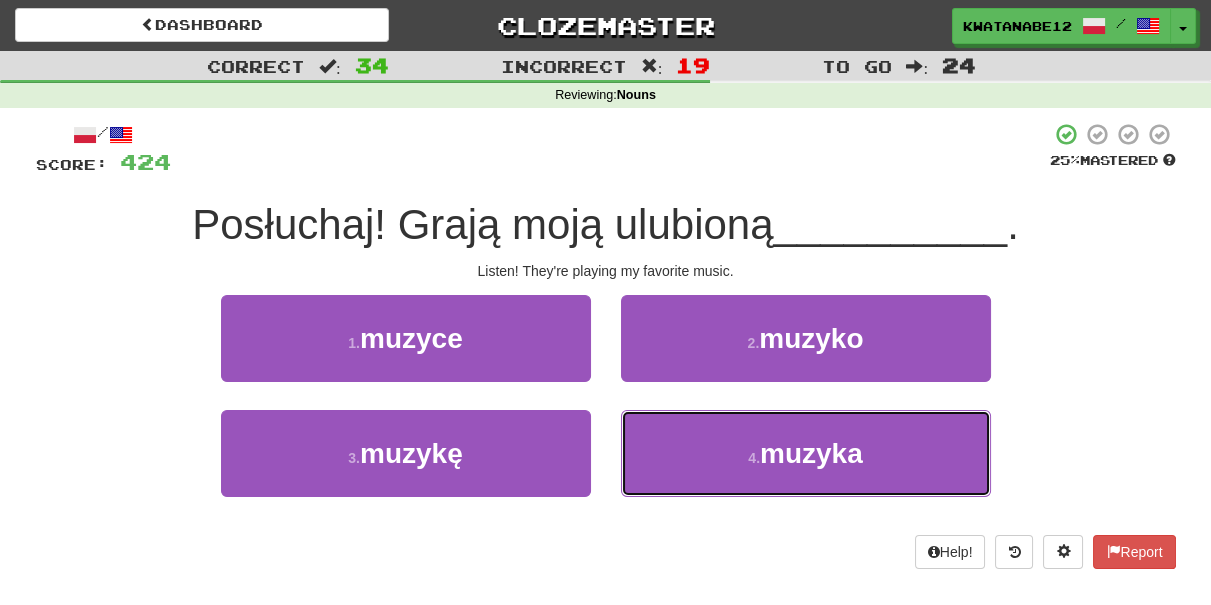 drag, startPoint x: 672, startPoint y: 415, endPoint x: 664, endPoint y: 398, distance: 18.788294 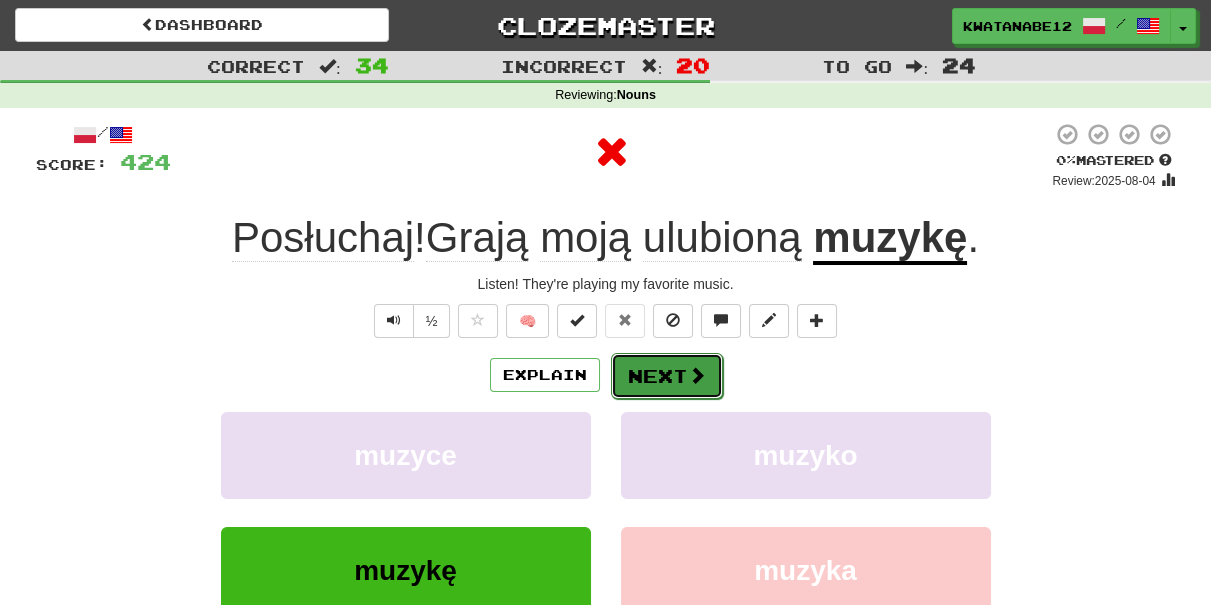 click on "Next" at bounding box center (667, 376) 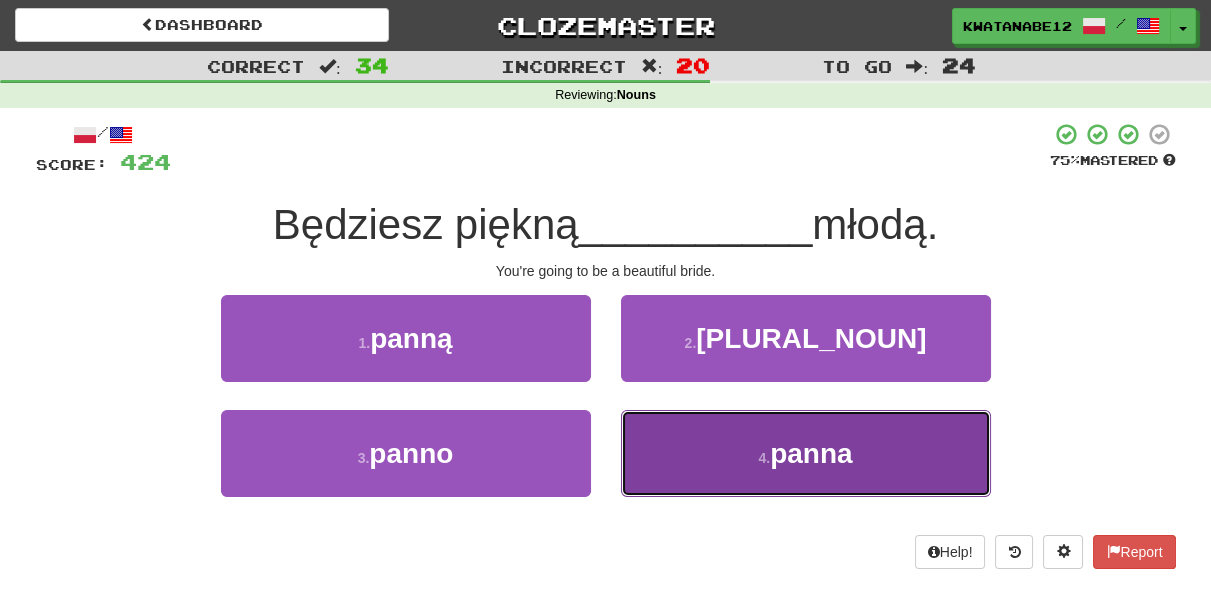 click on "4 .  panna" at bounding box center [806, 453] 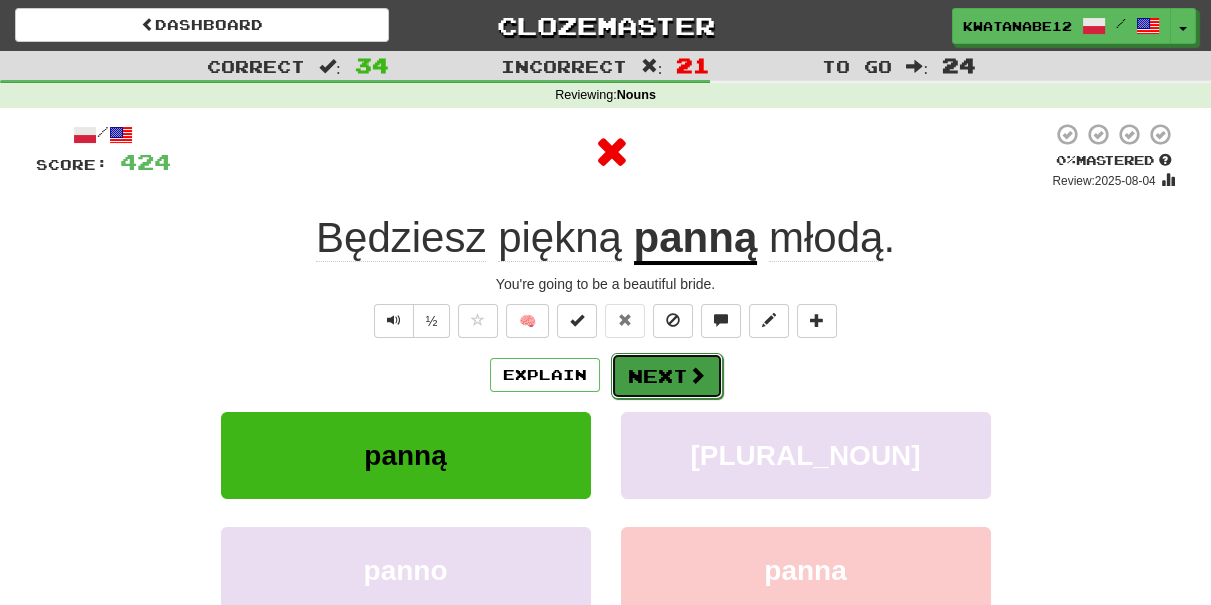 click on "Next" at bounding box center [667, 376] 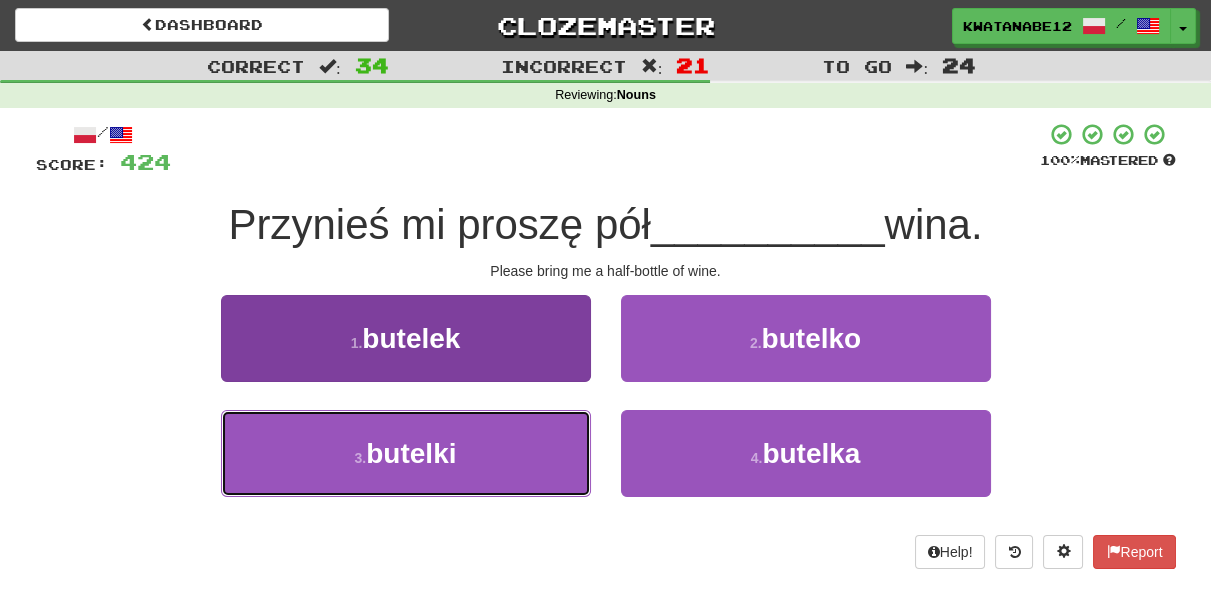 drag, startPoint x: 542, startPoint y: 428, endPoint x: 565, endPoint y: 426, distance: 23.086792 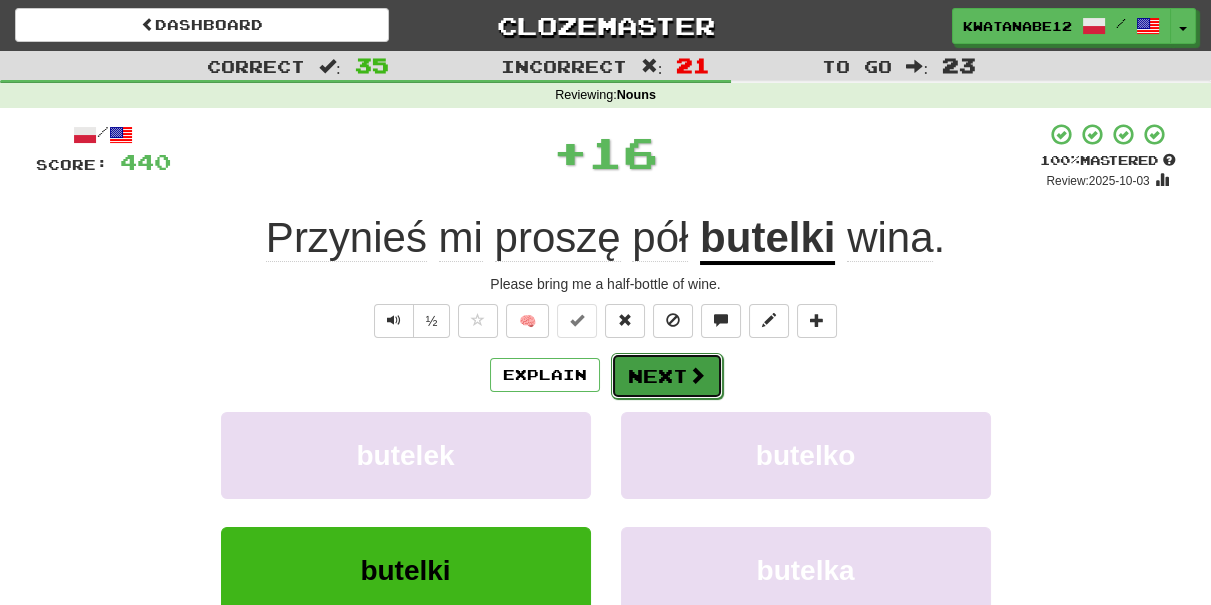 click on "Next" at bounding box center (667, 376) 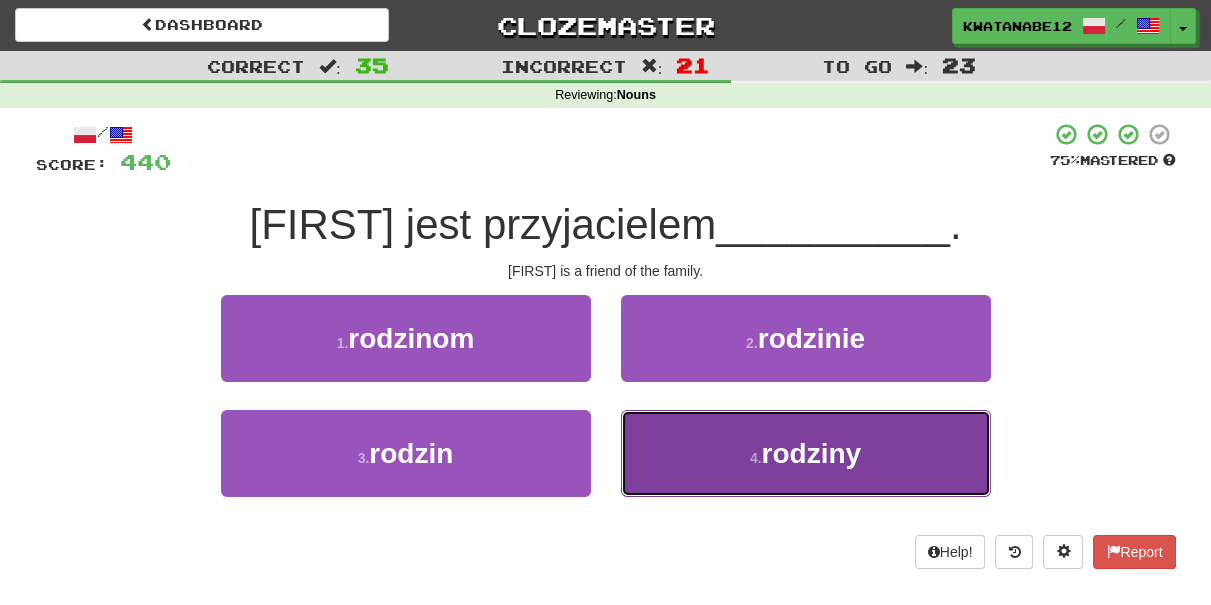 click on "4 .  rodziny" at bounding box center [806, 453] 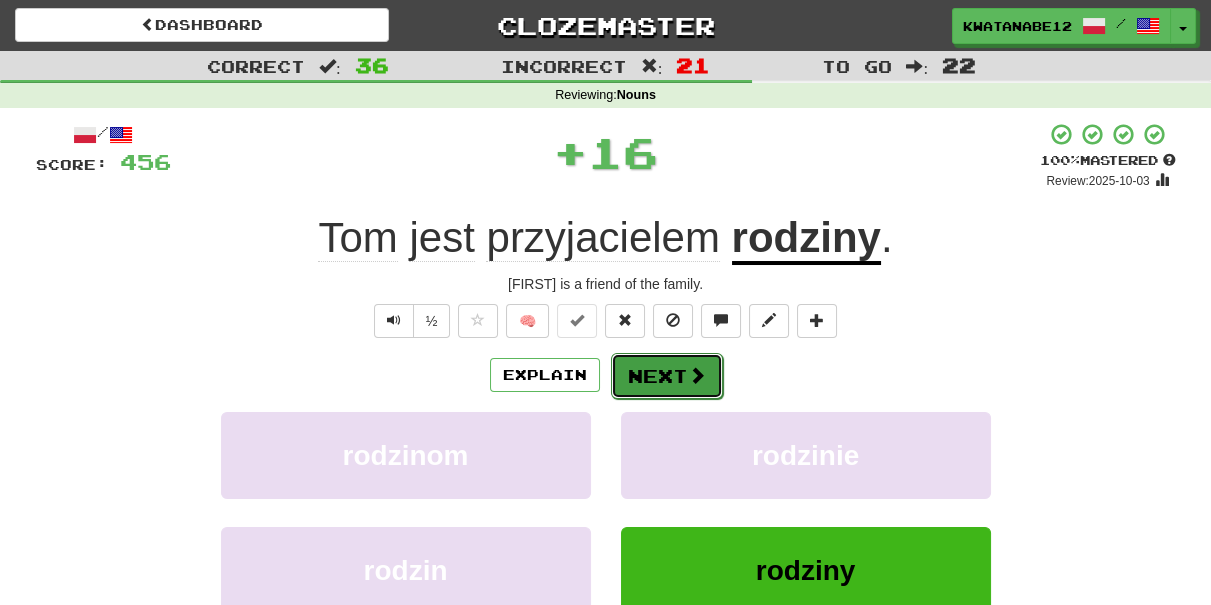 click on "Next" at bounding box center (667, 376) 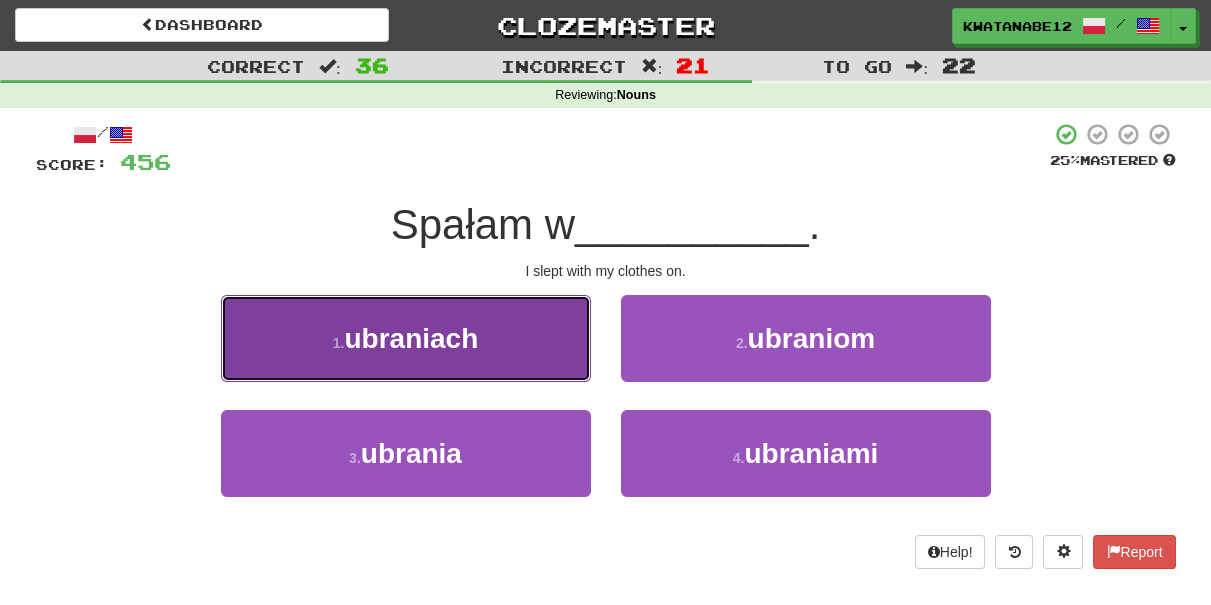 click on "1 .  ubraniach" at bounding box center [406, 338] 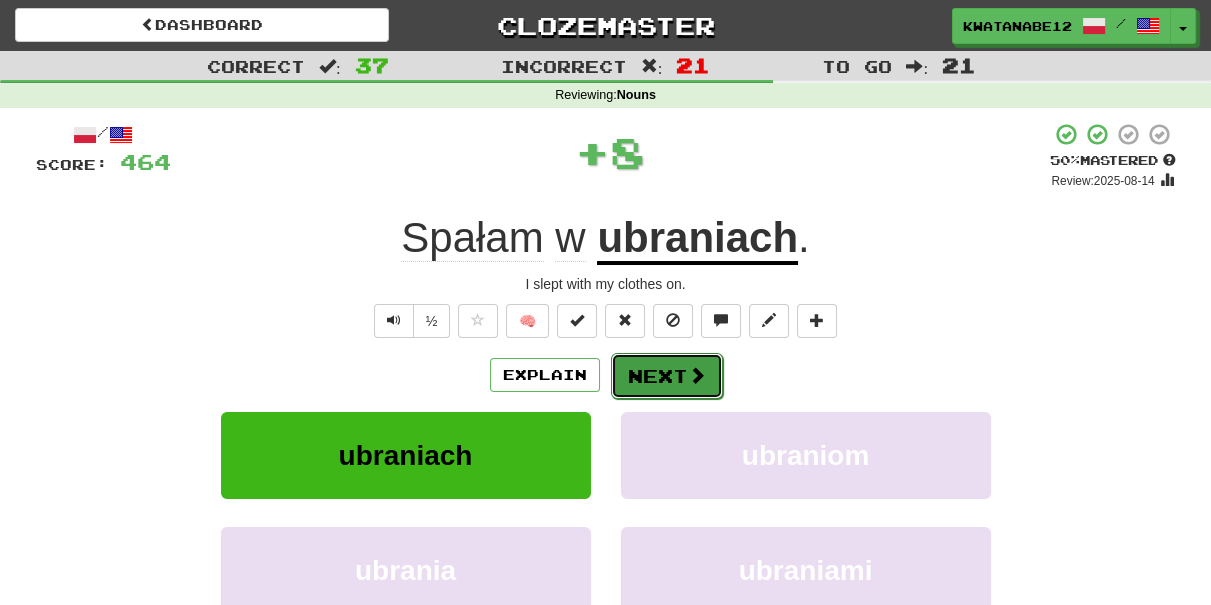 click on "Next" at bounding box center (667, 376) 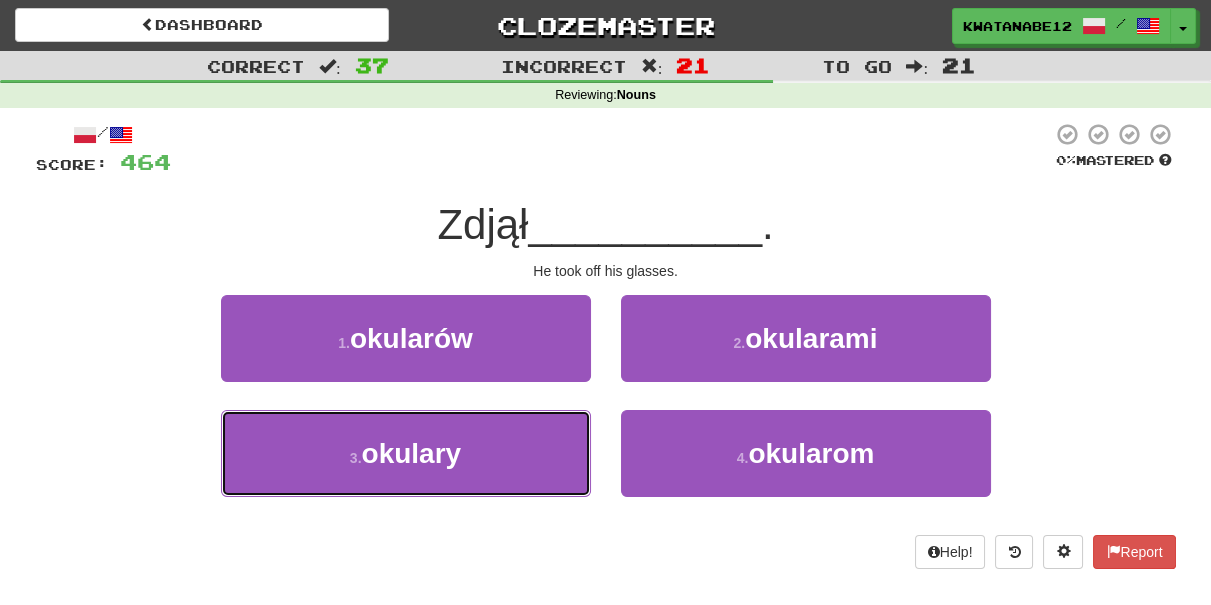 drag, startPoint x: 533, startPoint y: 454, endPoint x: 600, endPoint y: 402, distance: 84.811554 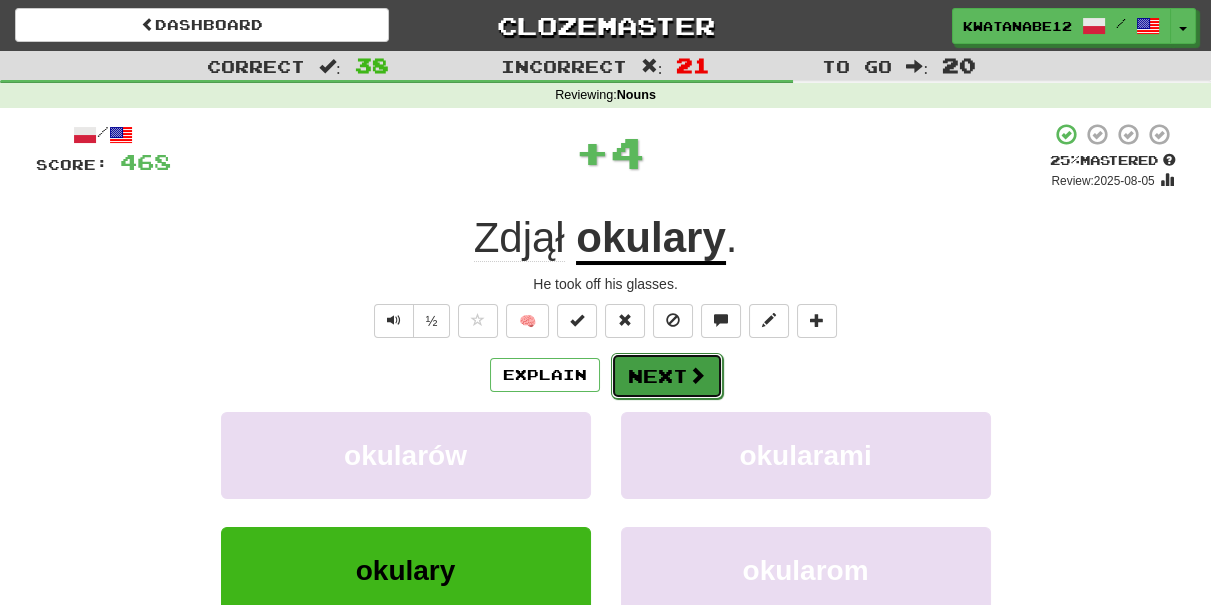 click on "Next" at bounding box center [667, 376] 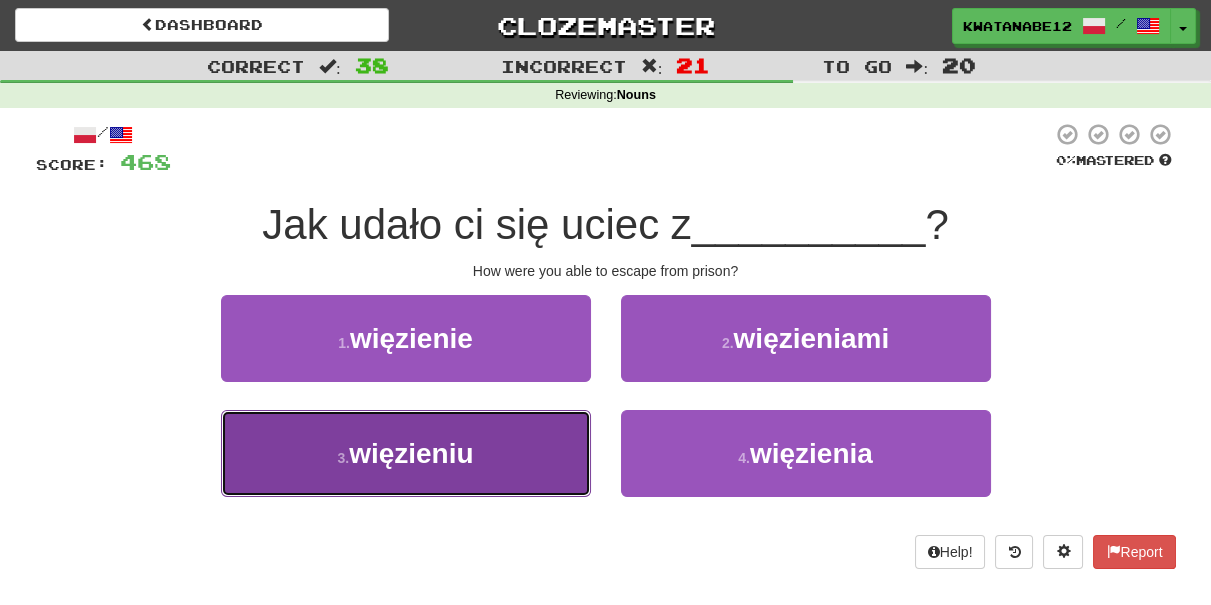 click on "3 .  więzieniu" at bounding box center [406, 453] 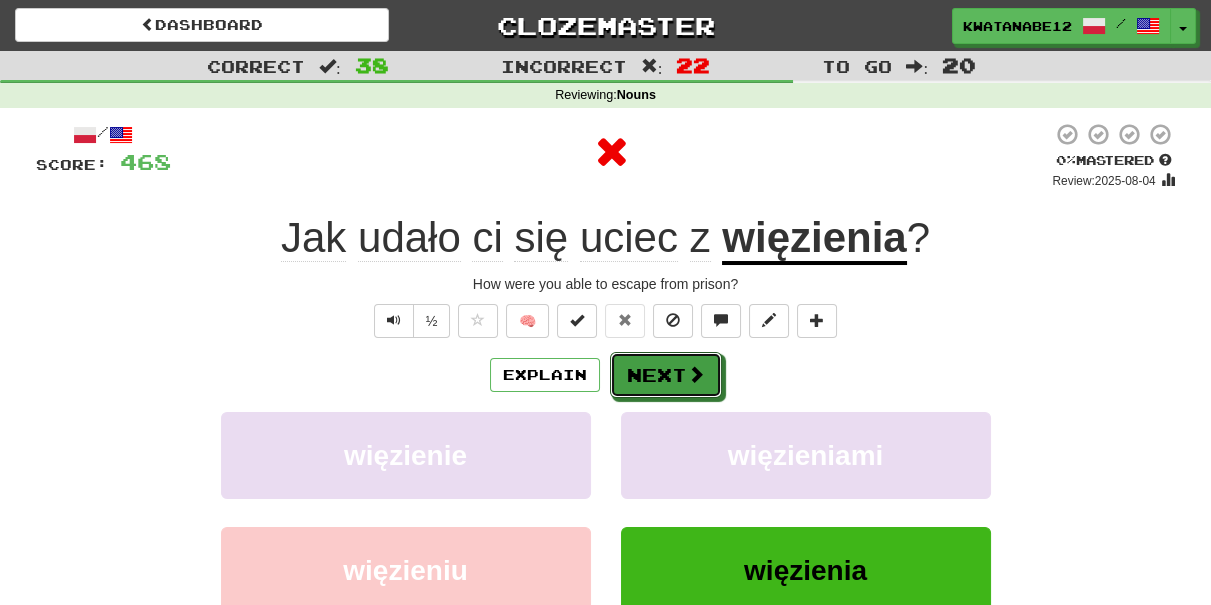 click on "/  Score:   468 0 %  Mastered Review:  2025-08-04 Jak   udało   ci   się   uciec   z   więzienia ? How were you able to escape from prison? ½ 🧠 Explain Next więzienie więzieniami więzieniu więzienia Learn more: więzienie więzieniami więzieniu więzienia  Help!  Report Sentence Source" at bounding box center (606, 435) 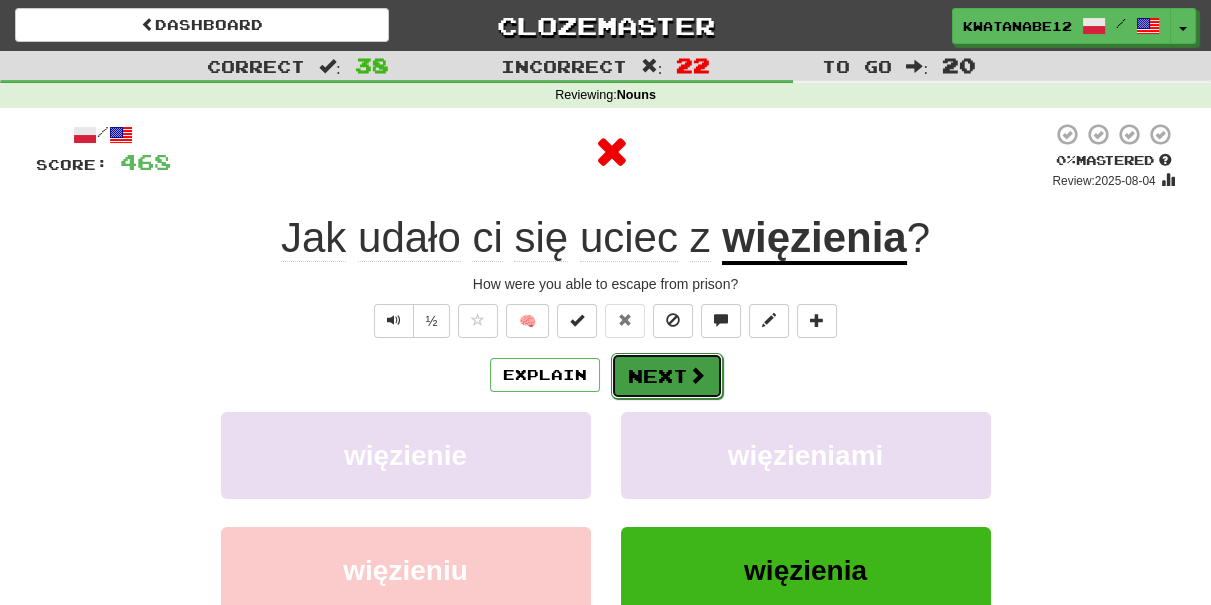 click on "Next" at bounding box center (667, 376) 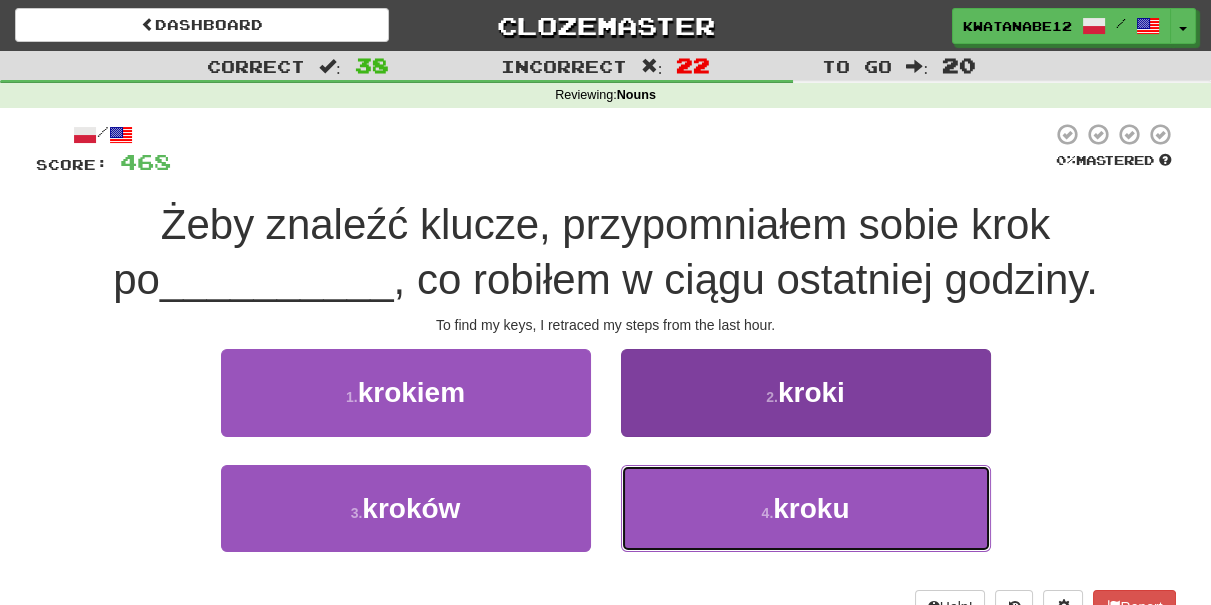 click on "4 .  kroku" at bounding box center (806, 508) 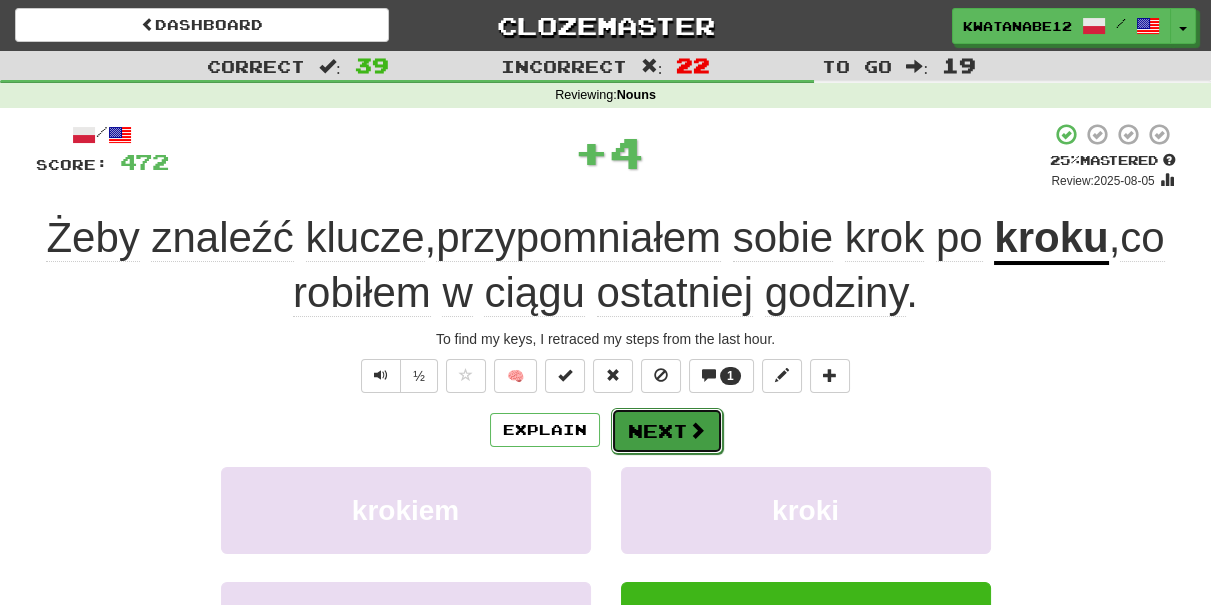 click on "Next" at bounding box center [667, 431] 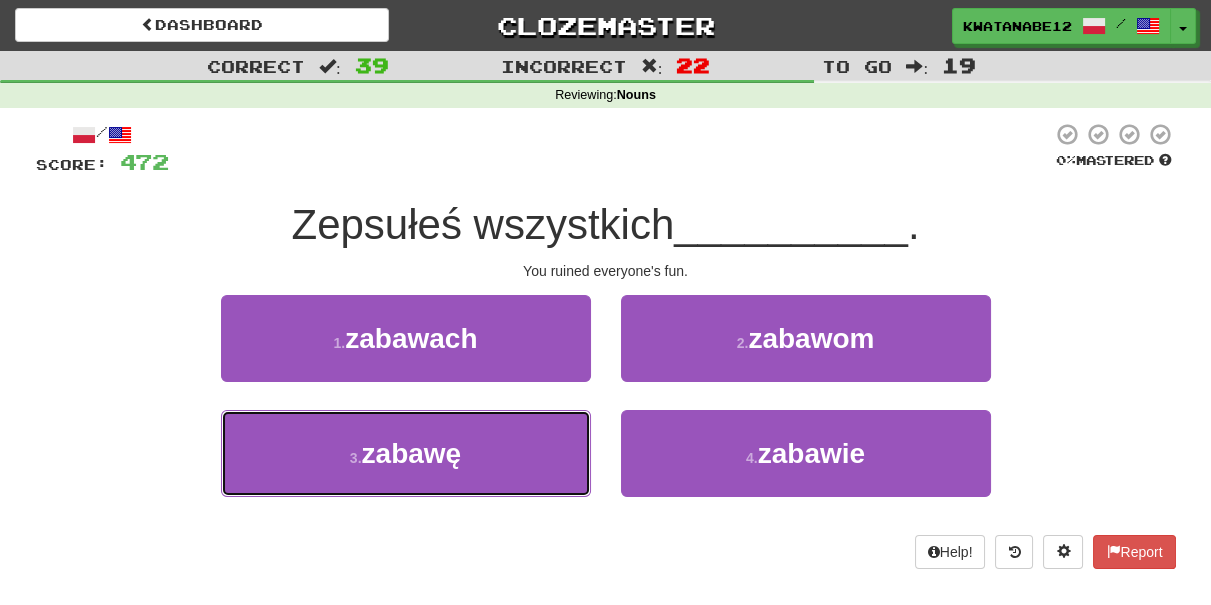 drag, startPoint x: 525, startPoint y: 450, endPoint x: 605, endPoint y: 400, distance: 94.33981 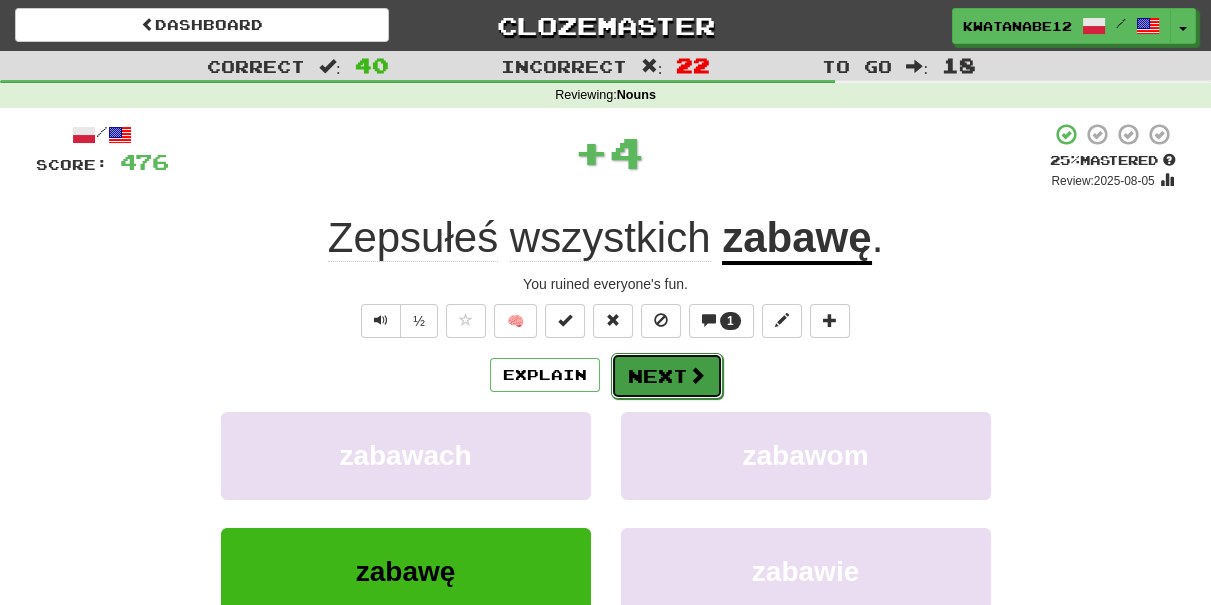 click on "Next" at bounding box center [667, 376] 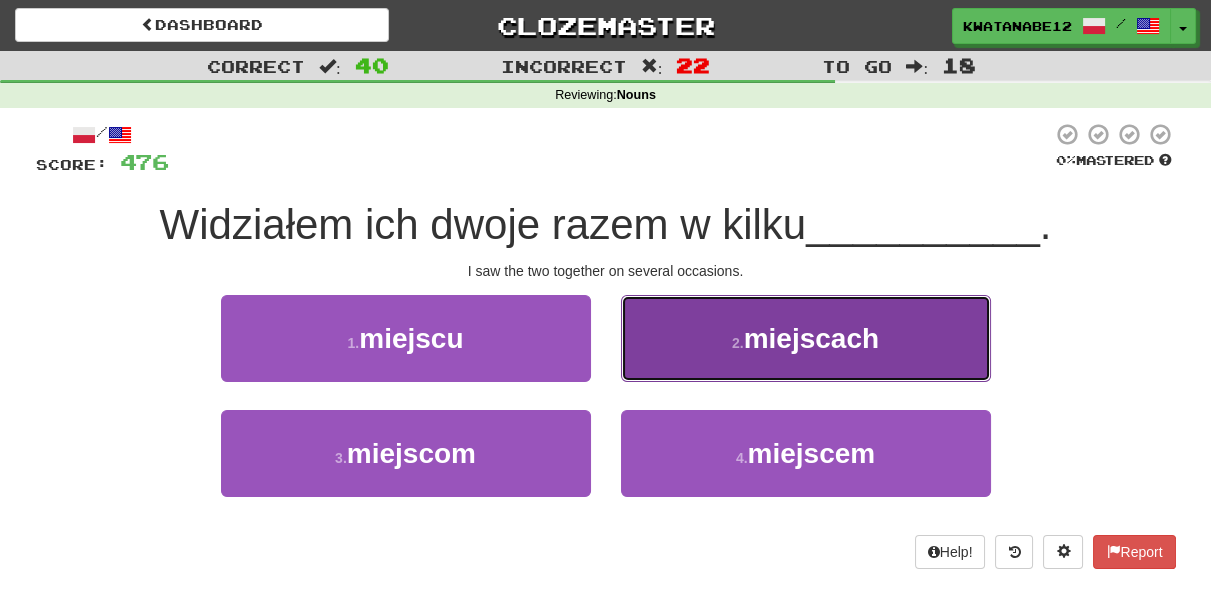 drag, startPoint x: 655, startPoint y: 326, endPoint x: 669, endPoint y: 339, distance: 19.104973 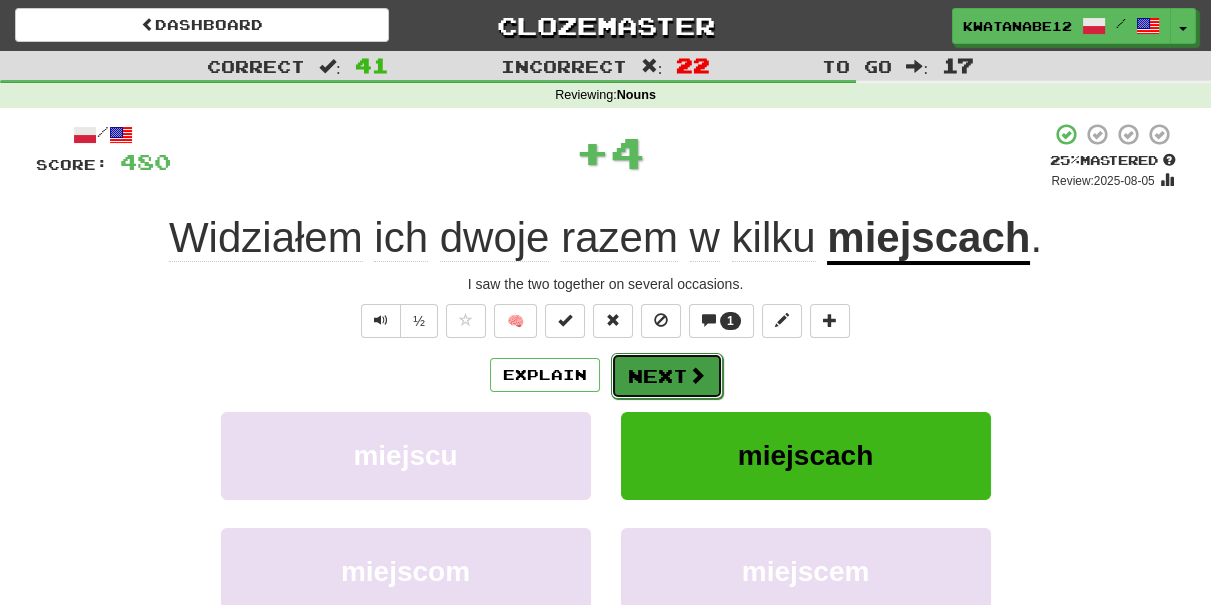 click on "Next" at bounding box center (667, 376) 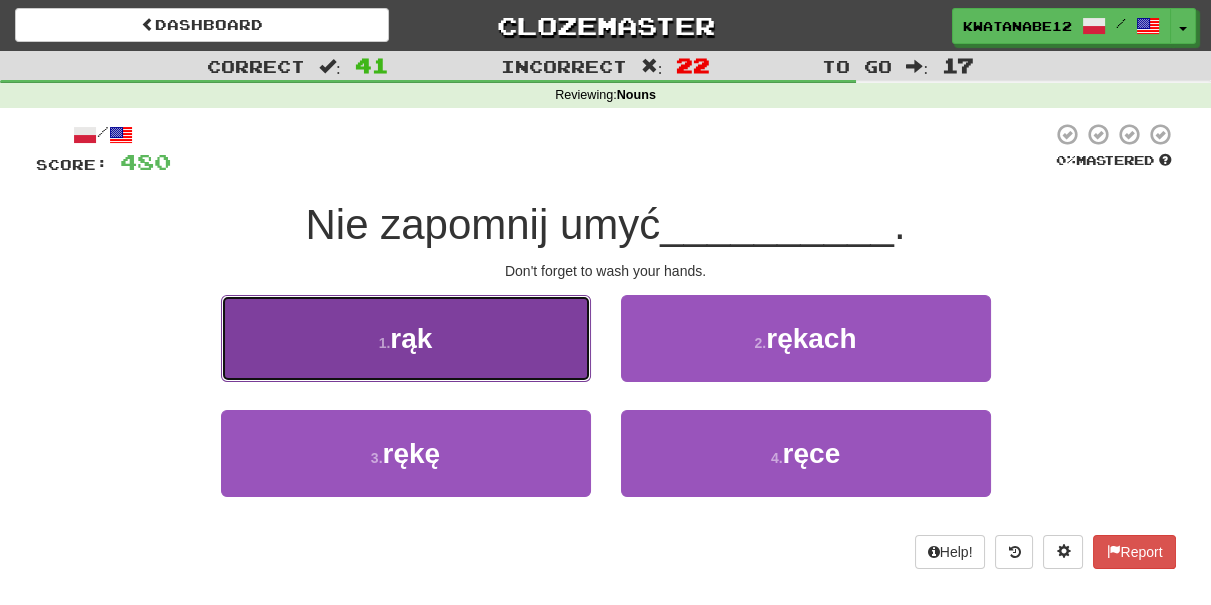 click on "1 .  rąk" at bounding box center (406, 338) 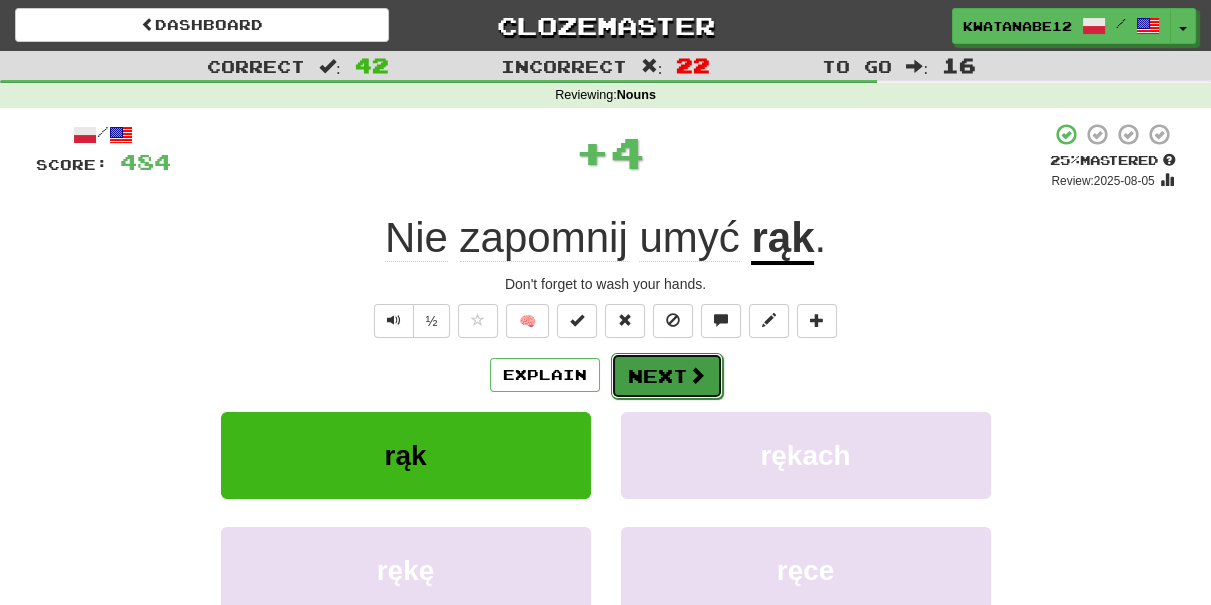 click on "Next" at bounding box center (667, 376) 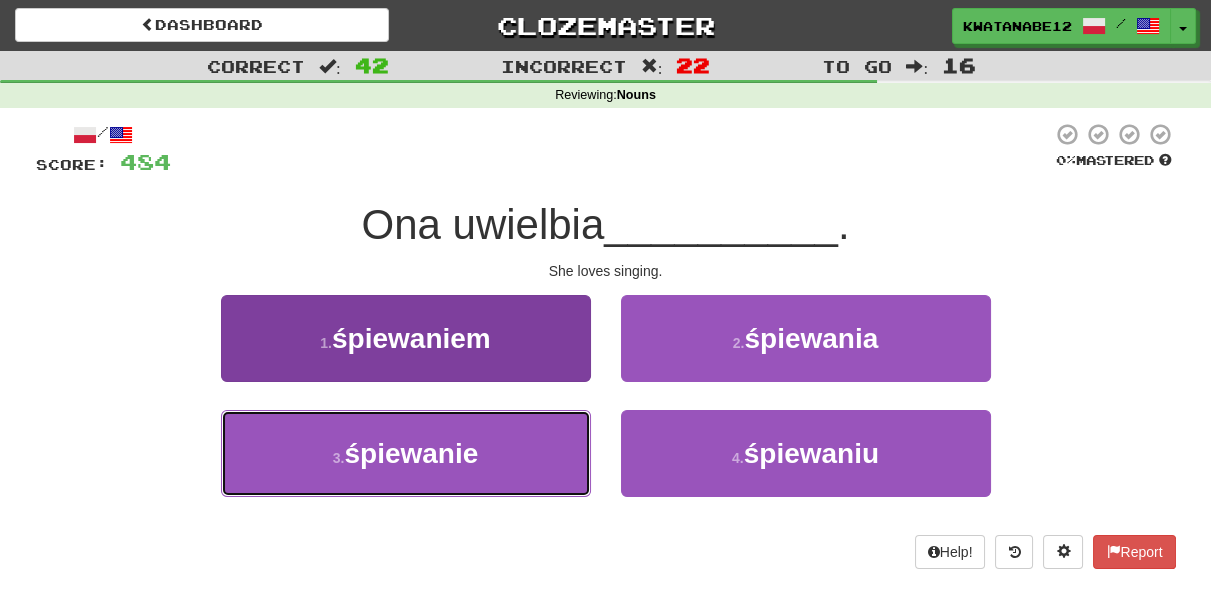 click on "3 .  śpiewanie" at bounding box center [406, 453] 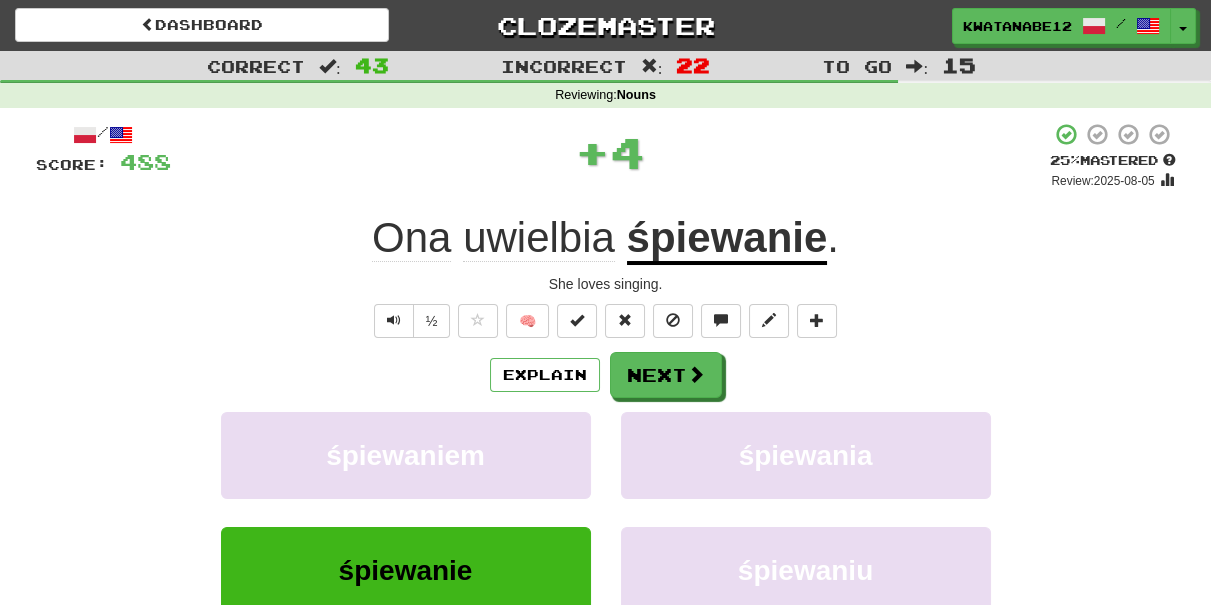 click on "/  Score:   488 + 4 25 %  Mastered Review:  2025-08-05 Ona   uwielbia   śpiewanie . She loves singing. ½ 🧠 Explain Next śpiewaniem śpiewania śpiewanie śpiewaniu Learn more: śpiewaniem śpiewania śpiewanie śpiewaniu  Help!  Report Sentence Source" at bounding box center (606, 435) 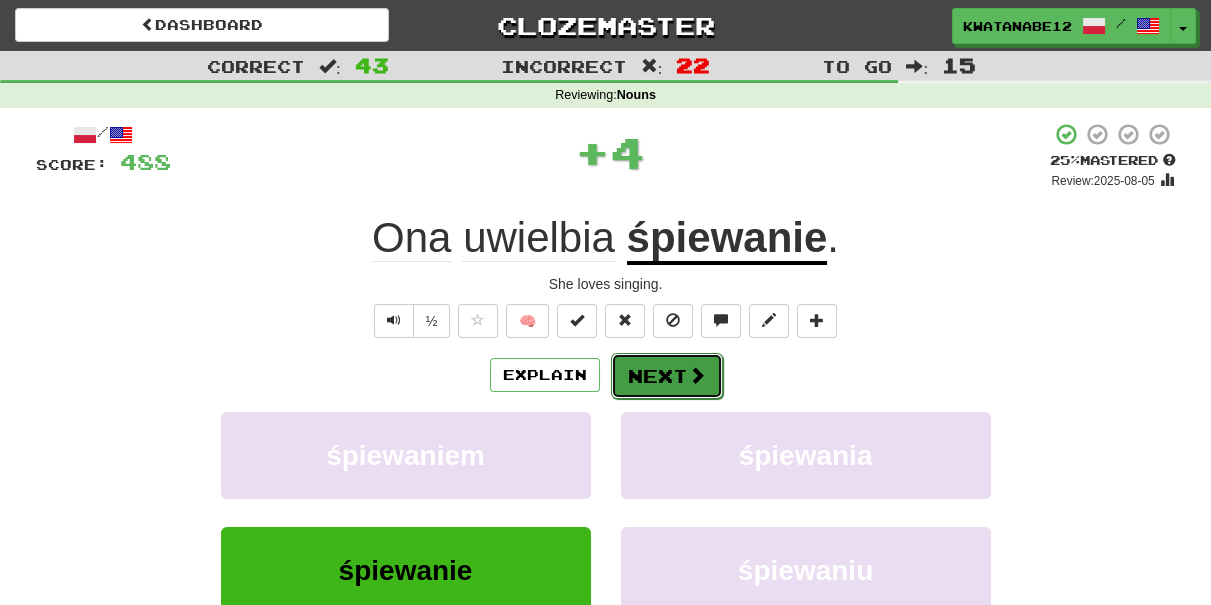 click on "Next" at bounding box center [667, 376] 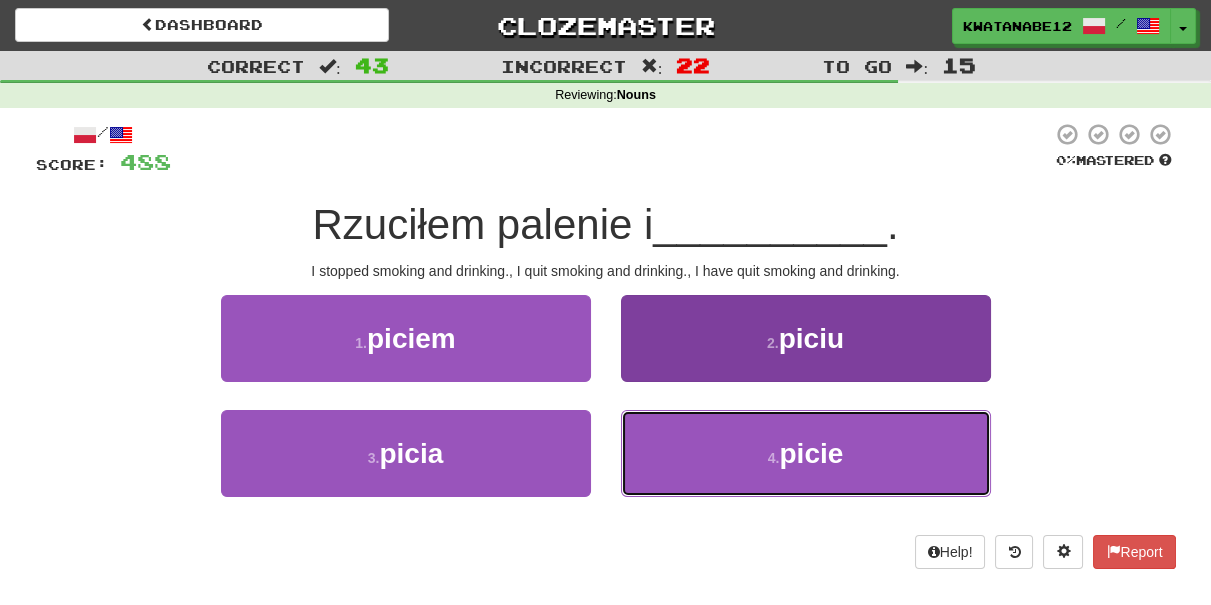 click on "4 .  picie" at bounding box center (806, 453) 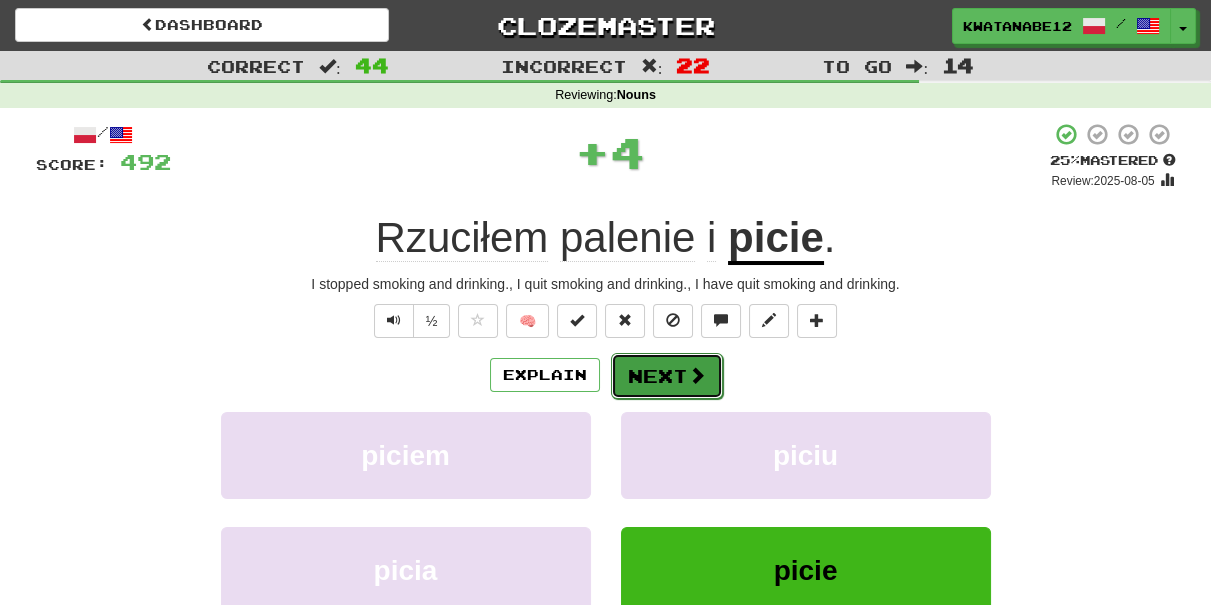 click on "Next" at bounding box center (667, 376) 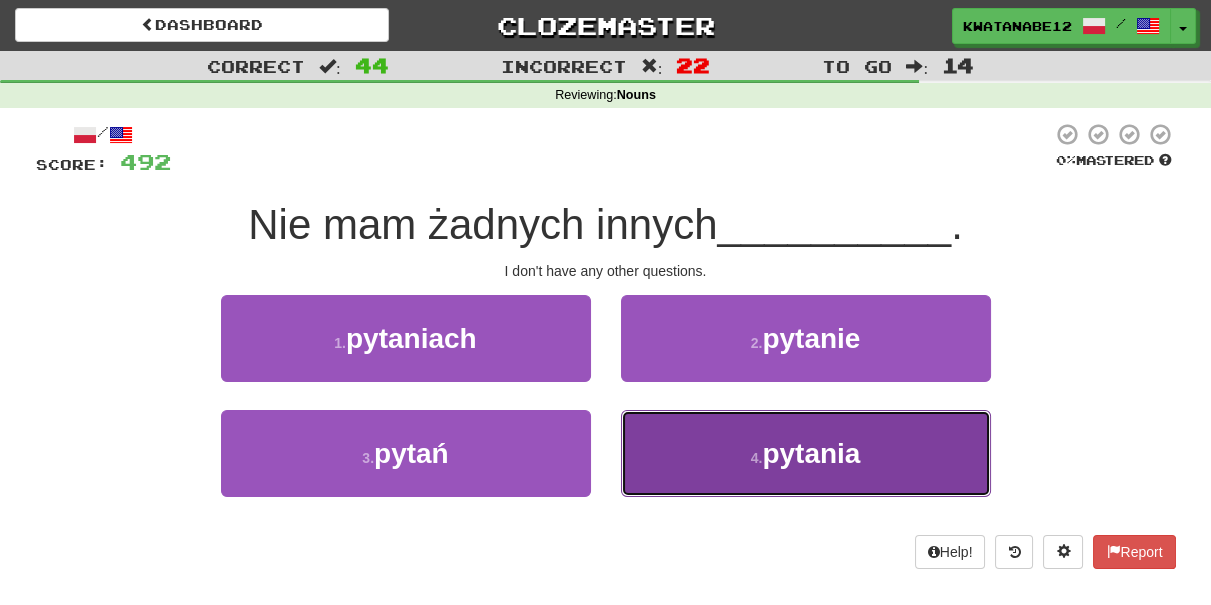 click on "4 .  pytania" at bounding box center (806, 453) 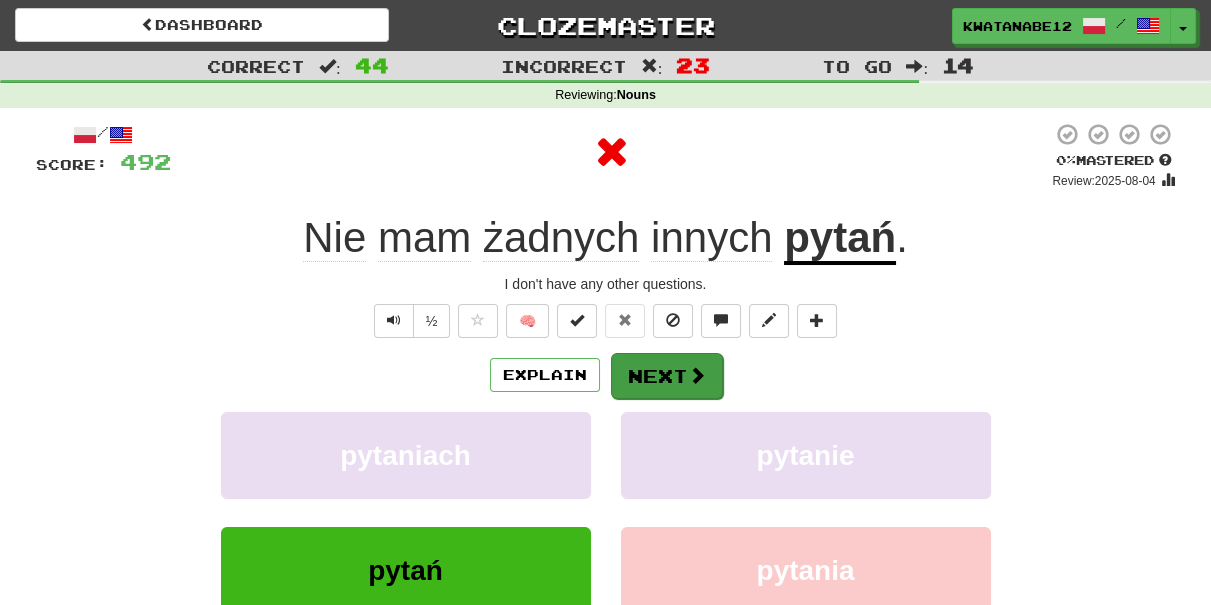 drag, startPoint x: 665, startPoint y: 395, endPoint x: 635, endPoint y: 331, distance: 70.68239 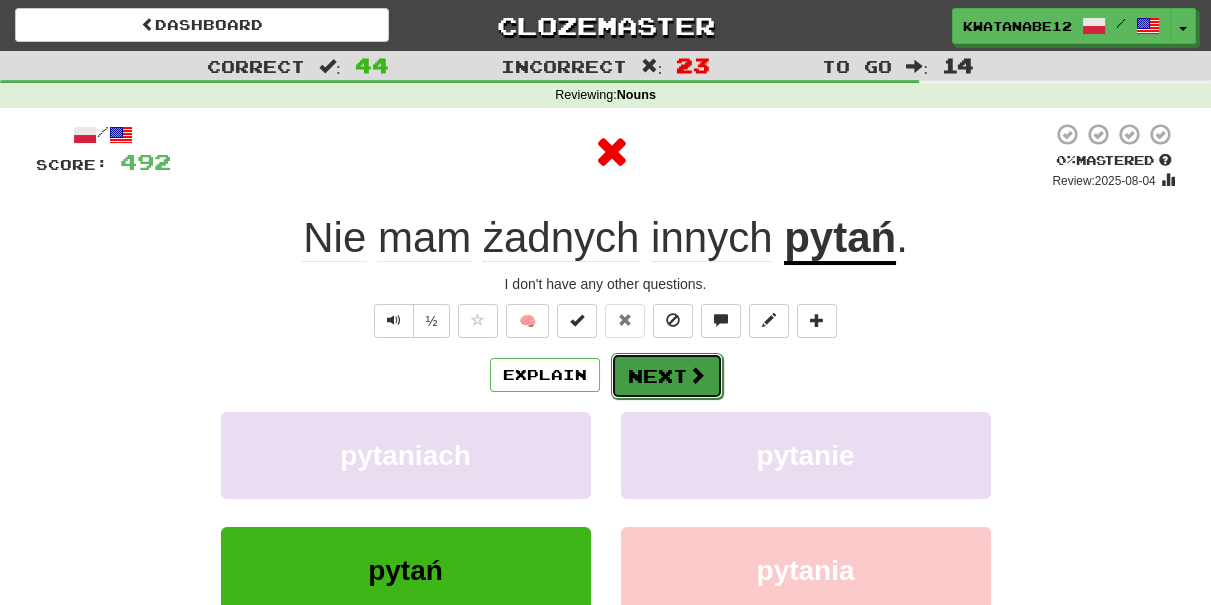 click on "Next" at bounding box center [667, 376] 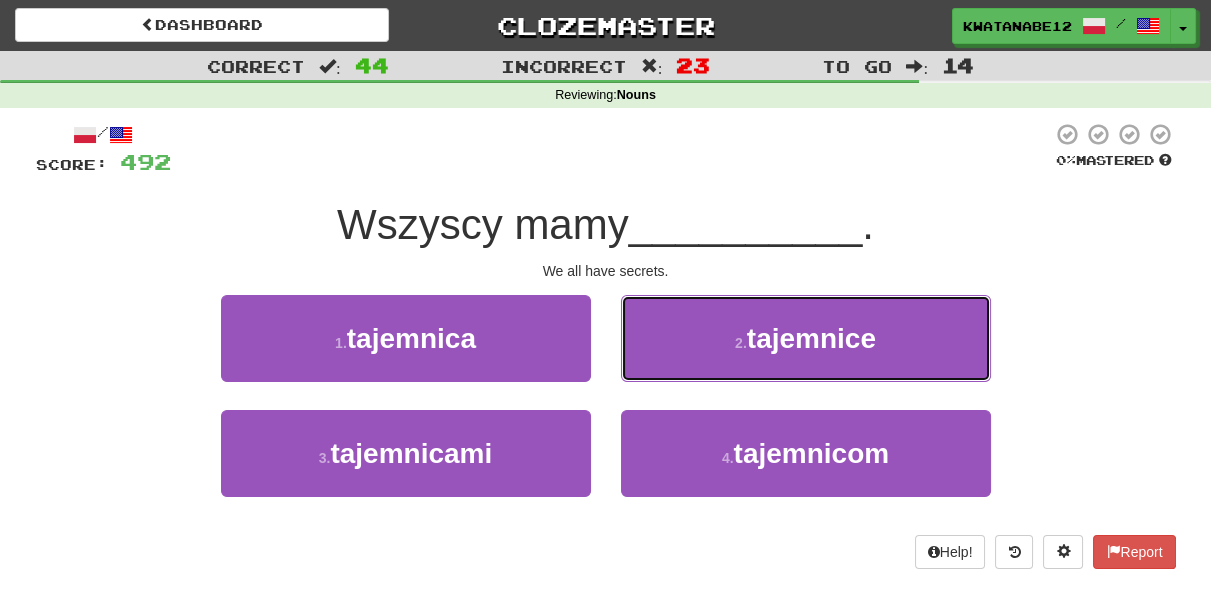 click on "2 .  tajemnice" at bounding box center [806, 338] 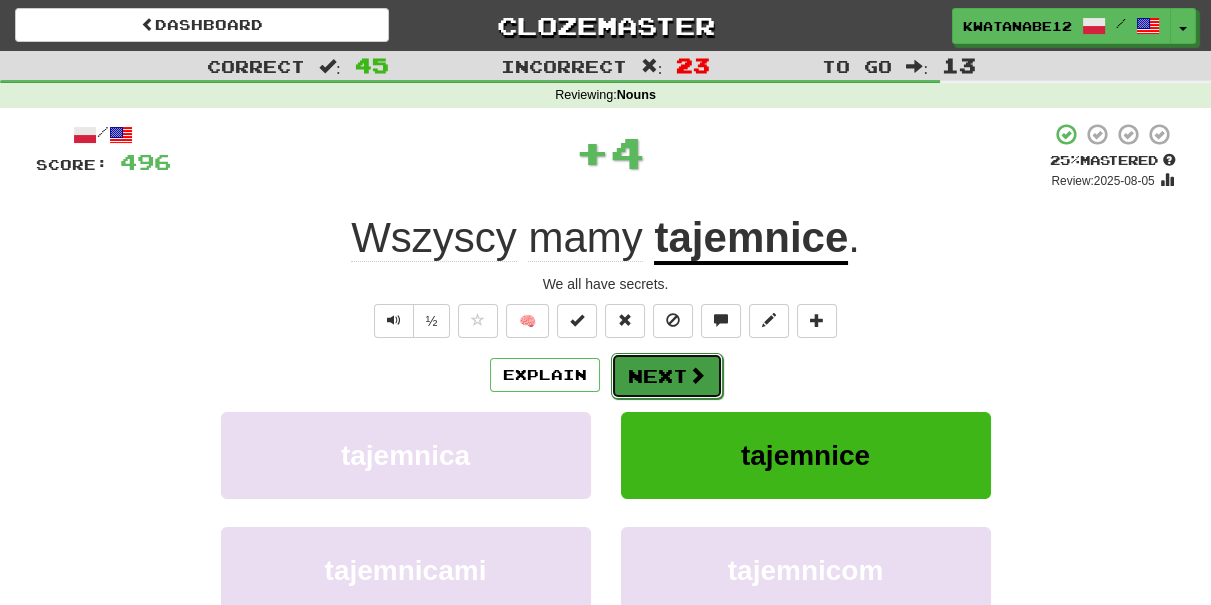 click on "Next" at bounding box center (667, 376) 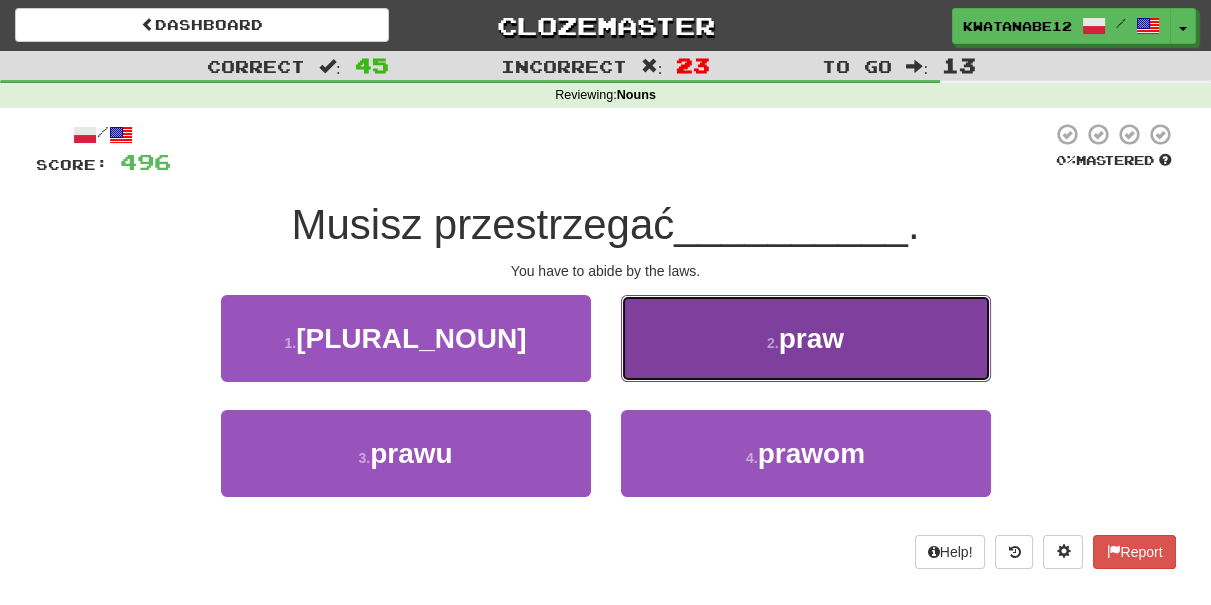 click on "2 .  praw" at bounding box center [806, 338] 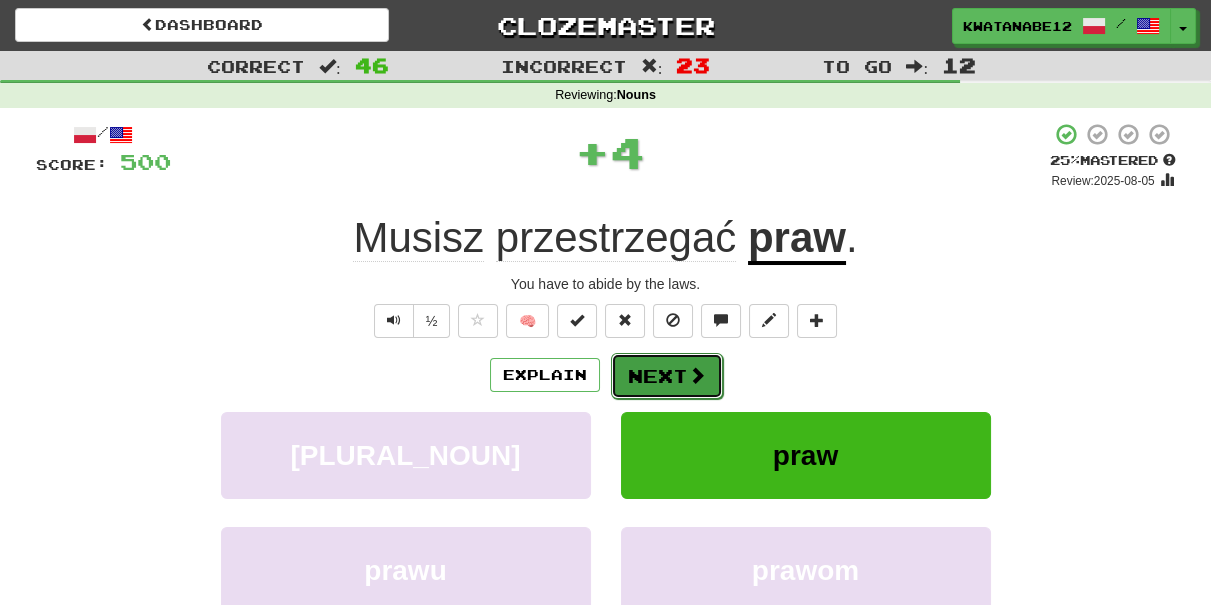 click on "Next" at bounding box center [667, 376] 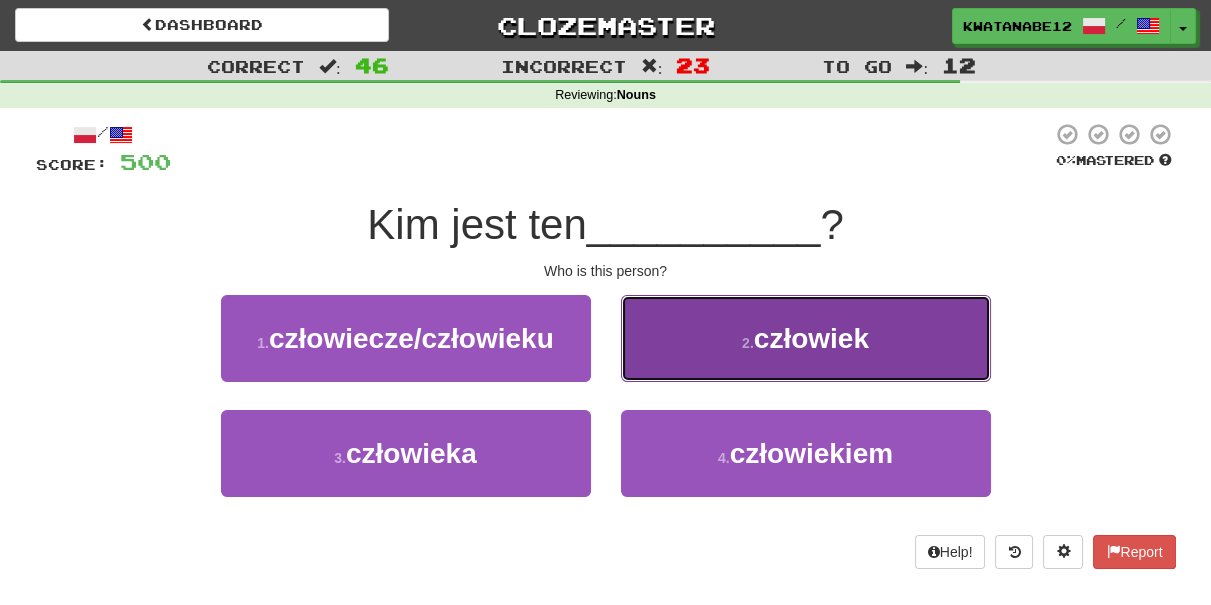 click on "2 .  człowiek" at bounding box center [806, 338] 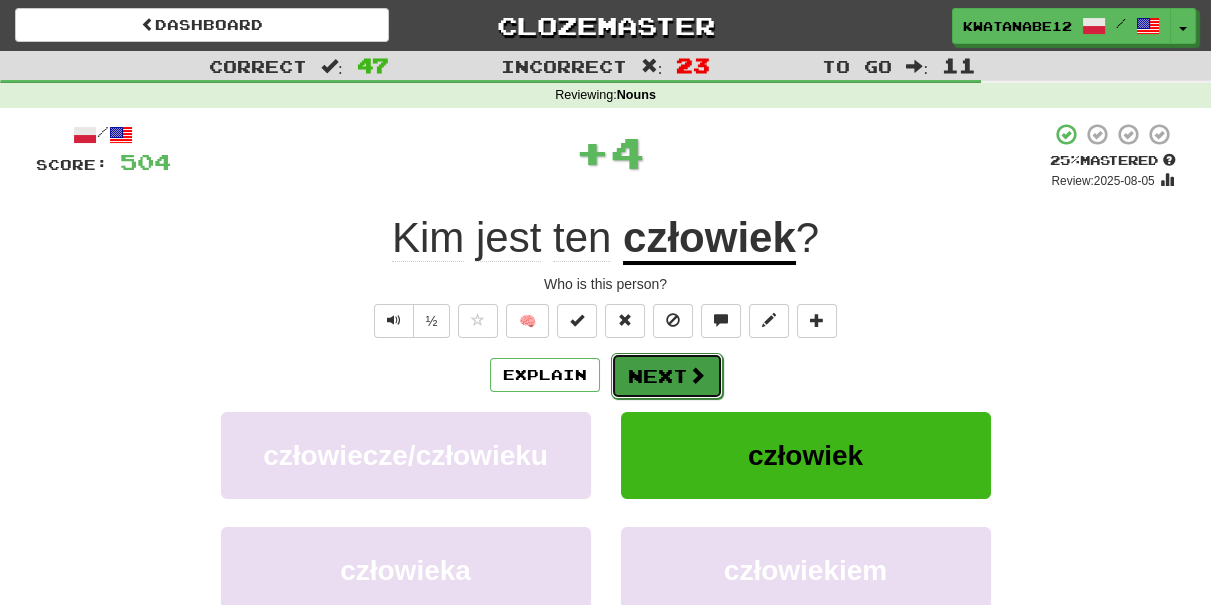 click on "Next" at bounding box center [667, 376] 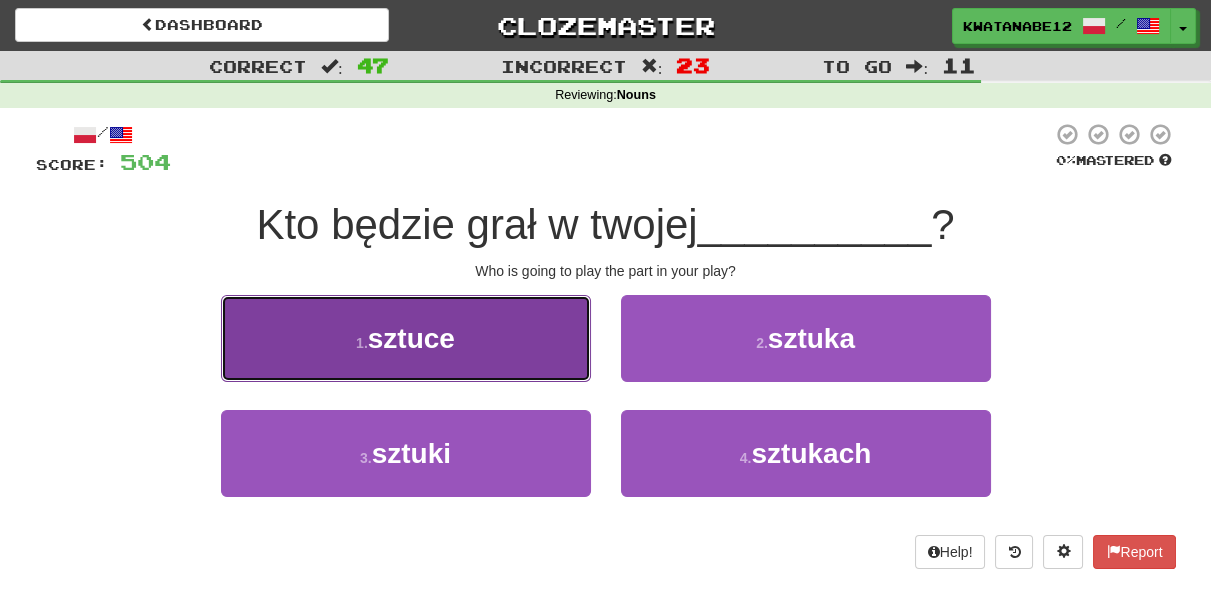 click on "1 .  sztuce" at bounding box center [406, 338] 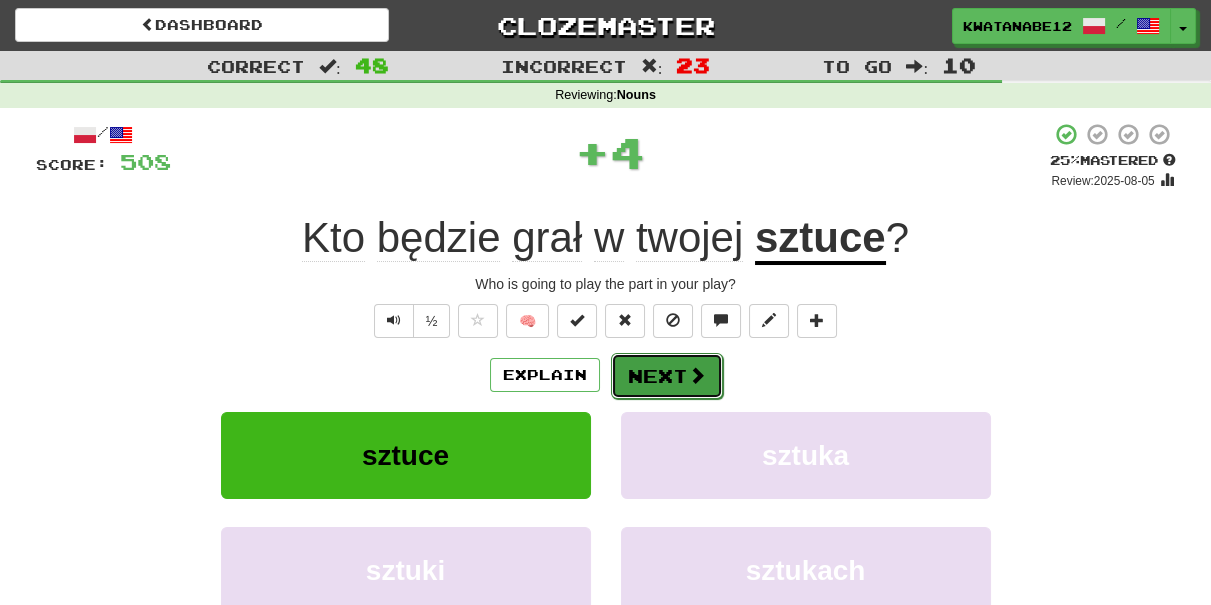 click on "Next" at bounding box center [667, 376] 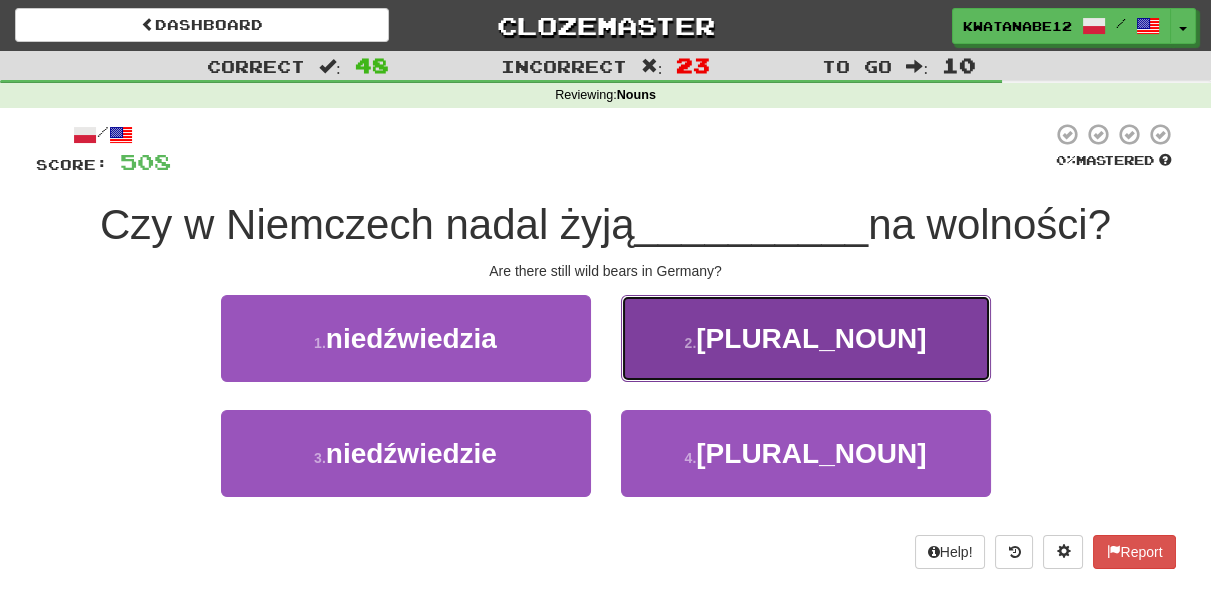 click on "2 .  niedźwiedzi" at bounding box center (806, 338) 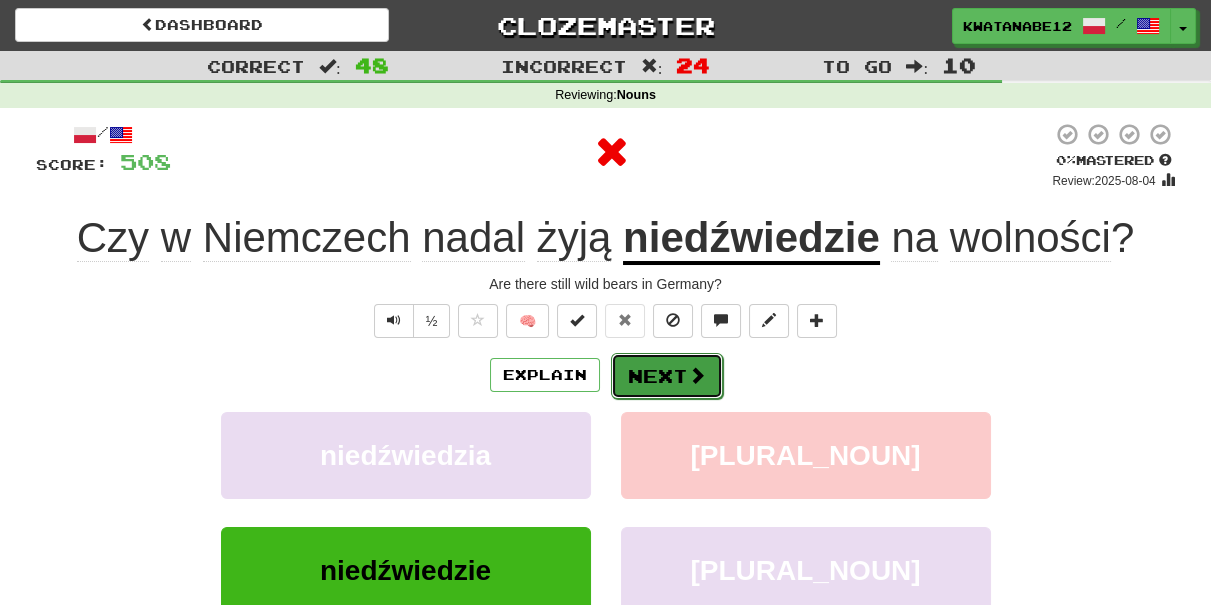 click on "Next" at bounding box center (667, 376) 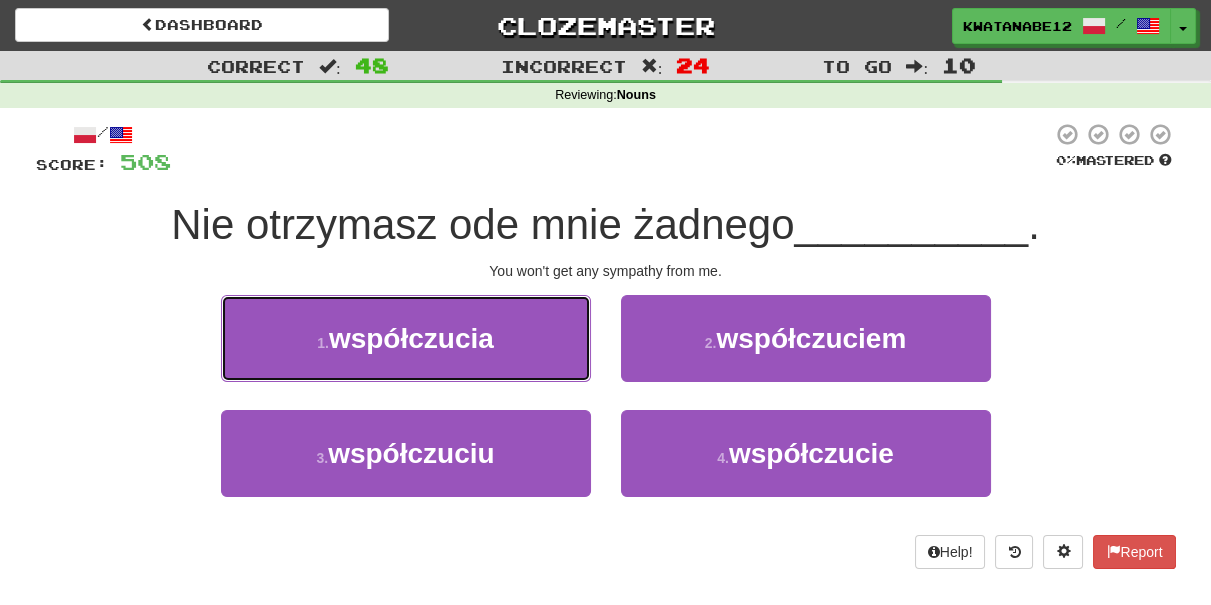 drag, startPoint x: 552, startPoint y: 346, endPoint x: 578, endPoint y: 345, distance: 26.019224 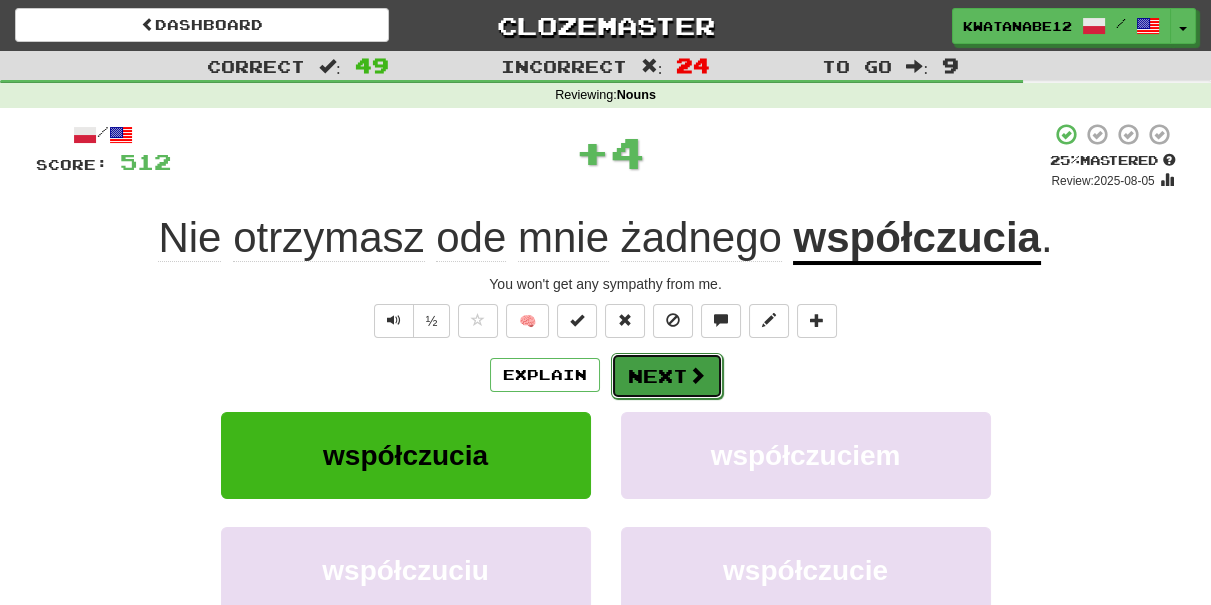 click on "Next" at bounding box center (667, 376) 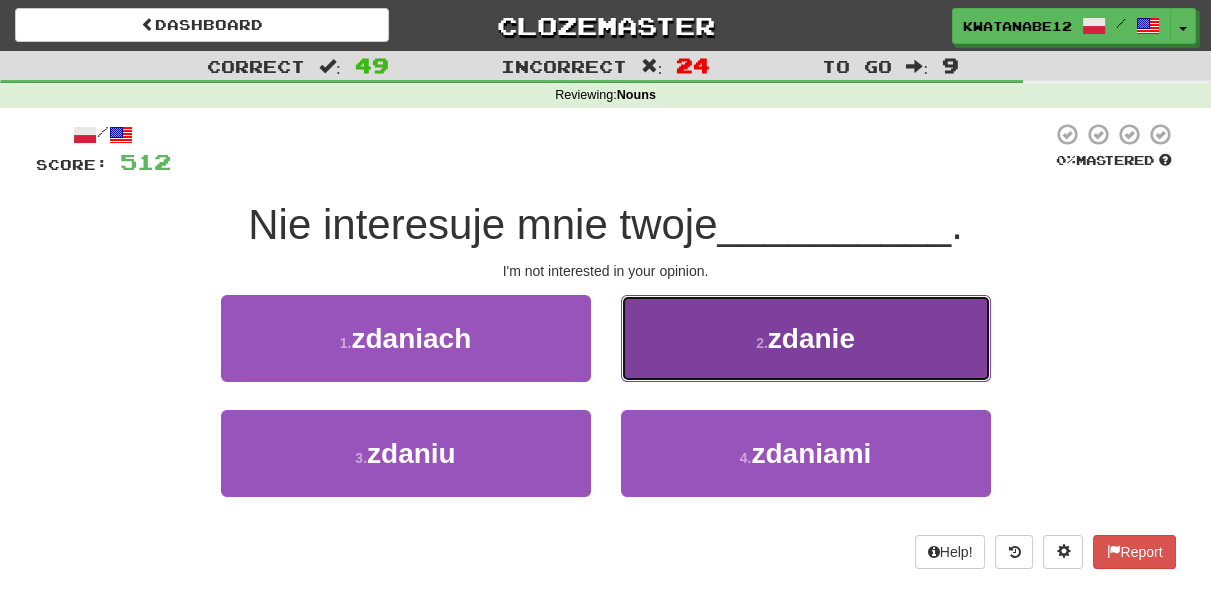 click on "2 .  zdanie" at bounding box center [806, 338] 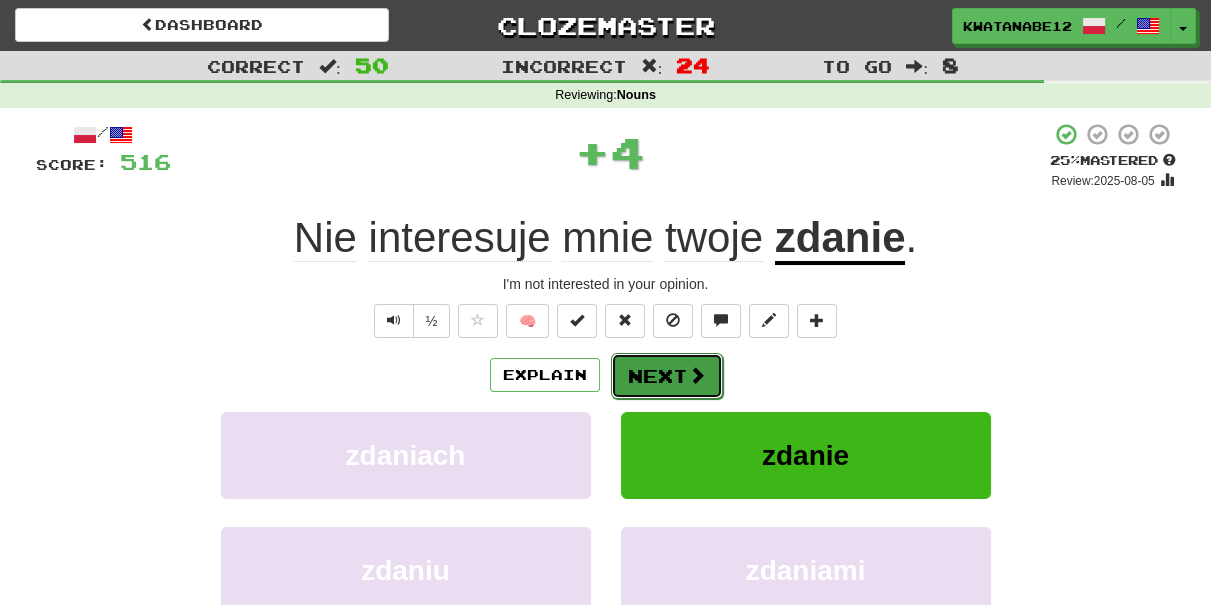 click on "Next" at bounding box center (667, 376) 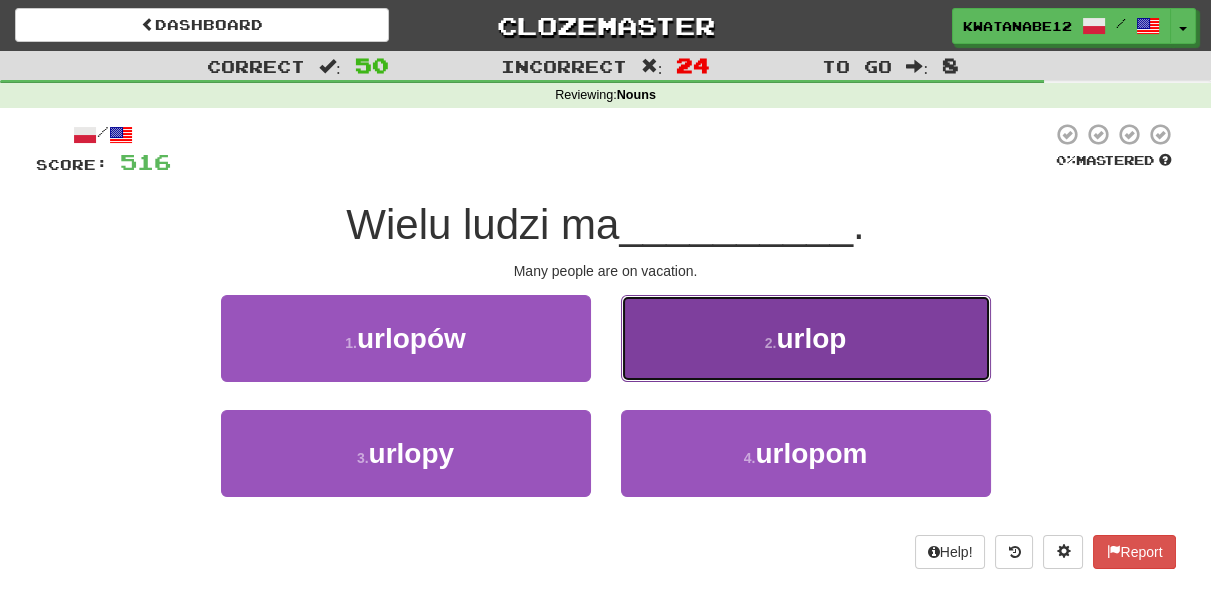 click on "2 .  urlop" at bounding box center (806, 338) 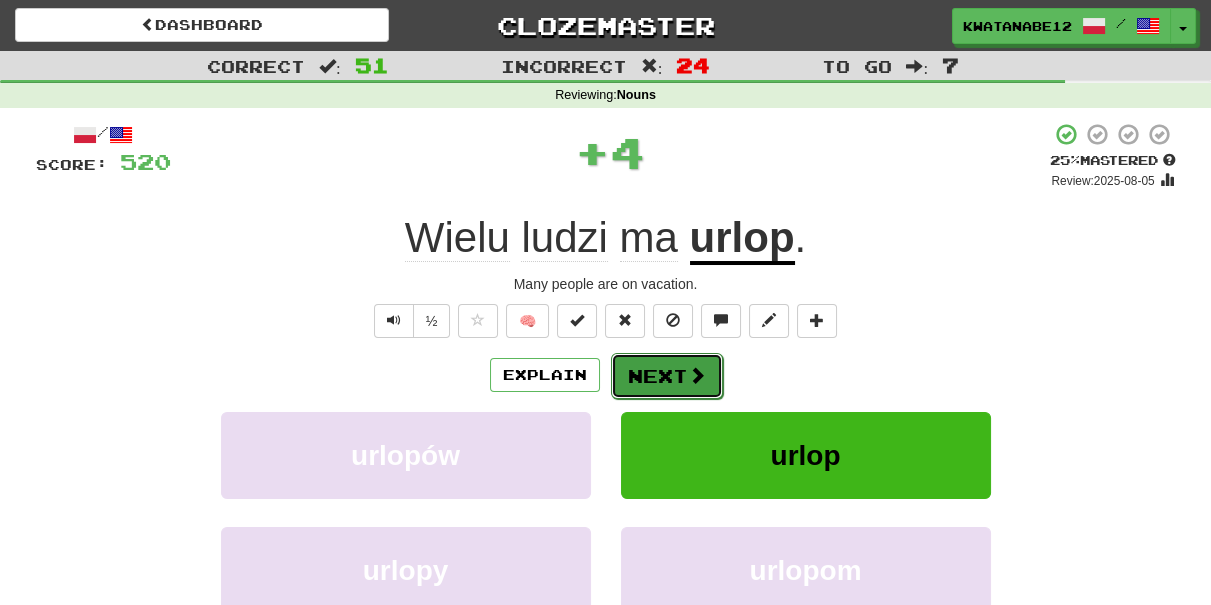 click on "Next" at bounding box center (667, 376) 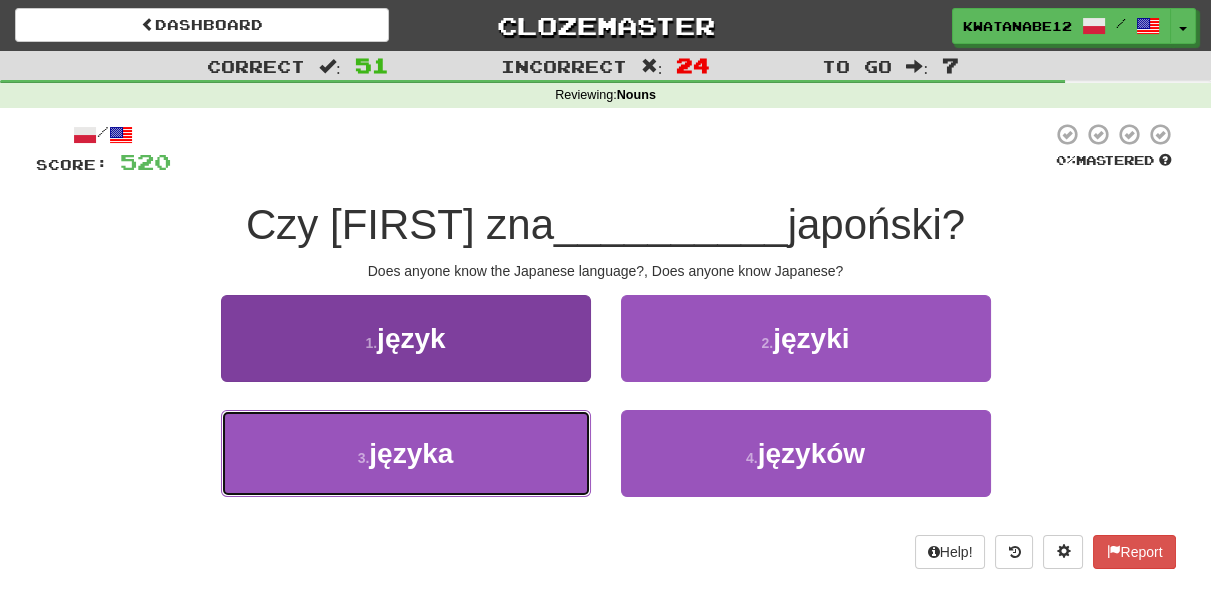 click on "3 .  języka" at bounding box center [406, 453] 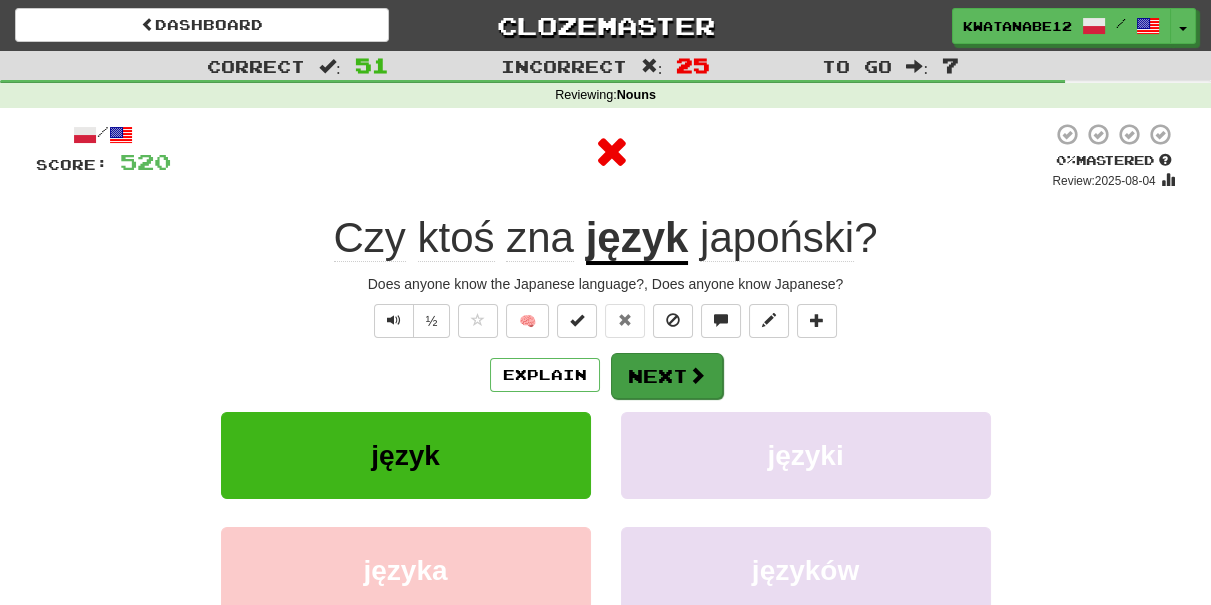drag, startPoint x: 634, startPoint y: 405, endPoint x: 642, endPoint y: 394, distance: 13.601471 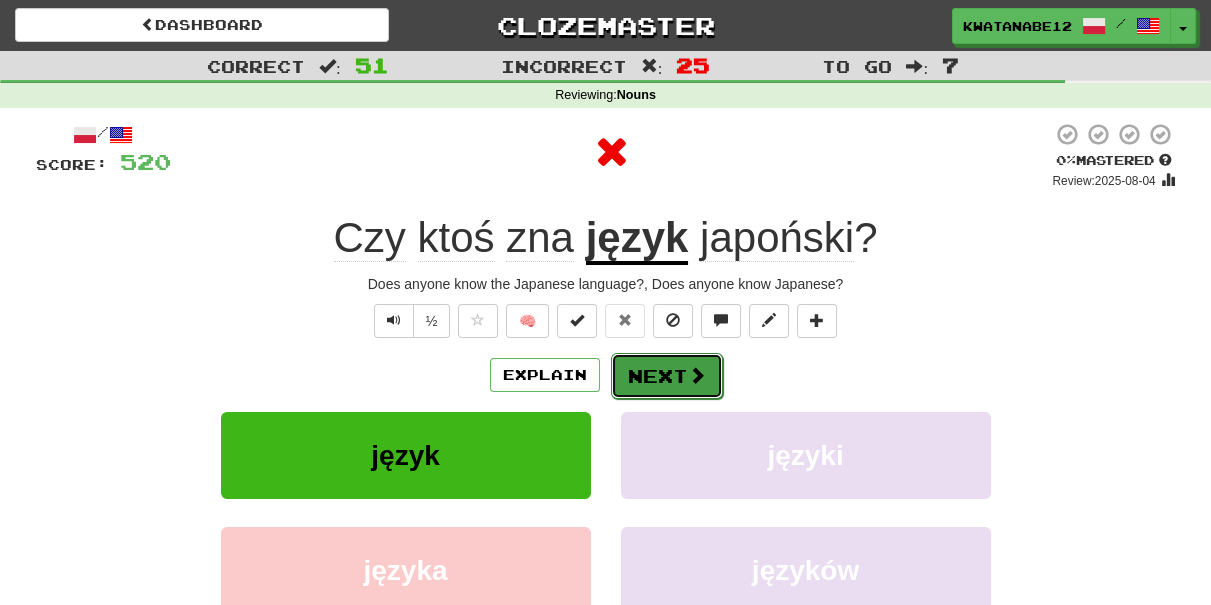 click on "Next" at bounding box center [667, 376] 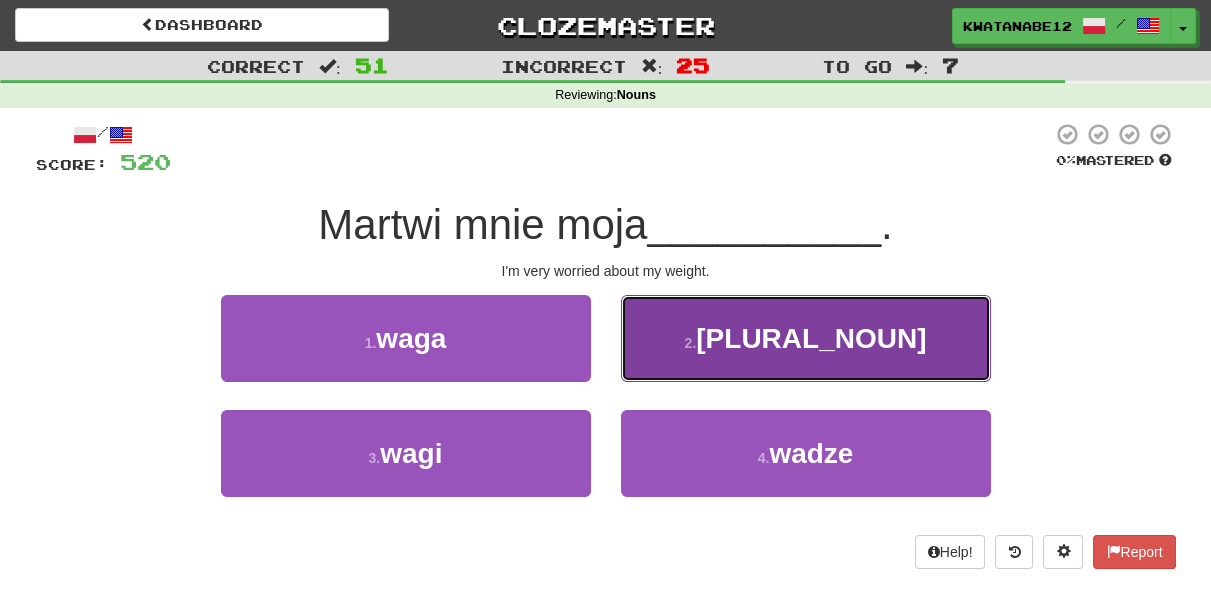 click on "2 .  wagach" at bounding box center [806, 338] 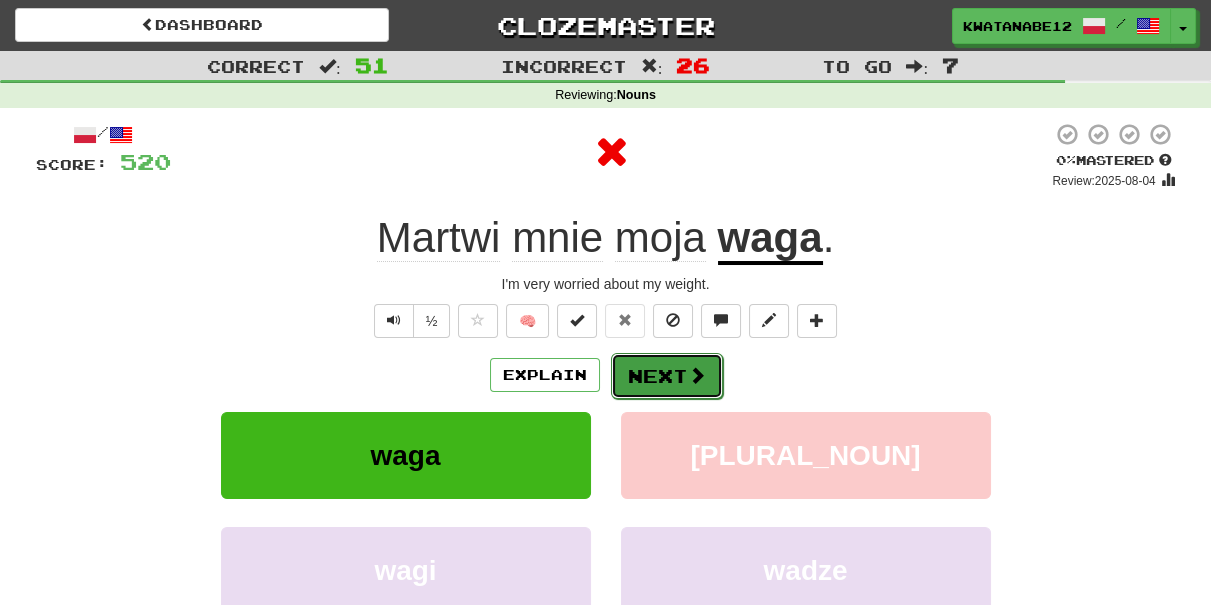 click on "Next" at bounding box center (667, 376) 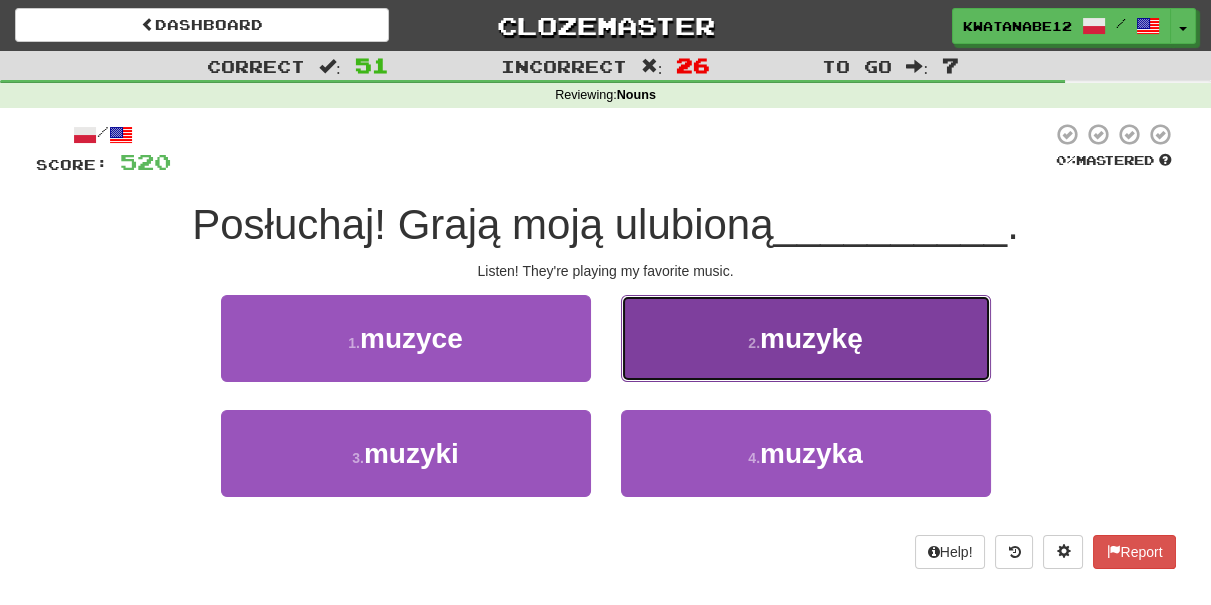 click on "2 .  muzykę" at bounding box center [806, 338] 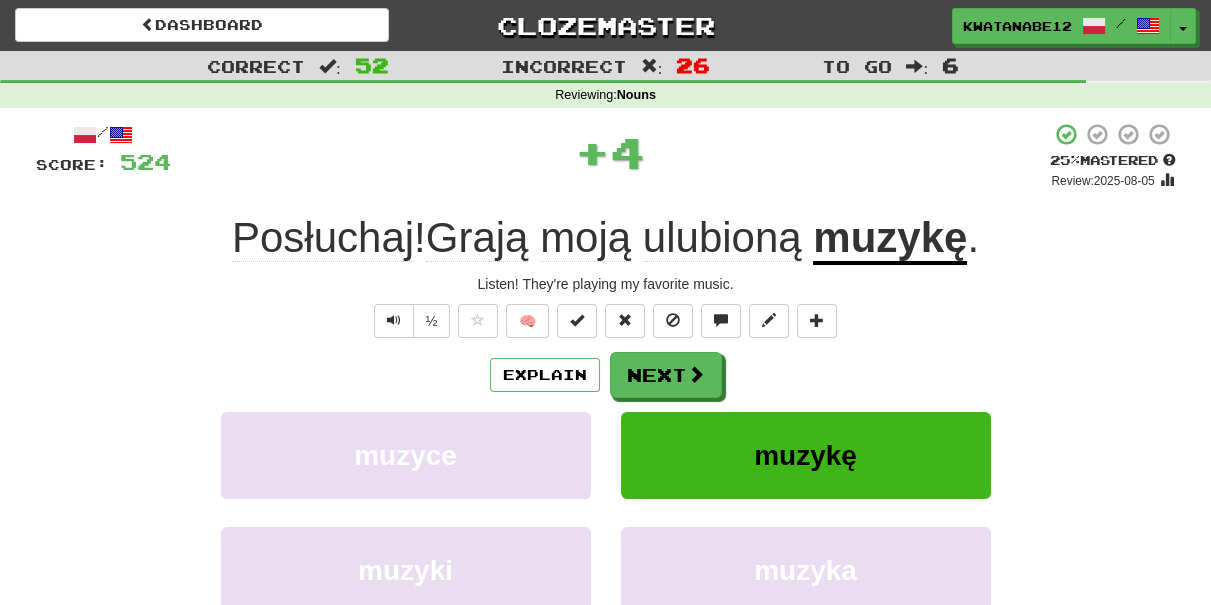 click on "/  Score:   524 + 4 25 %  Mastered Review:  2025-08-05 Posłuchaj !  Grają   moją   ulubioną   muzykę . Listen! They're playing my favorite music. ½ 🧠 Explain Next muzyce muzykę muzyki muzyka Learn more: muzyce muzykę muzyki muzyka  Help!  Report Sentence Source" at bounding box center (606, 435) 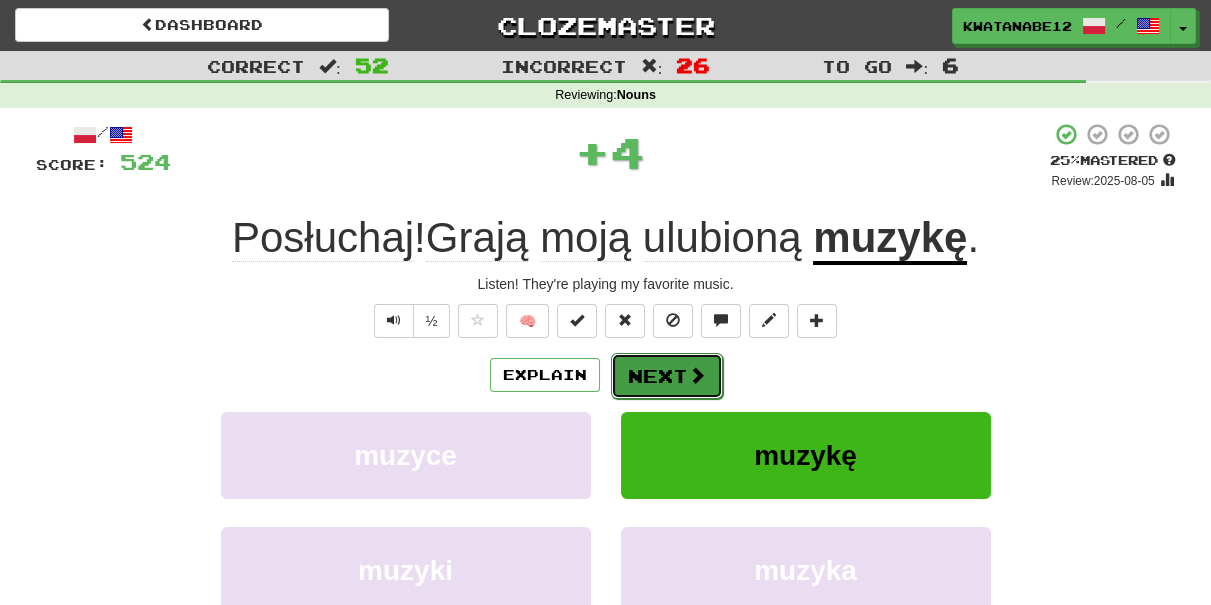 click on "Next" at bounding box center (667, 376) 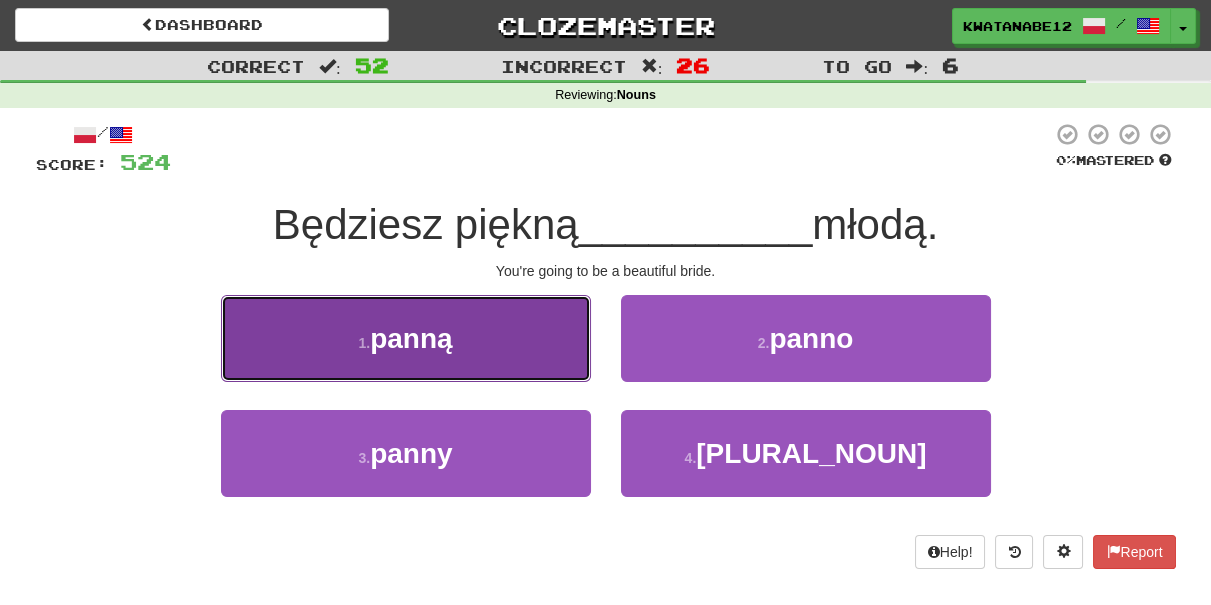 click on "1 .  panną" at bounding box center [406, 338] 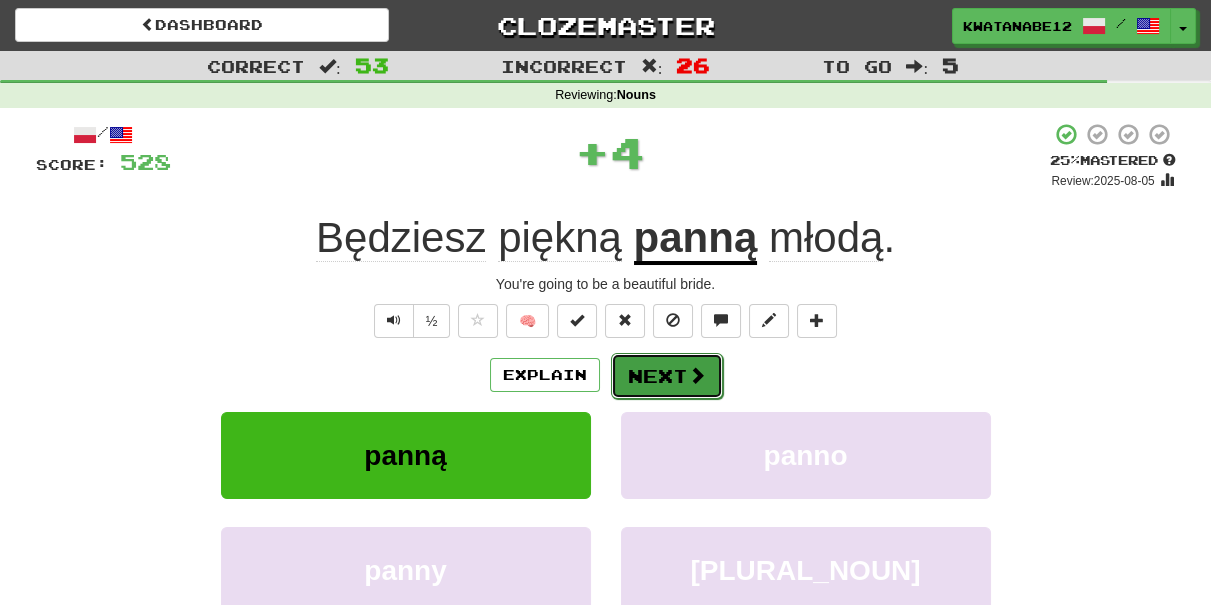 click on "Next" at bounding box center [667, 376] 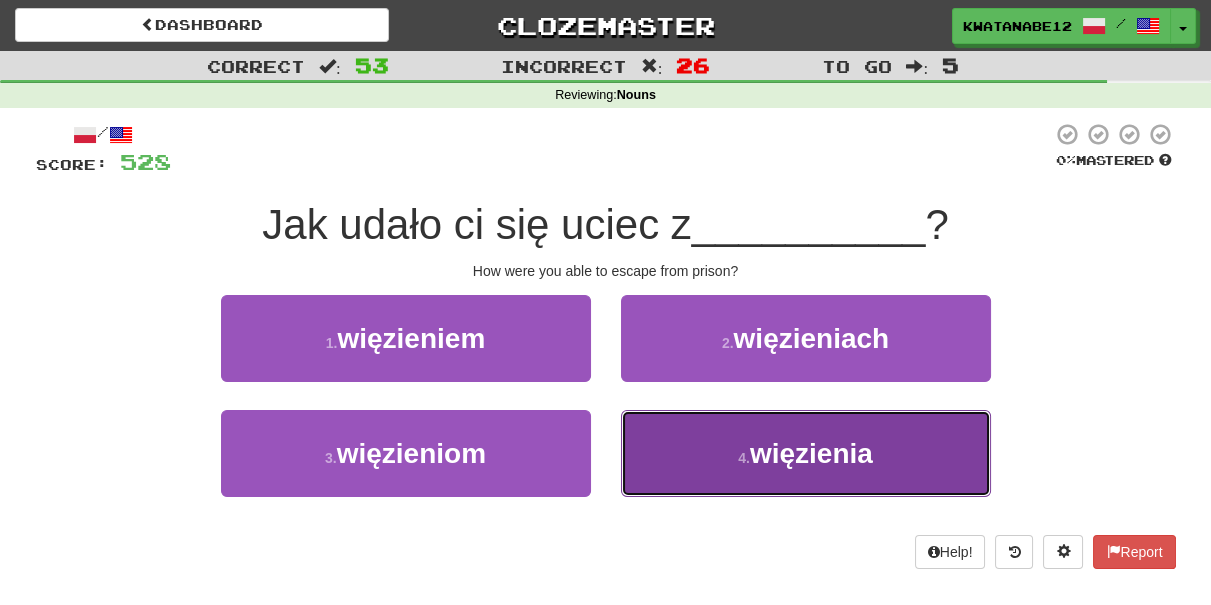 click on "4 .  więzienia" at bounding box center [806, 453] 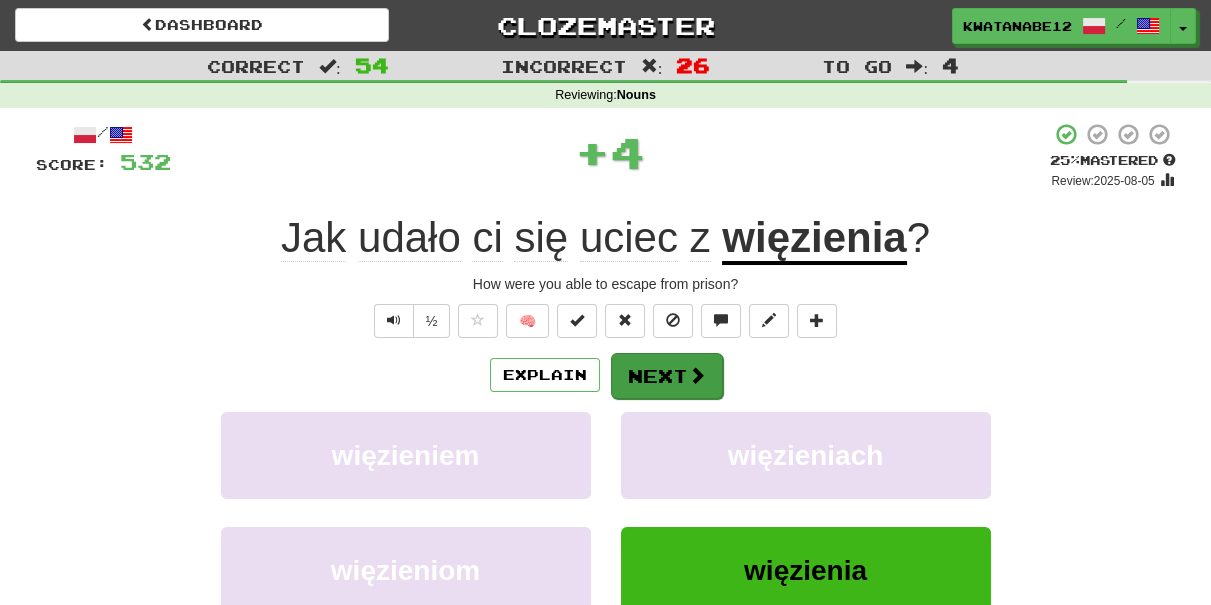 drag, startPoint x: 650, startPoint y: 402, endPoint x: 646, endPoint y: 381, distance: 21.377558 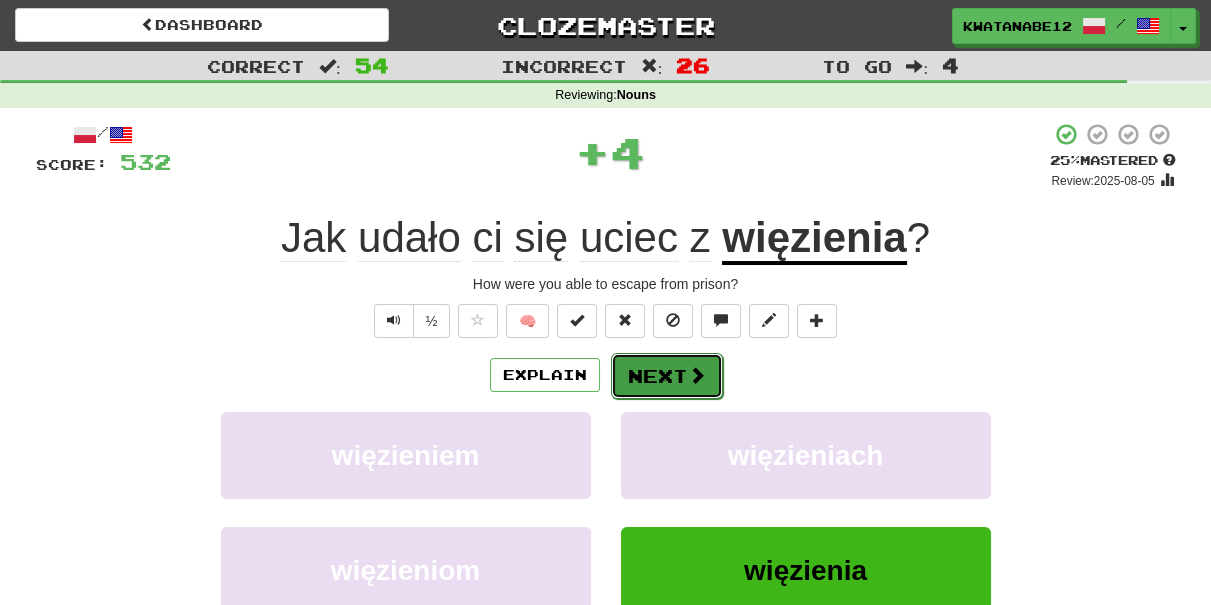 click on "Next" at bounding box center [667, 376] 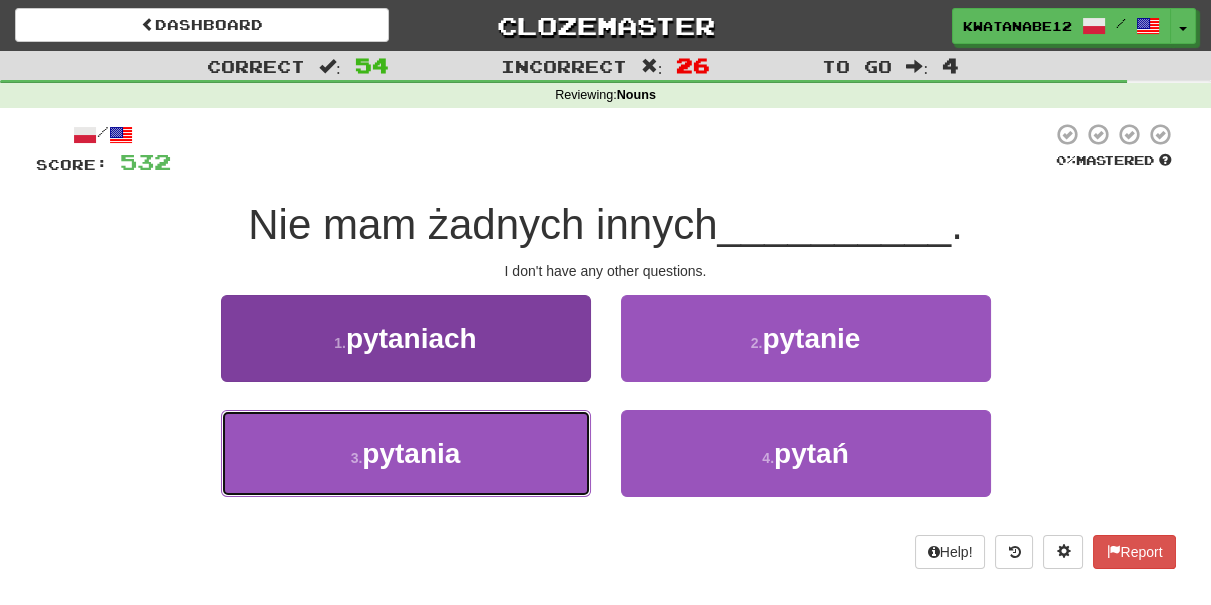 drag, startPoint x: 541, startPoint y: 424, endPoint x: 552, endPoint y: 418, distance: 12.529964 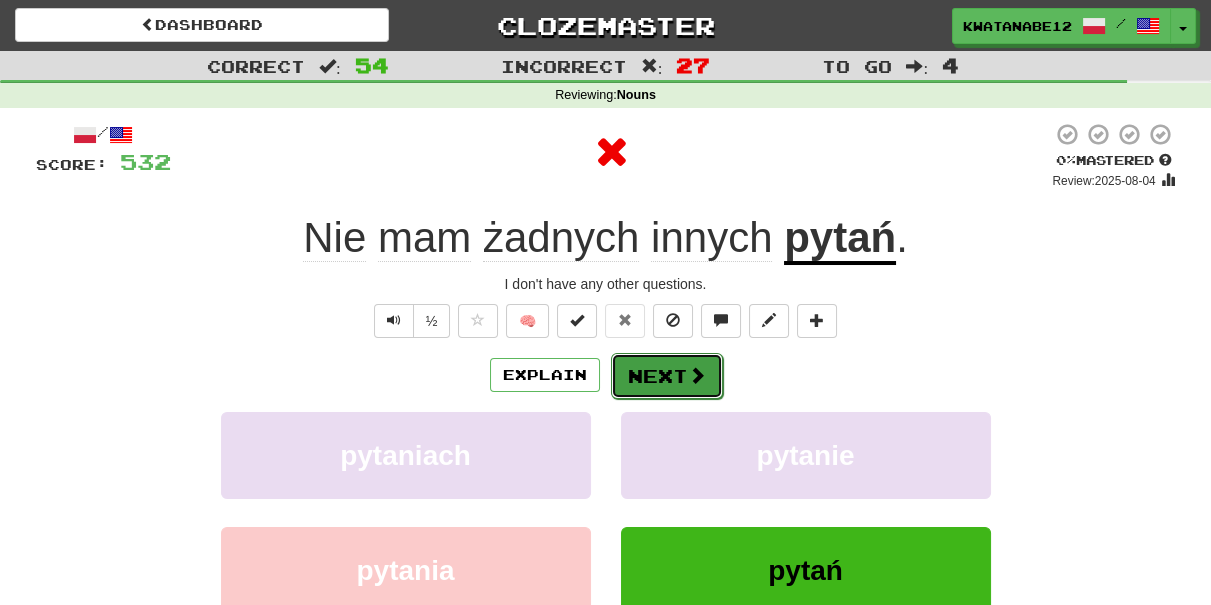 click on "Next" at bounding box center [667, 376] 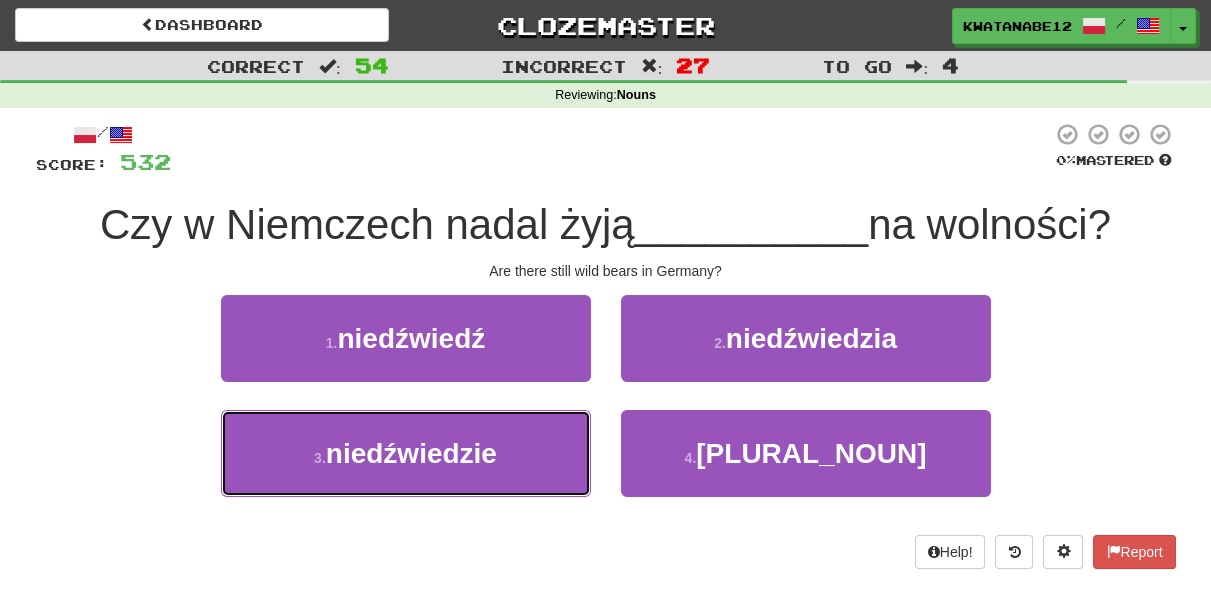 drag, startPoint x: 528, startPoint y: 431, endPoint x: 561, endPoint y: 403, distance: 43.27817 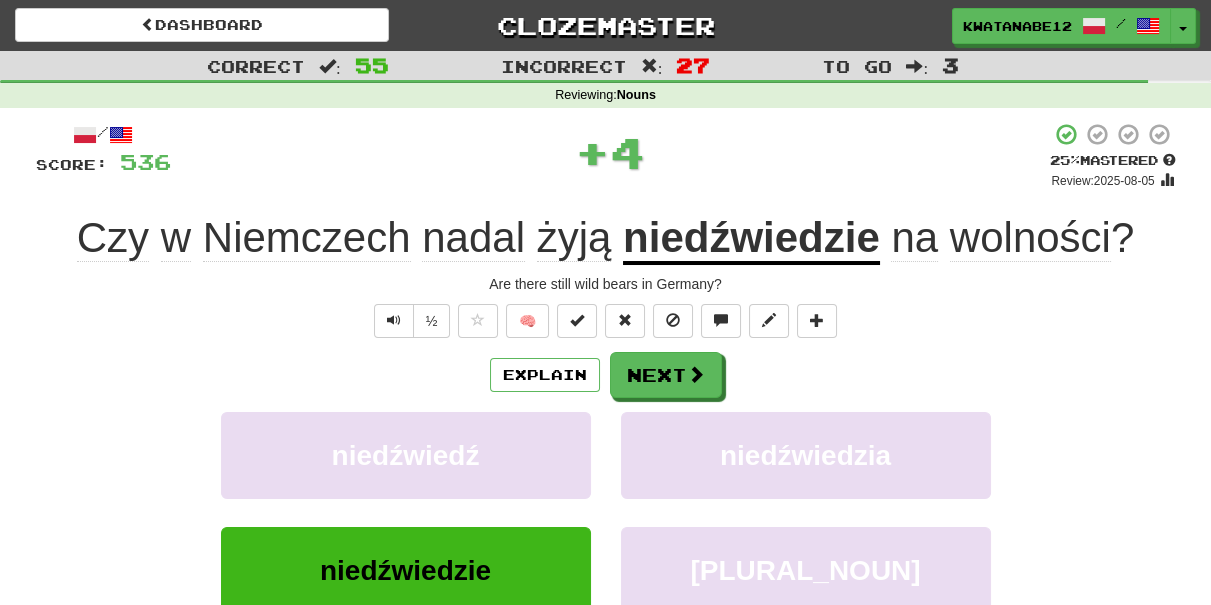 drag, startPoint x: 661, startPoint y: 338, endPoint x: 652, endPoint y: 343, distance: 10.29563 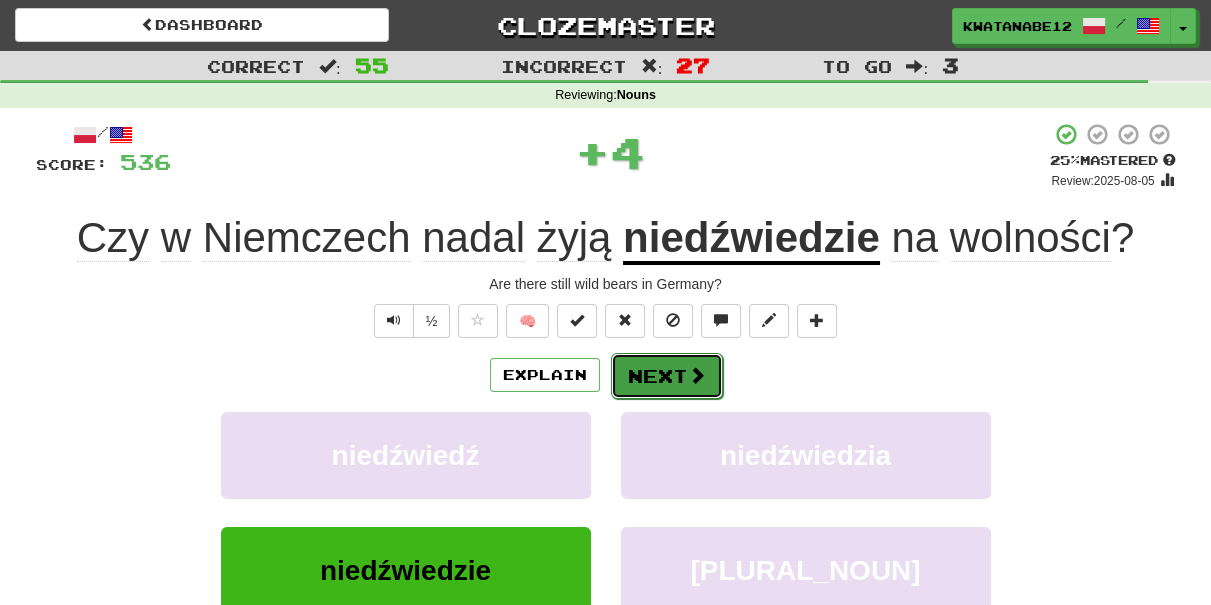 click on "Next" at bounding box center (667, 376) 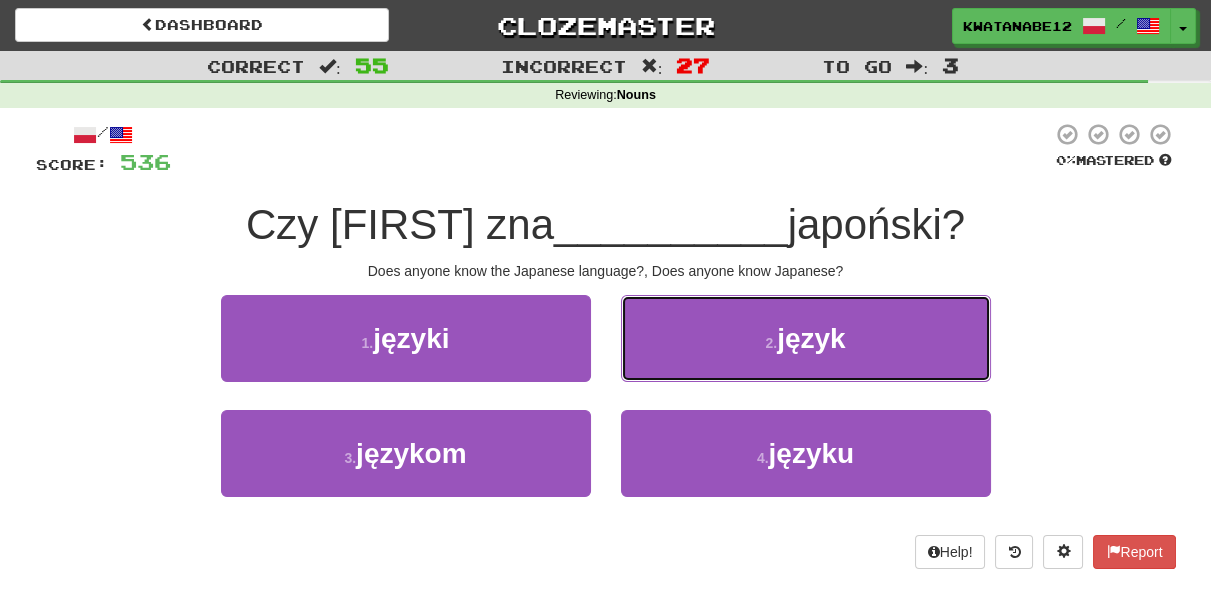 click on "2 .  język" at bounding box center (806, 338) 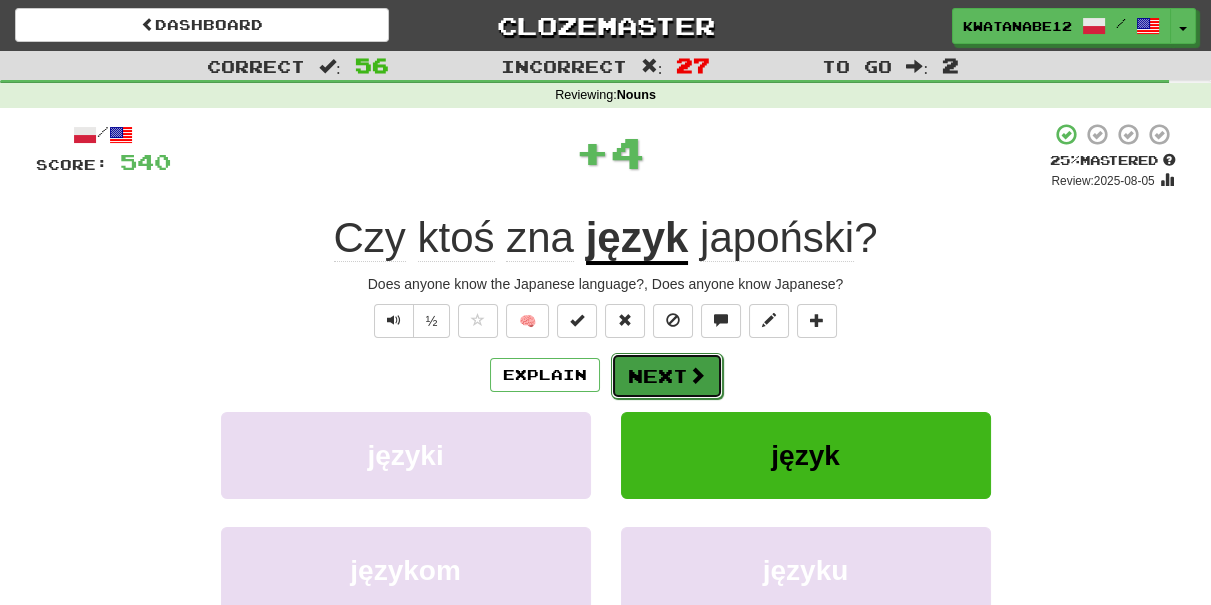 click on "Next" at bounding box center [667, 376] 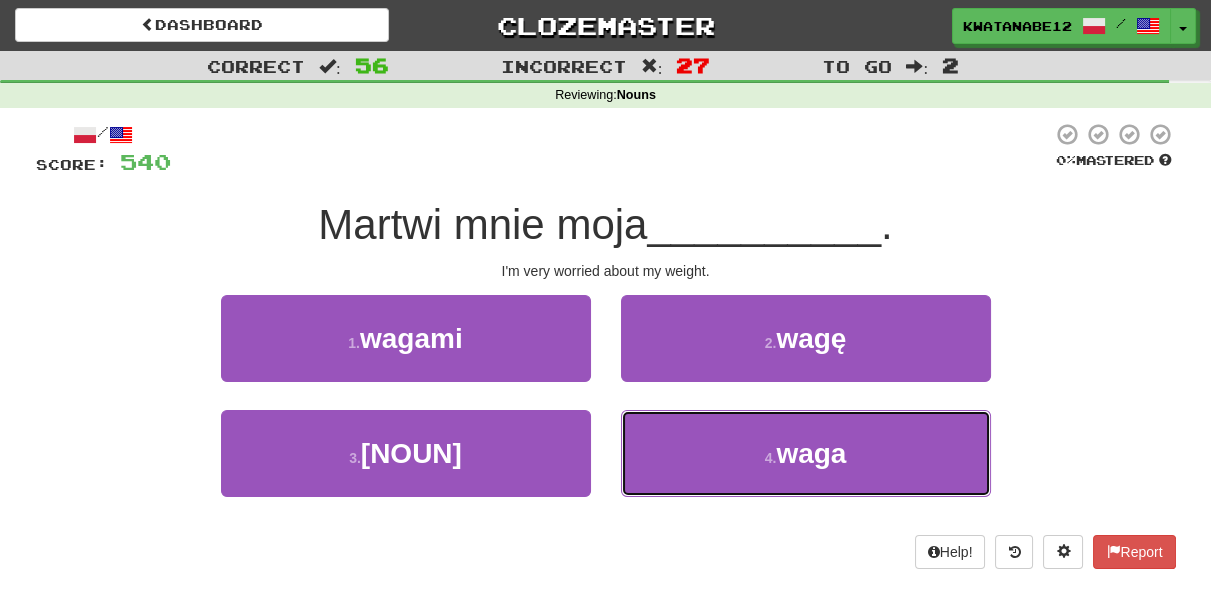 drag, startPoint x: 666, startPoint y: 431, endPoint x: 661, endPoint y: 404, distance: 27.45906 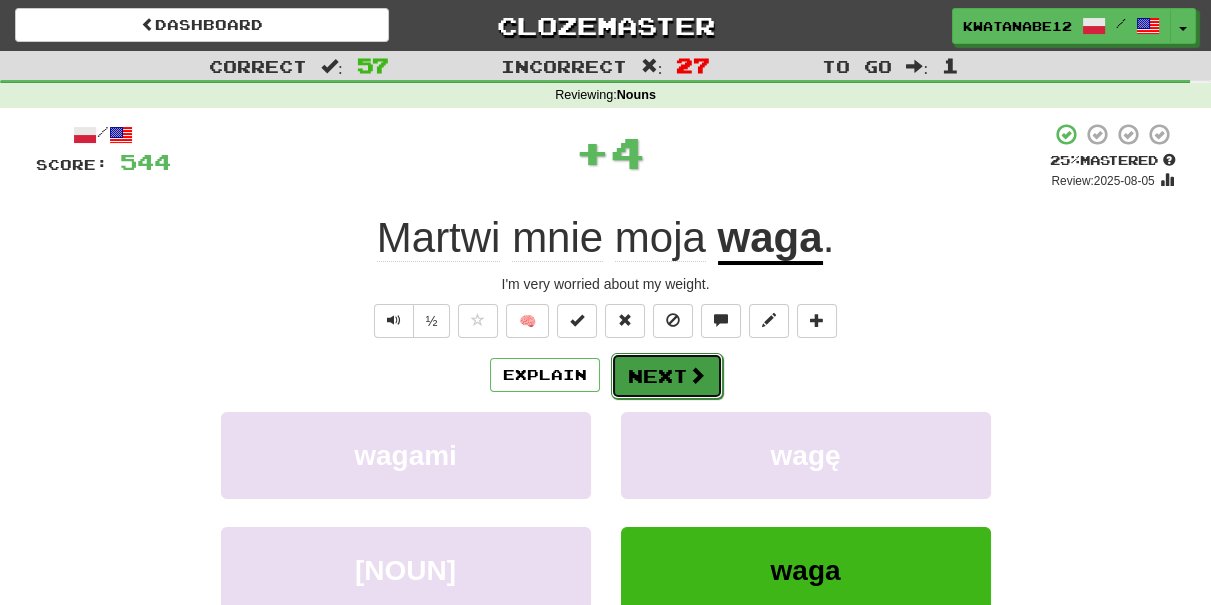 click on "Next" at bounding box center [667, 376] 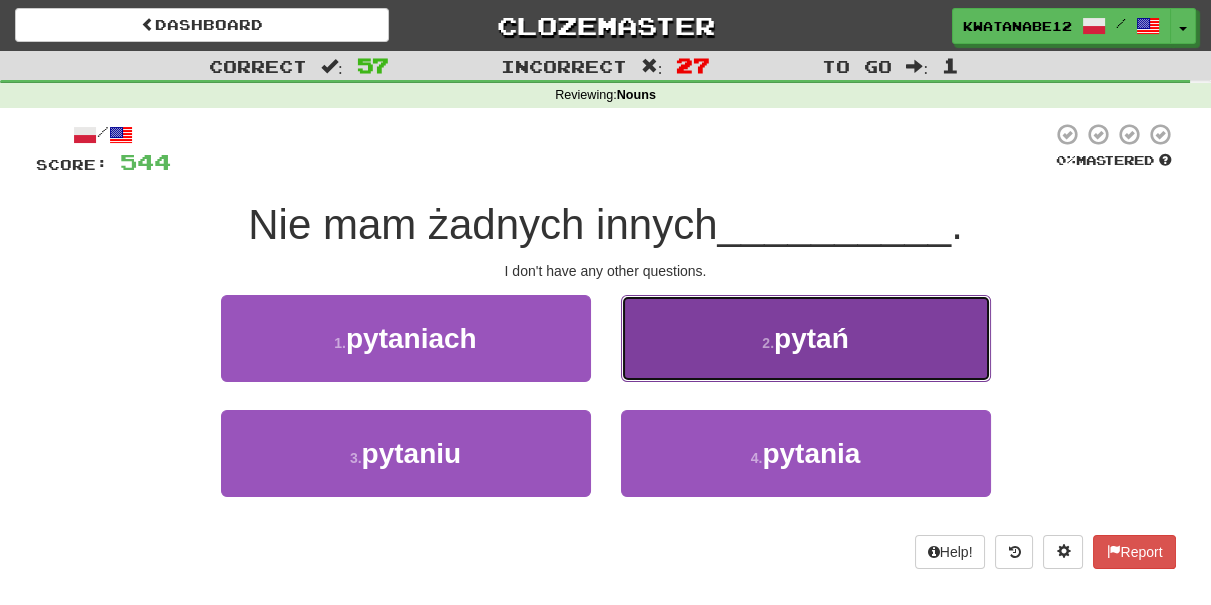 click on "2 .  pytań" at bounding box center (806, 338) 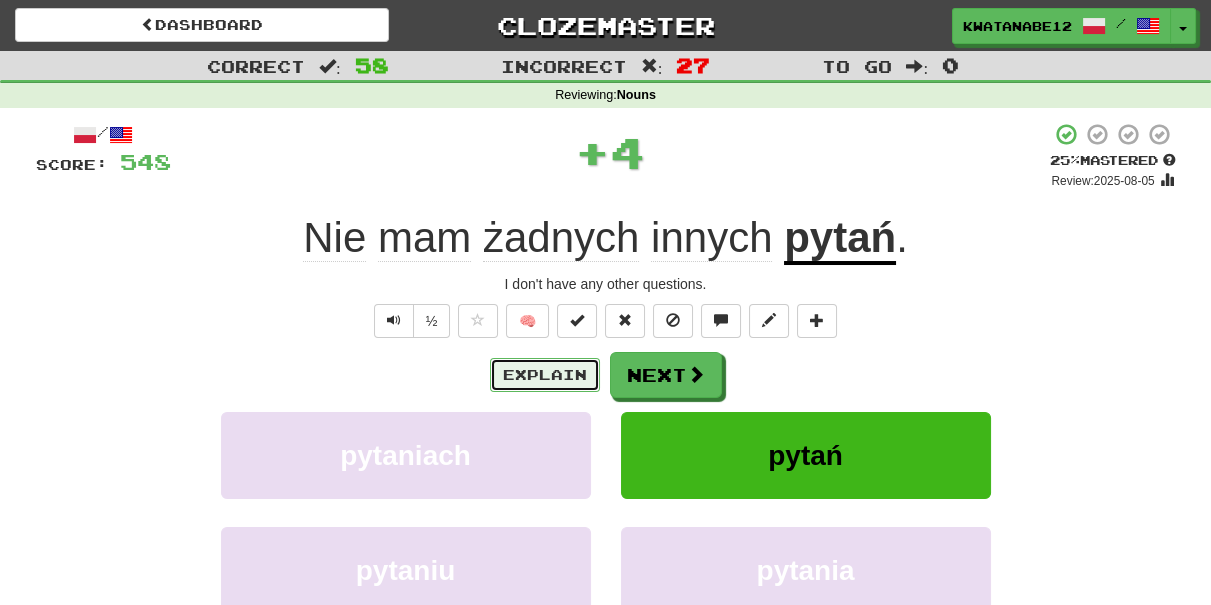 click on "Explain" at bounding box center (545, 375) 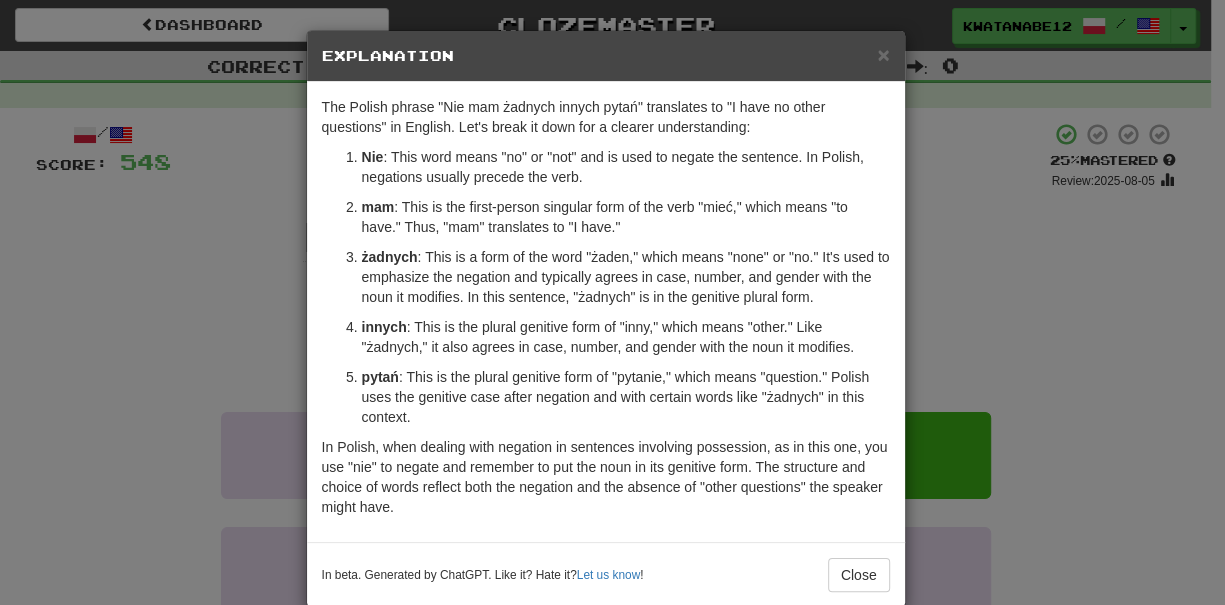 click on "× Explanation" at bounding box center (606, 56) 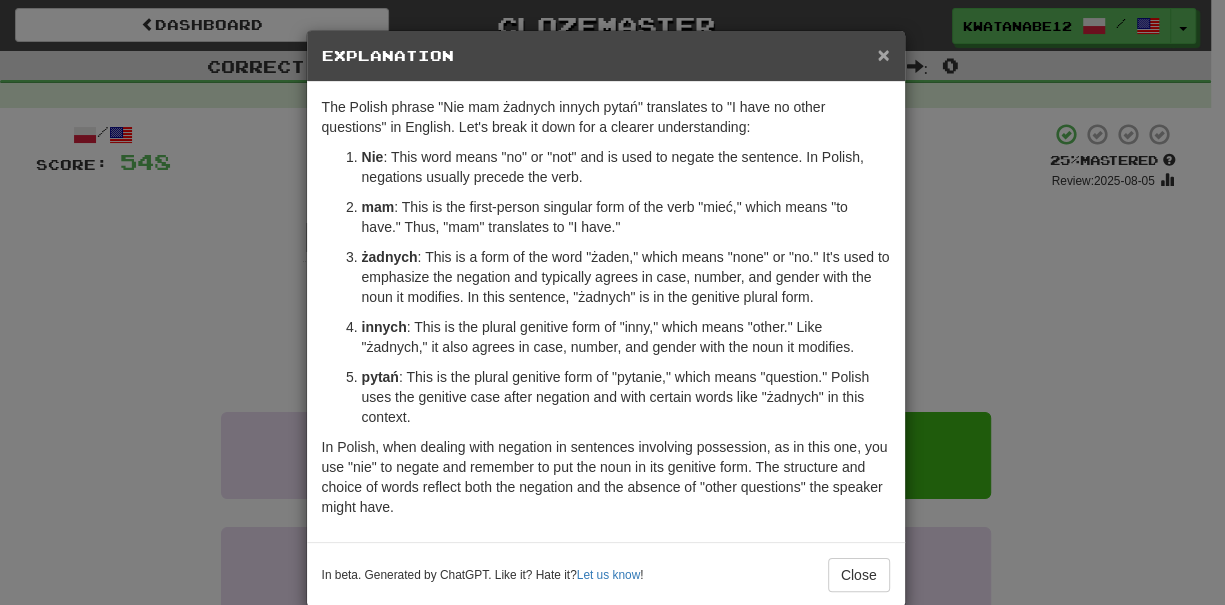 click on "×" at bounding box center (883, 54) 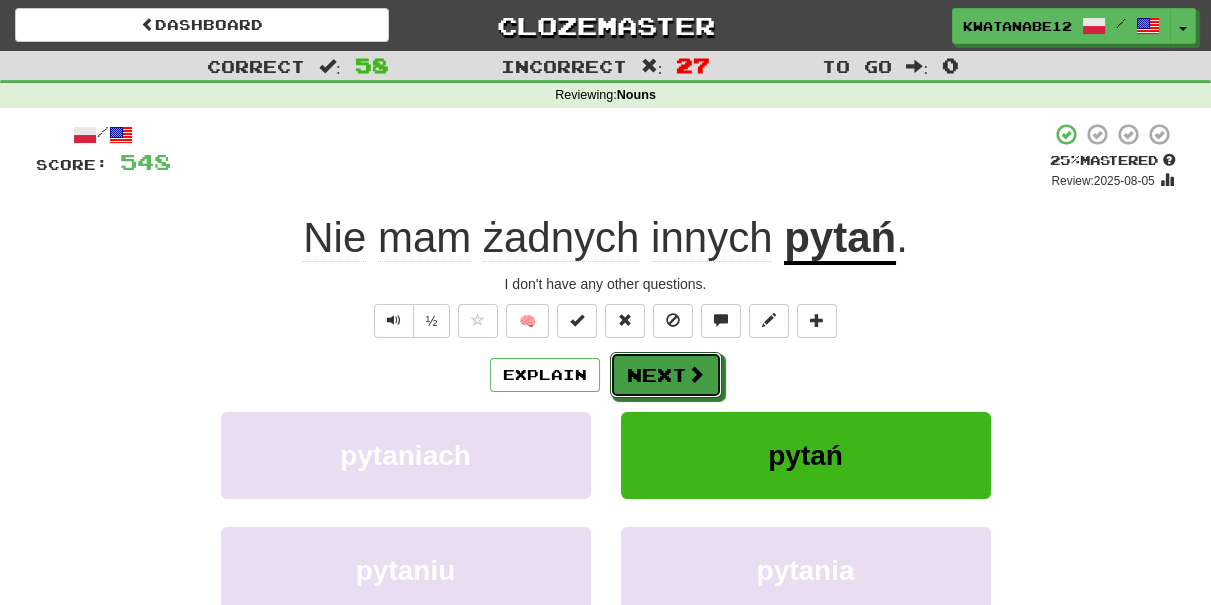 click on "Next" at bounding box center [666, 375] 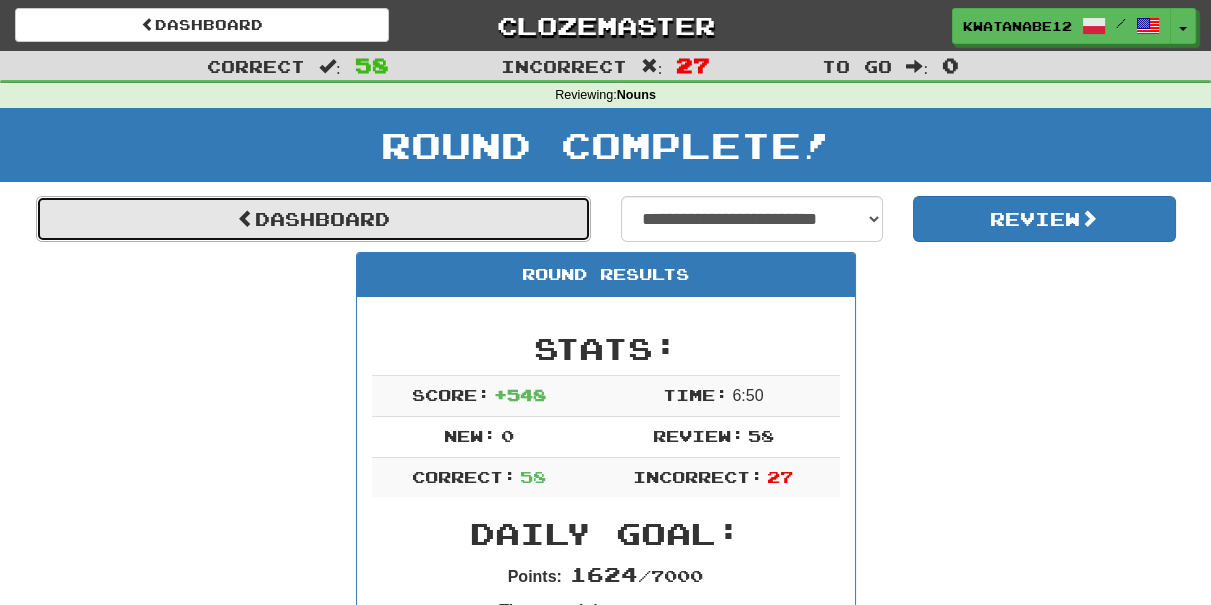 click on "Dashboard" at bounding box center [313, 219] 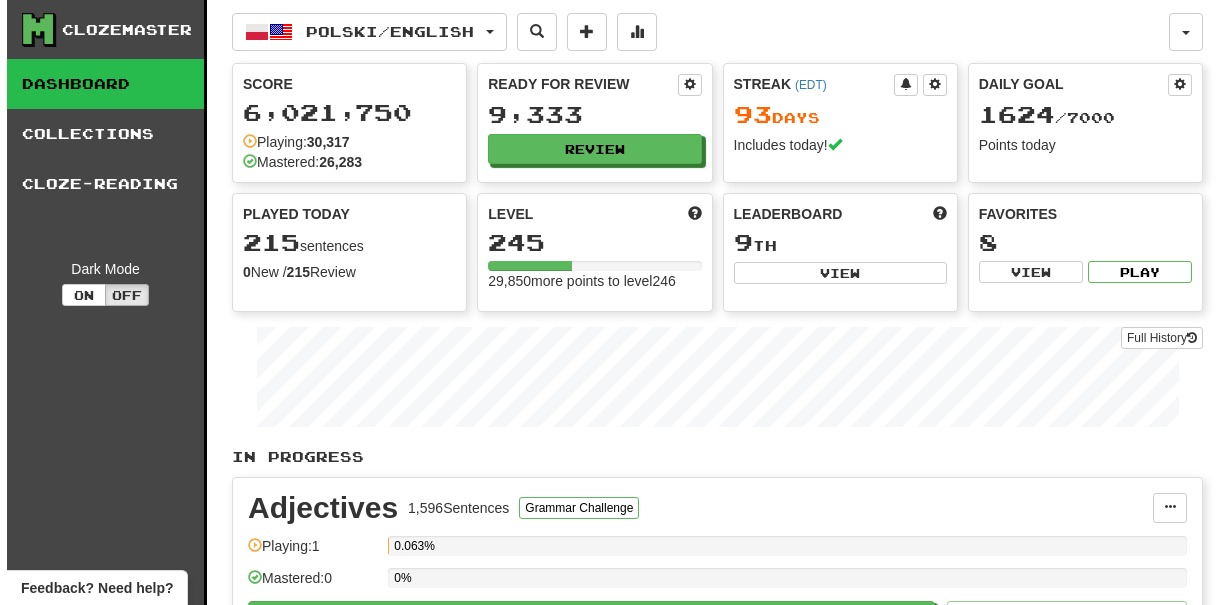 scroll, scrollTop: 0, scrollLeft: 0, axis: both 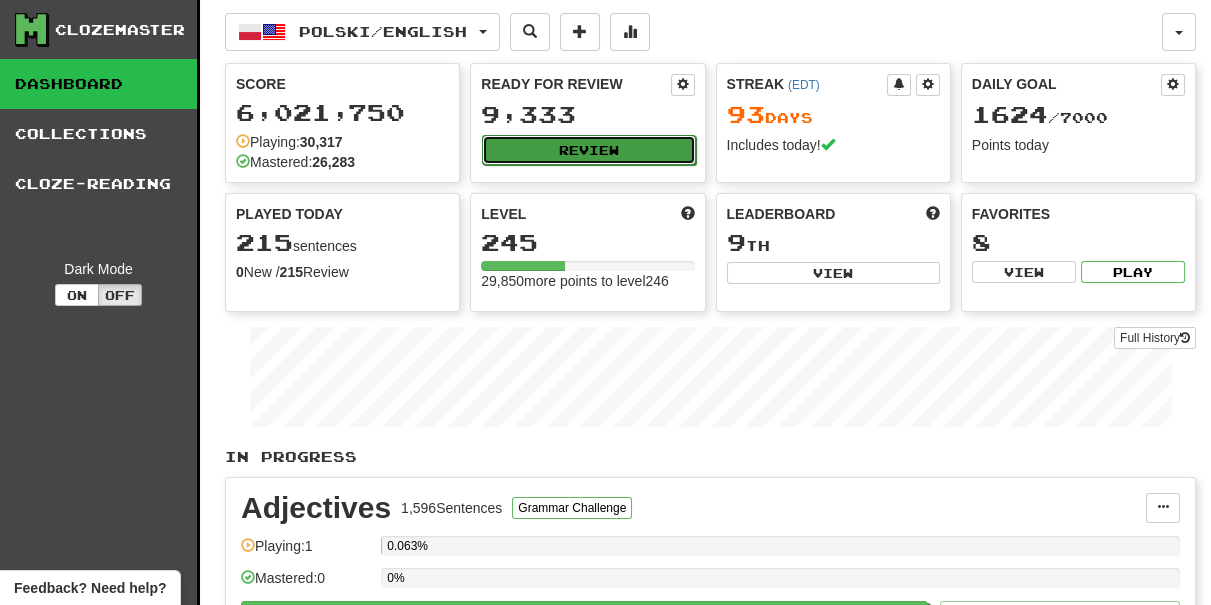 click on "Review" at bounding box center (588, 150) 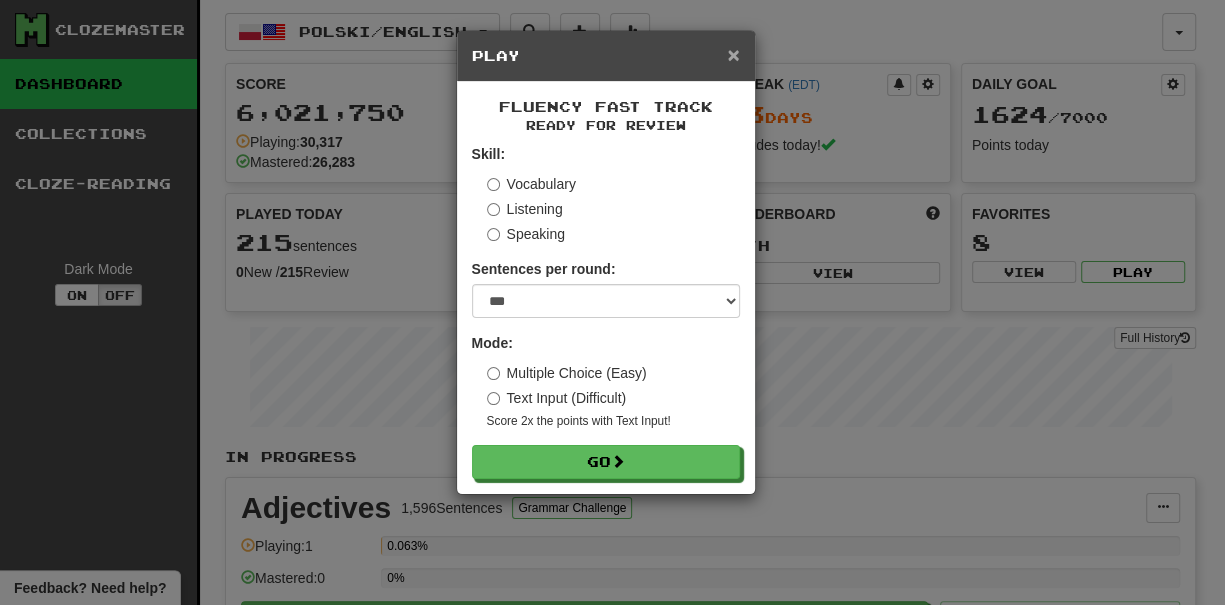 click on "×" at bounding box center [733, 54] 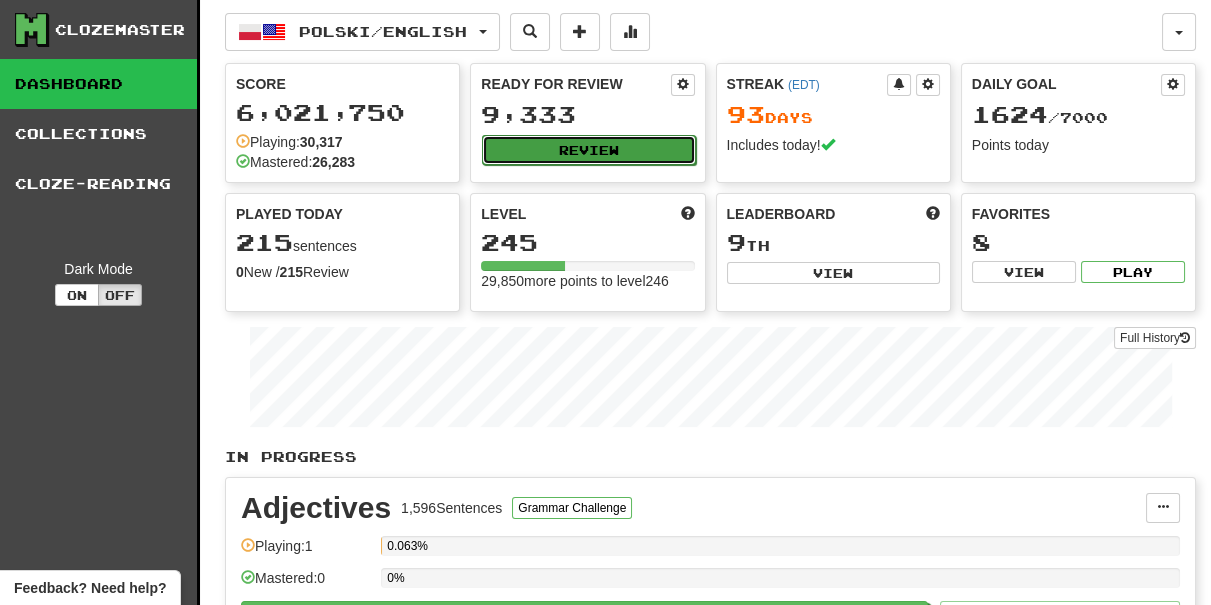 click on "Review" at bounding box center (588, 150) 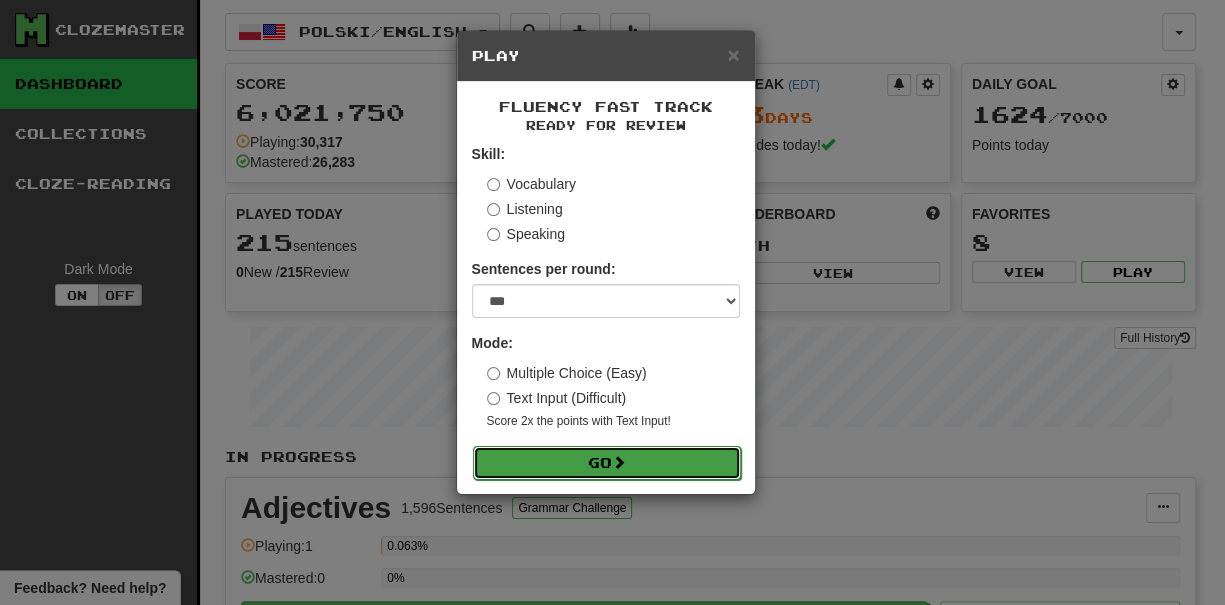 click on "Go" at bounding box center [607, 463] 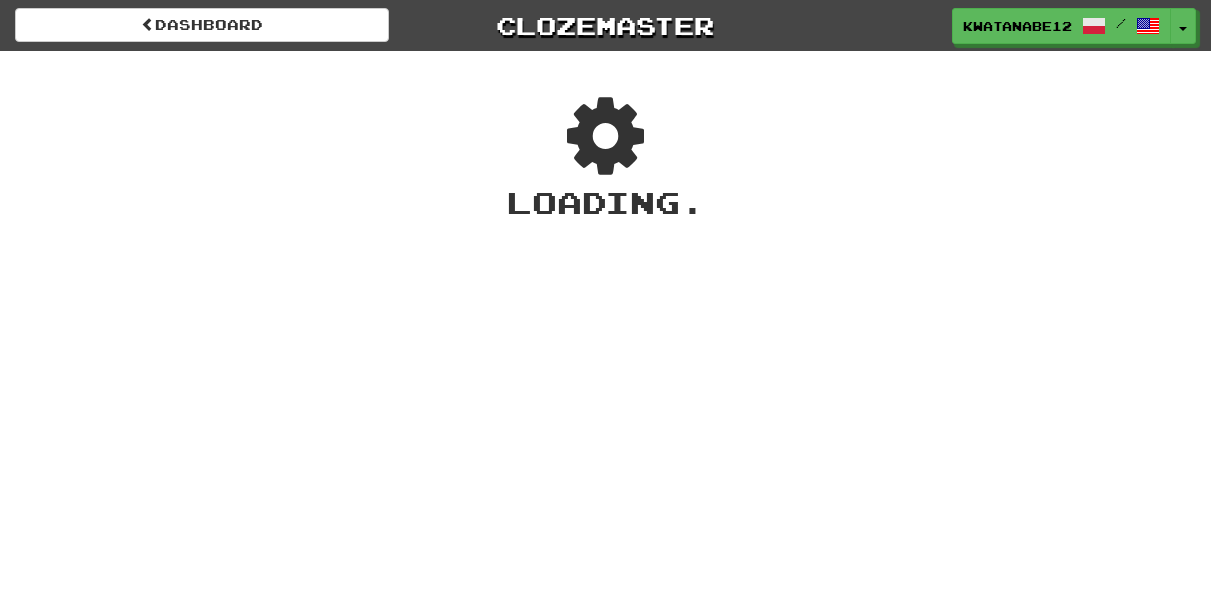 scroll, scrollTop: 0, scrollLeft: 0, axis: both 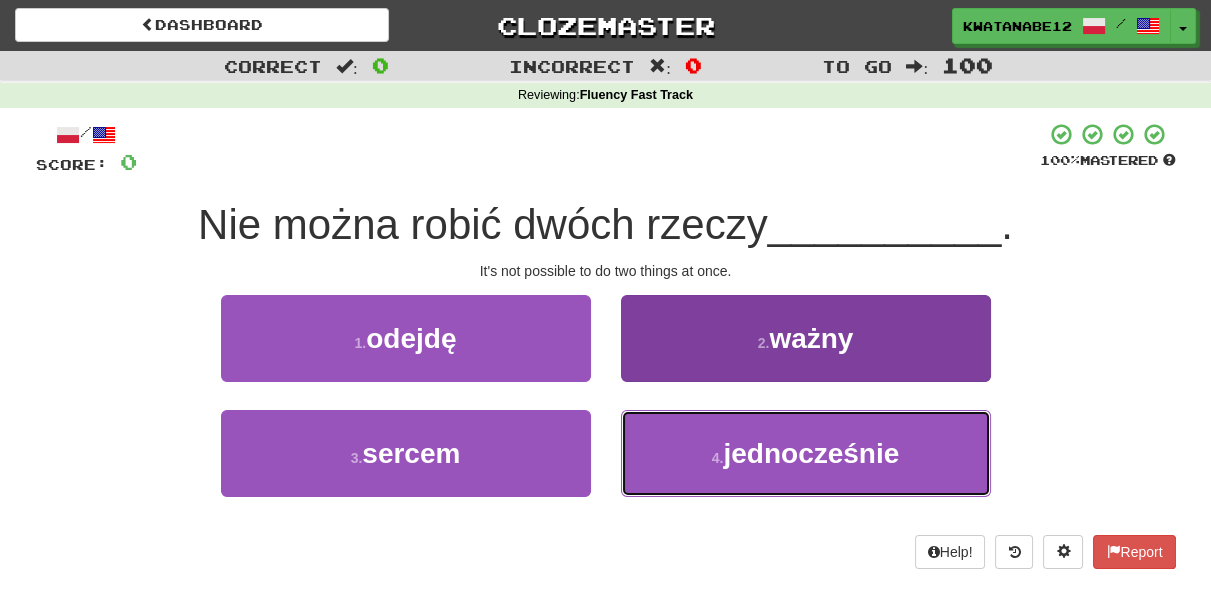drag, startPoint x: 669, startPoint y: 444, endPoint x: 665, endPoint y: 431, distance: 13.601471 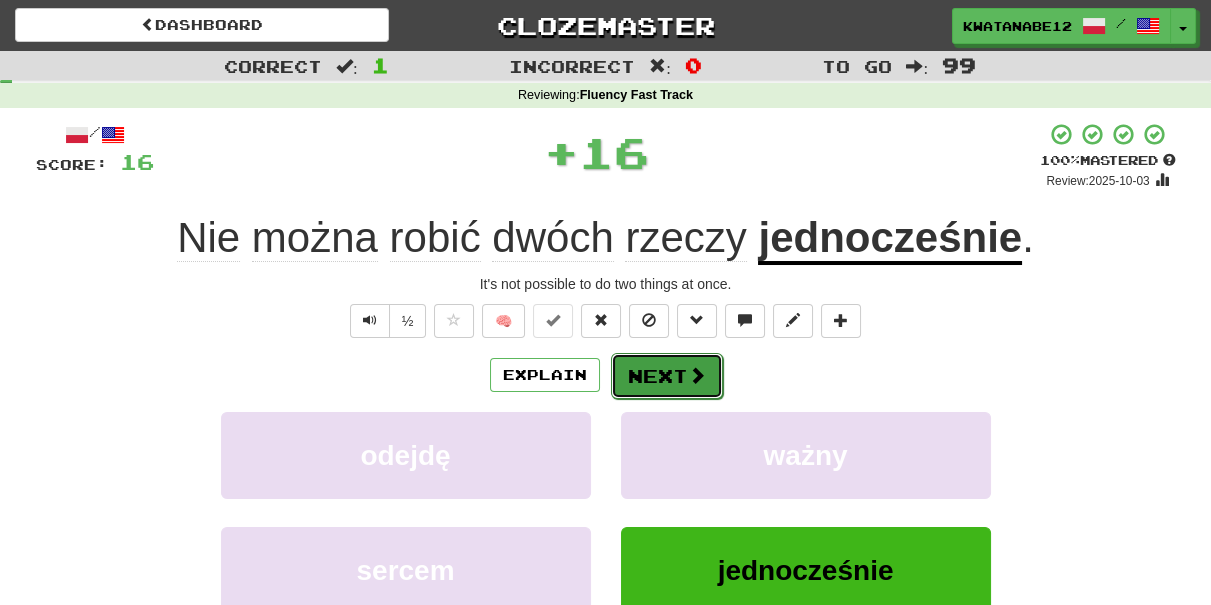 click on "Next" at bounding box center [667, 376] 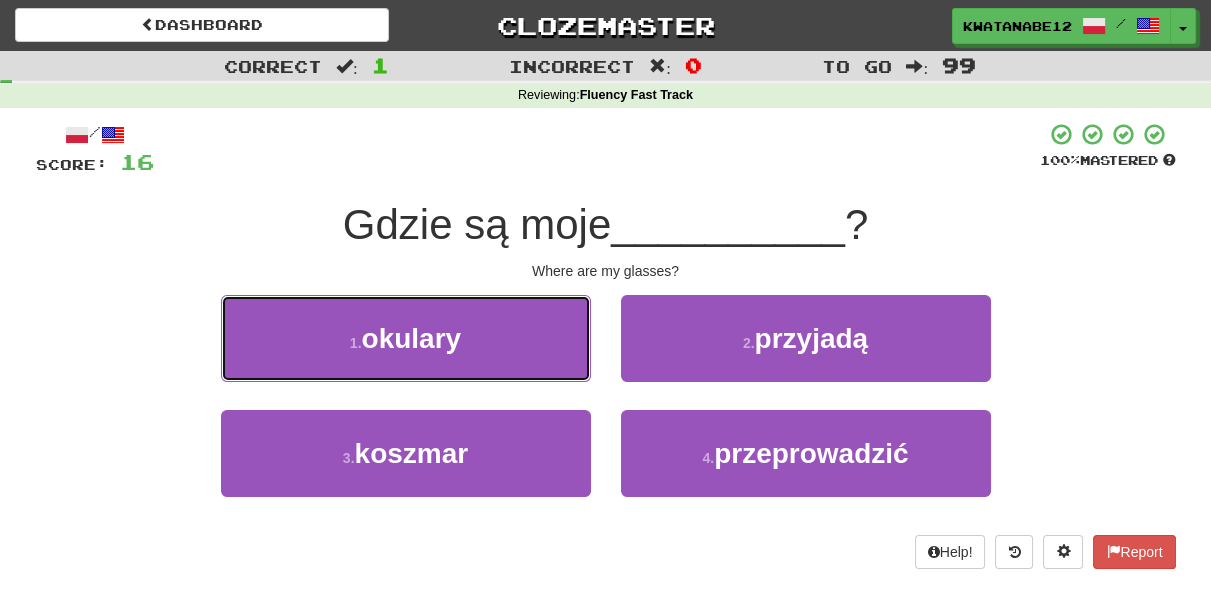 drag, startPoint x: 550, startPoint y: 341, endPoint x: 595, endPoint y: 349, distance: 45.705578 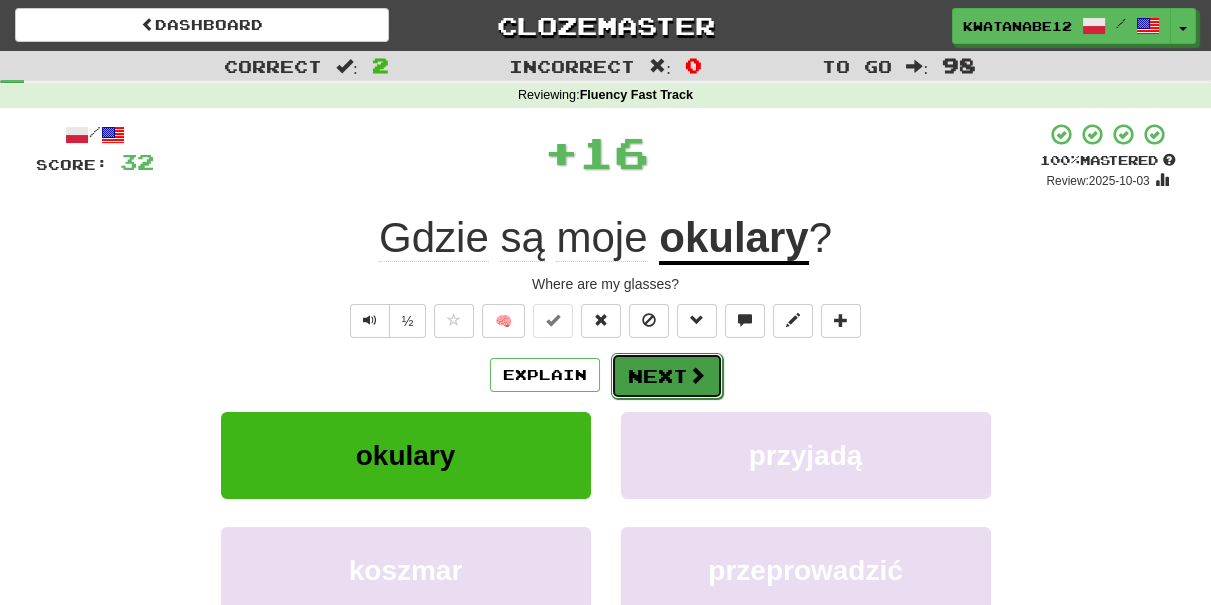 click on "Next" at bounding box center (667, 376) 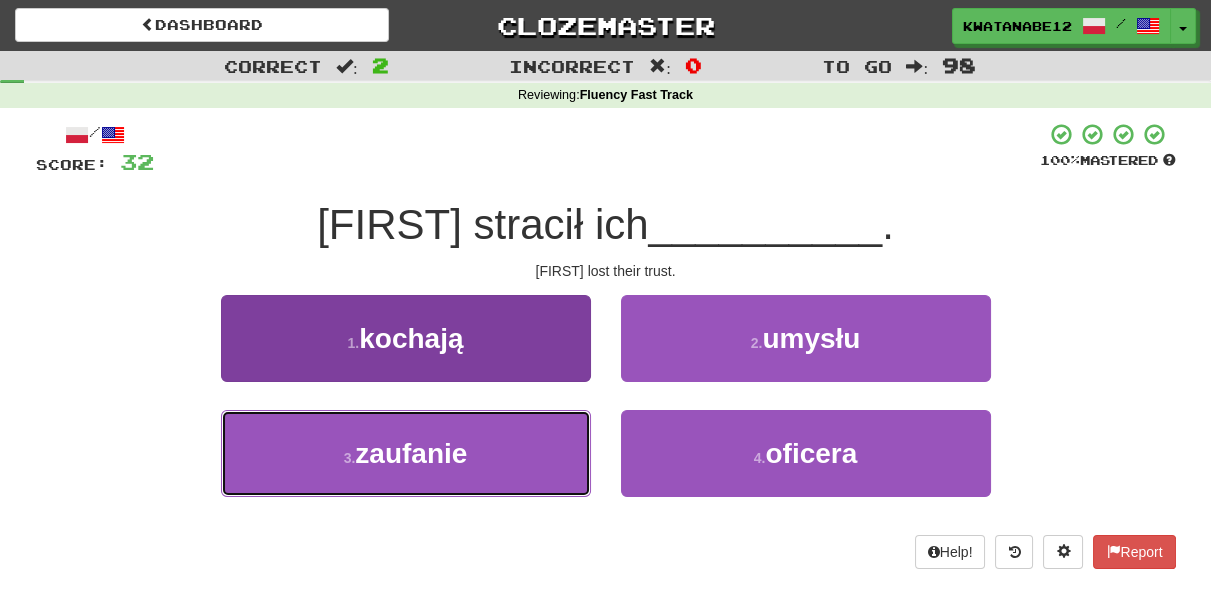 drag, startPoint x: 542, startPoint y: 426, endPoint x: 568, endPoint y: 415, distance: 28.231188 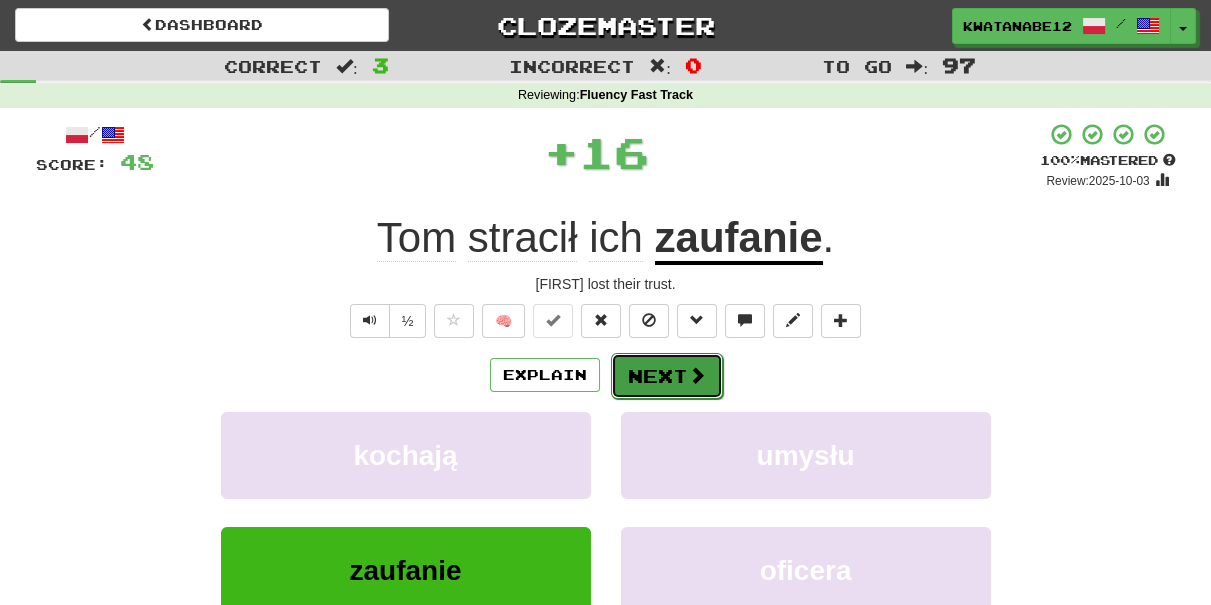 click on "Next" at bounding box center [667, 376] 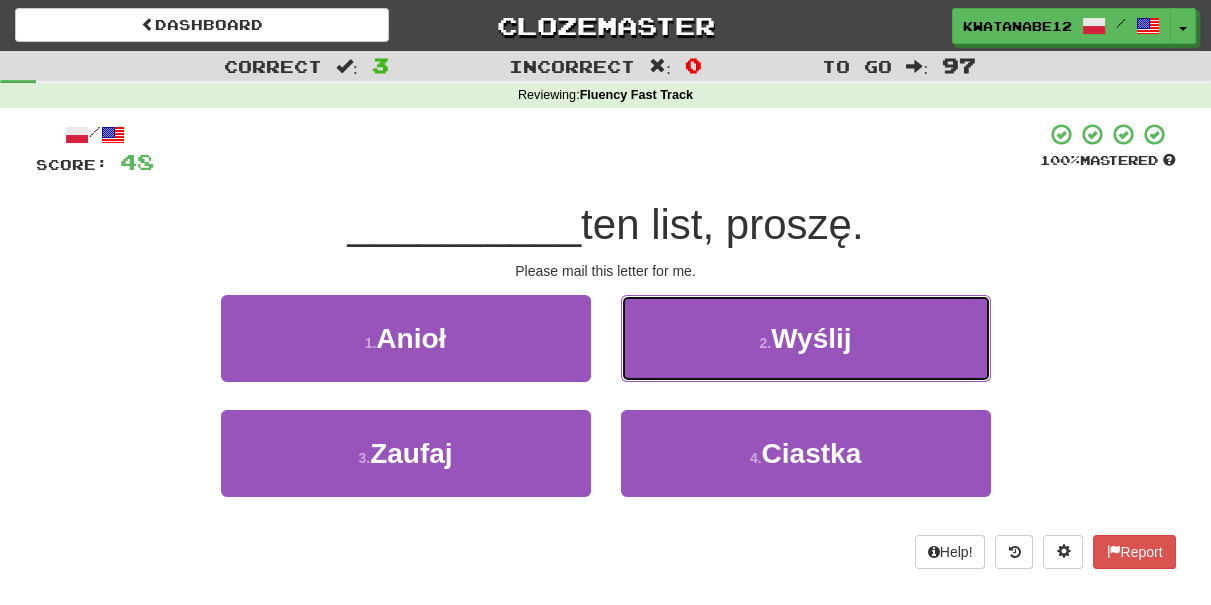 click on "2 .  Wyślij" at bounding box center (806, 338) 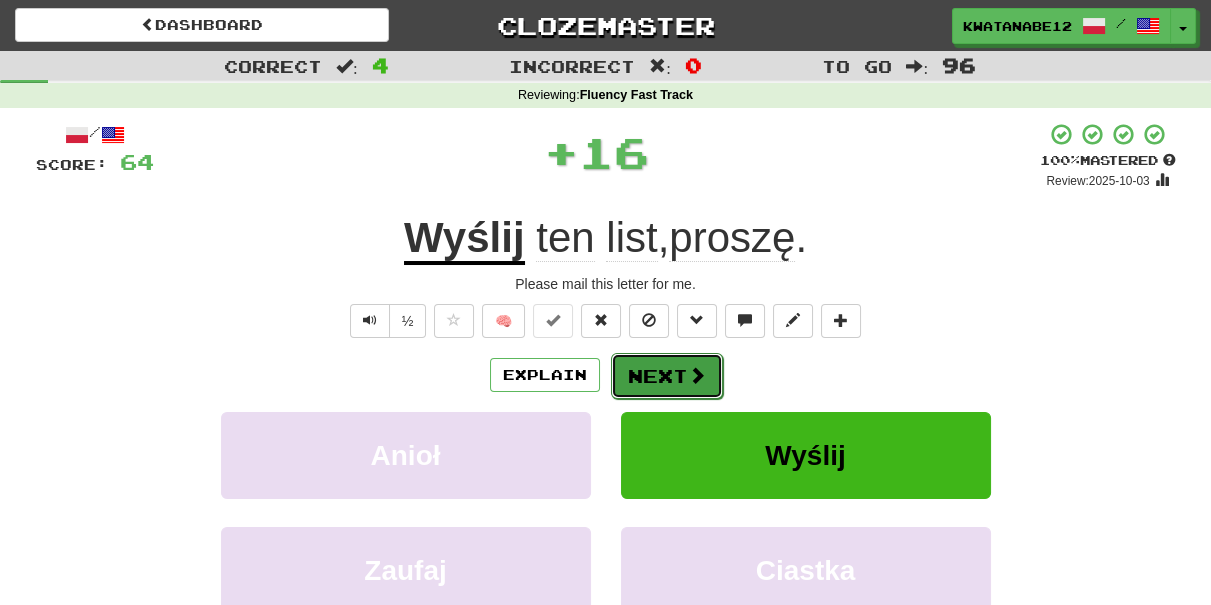 click on "Next" at bounding box center [667, 376] 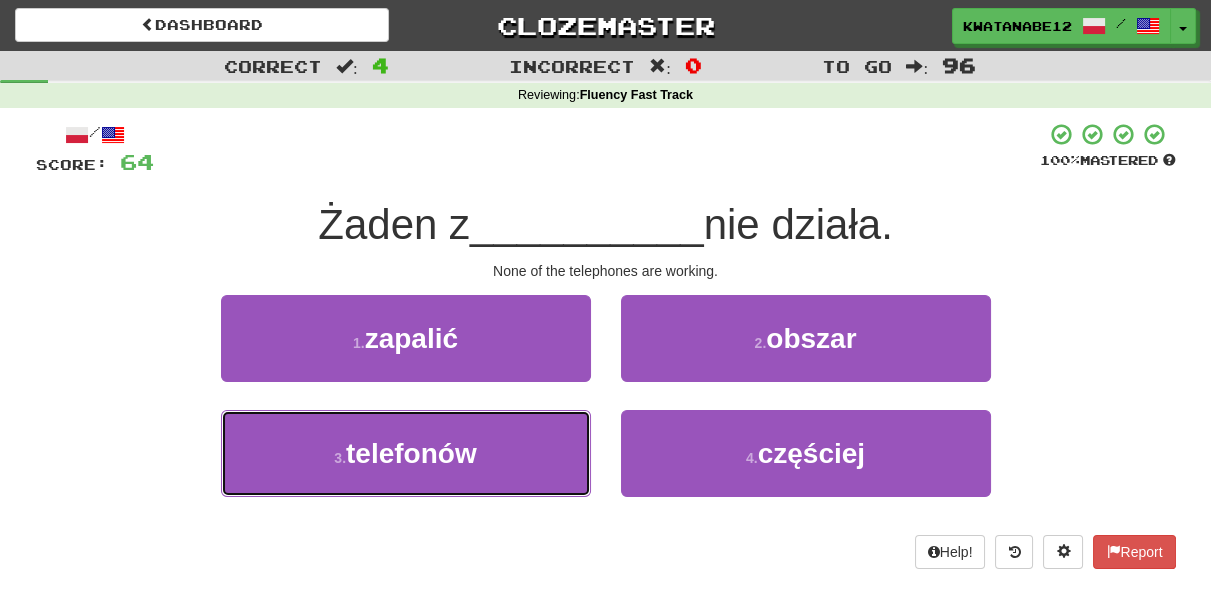 drag, startPoint x: 537, startPoint y: 431, endPoint x: 611, endPoint y: 399, distance: 80.622574 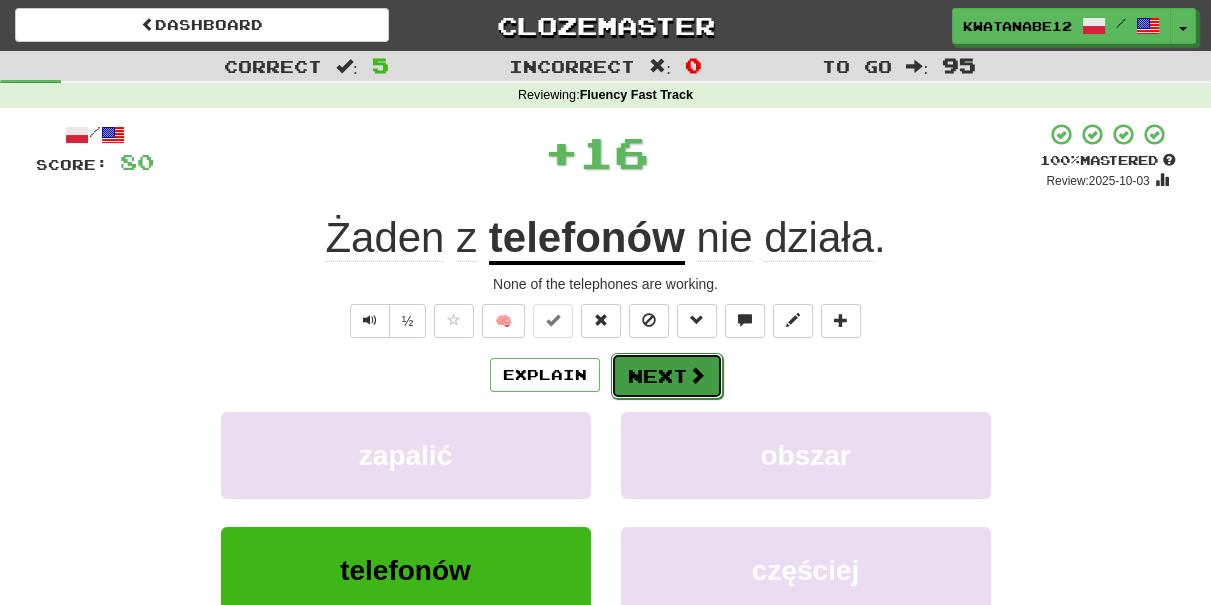 click on "Next" at bounding box center [667, 376] 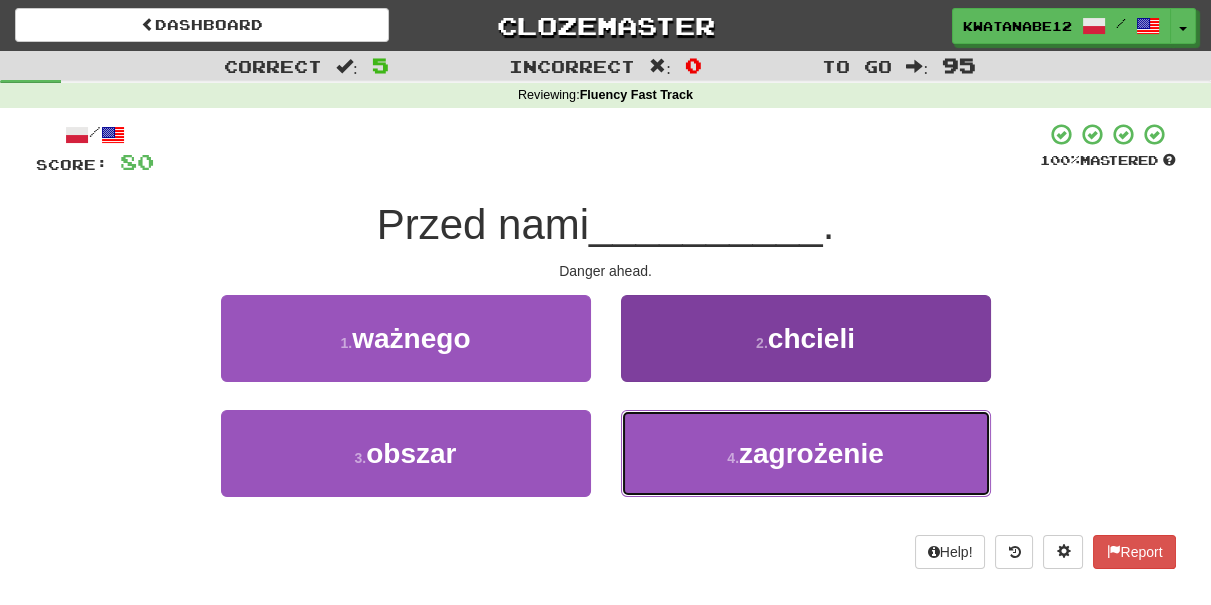 drag, startPoint x: 630, startPoint y: 428, endPoint x: 635, endPoint y: 418, distance: 11.18034 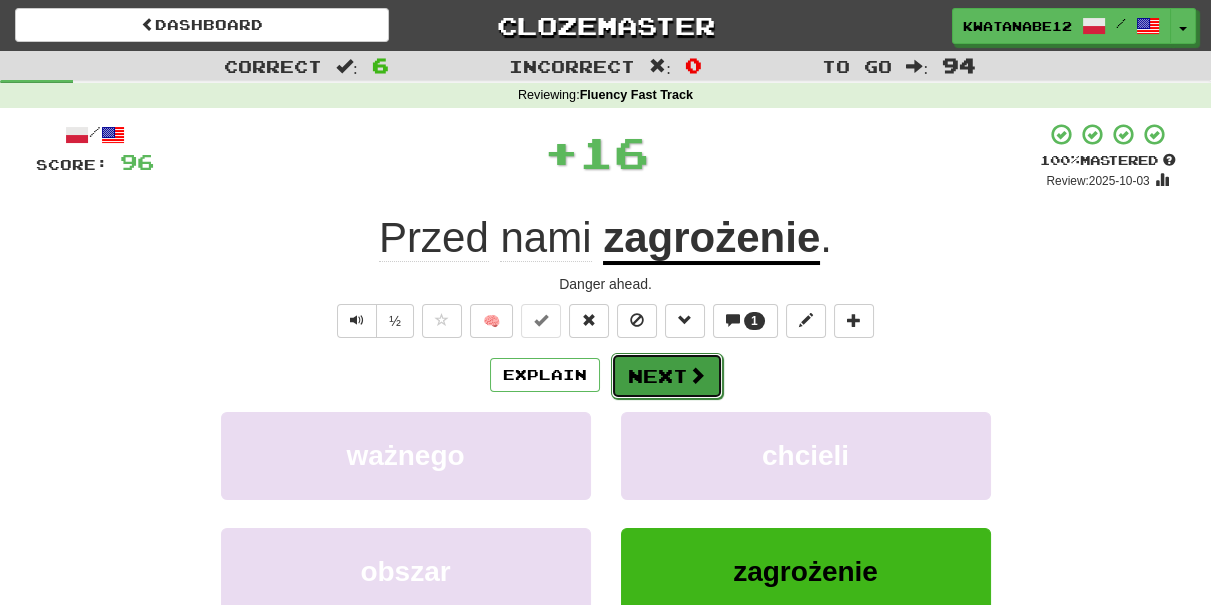 click on "Next" at bounding box center [667, 376] 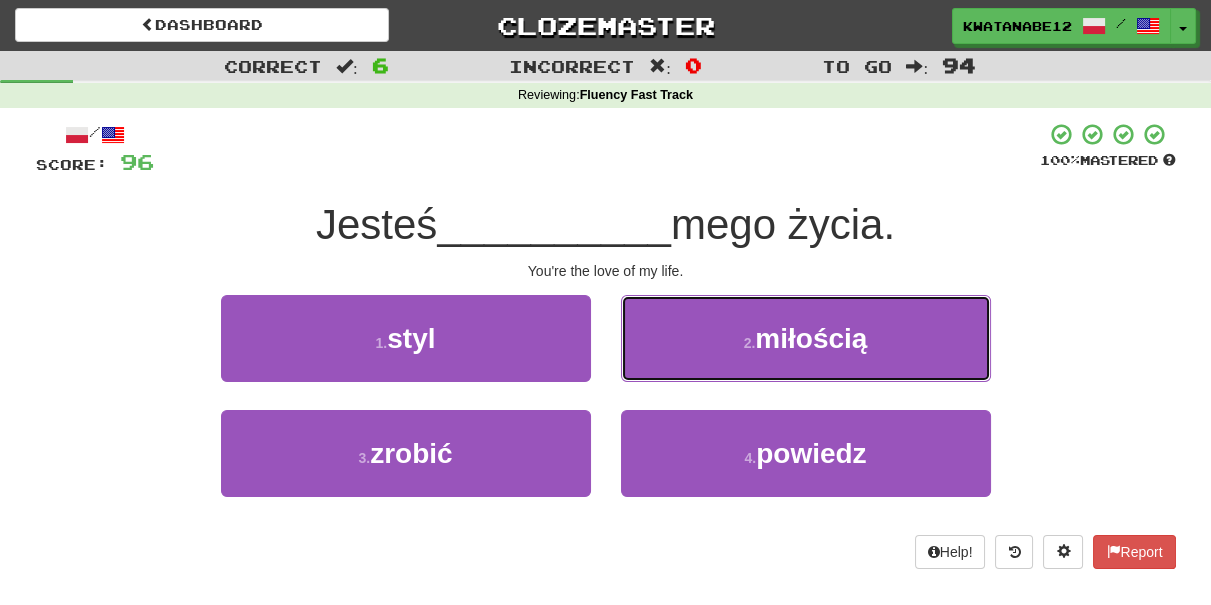 click on "2 .  miłością" at bounding box center (806, 338) 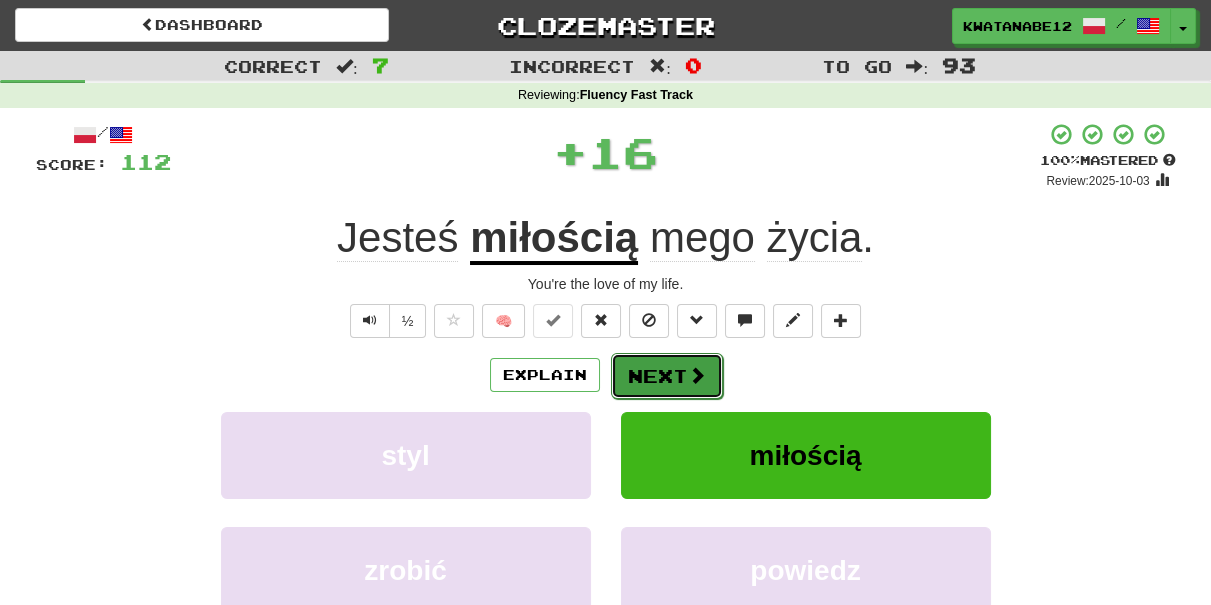 click on "Next" at bounding box center (667, 376) 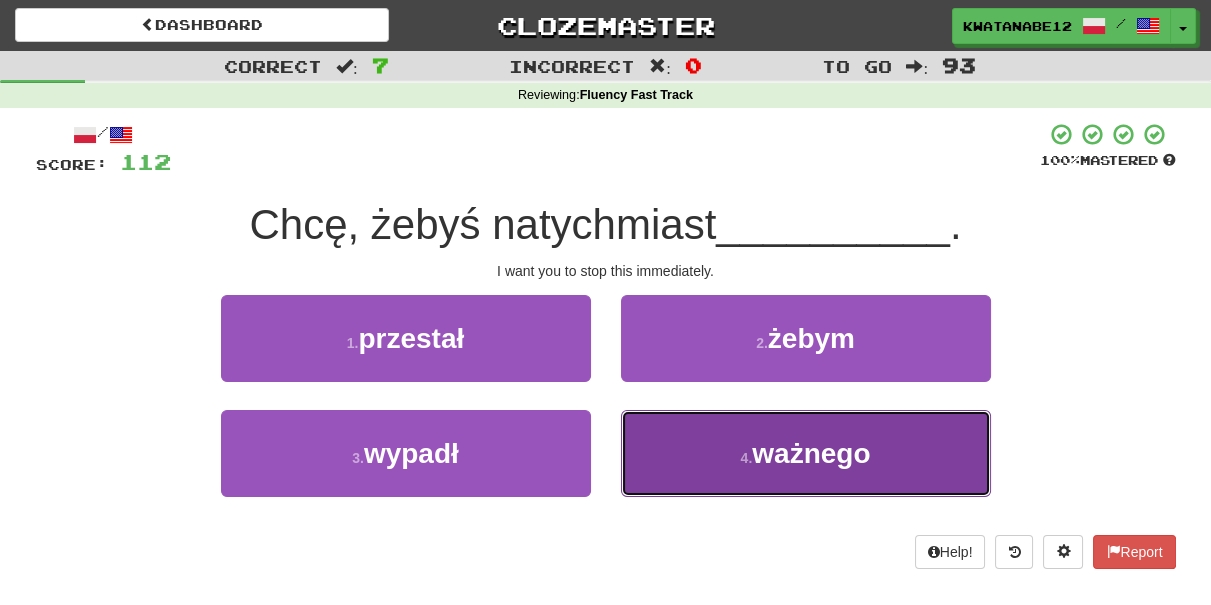 drag, startPoint x: 682, startPoint y: 415, endPoint x: 689, endPoint y: 431, distance: 17.464249 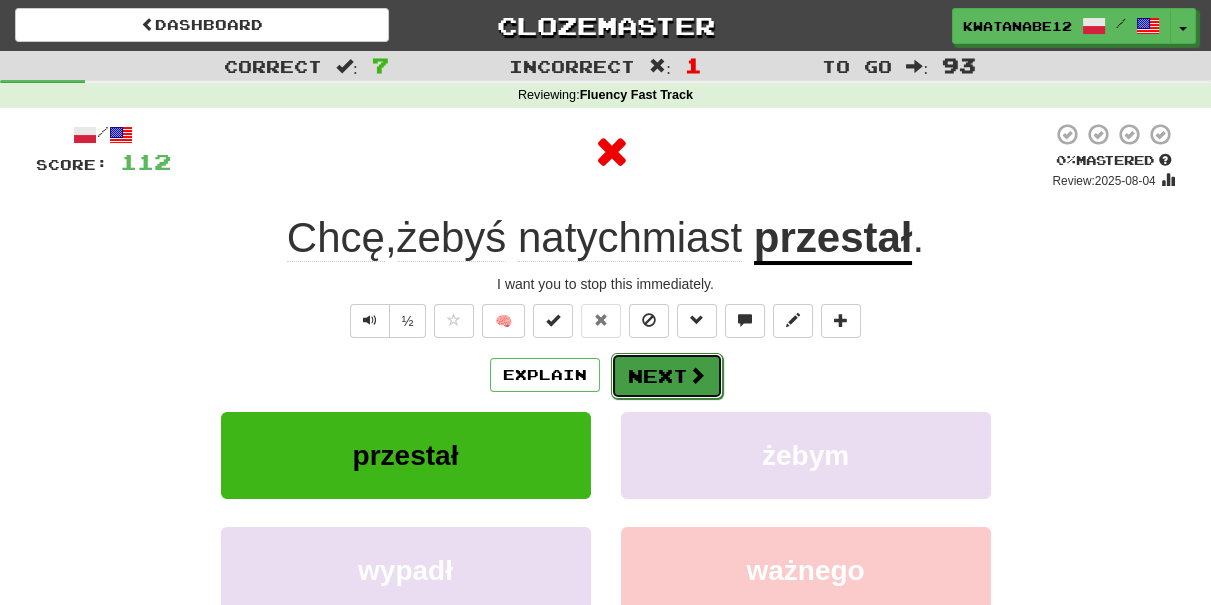 click on "Next" at bounding box center (667, 376) 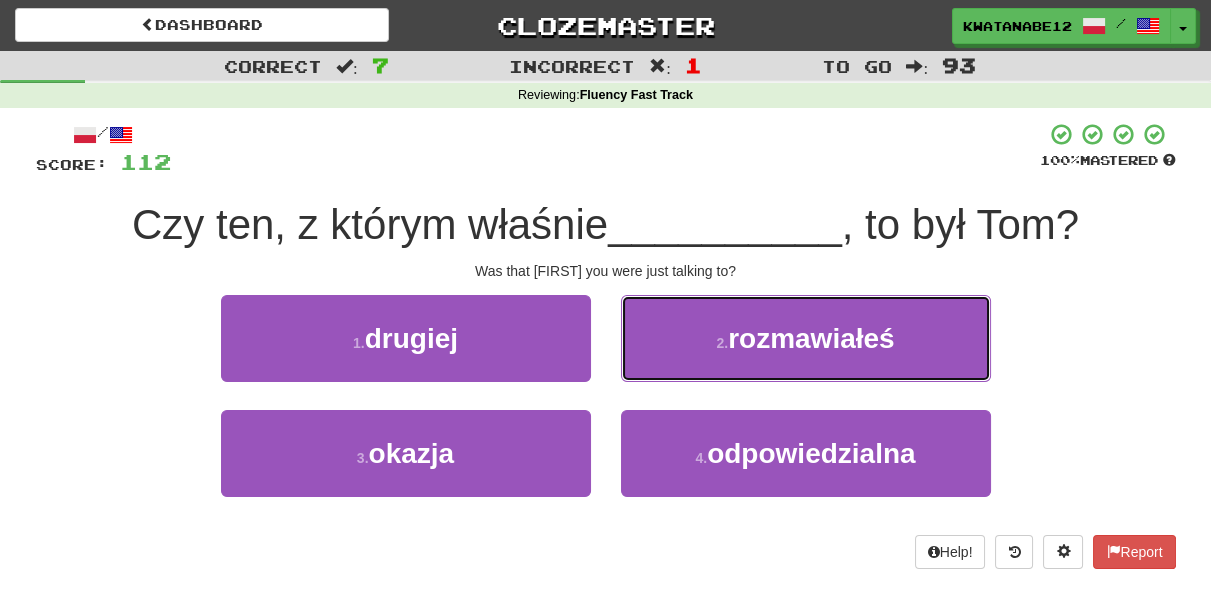 click on "2 .  rozmawiałeś" at bounding box center [806, 338] 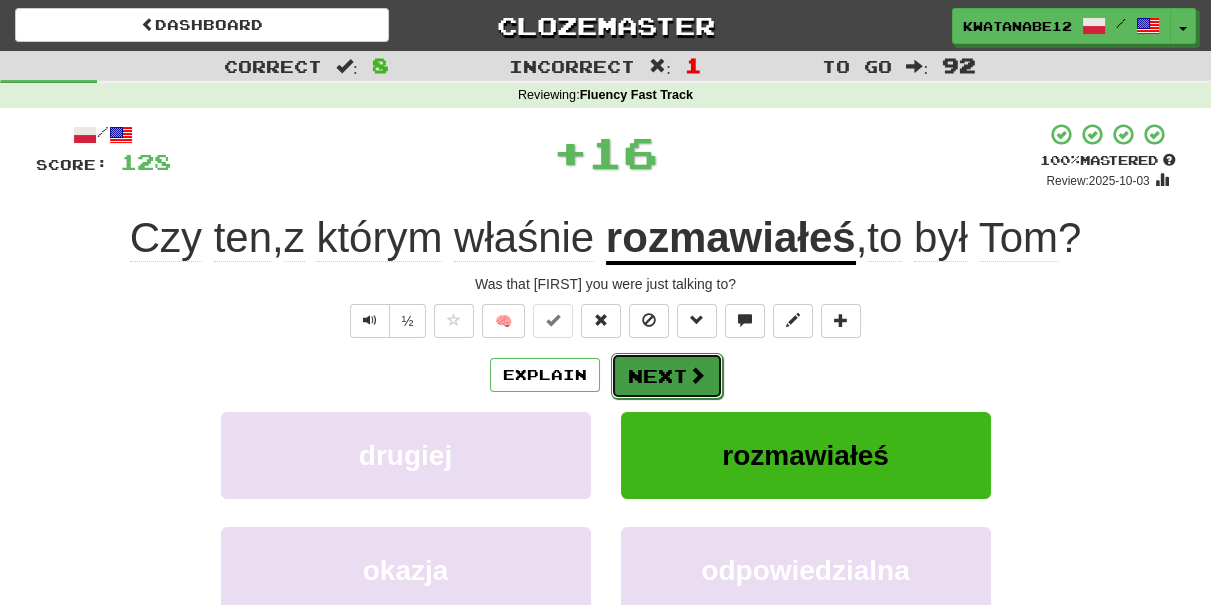 click on "Next" at bounding box center (667, 376) 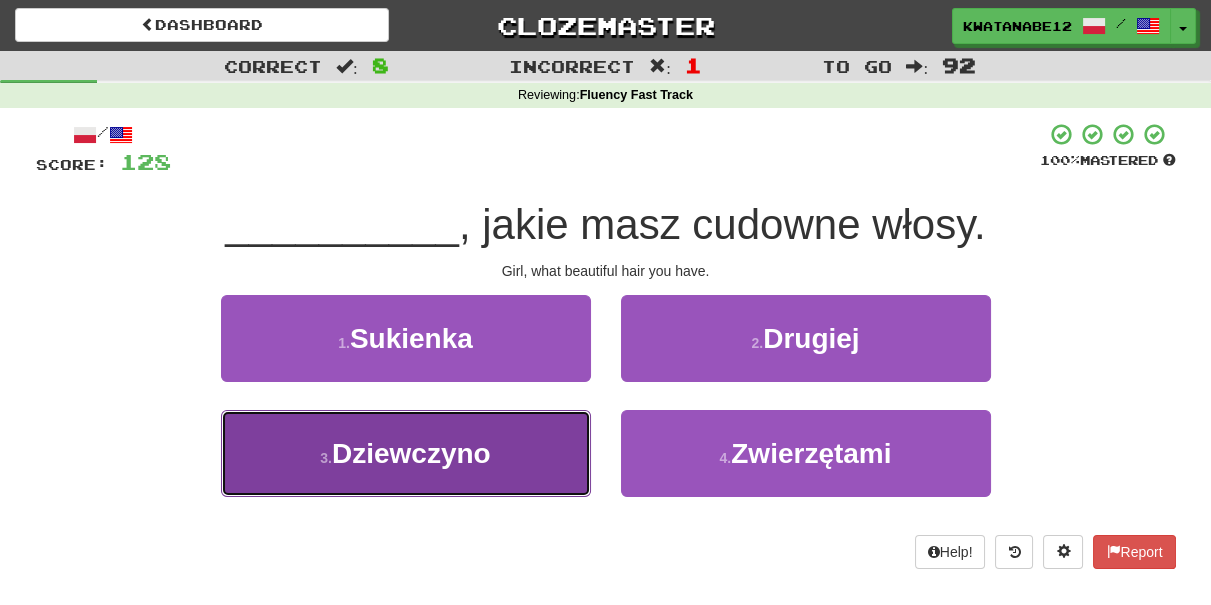 click on "3 .  Dziewczyno" at bounding box center [406, 453] 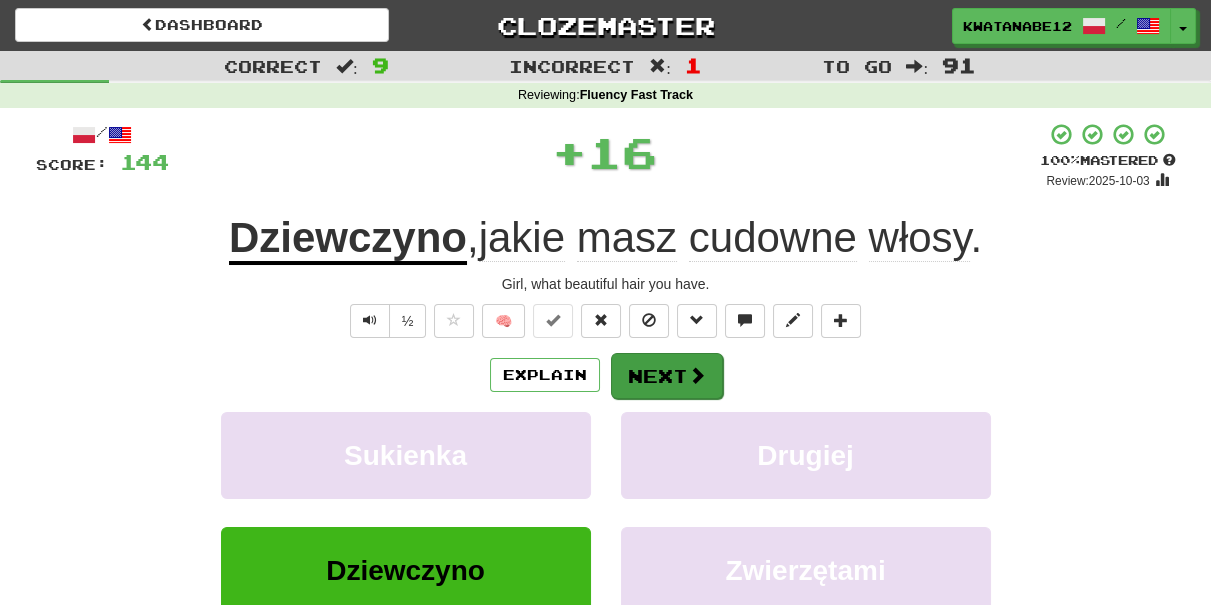 click on "Explain Next Sukienka Drugiej Dziewczyno Zwierzętami Learn more: Sukienka Drugiej Dziewczyno Zwierzętami" at bounding box center [606, 512] 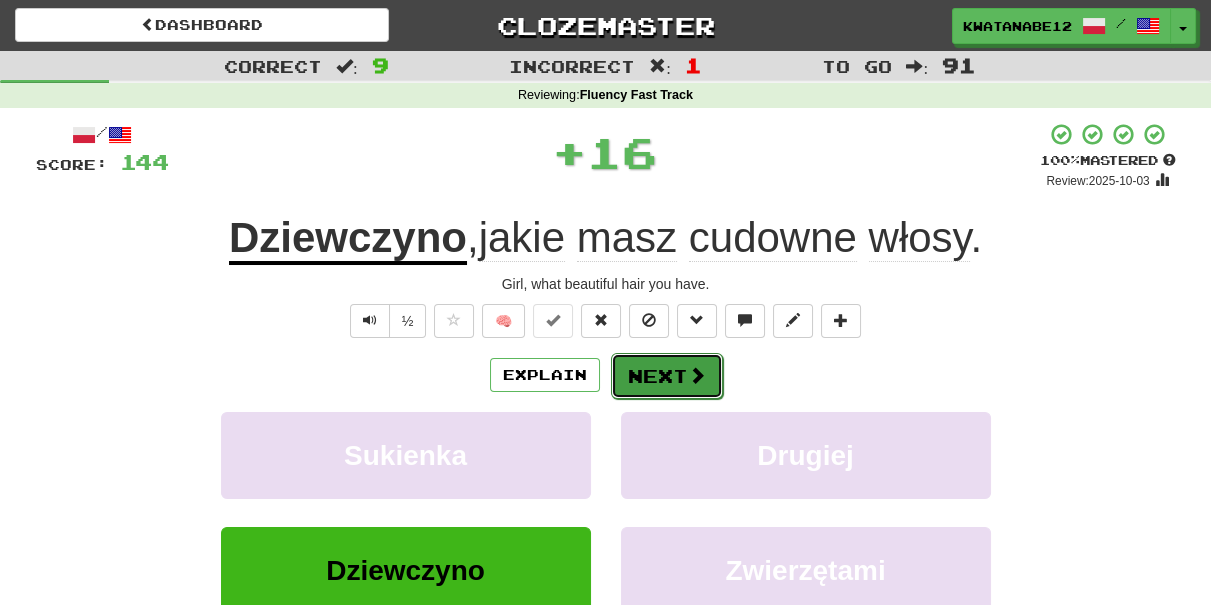 click on "Next" at bounding box center (667, 376) 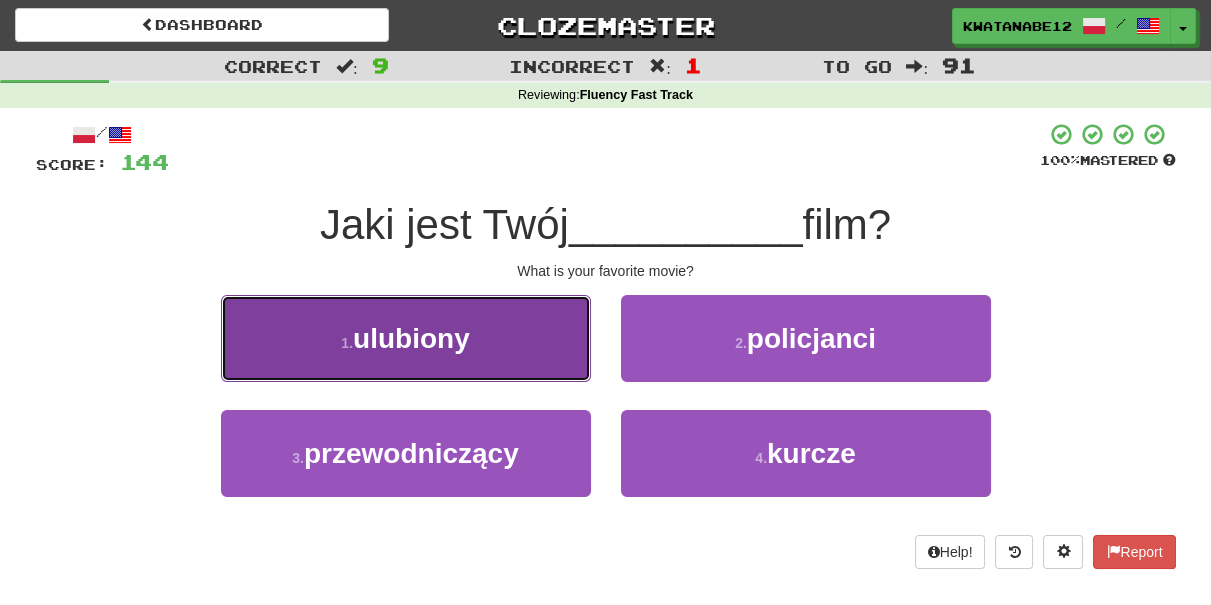 drag, startPoint x: 518, startPoint y: 370, endPoint x: 530, endPoint y: 362, distance: 14.422205 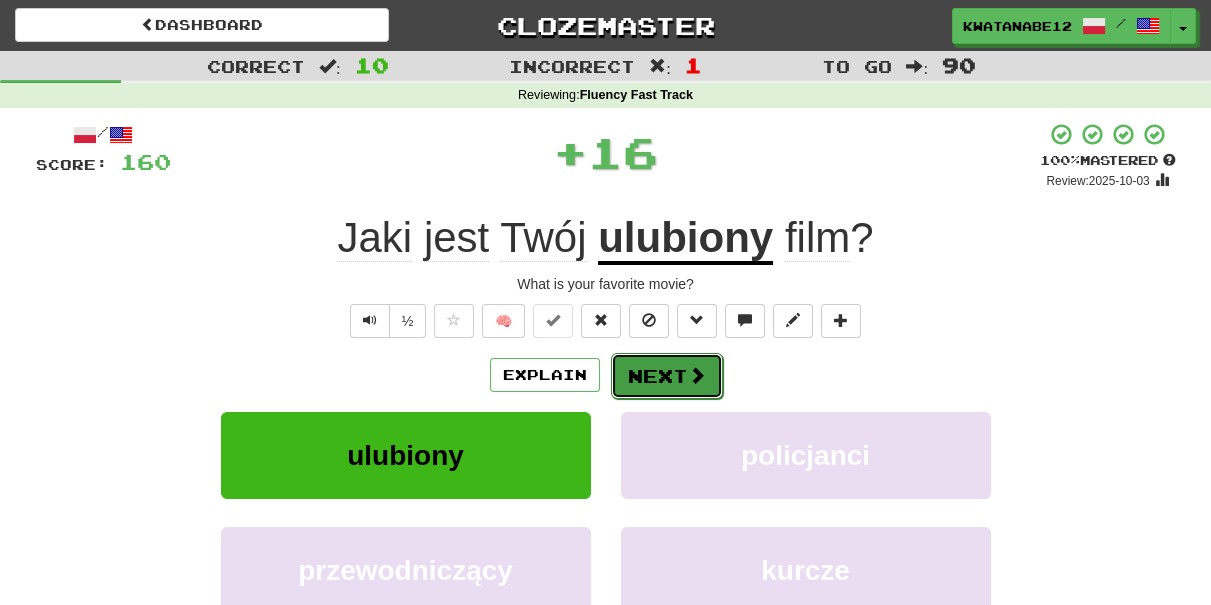 click on "Next" at bounding box center [667, 376] 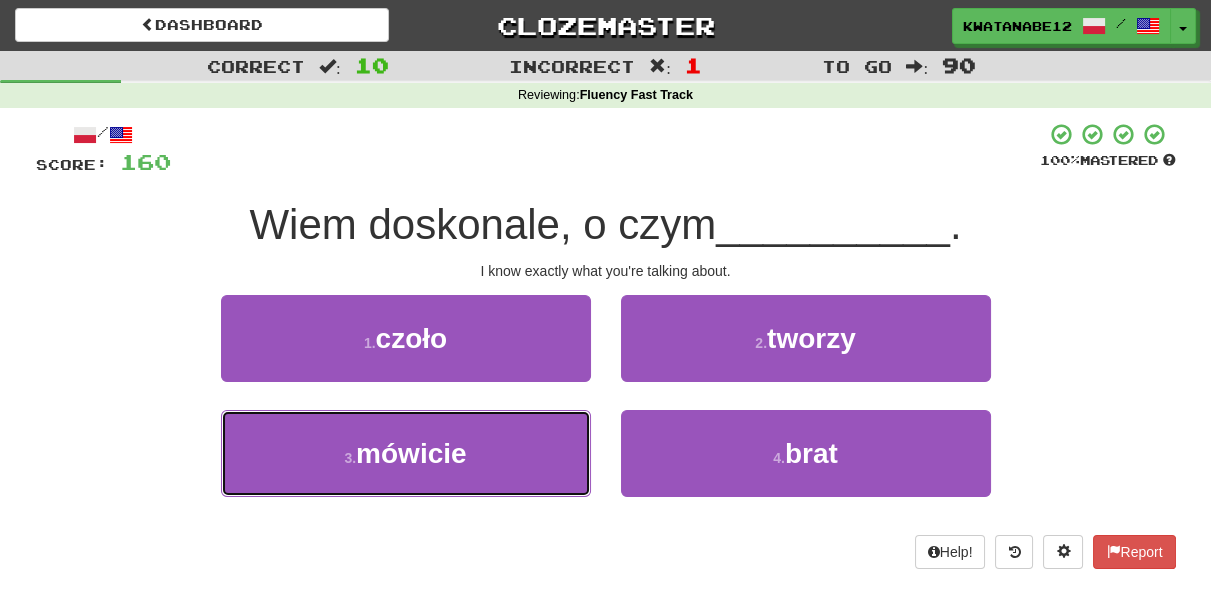 drag, startPoint x: 546, startPoint y: 446, endPoint x: 616, endPoint y: 419, distance: 75.026665 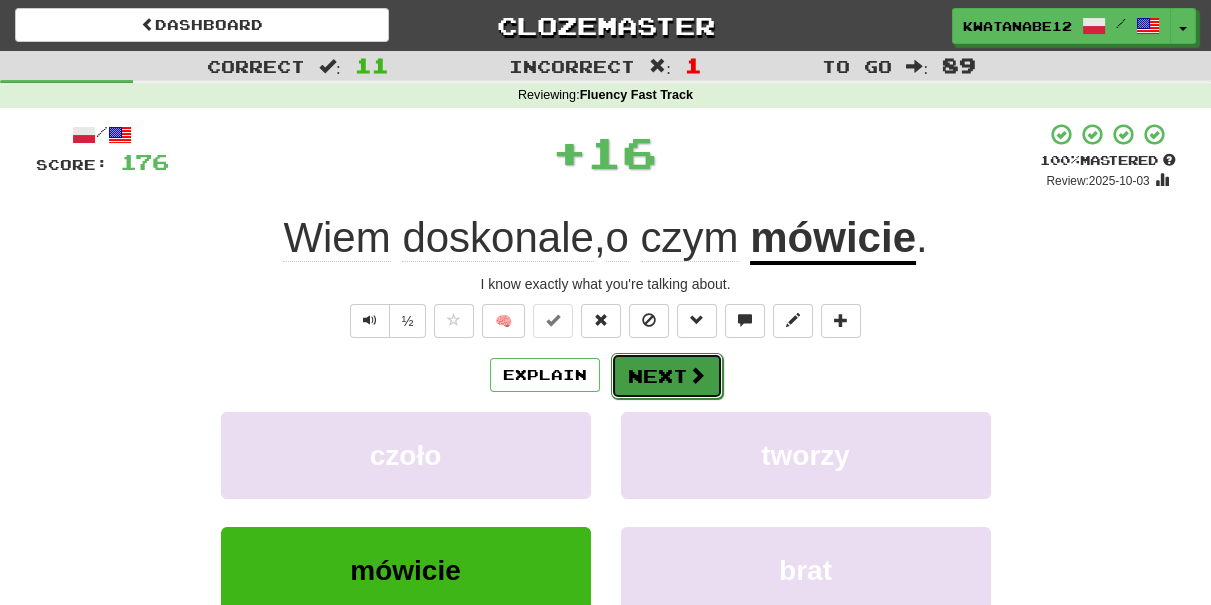 click on "Next" at bounding box center [667, 376] 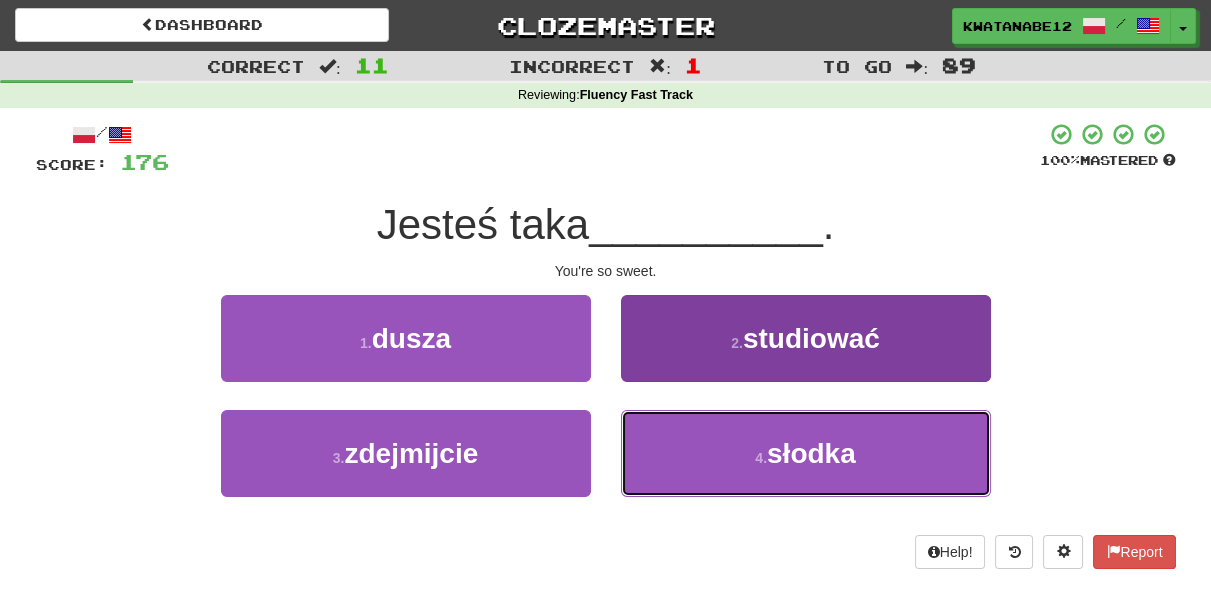 drag, startPoint x: 677, startPoint y: 452, endPoint x: 666, endPoint y: 443, distance: 14.21267 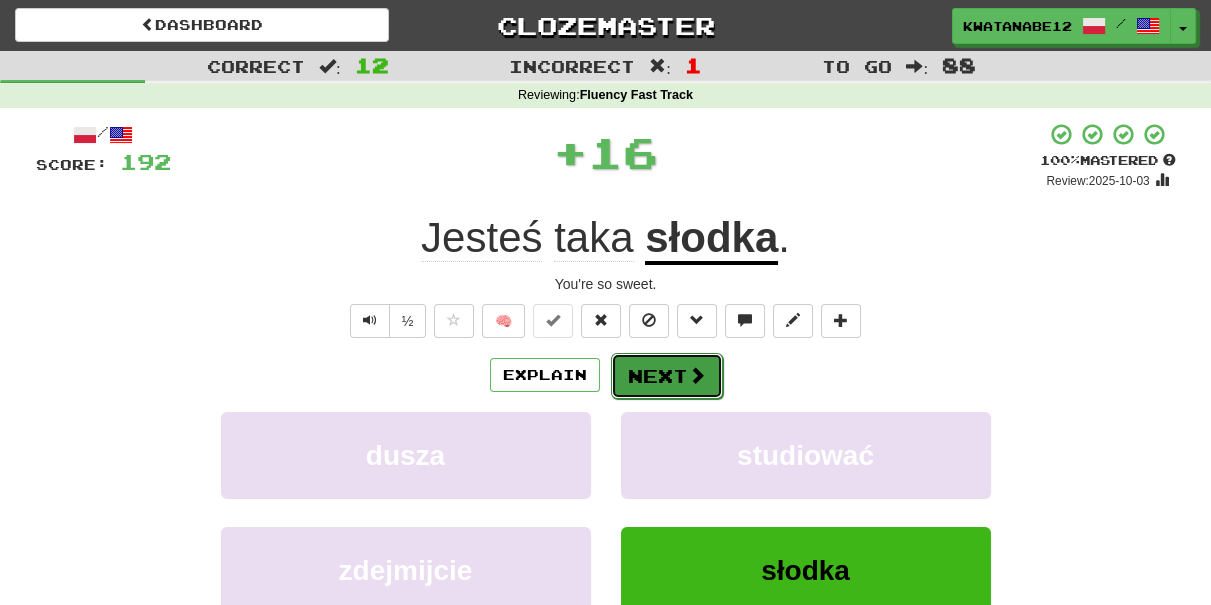 click on "Next" at bounding box center [667, 376] 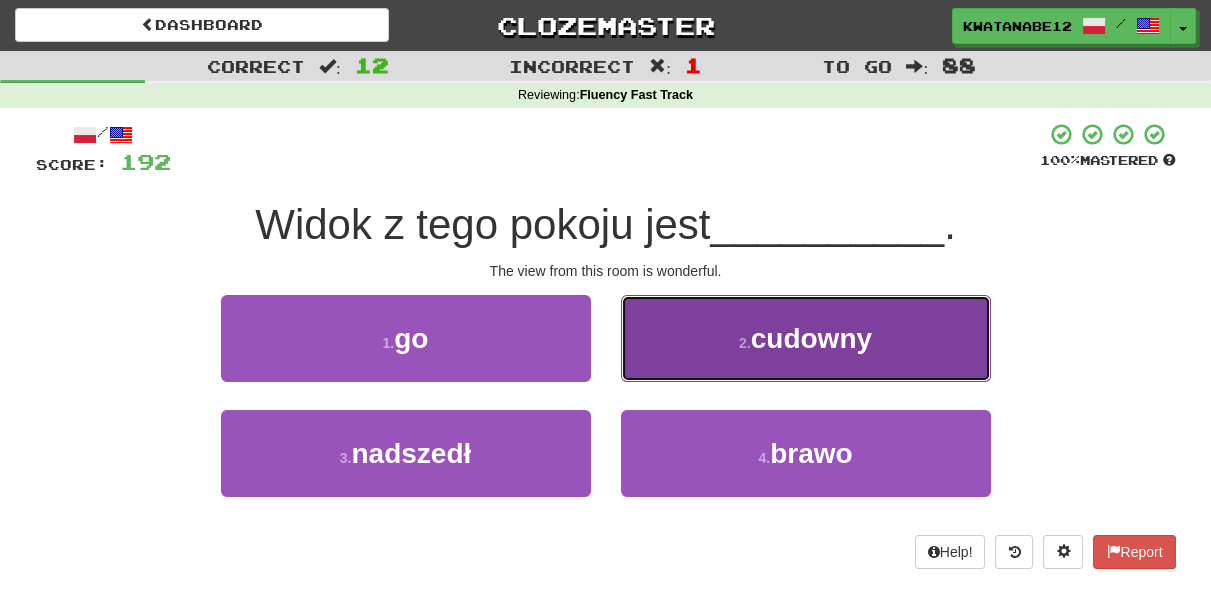 click on "2 .  cudowny" at bounding box center [806, 338] 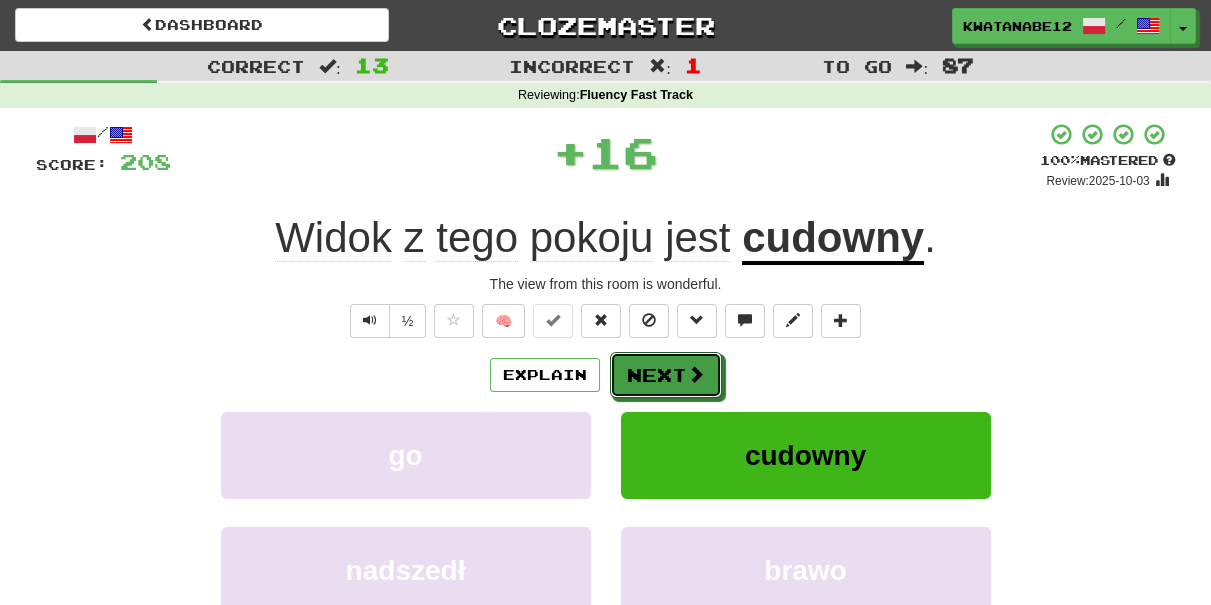 click on "Next" at bounding box center (666, 375) 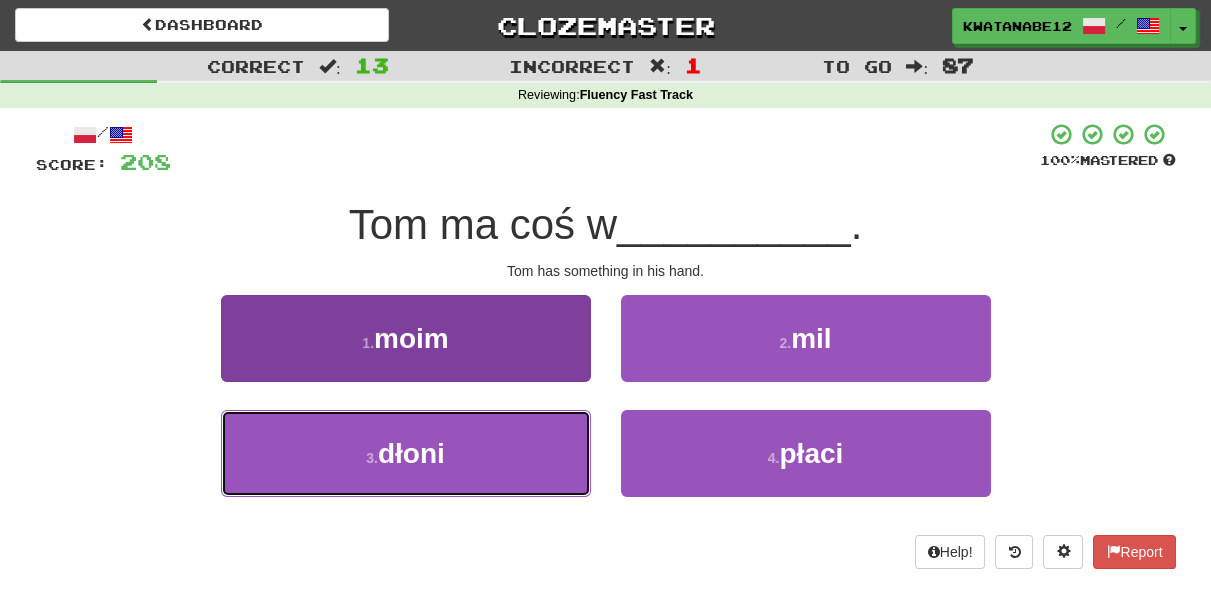 click on "3 .  dłoni" at bounding box center [406, 453] 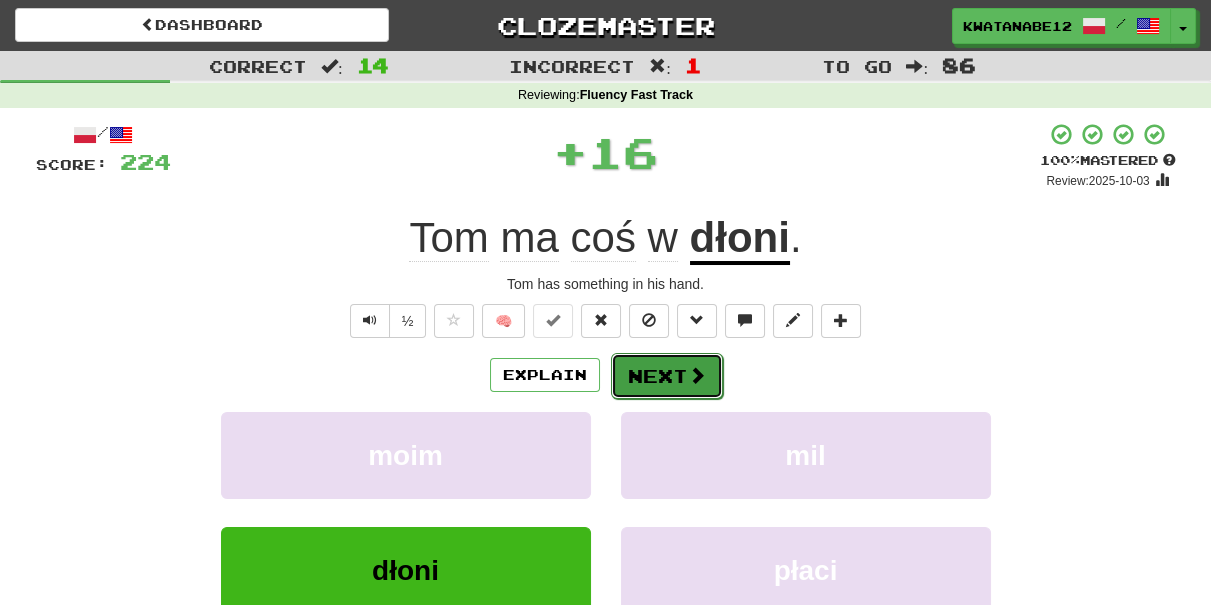 drag, startPoint x: 646, startPoint y: 380, endPoint x: 656, endPoint y: 371, distance: 13.453624 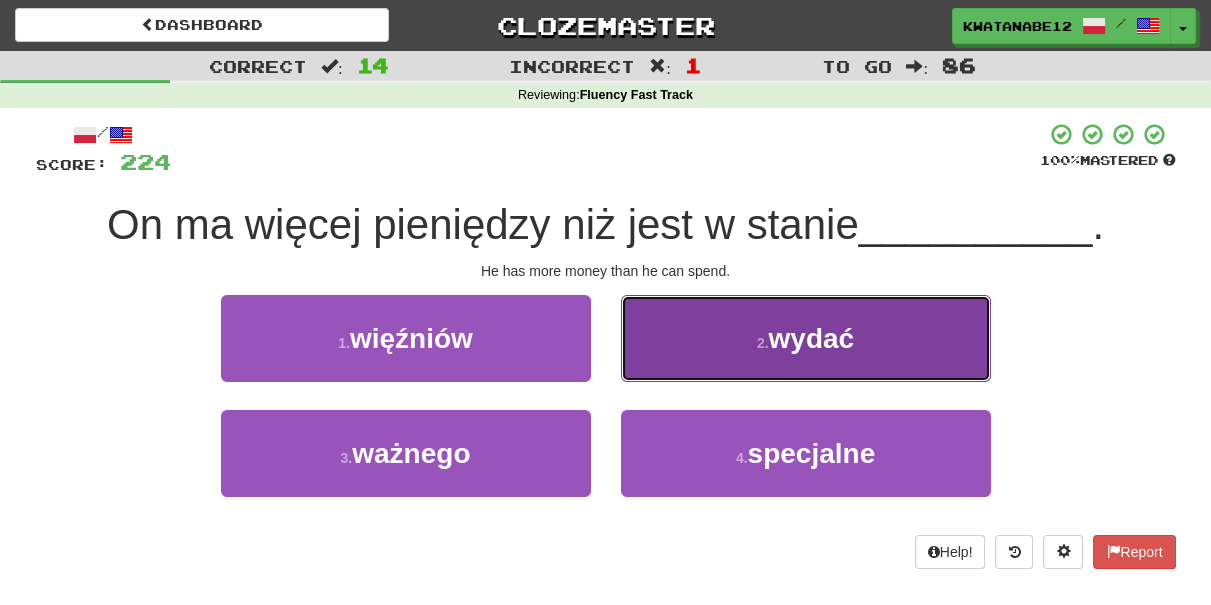 click on "2 .  wydać" at bounding box center (806, 338) 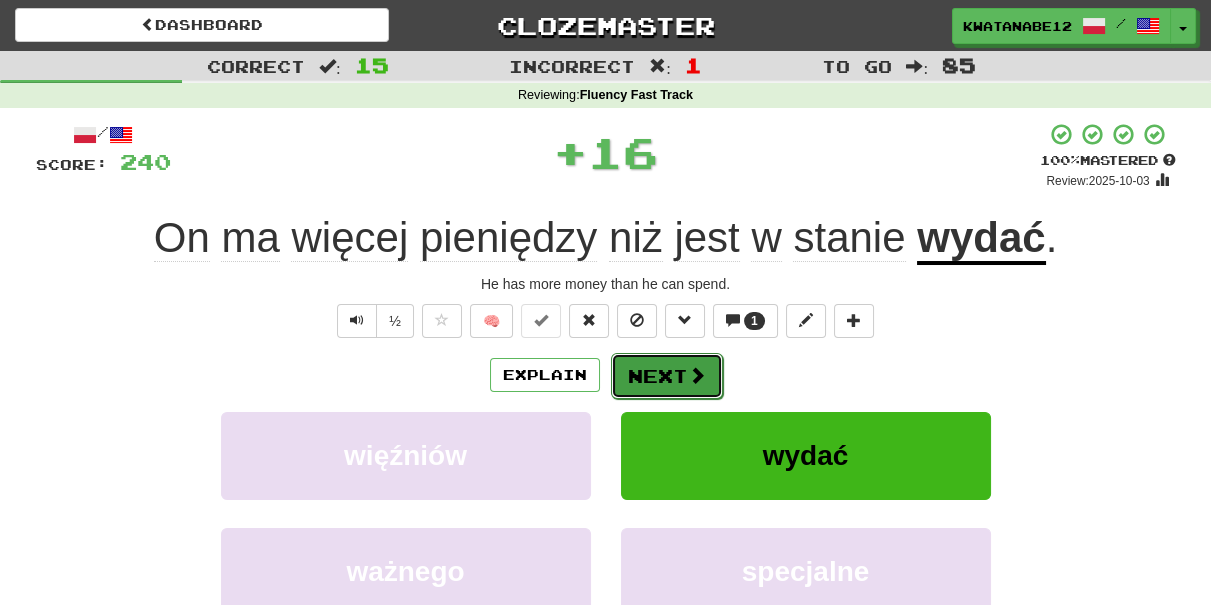 click on "Next" at bounding box center [667, 376] 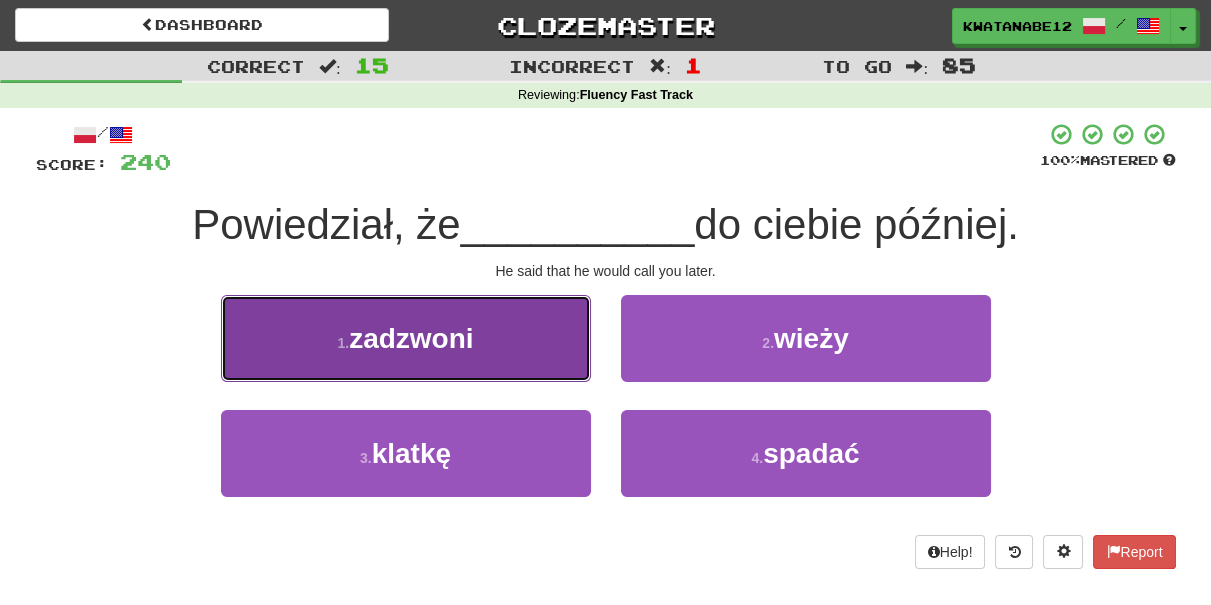 drag, startPoint x: 547, startPoint y: 353, endPoint x: 583, endPoint y: 353, distance: 36 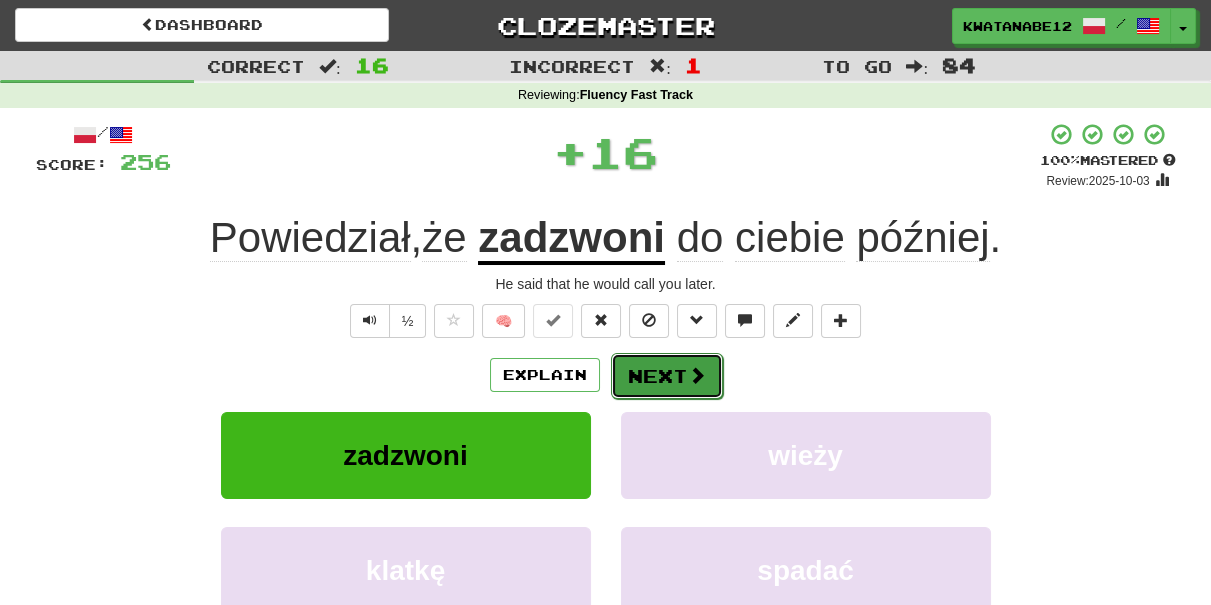 click on "Next" at bounding box center (667, 376) 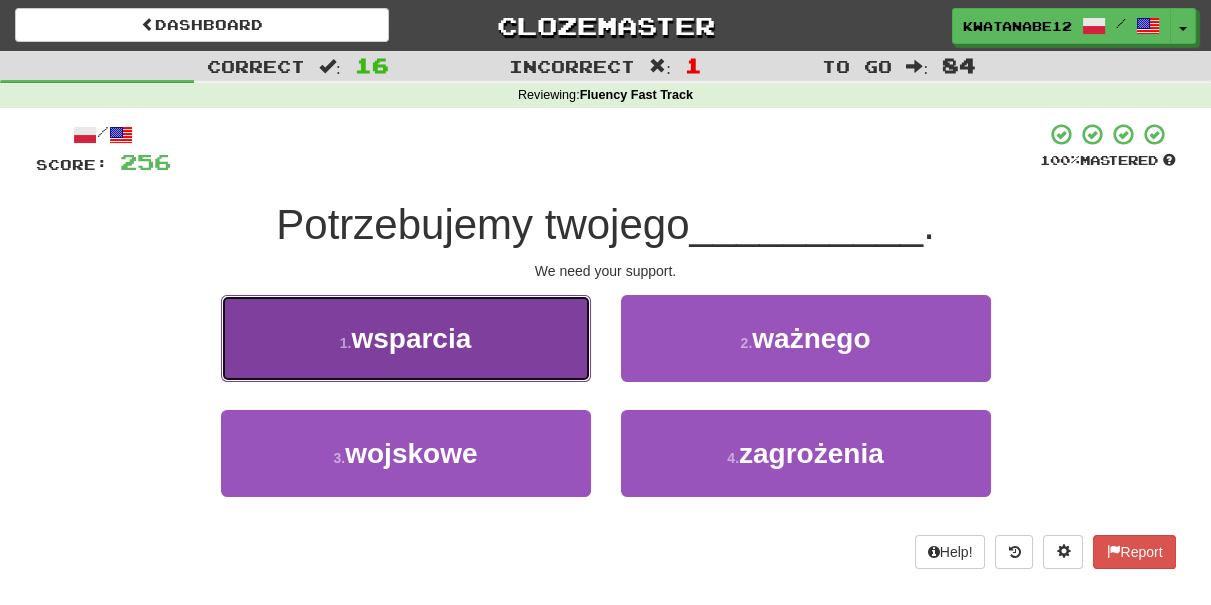 click on "1 .  wsparcia" at bounding box center [406, 338] 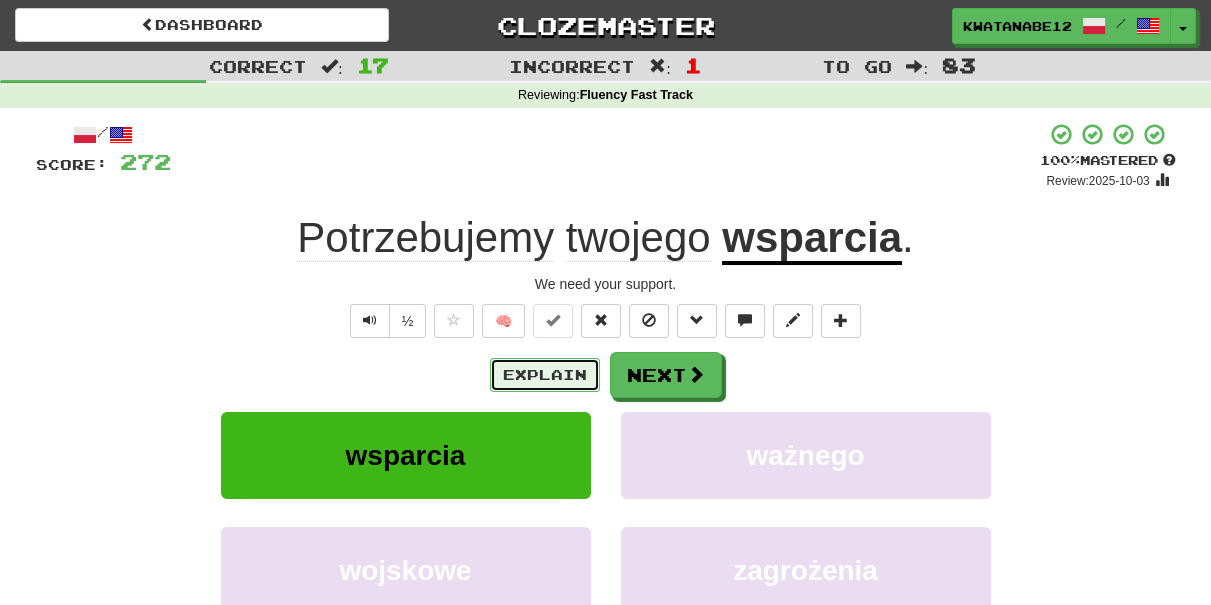 click on "Explain" at bounding box center [545, 375] 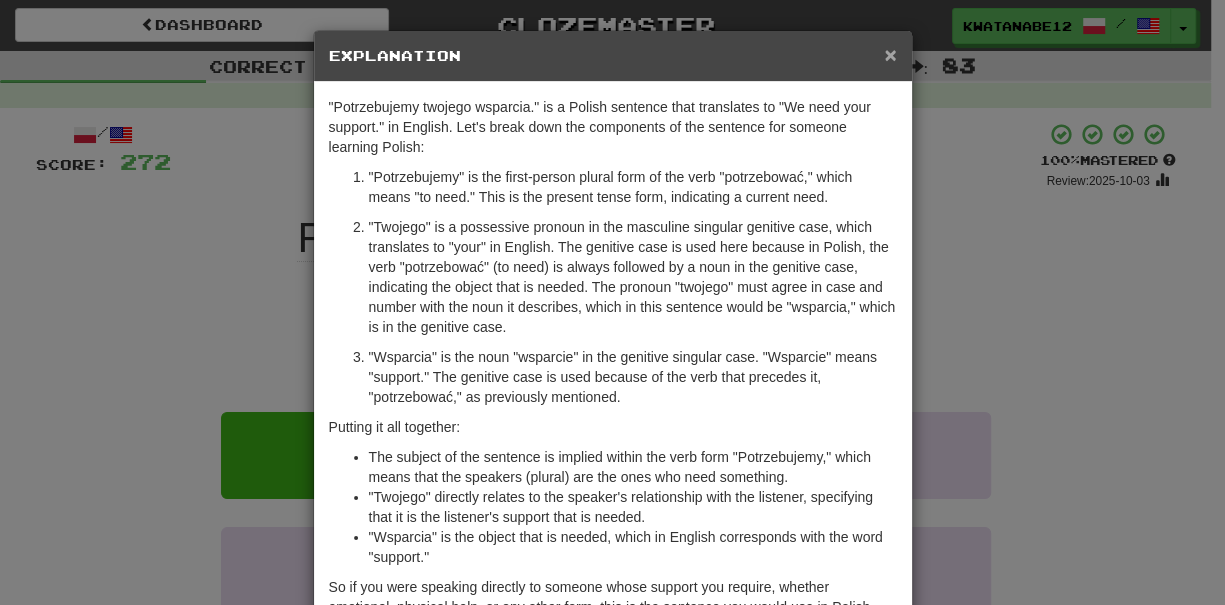 click on "×" at bounding box center [890, 54] 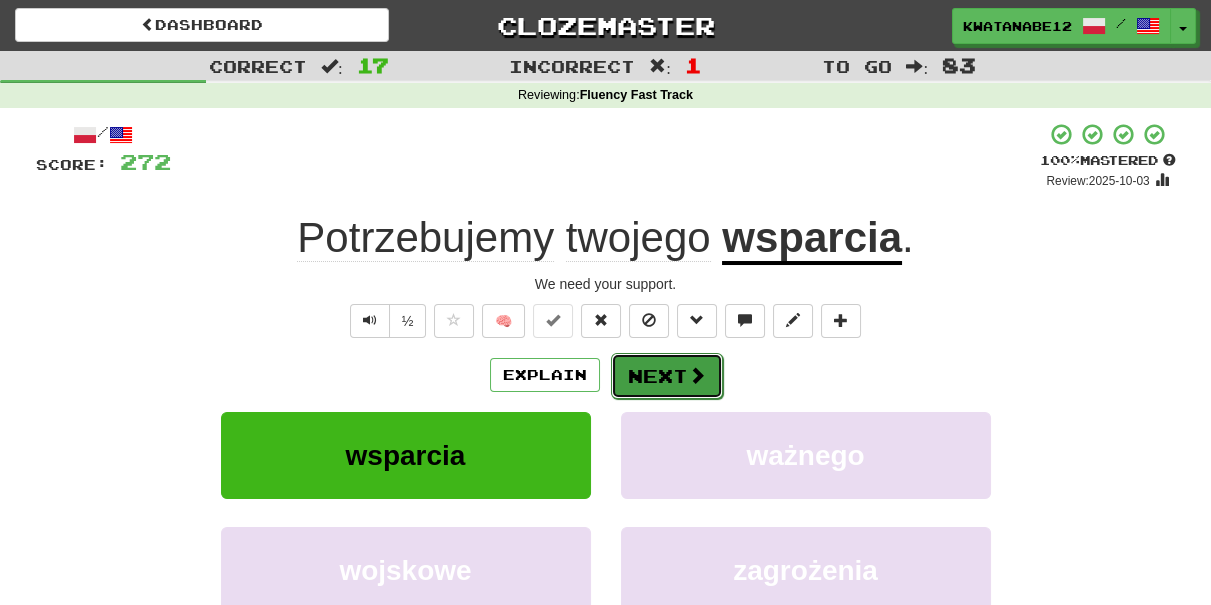 click on "Next" at bounding box center [667, 376] 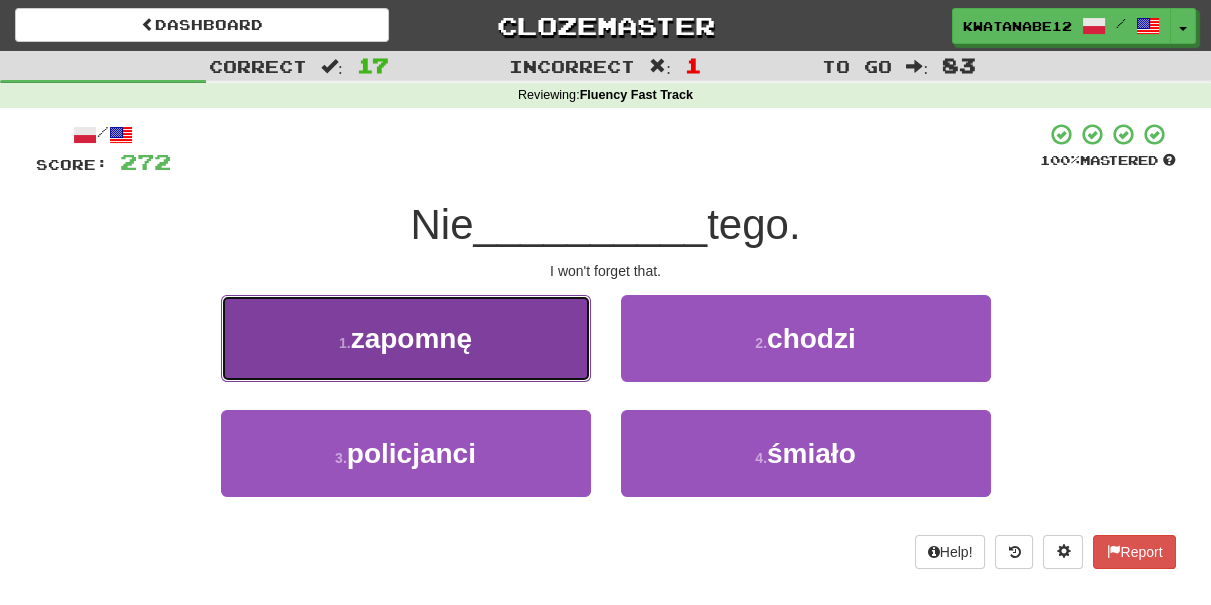 click on "1 .  zapomnę" at bounding box center (406, 338) 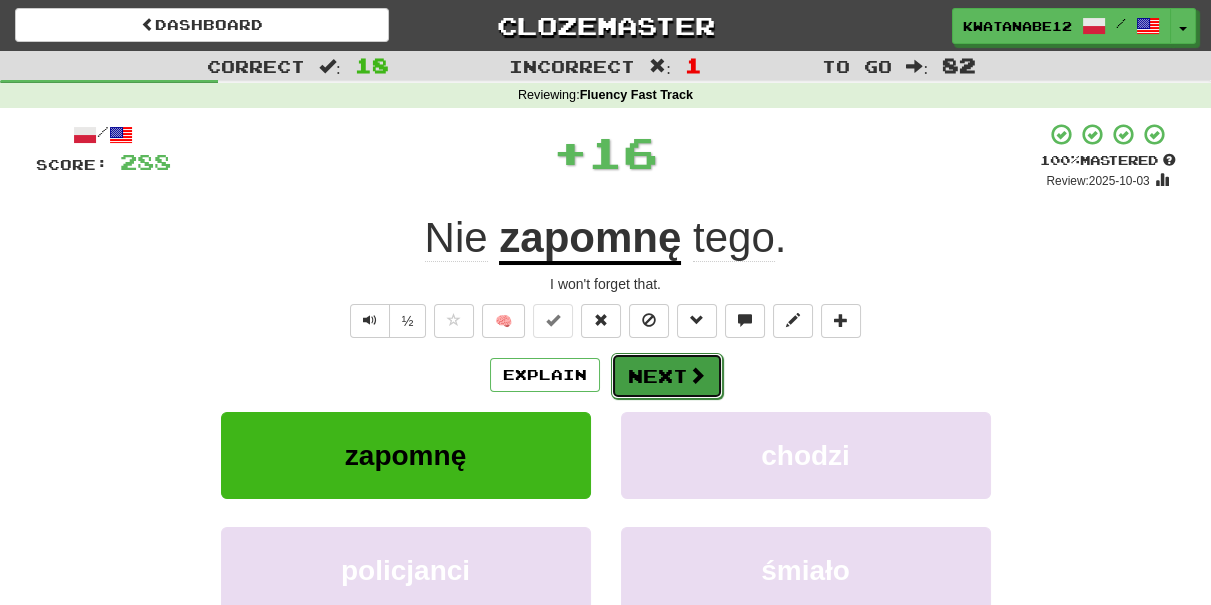click at bounding box center [697, 375] 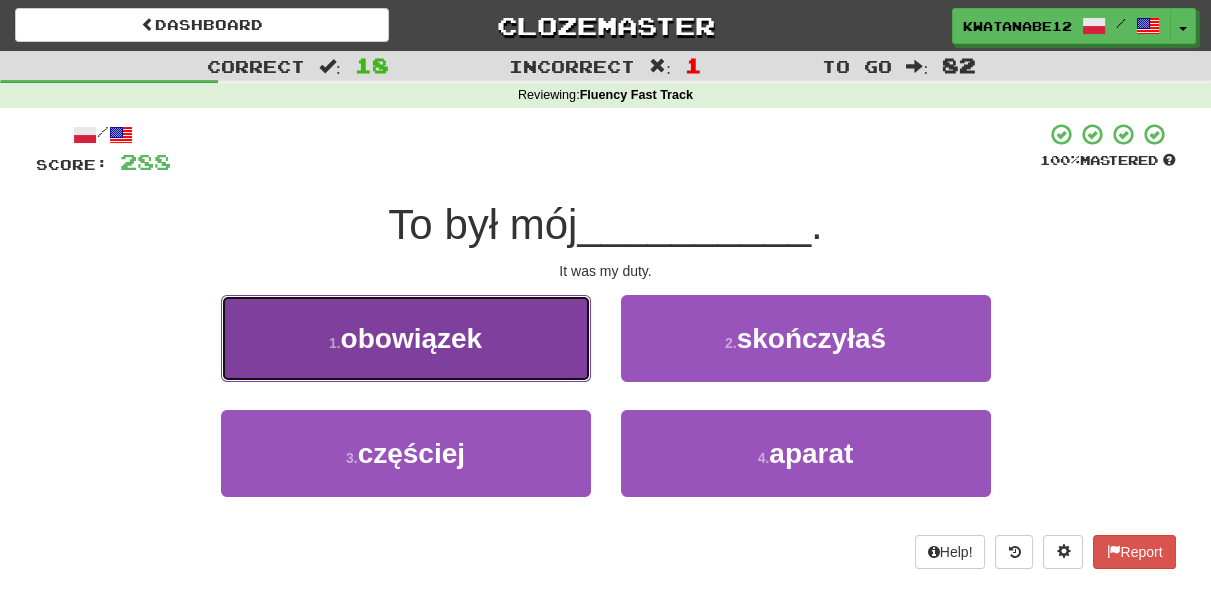 click on "1 .  obowiązek" at bounding box center (406, 338) 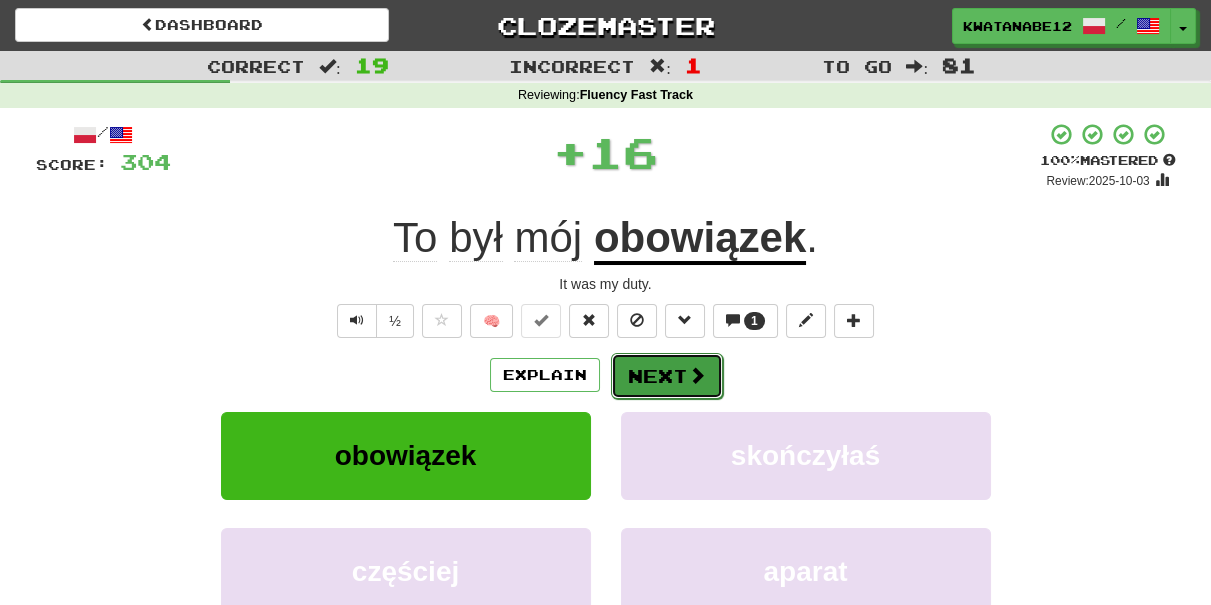 click on "Next" at bounding box center (667, 376) 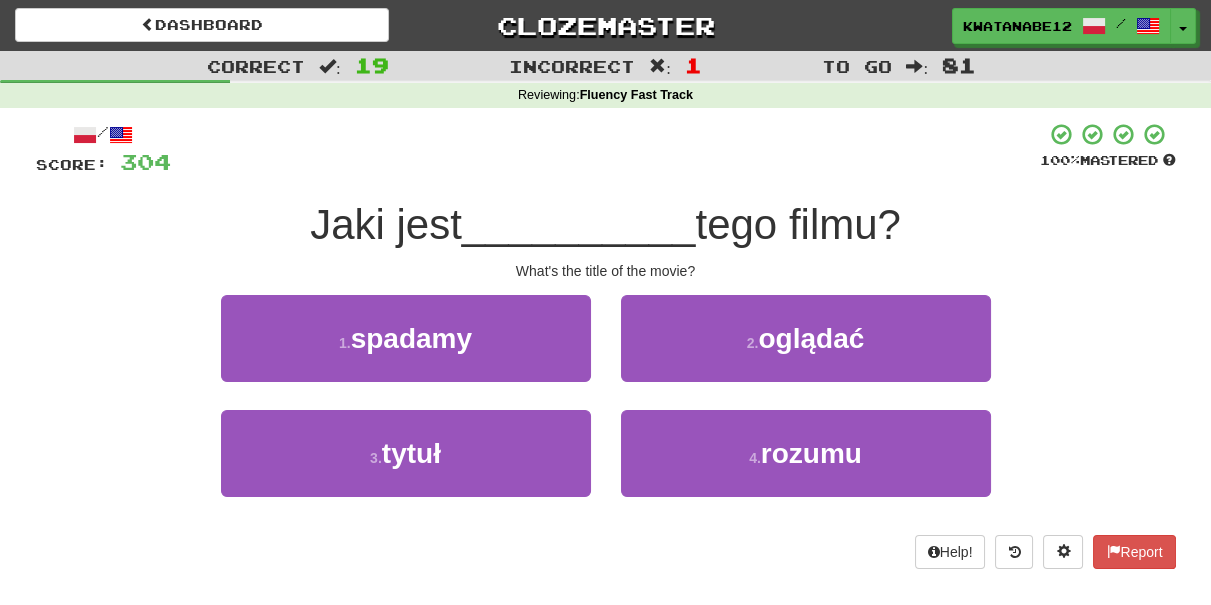 drag, startPoint x: 520, startPoint y: 406, endPoint x: 578, endPoint y: 399, distance: 58.420887 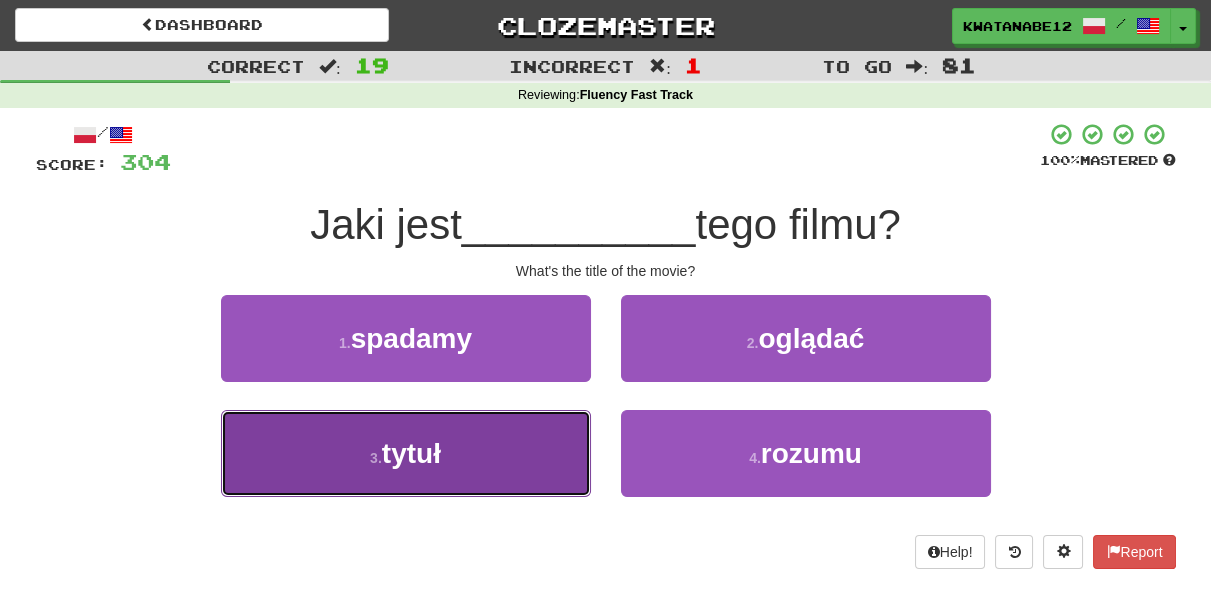 click on "3 .  tytuł" at bounding box center [406, 453] 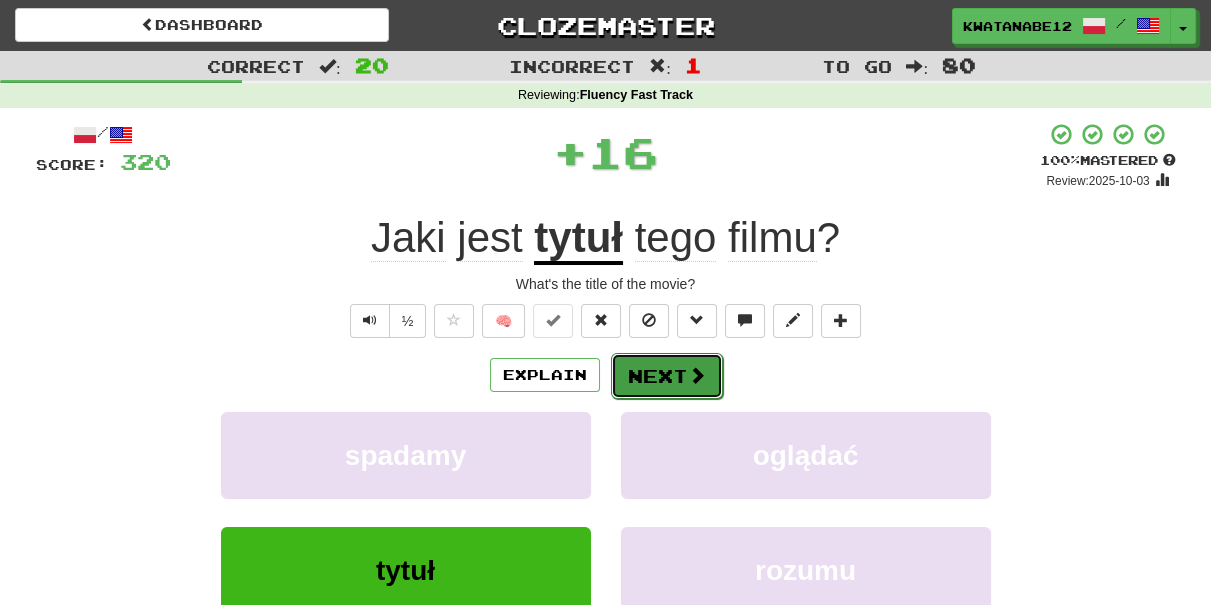 click on "Next" at bounding box center [667, 376] 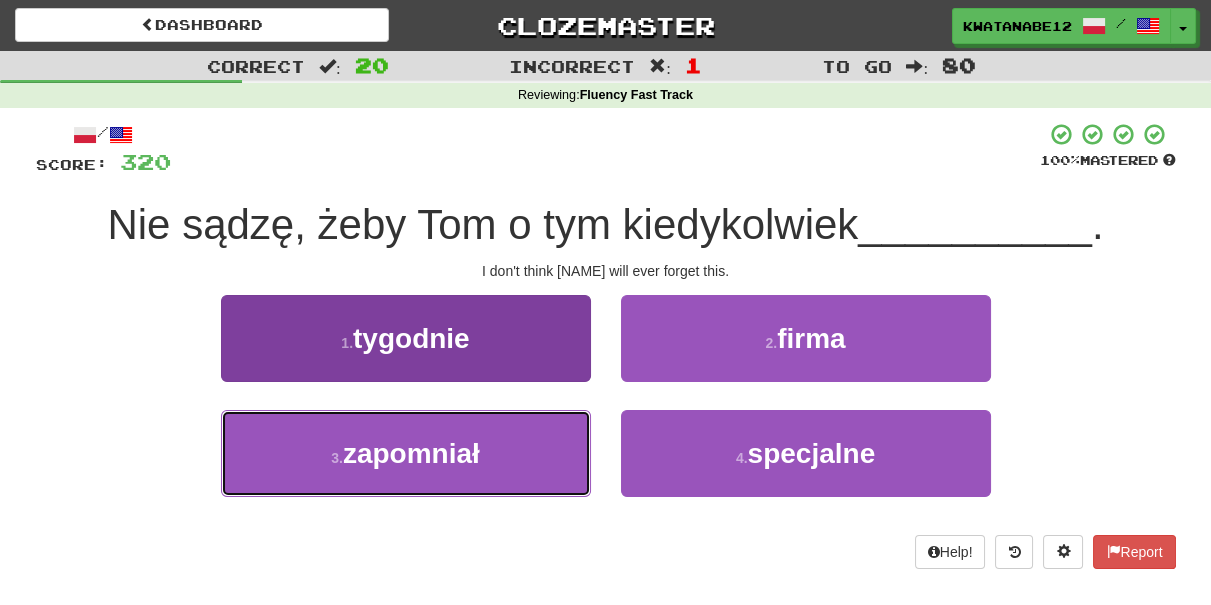 drag, startPoint x: 533, startPoint y: 455, endPoint x: 546, endPoint y: 447, distance: 15.264338 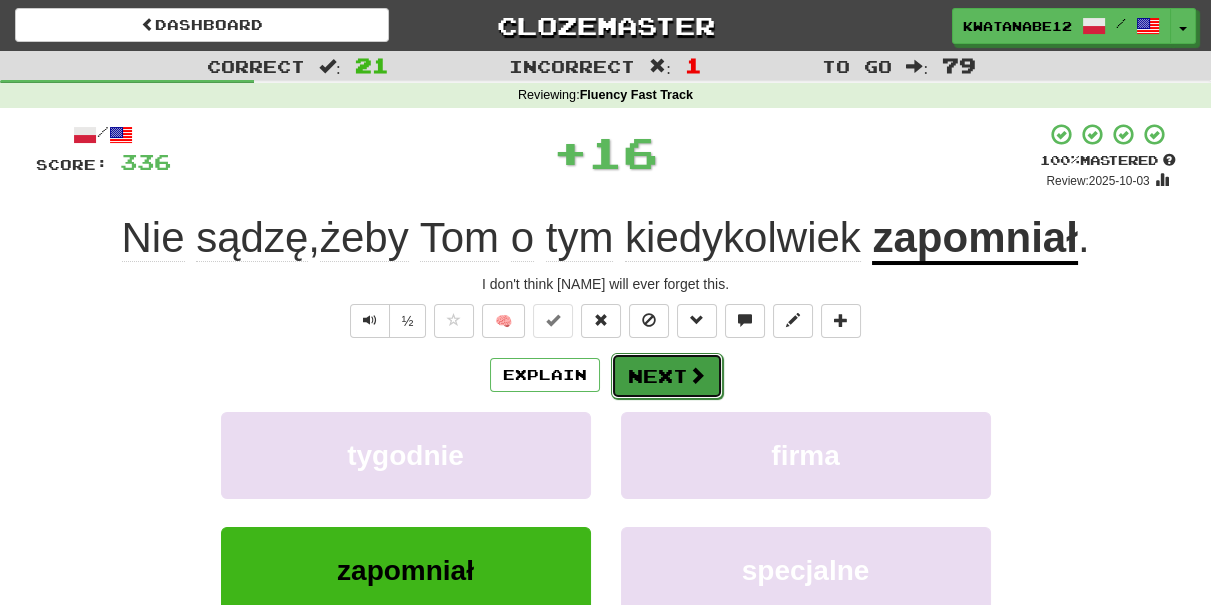 click on "Next" at bounding box center [667, 376] 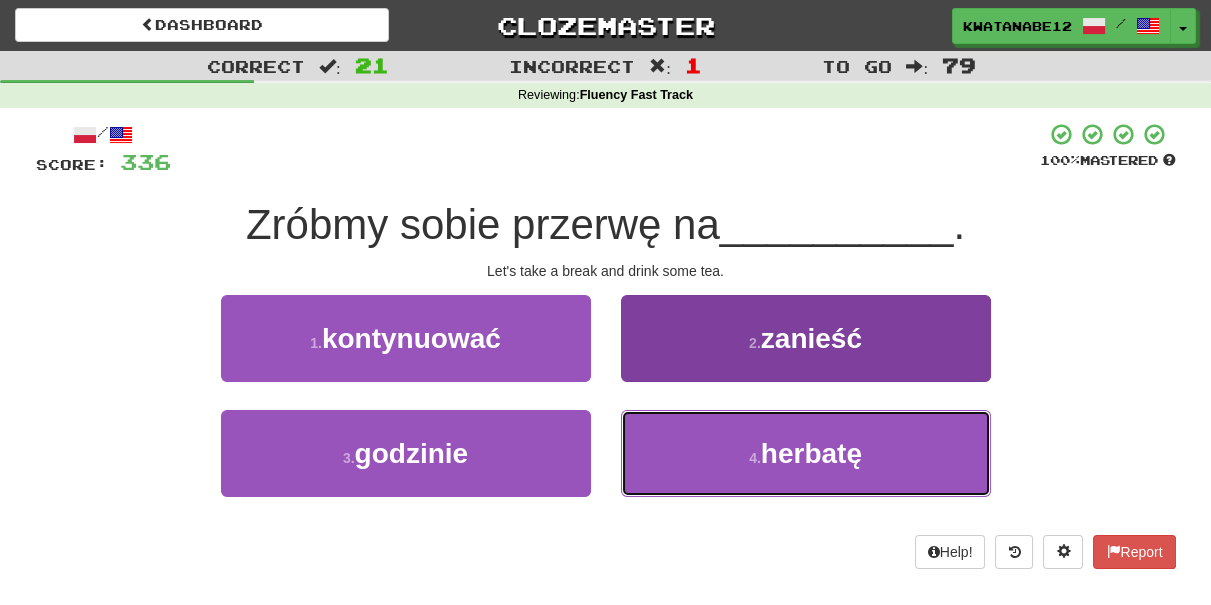 click on "4 .  herbatę" at bounding box center [806, 453] 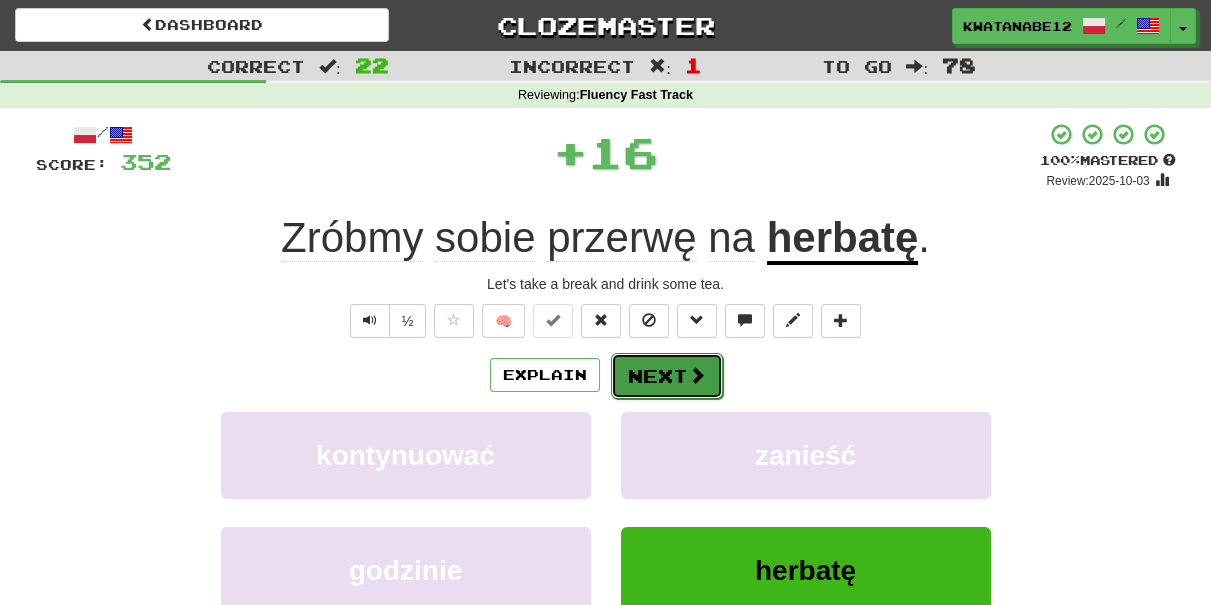 click on "Next" at bounding box center [667, 376] 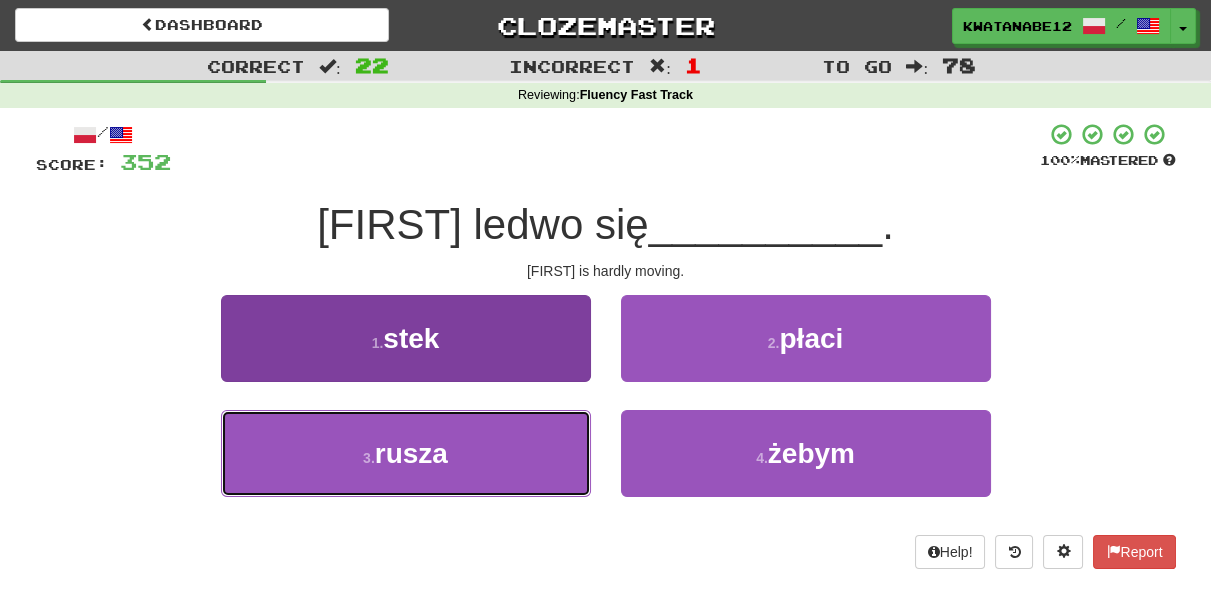 drag, startPoint x: 509, startPoint y: 422, endPoint x: 577, endPoint y: 416, distance: 68.26419 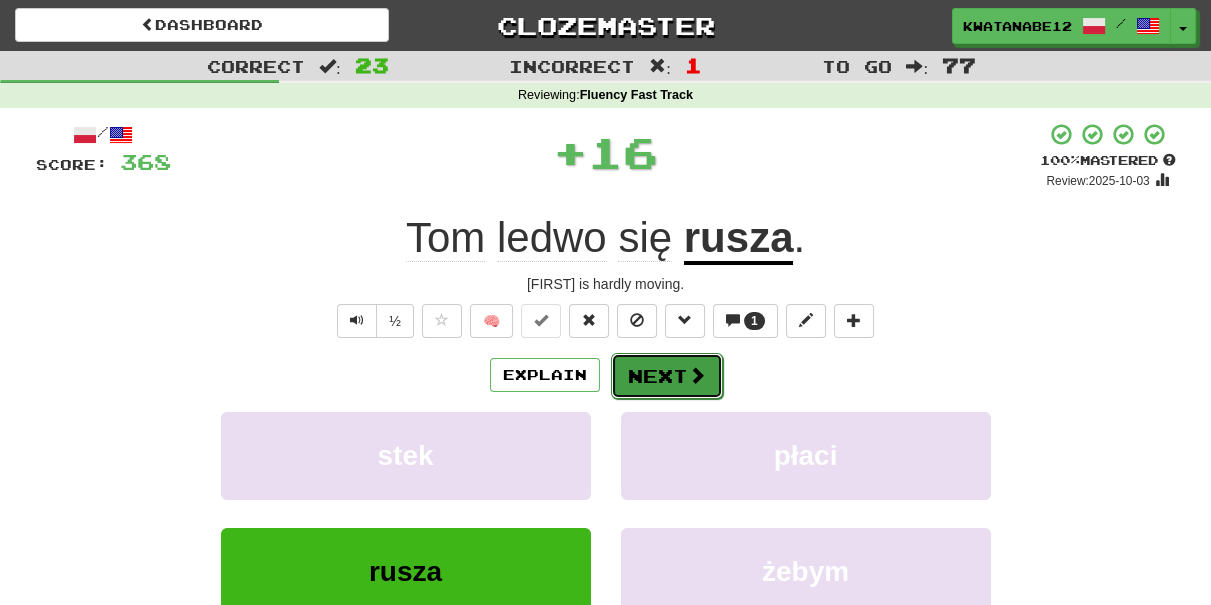 drag, startPoint x: 636, startPoint y: 379, endPoint x: 653, endPoint y: 373, distance: 18.027756 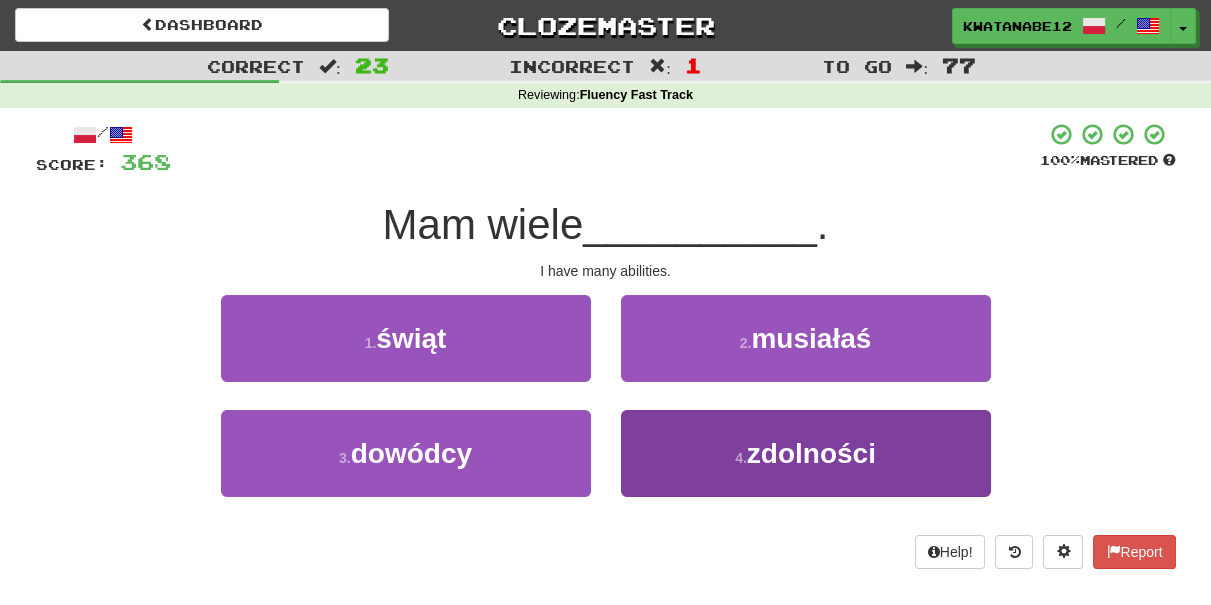 click on "1 .  świąt 2 .  musiałaś 3 .  dowódcy 4 .  zdolności" at bounding box center [606, 410] 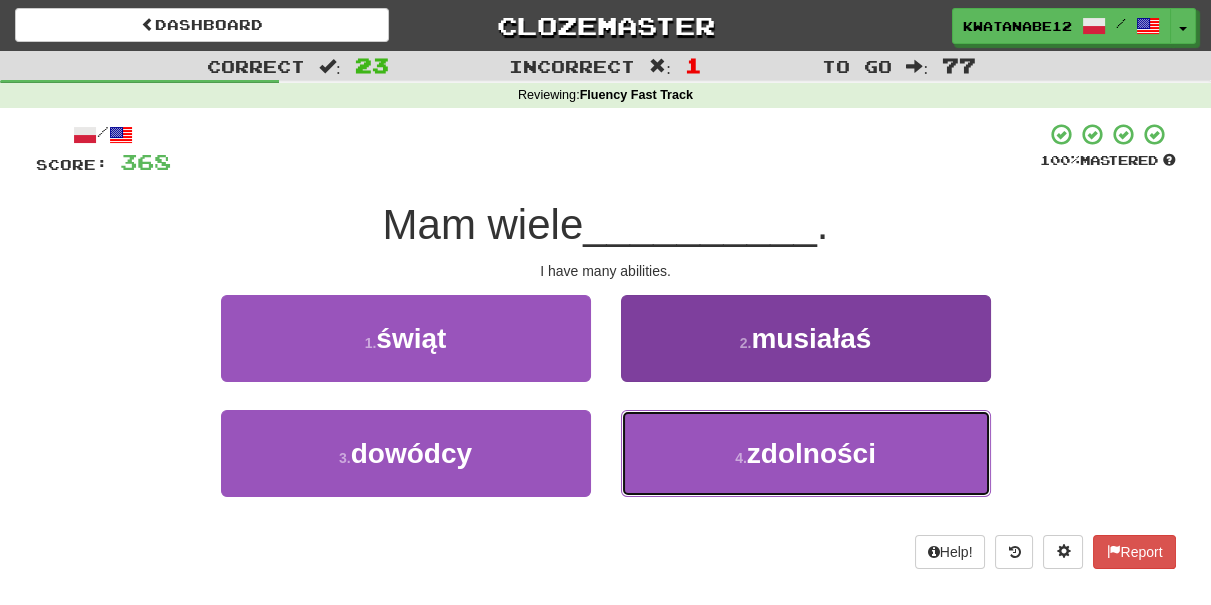 click on "4 .  zdolności" at bounding box center [806, 453] 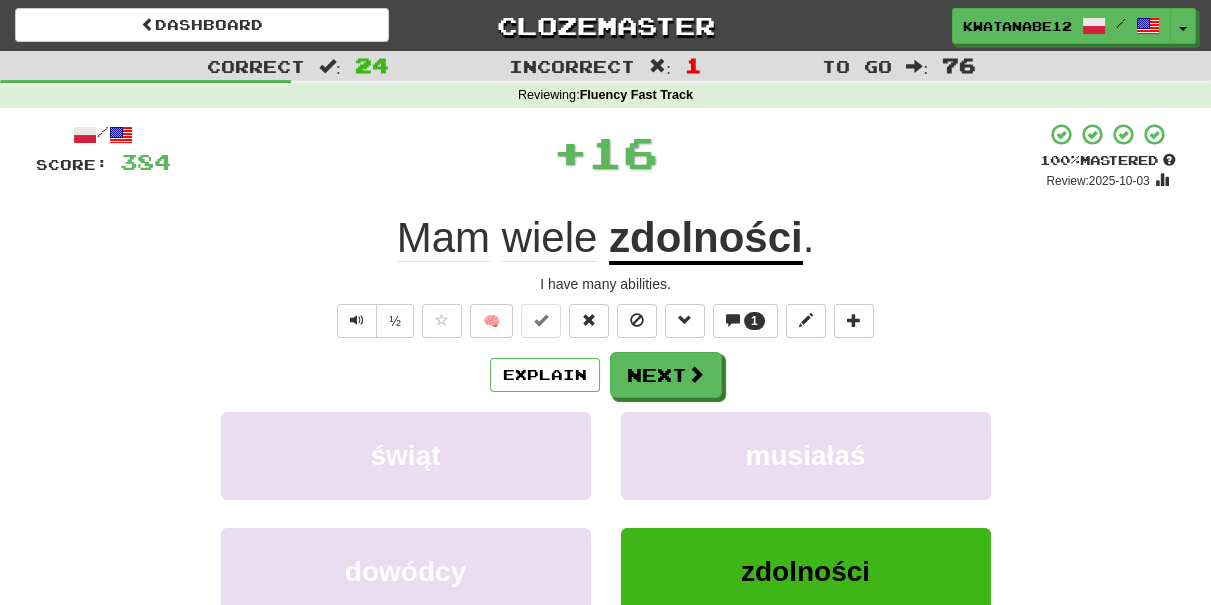 click on "/  Score:   384 + 16 100 %  Mastered Review:  2025-10-03 Mam   wiele   zdolności . I have many abilities. ½ 🧠 1 Explain Next świąt musiałaś dowódcy zdolności Learn more: świąt musiałaś dowódcy zdolności  Help!  Report Sentence Source" at bounding box center [606, 435] 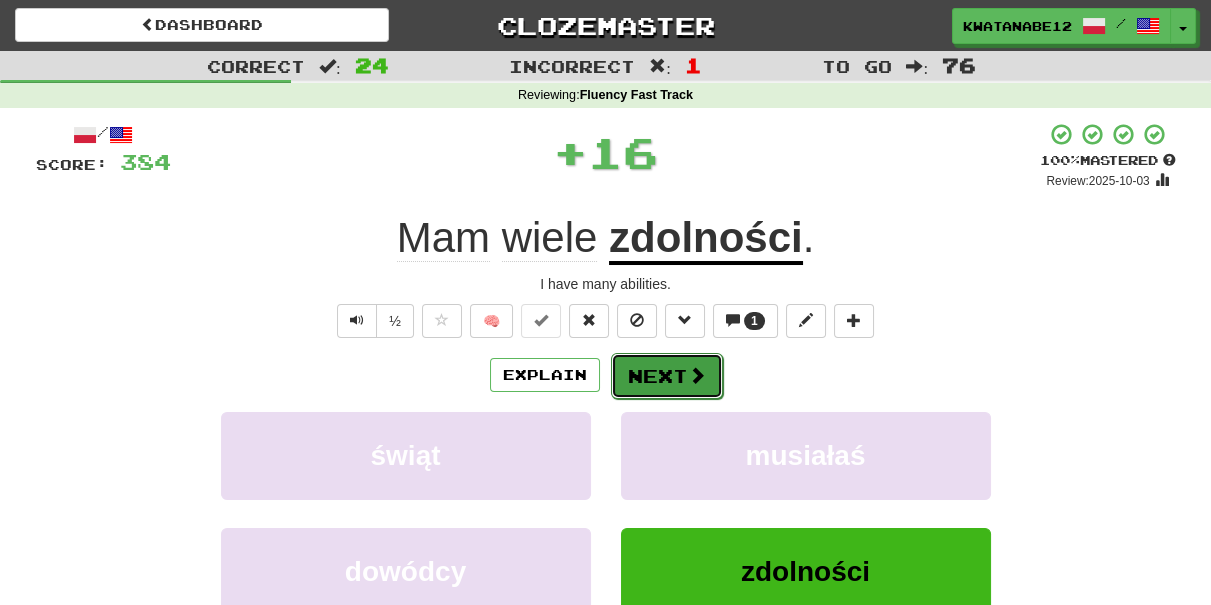 click on "Next" at bounding box center (667, 376) 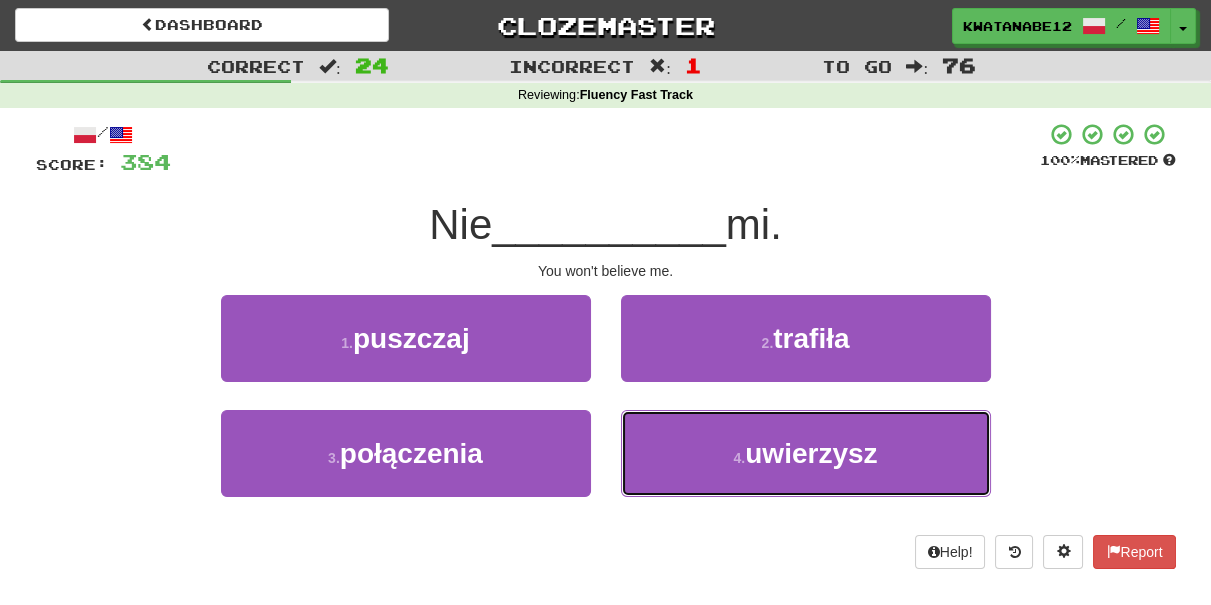 drag, startPoint x: 678, startPoint y: 434, endPoint x: 666, endPoint y: 408, distance: 28.635643 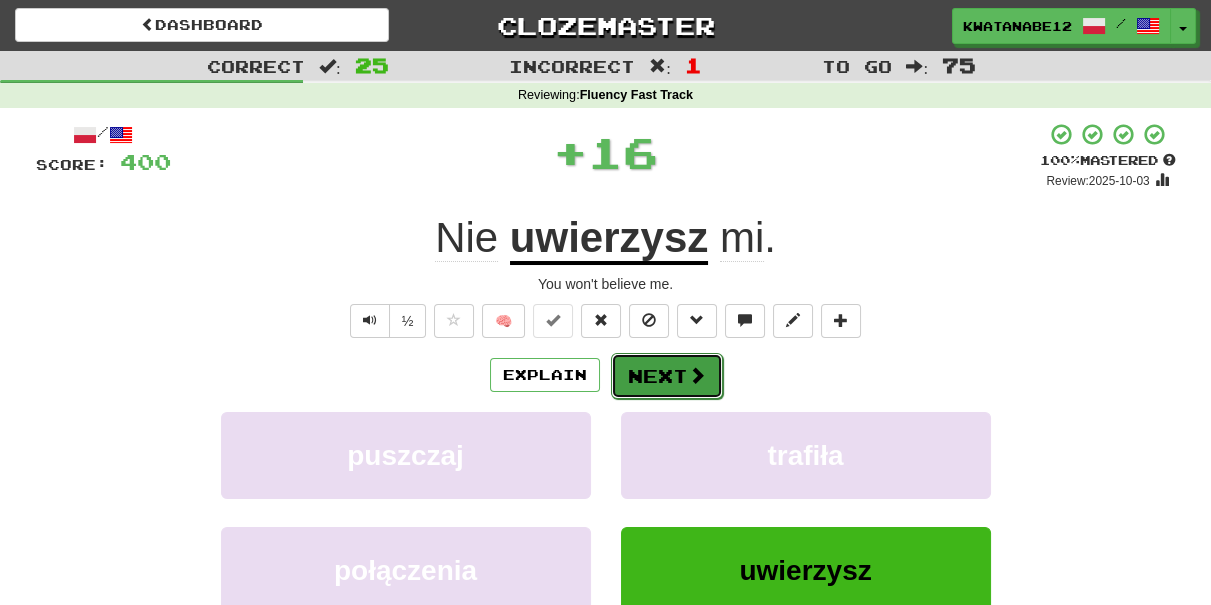 click on "Next" at bounding box center [667, 376] 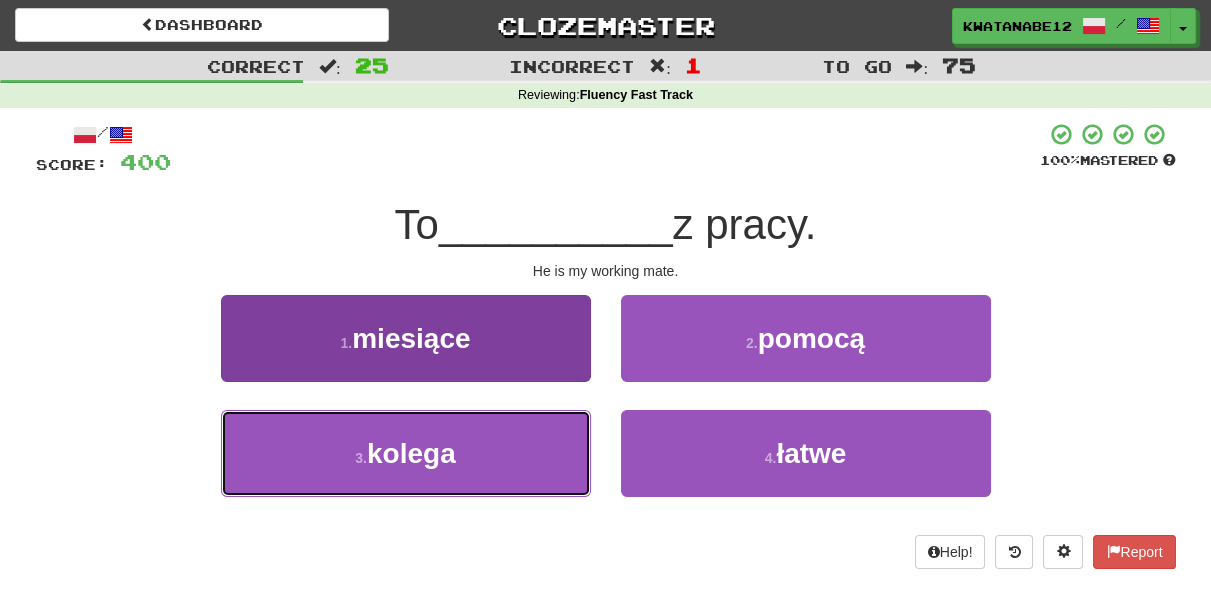 drag, startPoint x: 537, startPoint y: 472, endPoint x: 546, endPoint y: 462, distance: 13.453624 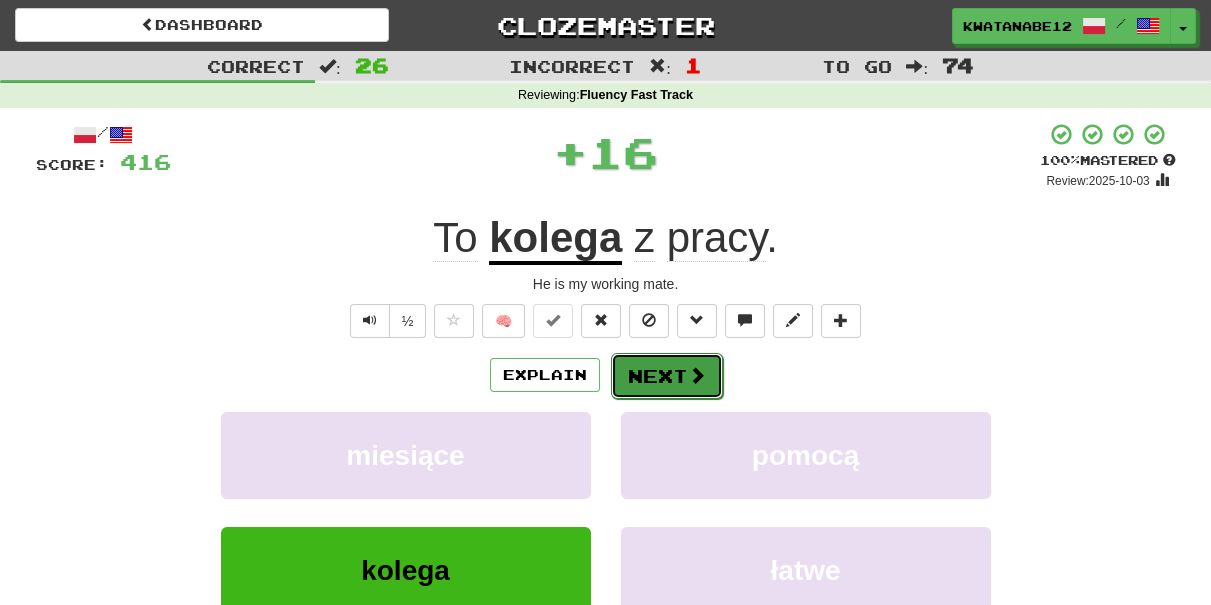click on "Next" at bounding box center [667, 376] 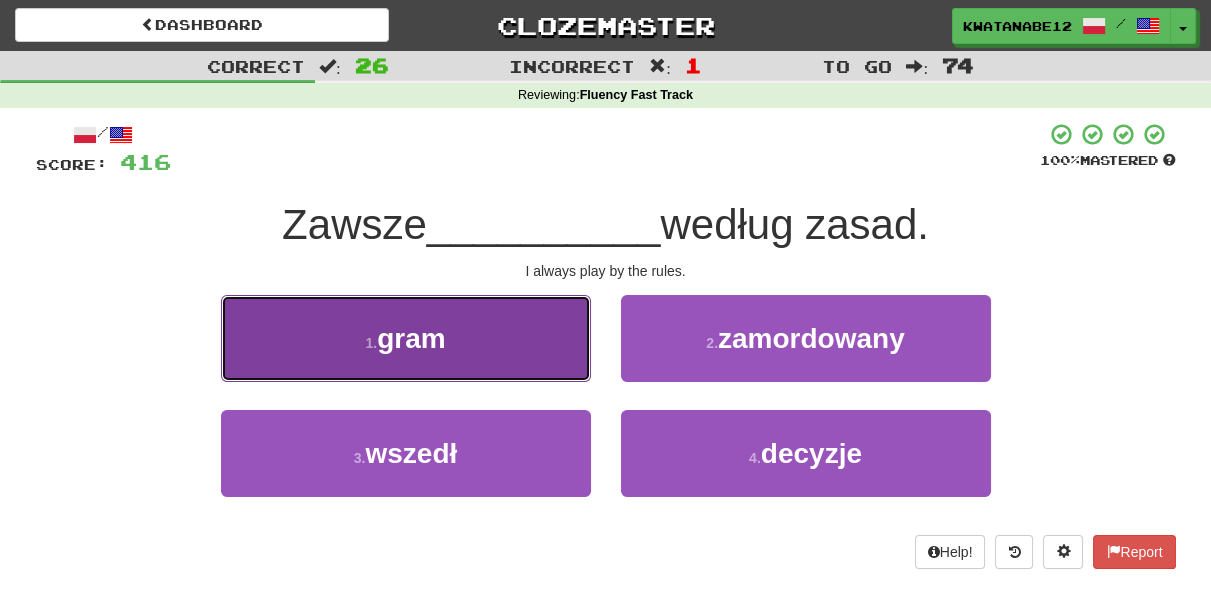 click on "1 .  gram" at bounding box center (406, 338) 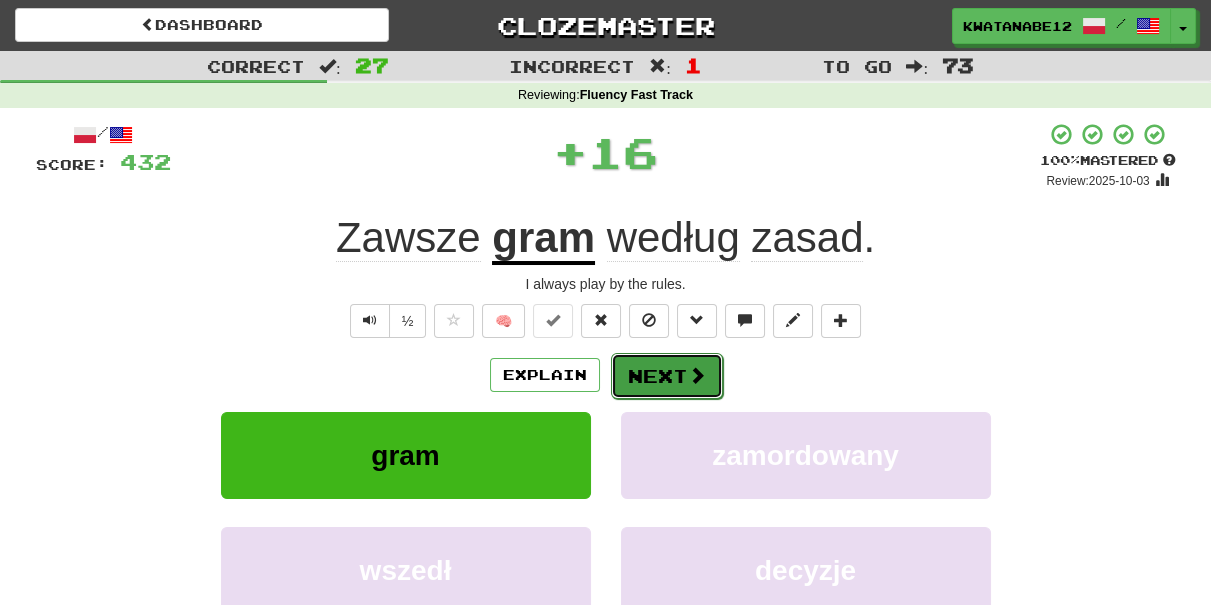 click on "Next" at bounding box center (667, 376) 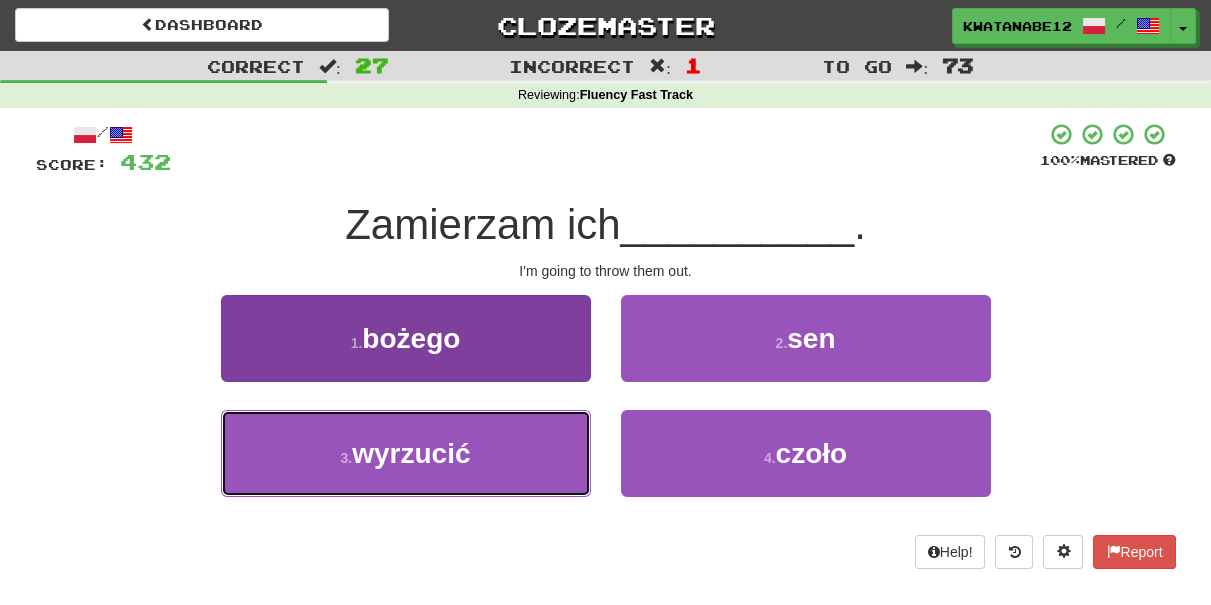 drag, startPoint x: 514, startPoint y: 440, endPoint x: 583, endPoint y: 412, distance: 74.46476 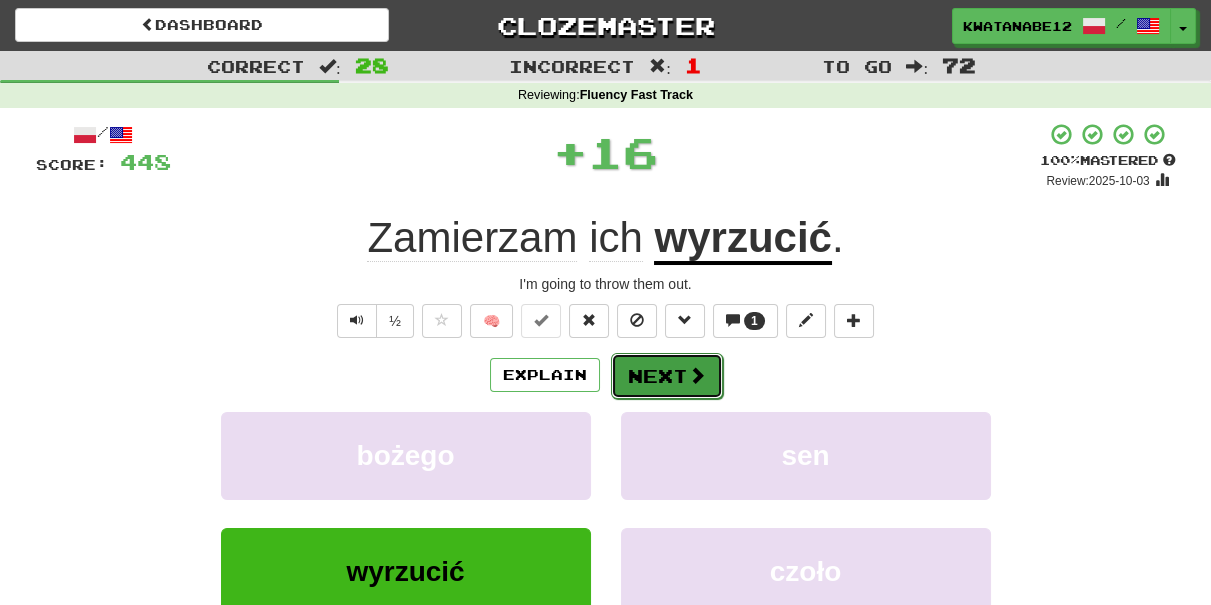 click on "Next" at bounding box center (667, 376) 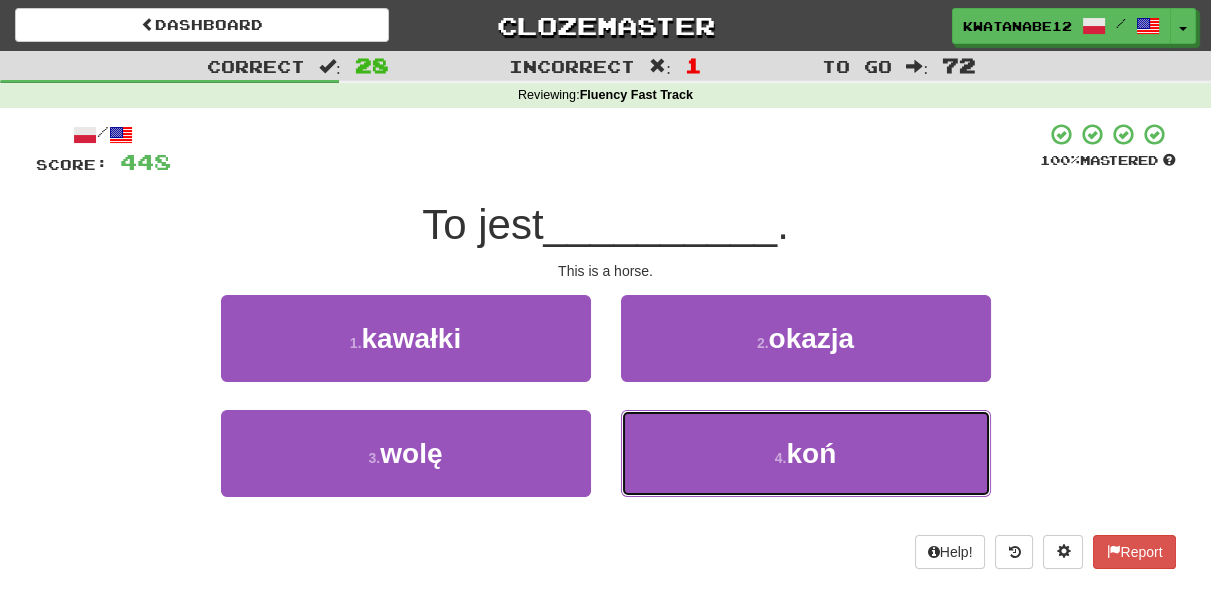 drag, startPoint x: 688, startPoint y: 428, endPoint x: 679, endPoint y: 399, distance: 30.364452 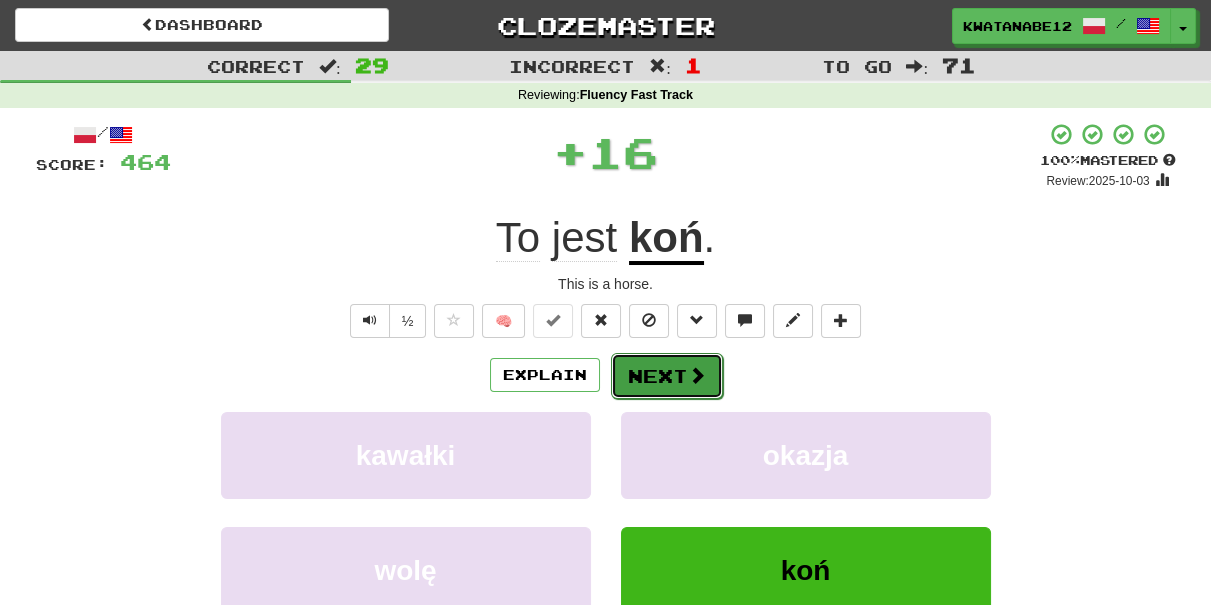 click on "Next" at bounding box center (667, 376) 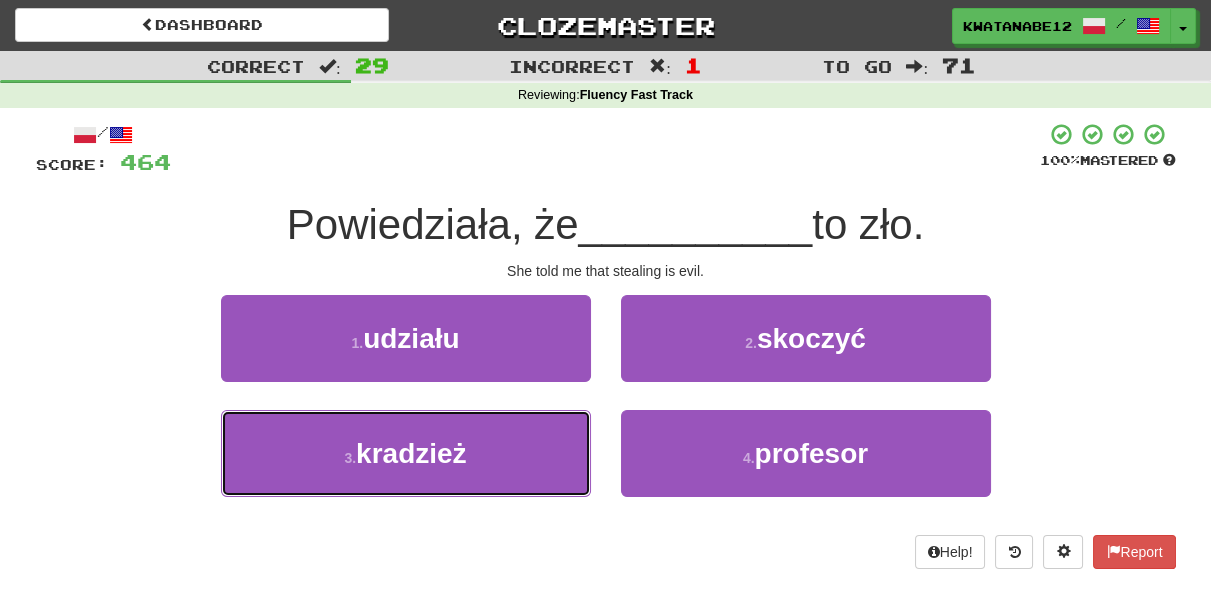 drag, startPoint x: 514, startPoint y: 450, endPoint x: 593, endPoint y: 418, distance: 85.23497 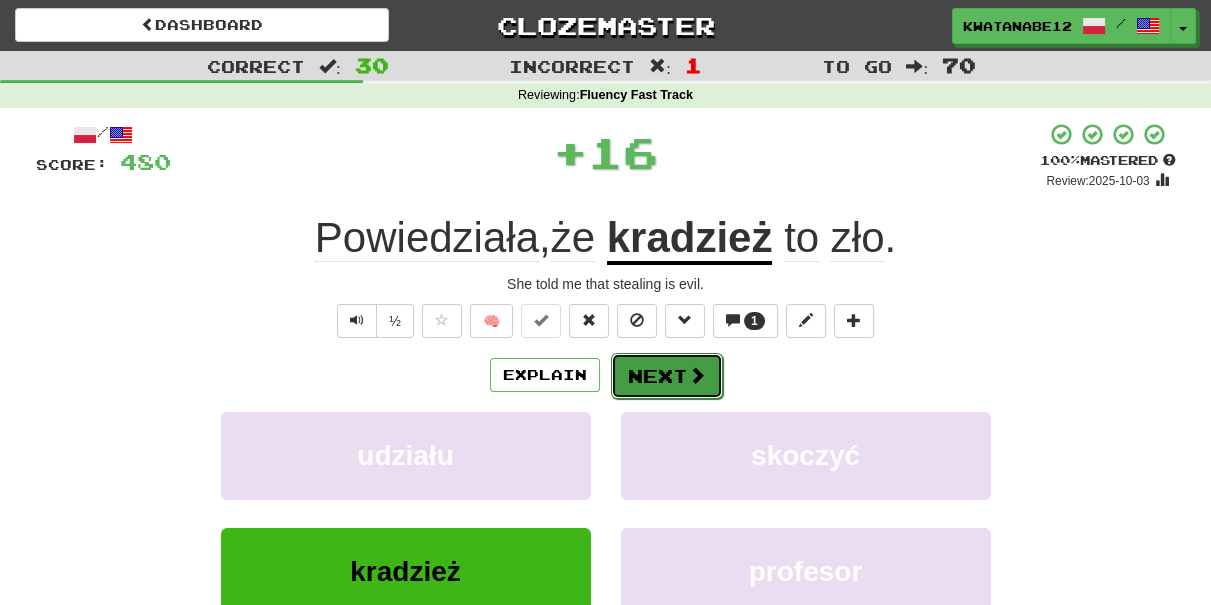 click on "Next" at bounding box center [667, 376] 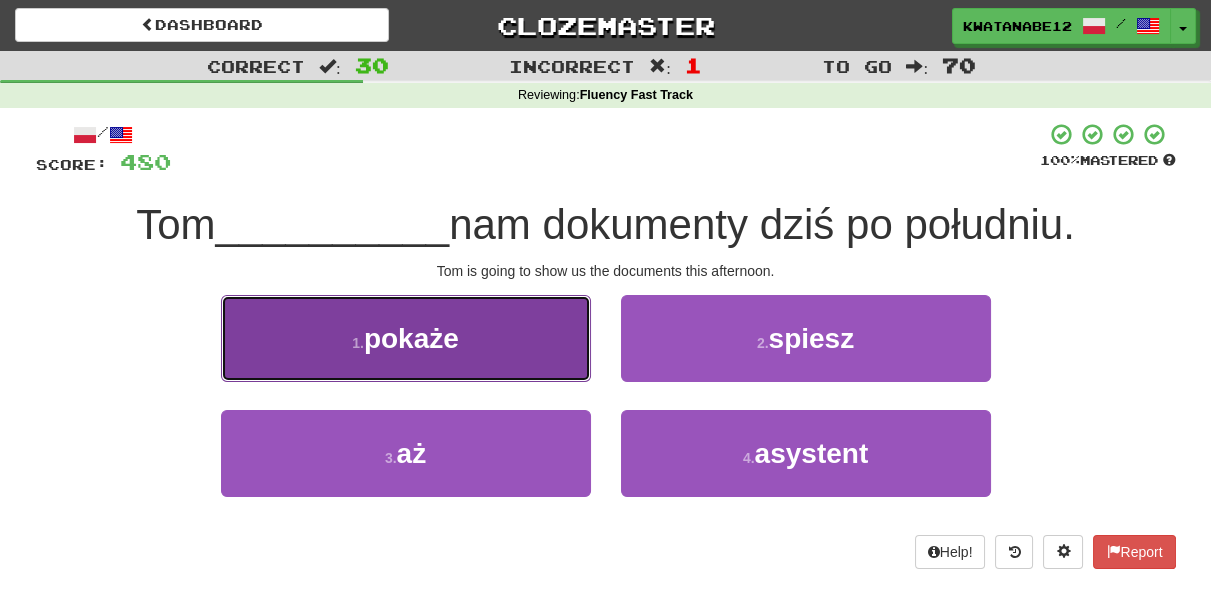 drag, startPoint x: 525, startPoint y: 346, endPoint x: 557, endPoint y: 348, distance: 32.06244 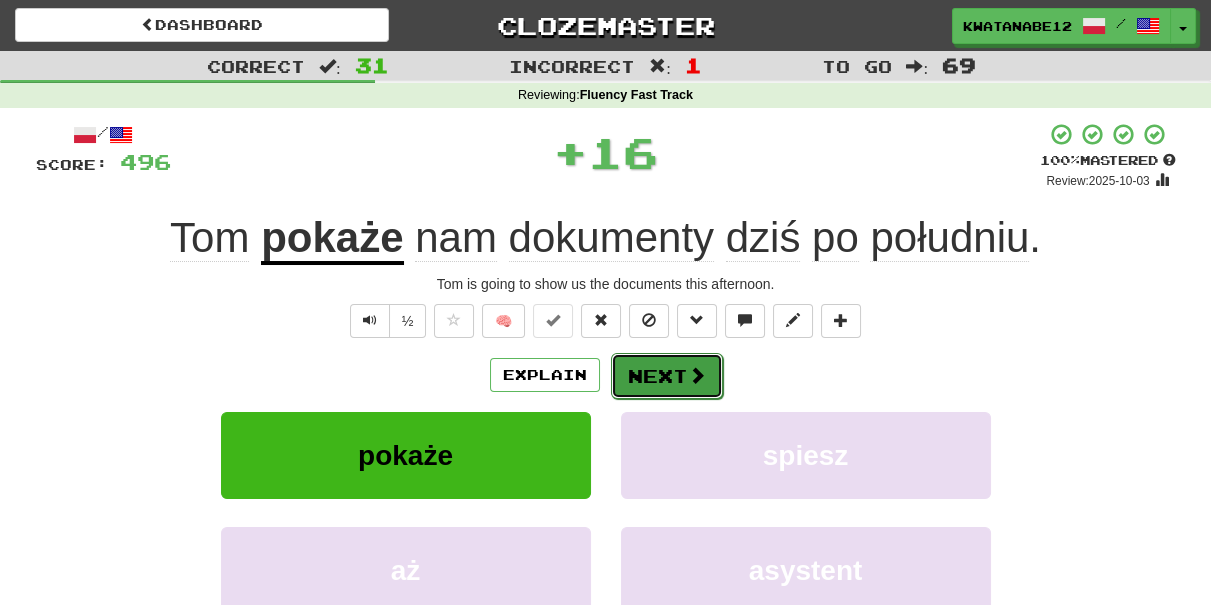 click on "Next" at bounding box center (667, 376) 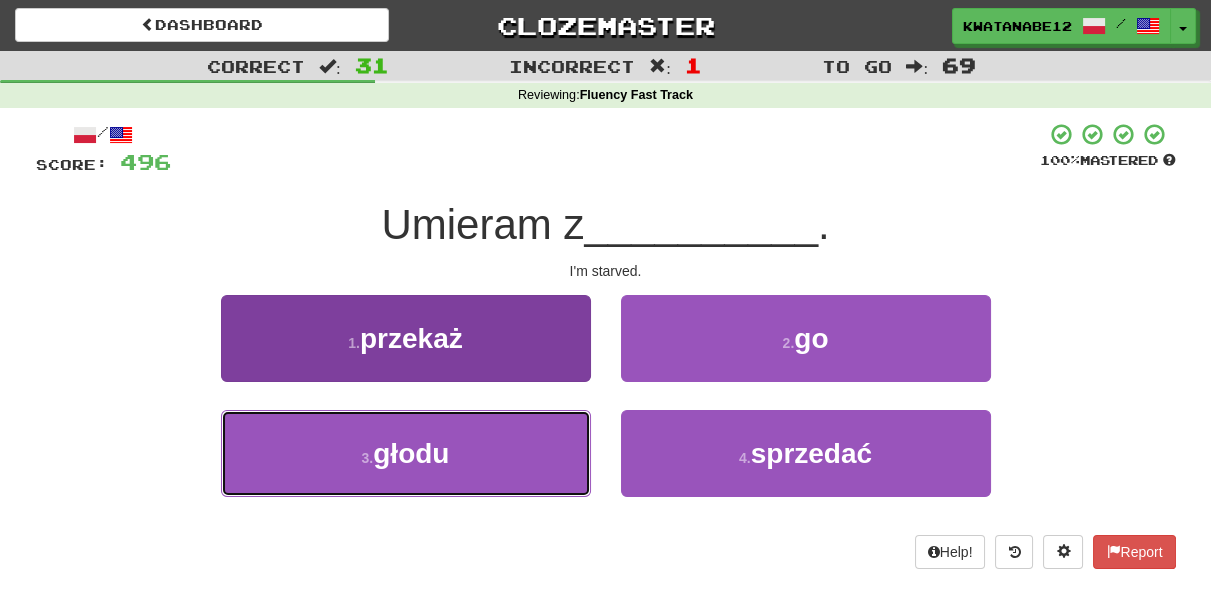 click on "3 .  głodu" at bounding box center [406, 453] 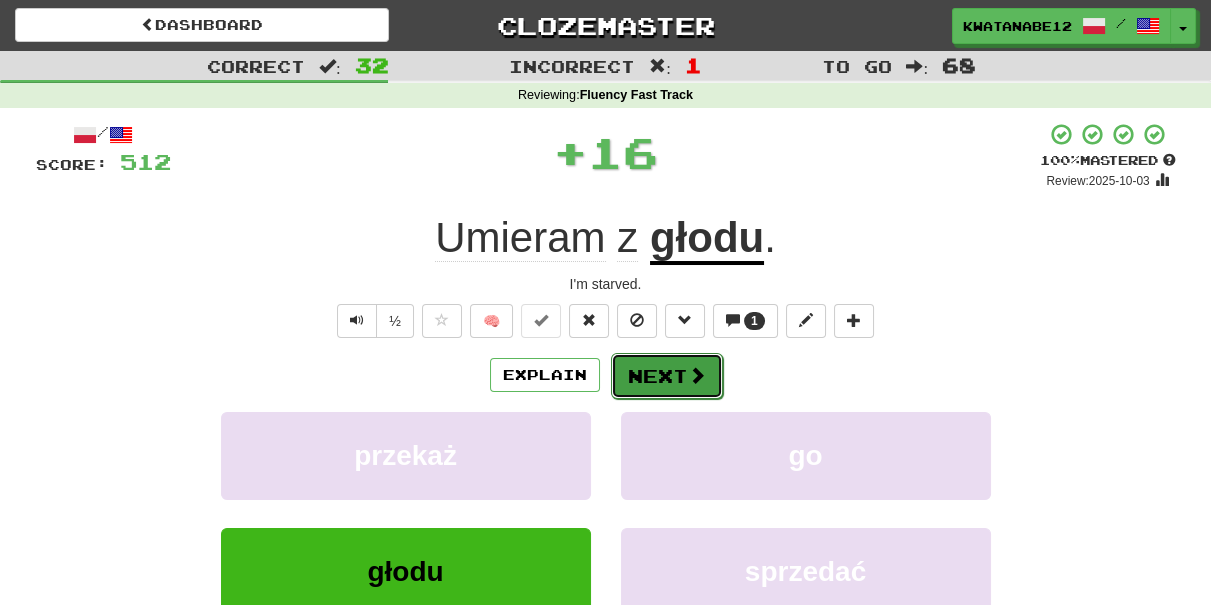 click on "Next" at bounding box center [667, 376] 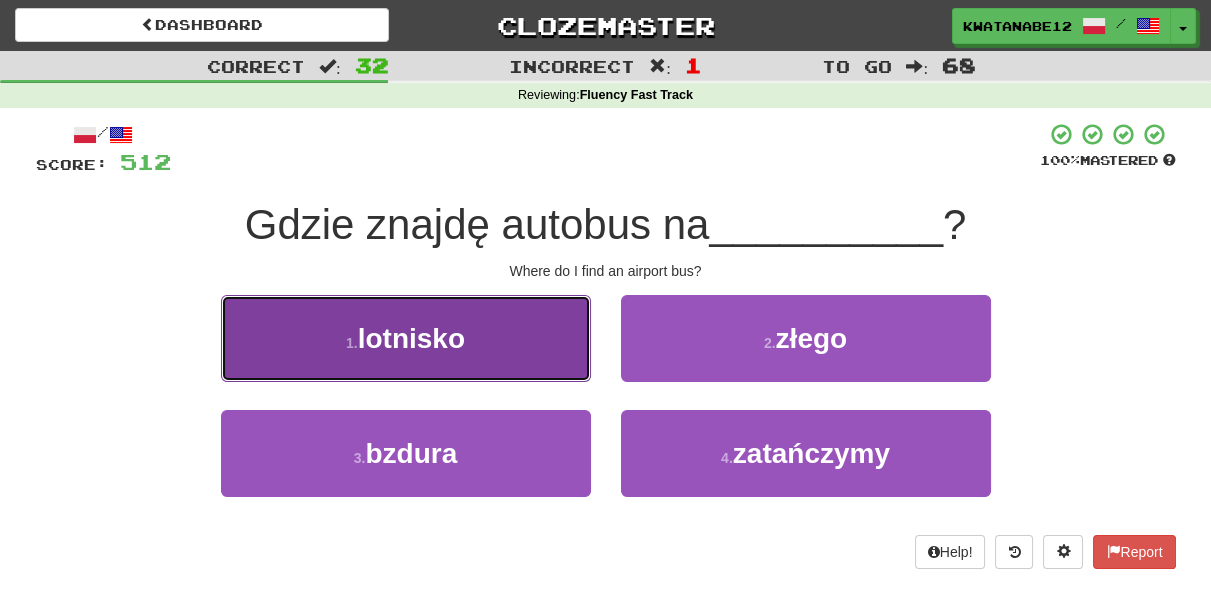 drag, startPoint x: 507, startPoint y: 370, endPoint x: 525, endPoint y: 370, distance: 18 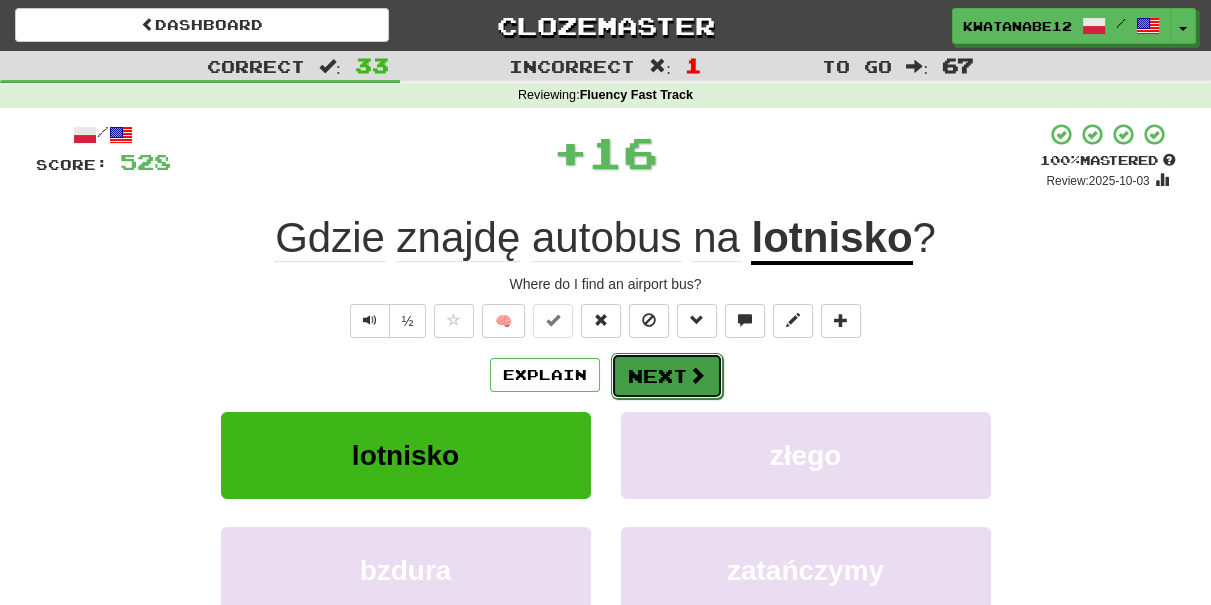 click on "Next" at bounding box center (667, 376) 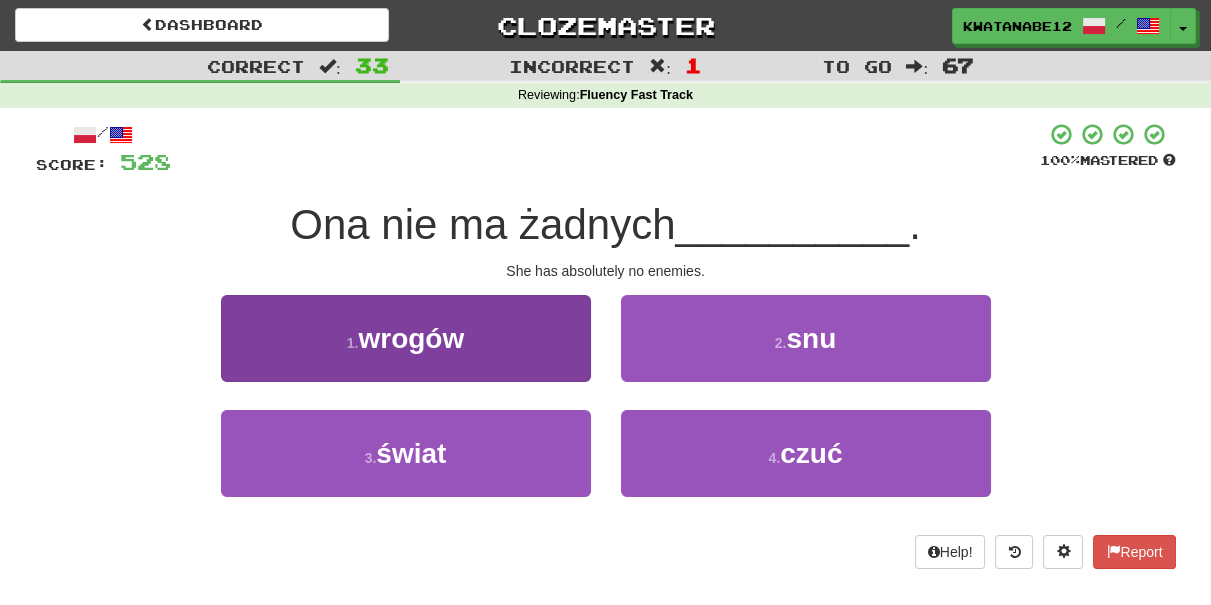 drag, startPoint x: 523, startPoint y: 387, endPoint x: 551, endPoint y: 378, distance: 29.410883 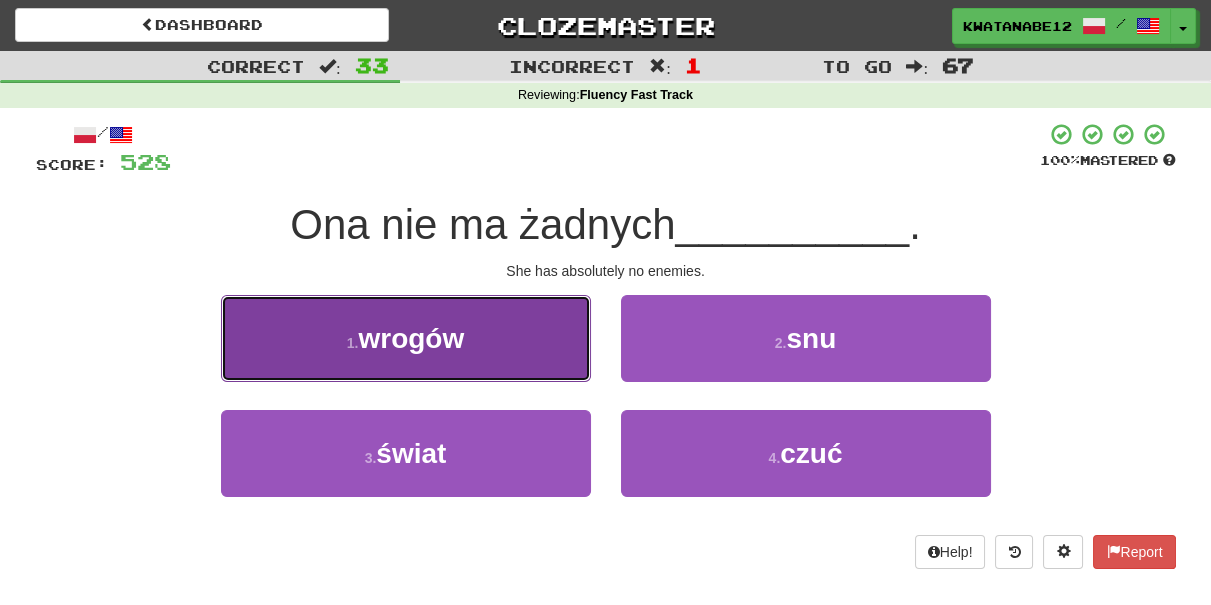 drag, startPoint x: 546, startPoint y: 366, endPoint x: 538, endPoint y: 358, distance: 11.313708 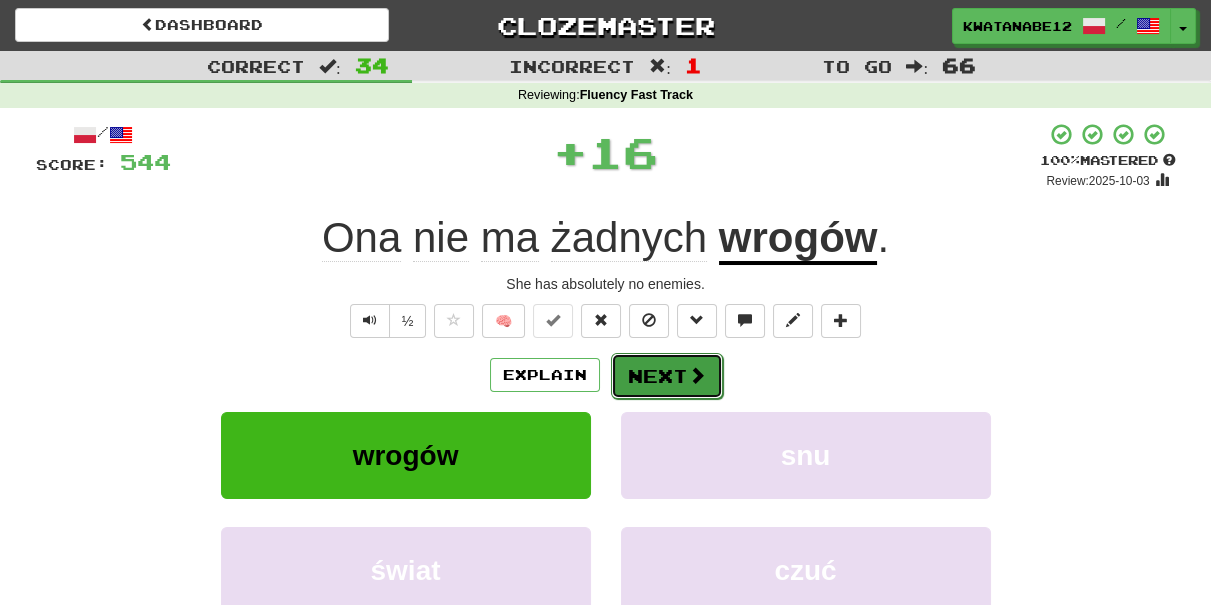 click on "Next" at bounding box center (667, 376) 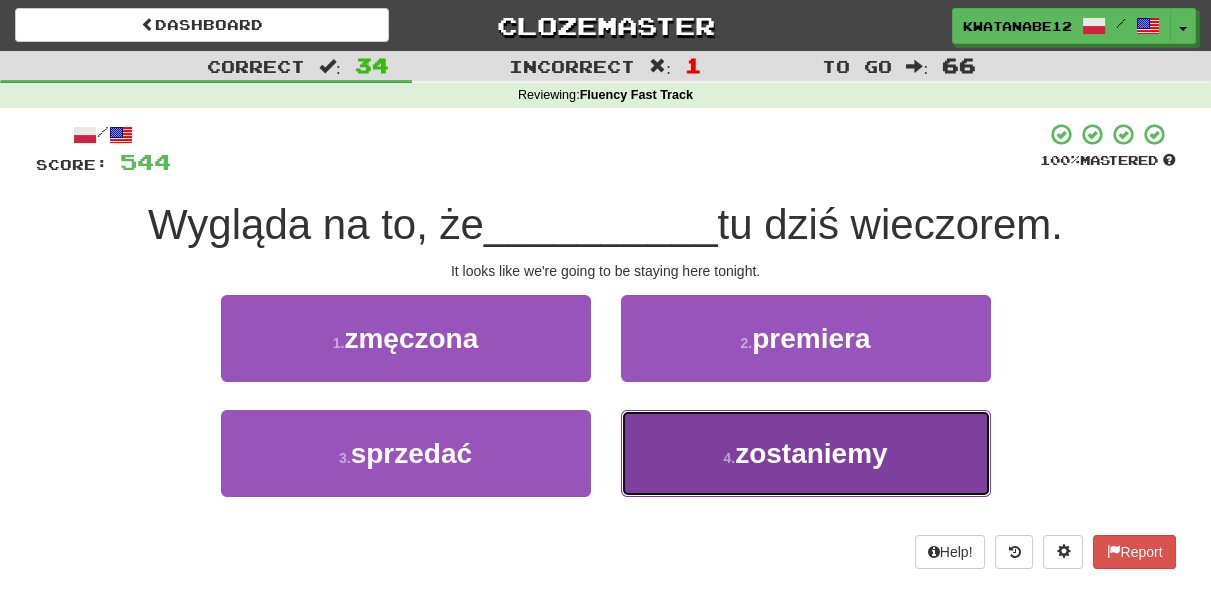 drag, startPoint x: 744, startPoint y: 431, endPoint x: 720, endPoint y: 415, distance: 28.84441 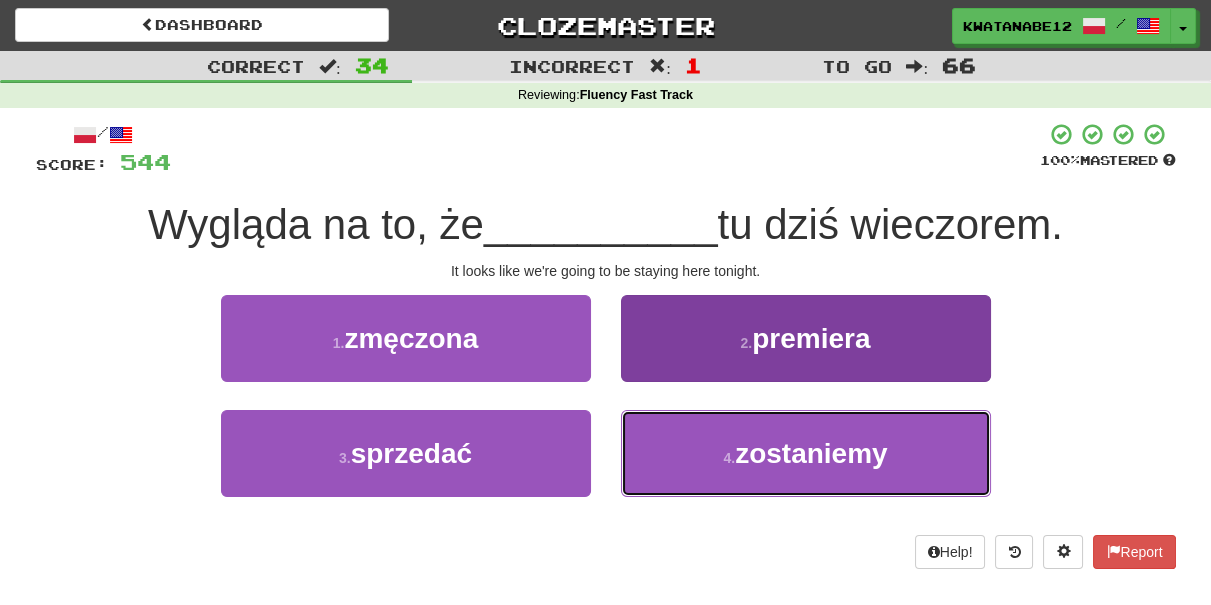 click on "4 .  zostaniemy" at bounding box center (806, 453) 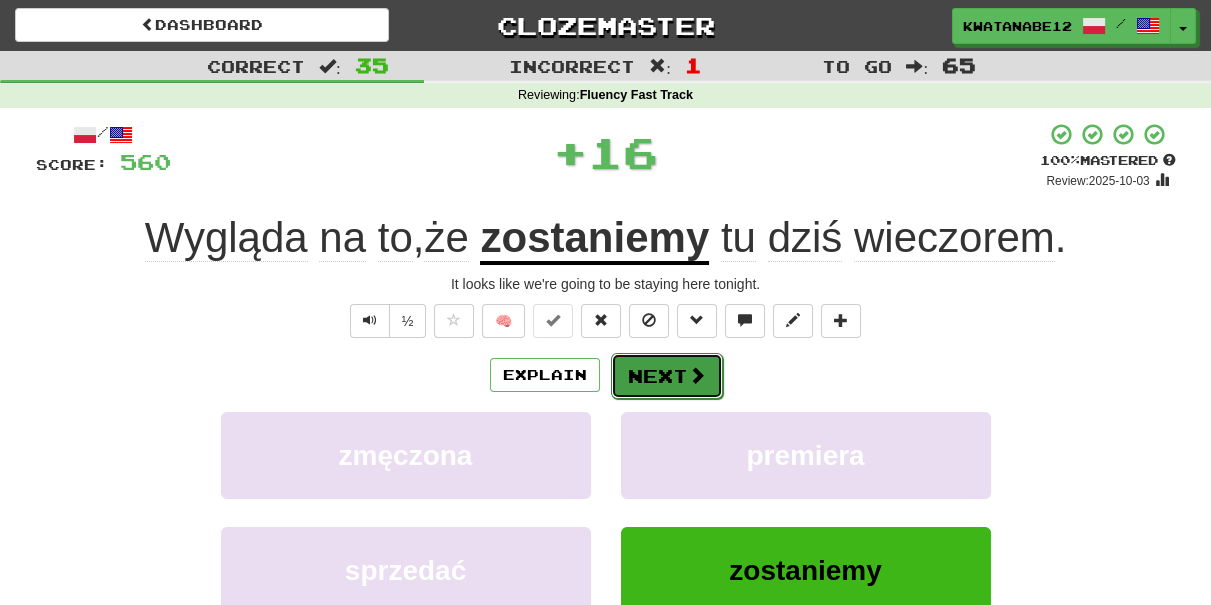 click on "Next" at bounding box center (667, 376) 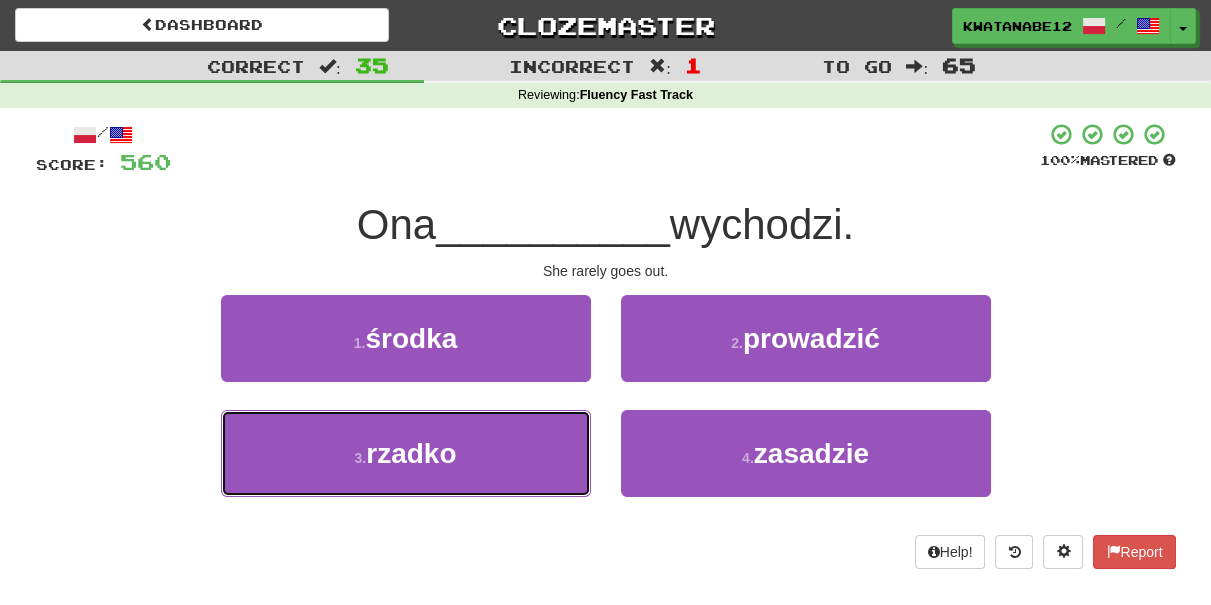 drag, startPoint x: 530, startPoint y: 454, endPoint x: 622, endPoint y: 404, distance: 104.70912 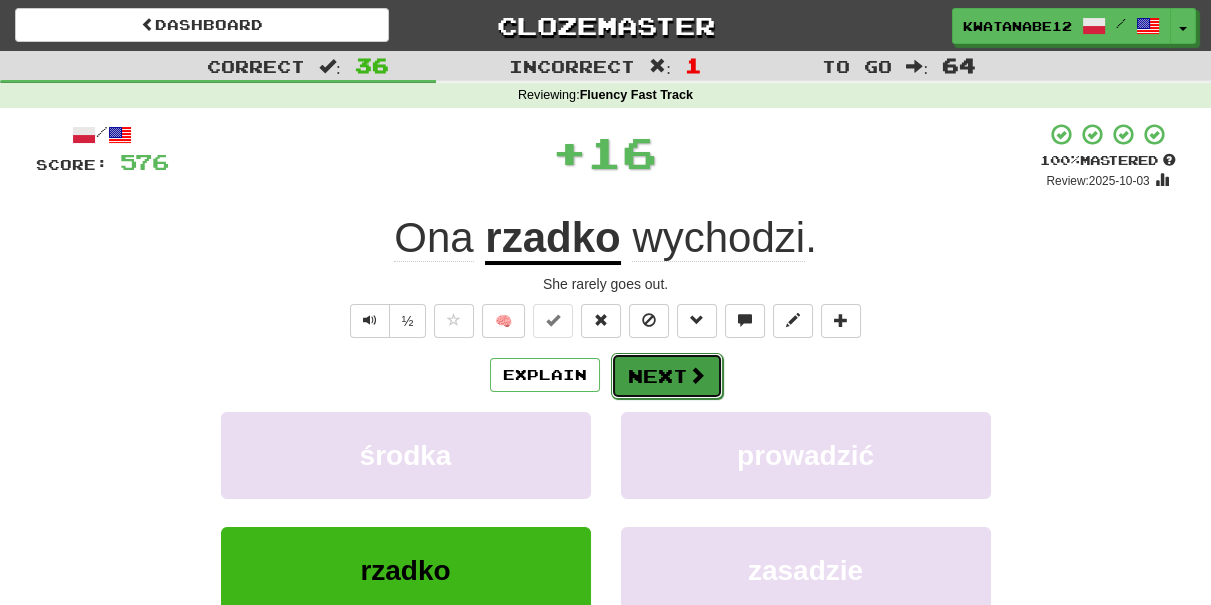 click on "Next" at bounding box center [667, 376] 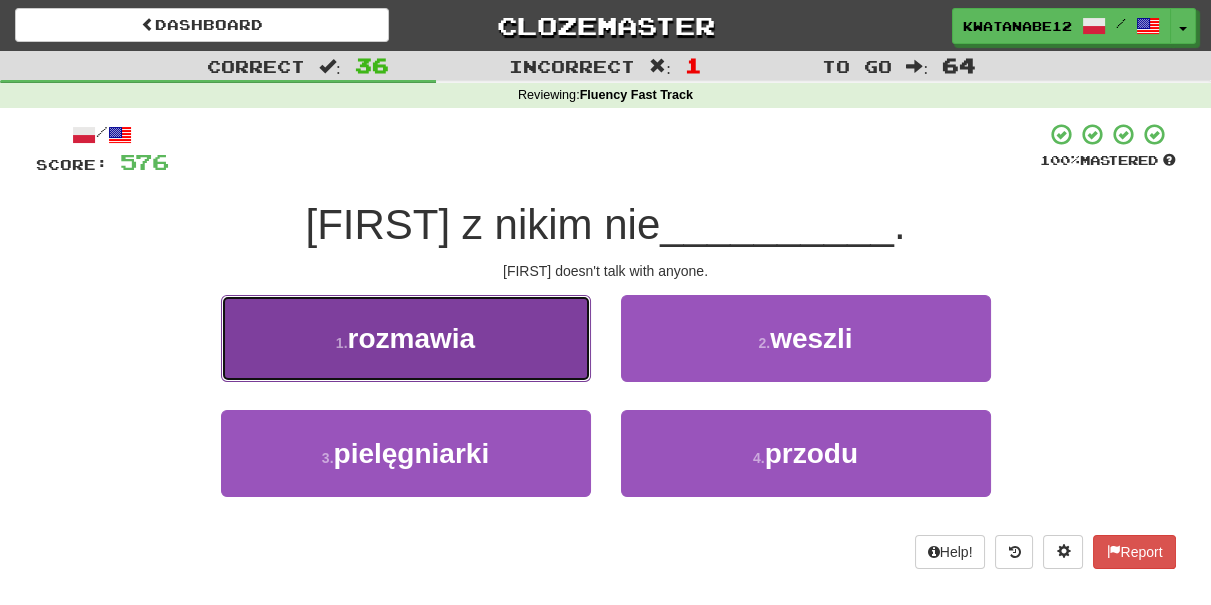 click on "1 .  rozmawia" at bounding box center [406, 338] 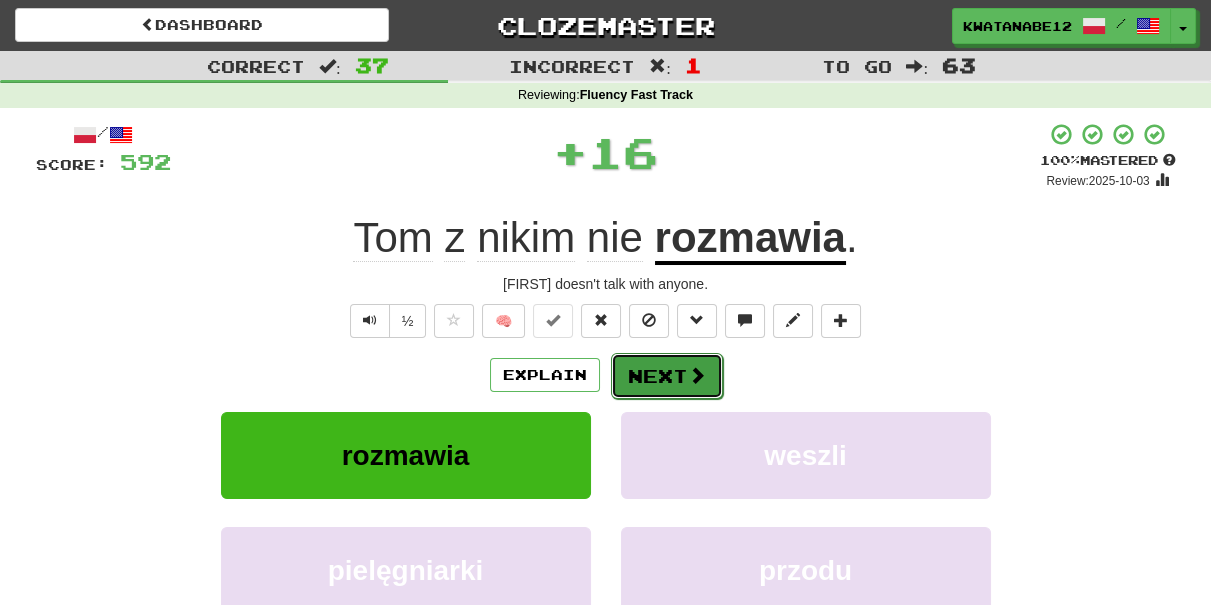 click on "Next" at bounding box center [667, 376] 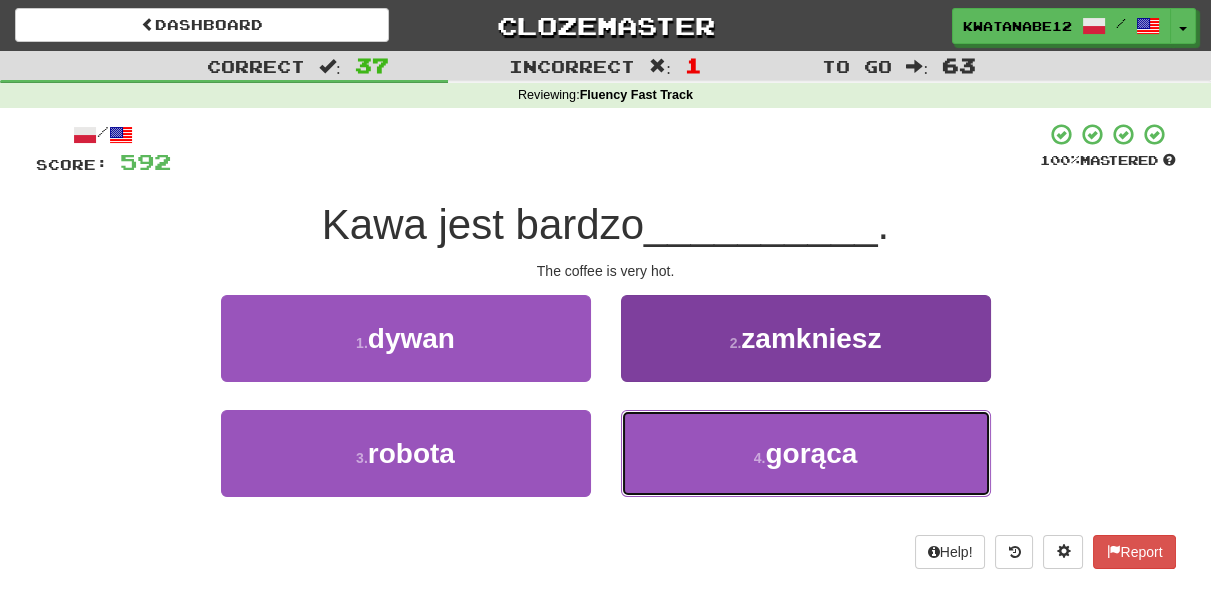 click on "4 .  gorąca" at bounding box center (806, 453) 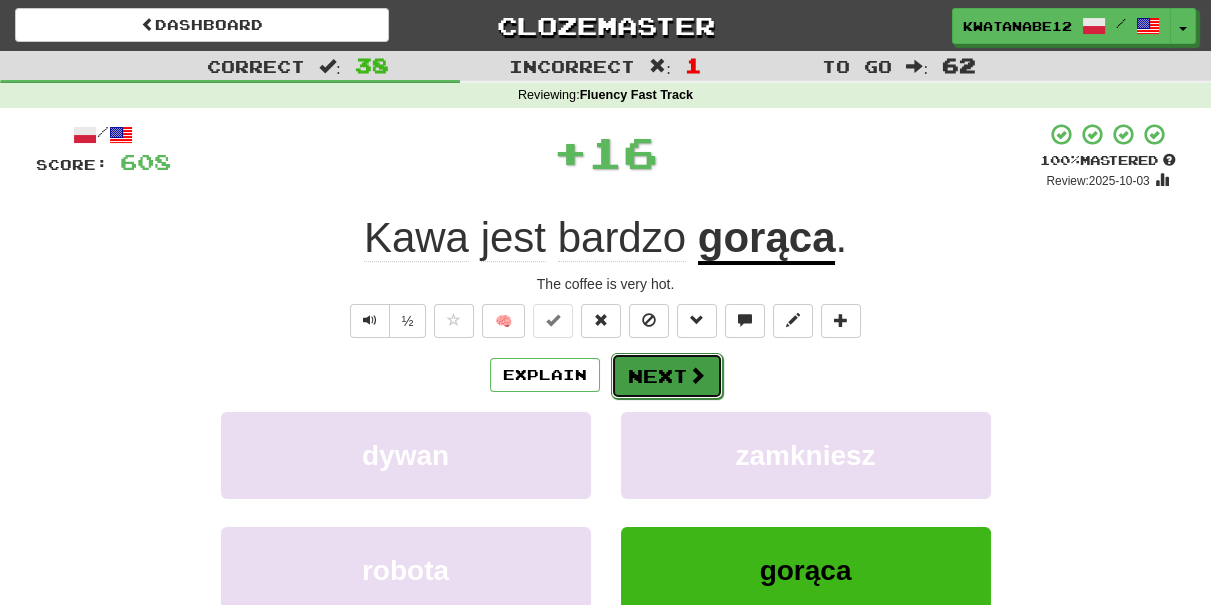 click on "Next" at bounding box center [667, 376] 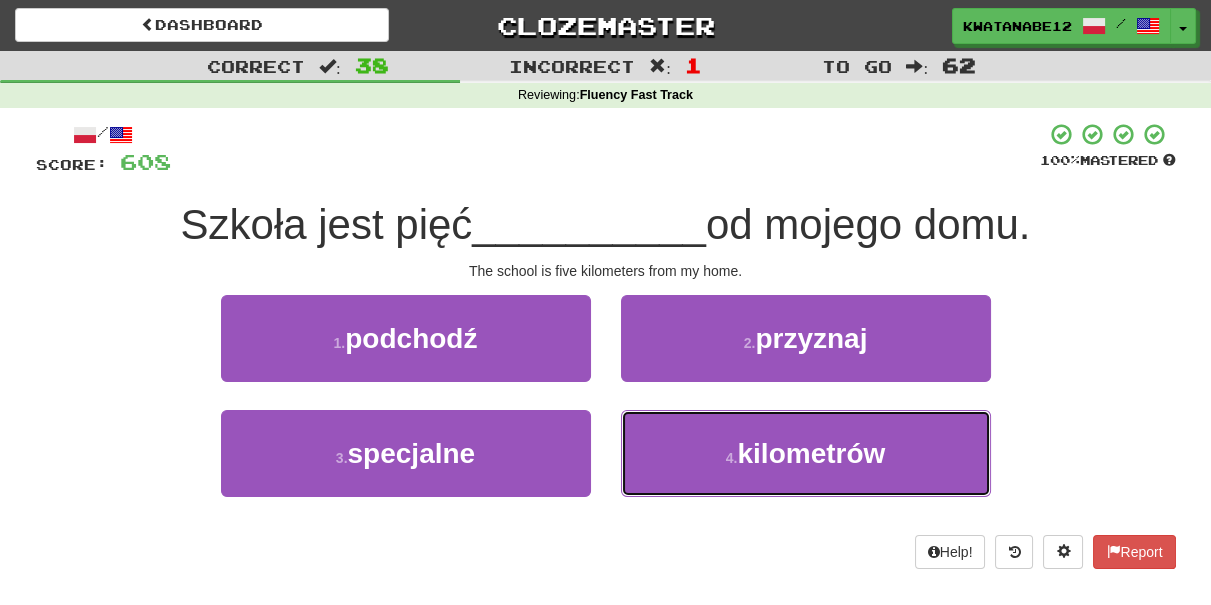 drag, startPoint x: 682, startPoint y: 417, endPoint x: 683, endPoint y: 405, distance: 12.0415945 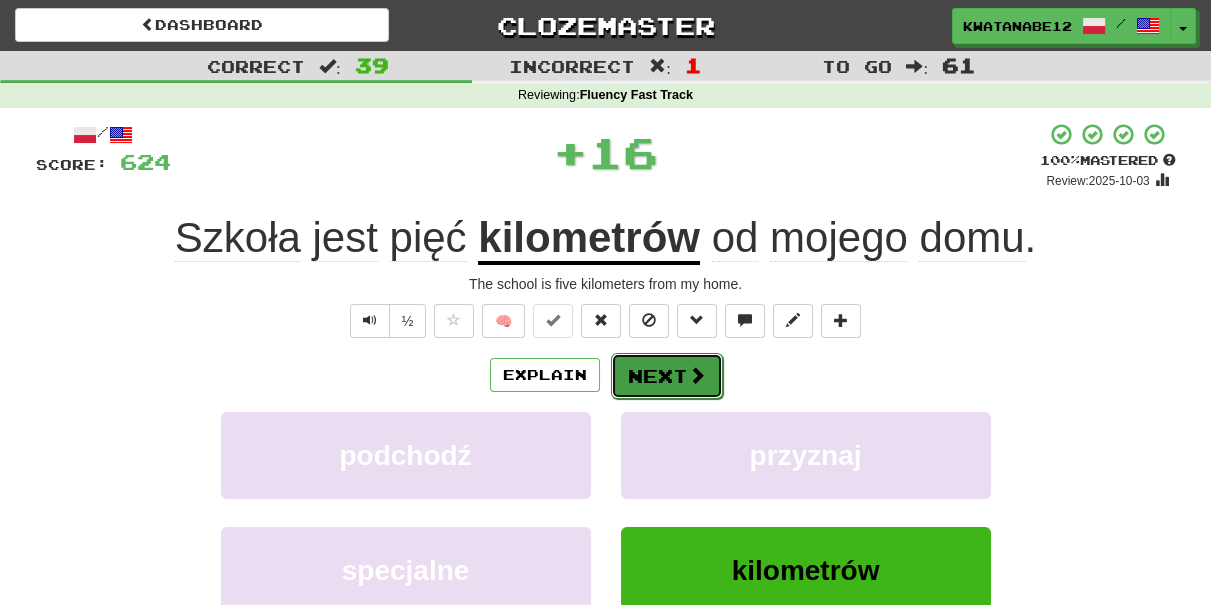 click on "Next" at bounding box center (667, 376) 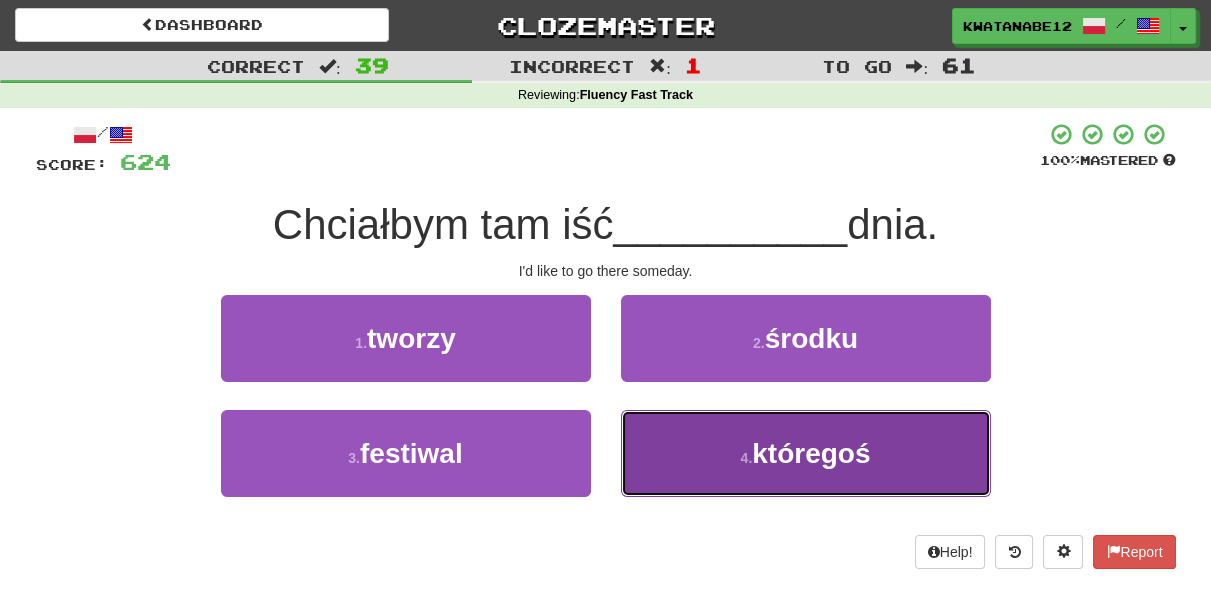 drag, startPoint x: 718, startPoint y: 437, endPoint x: 704, endPoint y: 429, distance: 16.124516 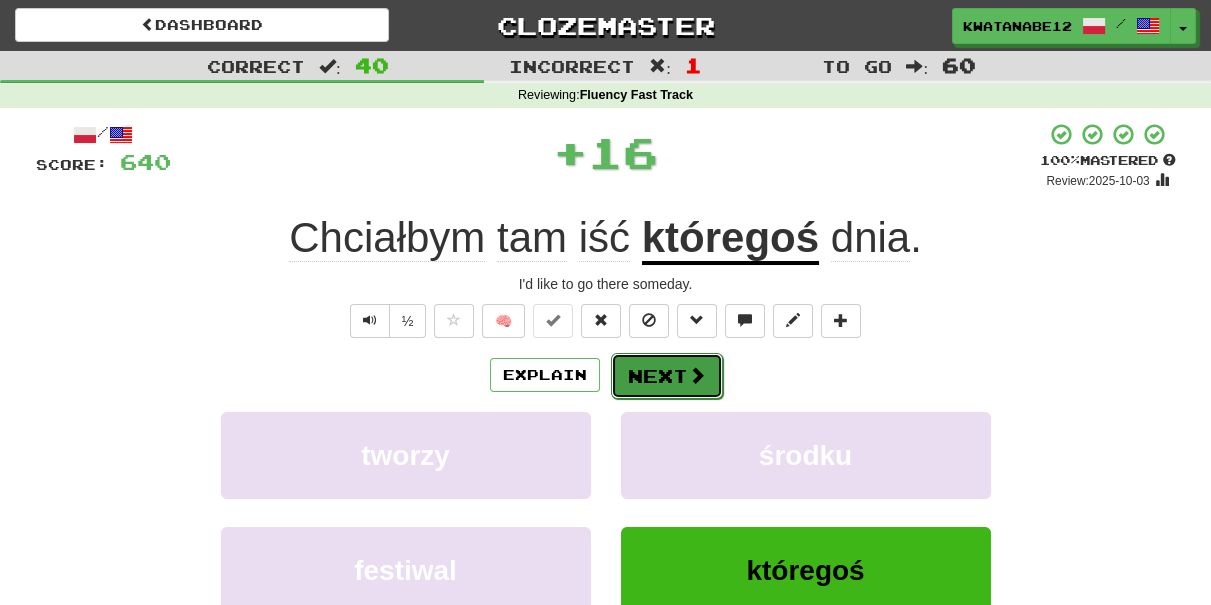 click on "Next" at bounding box center [667, 376] 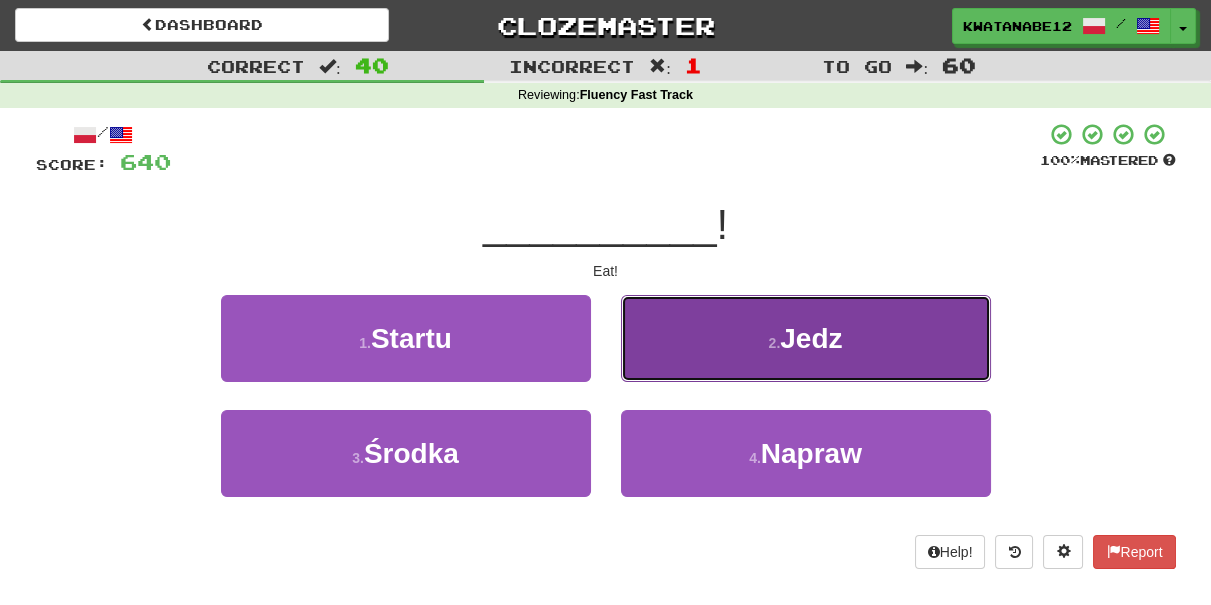 drag, startPoint x: 671, startPoint y: 321, endPoint x: 682, endPoint y: 329, distance: 13.601471 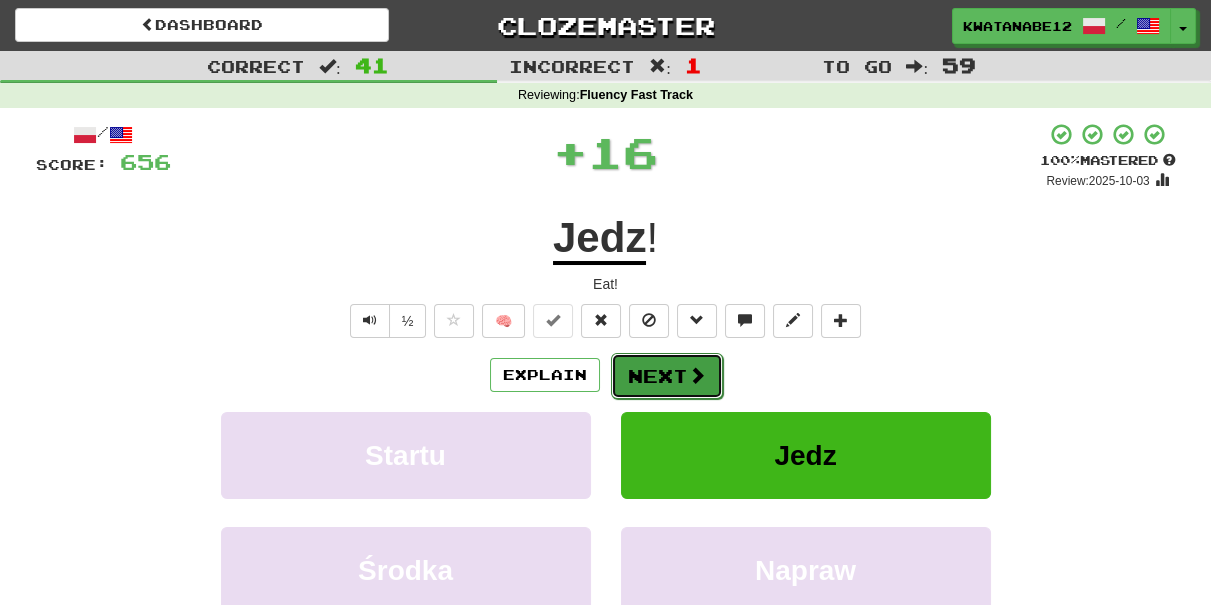 click on "Next" at bounding box center (667, 376) 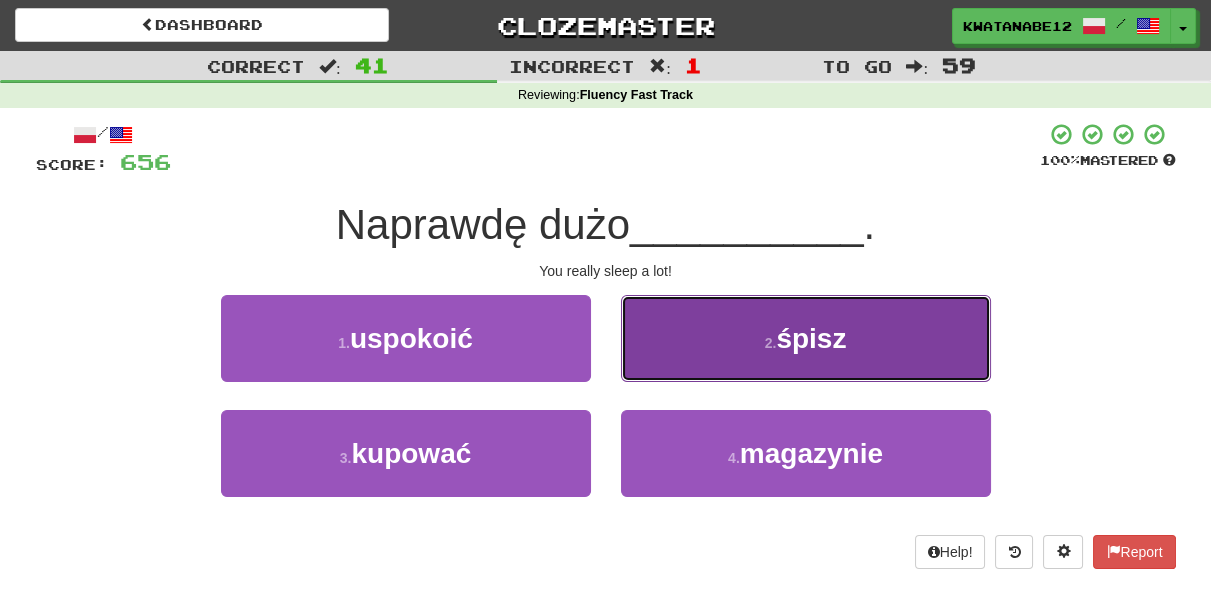 click on "2 .  śpisz" at bounding box center [806, 338] 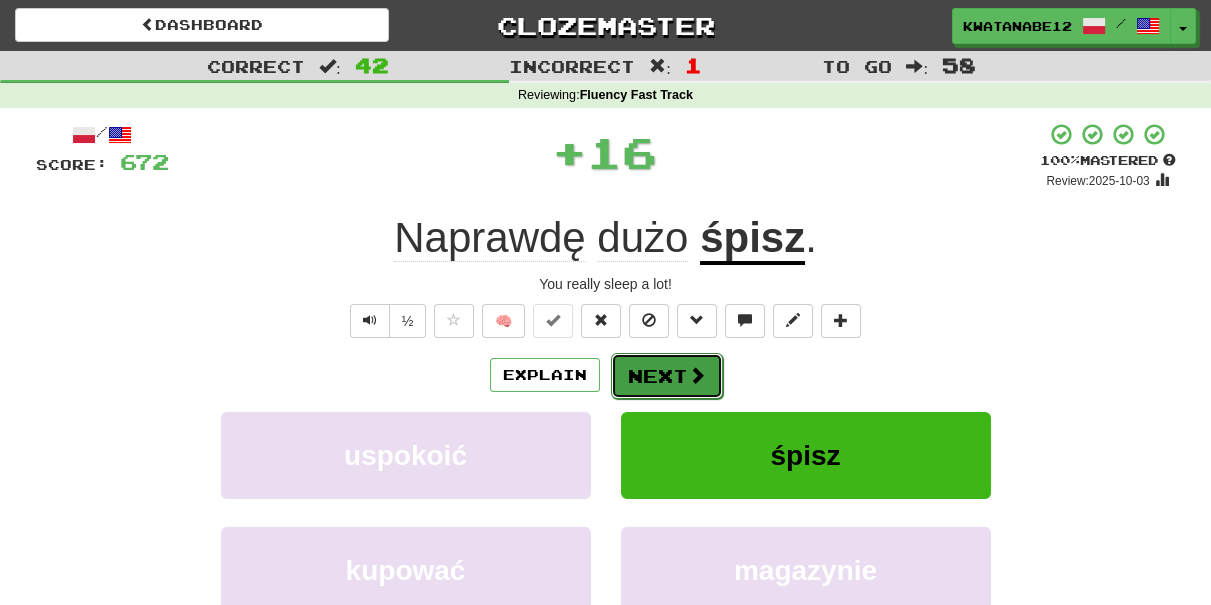 click on "Next" at bounding box center [667, 376] 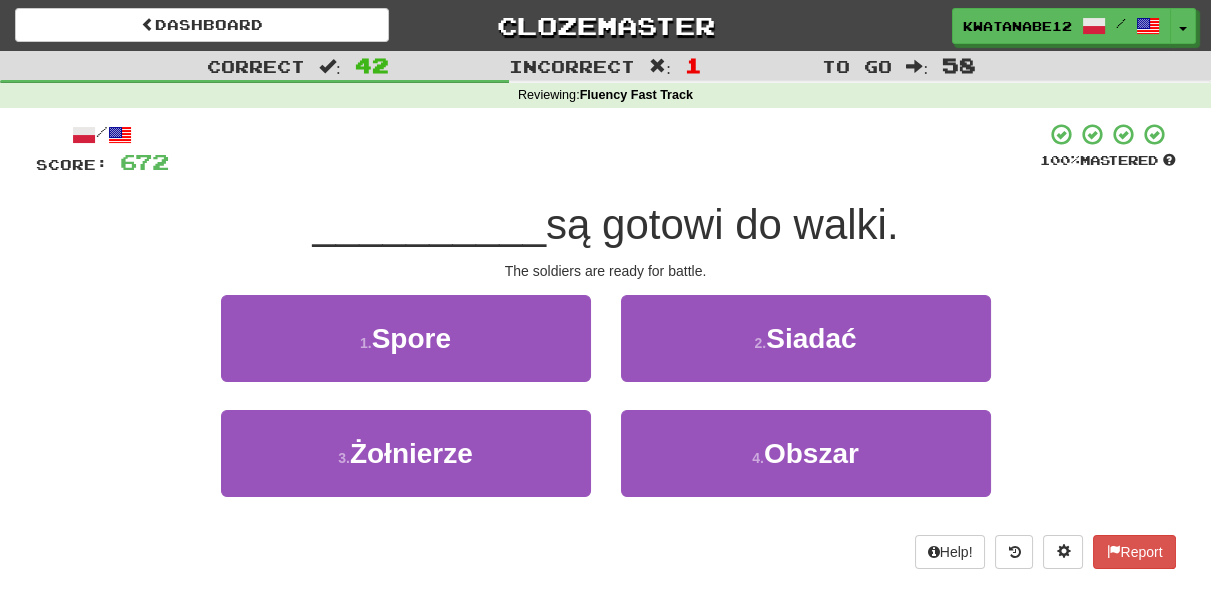 scroll, scrollTop: 9, scrollLeft: 0, axis: vertical 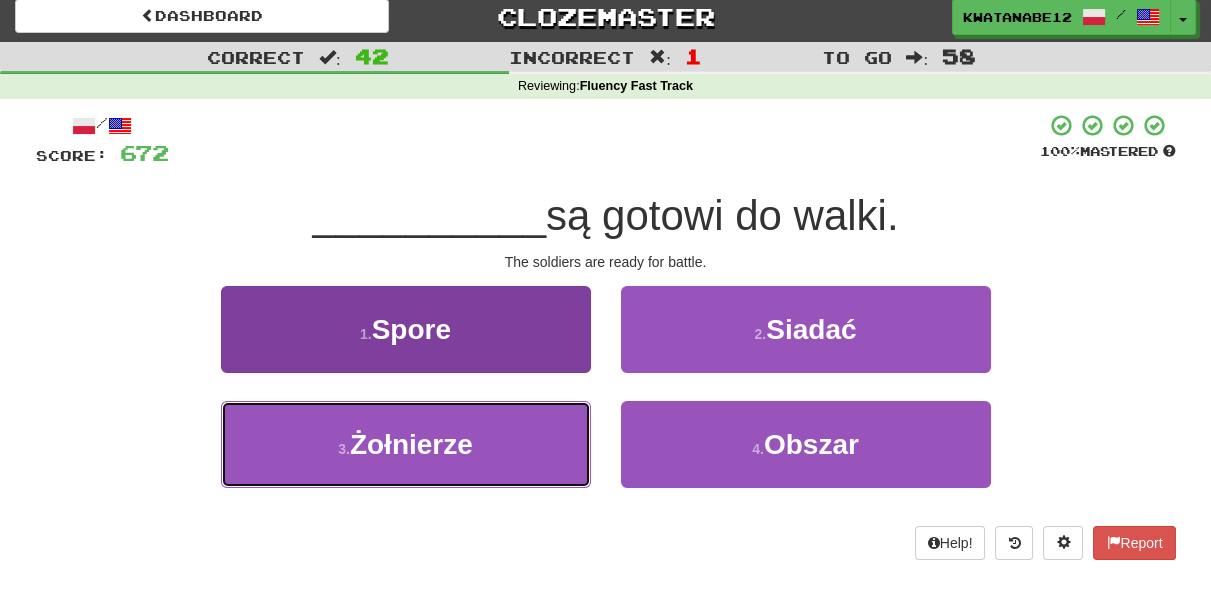 drag, startPoint x: 489, startPoint y: 455, endPoint x: 571, endPoint y: 402, distance: 97.637085 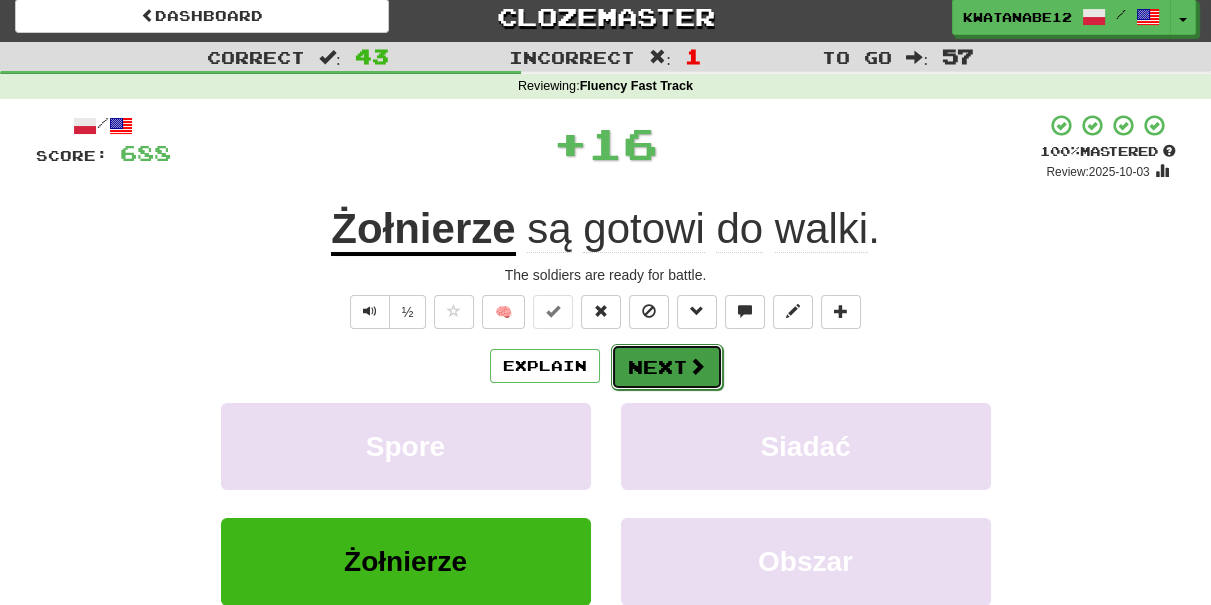 click on "Next" at bounding box center [667, 367] 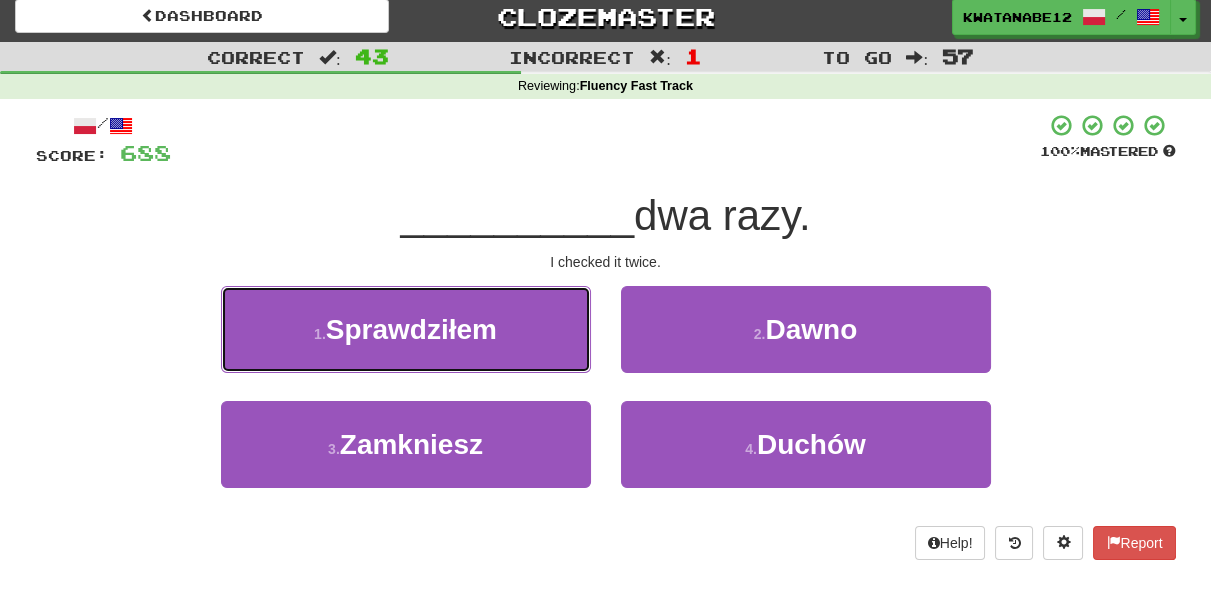drag, startPoint x: 460, startPoint y: 343, endPoint x: 574, endPoint y: 337, distance: 114.15778 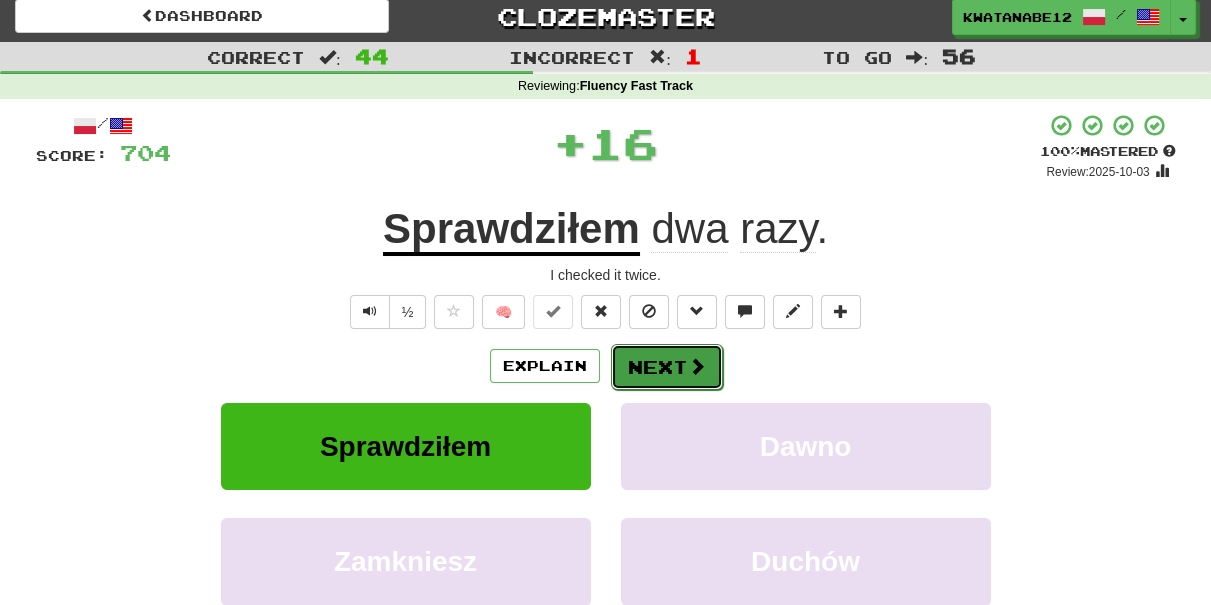 click on "Next" at bounding box center (667, 367) 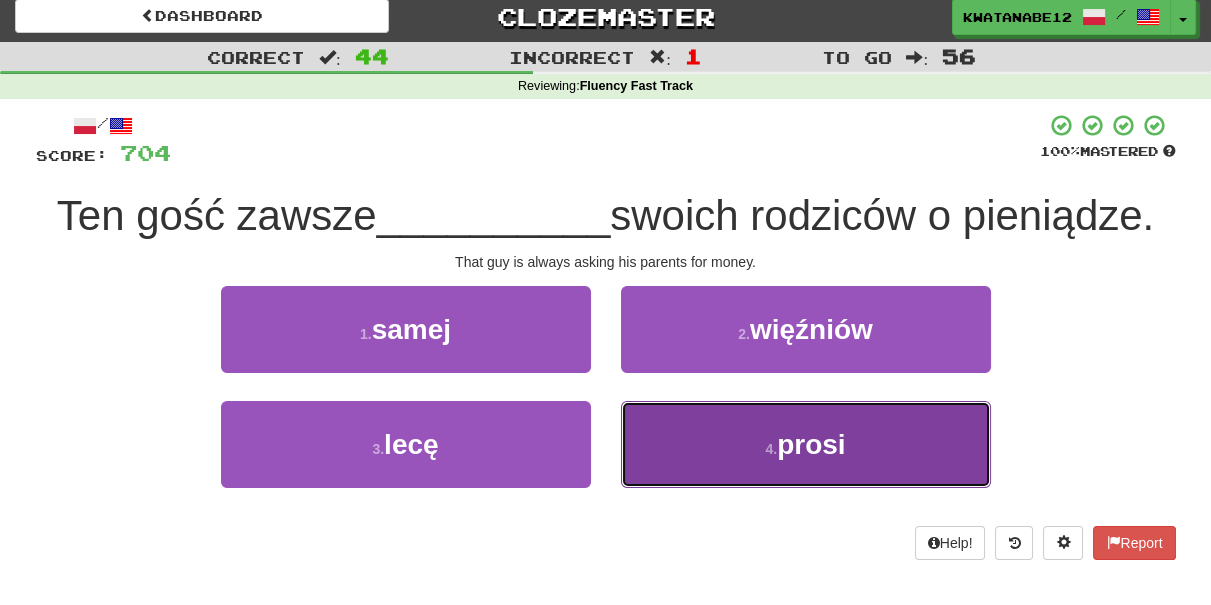 click on "4 .  prosi" at bounding box center [806, 444] 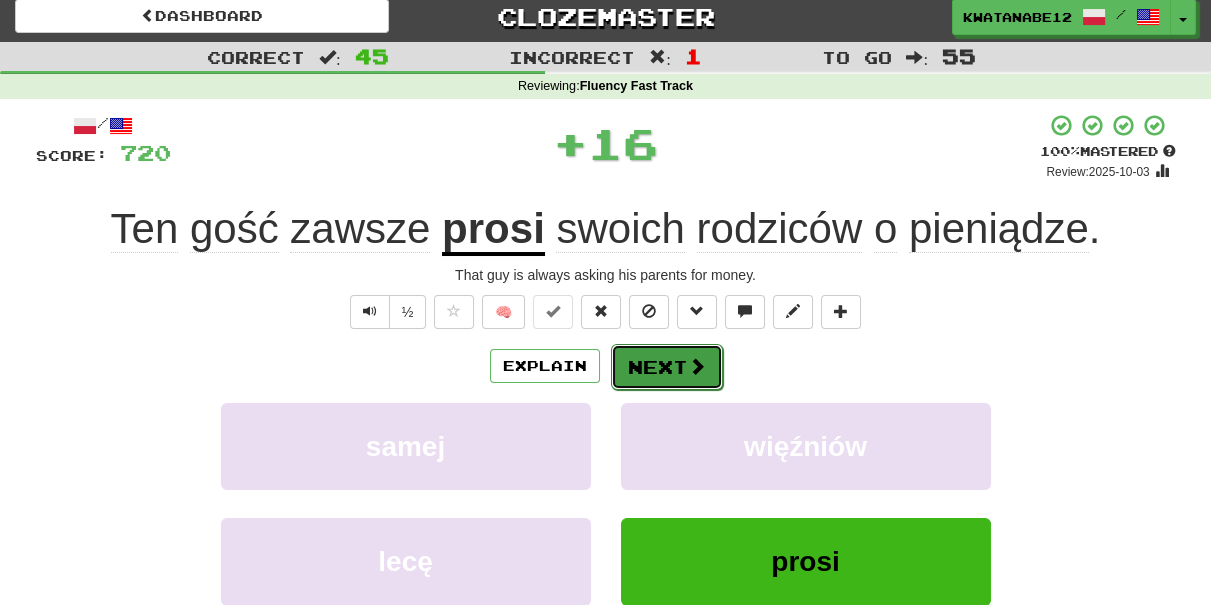 click on "Next" at bounding box center (667, 367) 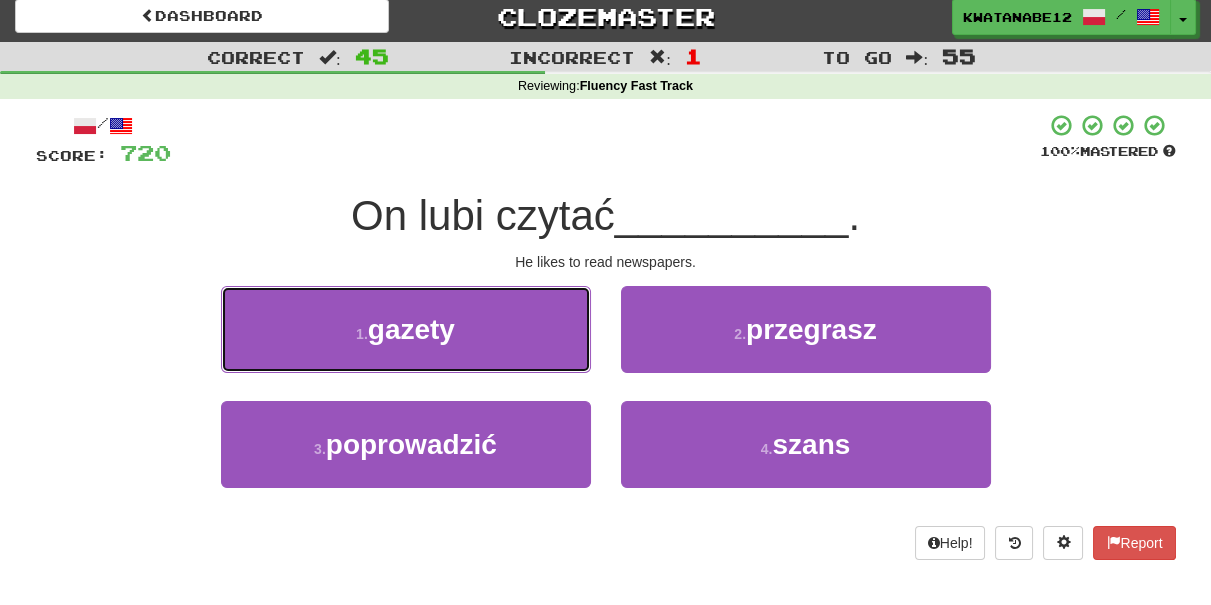 drag, startPoint x: 515, startPoint y: 306, endPoint x: 598, endPoint y: 340, distance: 89.693924 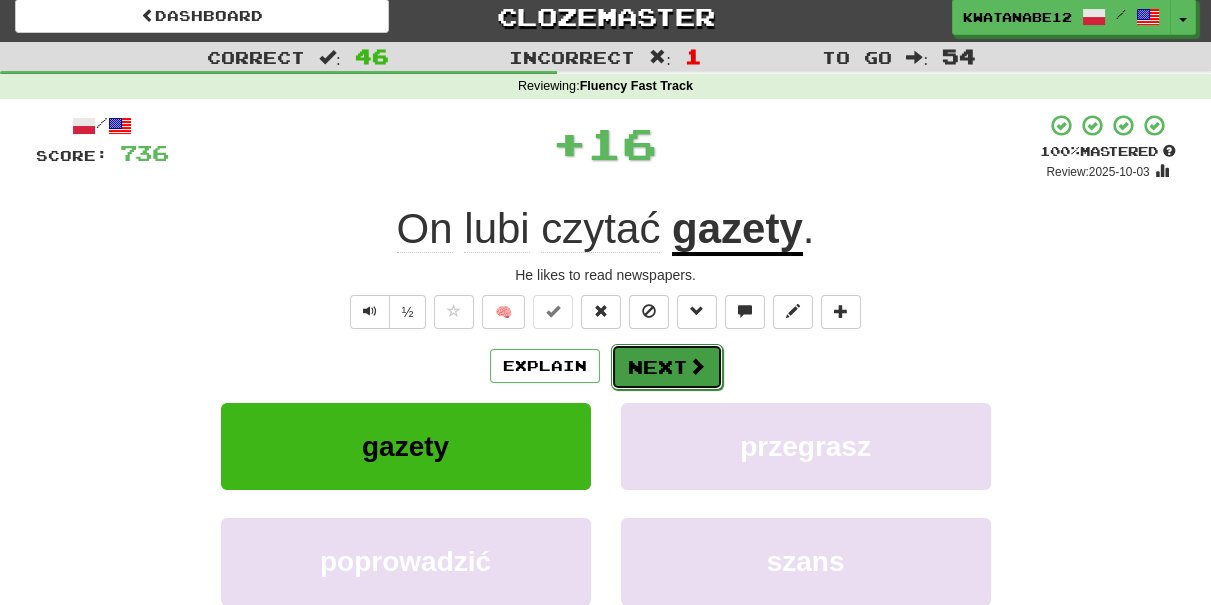 click on "Next" at bounding box center [667, 367] 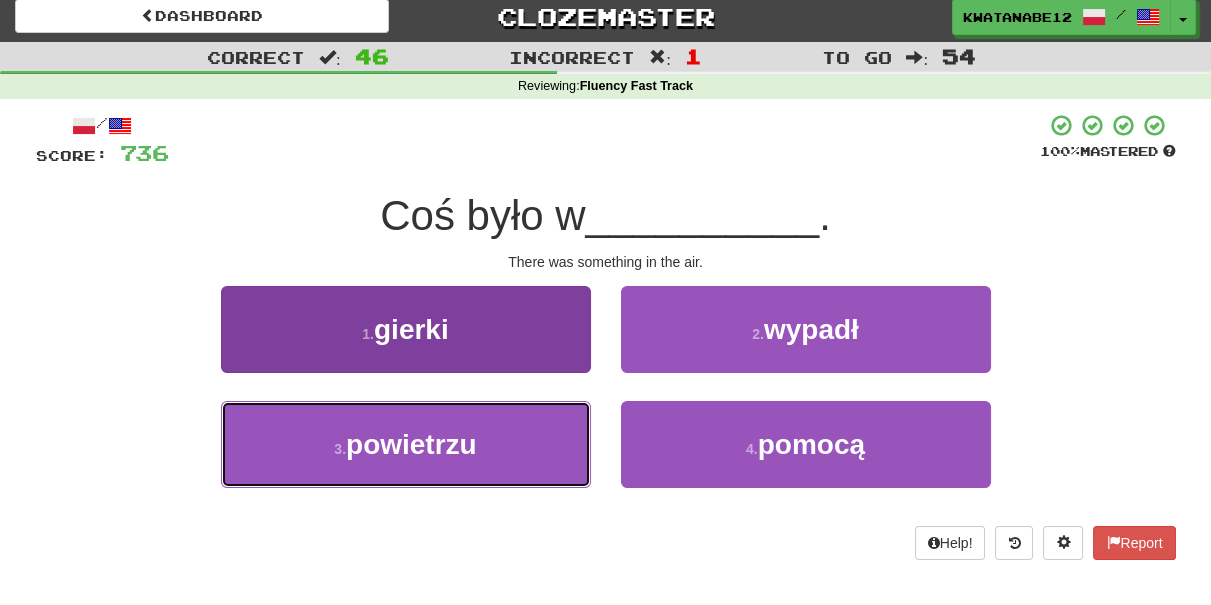 drag, startPoint x: 532, startPoint y: 438, endPoint x: 543, endPoint y: 431, distance: 13.038404 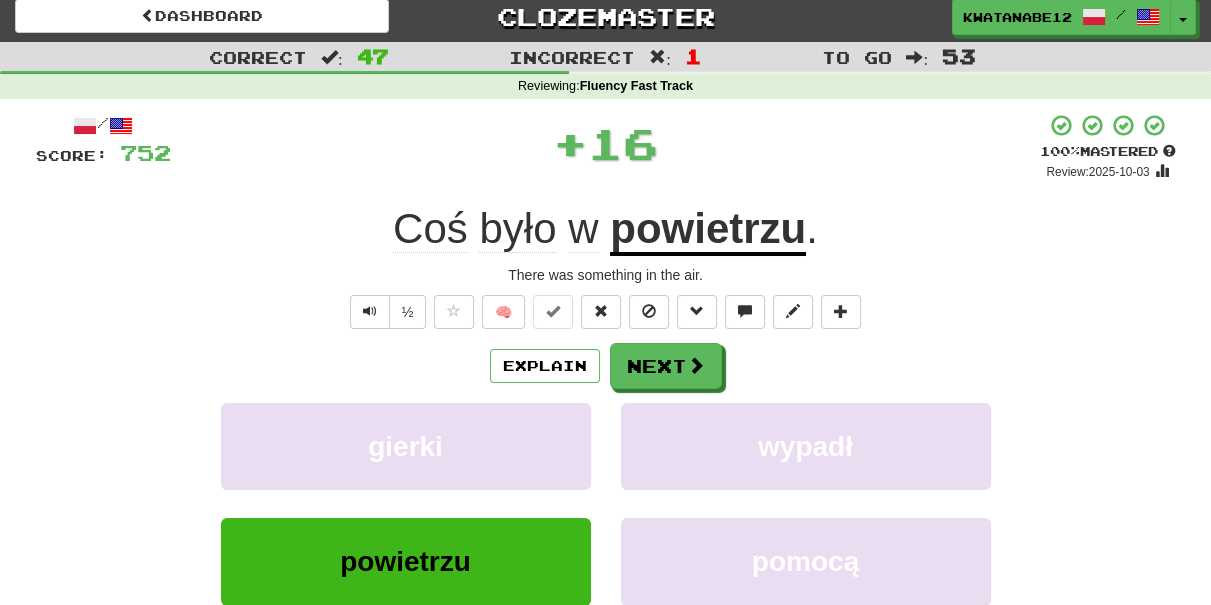click on "/  Score:   752 + 16 100 %  Mastered Review:  2025-10-03 Coś   było   w   powietrzu . There was something in the air. ½ 🧠 Explain Next gierki wypadł powietrzu pomocą Learn more: gierki wypadł powietrzu pomocą  Help!  Report Sentence Source" at bounding box center (606, 426) 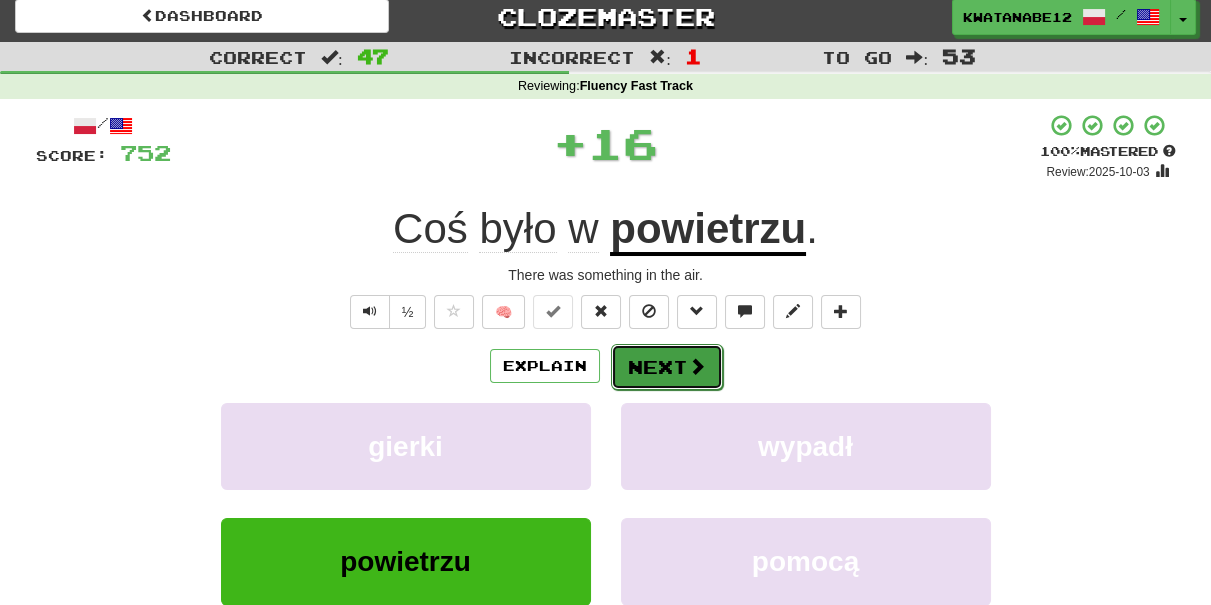 click on "Next" at bounding box center [667, 367] 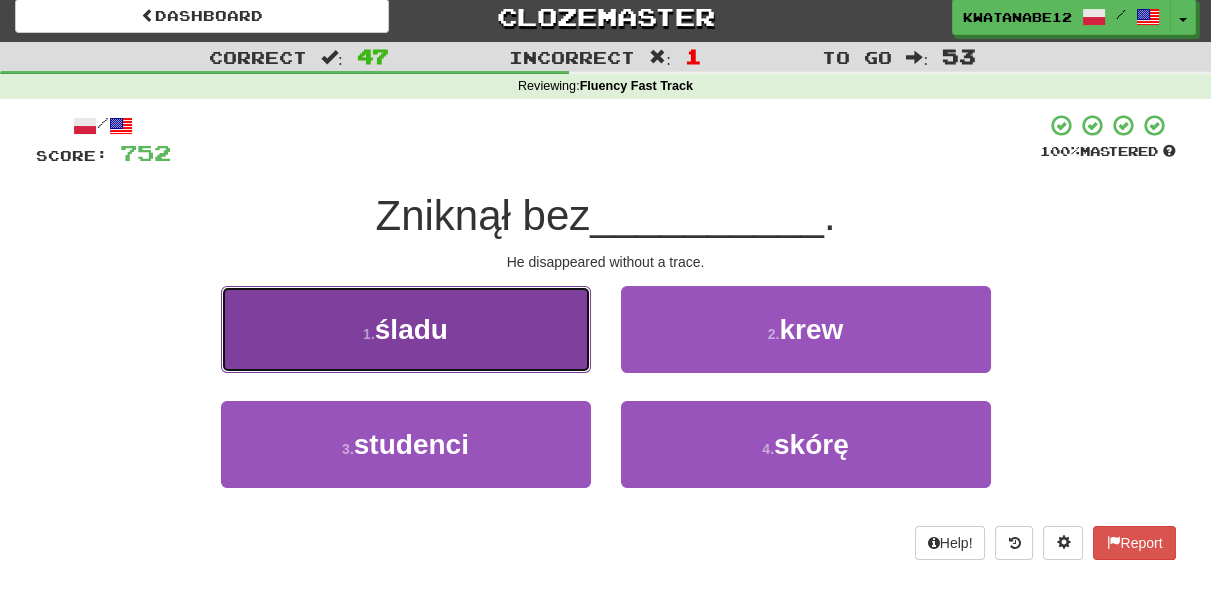 click on "1 .  śladu" at bounding box center (406, 329) 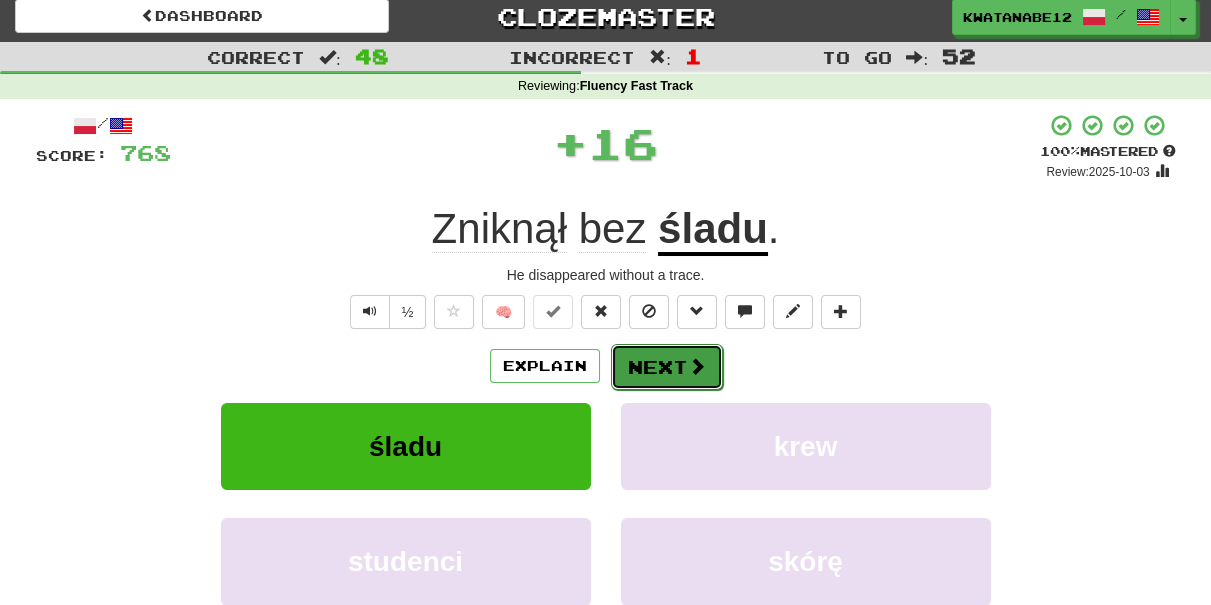 click on "Next" at bounding box center [667, 367] 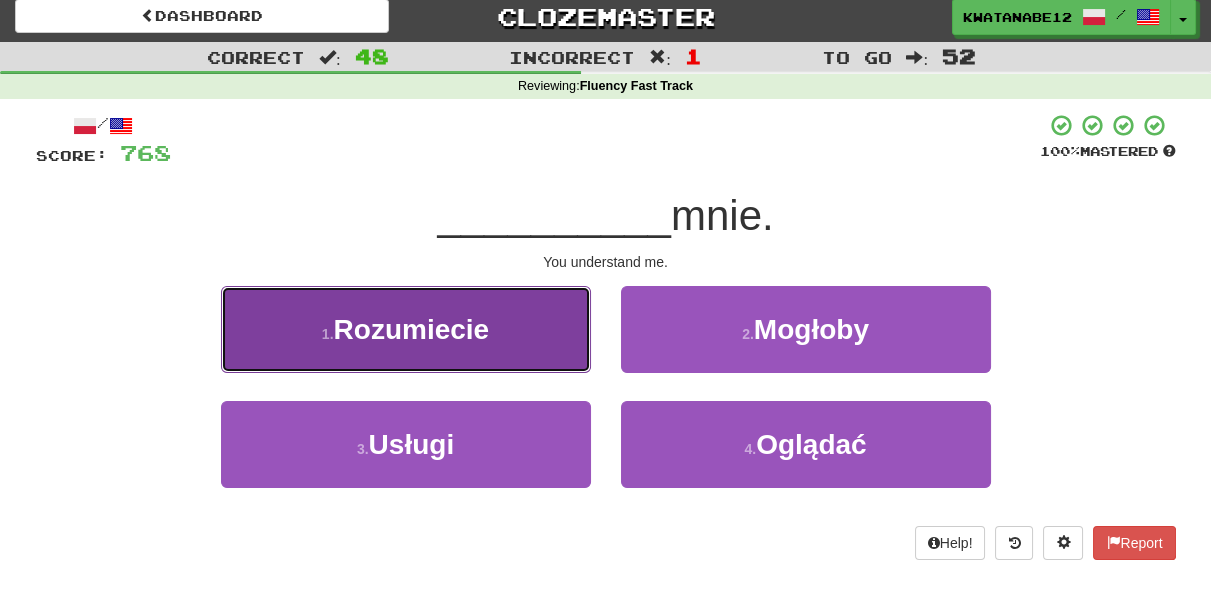 click on "1 .  Rozumiecie" at bounding box center [406, 329] 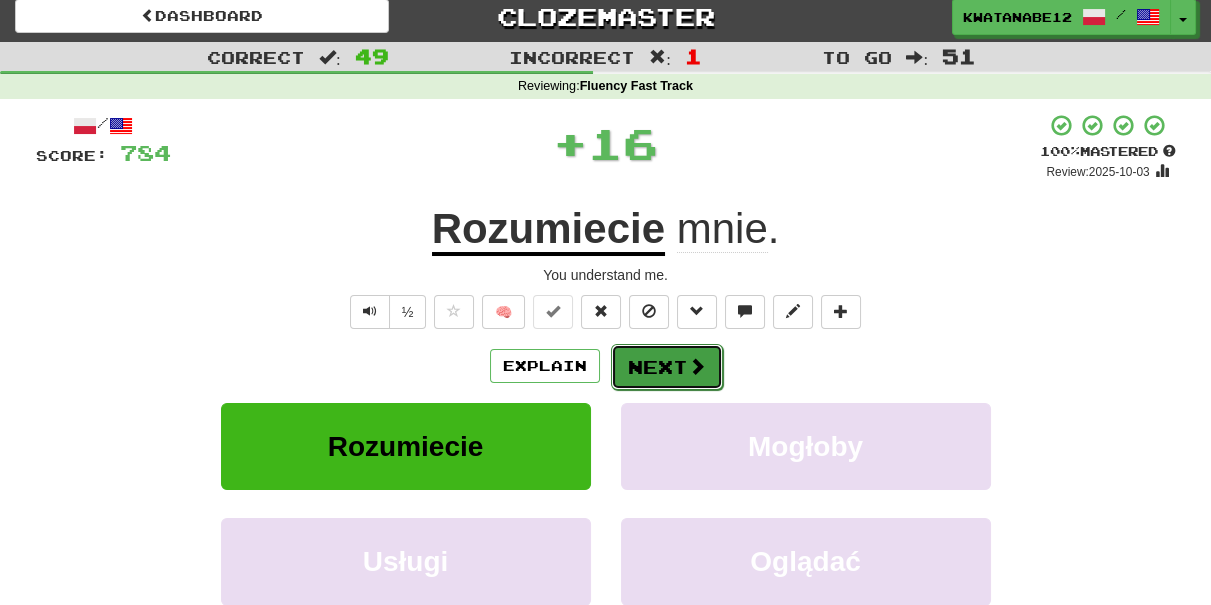 click on "Next" at bounding box center [667, 367] 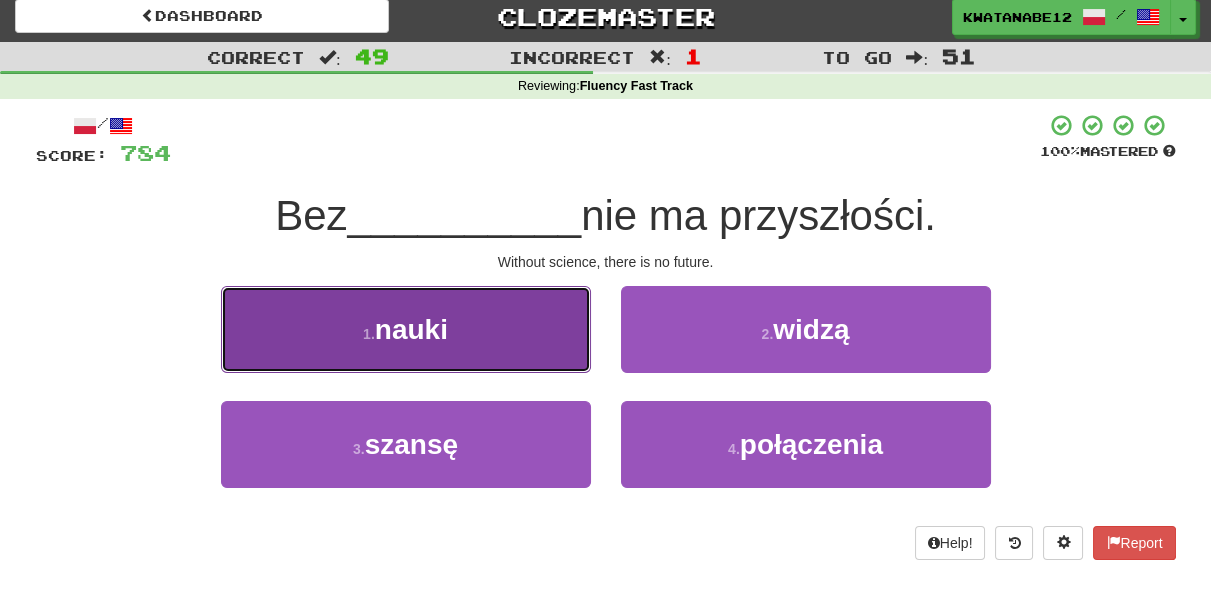 click on "1 .  nauki" at bounding box center [406, 329] 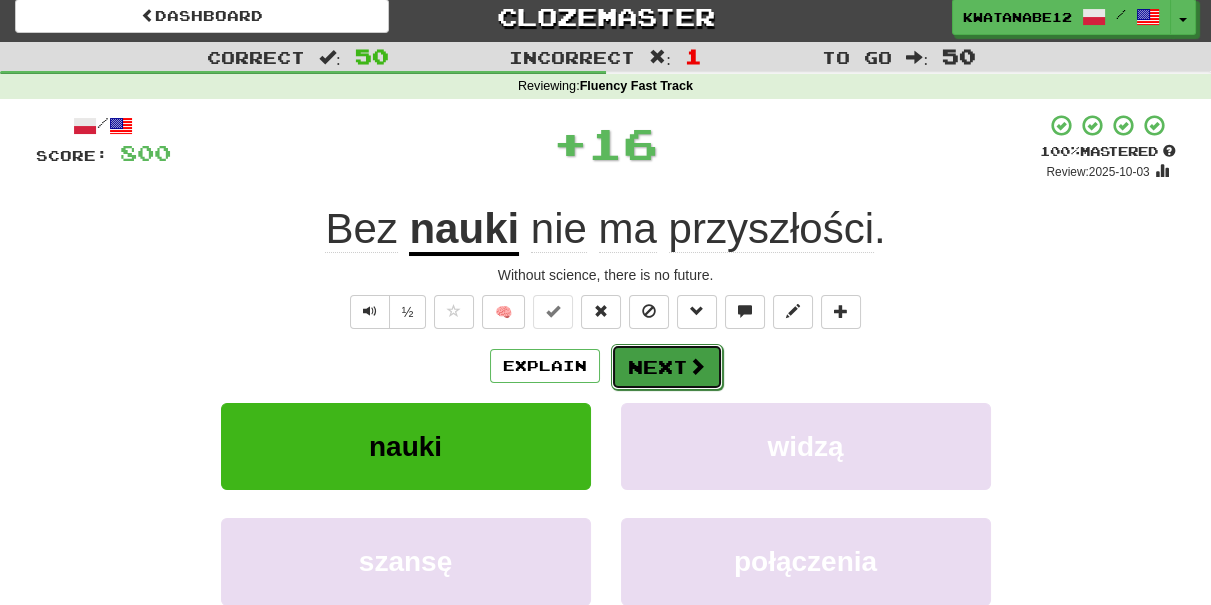 click on "Next" at bounding box center [667, 367] 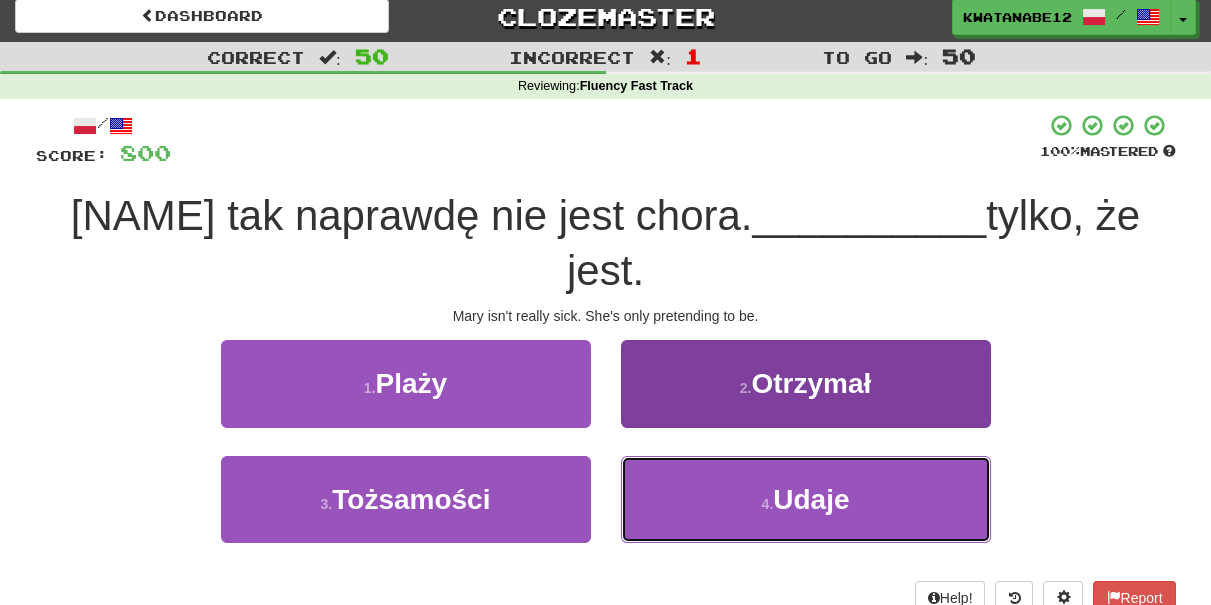 click on "4 .  Udaje" at bounding box center [806, 499] 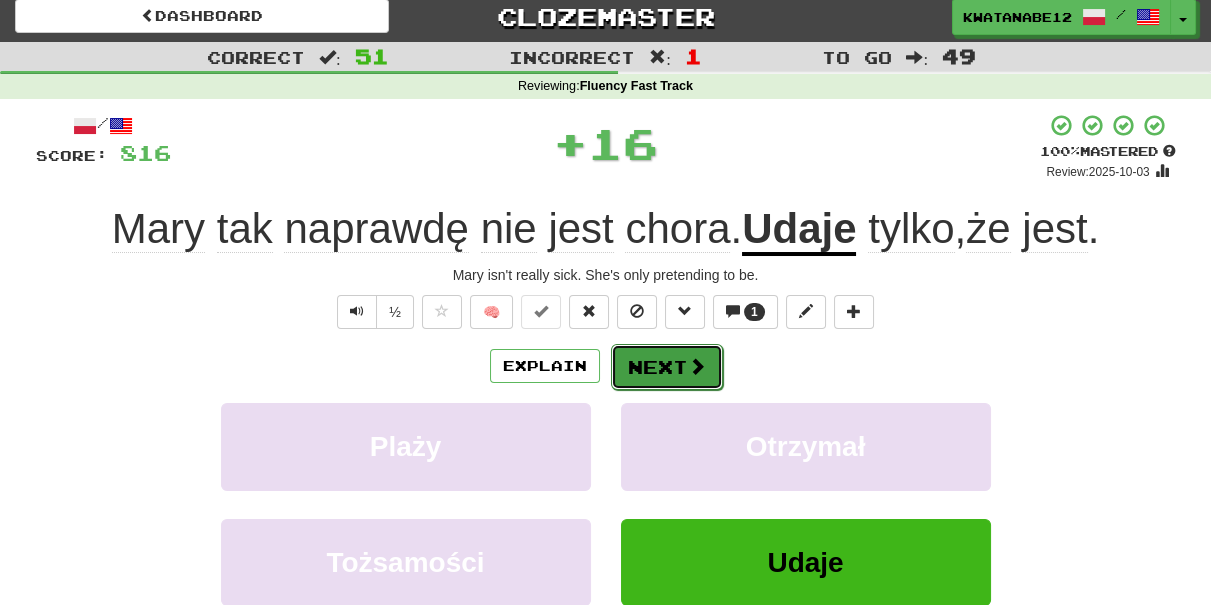 click on "Next" at bounding box center [667, 367] 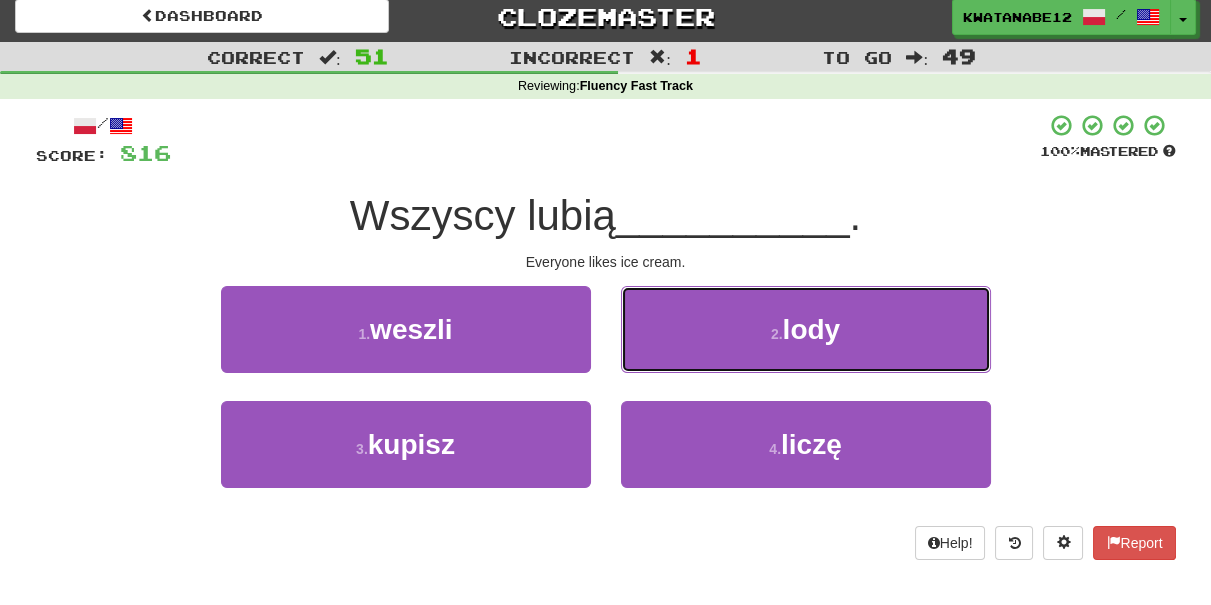 drag, startPoint x: 722, startPoint y: 322, endPoint x: 716, endPoint y: 340, distance: 18.973665 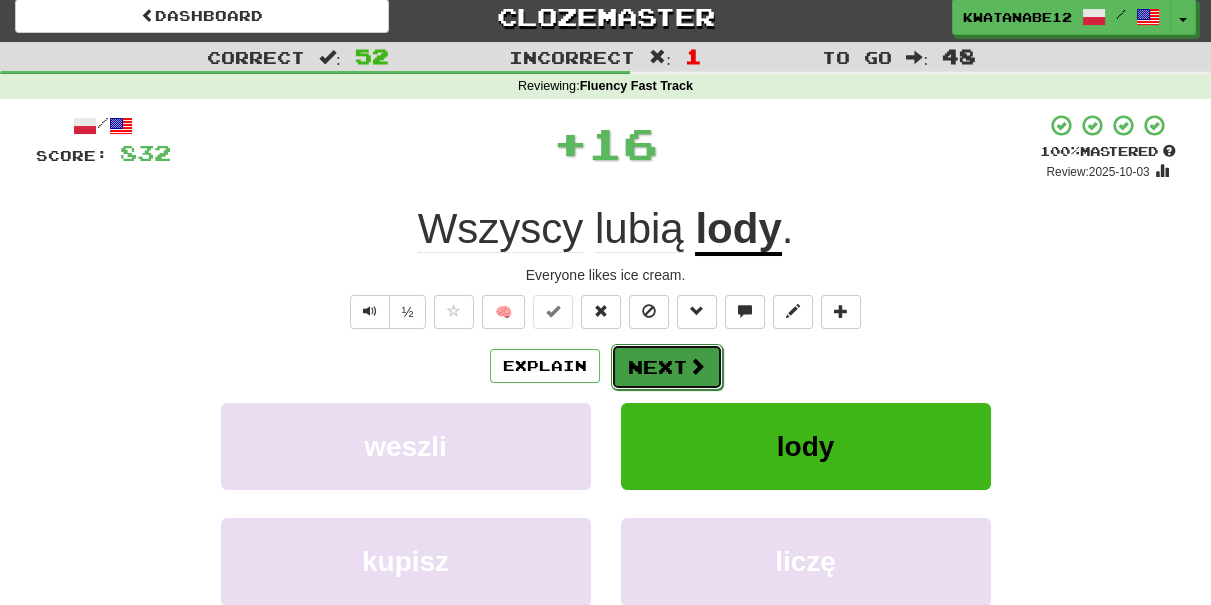 click on "Next" at bounding box center [667, 367] 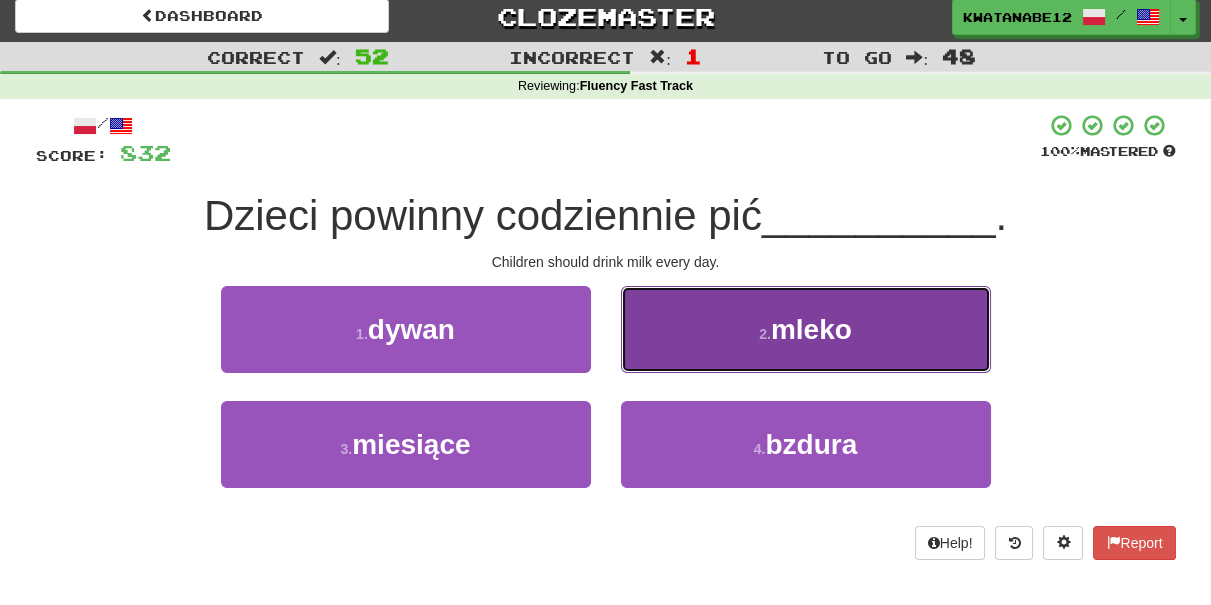 drag, startPoint x: 702, startPoint y: 320, endPoint x: 698, endPoint y: 340, distance: 20.396078 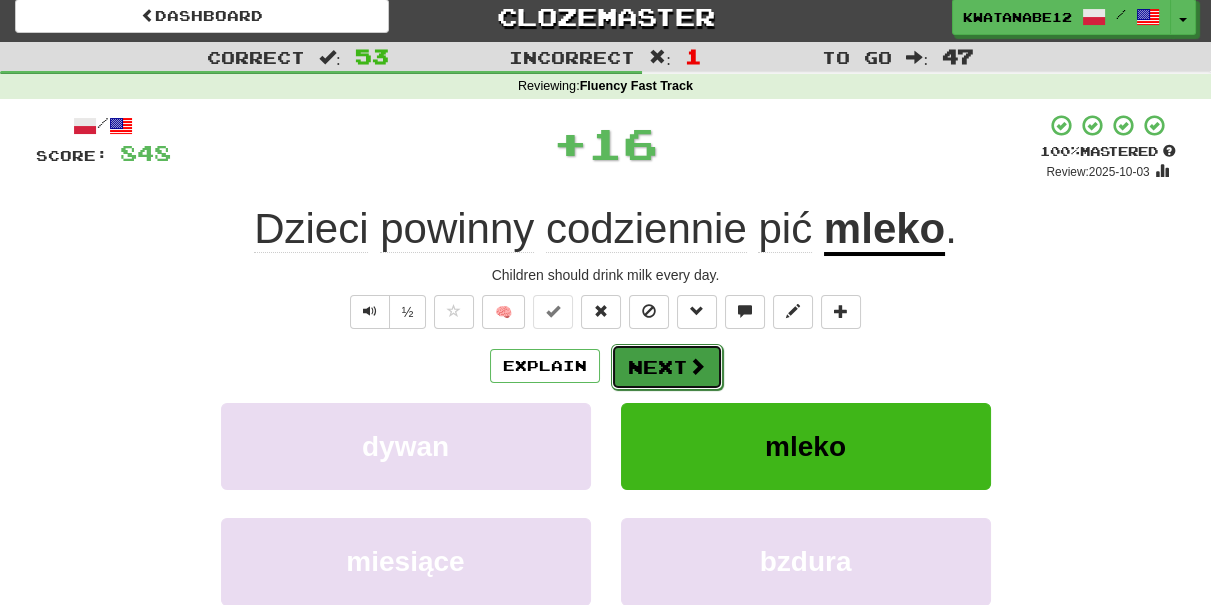 click on "Next" at bounding box center [667, 367] 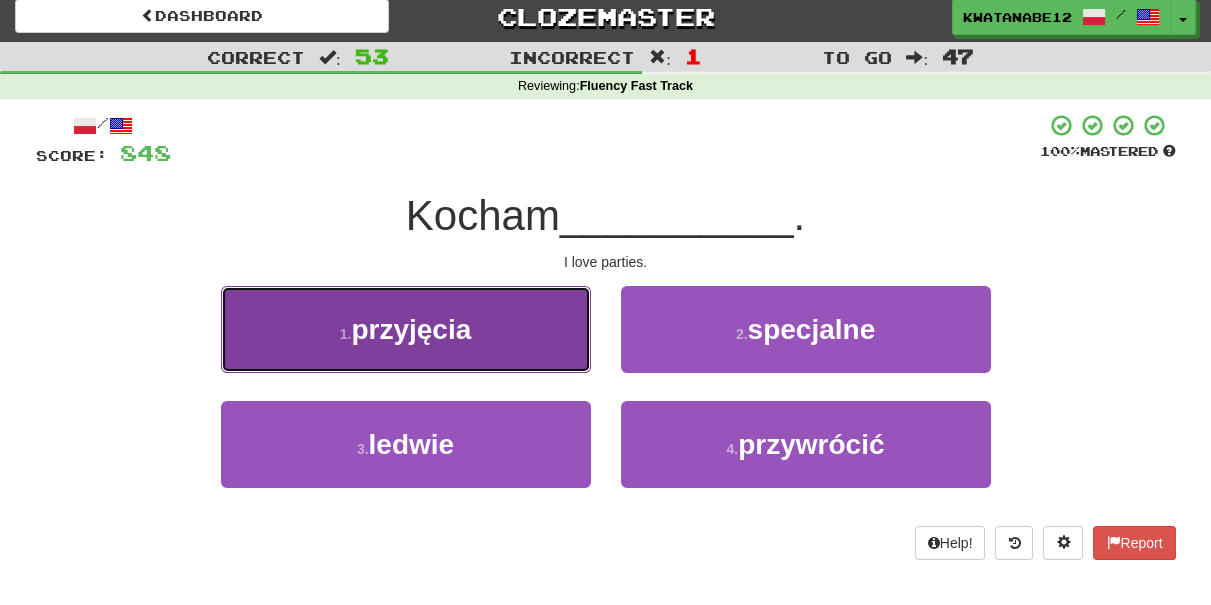 click on "1 .  przyjęcia" at bounding box center (406, 329) 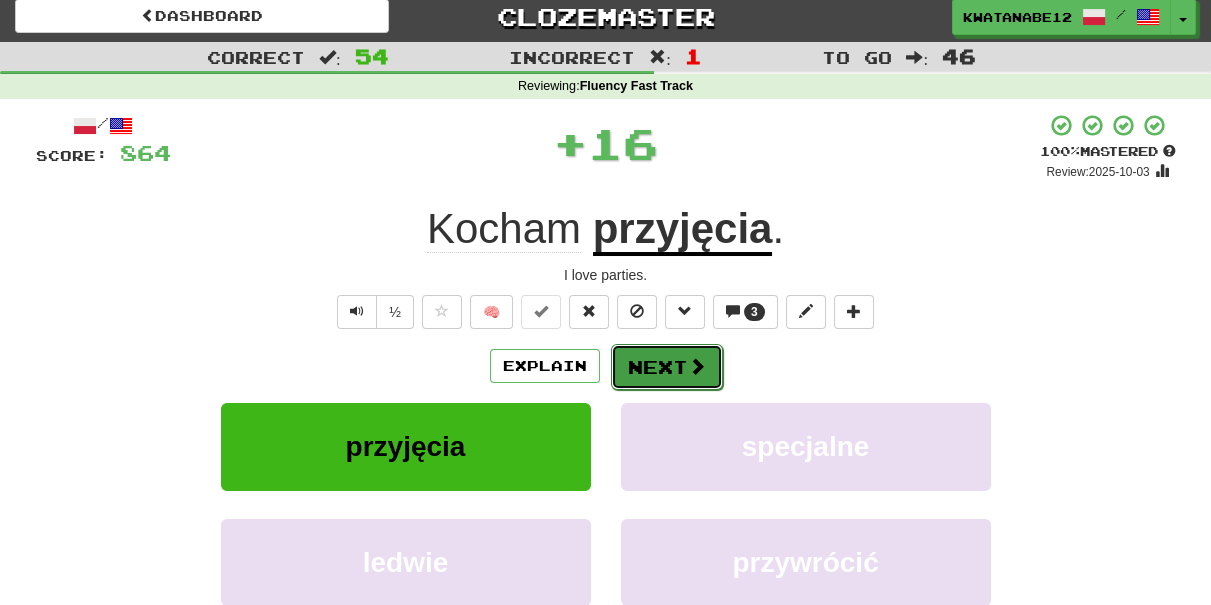 click on "Next" at bounding box center (667, 367) 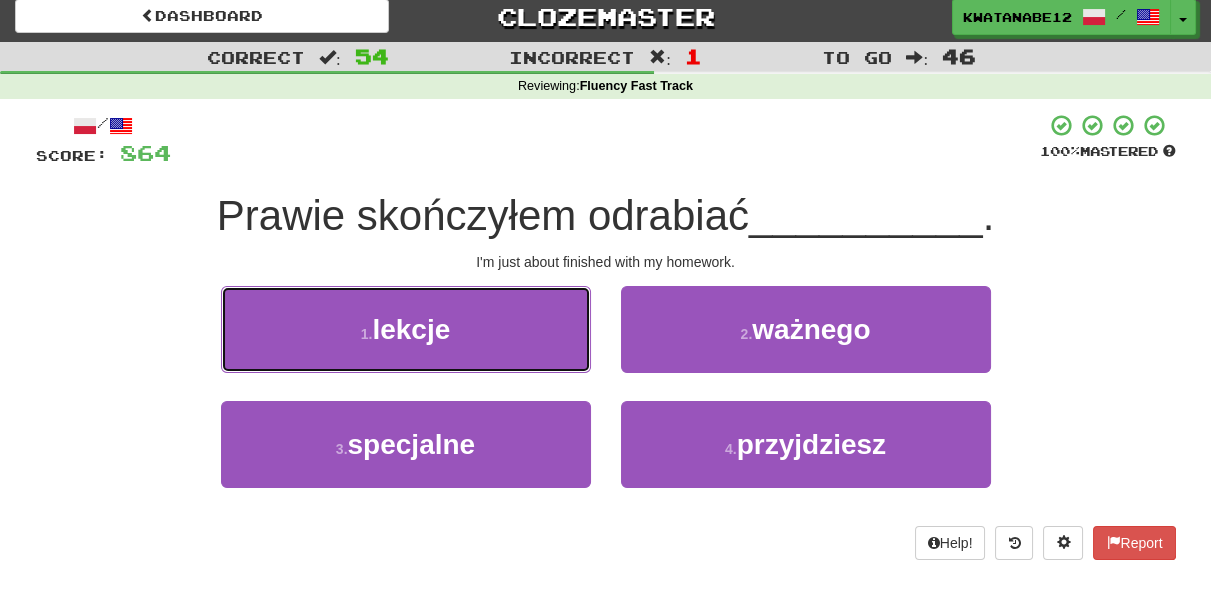 drag, startPoint x: 511, startPoint y: 321, endPoint x: 533, endPoint y: 323, distance: 22.090721 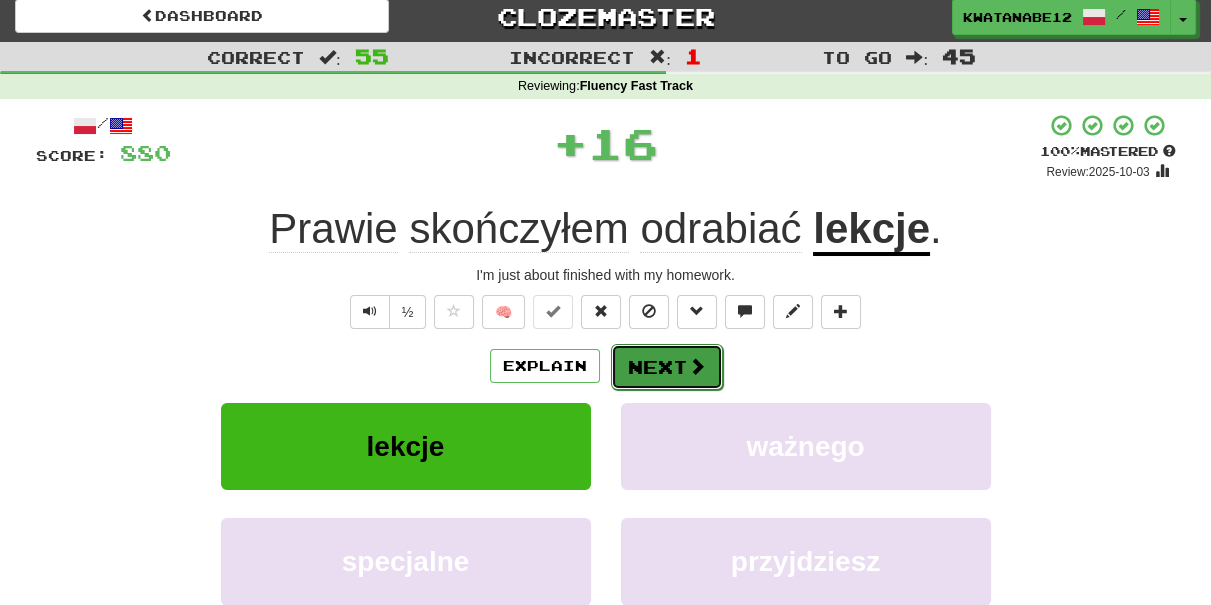 drag, startPoint x: 624, startPoint y: 344, endPoint x: 631, endPoint y: 355, distance: 13.038404 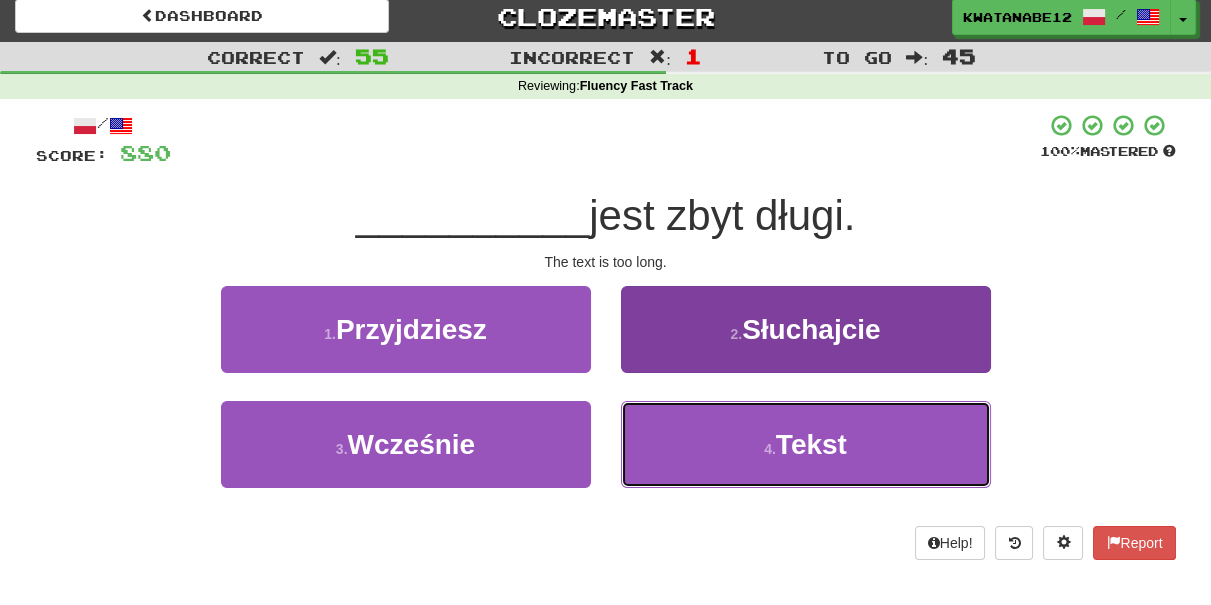click on "4 .  Tekst" at bounding box center [806, 444] 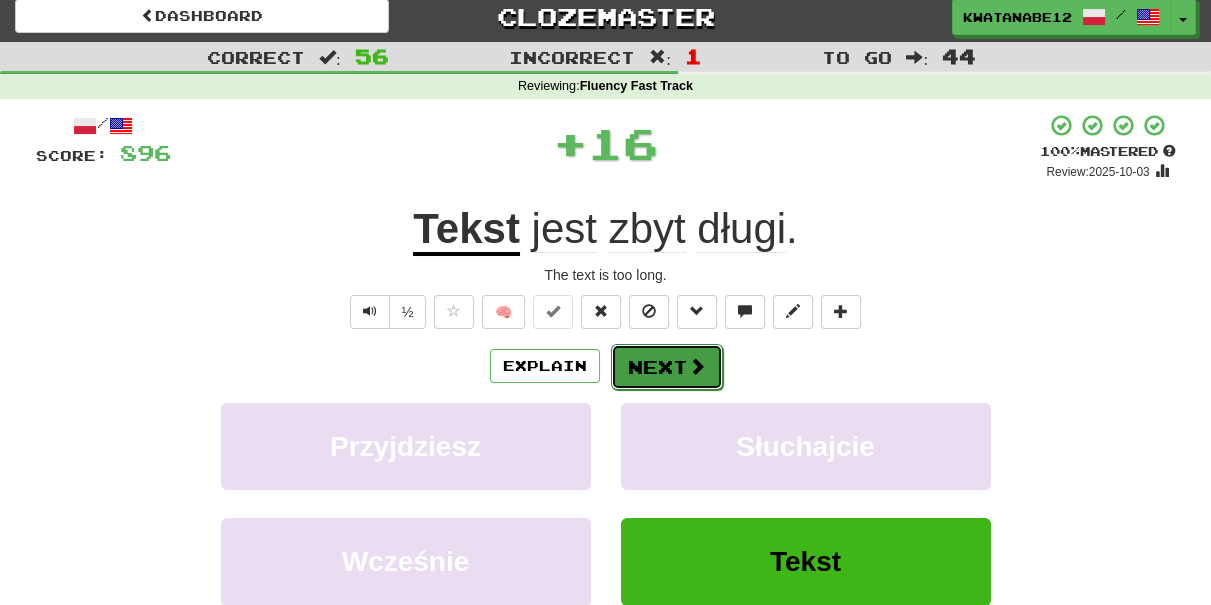 click on "Next" at bounding box center (667, 367) 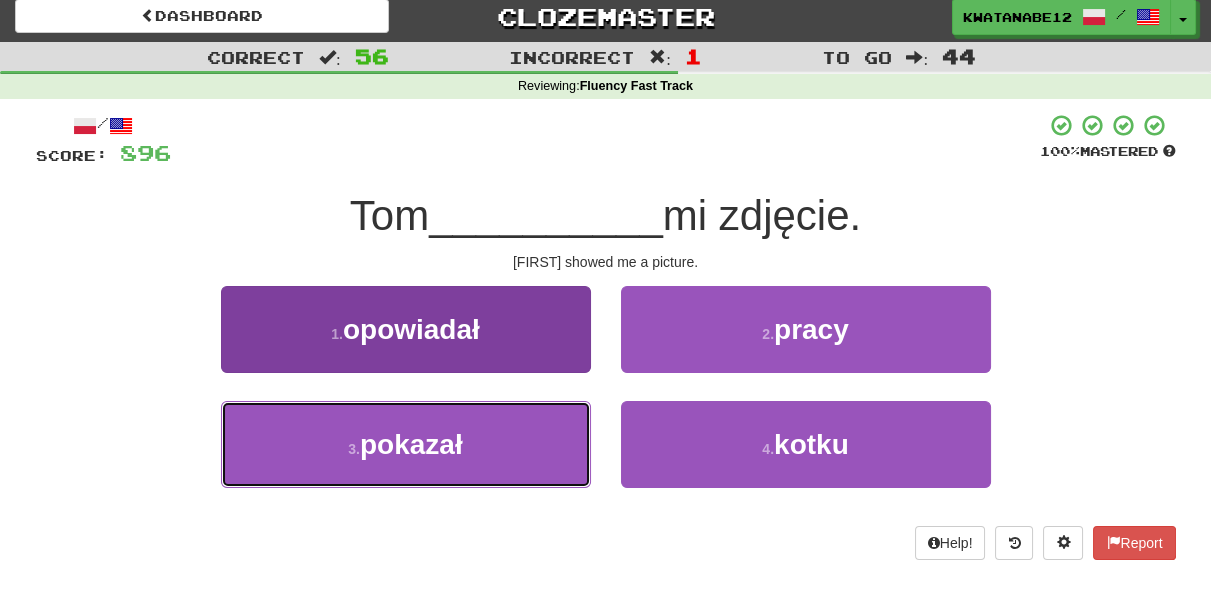 drag, startPoint x: 546, startPoint y: 426, endPoint x: 561, endPoint y: 415, distance: 18.601076 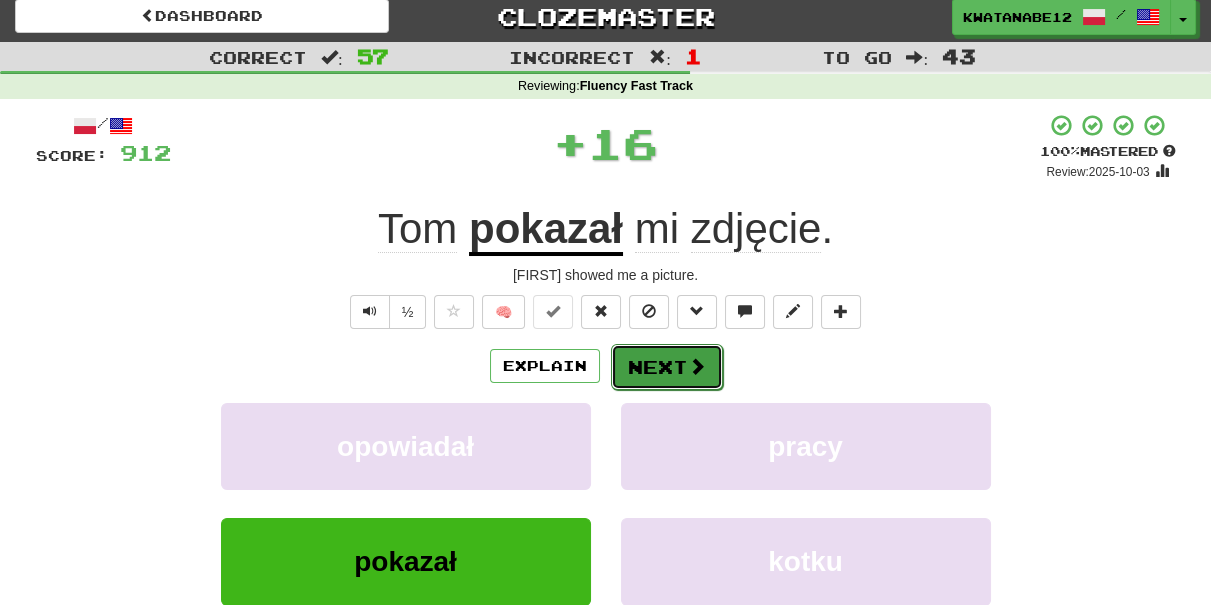 click on "Next" at bounding box center (667, 367) 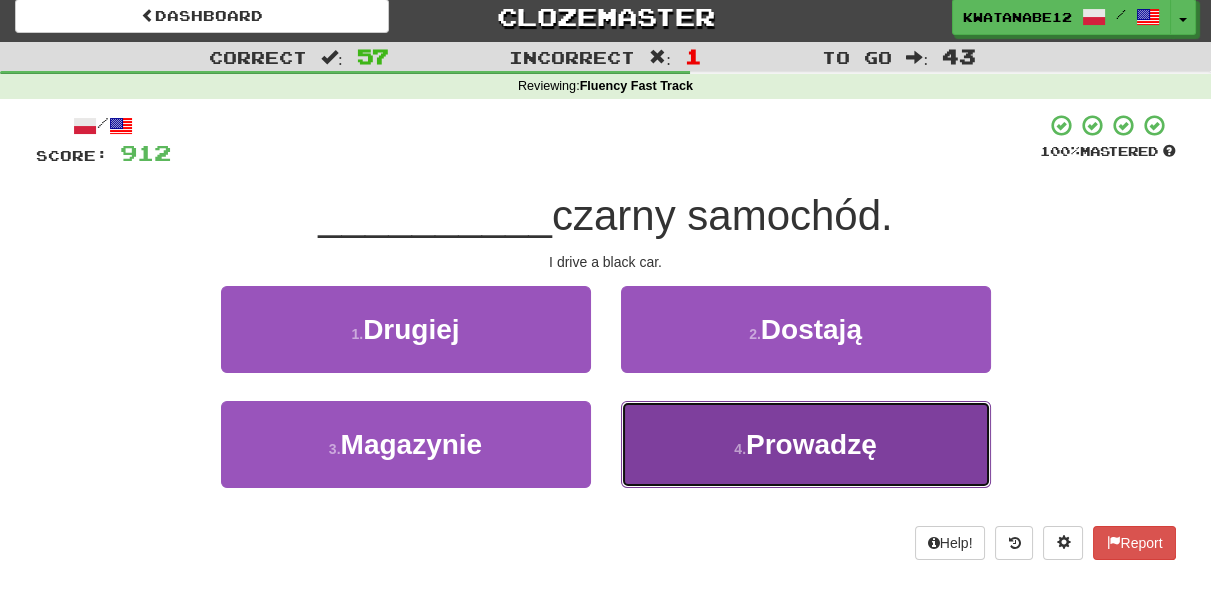 click on "4 .  Prowadzę" at bounding box center [806, 444] 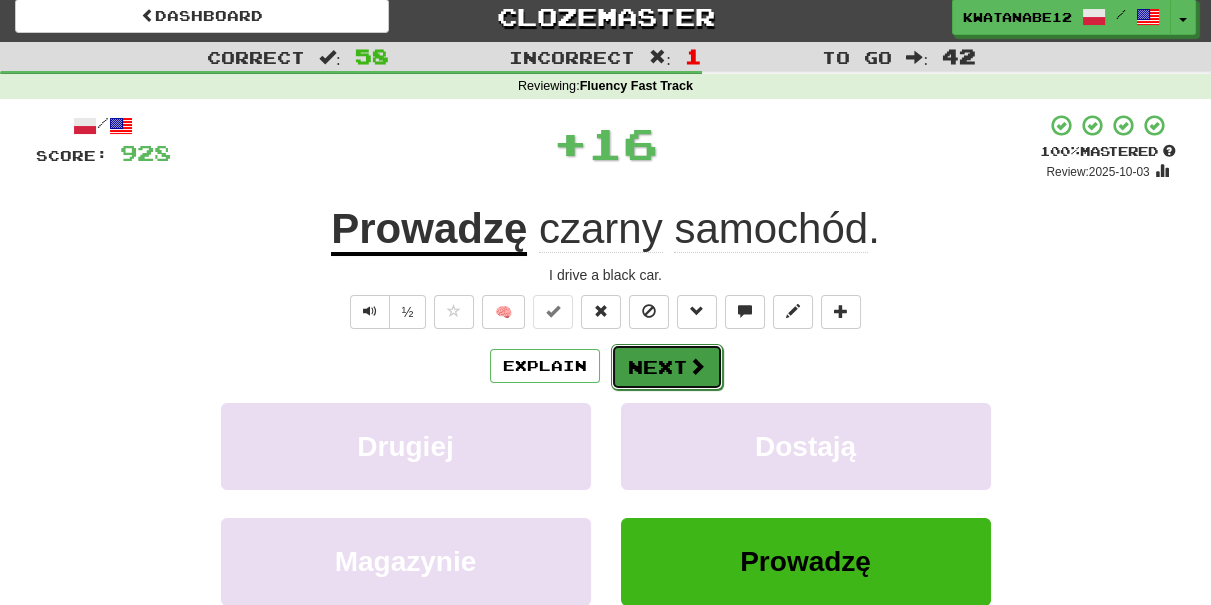click on "Next" at bounding box center [667, 367] 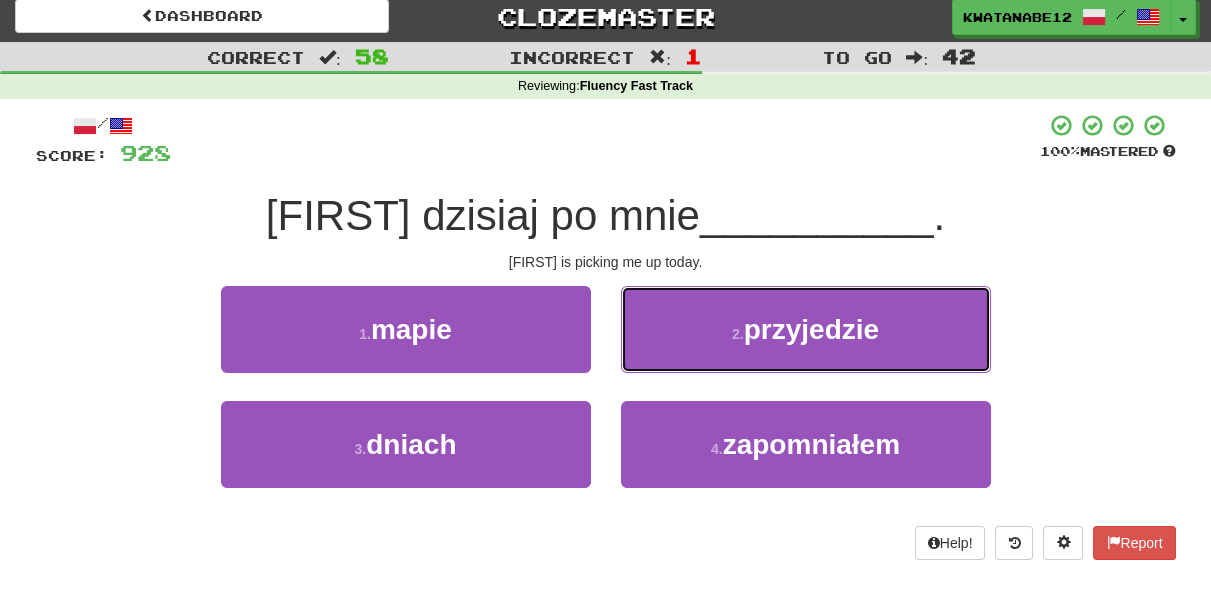 click on "2 .  przyjedzie" at bounding box center [806, 329] 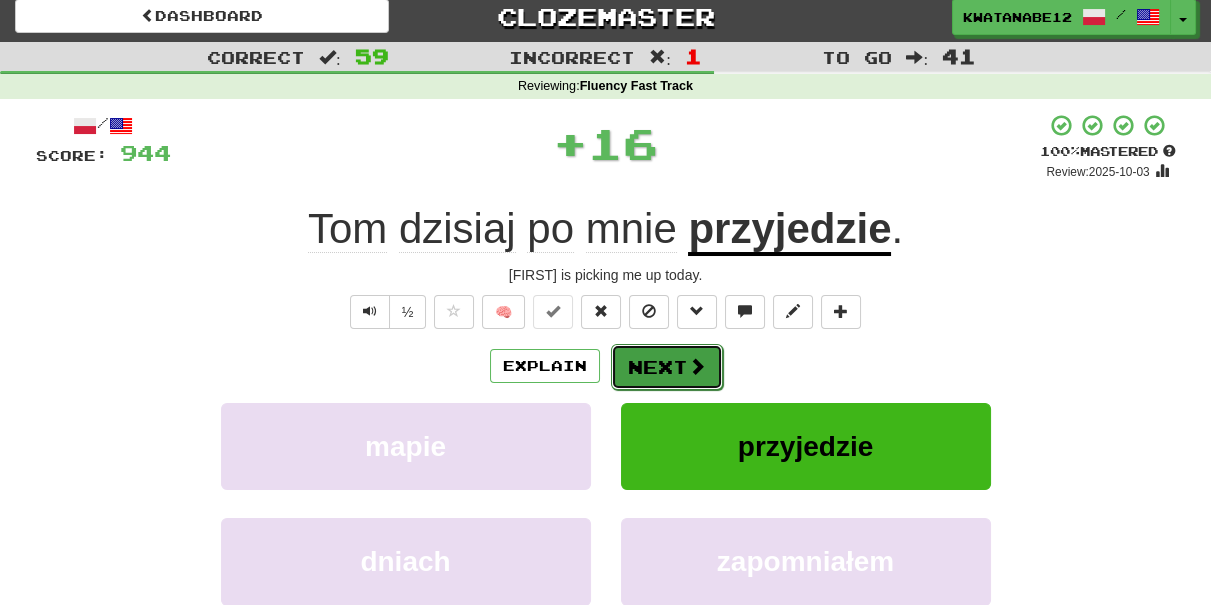 click on "Next" at bounding box center [667, 367] 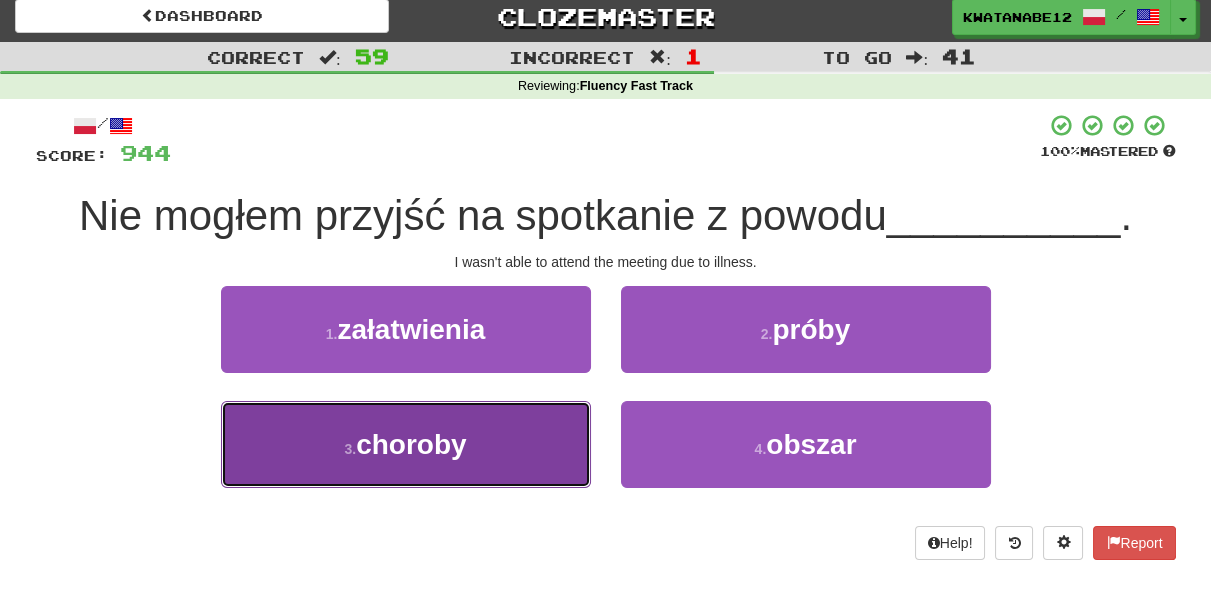 click on "3 .  choroby" at bounding box center (406, 444) 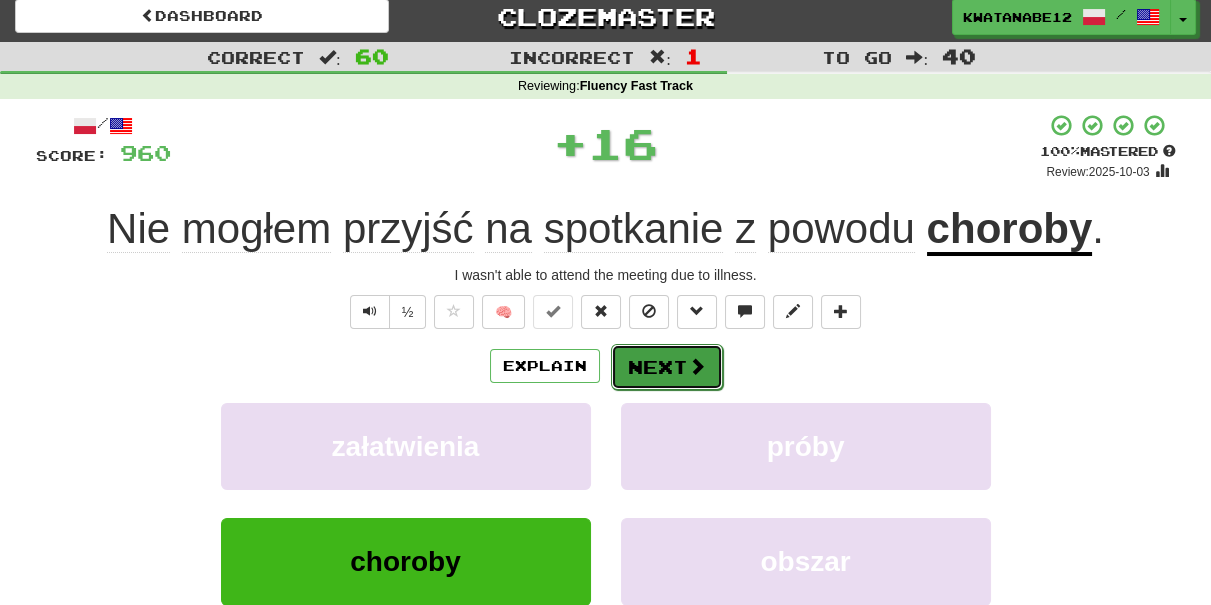 click on "Next" at bounding box center [667, 367] 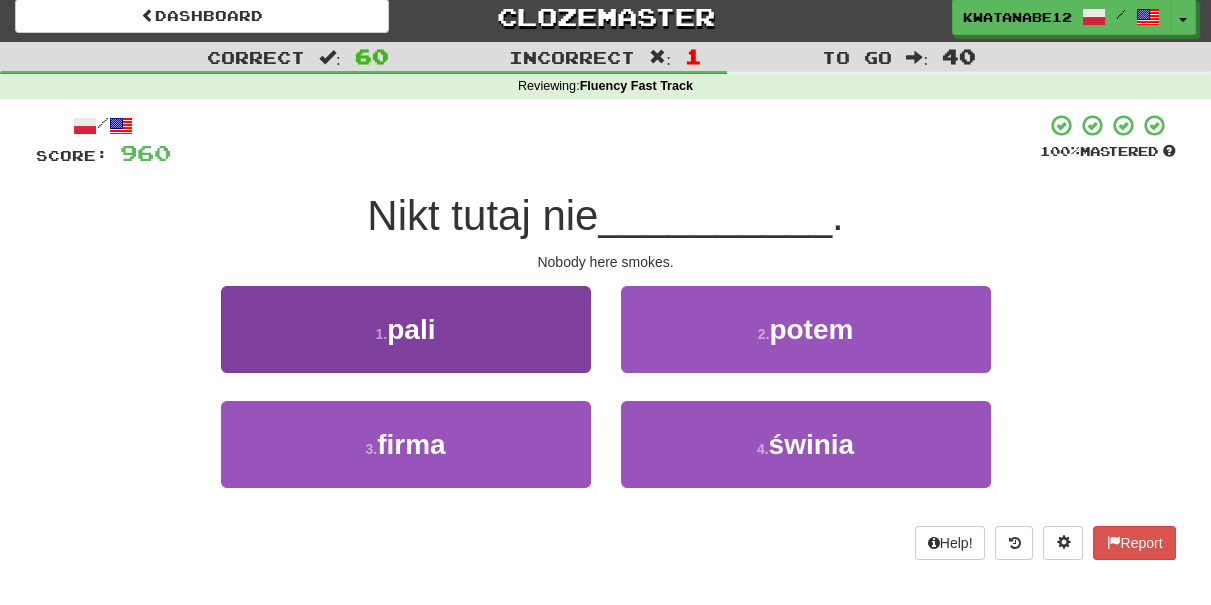 drag, startPoint x: 526, startPoint y: 370, endPoint x: 531, endPoint y: 351, distance: 19.646883 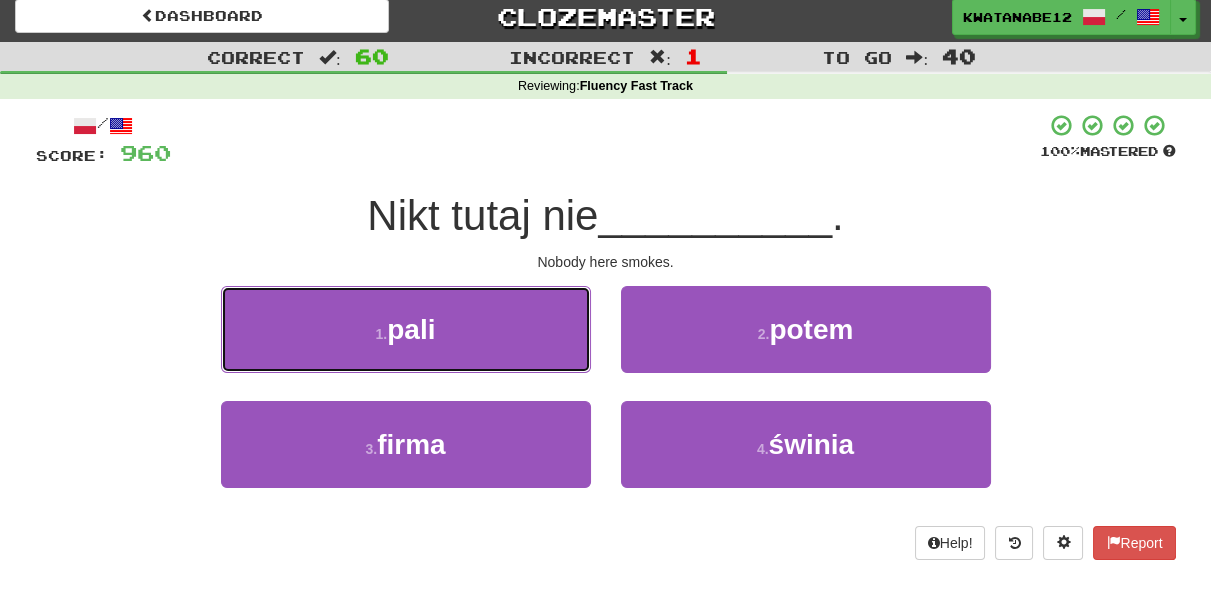 click on "1 .  pali" at bounding box center [406, 329] 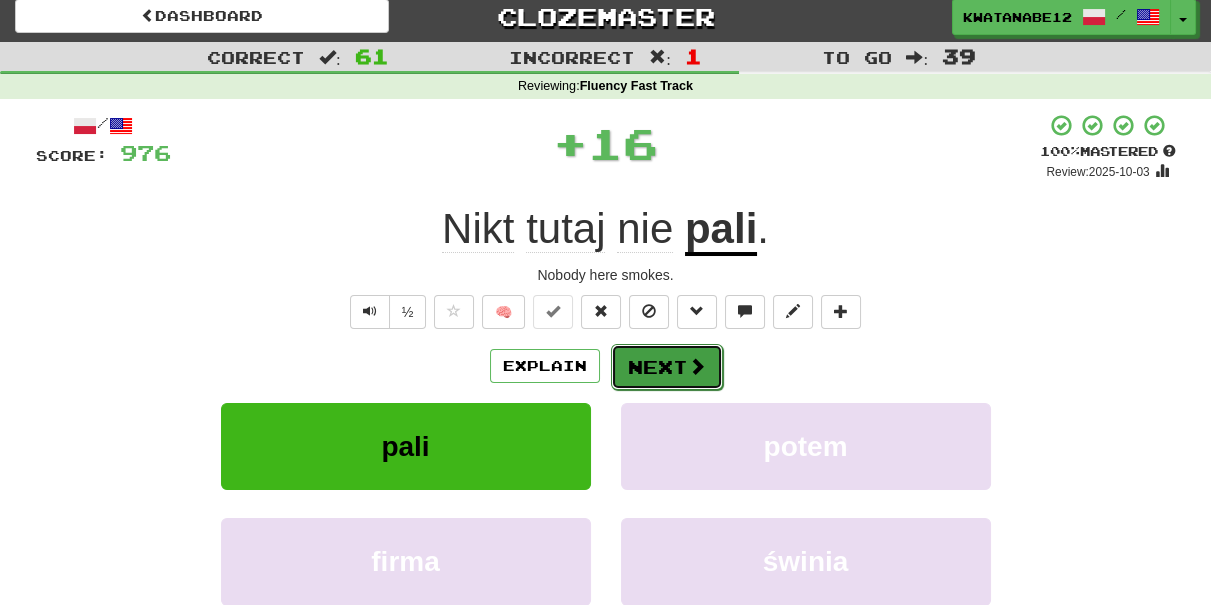 click on "Next" at bounding box center (667, 367) 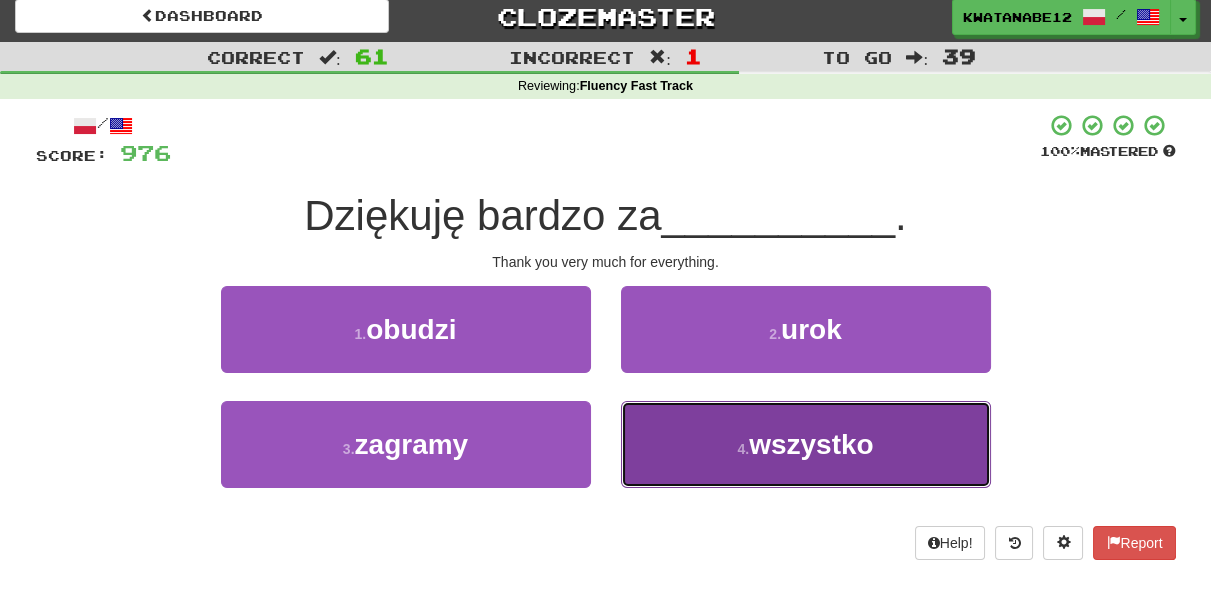 click on "4 .  wszystko" at bounding box center (806, 444) 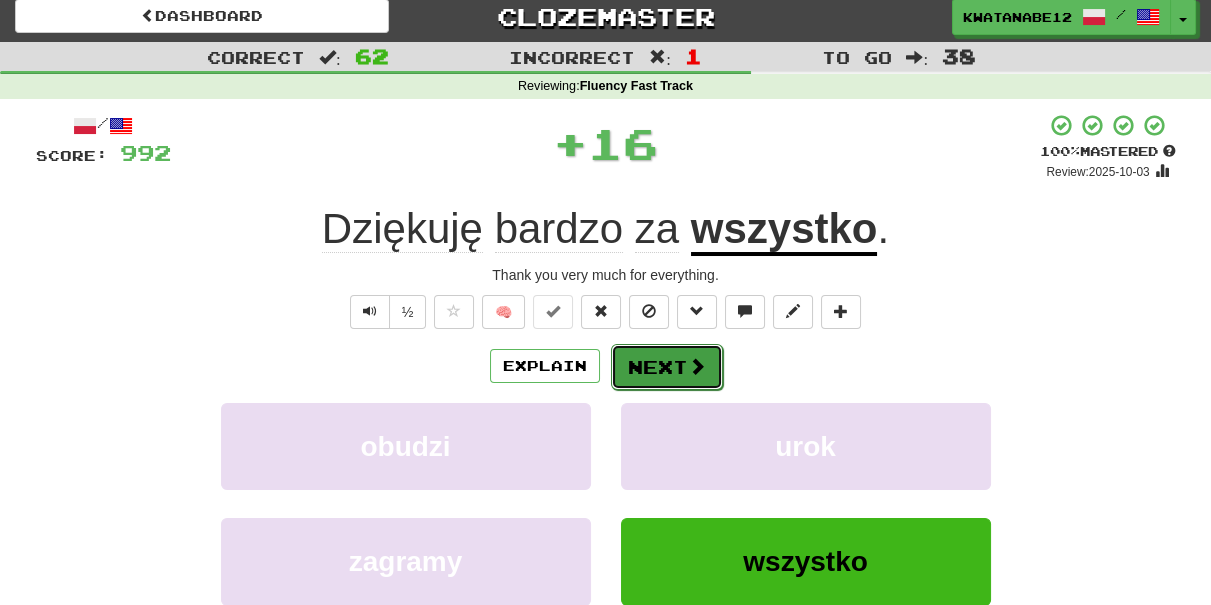 click on "Next" at bounding box center [667, 367] 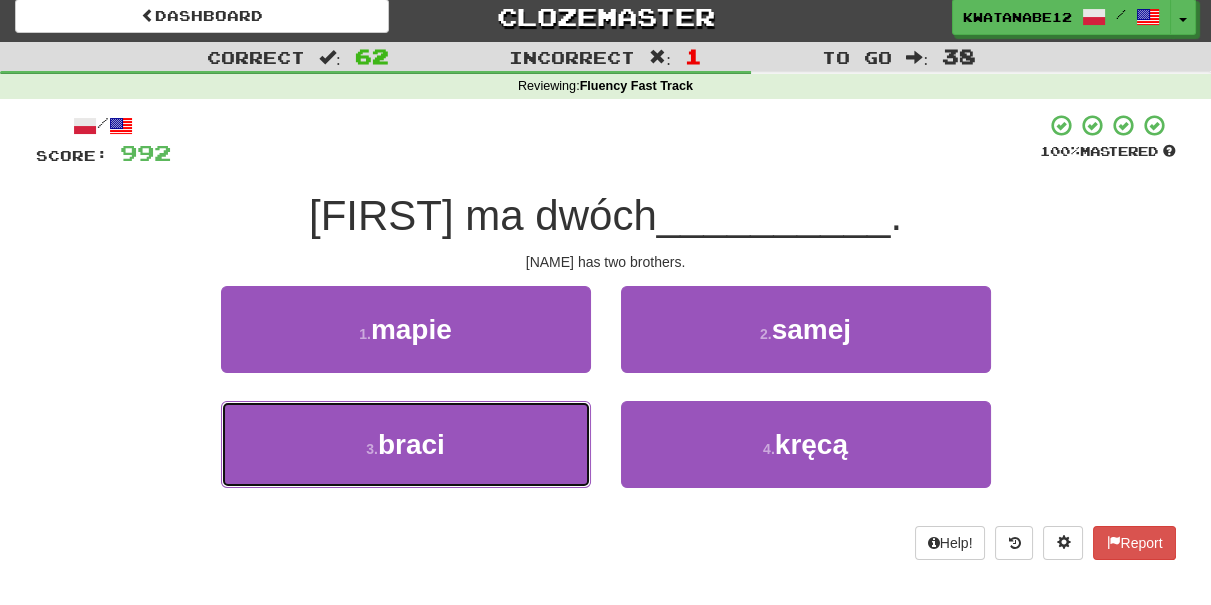 drag, startPoint x: 522, startPoint y: 434, endPoint x: 576, endPoint y: 396, distance: 66.0303 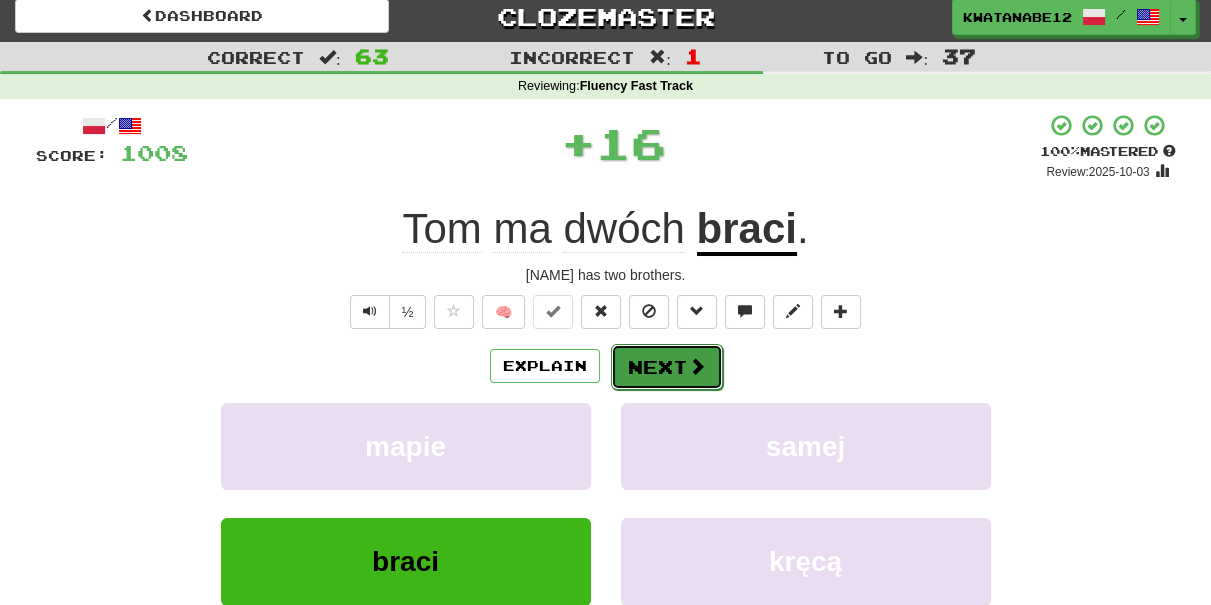 click on "Next" at bounding box center [667, 367] 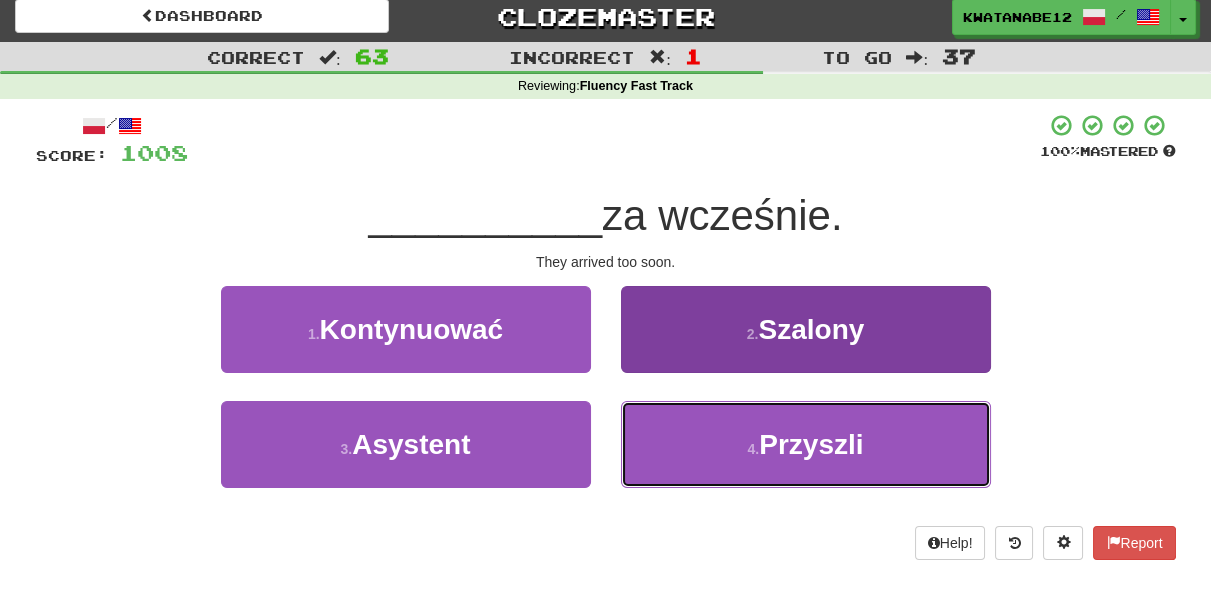 drag, startPoint x: 694, startPoint y: 442, endPoint x: 685, endPoint y: 424, distance: 20.12461 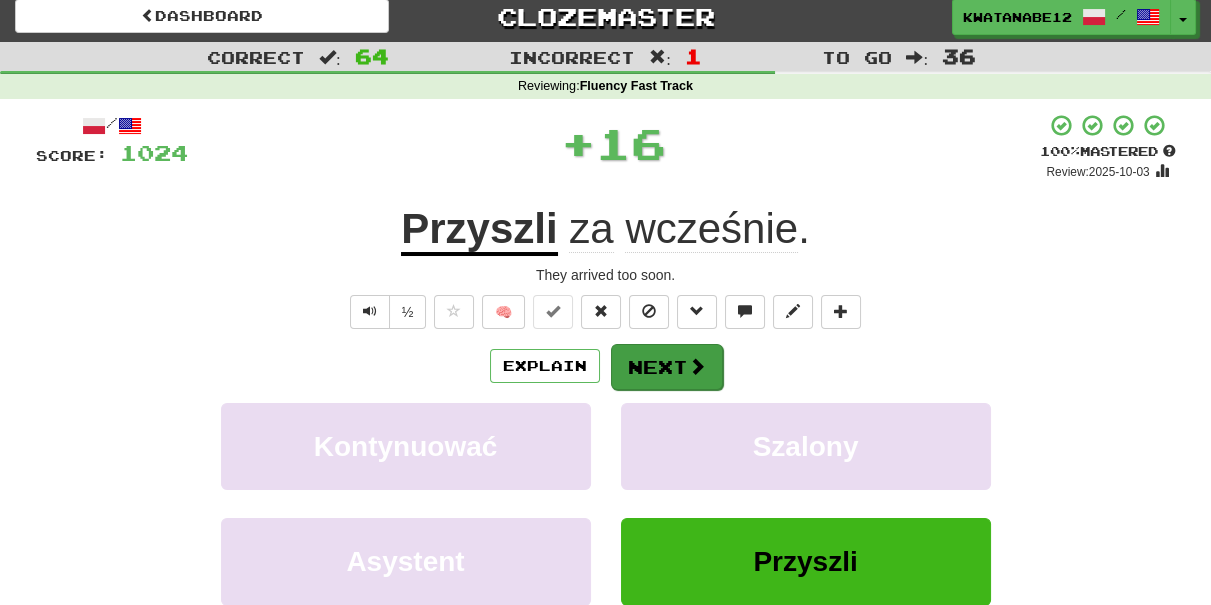 click on "Explain Next" at bounding box center (606, 366) 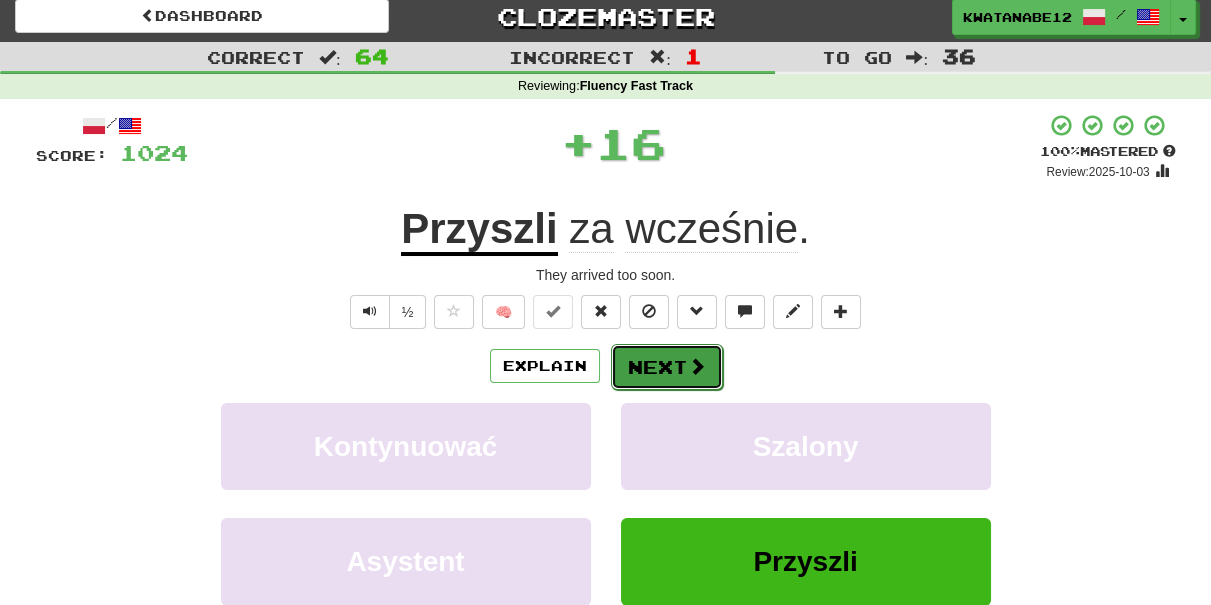click on "Next" at bounding box center [667, 367] 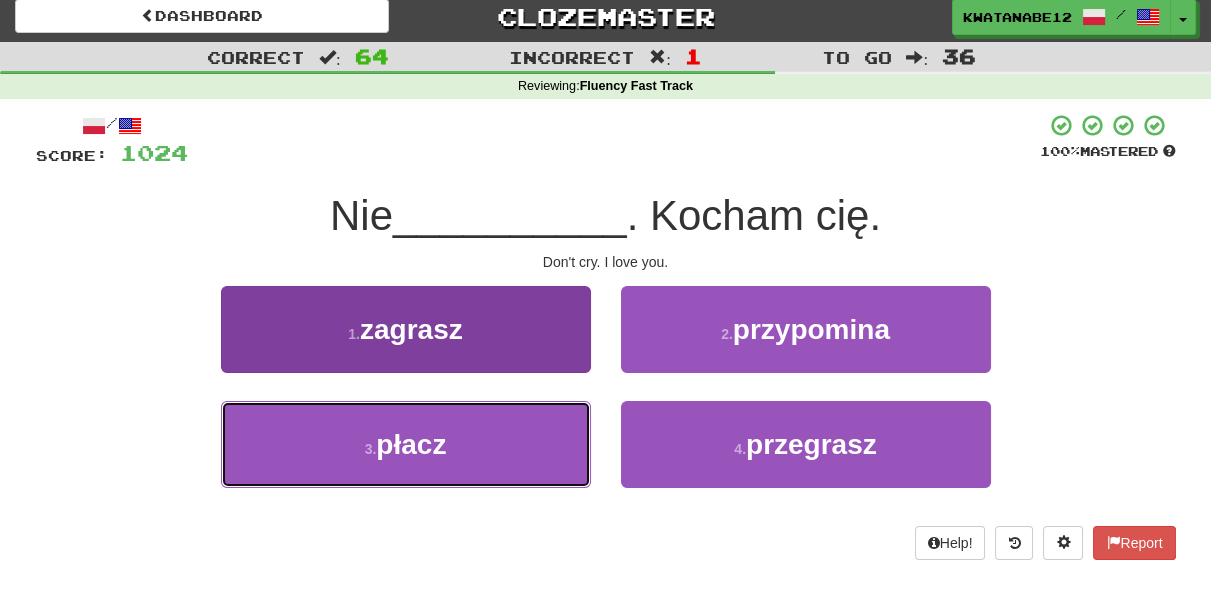 click on "3 .  płacz" at bounding box center (406, 444) 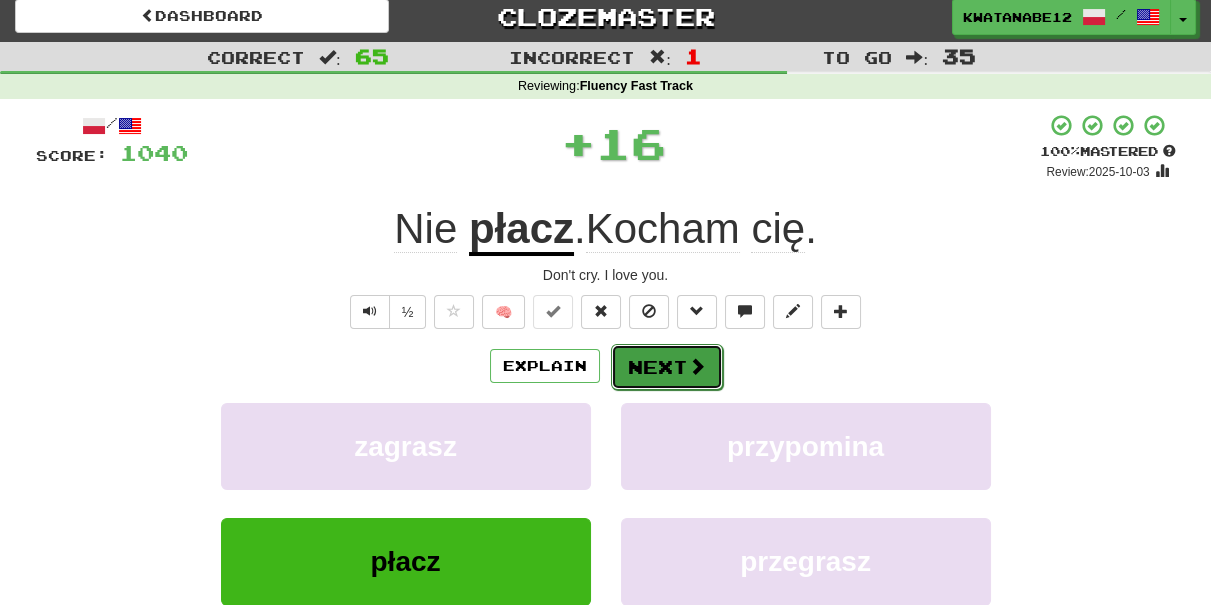 click on "Next" at bounding box center [667, 367] 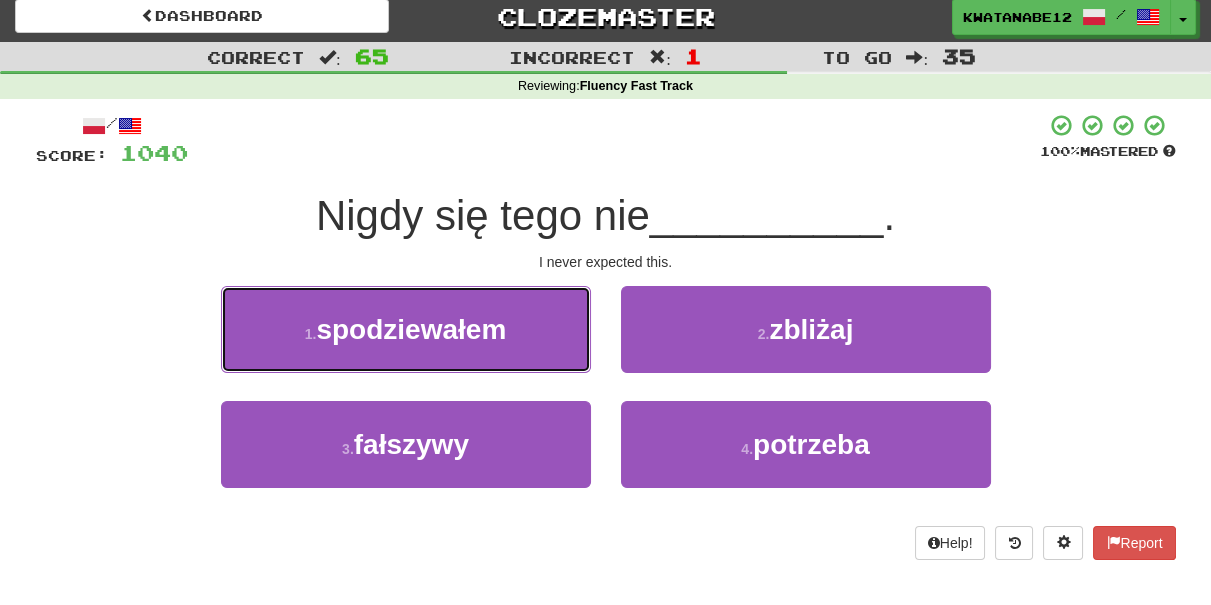drag, startPoint x: 517, startPoint y: 337, endPoint x: 539, endPoint y: 338, distance: 22.022715 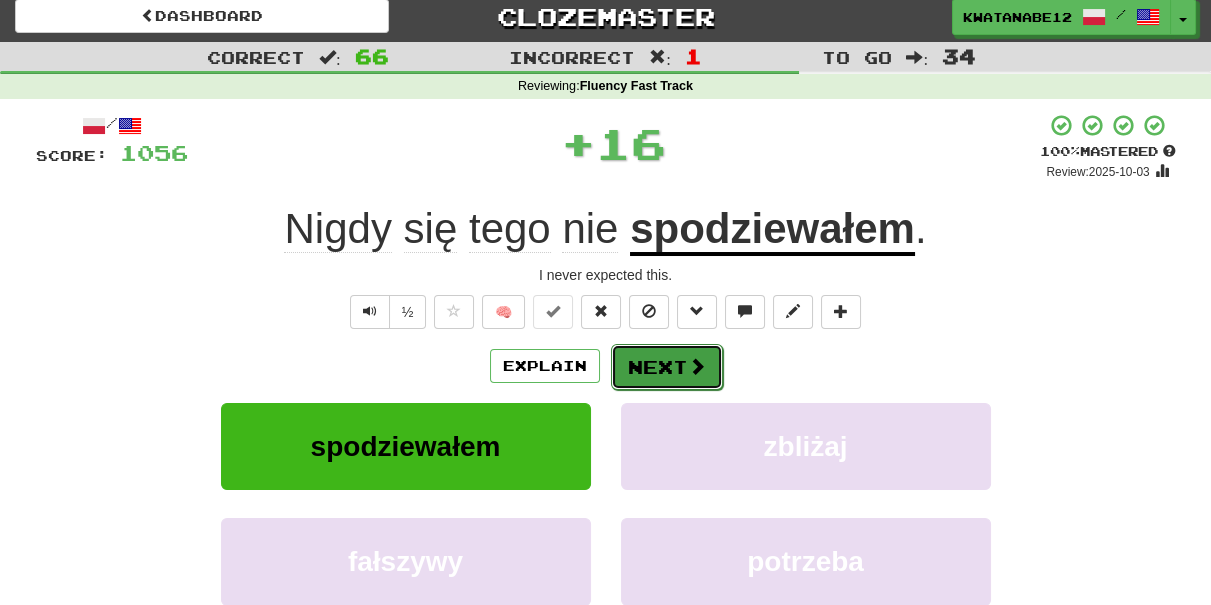 click on "Next" at bounding box center (667, 367) 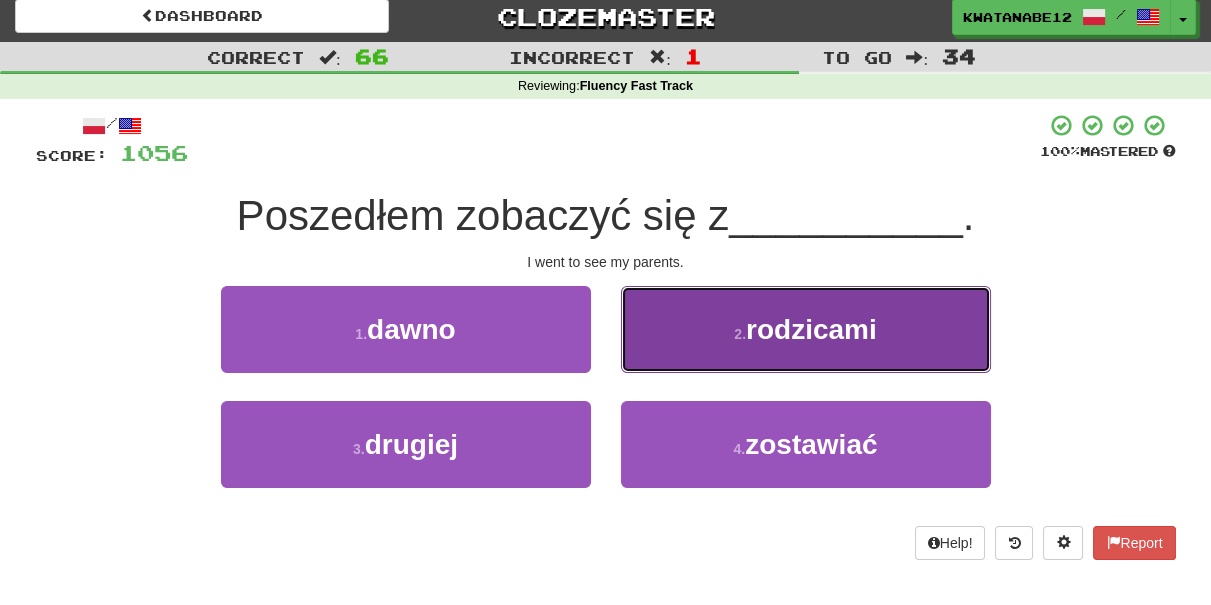 drag, startPoint x: 707, startPoint y: 342, endPoint x: 696, endPoint y: 345, distance: 11.401754 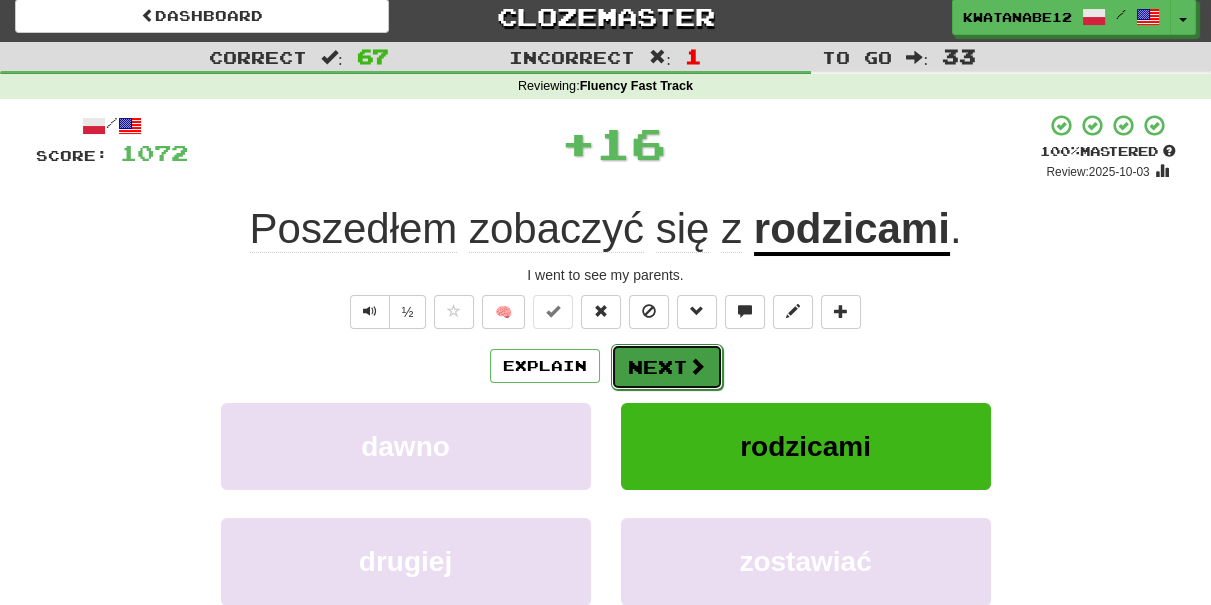 click on "Next" at bounding box center (667, 367) 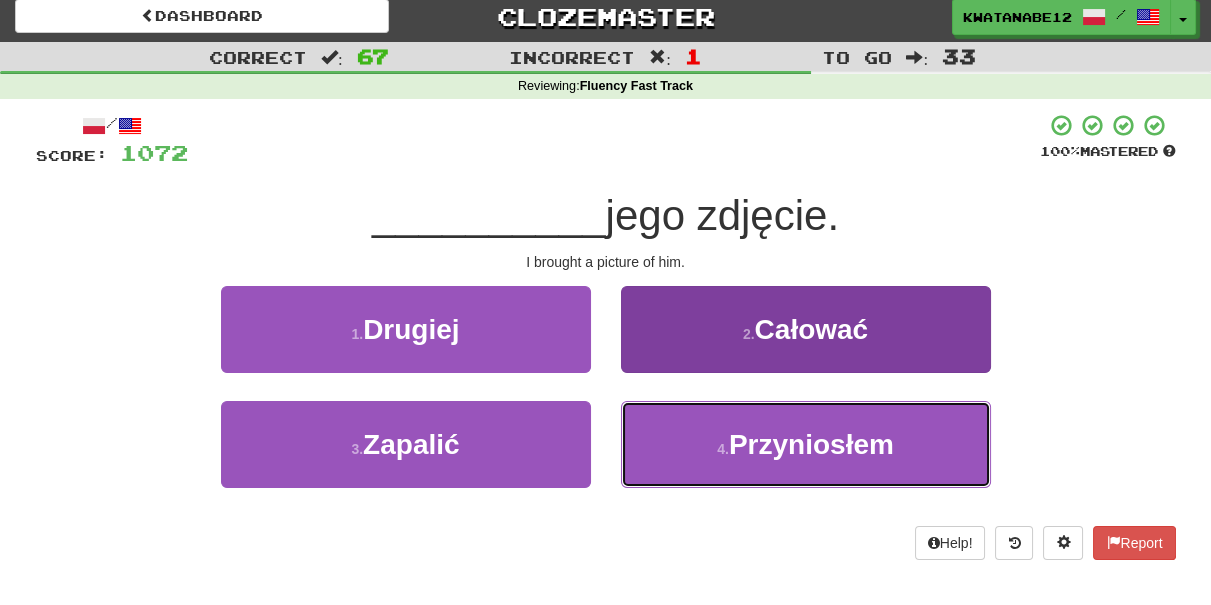 click on "4 .  Przyniosłem" at bounding box center [806, 444] 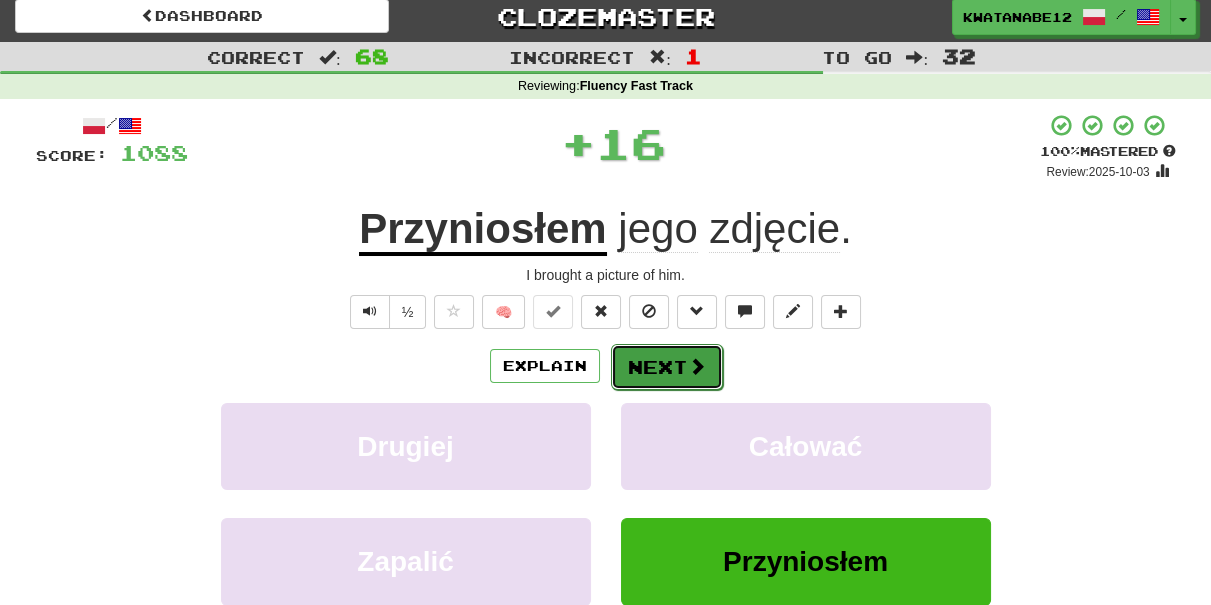 click on "Next" at bounding box center [667, 367] 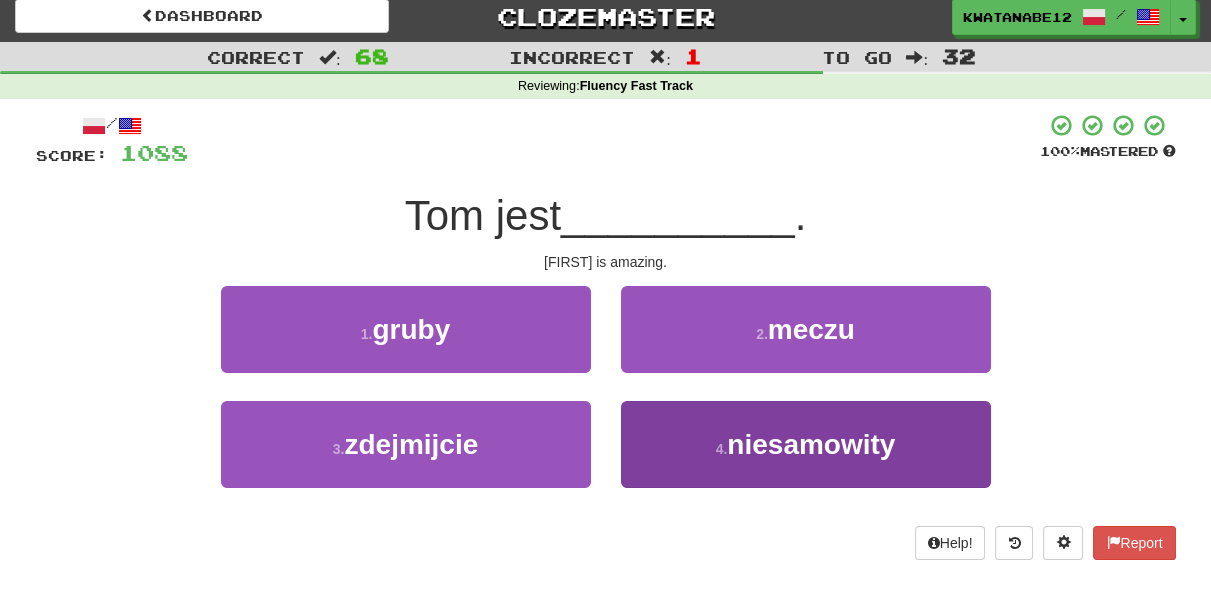 click on "1 .  gruby 2 .  meczu 3 .  zdejmijcie 4 .  niesamowity" at bounding box center [606, 401] 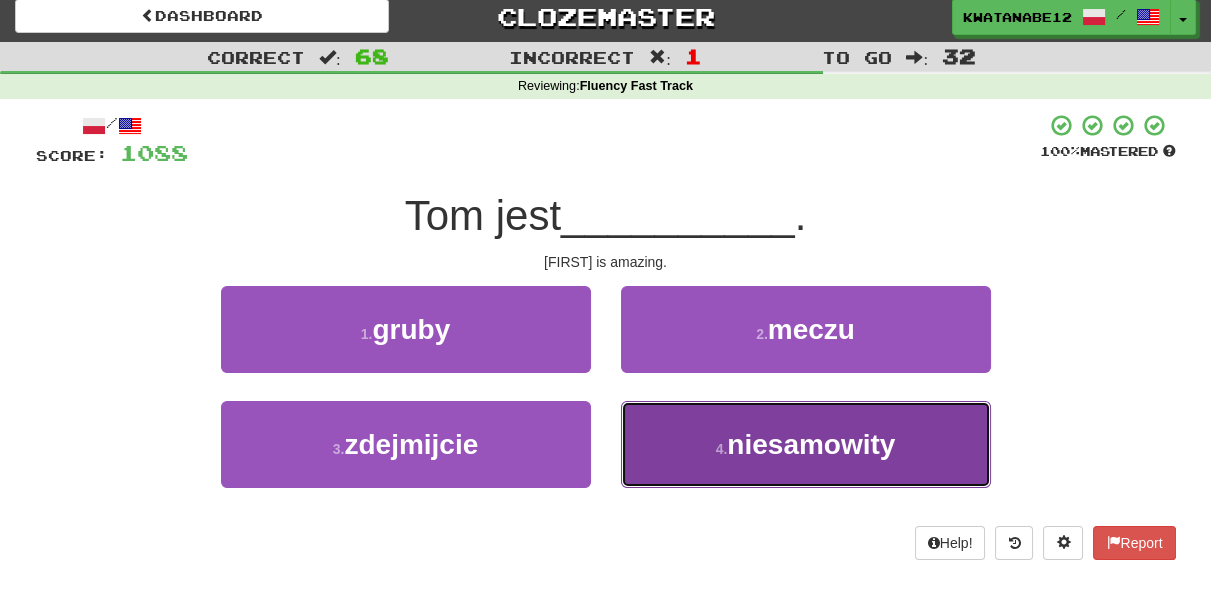 click on "4 .  niesamowity" at bounding box center (806, 444) 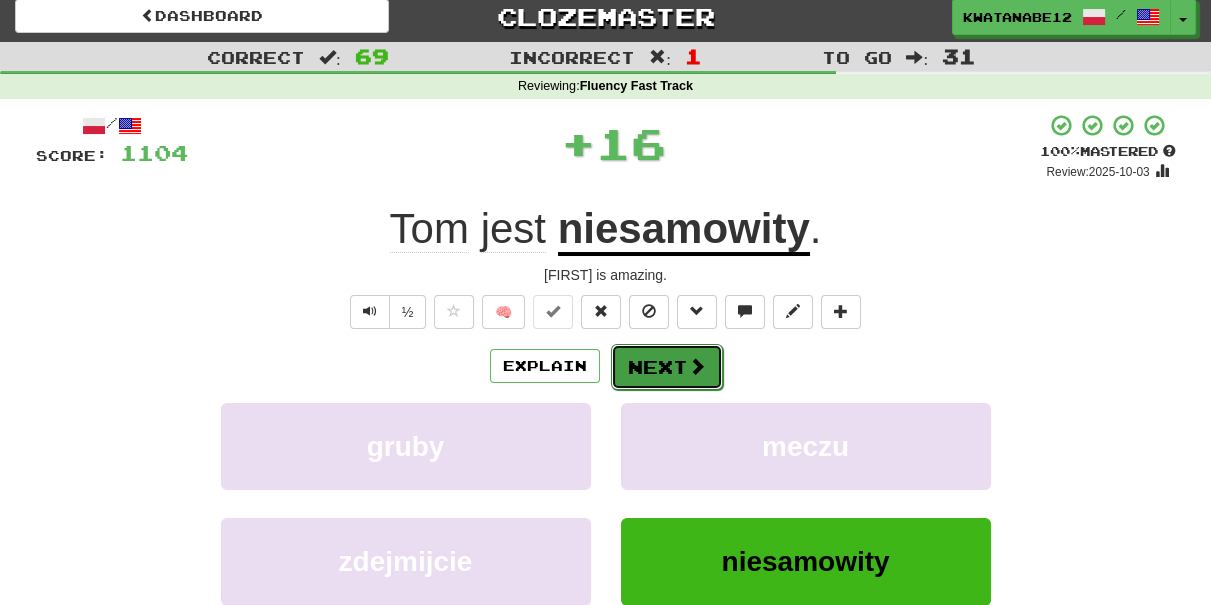 click on "Next" at bounding box center [667, 367] 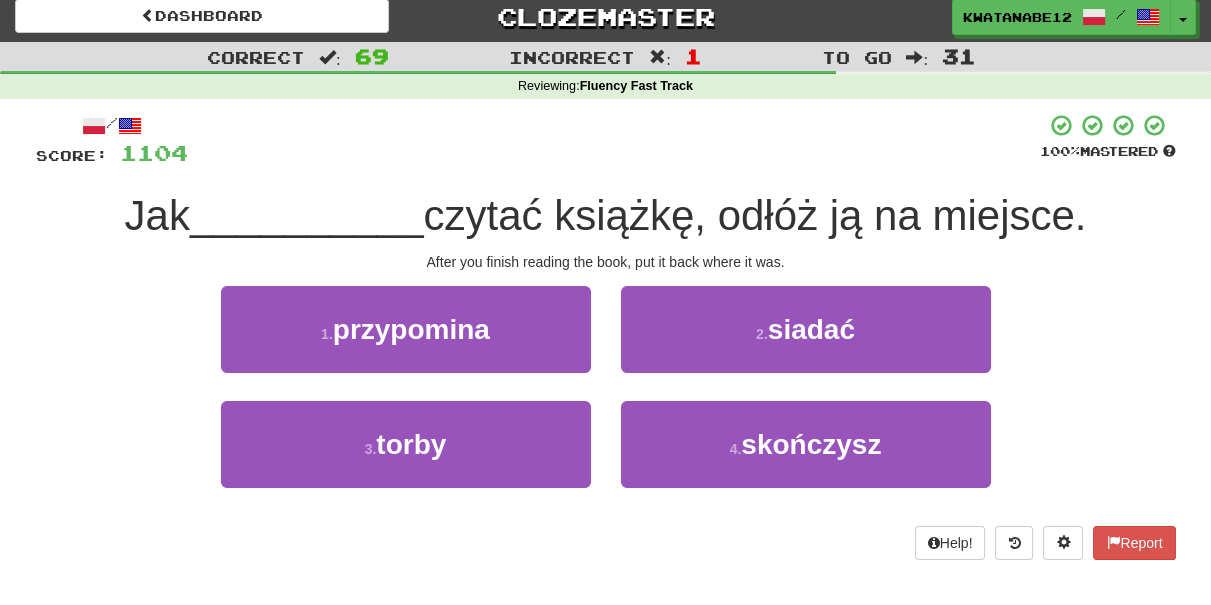 click on "4 .  skończysz" at bounding box center (806, 458) 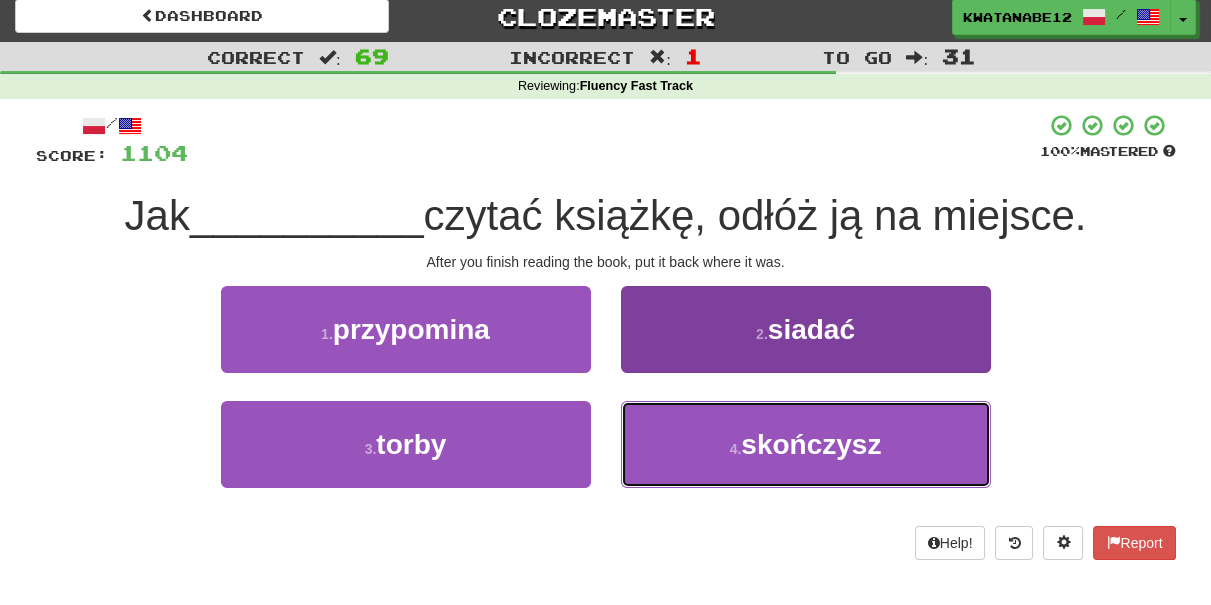 drag, startPoint x: 691, startPoint y: 415, endPoint x: 666, endPoint y: 407, distance: 26.24881 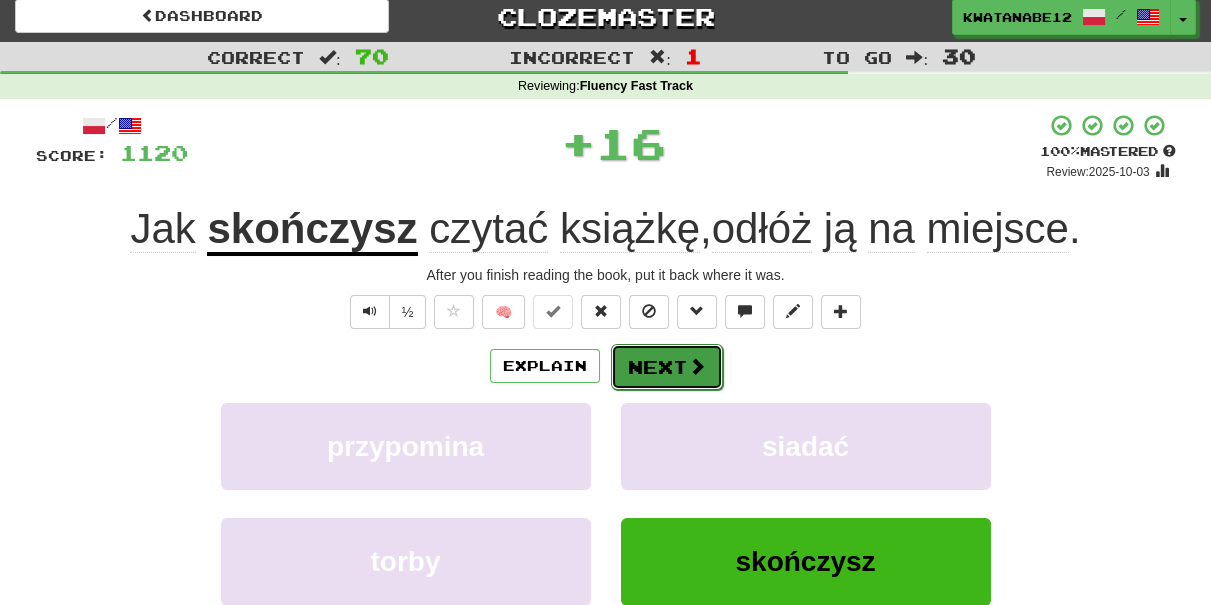 click on "Next" at bounding box center [667, 367] 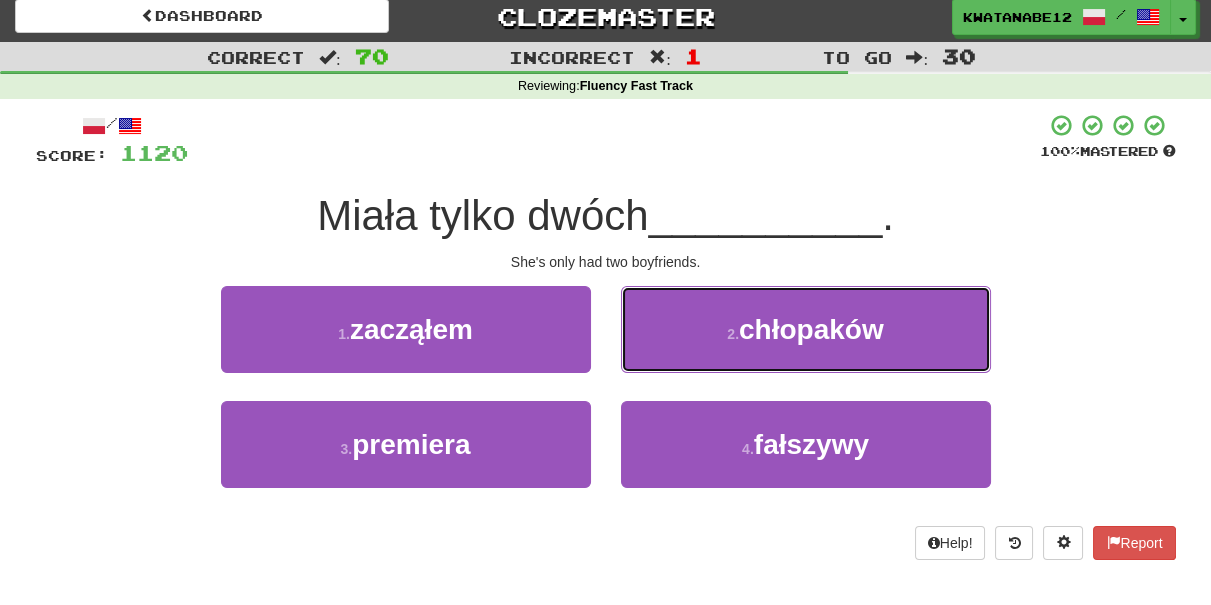 click on "2 .  chłopaków" at bounding box center (806, 329) 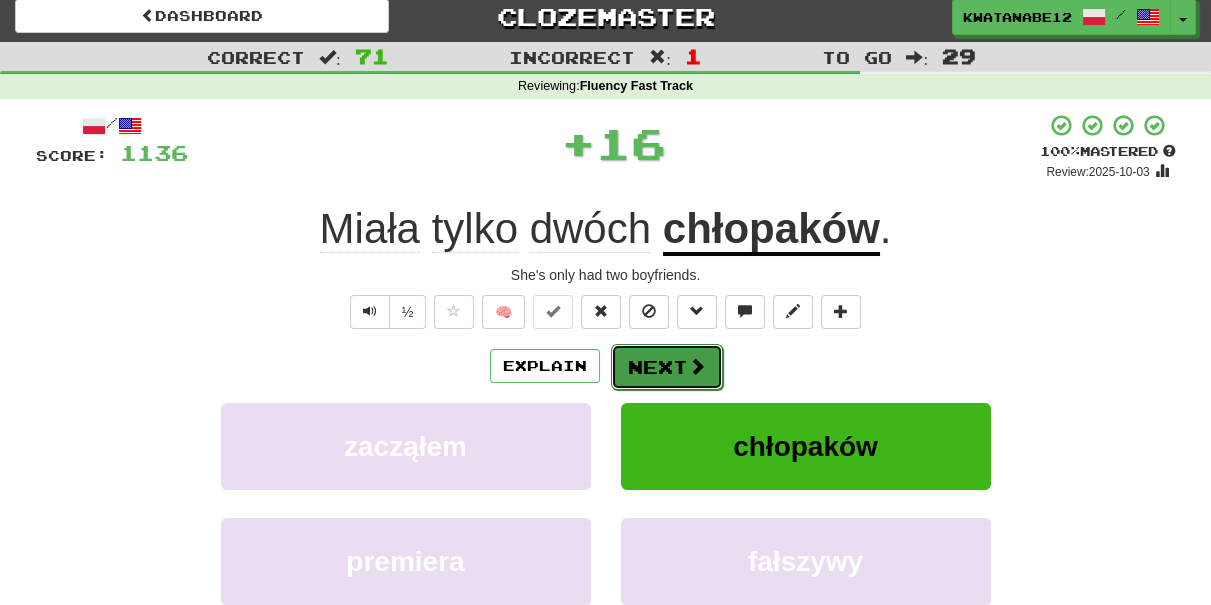 click on "Next" at bounding box center (667, 367) 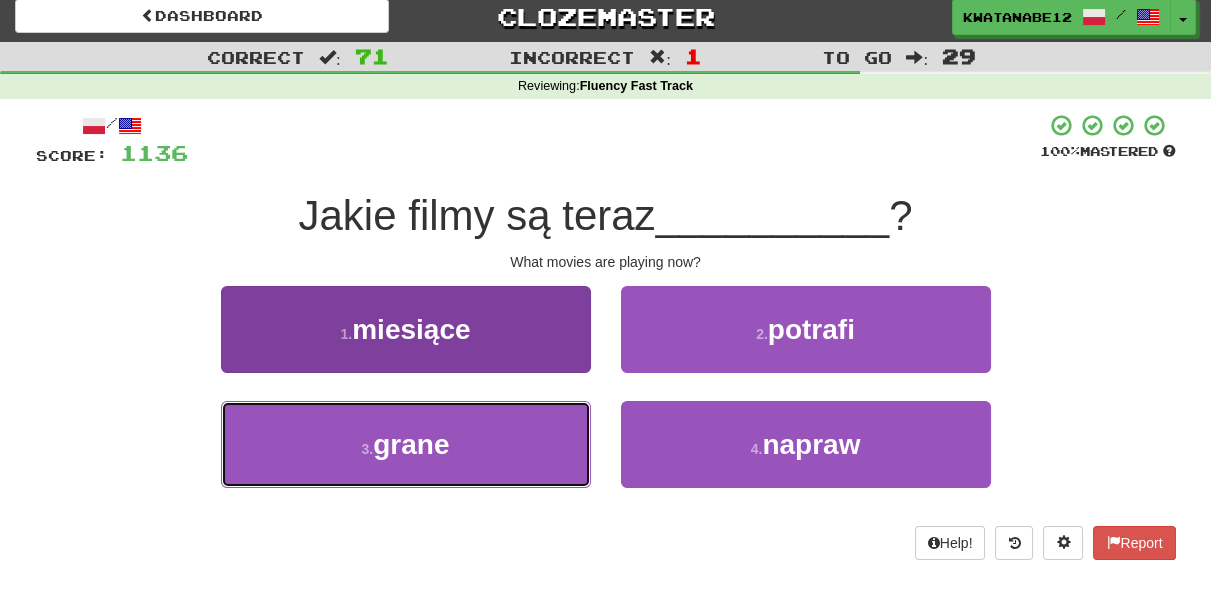 drag, startPoint x: 539, startPoint y: 430, endPoint x: 562, endPoint y: 421, distance: 24.698177 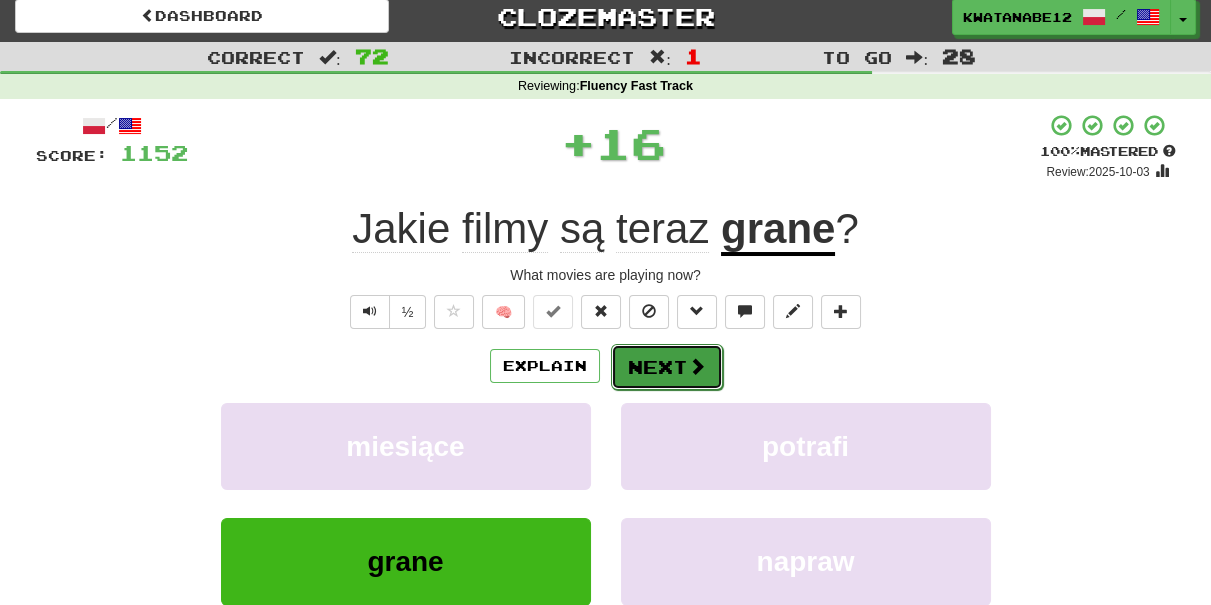 drag, startPoint x: 660, startPoint y: 352, endPoint x: 672, endPoint y: 346, distance: 13.416408 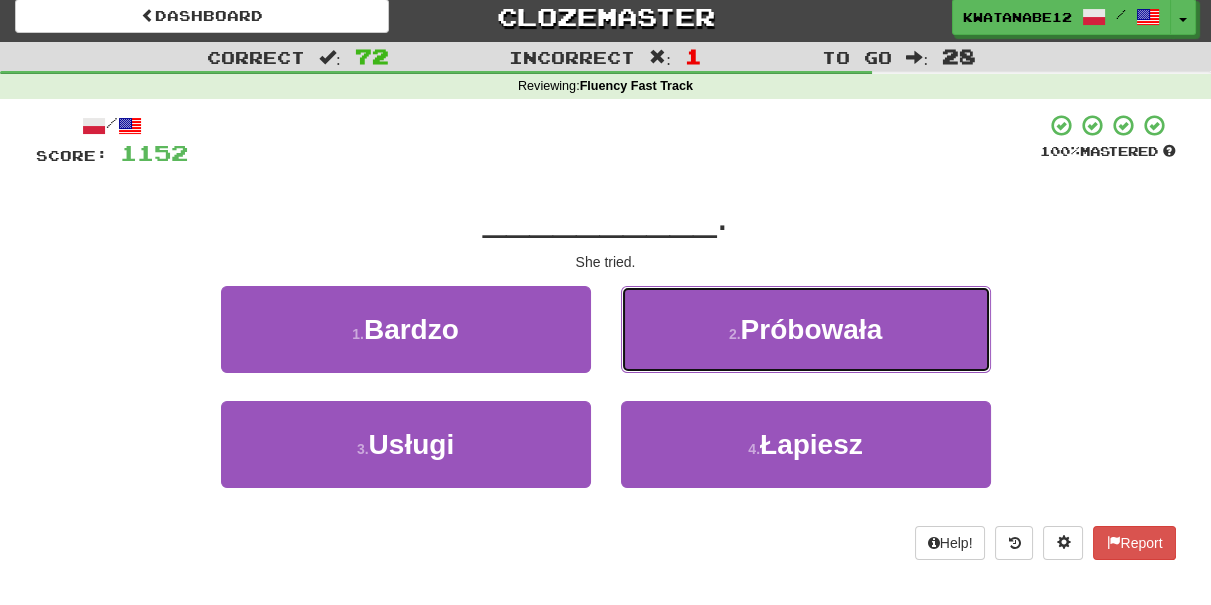 drag, startPoint x: 691, startPoint y: 315, endPoint x: 690, endPoint y: 335, distance: 20.024984 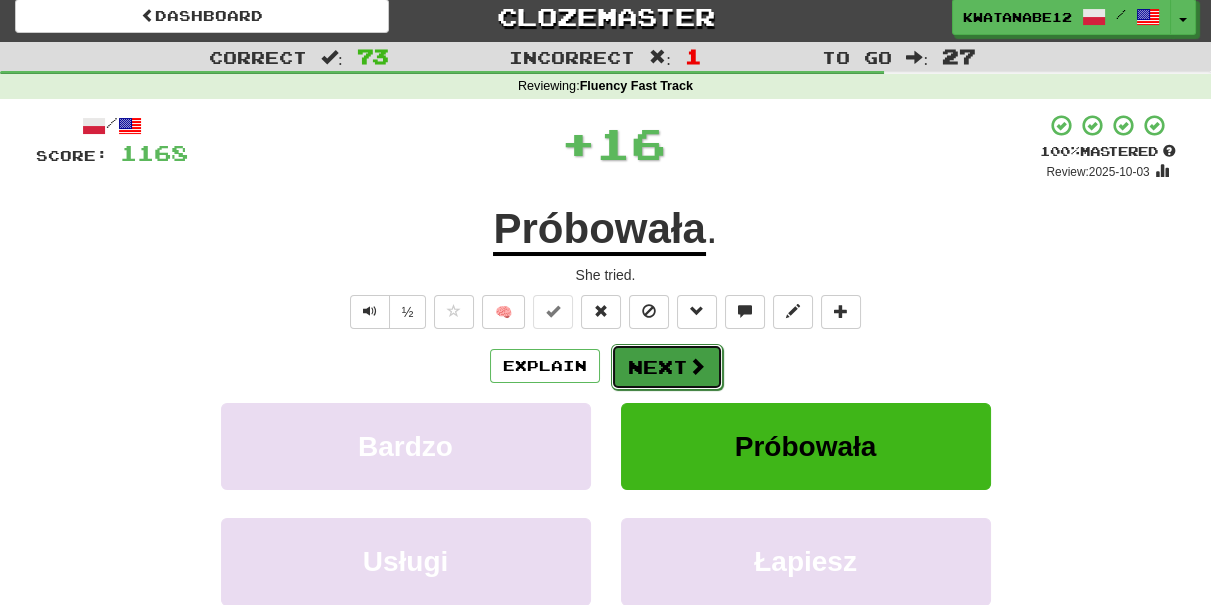 click on "Next" at bounding box center [667, 367] 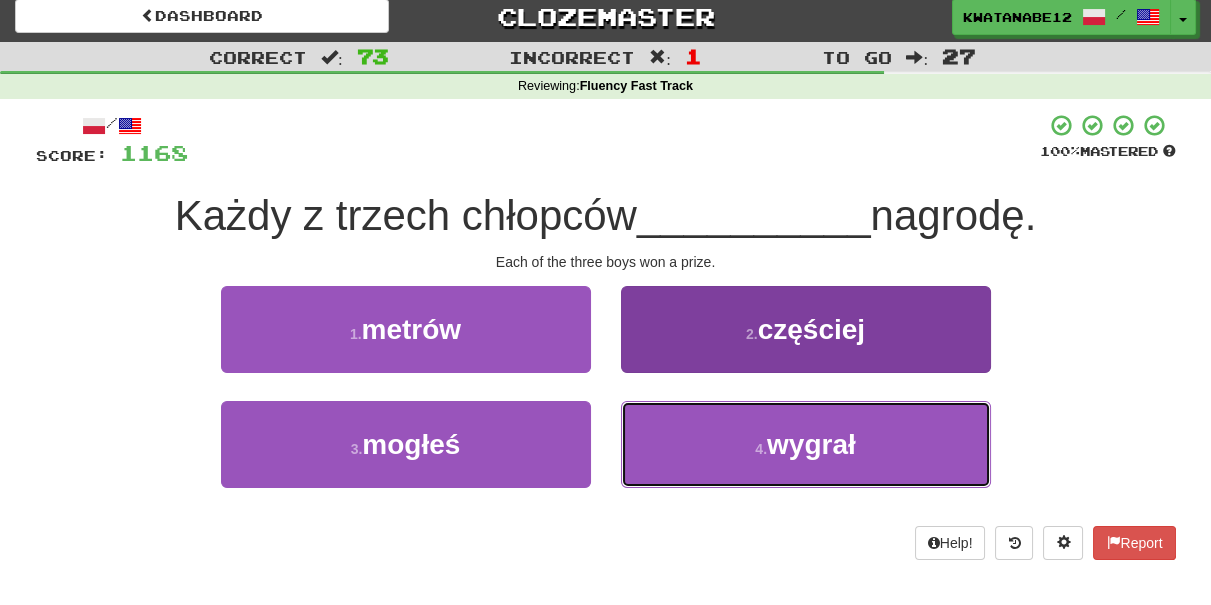 click on "4 .  wygrał" at bounding box center [806, 444] 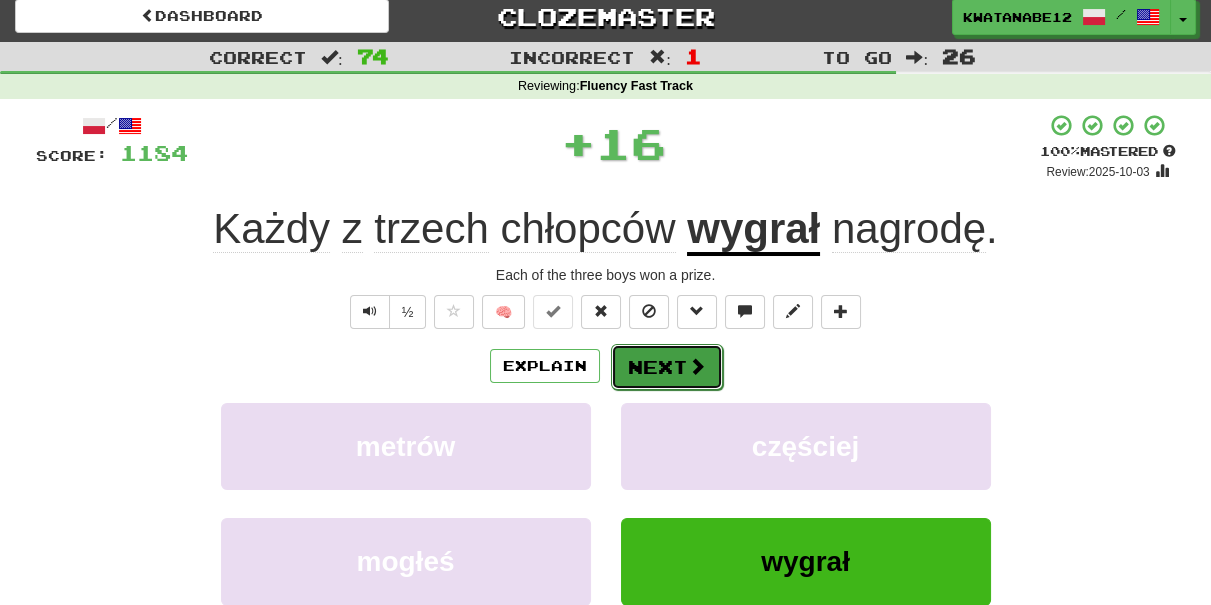 click on "Next" at bounding box center (667, 367) 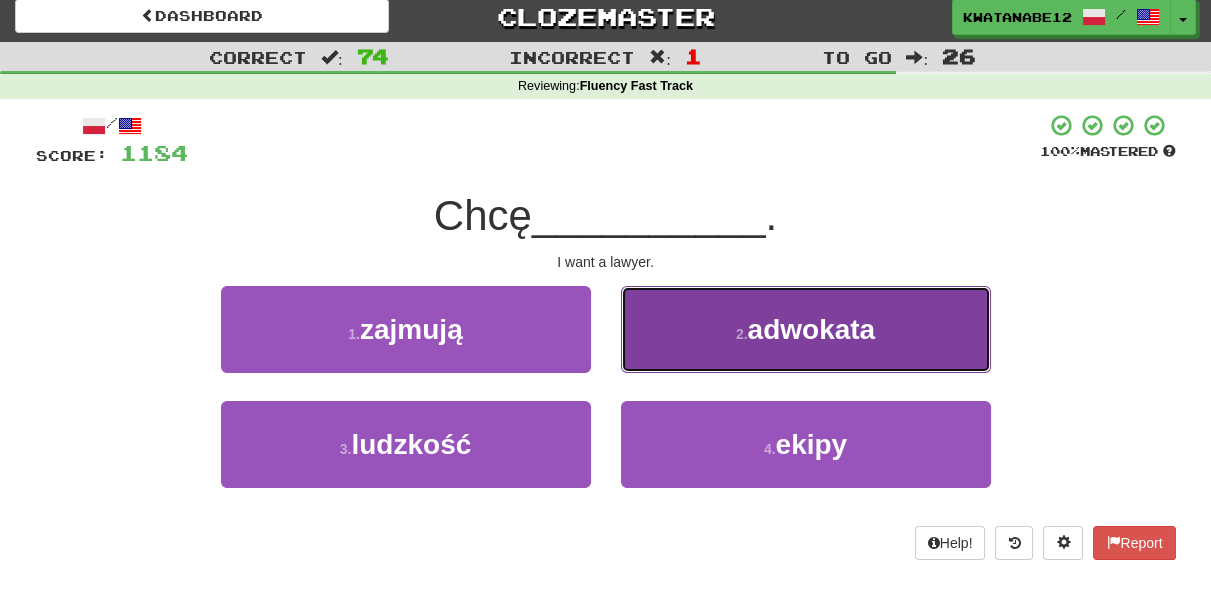 click on "2 .  adwokata" at bounding box center (806, 329) 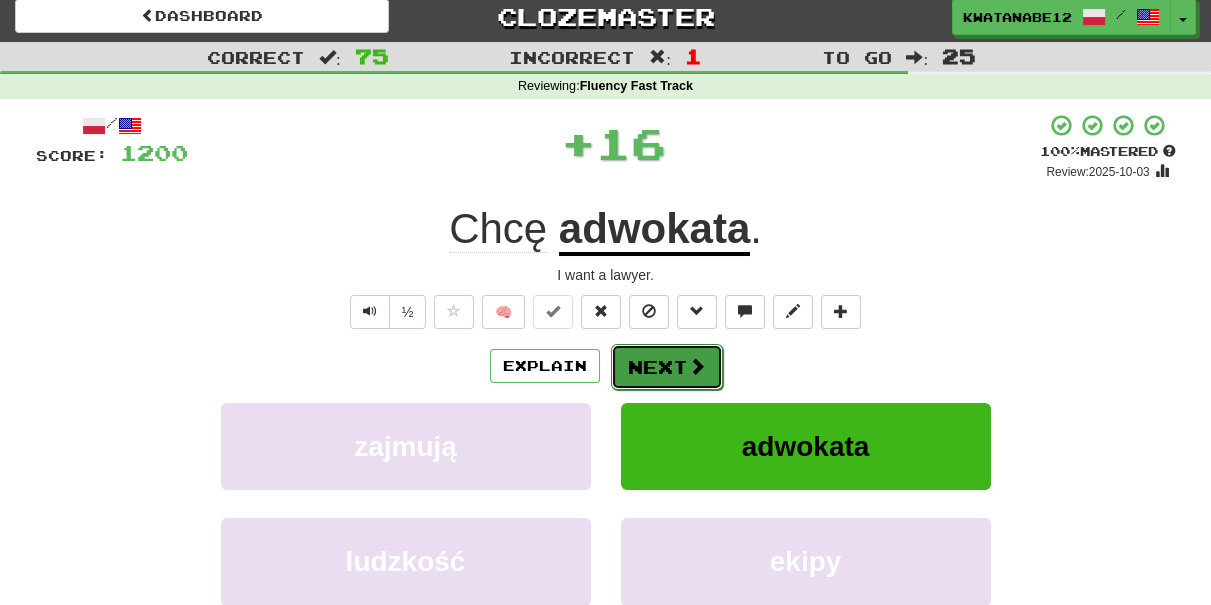 click on "Next" at bounding box center (667, 367) 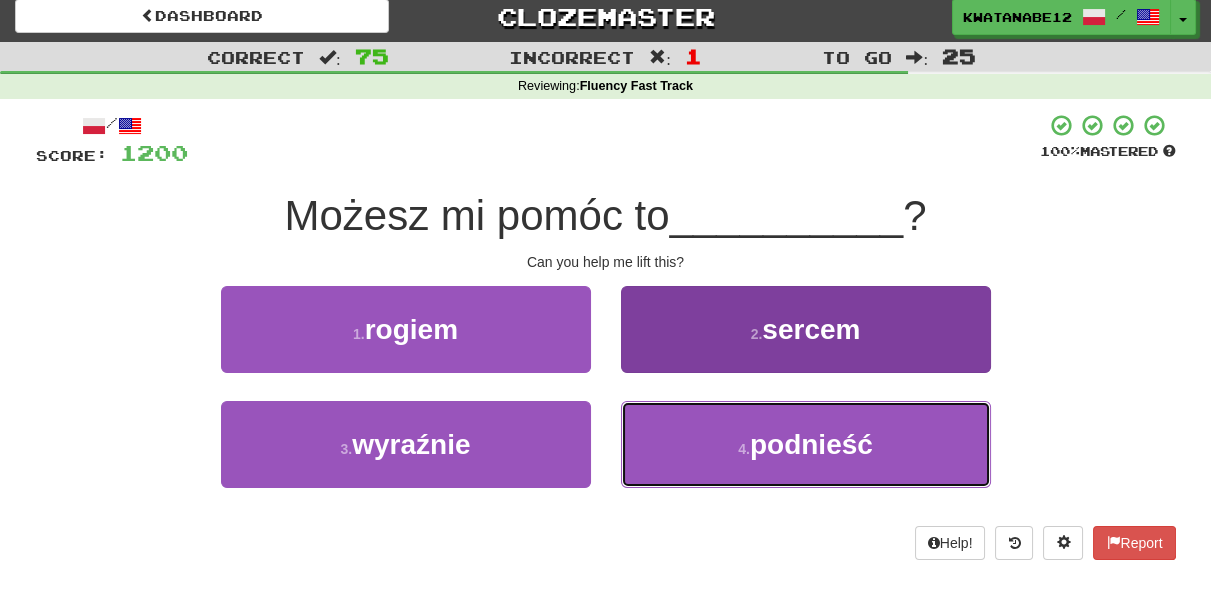 click on "4 .  podnieść" at bounding box center (806, 444) 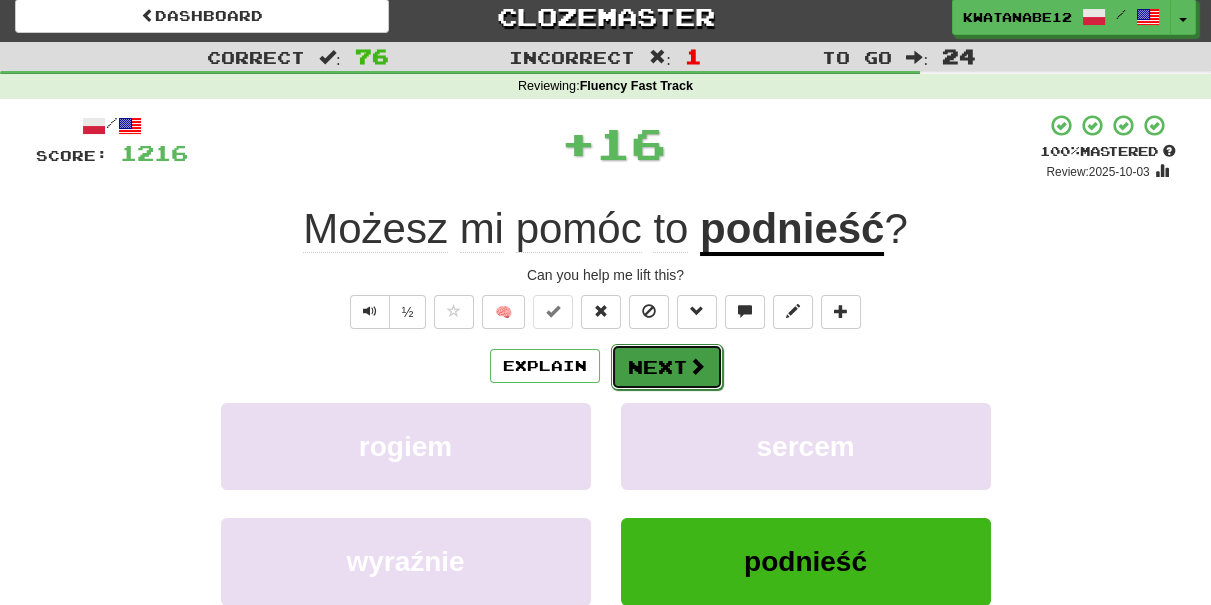 click on "Next" at bounding box center (667, 367) 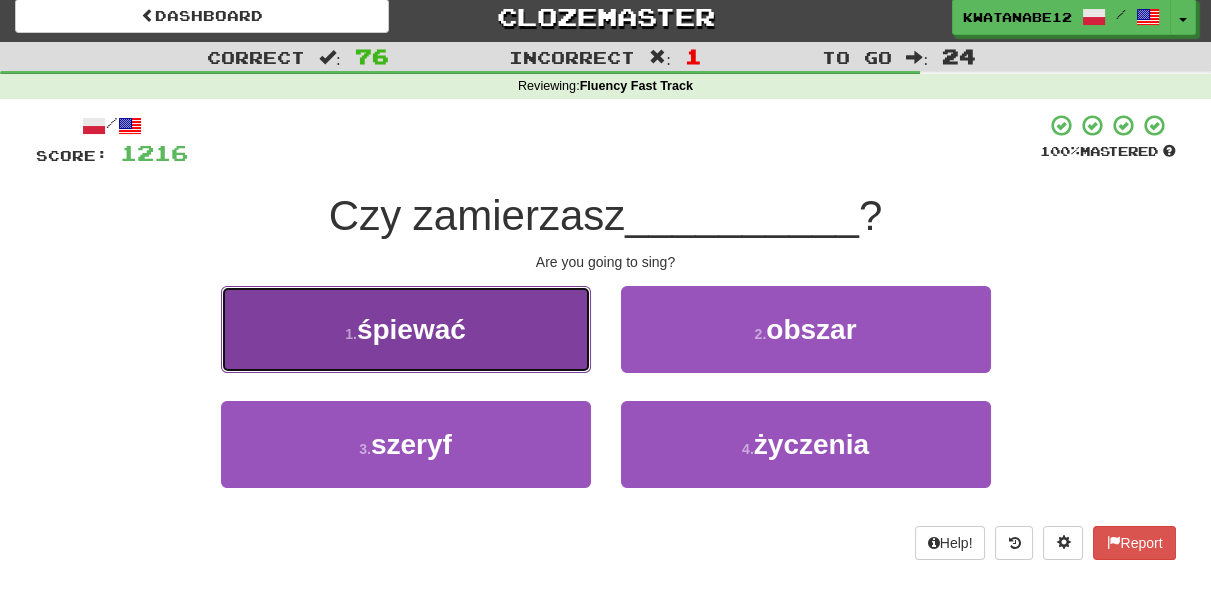 click on "1 .  śpiewać" at bounding box center [406, 329] 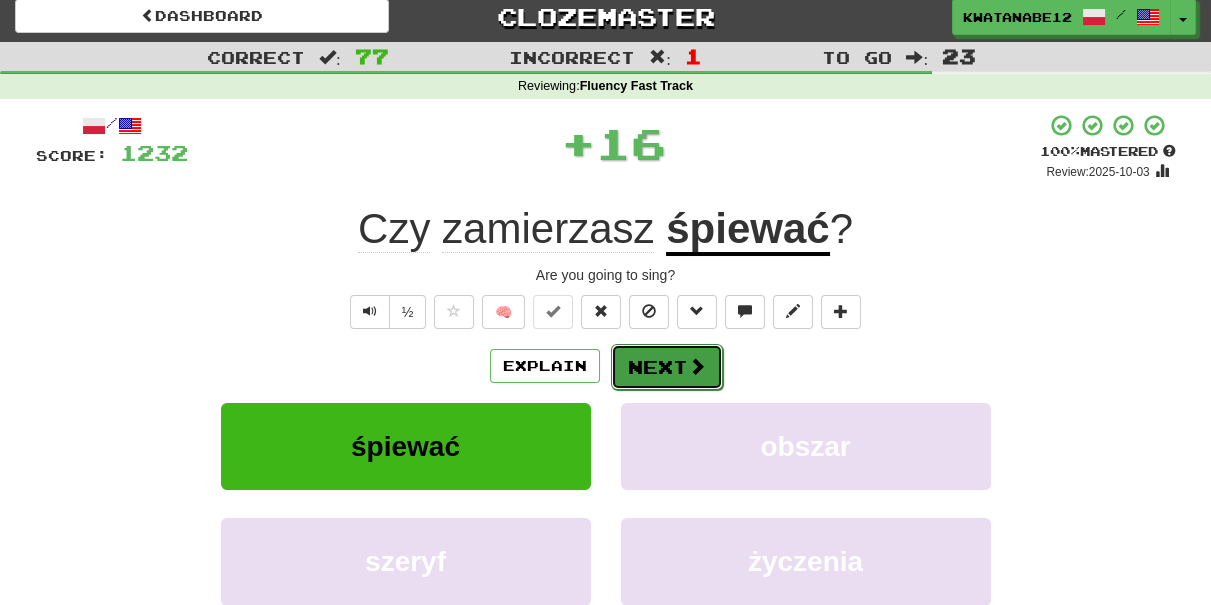 click on "Next" at bounding box center [667, 367] 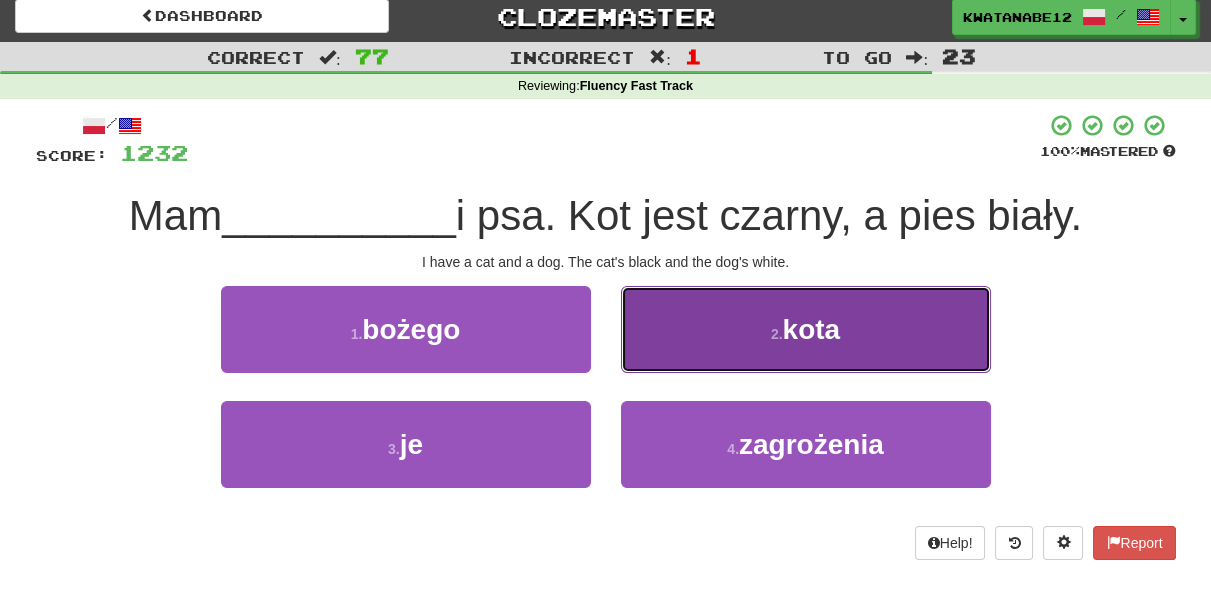 click on "2 .  kota" at bounding box center (806, 329) 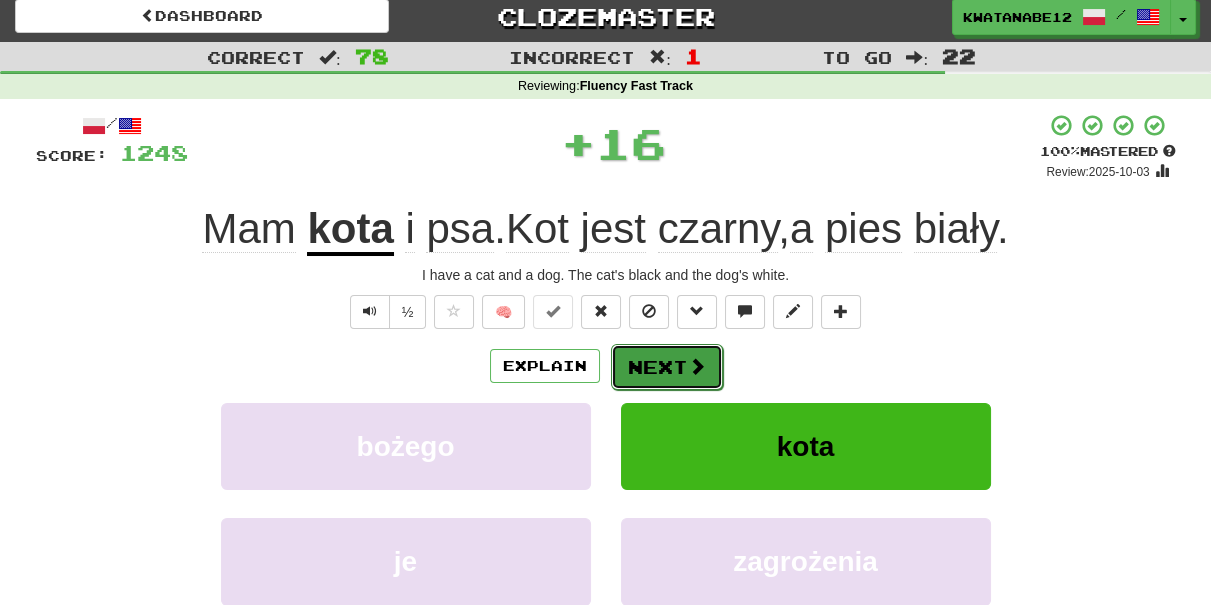 click on "Next" at bounding box center [667, 367] 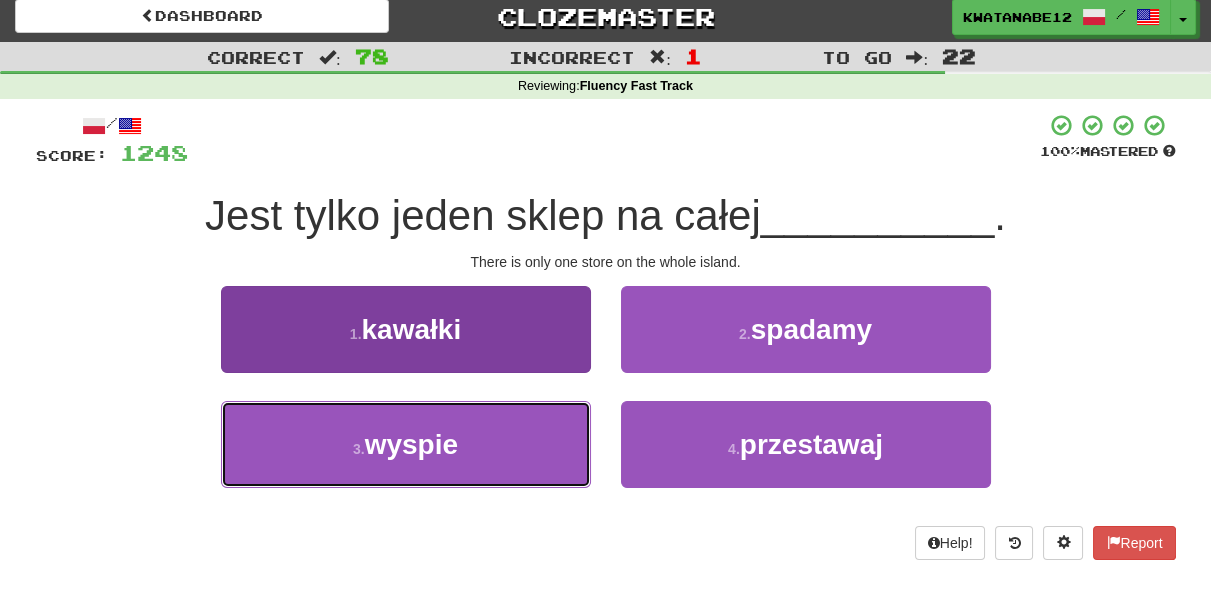 drag, startPoint x: 525, startPoint y: 407, endPoint x: 579, endPoint y: 418, distance: 55.108982 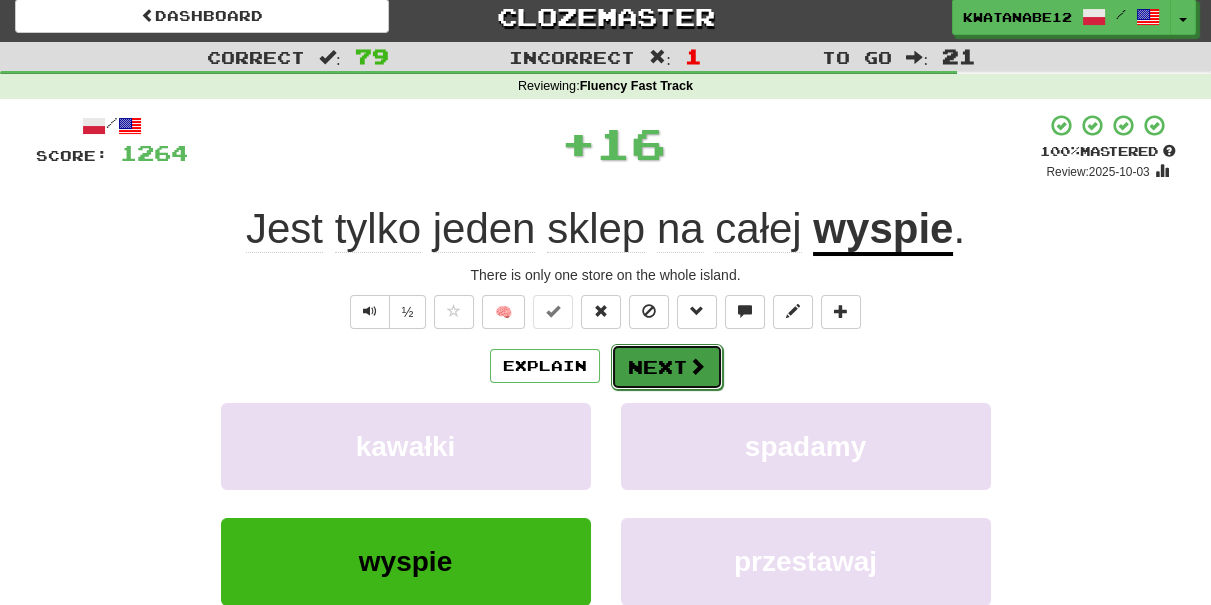 click on "Next" at bounding box center (667, 367) 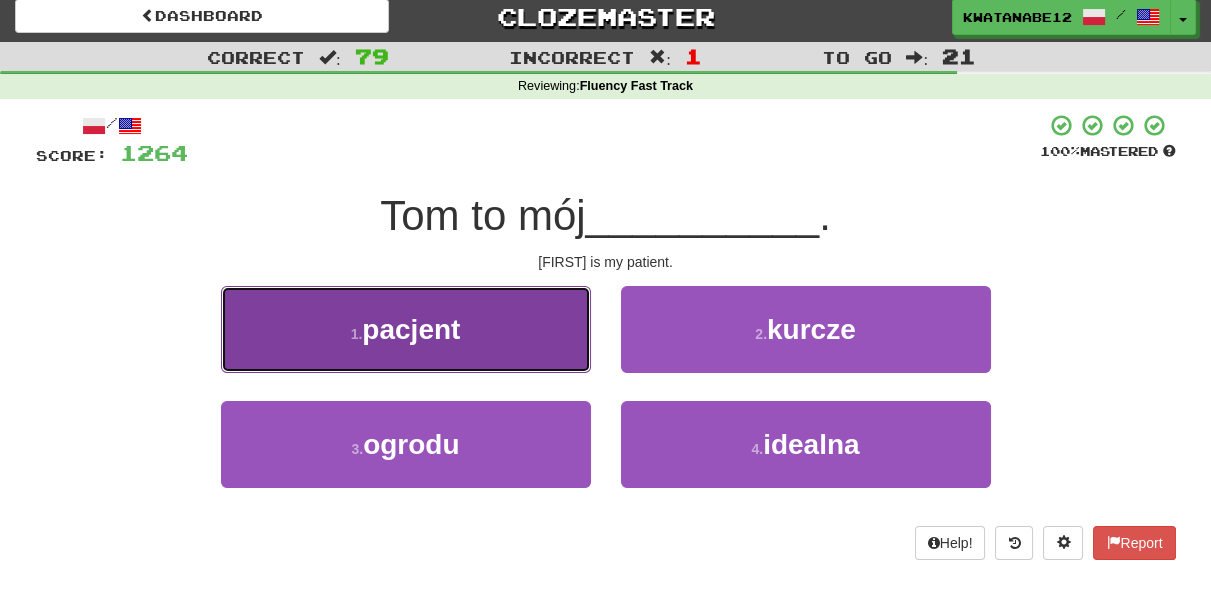 click on "1 .  pacjent" at bounding box center [406, 329] 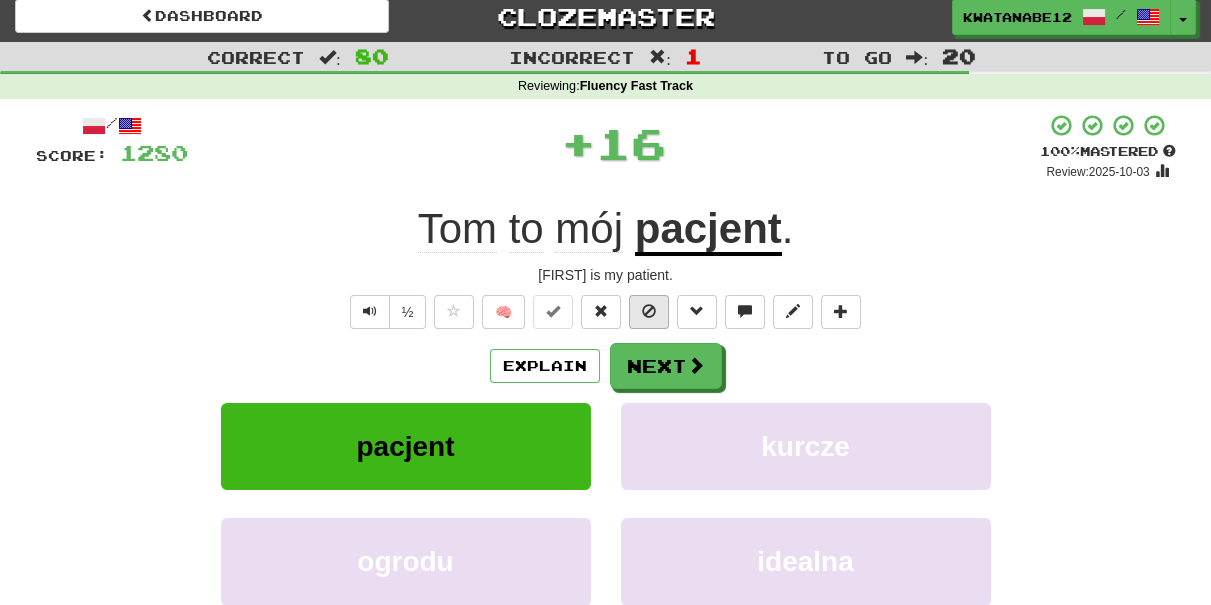 click on "/  Score:   1280 + 16 100 %  Mastered Review:  2025-10-03 Tom   to   mój   pacjent . Tom is my patient. ½ 🧠 Explain Next pacjent kurcze ogrodu idealna Learn more: pacjent kurcze ogrodu idealna  Help!  Report Sentence Source" at bounding box center (606, 426) 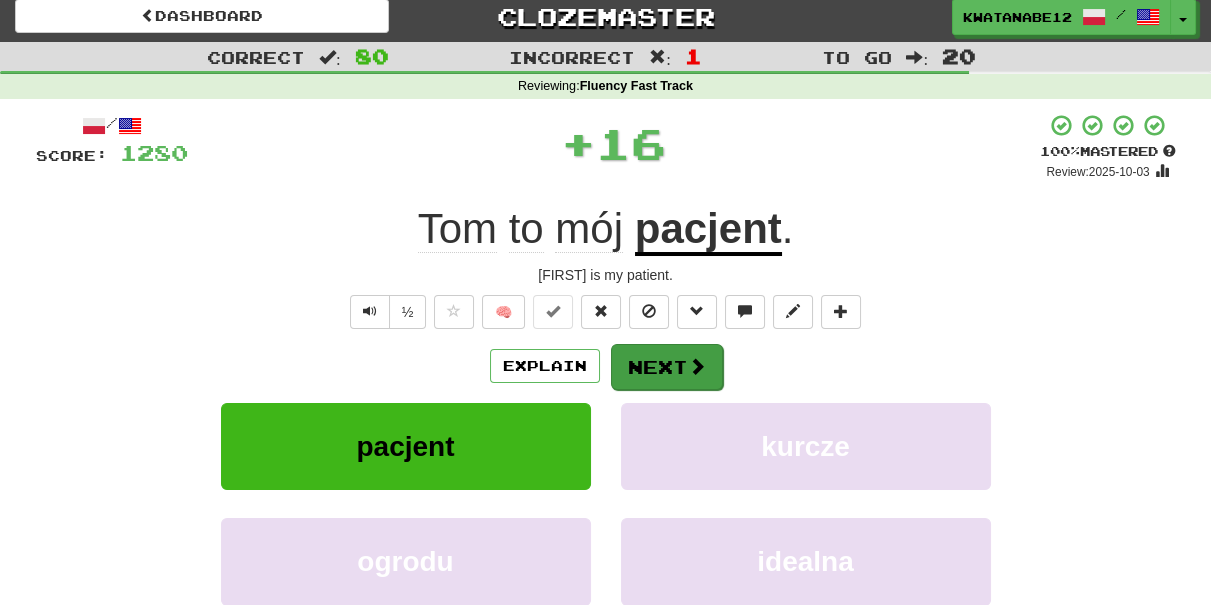 click on "/  Score:   1280 + 16 100 %  Mastered Review:  2025-10-03 Tom   to   mój   pacjent . Tom is my patient. ½ 🧠 Explain Next pacjent kurcze ogrodu idealna Learn more: pacjent kurcze ogrodu idealna  Help!  Report Sentence Source" at bounding box center [606, 426] 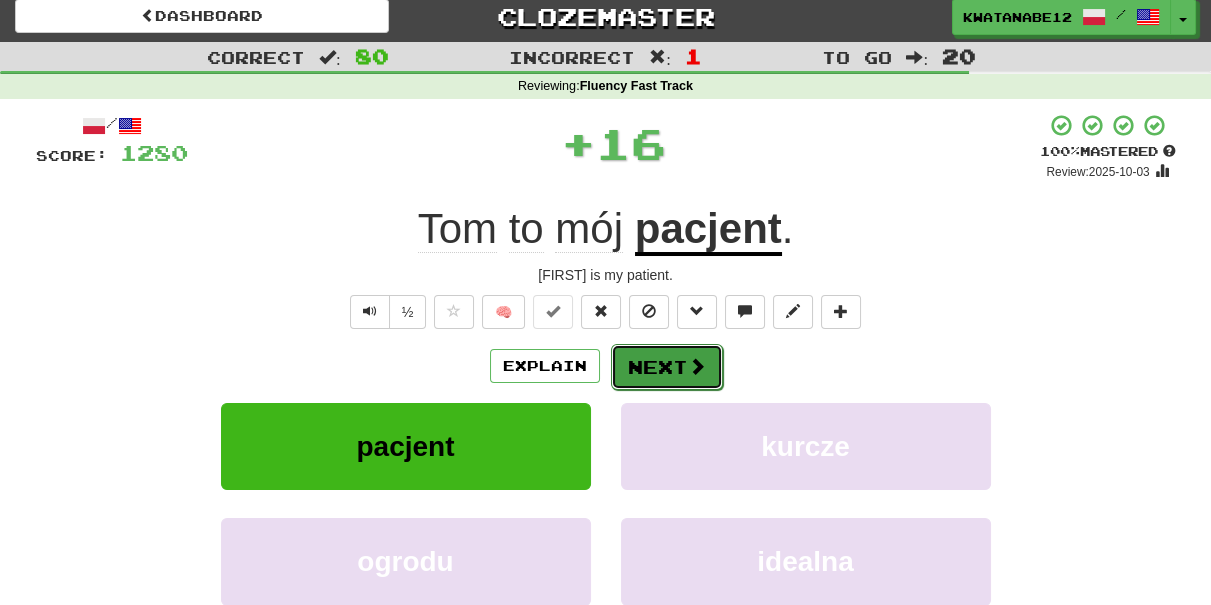 click on "Next" at bounding box center (667, 367) 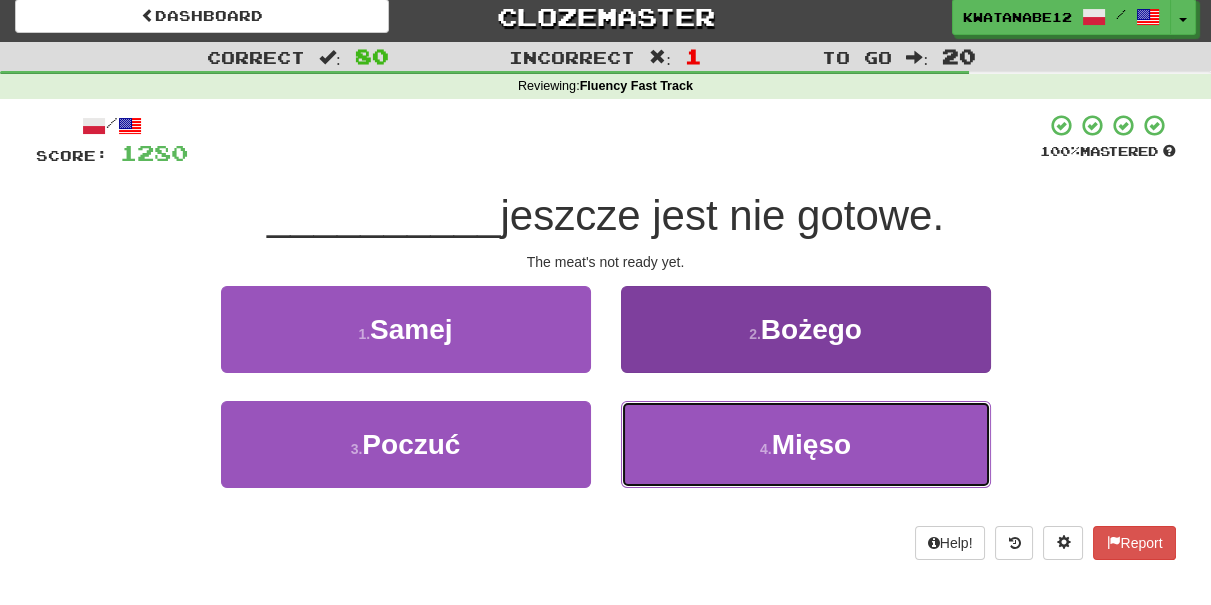 click on "4 .  Mięso" at bounding box center (806, 444) 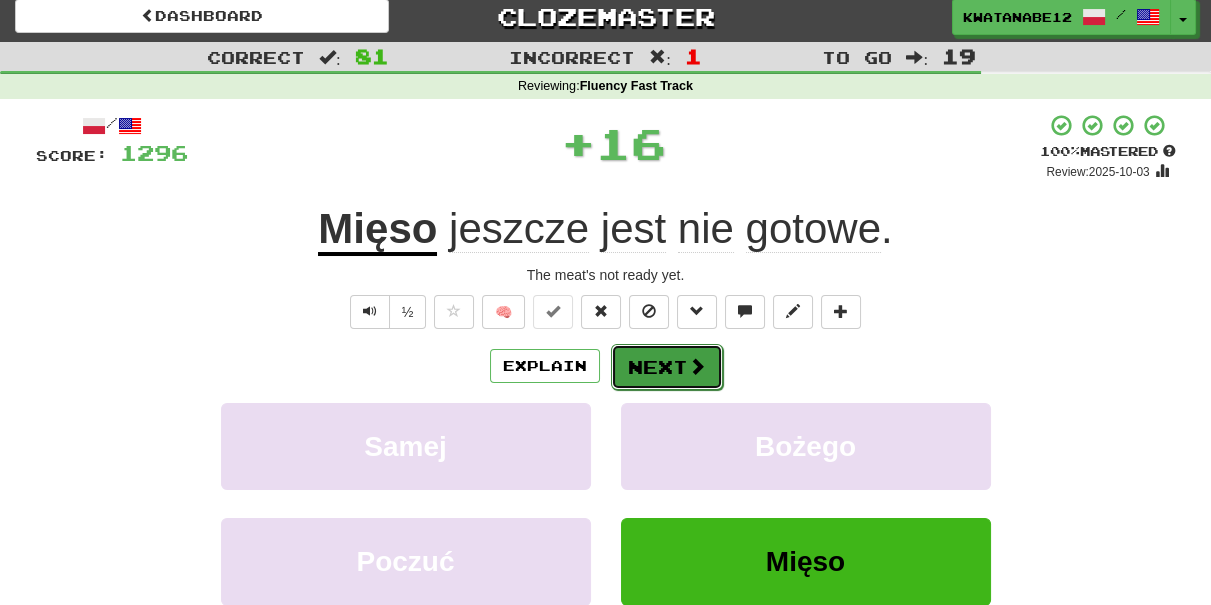 click on "Next" at bounding box center (667, 367) 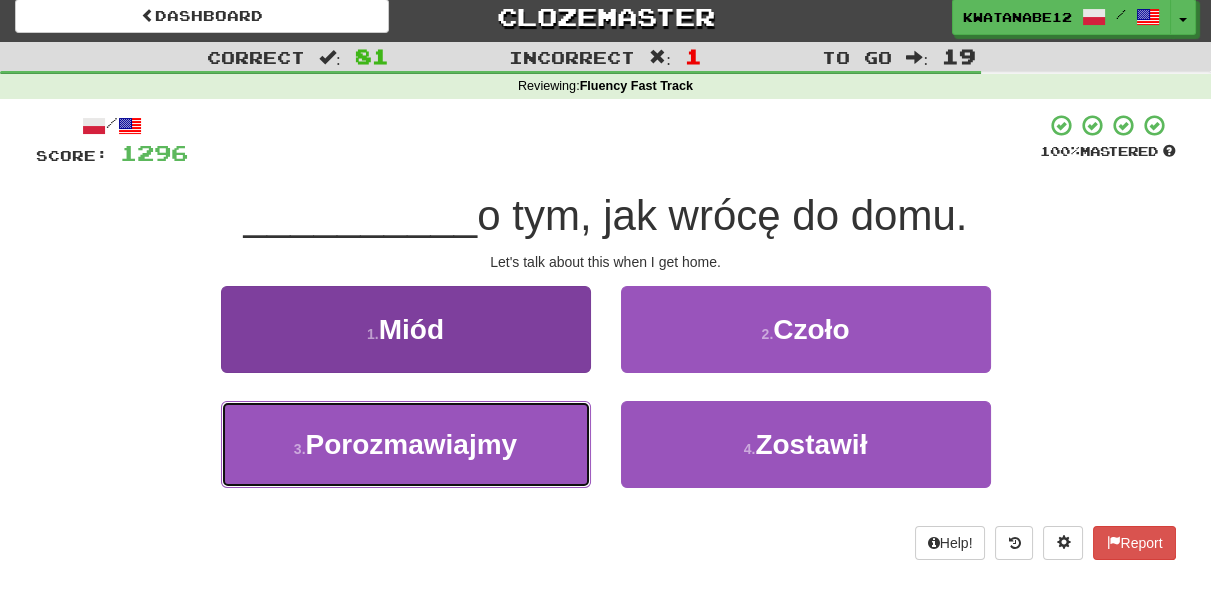 drag, startPoint x: 523, startPoint y: 442, endPoint x: 584, endPoint y: 404, distance: 71.867935 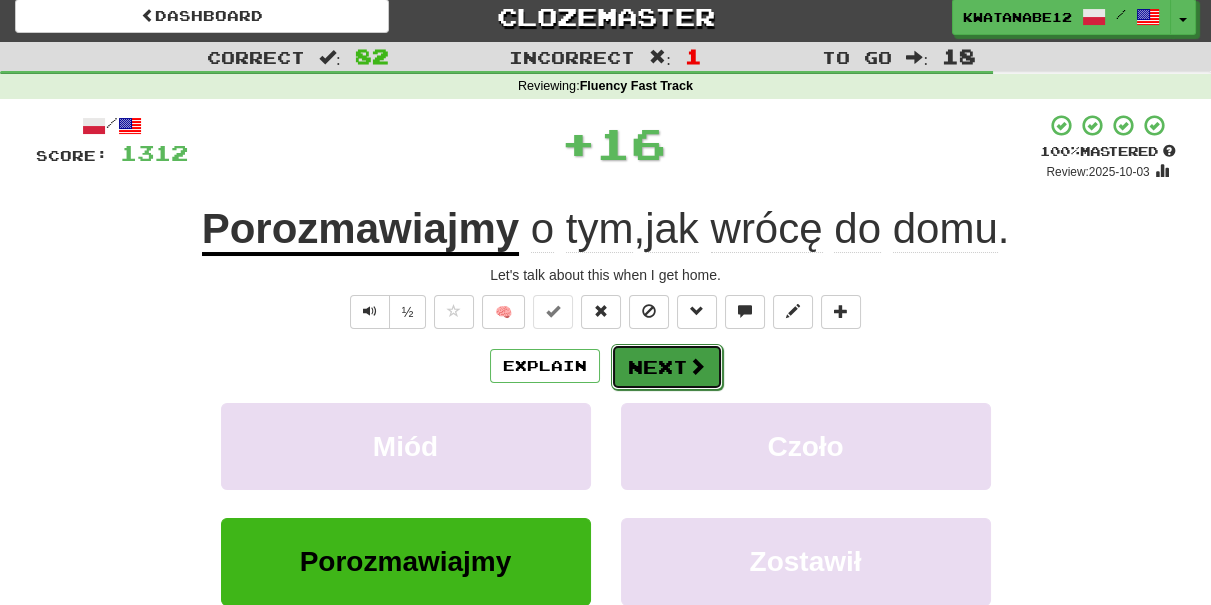 click on "Next" at bounding box center (667, 367) 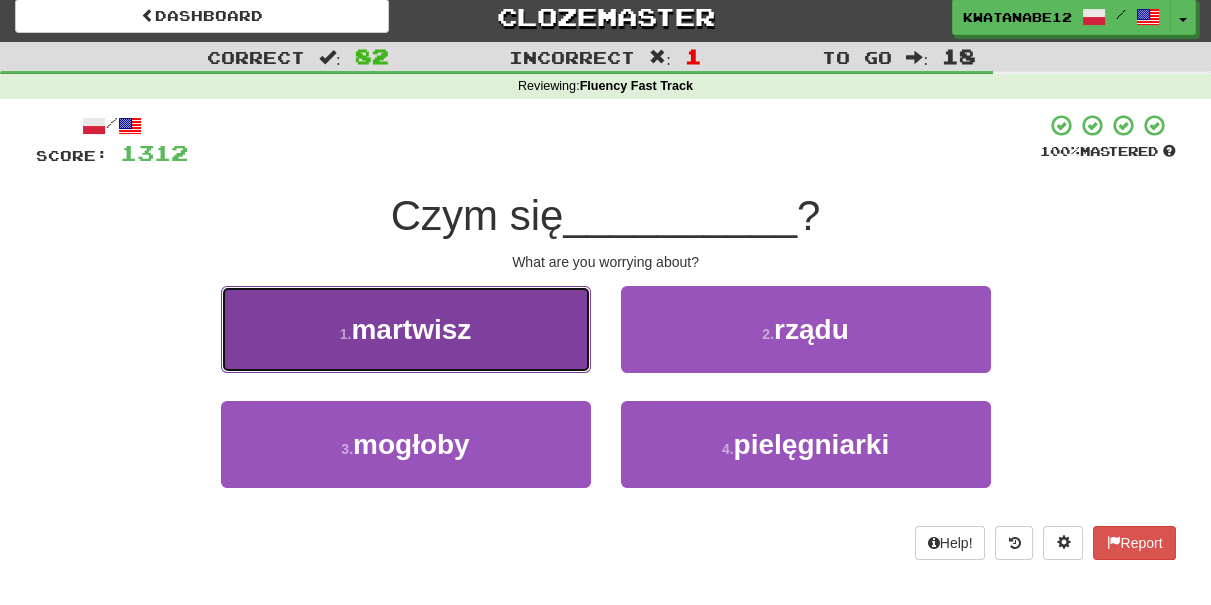 click on "1 .  martwisz" at bounding box center (406, 329) 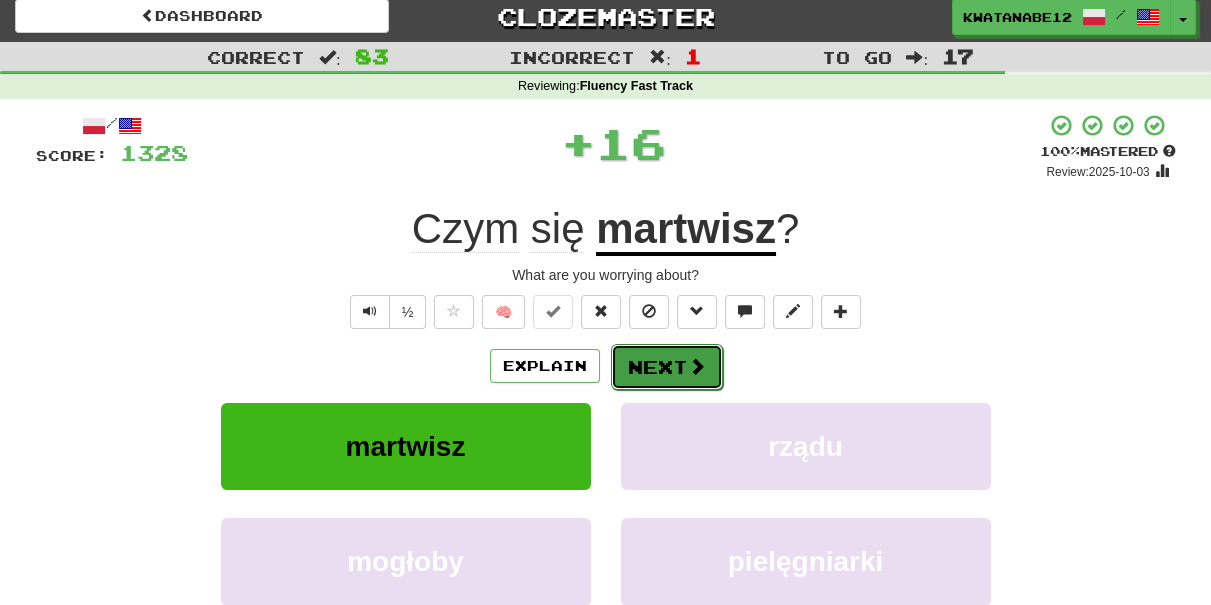 click on "Next" at bounding box center [667, 367] 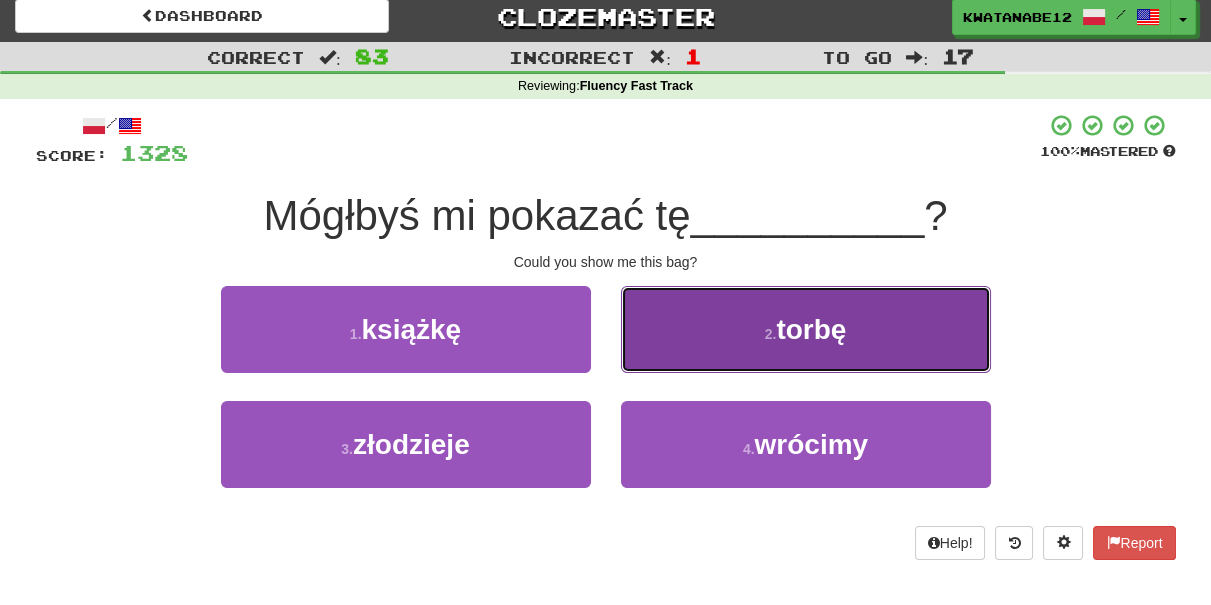 drag, startPoint x: 709, startPoint y: 333, endPoint x: 704, endPoint y: 353, distance: 20.615528 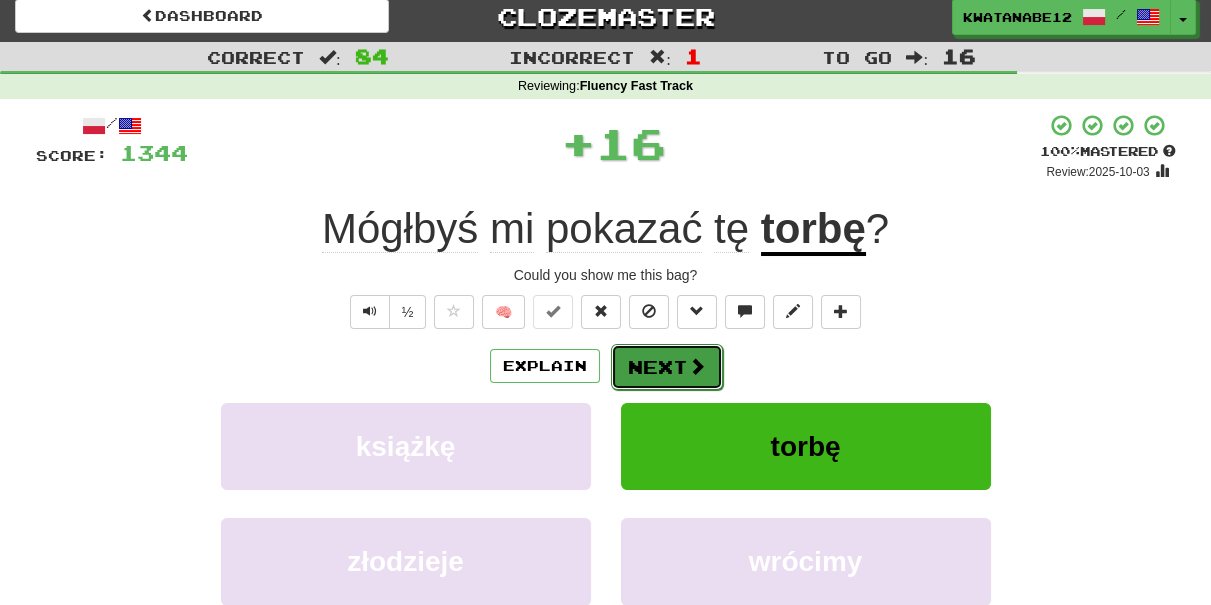 click on "Next" at bounding box center [667, 367] 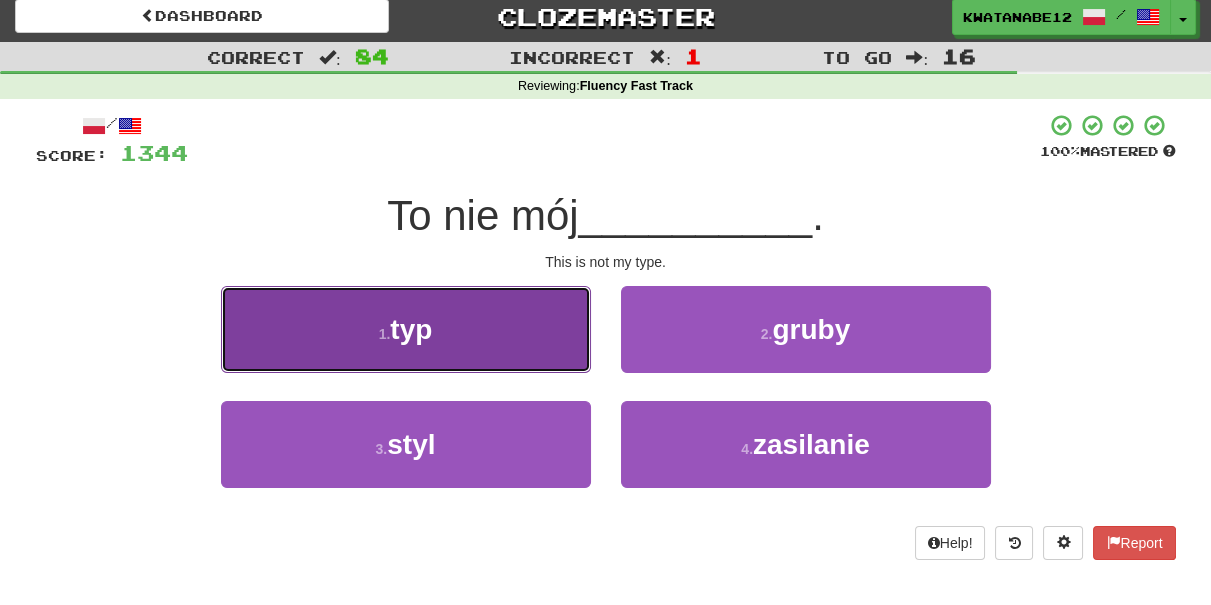 drag, startPoint x: 499, startPoint y: 335, endPoint x: 556, endPoint y: 342, distance: 57.428215 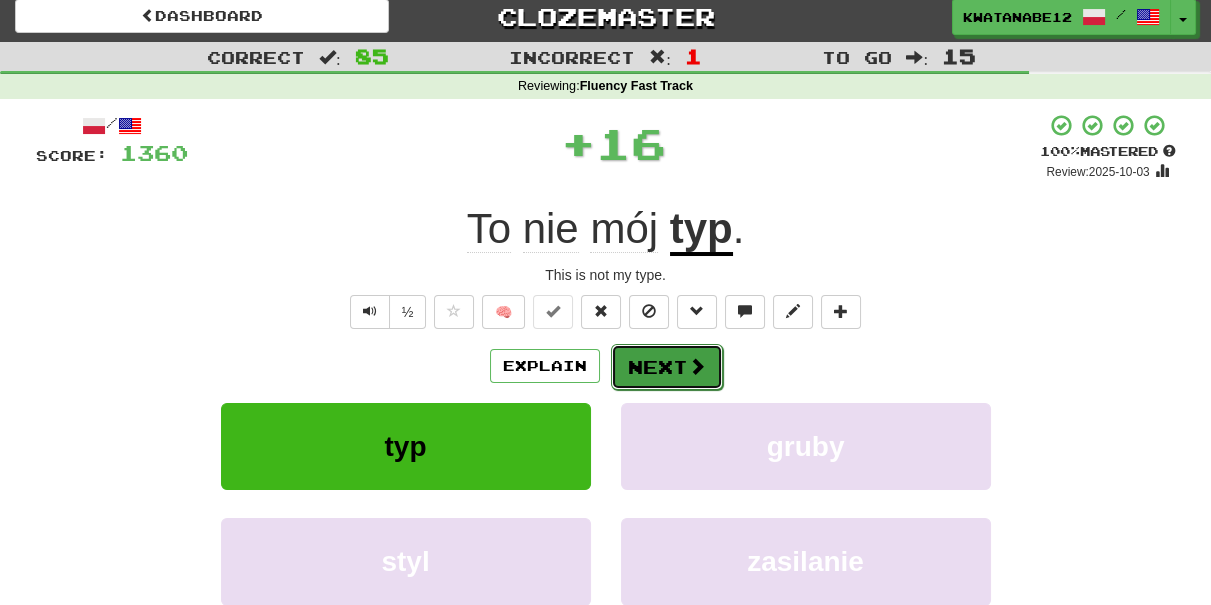 click on "Next" at bounding box center [667, 367] 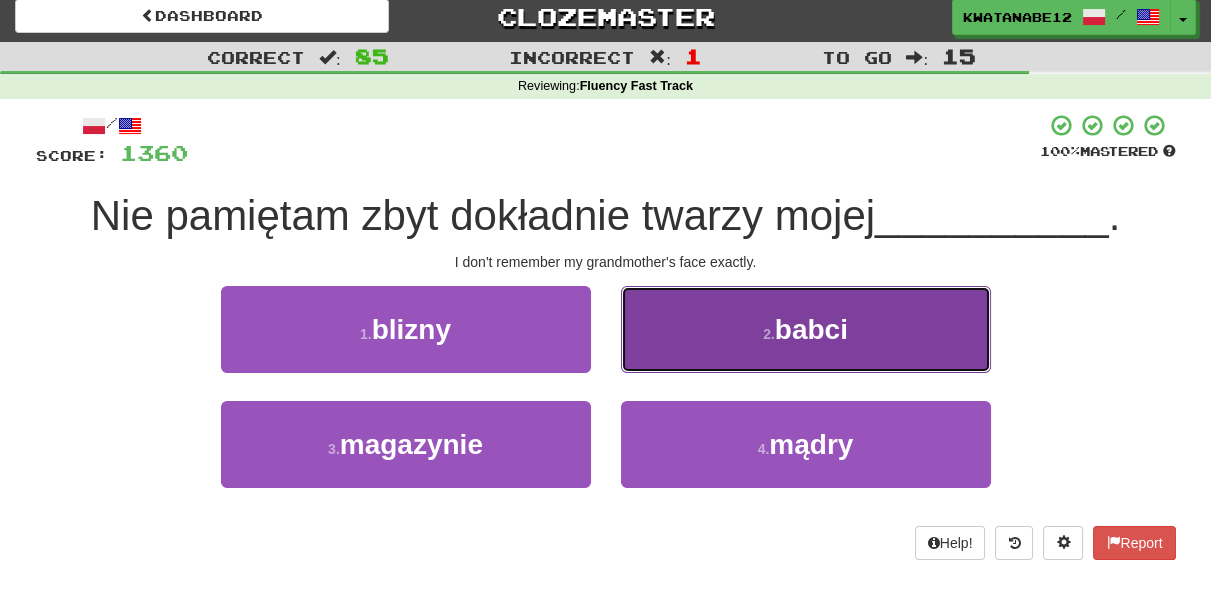 click on "2 .  babci" at bounding box center (806, 329) 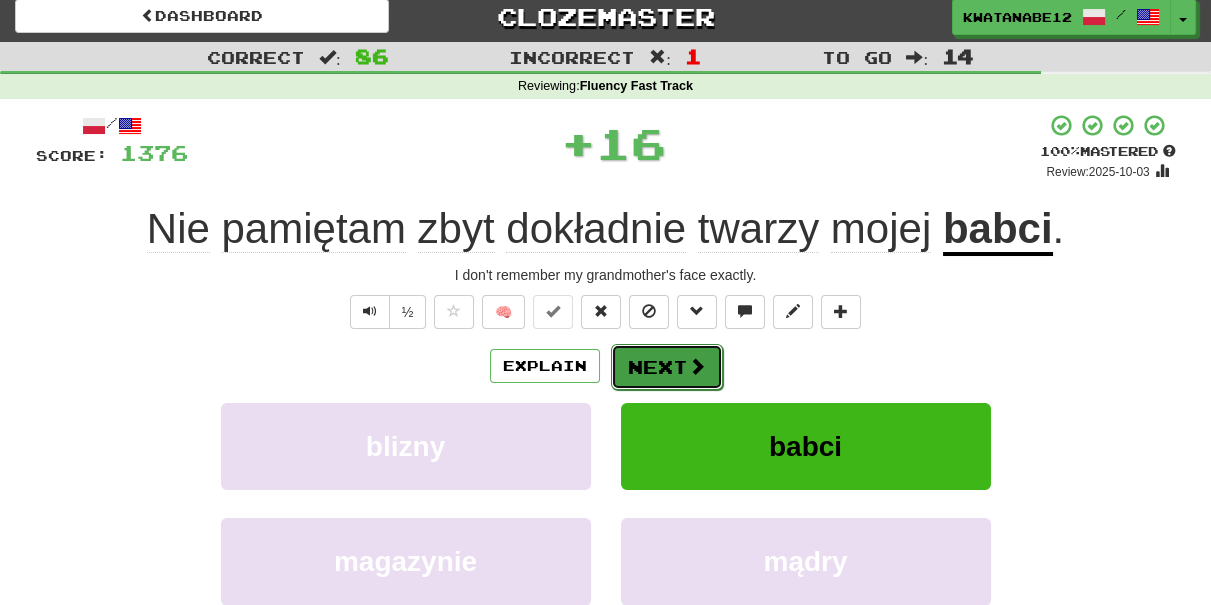 click on "Next" at bounding box center [667, 367] 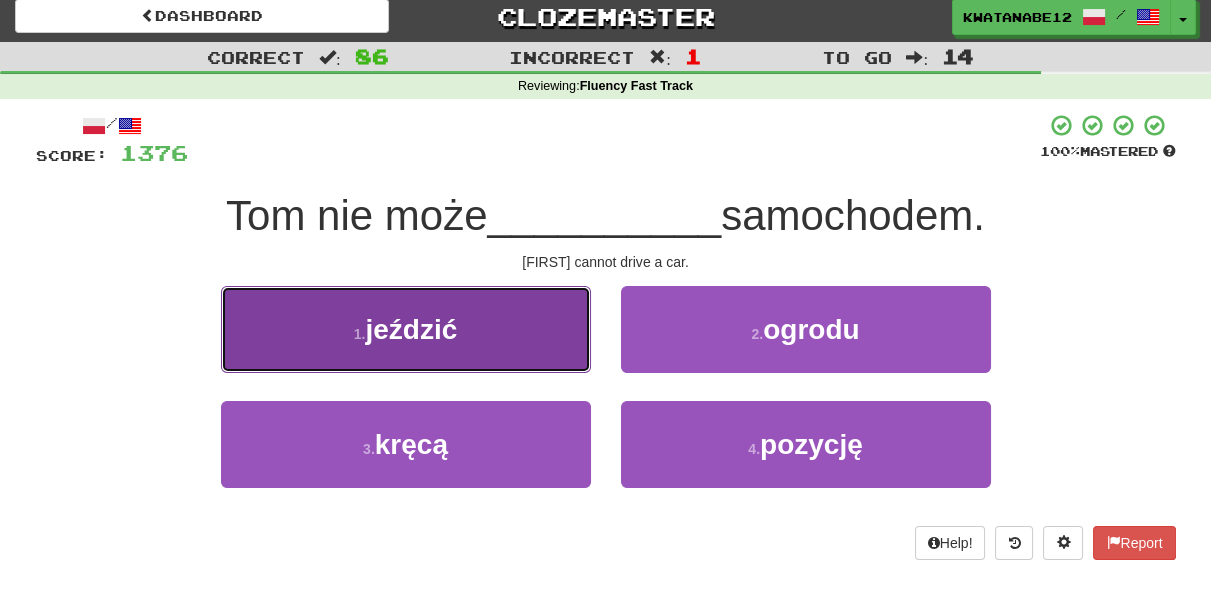 drag, startPoint x: 532, startPoint y: 332, endPoint x: 549, endPoint y: 340, distance: 18.788294 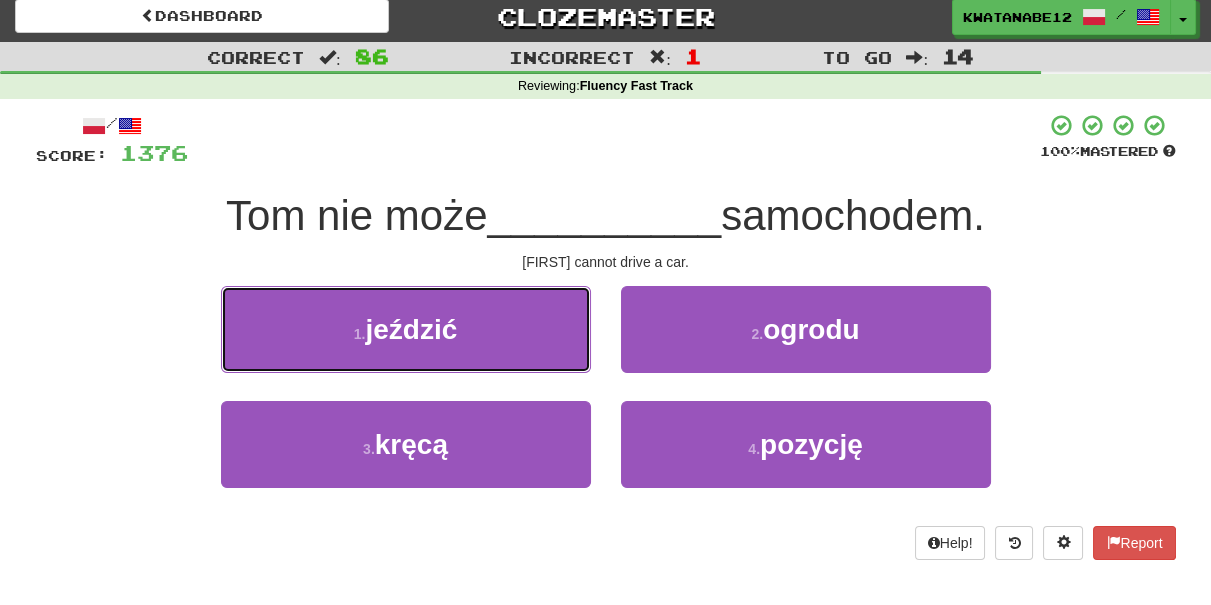 click on "1 .  jeździć" at bounding box center (406, 329) 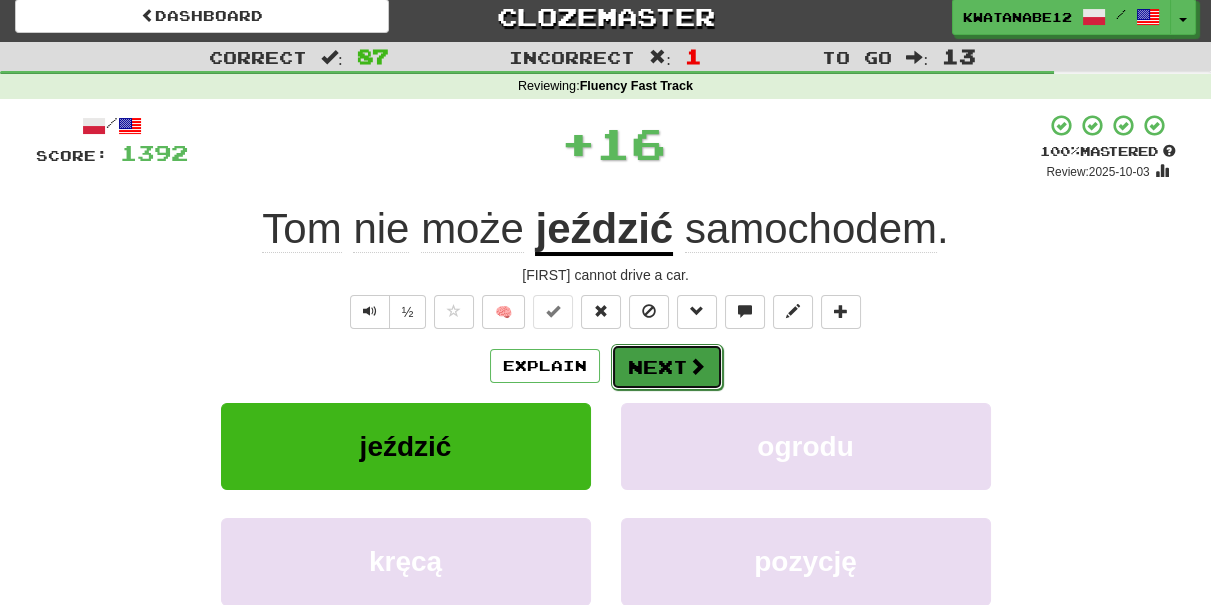 click on "Next" at bounding box center [667, 367] 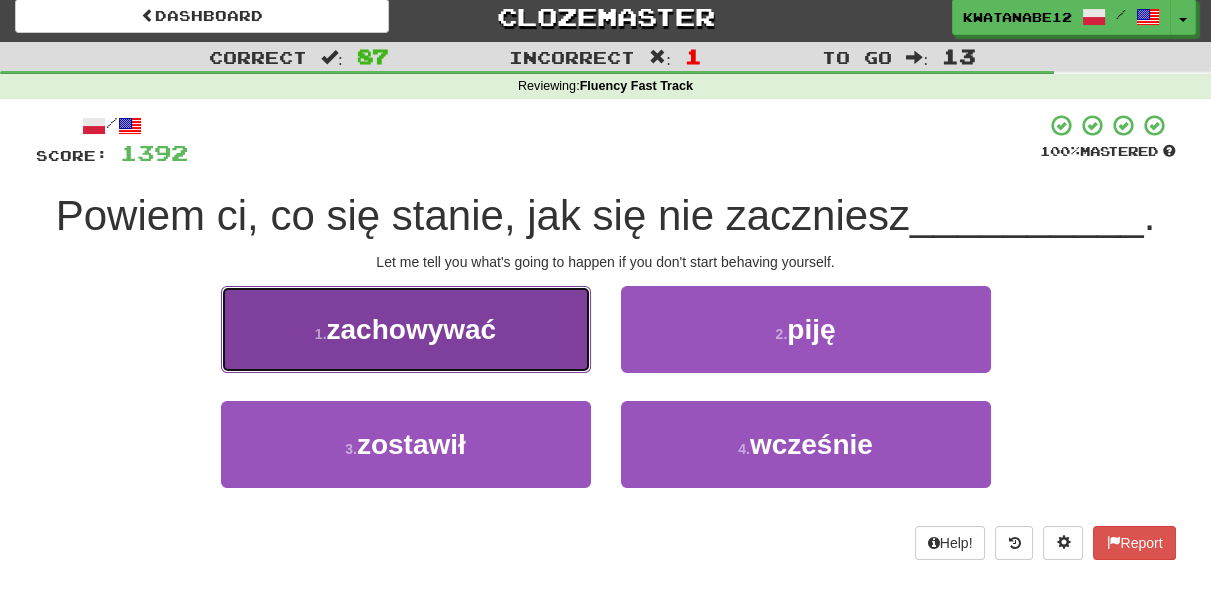 drag, startPoint x: 506, startPoint y: 318, endPoint x: 518, endPoint y: 316, distance: 12.165525 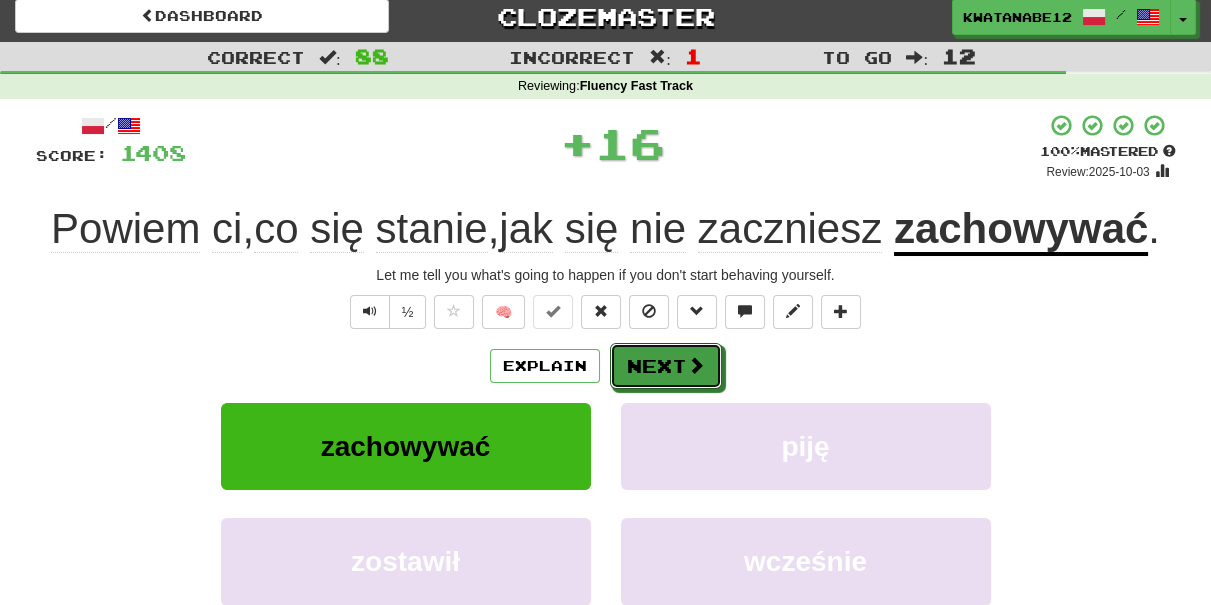 click on "/  Score:   1408 + 16 100 %  Mastered Review:  2025-10-03 Powiem   ci ,  co   się   stanie ,  jak   się   nie   zaczniesz   zachowywać . Let me tell you what's going to happen if you don't start behaving yourself. ½ 🧠 Explain Next zachowywać piję zostawił wcześnie Learn more: zachowywać piję zostawił wcześnie  Help!  Report Sentence Source" at bounding box center (606, 426) 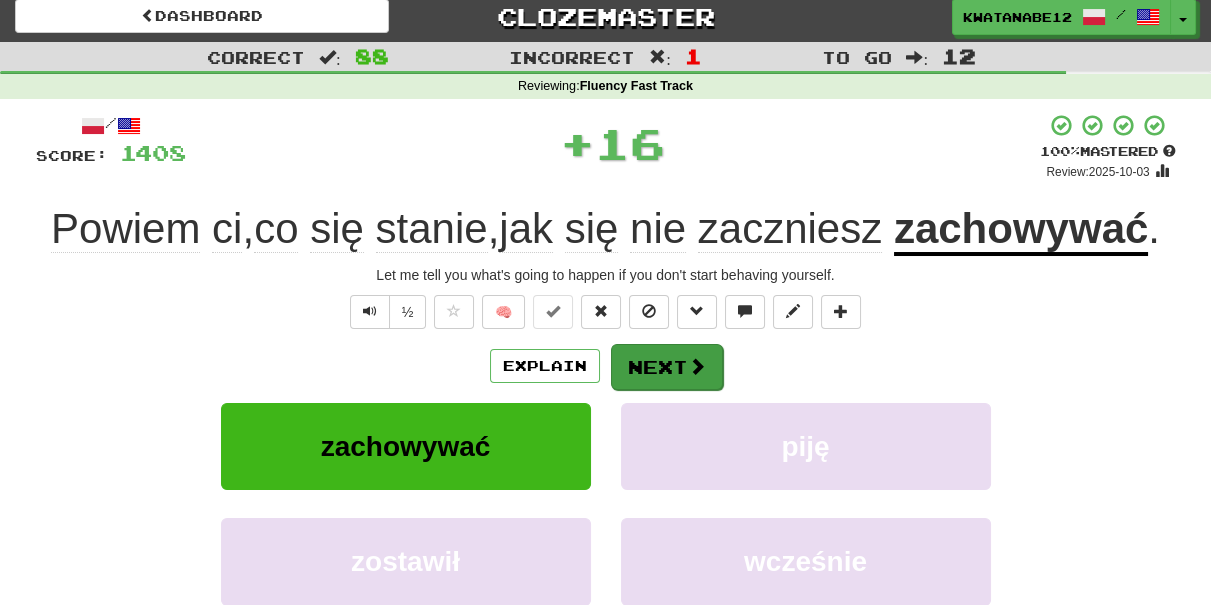 click on "/  Score:   1408 + 16 100 %  Mastered Review:  2025-10-03 Powiem   ci ,  co   się   stanie ,  jak   się   nie   zaczniesz   zachowywać . Let me tell you what's going to happen if you don't start behaving yourself. ½ 🧠 Explain Next zachowywać piję zostawił wcześnie Learn more: zachowywać piję zostawił wcześnie  Help!  Report Sentence Source" at bounding box center (606, 426) 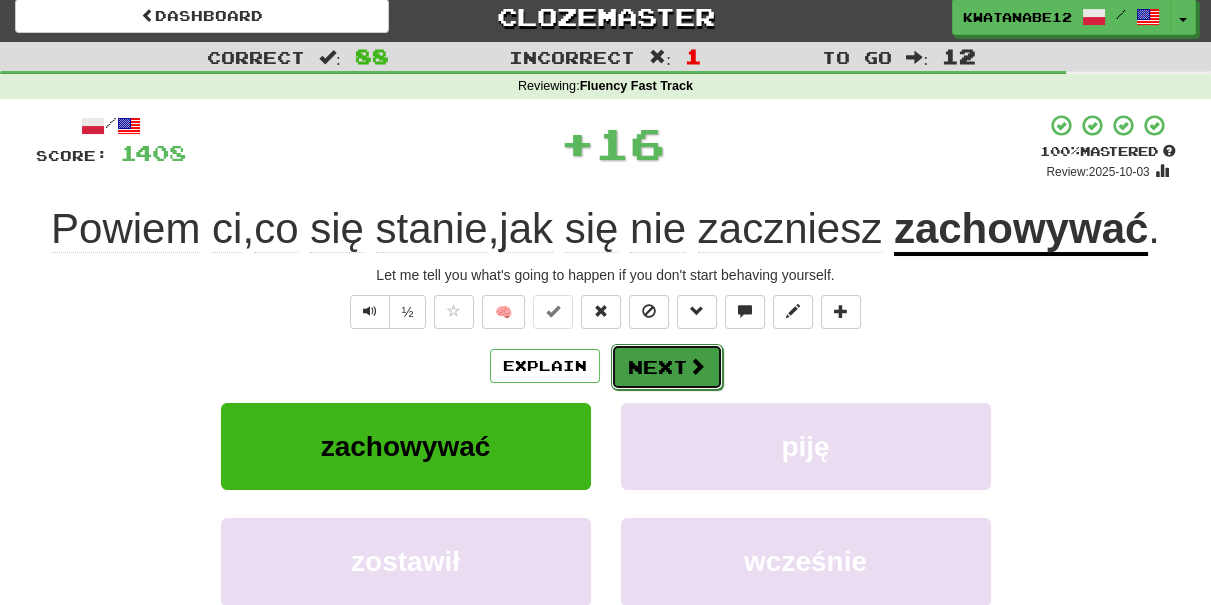 click on "Next" at bounding box center [667, 367] 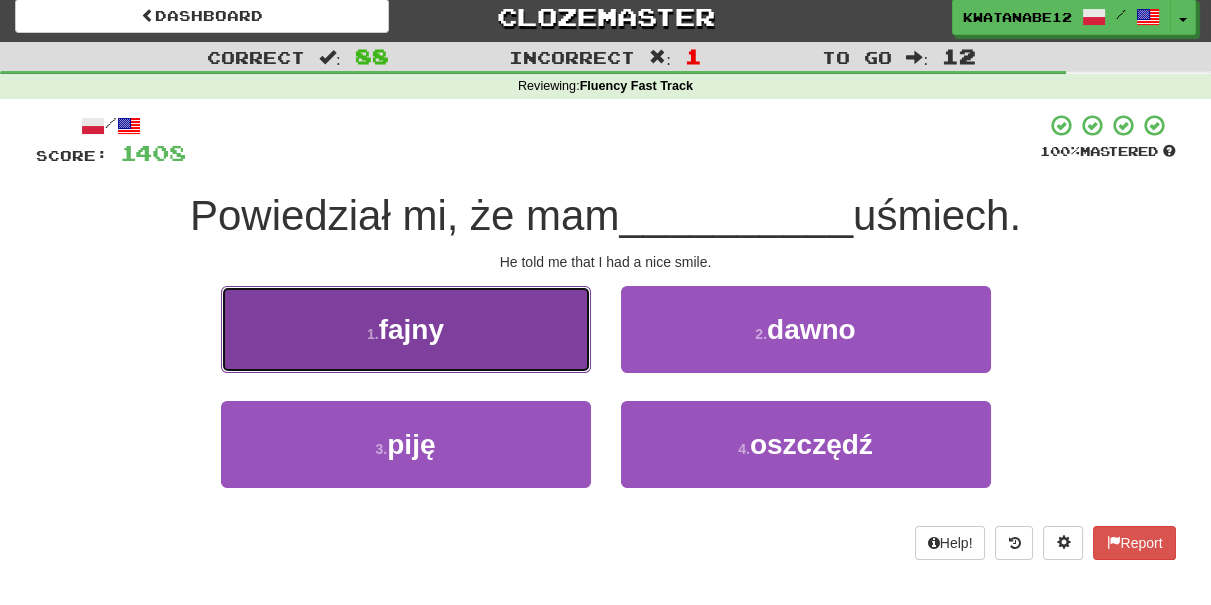 drag, startPoint x: 506, startPoint y: 322, endPoint x: 557, endPoint y: 338, distance: 53.450912 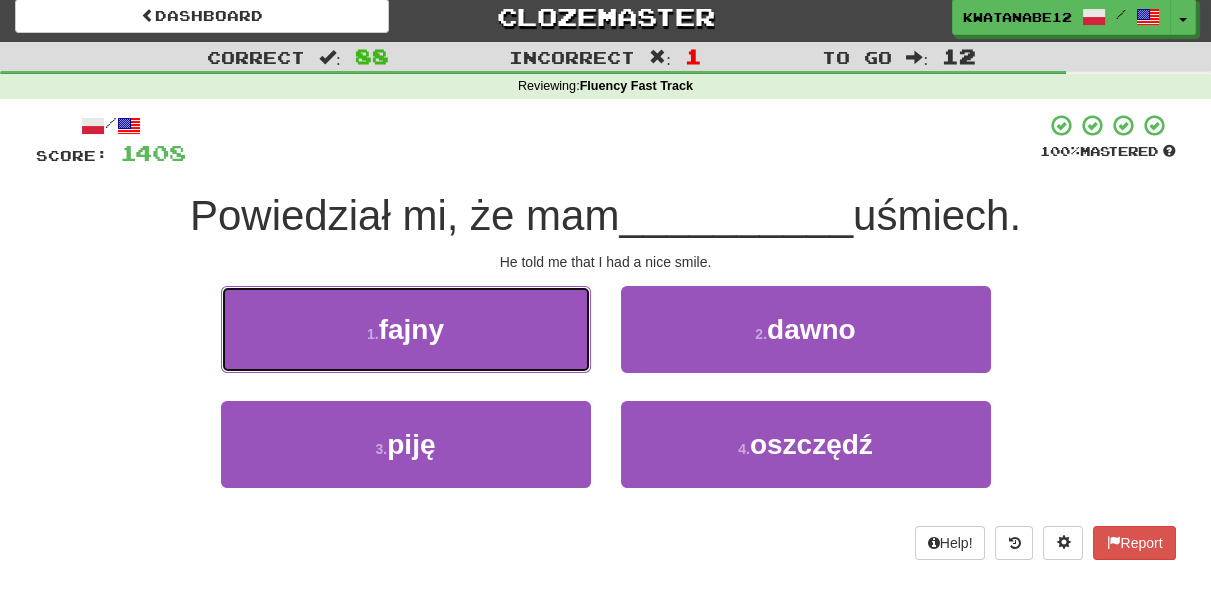click on "1 .  fajny" at bounding box center (406, 329) 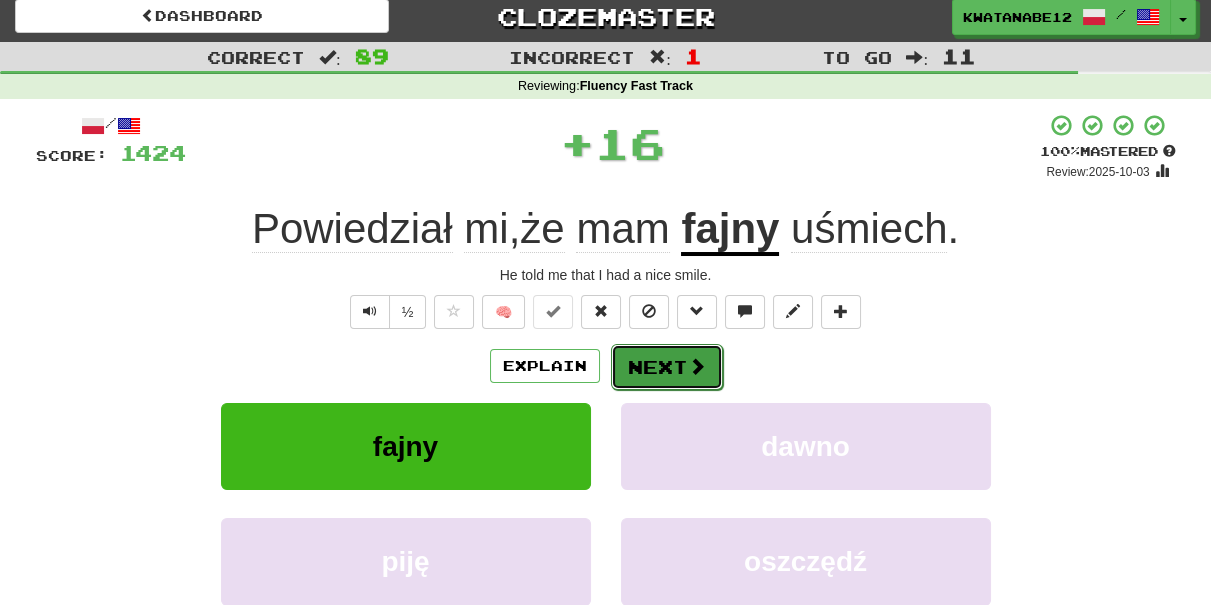 click on "Next" at bounding box center [667, 367] 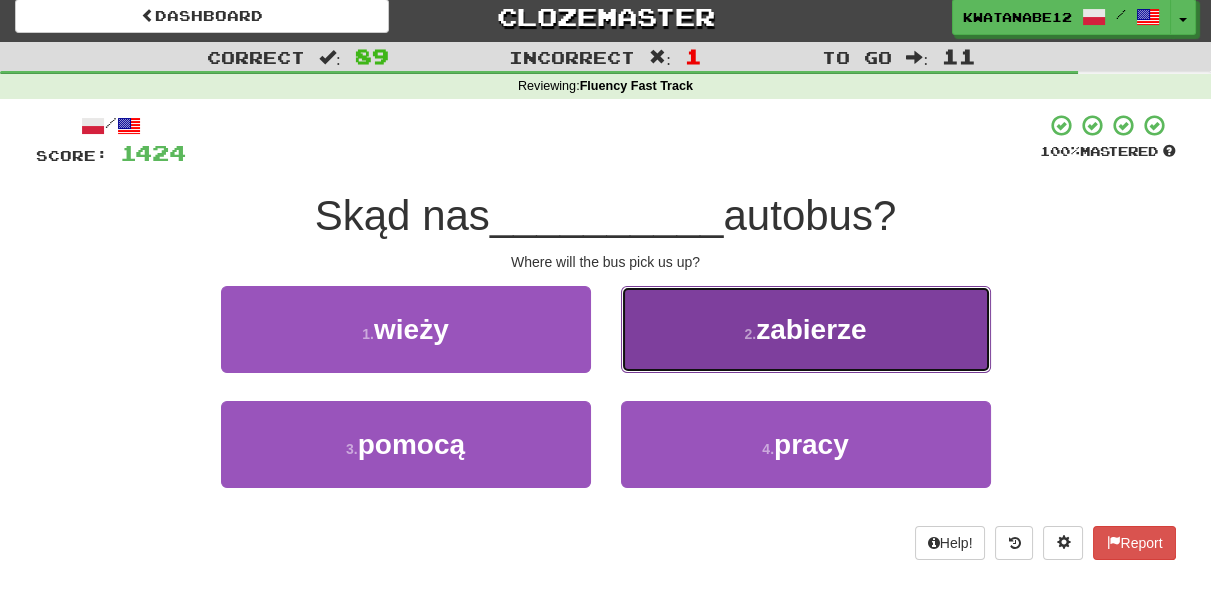 click on "2 .  zabierze" at bounding box center (806, 329) 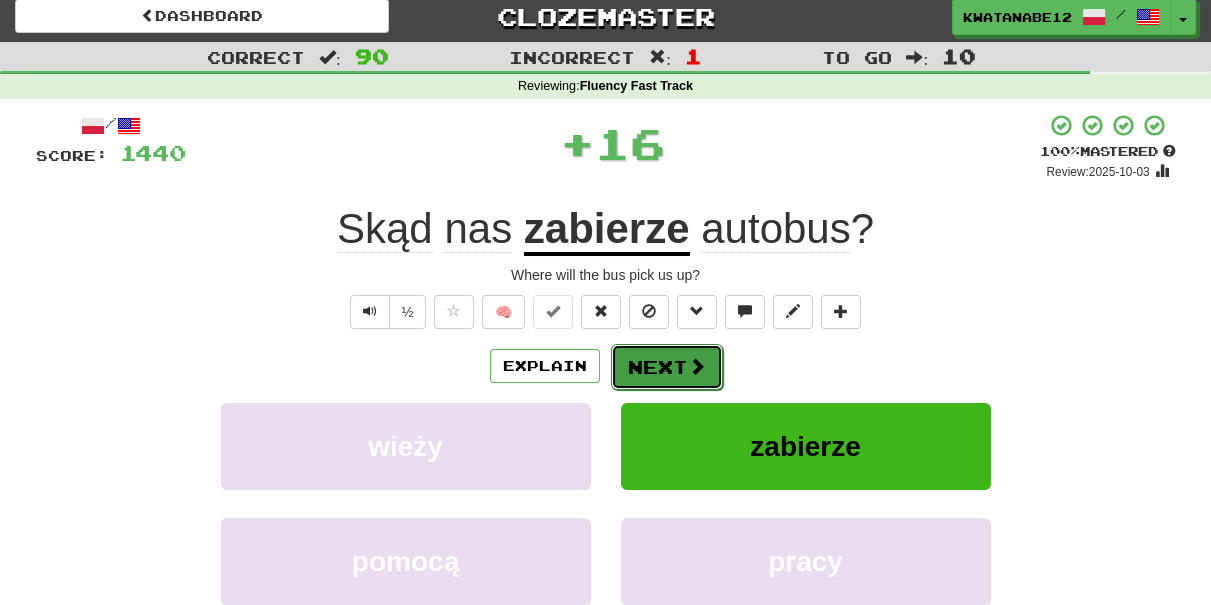 click on "Next" at bounding box center [667, 367] 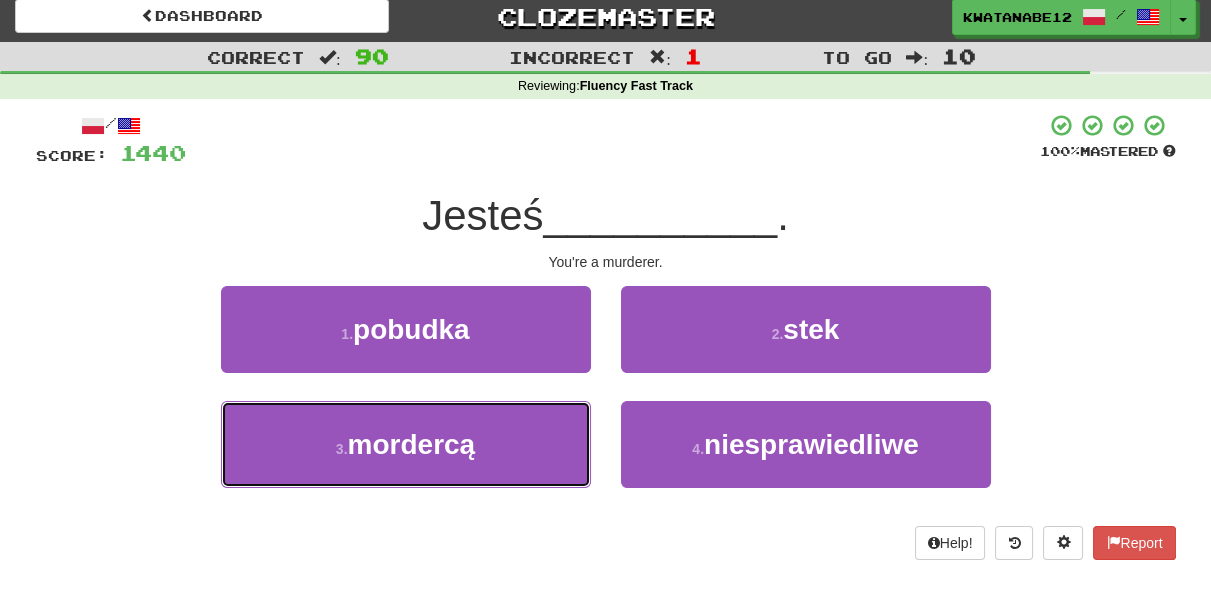 drag, startPoint x: 533, startPoint y: 443, endPoint x: 584, endPoint y: 398, distance: 68.0147 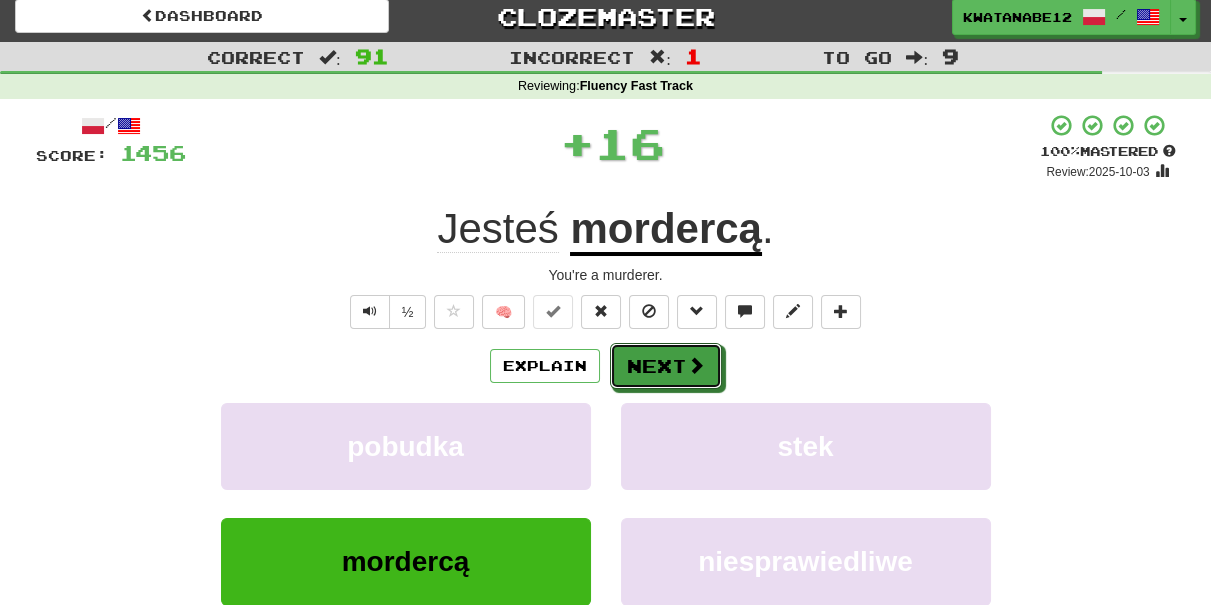 drag, startPoint x: 672, startPoint y: 350, endPoint x: 585, endPoint y: 278, distance: 112.929184 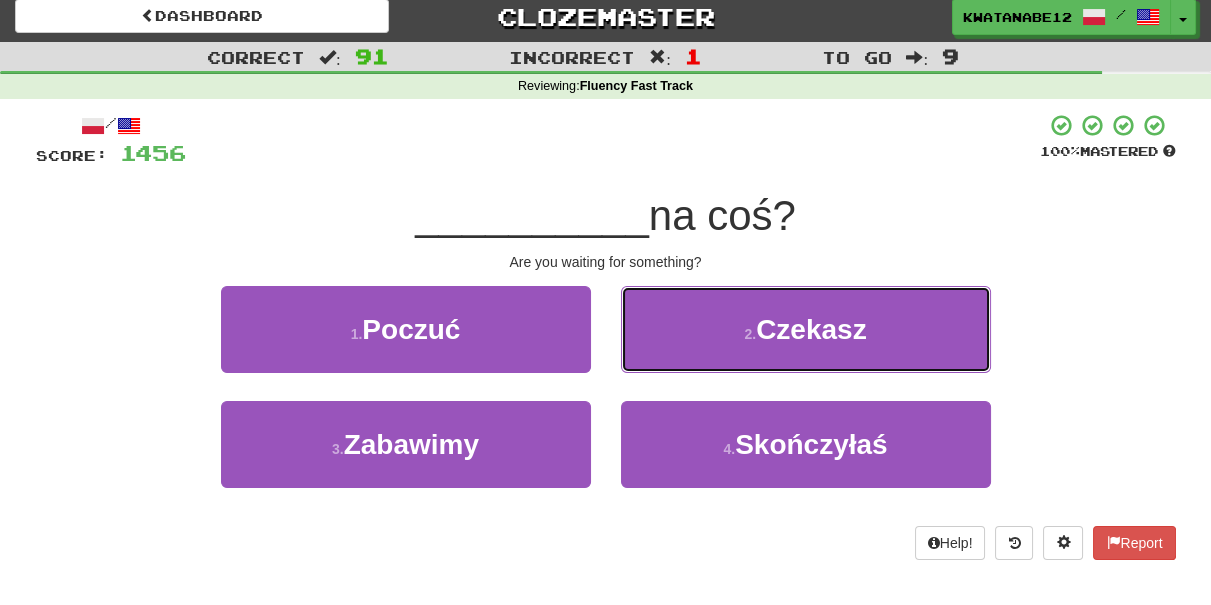 click on "2 .  Czekasz" at bounding box center (806, 329) 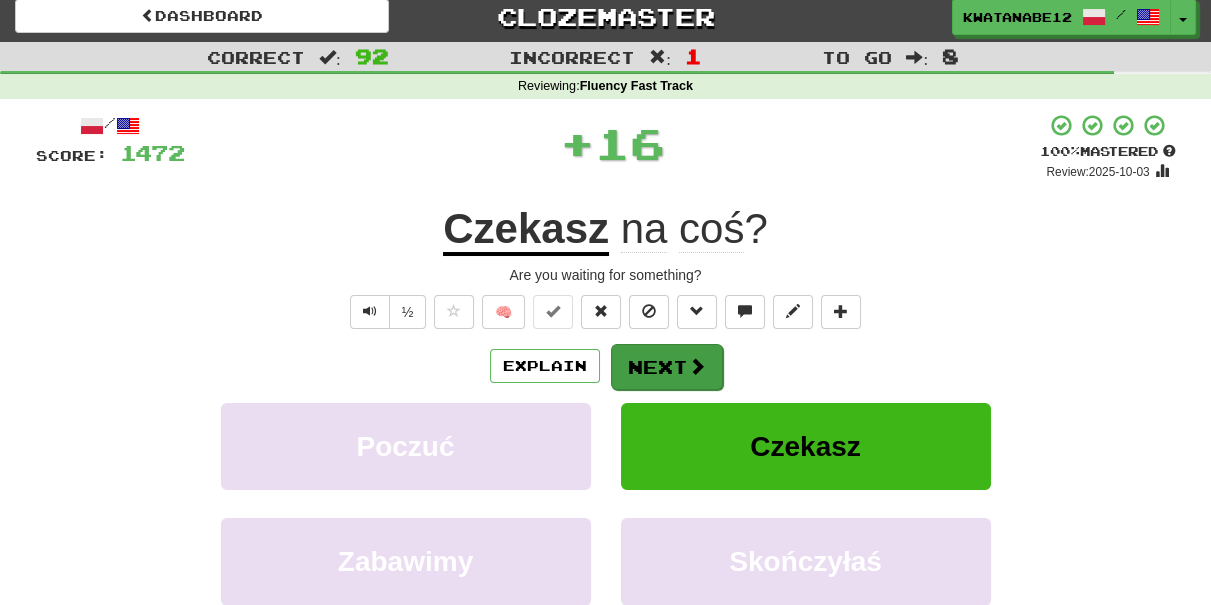 click on "Next" at bounding box center [667, 367] 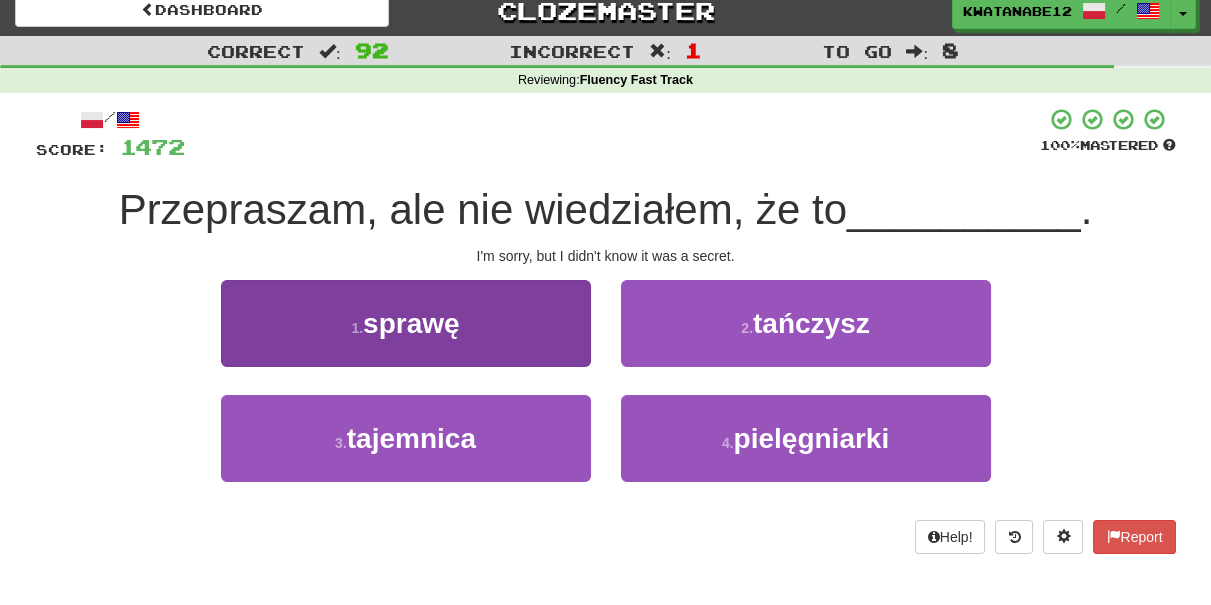 scroll, scrollTop: 24, scrollLeft: 0, axis: vertical 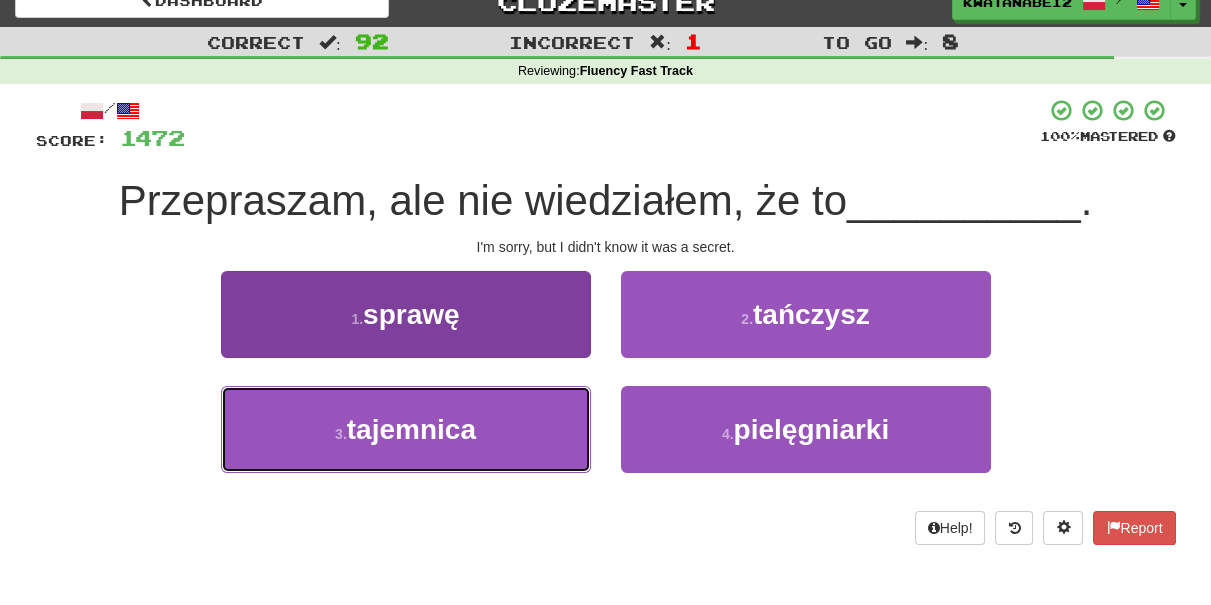 drag, startPoint x: 517, startPoint y: 409, endPoint x: 536, endPoint y: 400, distance: 21.023796 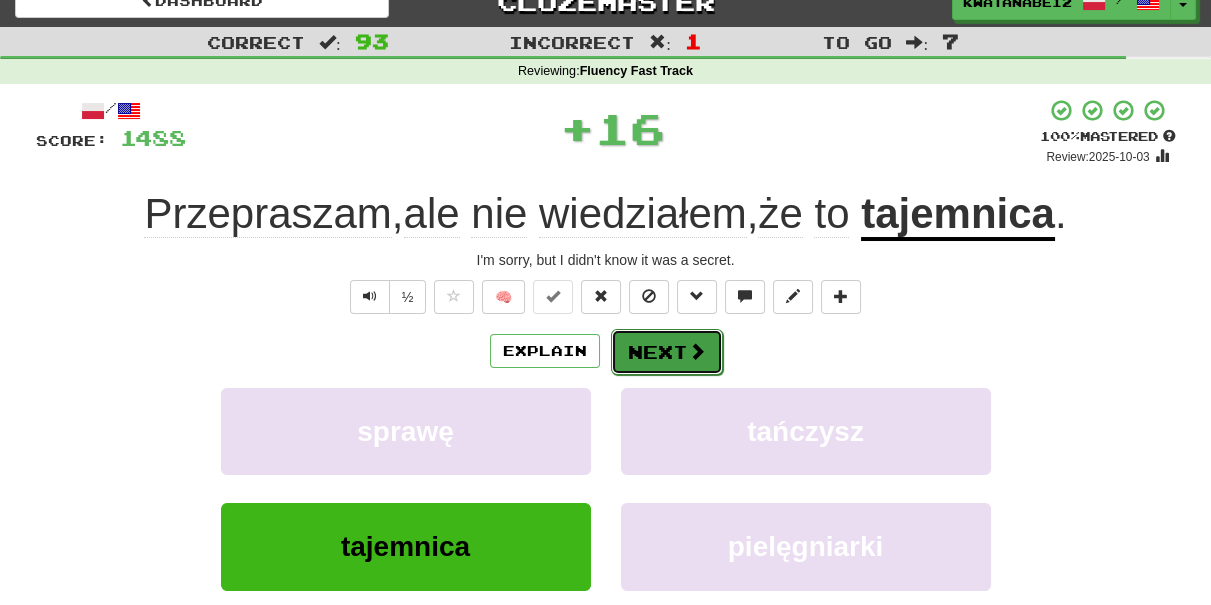 click on "Next" at bounding box center [667, 352] 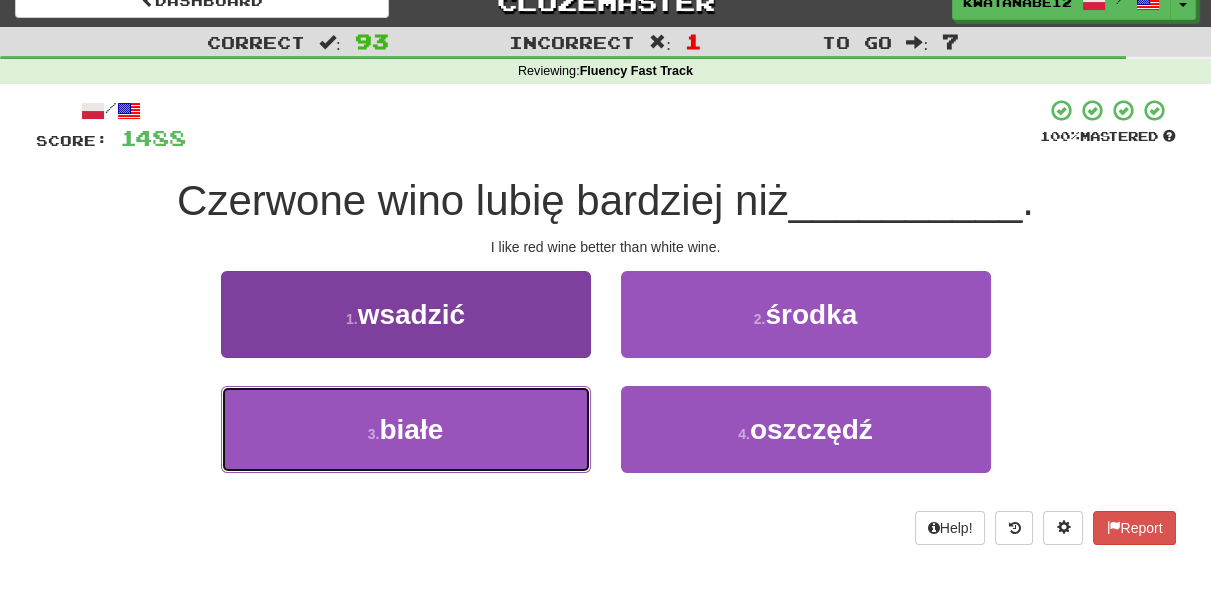click on "3 .  białe" at bounding box center (406, 429) 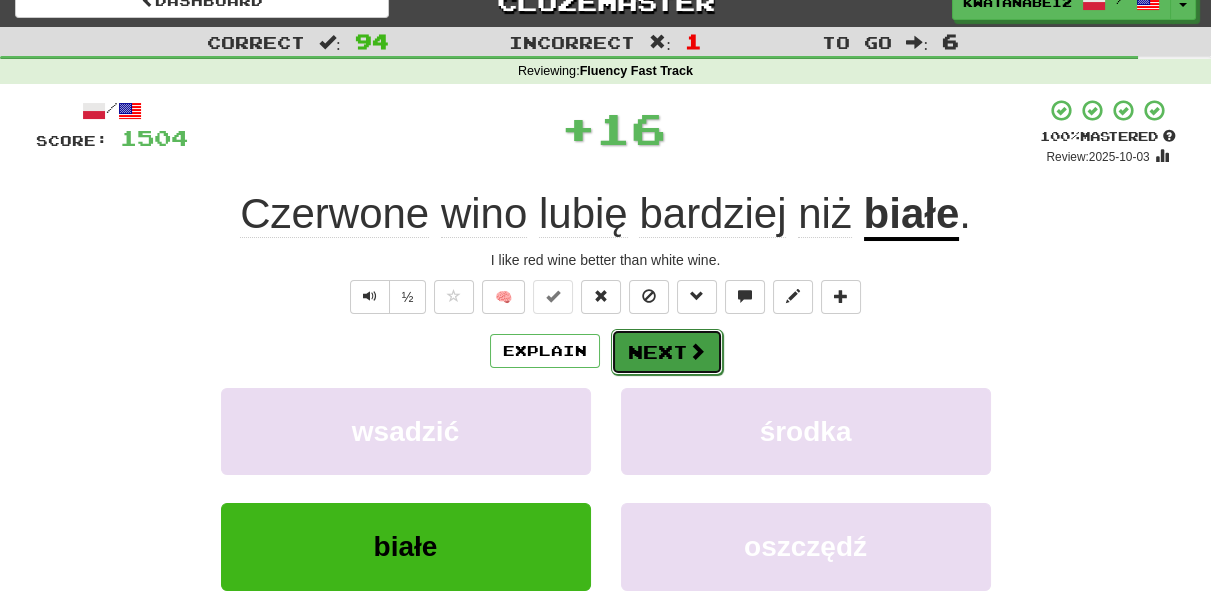 drag, startPoint x: 679, startPoint y: 332, endPoint x: 690, endPoint y: 332, distance: 11 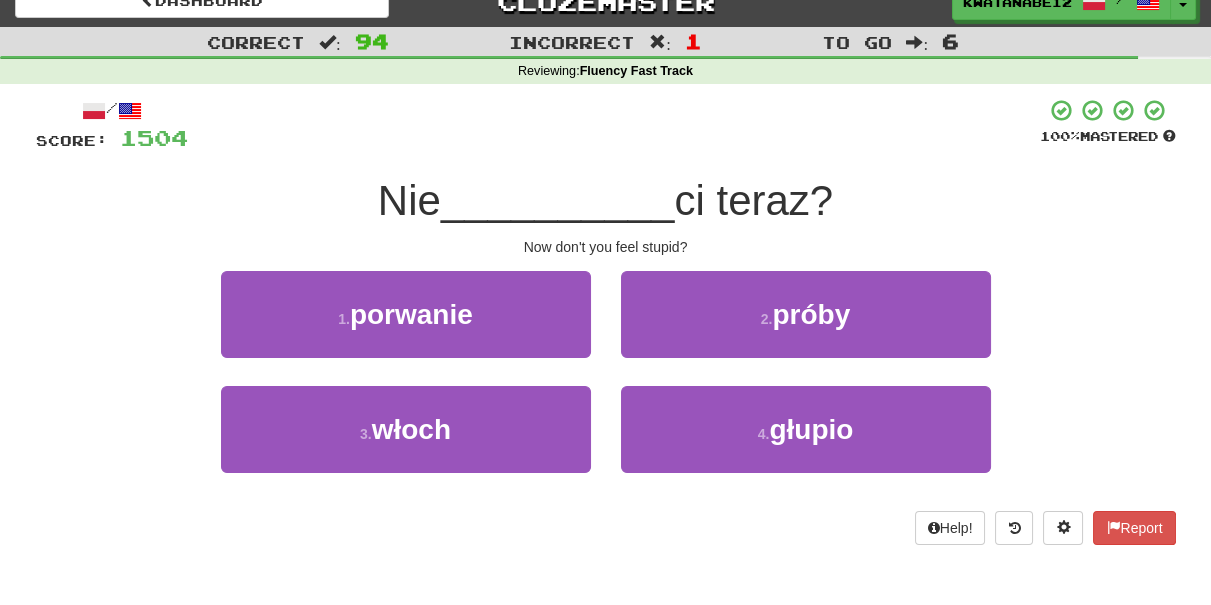 click on "2 .  próby" at bounding box center [806, 328] 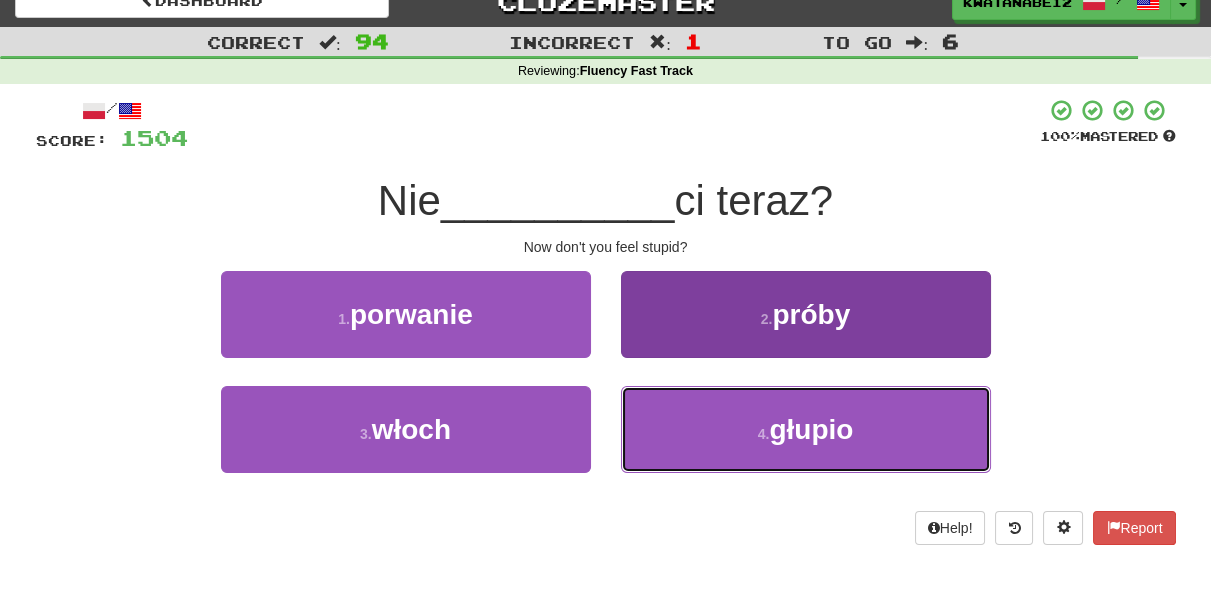 click on "4 .  głupio" at bounding box center (806, 429) 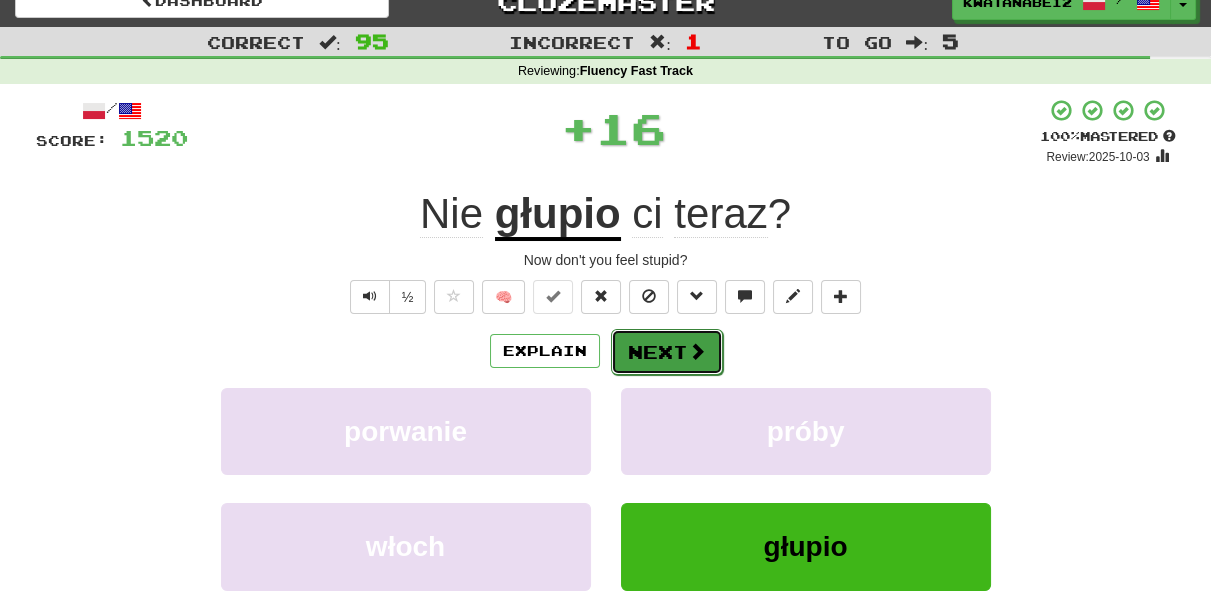 click on "Next" at bounding box center [667, 352] 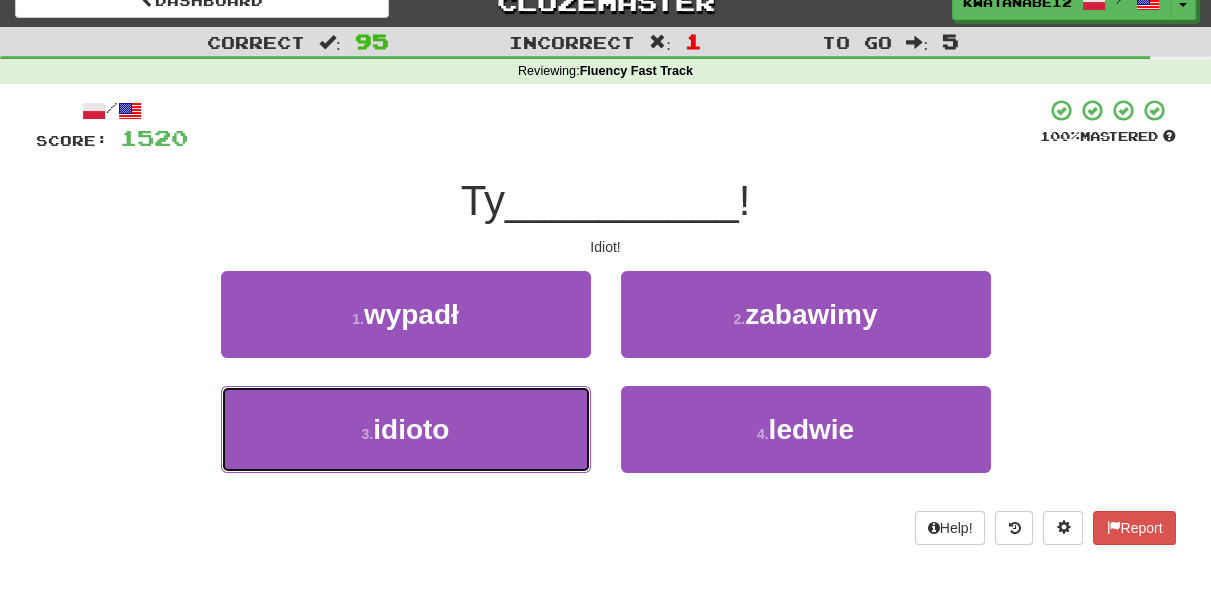 drag, startPoint x: 517, startPoint y: 418, endPoint x: 598, endPoint y: 375, distance: 91.706055 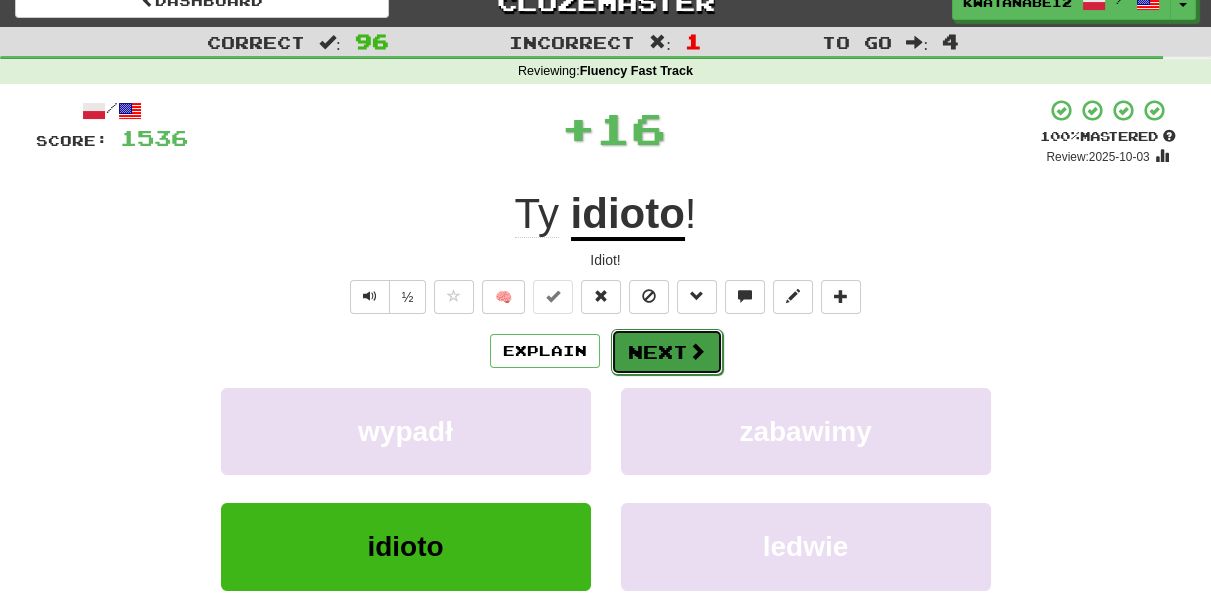 drag, startPoint x: 625, startPoint y: 360, endPoint x: 638, endPoint y: 353, distance: 14.764823 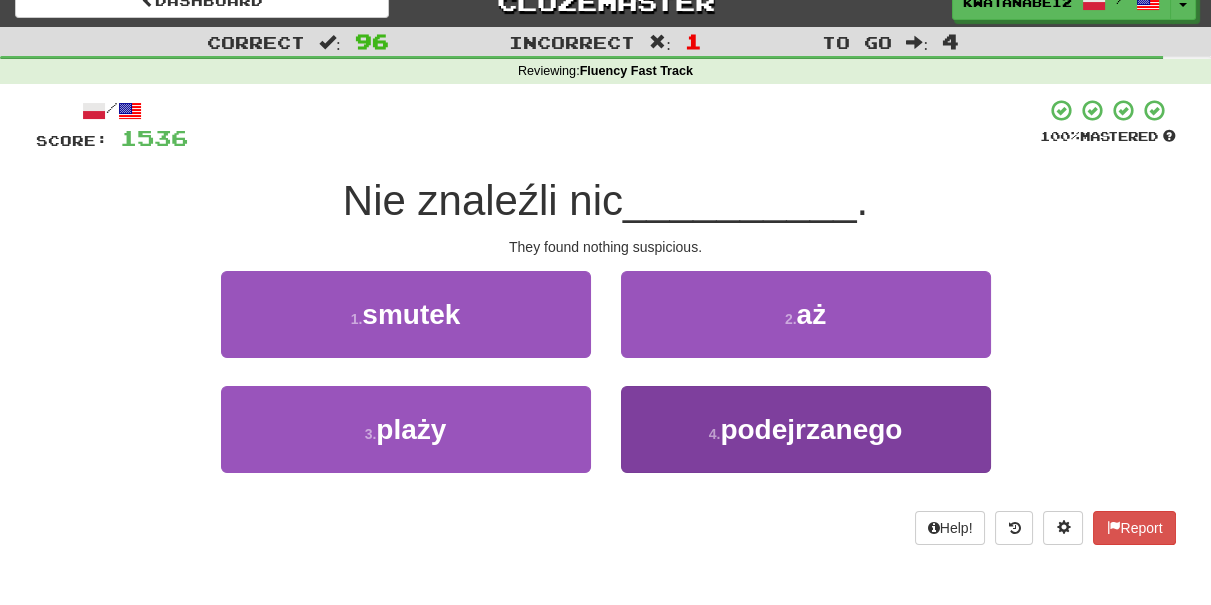 click on "1 .  smutek 2 .  aż 3 .  plaży 4 .  podejrzanego" at bounding box center [606, 386] 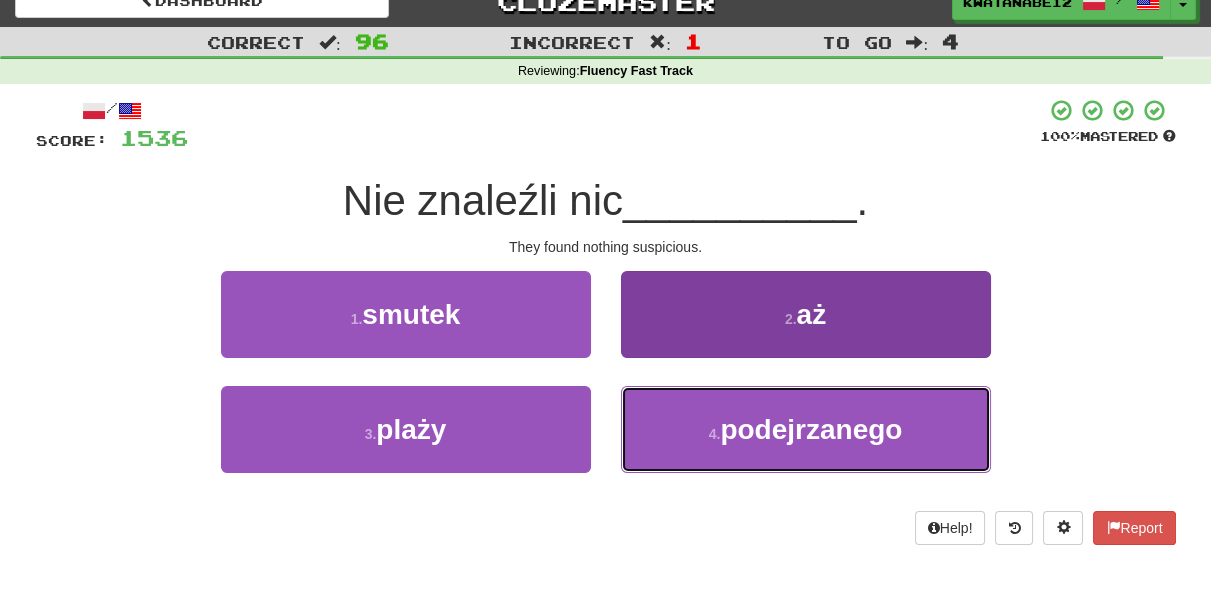 drag, startPoint x: 674, startPoint y: 431, endPoint x: 674, endPoint y: 416, distance: 15 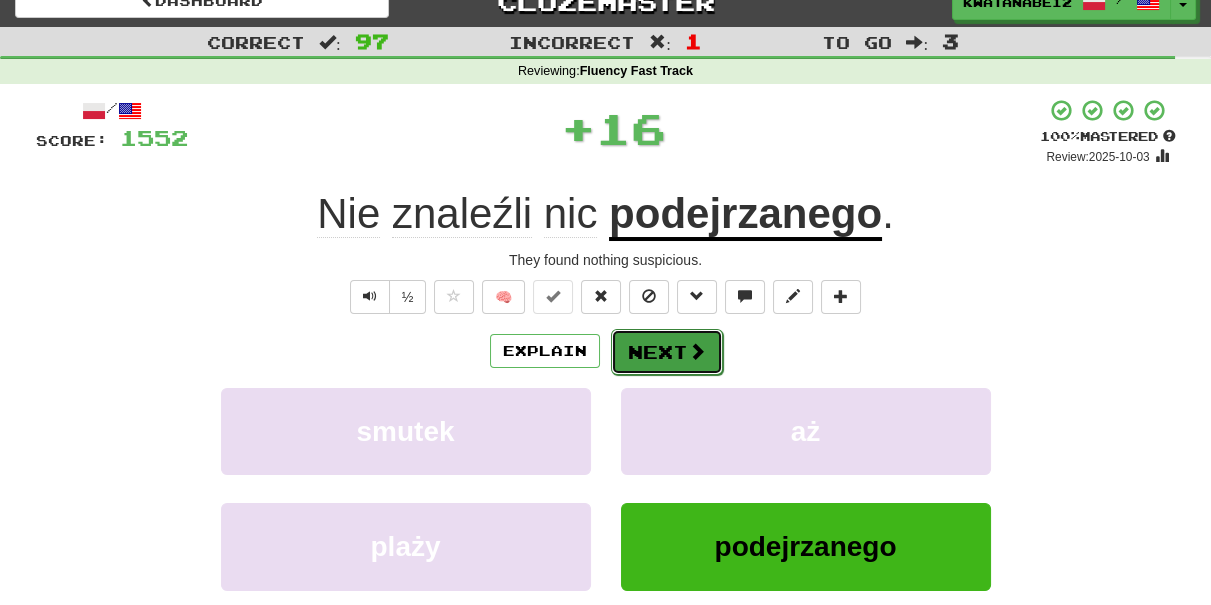 click on "Next" at bounding box center [667, 352] 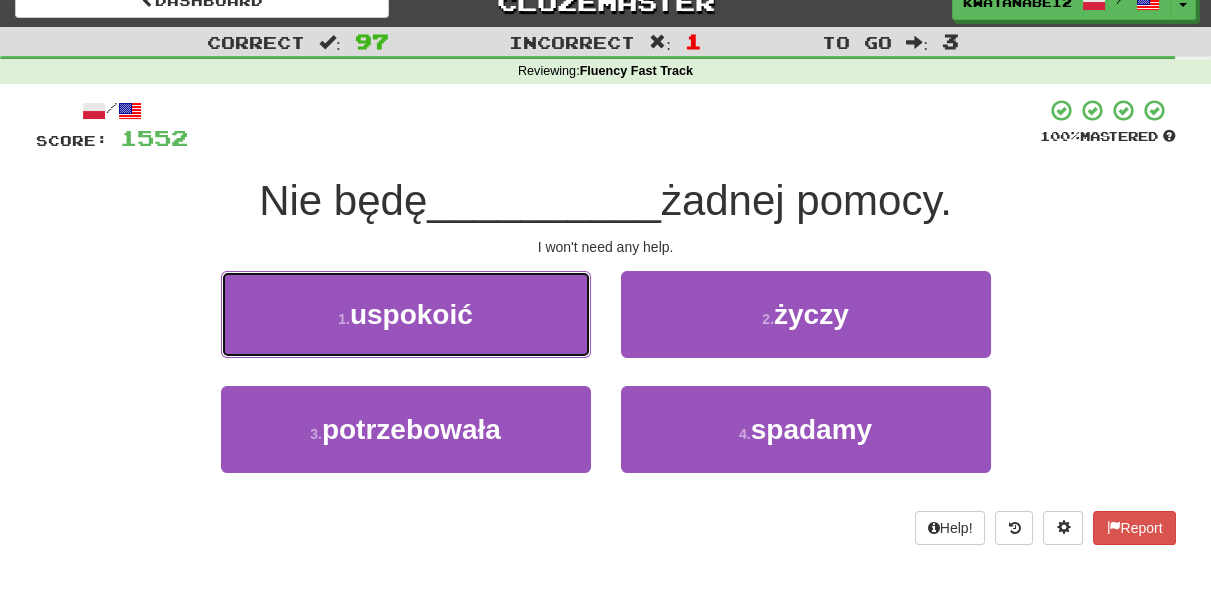 click on "1 .  uspokoić" at bounding box center (406, 314) 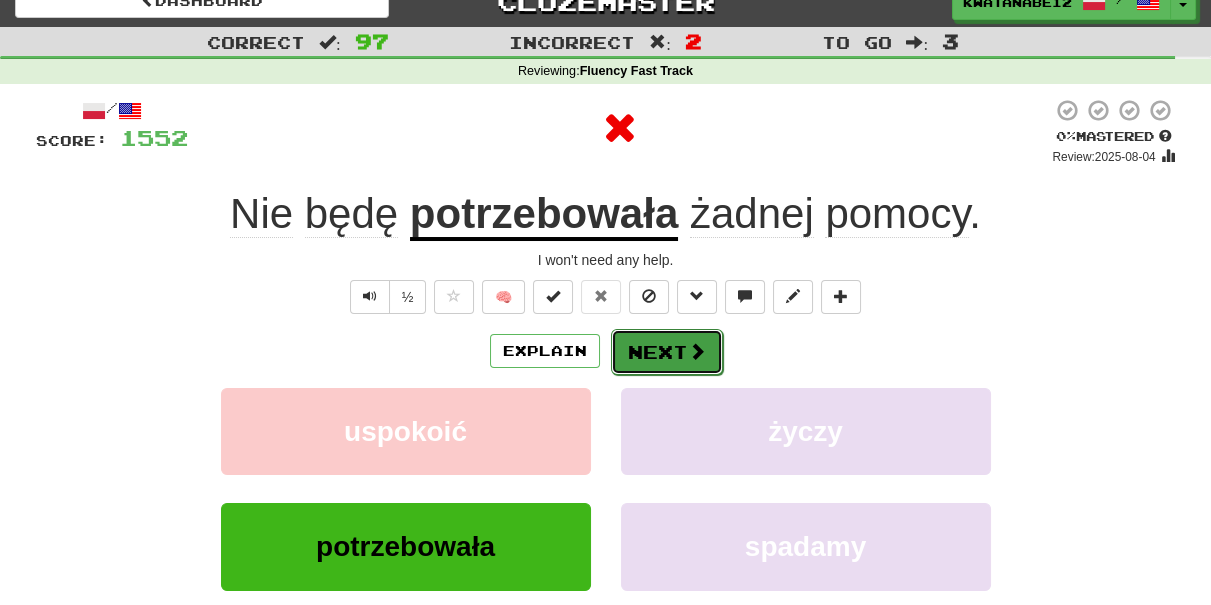 click on "Next" at bounding box center [667, 352] 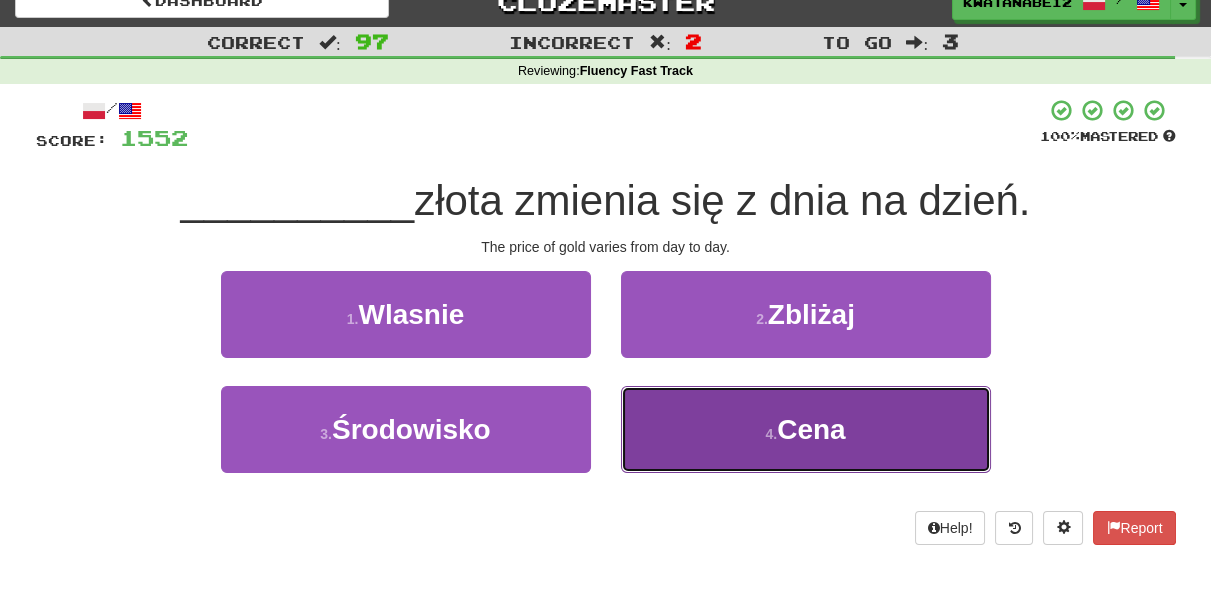 click on "4 .  Cena" at bounding box center [806, 429] 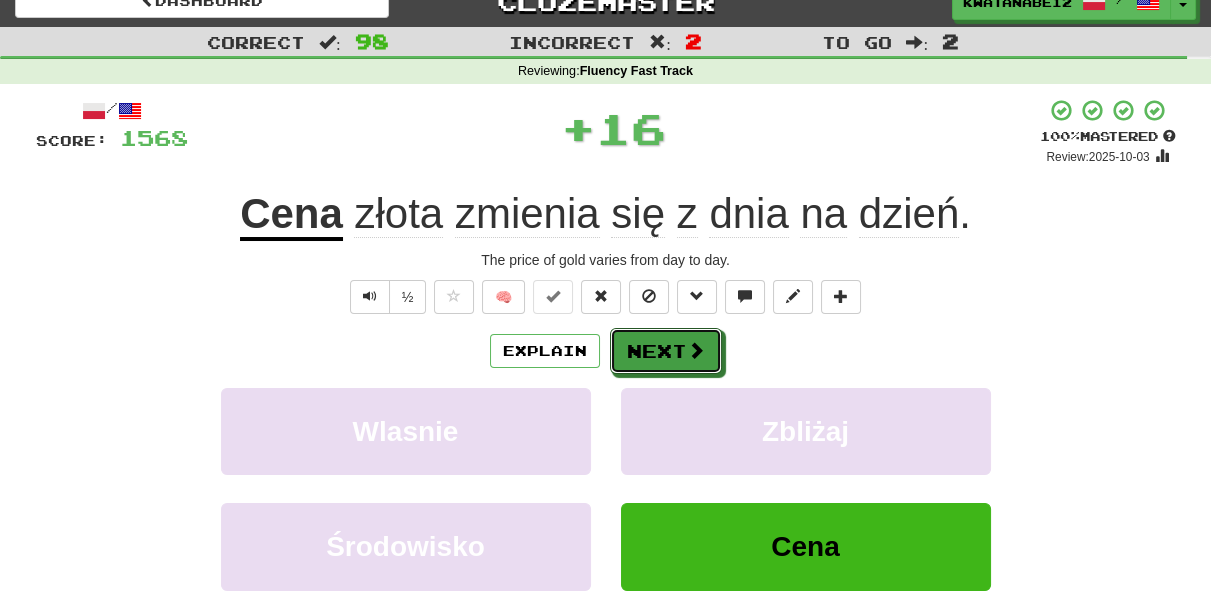 drag, startPoint x: 695, startPoint y: 351, endPoint x: 613, endPoint y: 241, distance: 137.20058 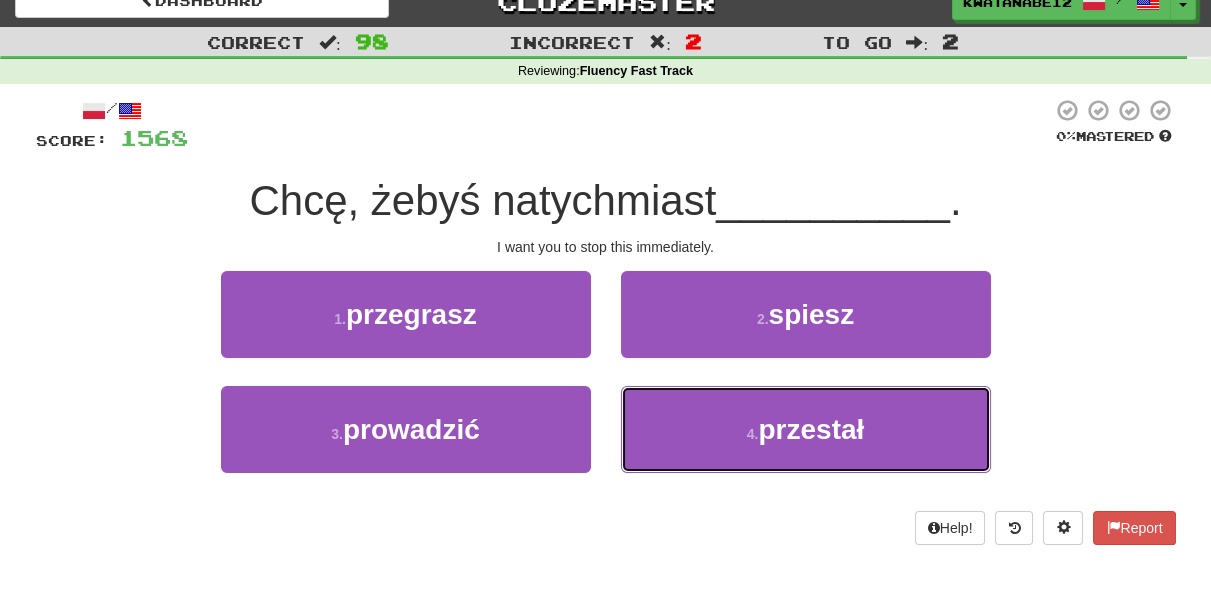 drag, startPoint x: 680, startPoint y: 402, endPoint x: 671, endPoint y: 383, distance: 21.023796 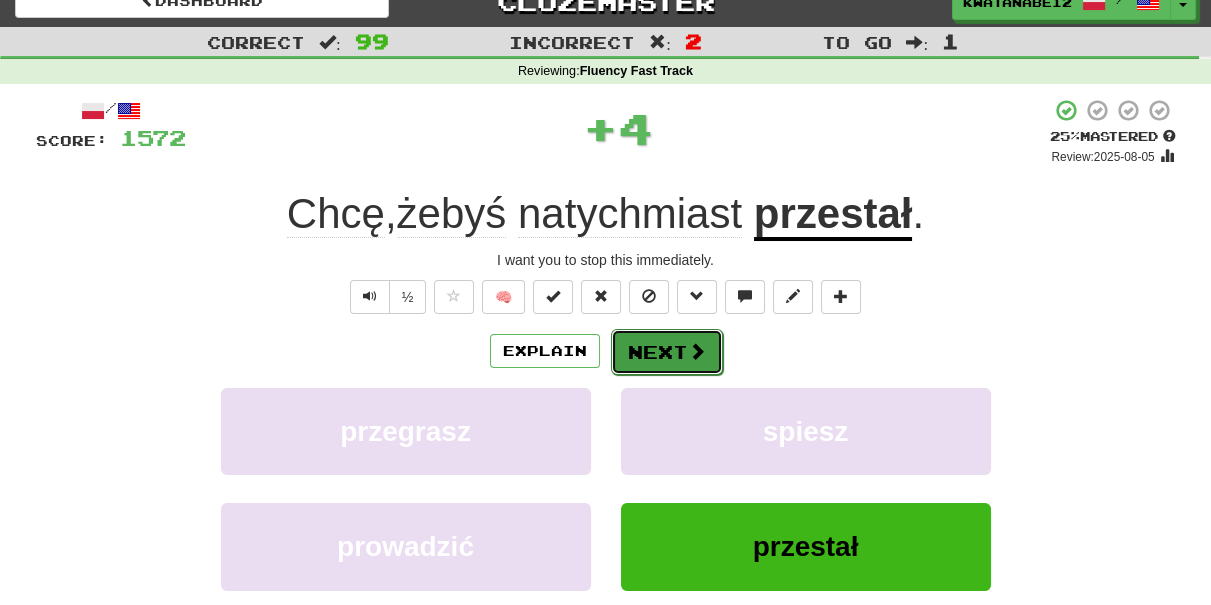 click on "Next" at bounding box center [667, 352] 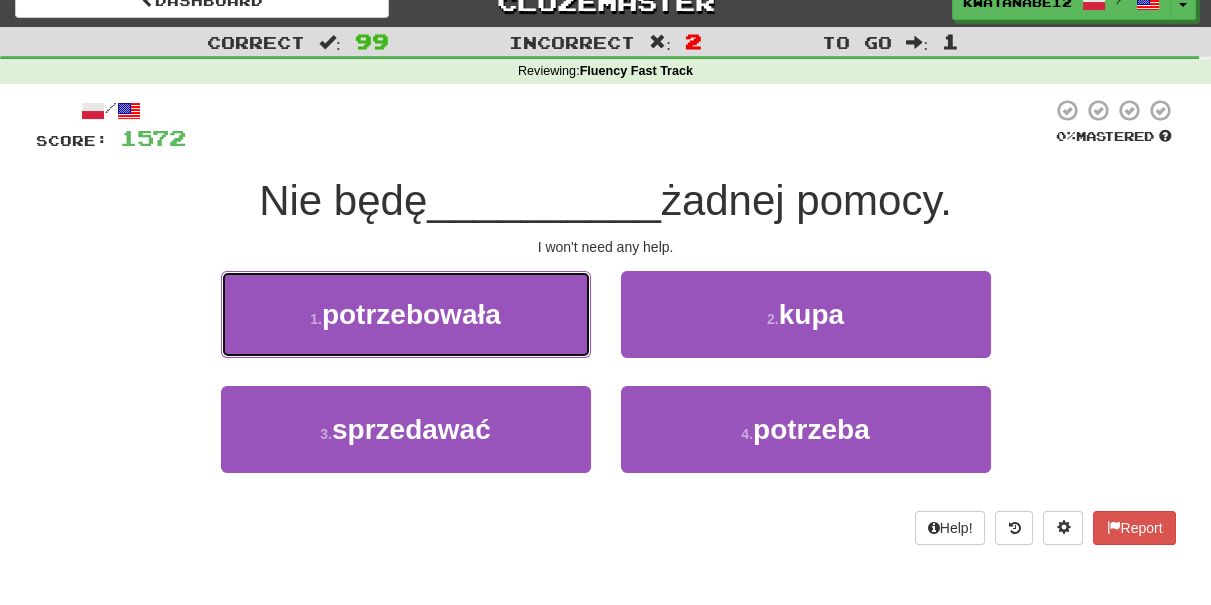 drag, startPoint x: 514, startPoint y: 324, endPoint x: 530, endPoint y: 324, distance: 16 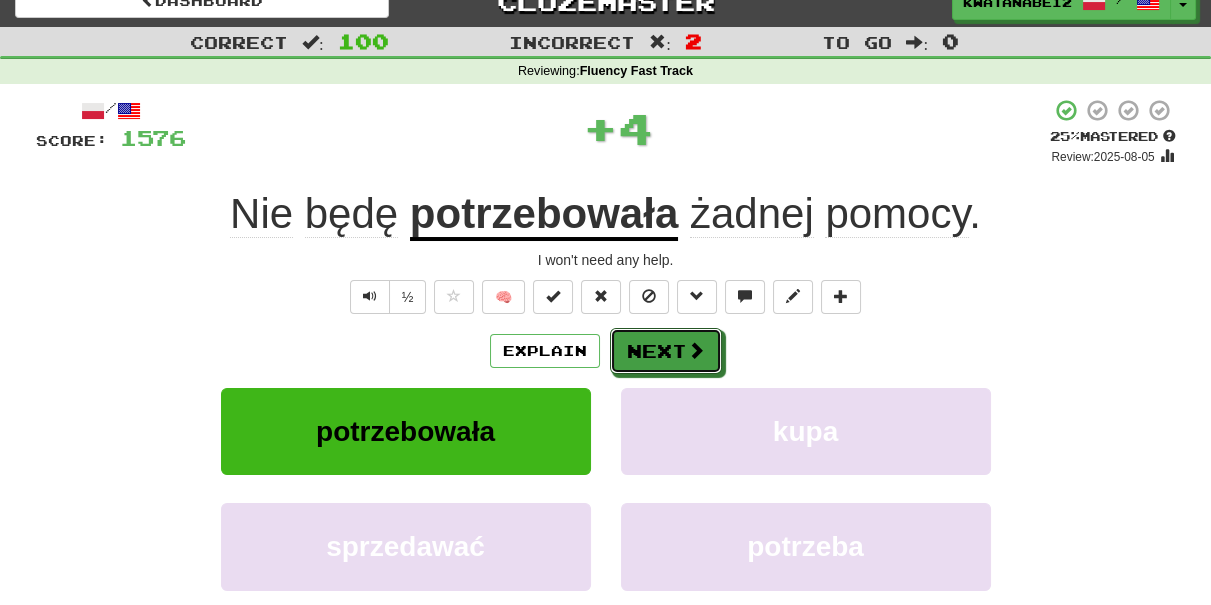drag, startPoint x: 661, startPoint y: 338, endPoint x: 581, endPoint y: 366, distance: 84.758484 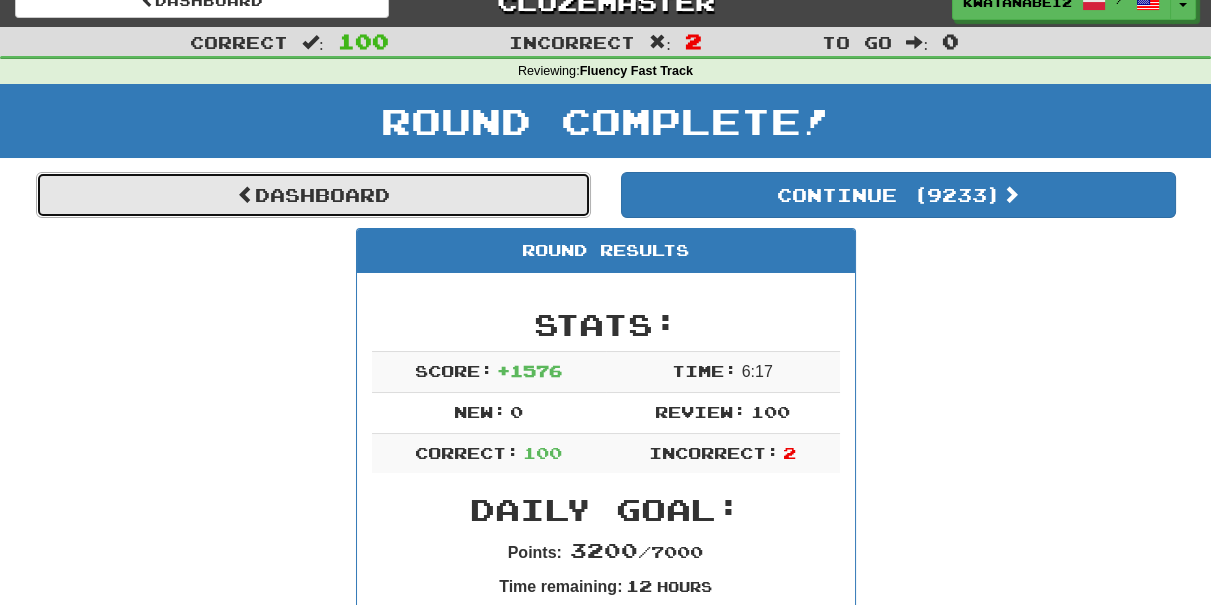 click on "Dashboard" at bounding box center [313, 195] 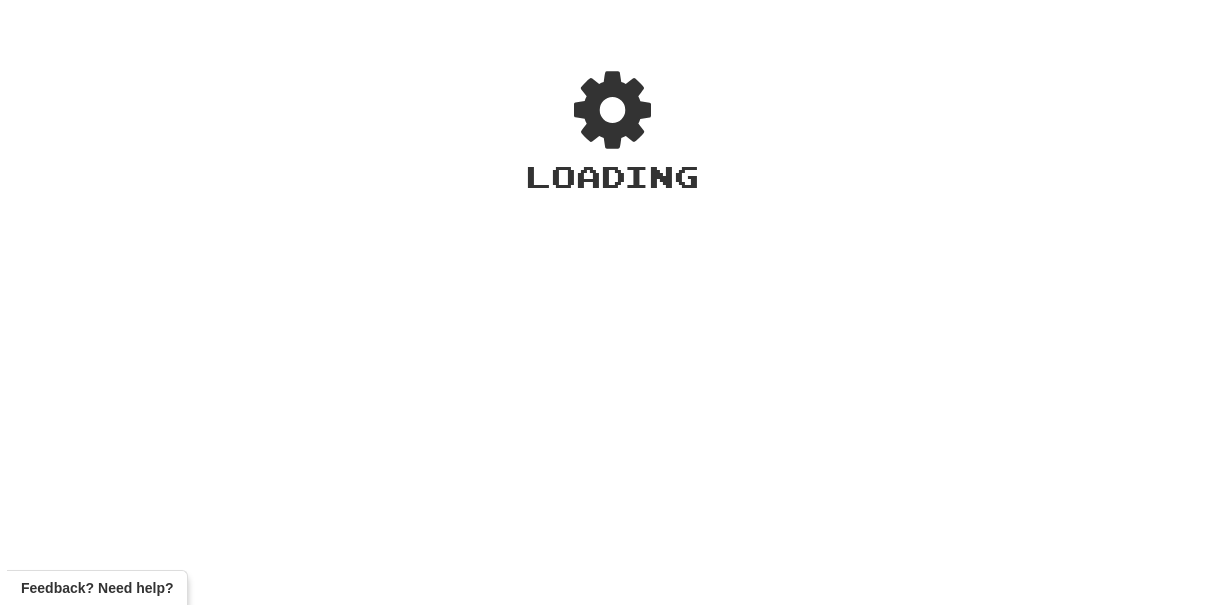 scroll, scrollTop: 0, scrollLeft: 0, axis: both 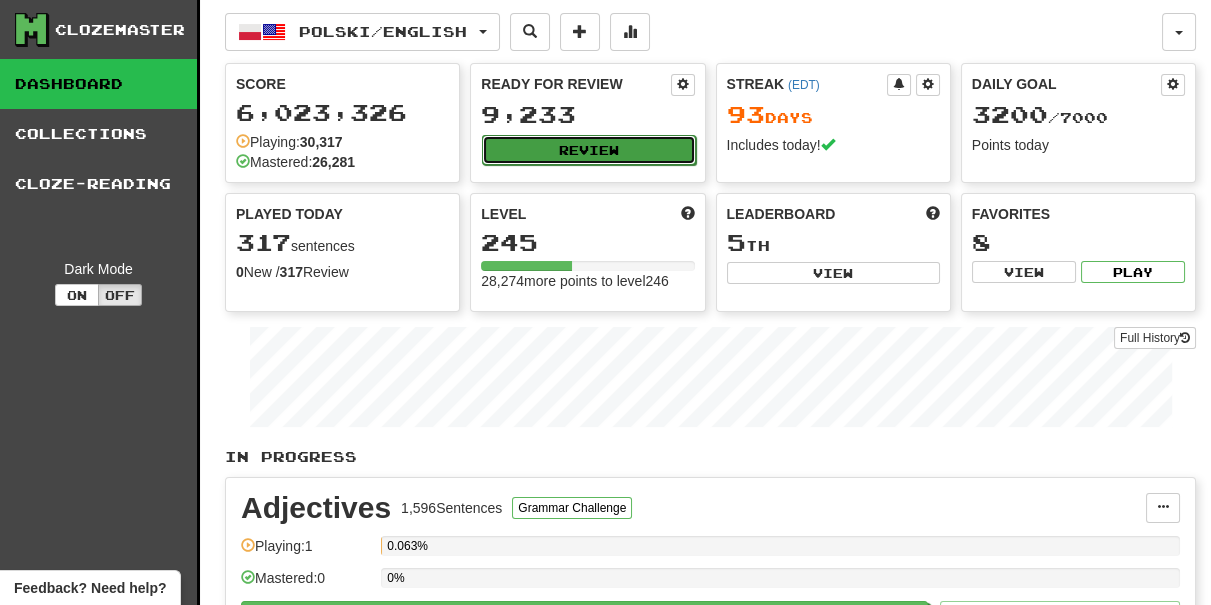 click on "Review" at bounding box center [588, 150] 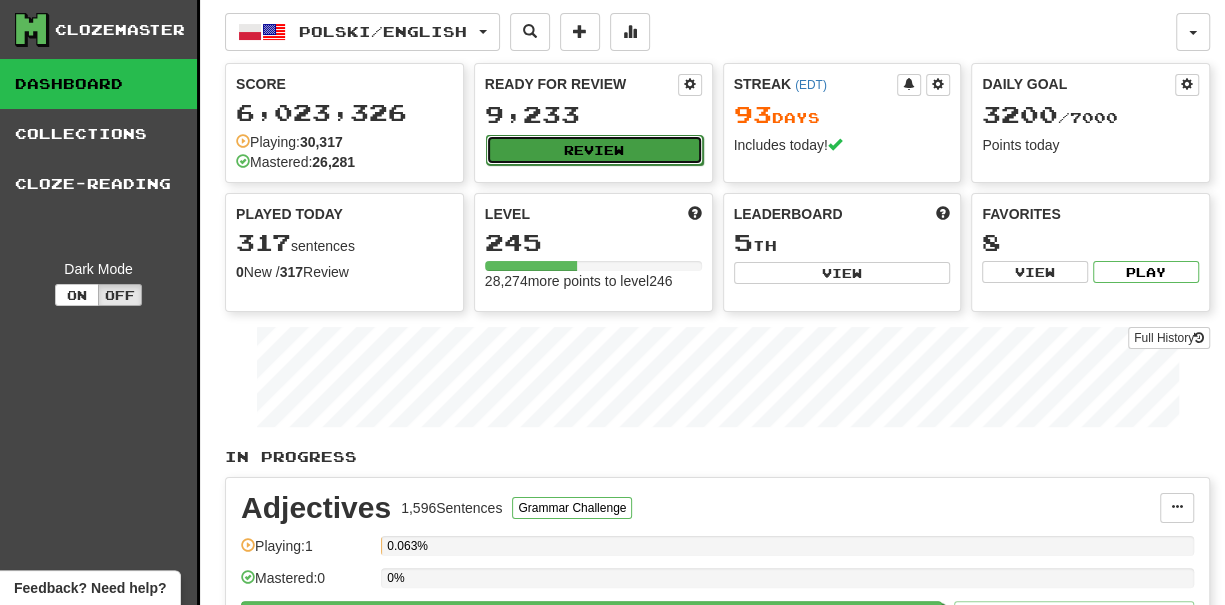 select on "***" 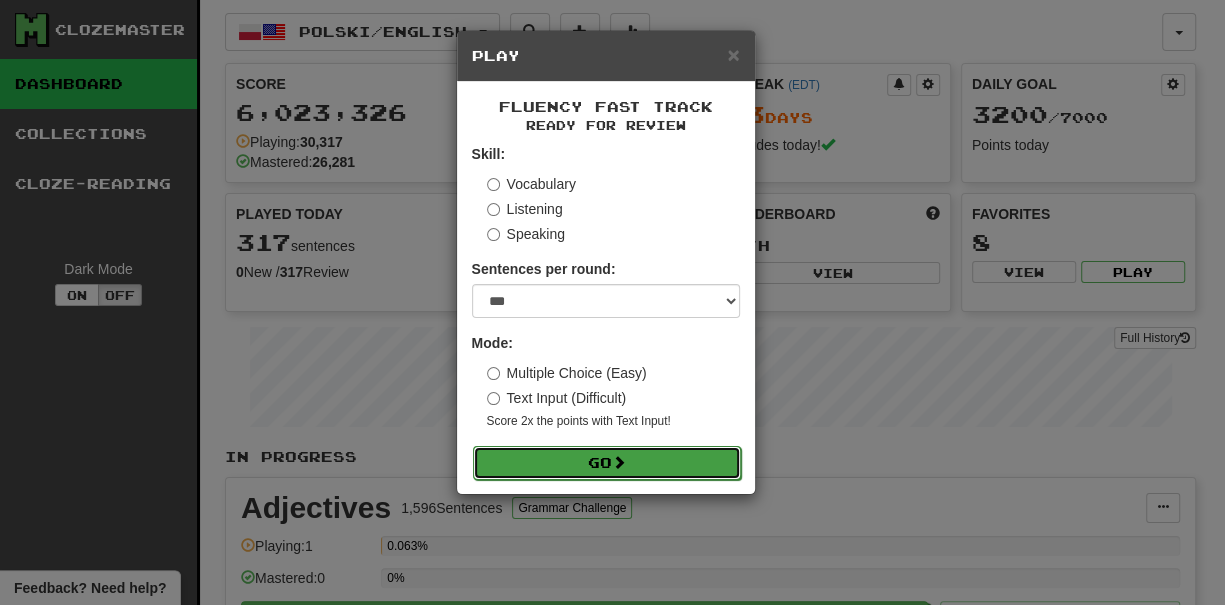 click on "Go" at bounding box center [607, 463] 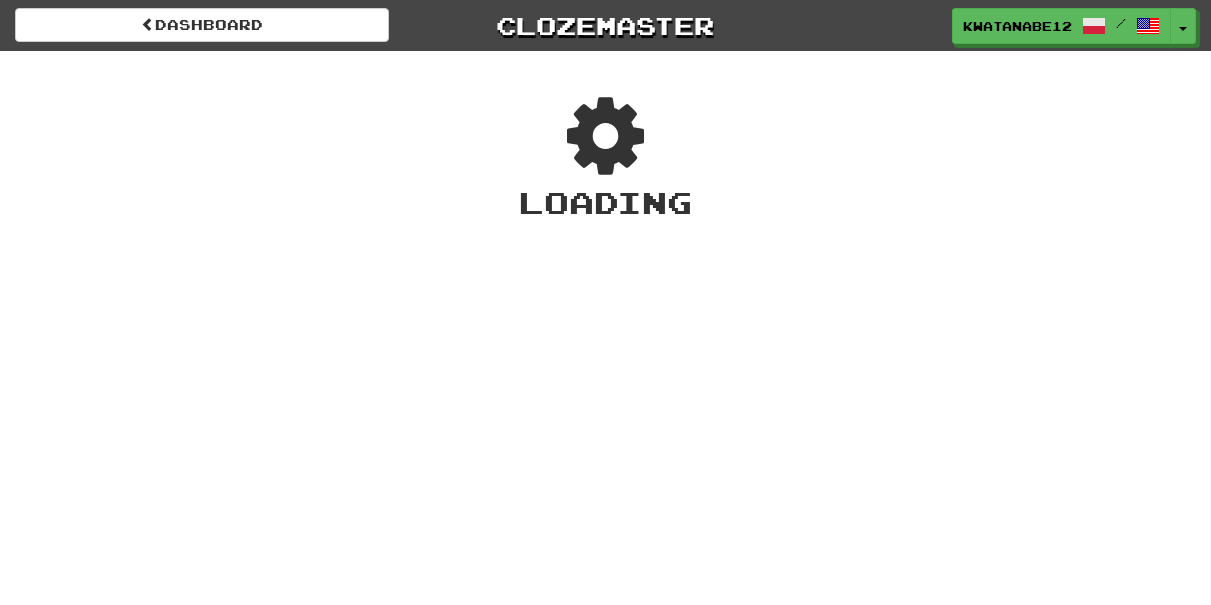 scroll, scrollTop: 0, scrollLeft: 0, axis: both 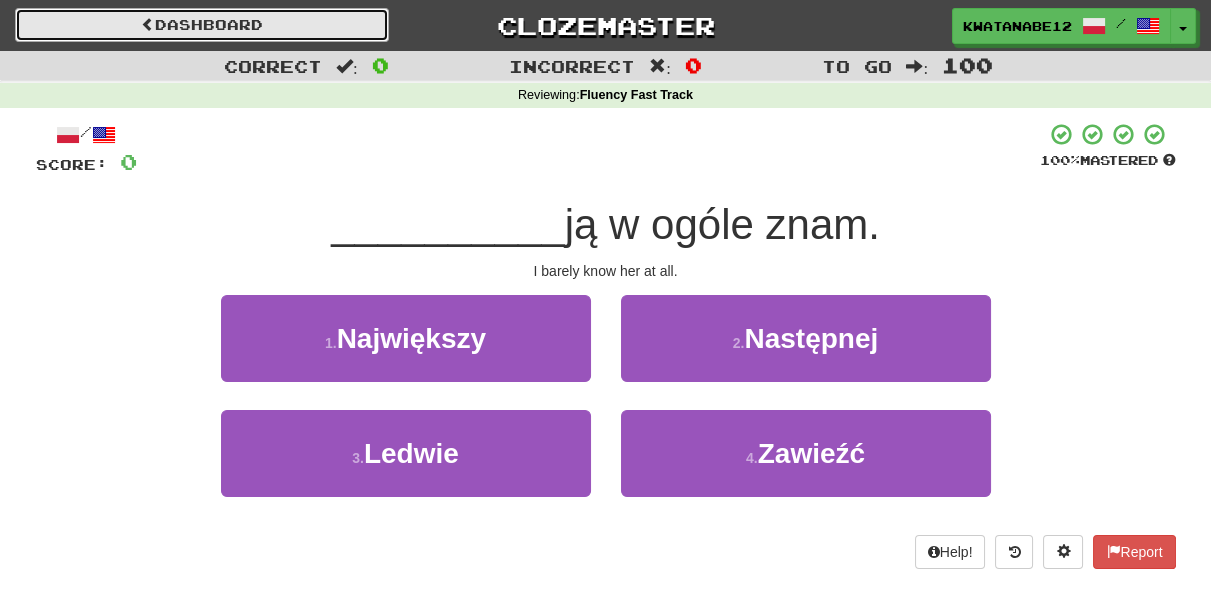 click on "Dashboard" at bounding box center [202, 25] 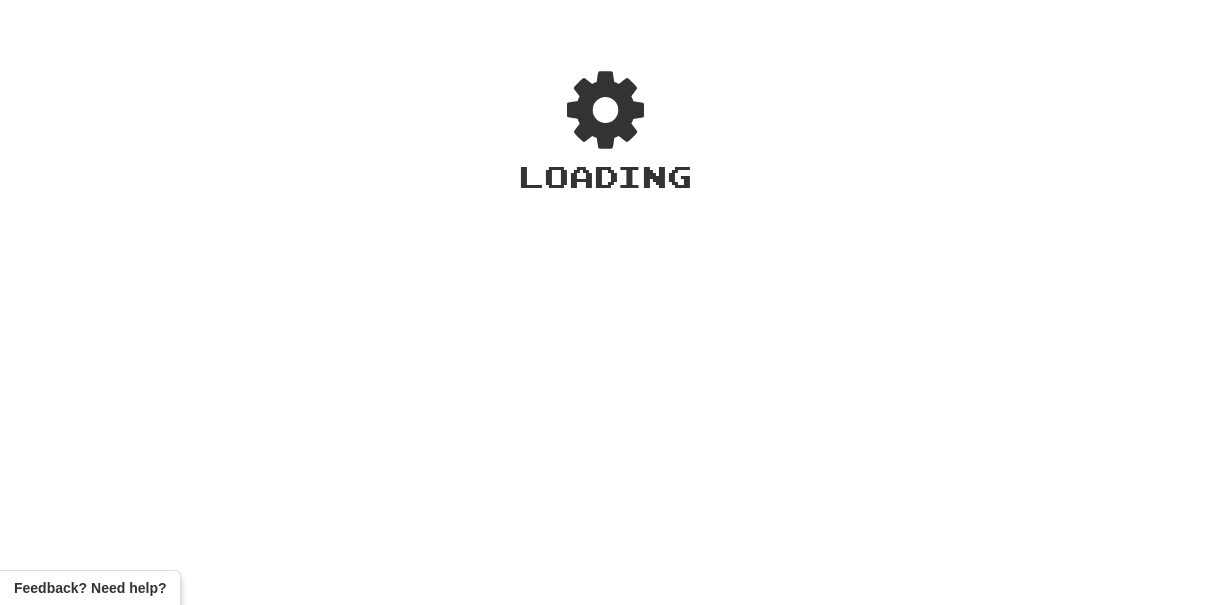 scroll, scrollTop: 0, scrollLeft: 0, axis: both 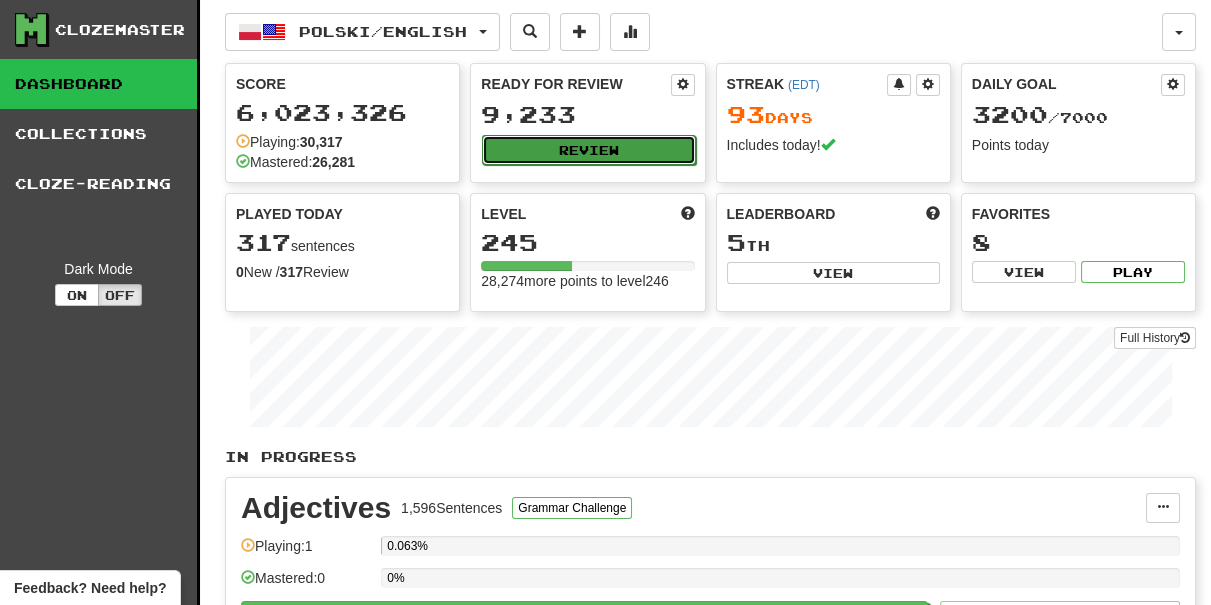 click on "Review" at bounding box center (588, 150) 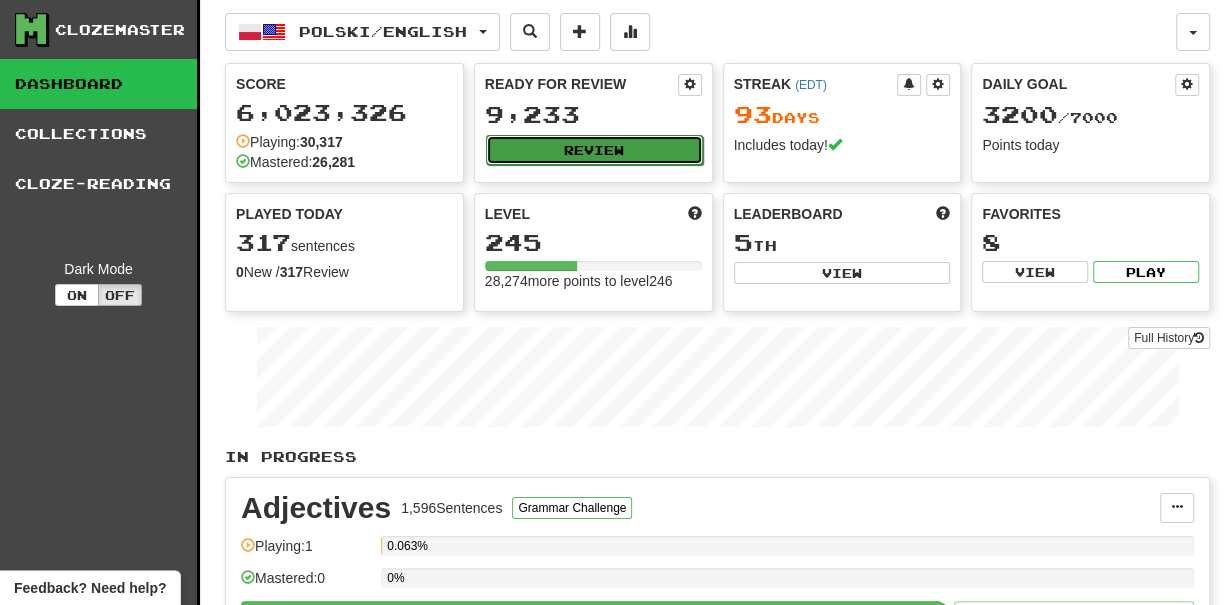 select on "***" 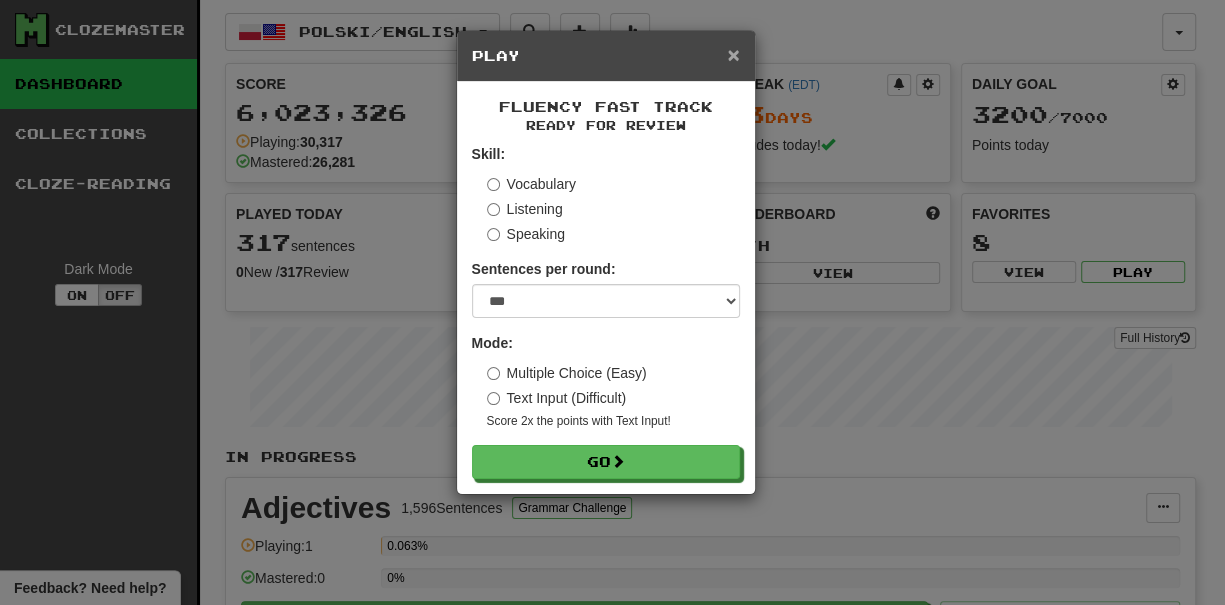 click on "×" at bounding box center (733, 54) 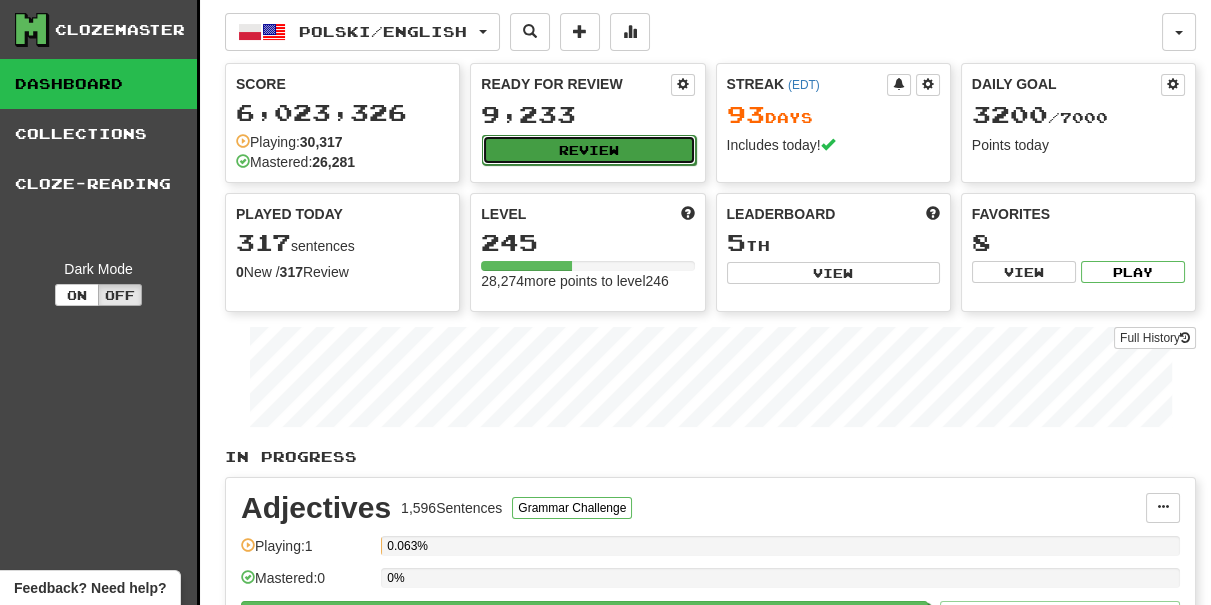 click on "Review" at bounding box center (588, 150) 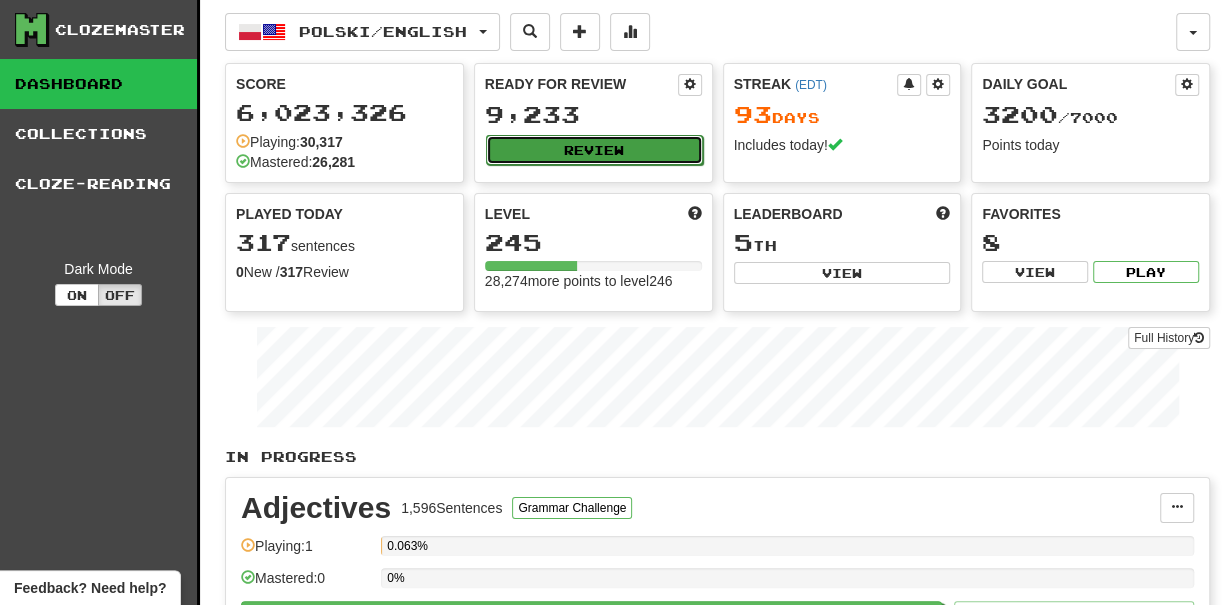 select on "***" 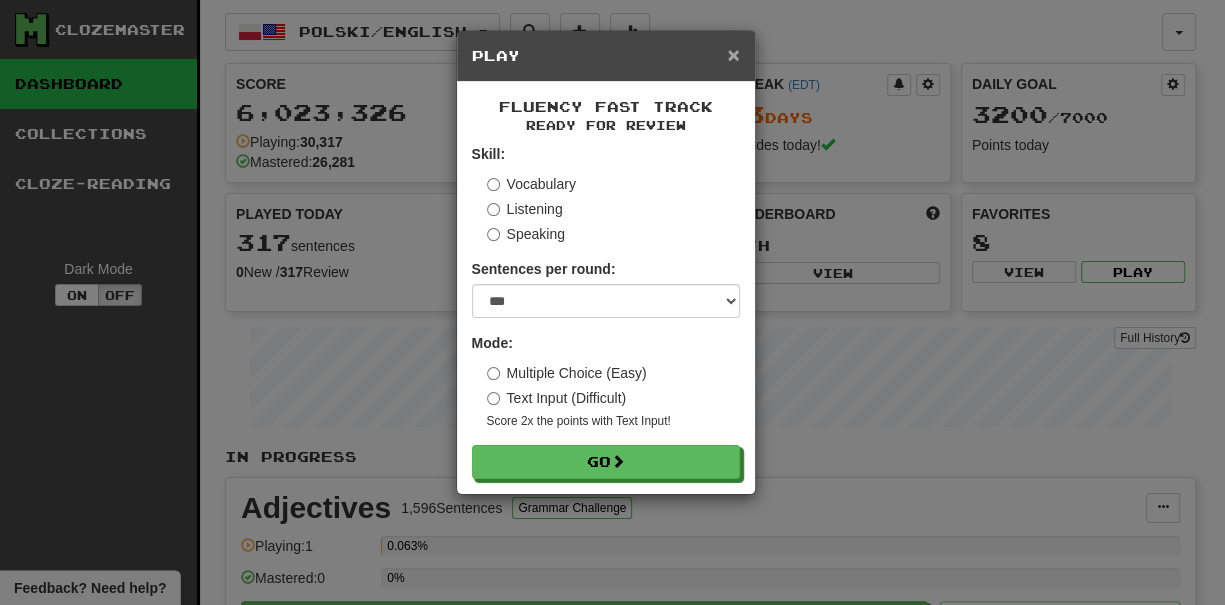 click on "×" at bounding box center (733, 54) 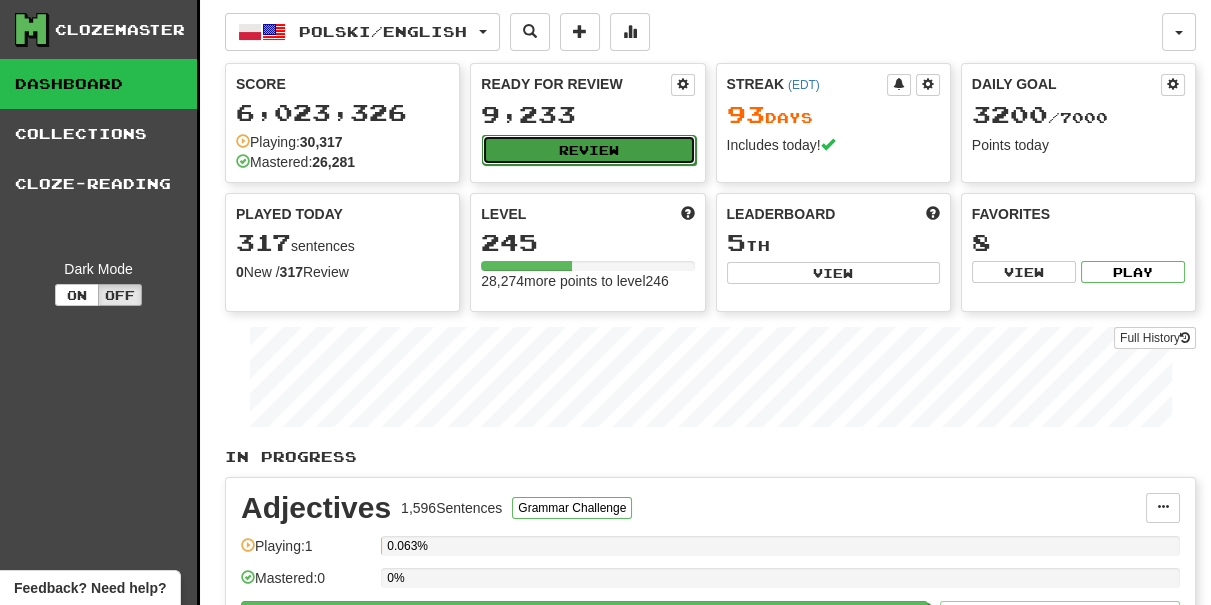 click on "Review" at bounding box center [588, 150] 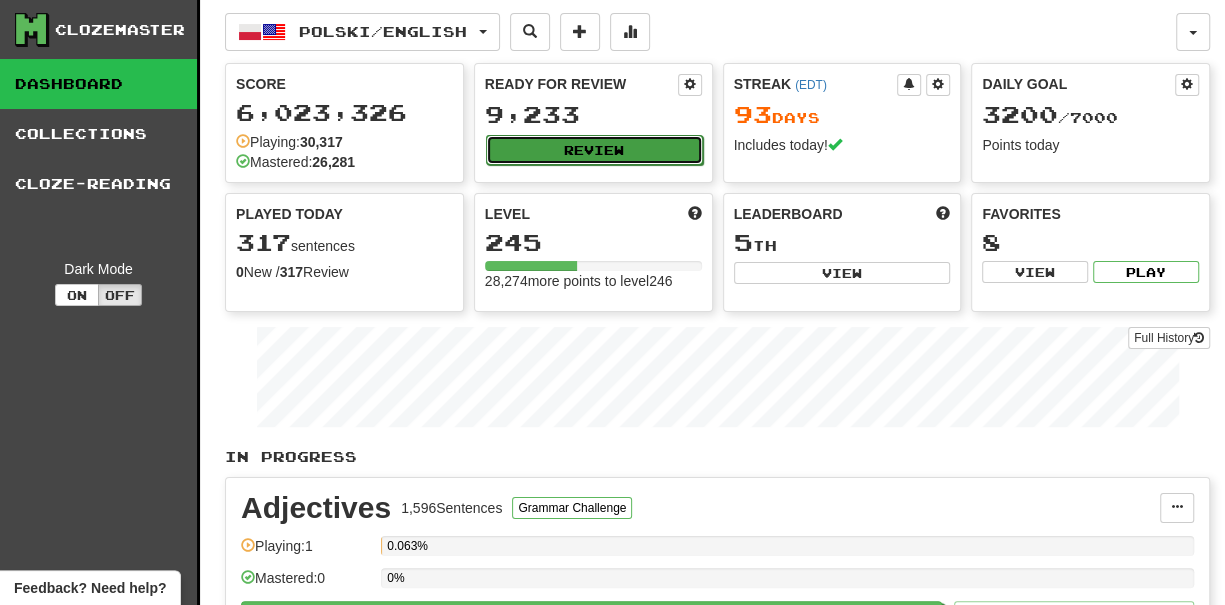 select on "***" 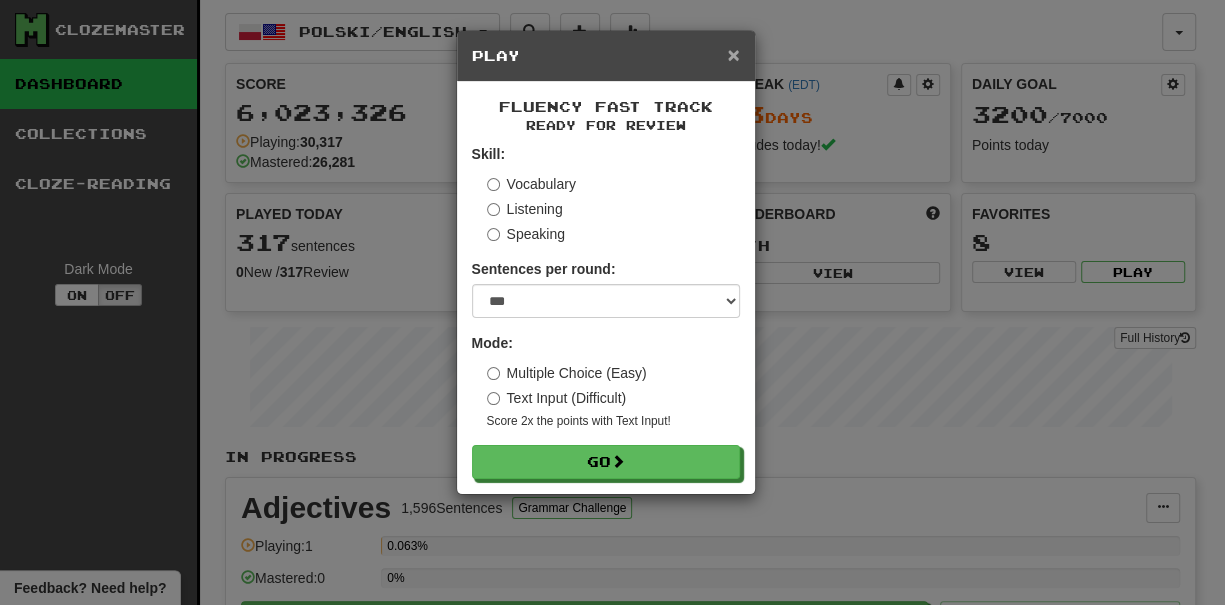 click on "×" at bounding box center (733, 54) 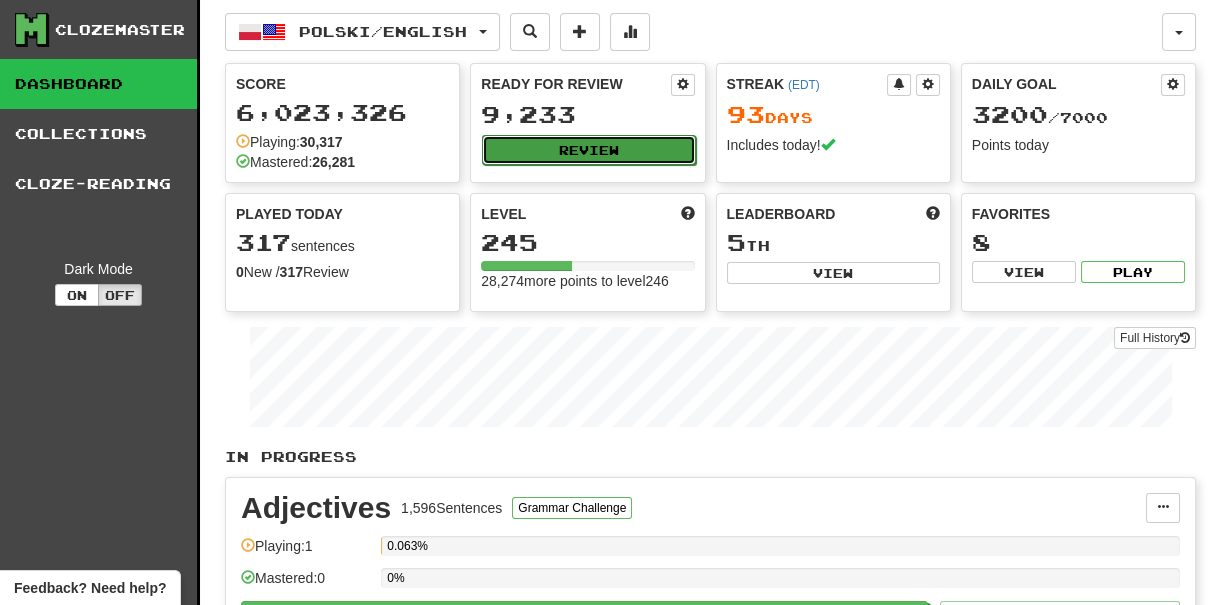 click on "Review" at bounding box center (588, 150) 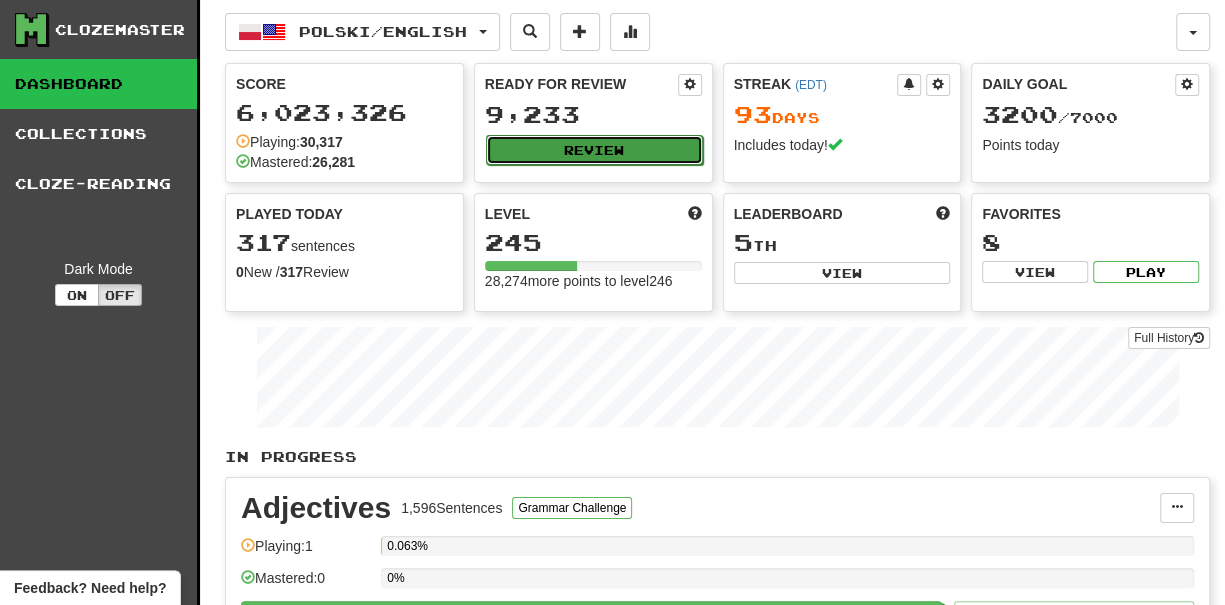 select on "***" 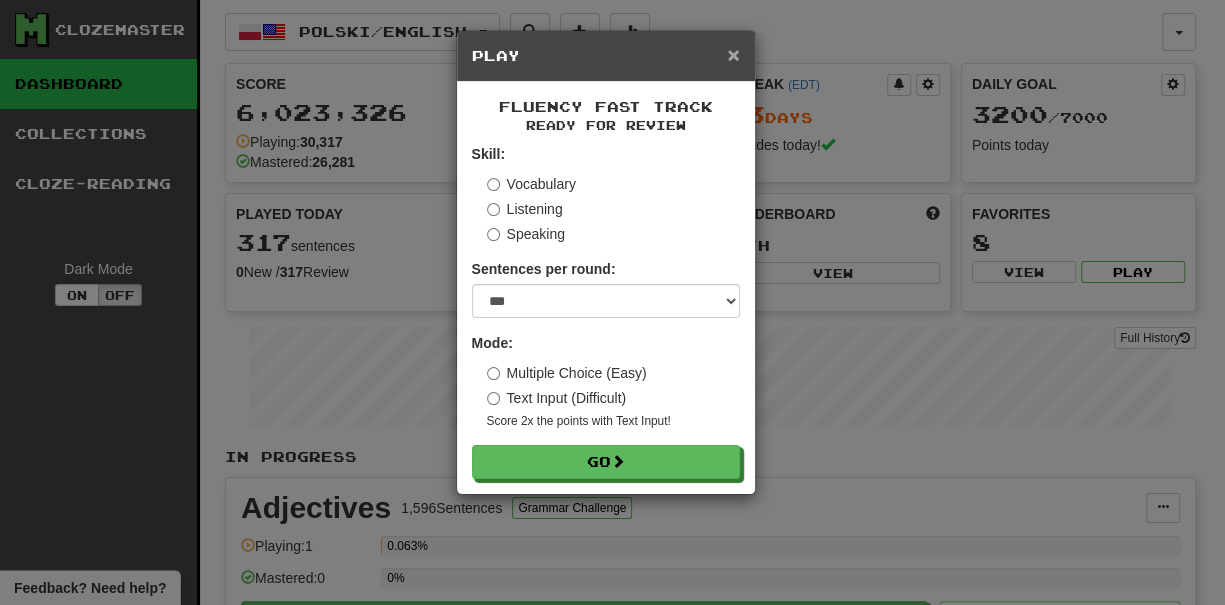 click on "×" at bounding box center [733, 54] 